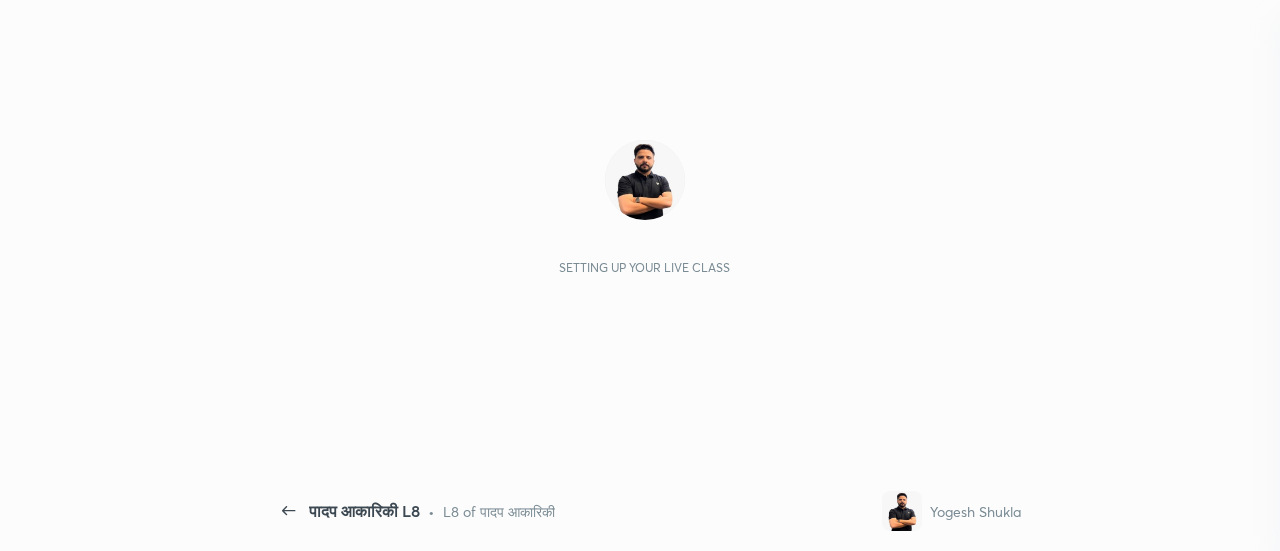 scroll, scrollTop: 0, scrollLeft: 0, axis: both 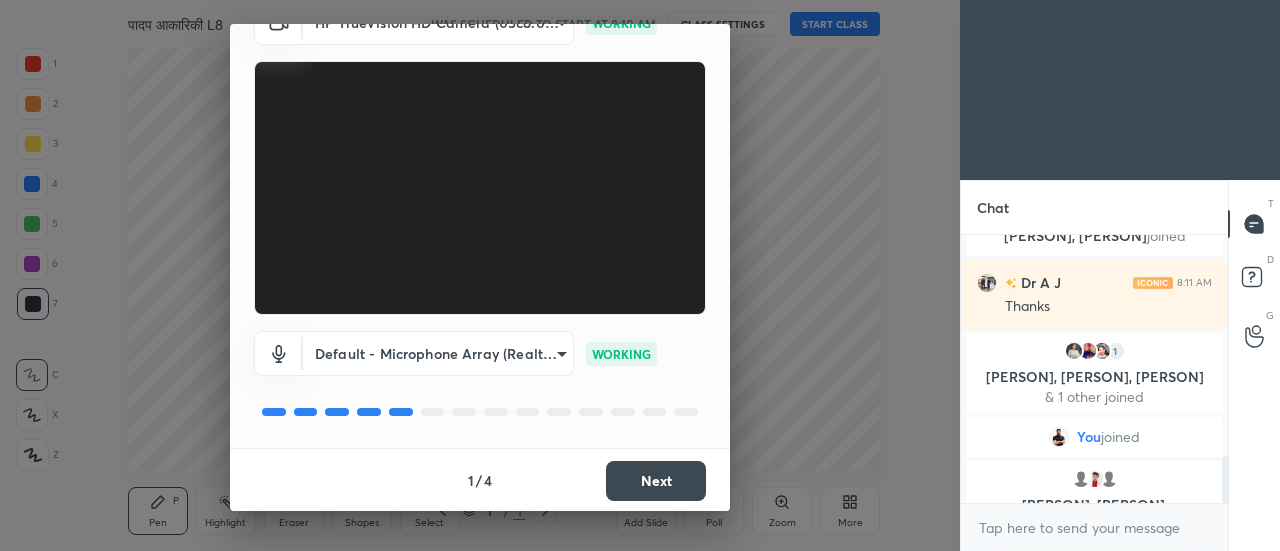 click on "Next" at bounding box center [656, 481] 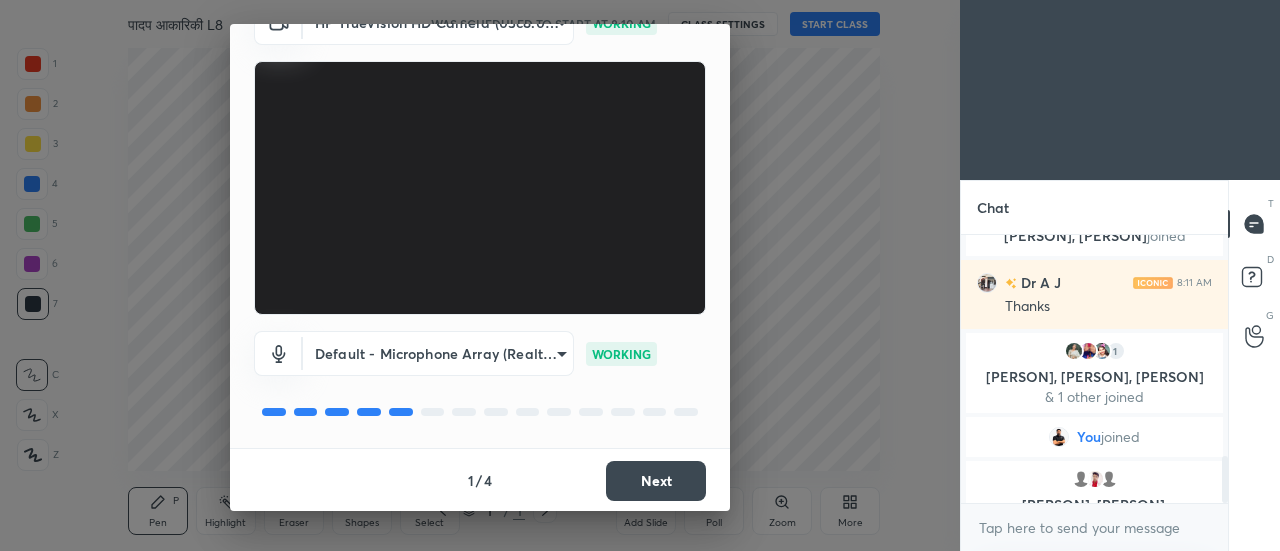 scroll, scrollTop: 0, scrollLeft: 0, axis: both 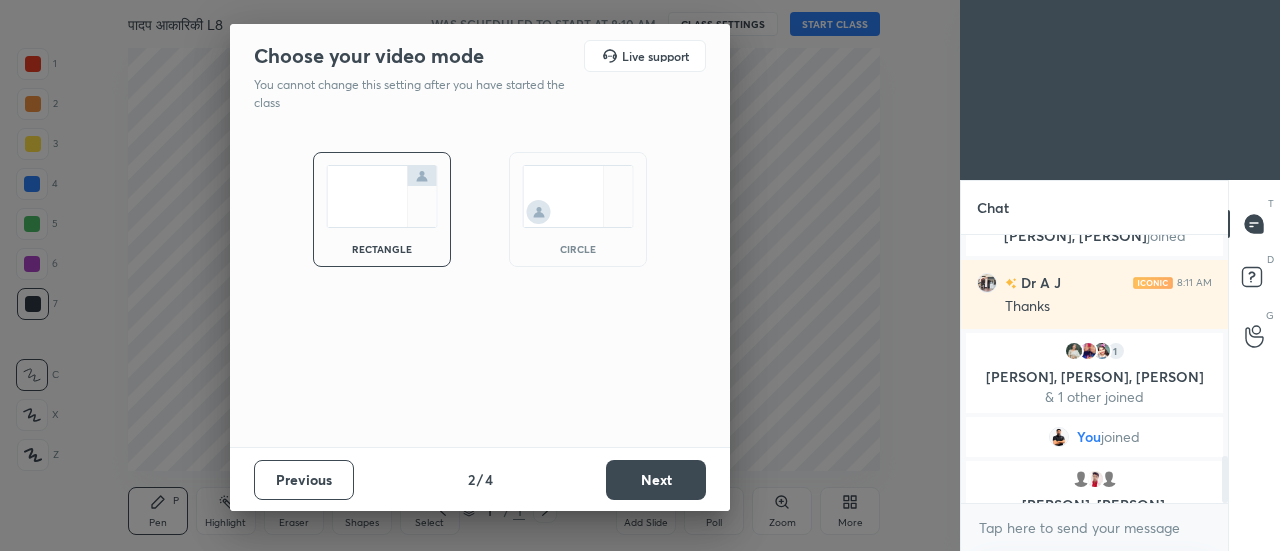 click on "Next" at bounding box center [656, 480] 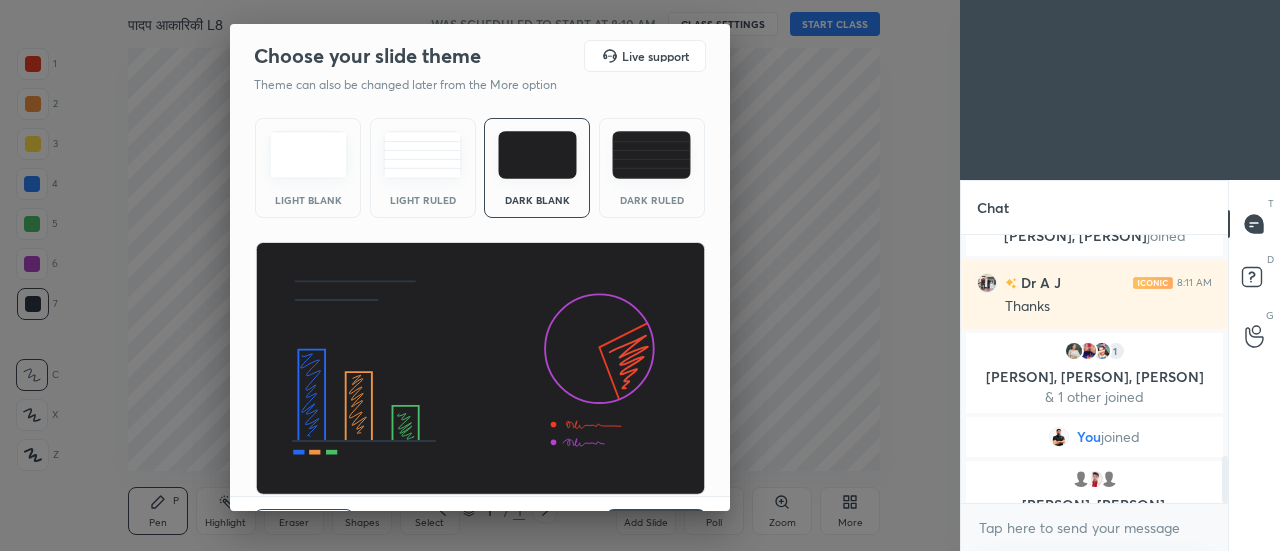 click on "Dark Ruled" at bounding box center [652, 168] 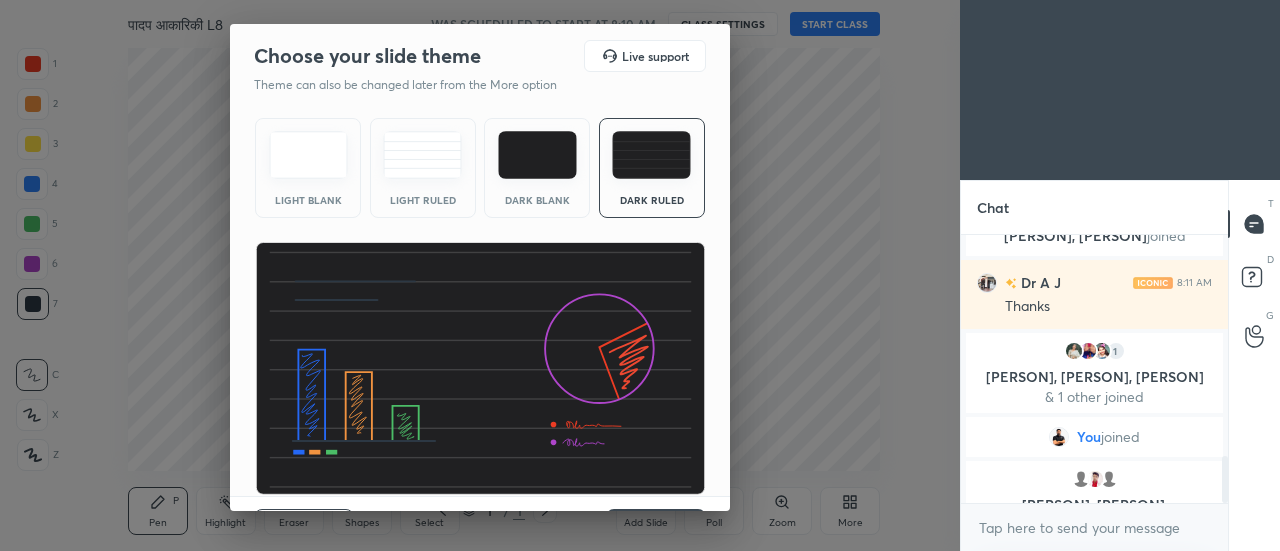 scroll, scrollTop: 48, scrollLeft: 0, axis: vertical 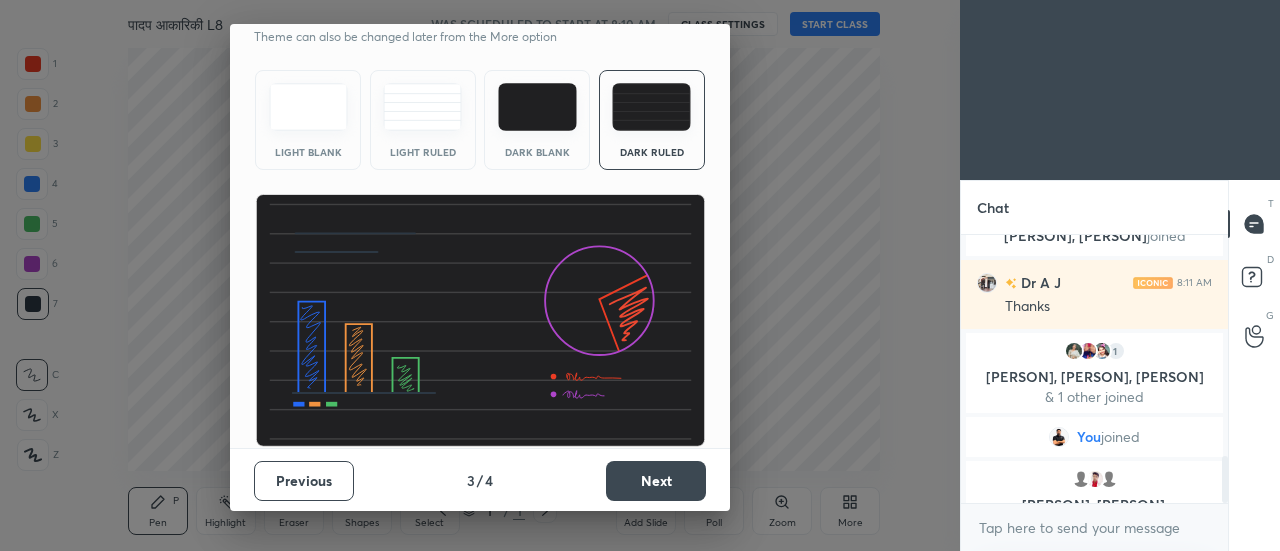 click on "Next" at bounding box center (656, 481) 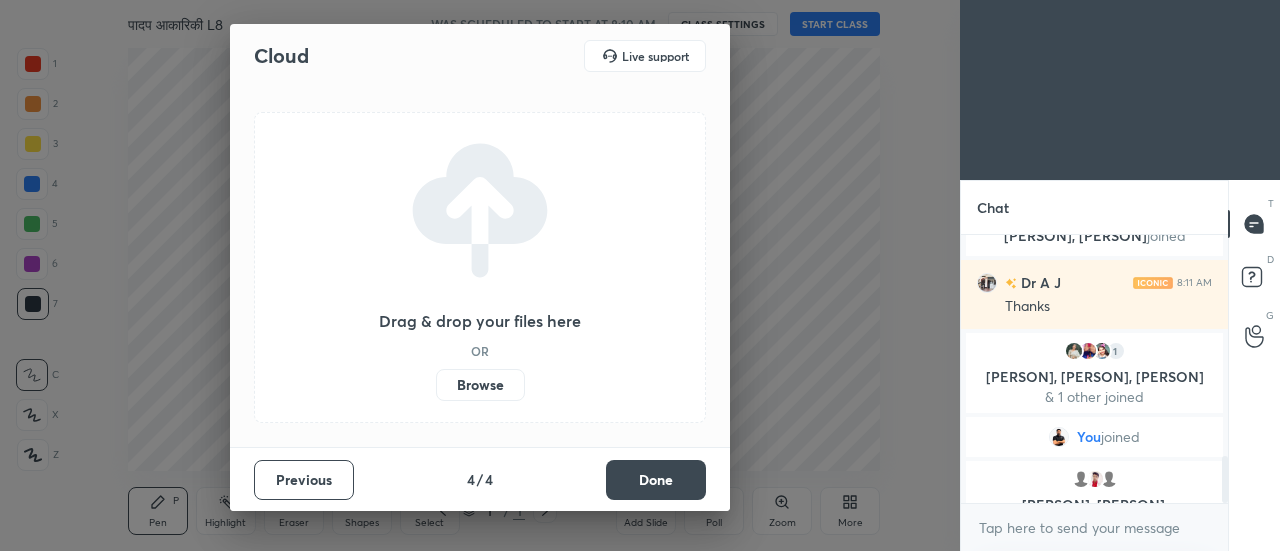 click on "Done" at bounding box center [656, 480] 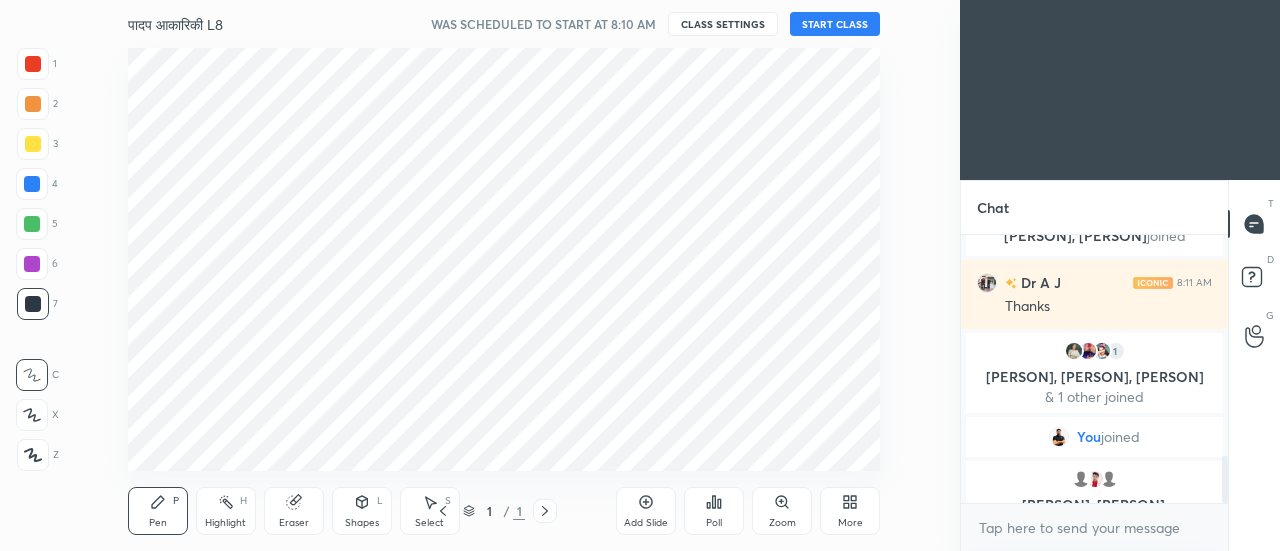 click on "START CLASS" at bounding box center (835, 24) 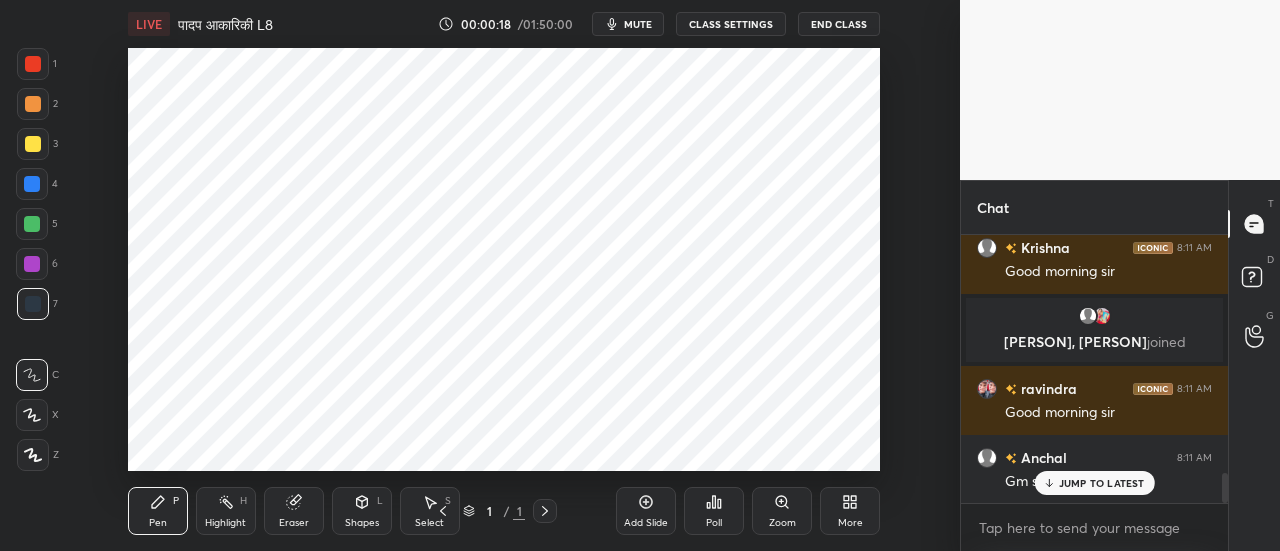 scroll, scrollTop: 2138, scrollLeft: 0, axis: vertical 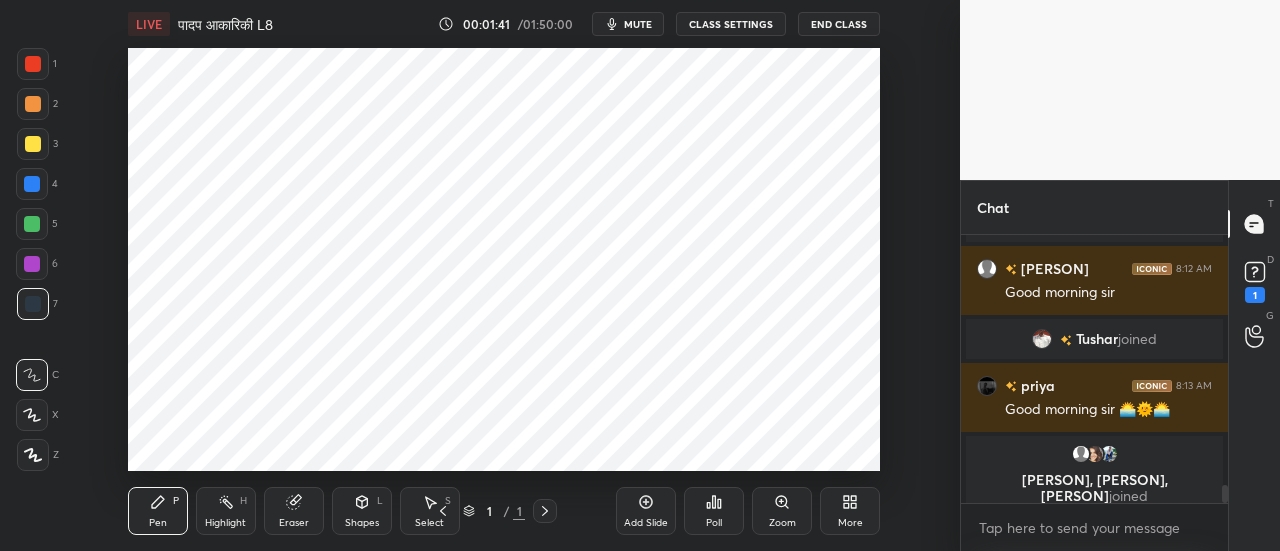 click 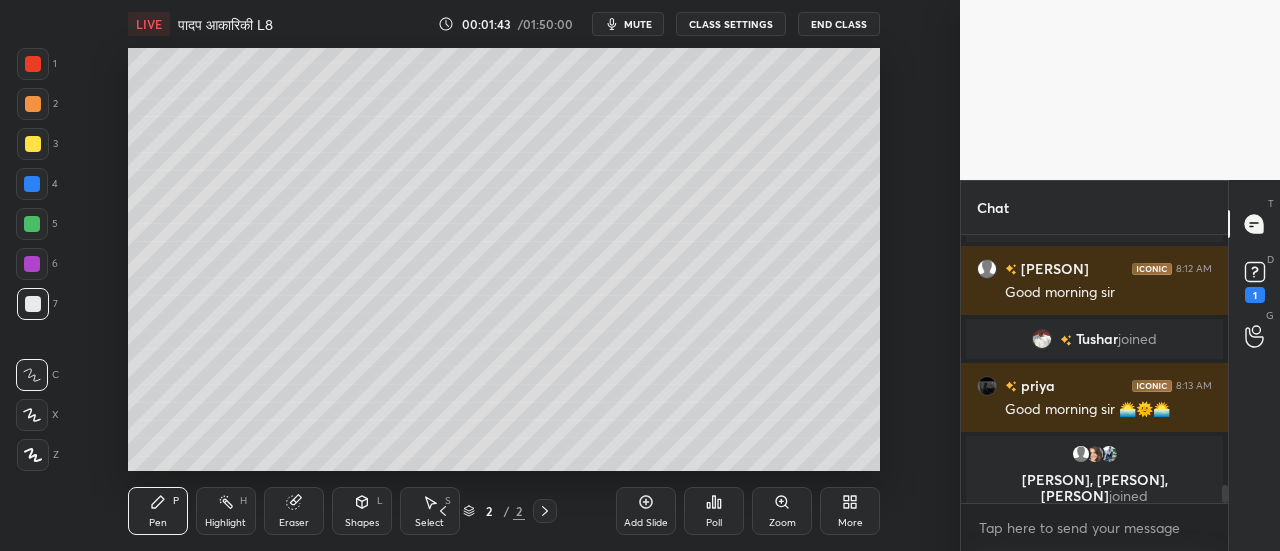 click at bounding box center (33, 144) 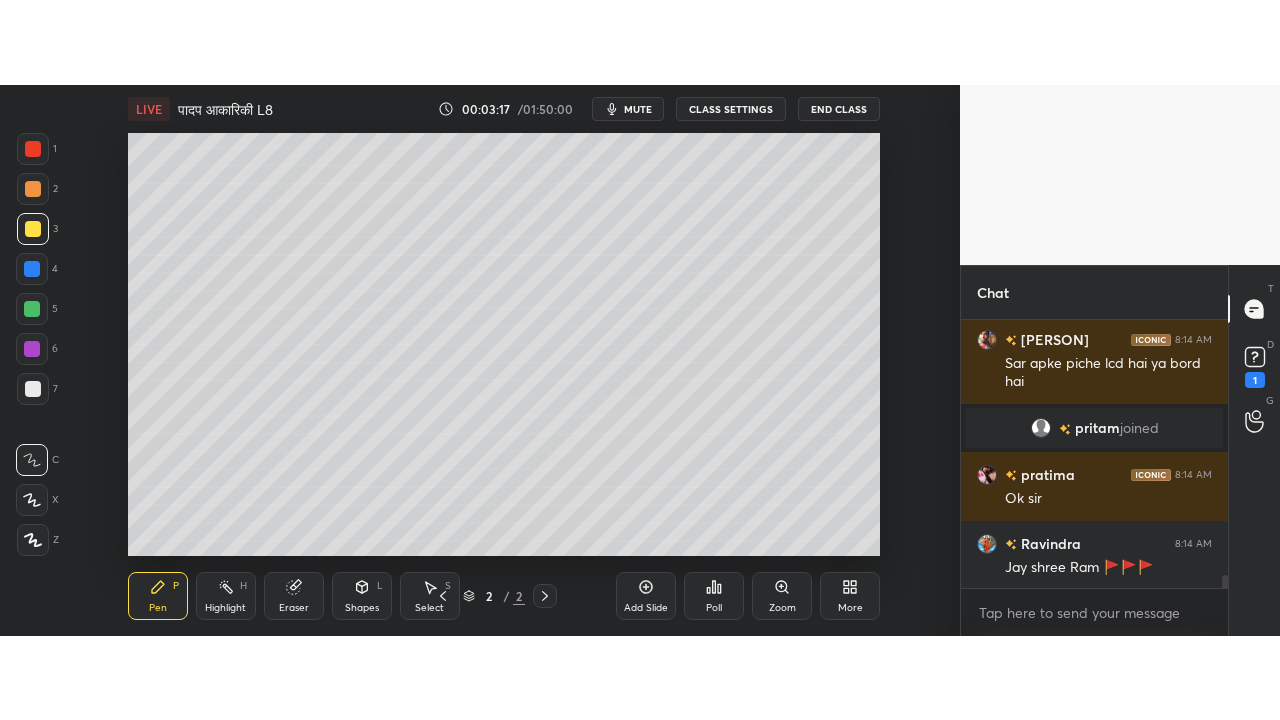 scroll, scrollTop: 5298, scrollLeft: 0, axis: vertical 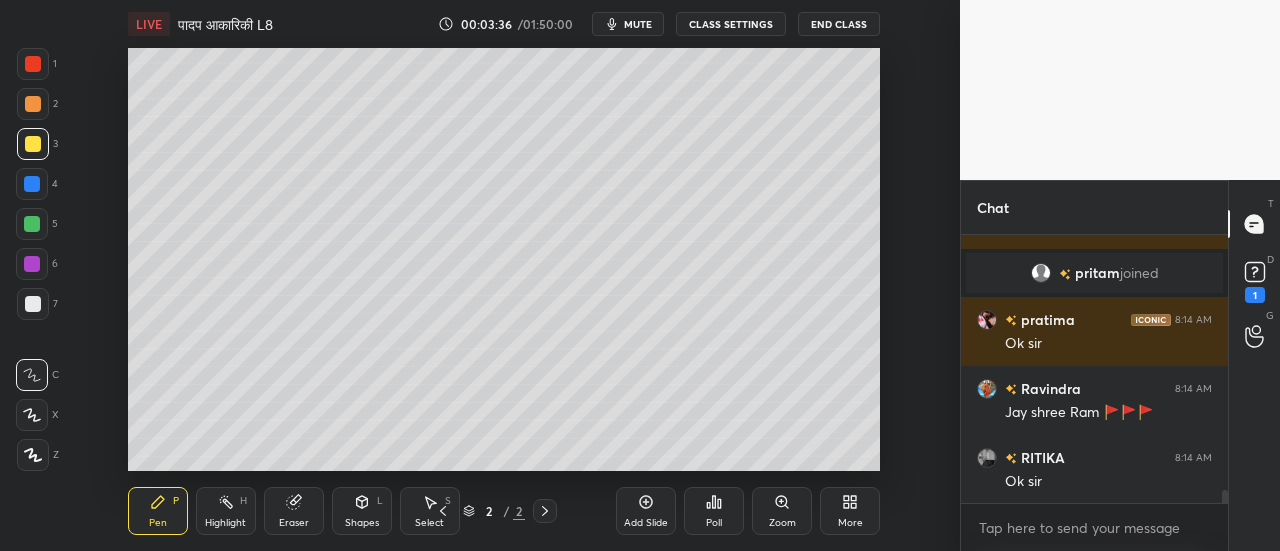 click on "1 2 3 4 5 6 7" at bounding box center (37, 188) 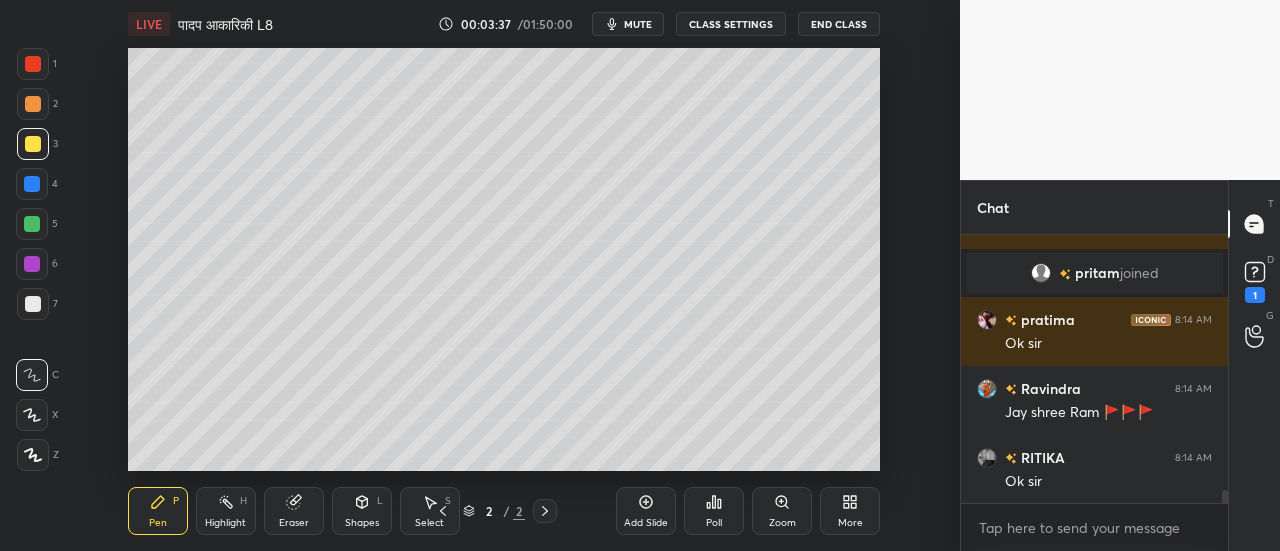 click at bounding box center [33, 304] 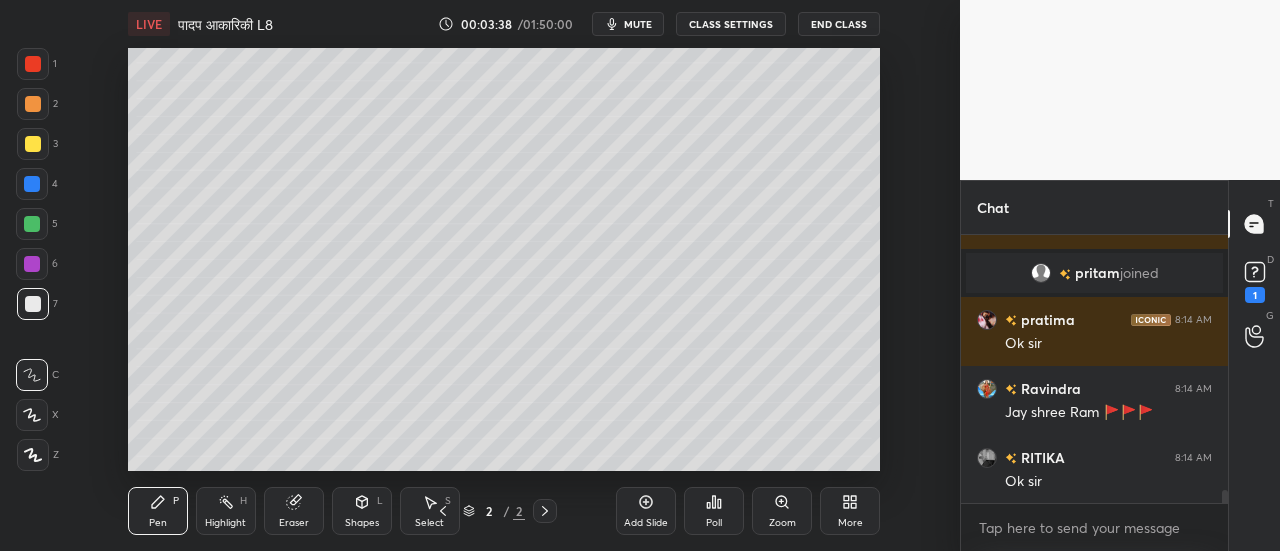 click on "More" at bounding box center [850, 511] 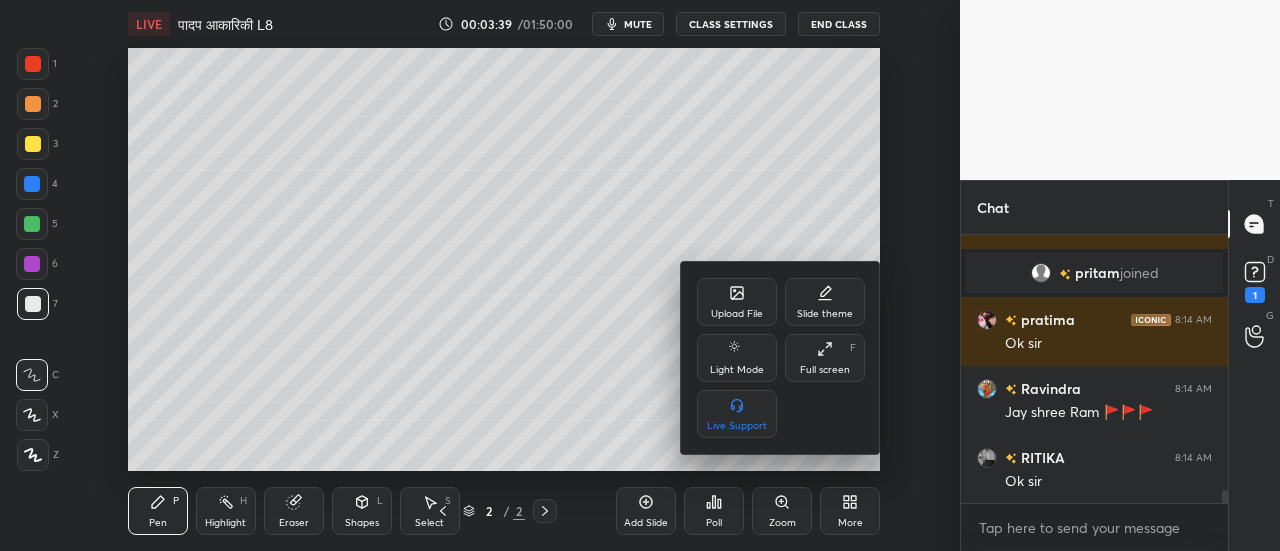 click on "Full screen F" at bounding box center (825, 358) 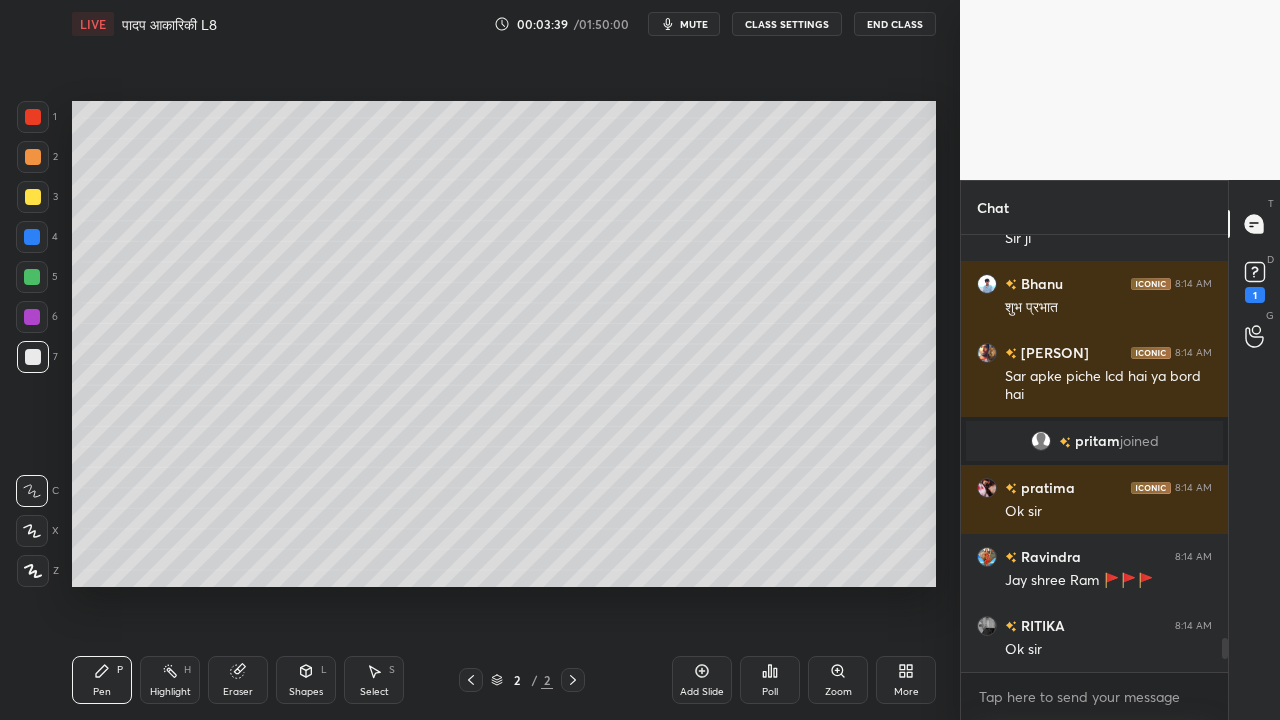 scroll, scrollTop: 99408, scrollLeft: 99120, axis: both 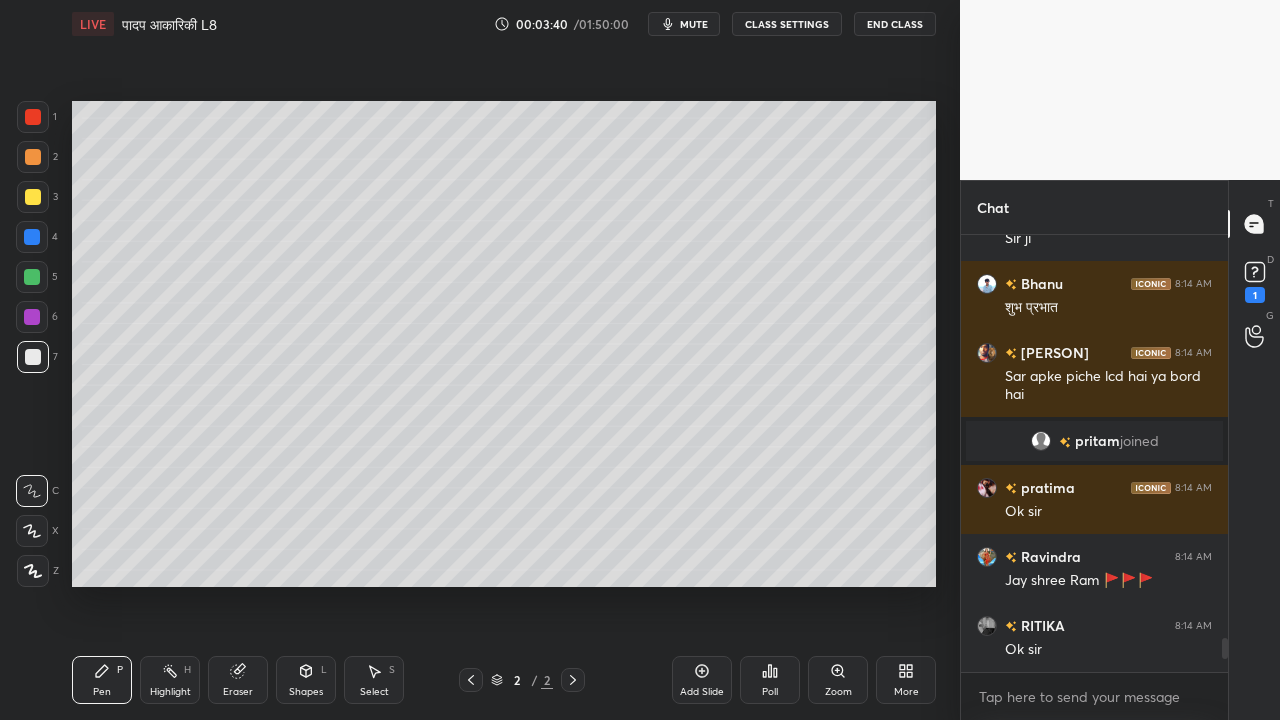 click at bounding box center (33, 197) 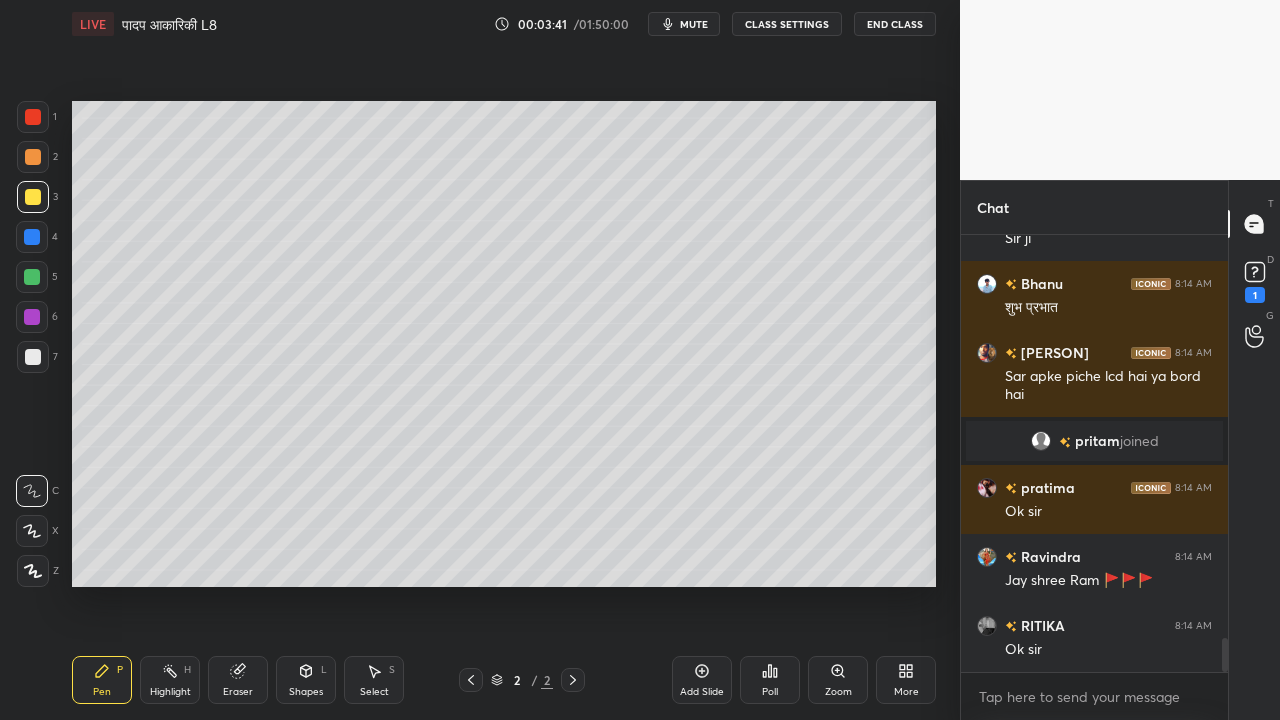 scroll, scrollTop: 5198, scrollLeft: 0, axis: vertical 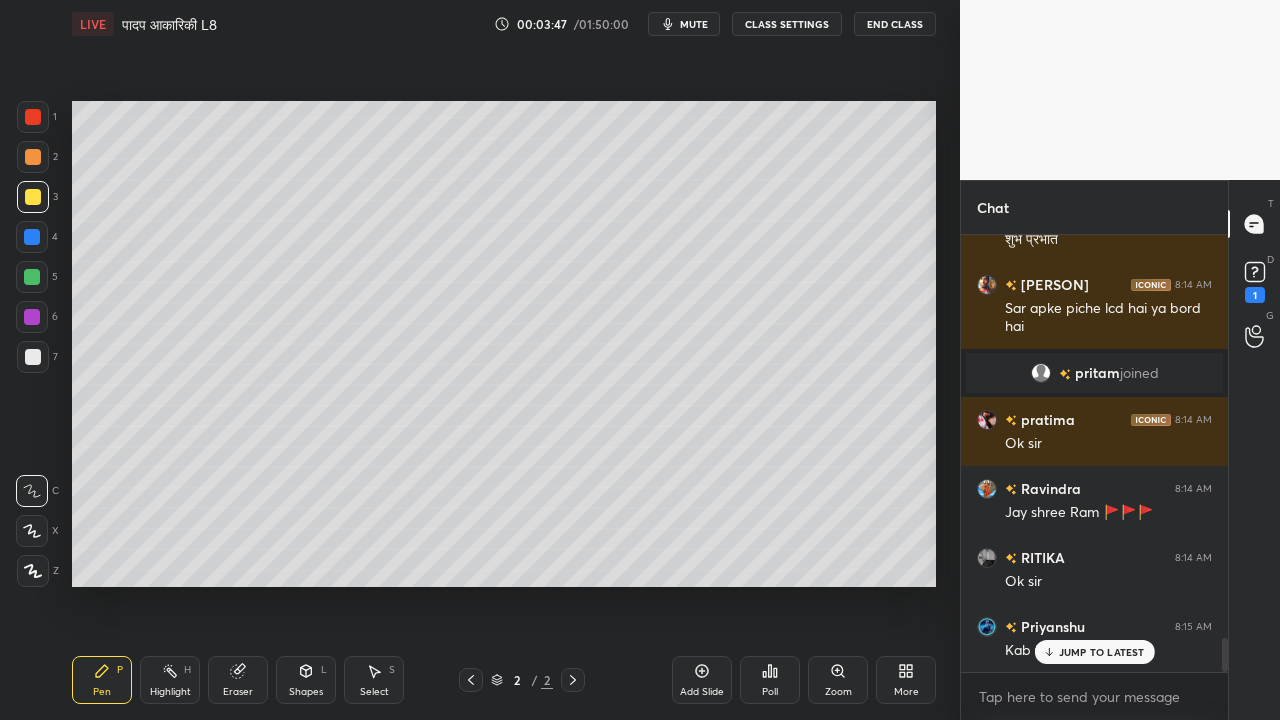 click at bounding box center [33, 357] 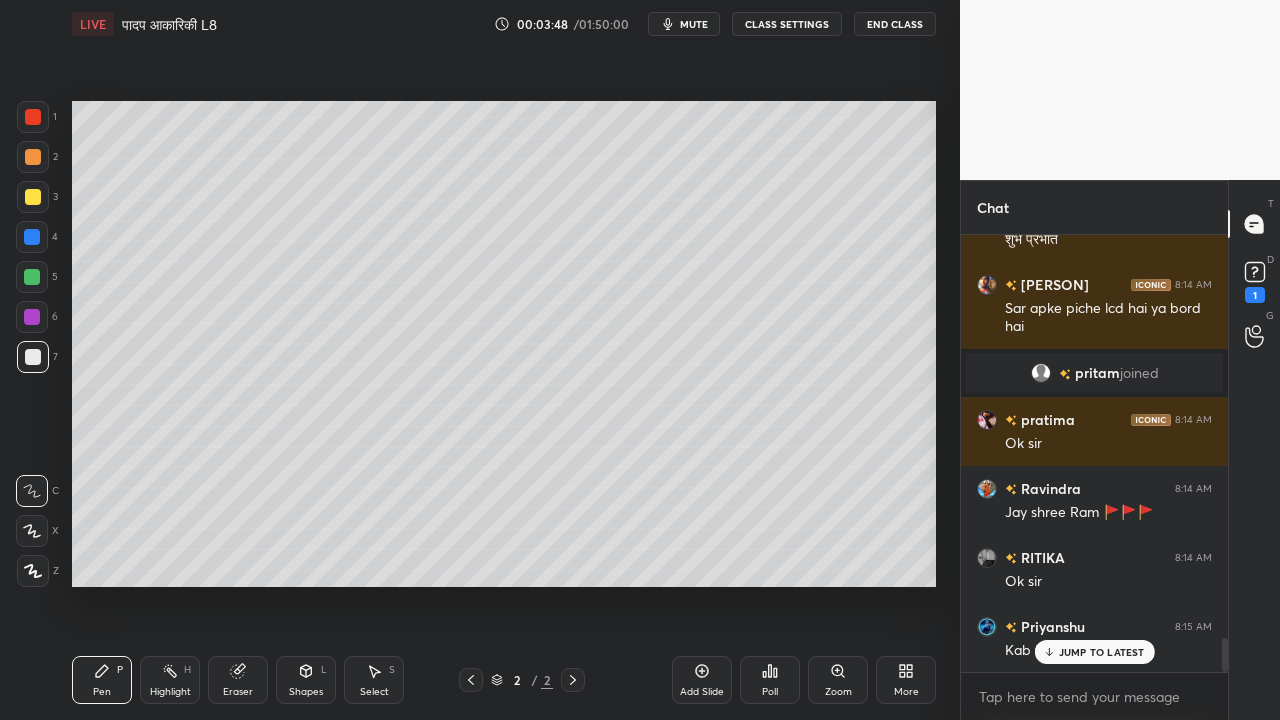 scroll, scrollTop: 5246, scrollLeft: 0, axis: vertical 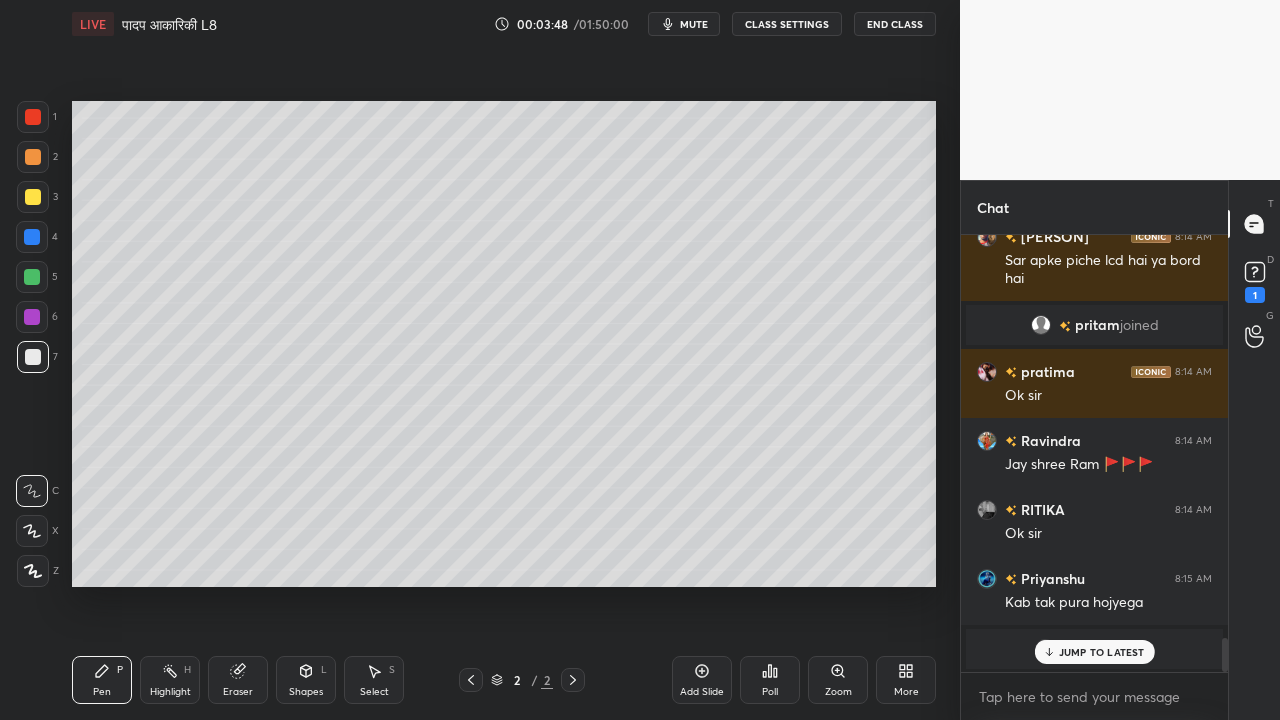 click at bounding box center (33, 197) 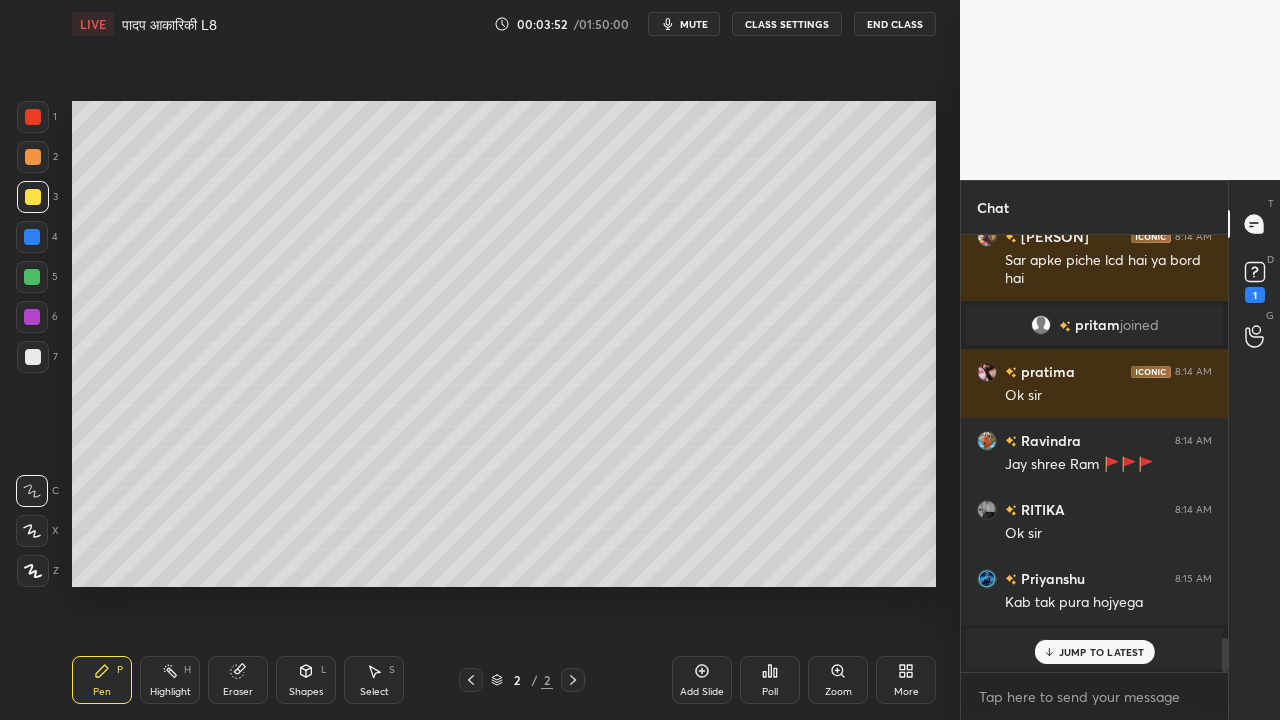 click at bounding box center [33, 357] 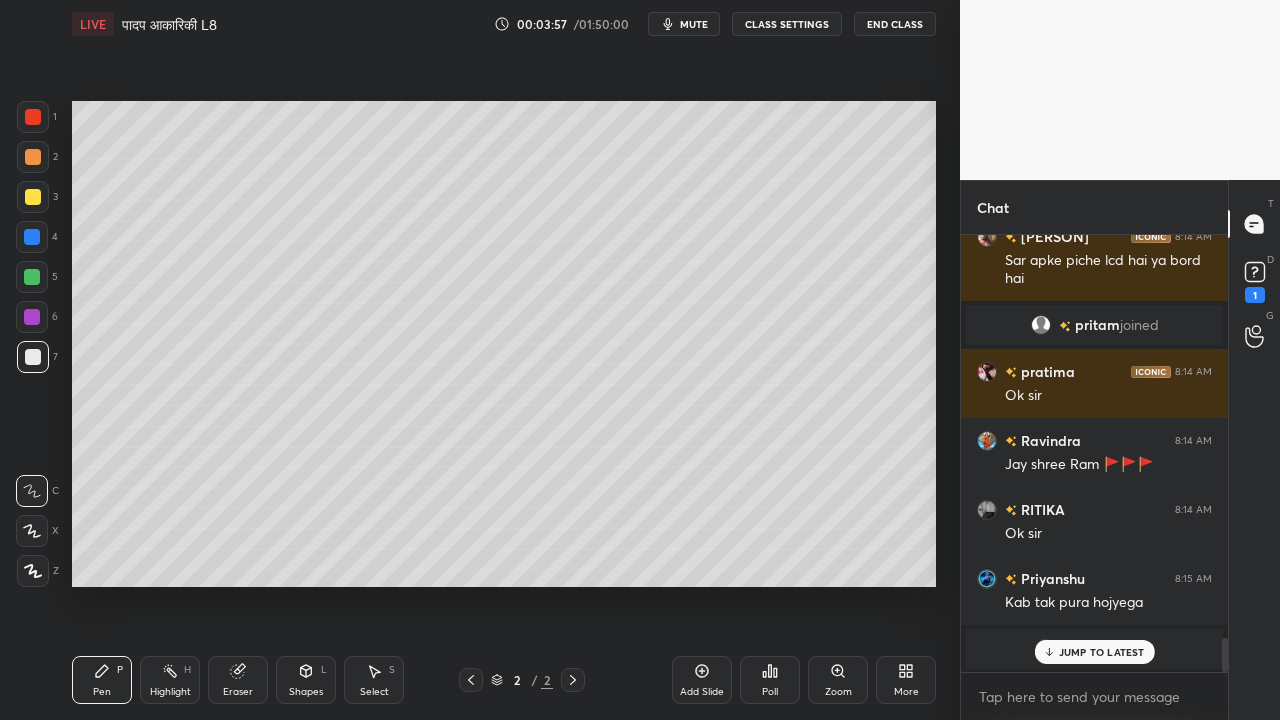 click at bounding box center [32, 317] 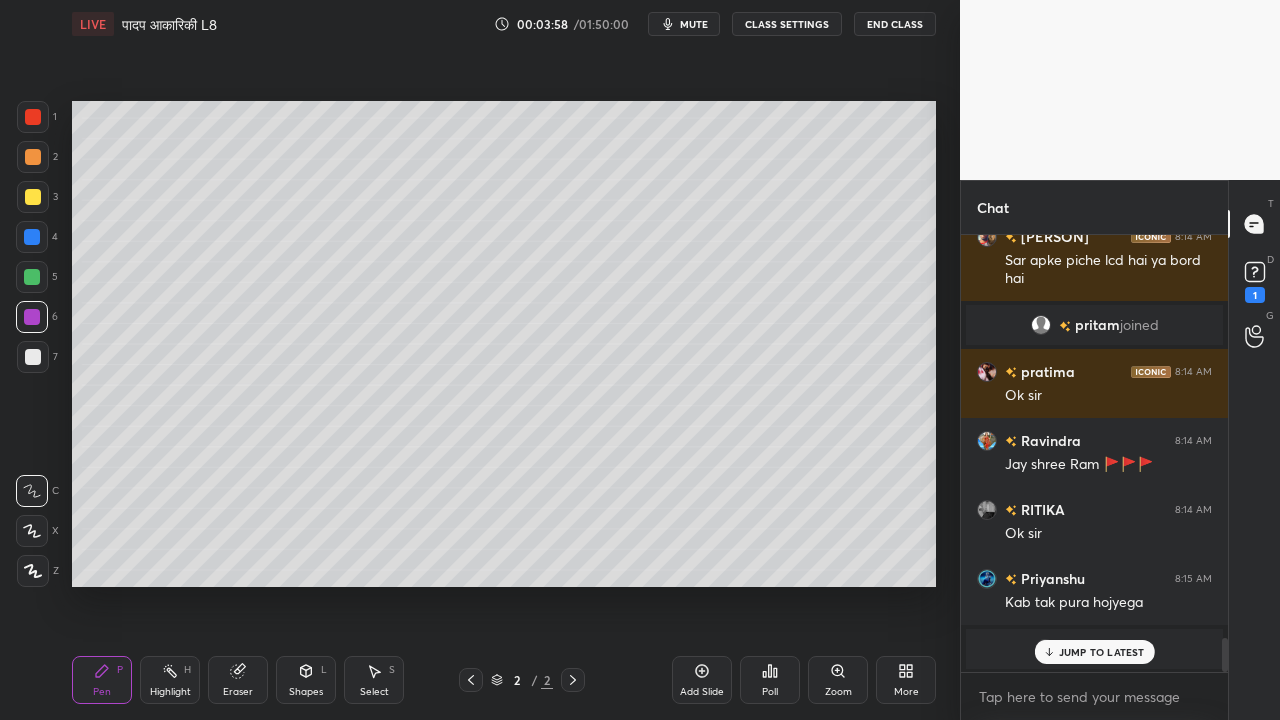 click at bounding box center (33, 197) 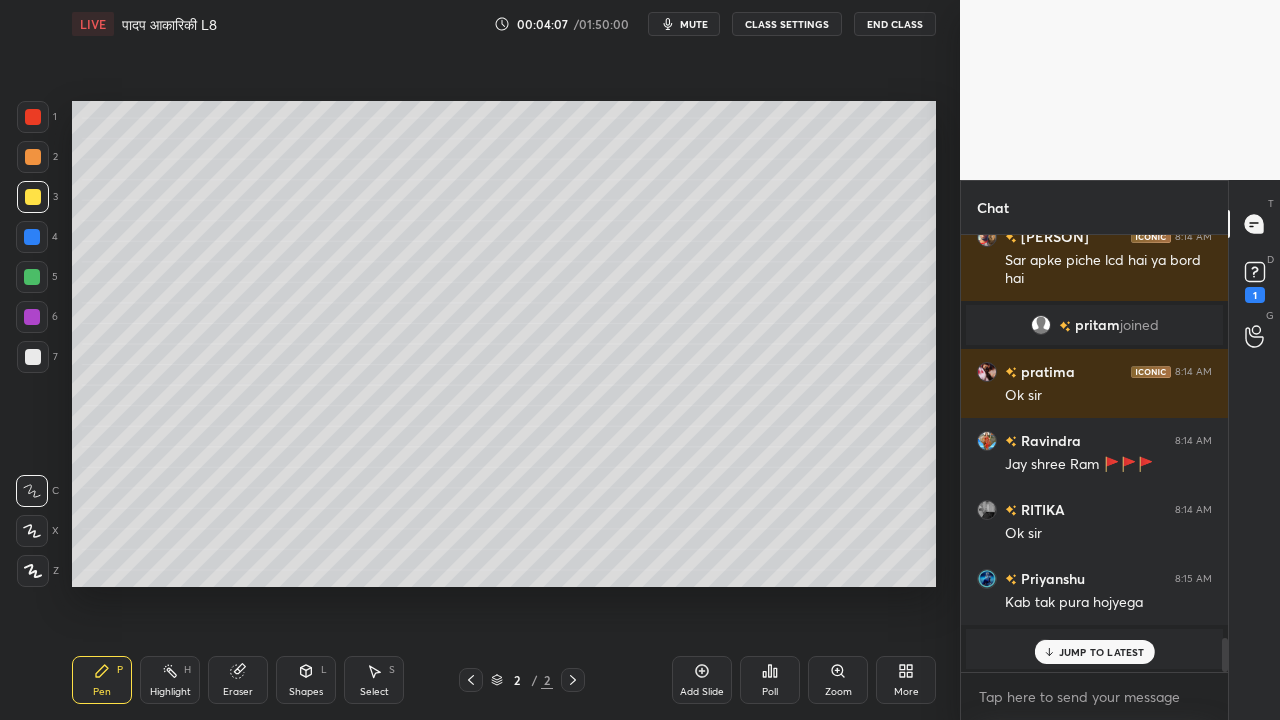 click on "Eraser" at bounding box center [238, 680] 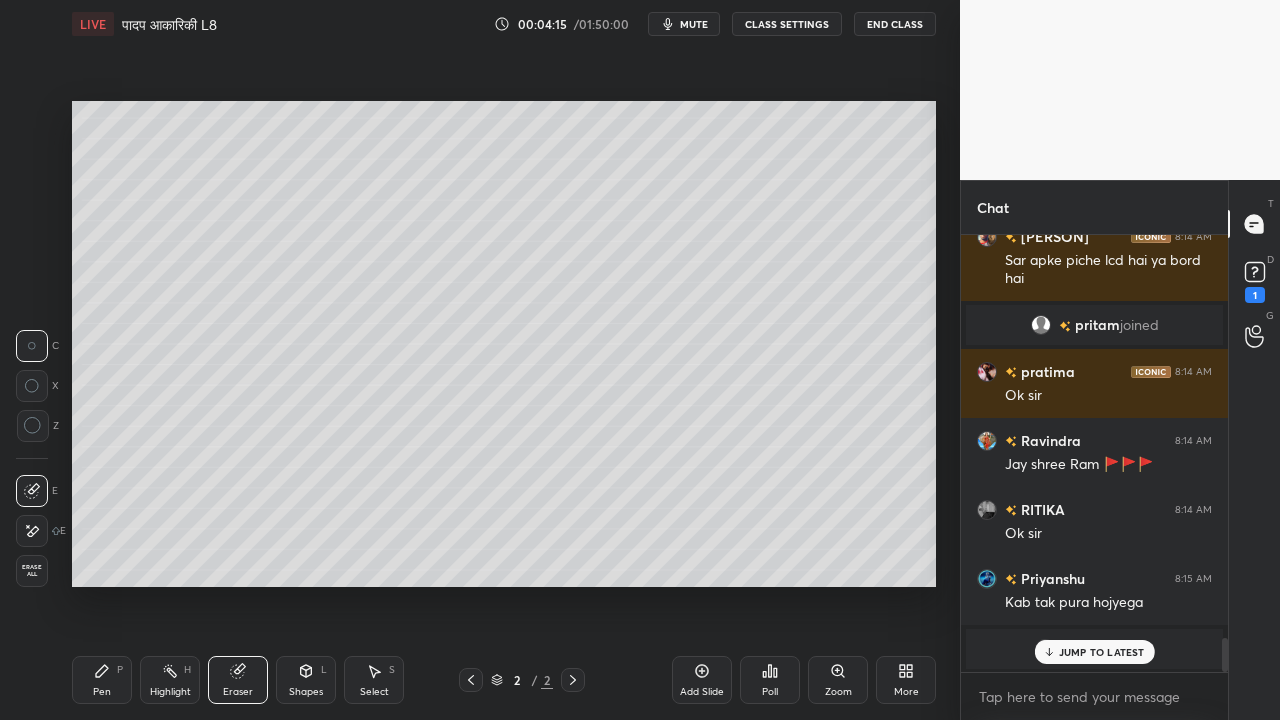 click 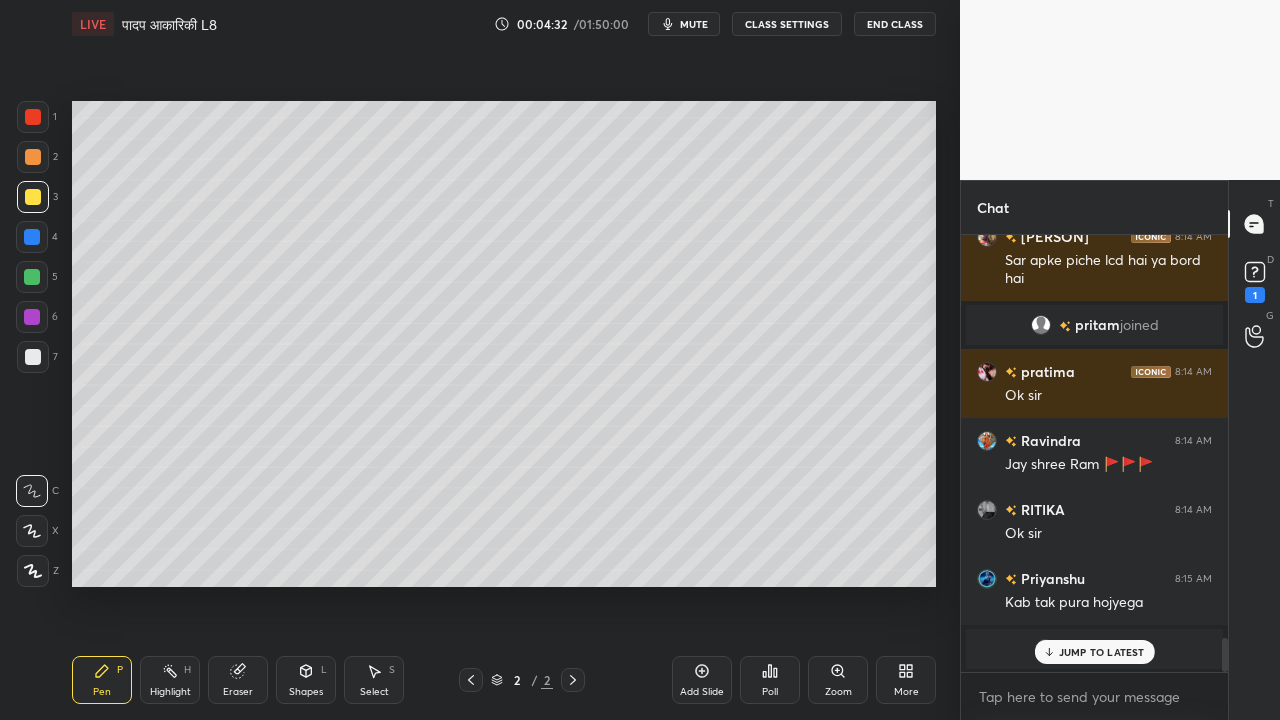 click at bounding box center [33, 357] 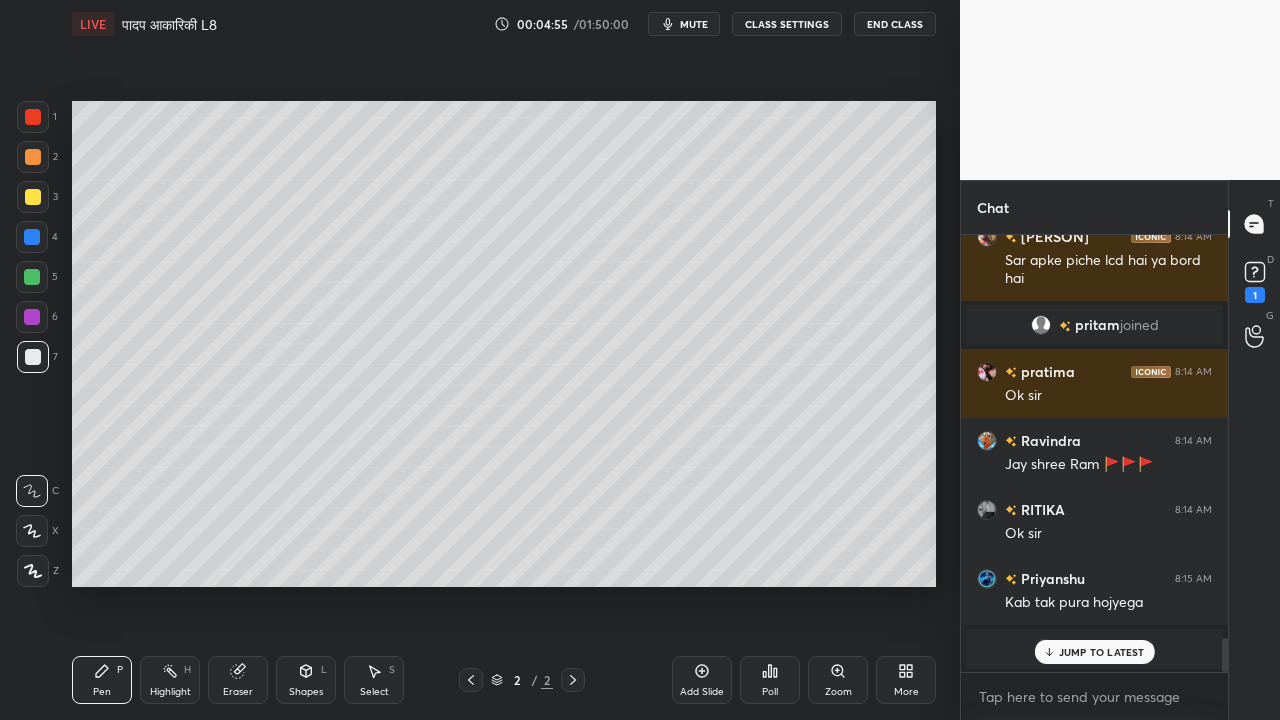 drag, startPoint x: 237, startPoint y: 672, endPoint x: 316, endPoint y: 594, distance: 111.01801 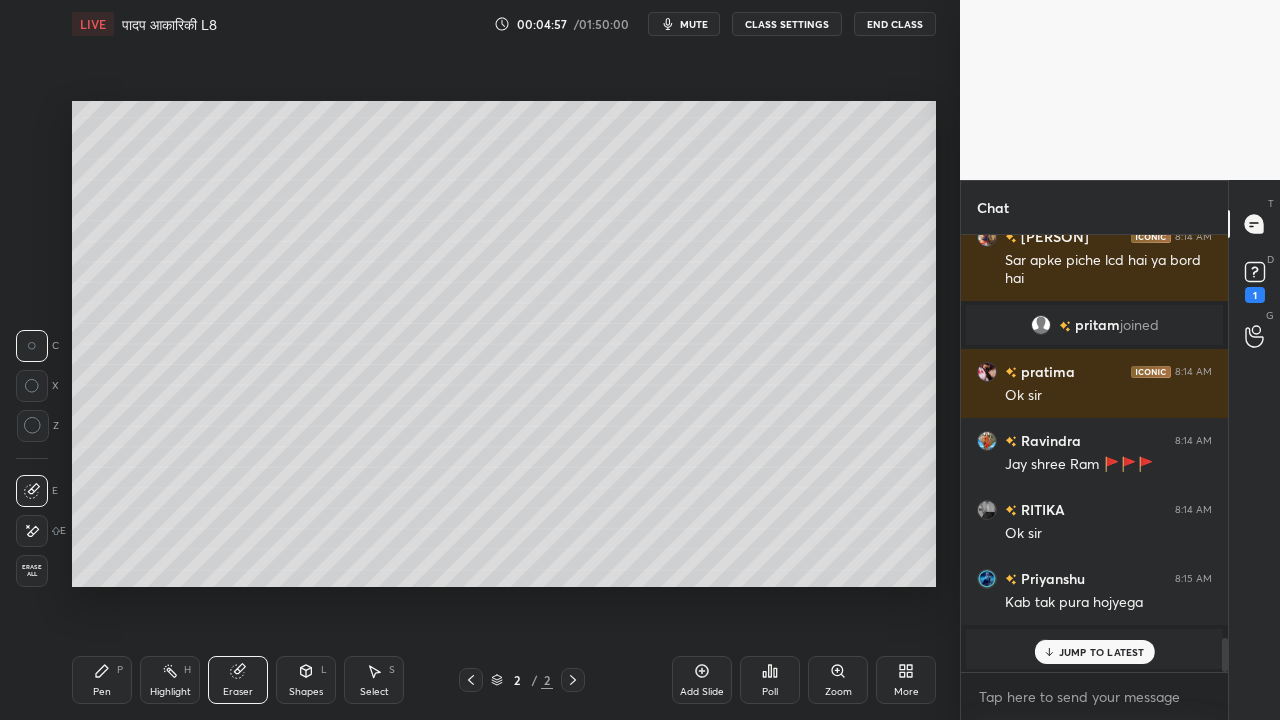 drag, startPoint x: 100, startPoint y: 664, endPoint x: 107, endPoint y: 647, distance: 18.384777 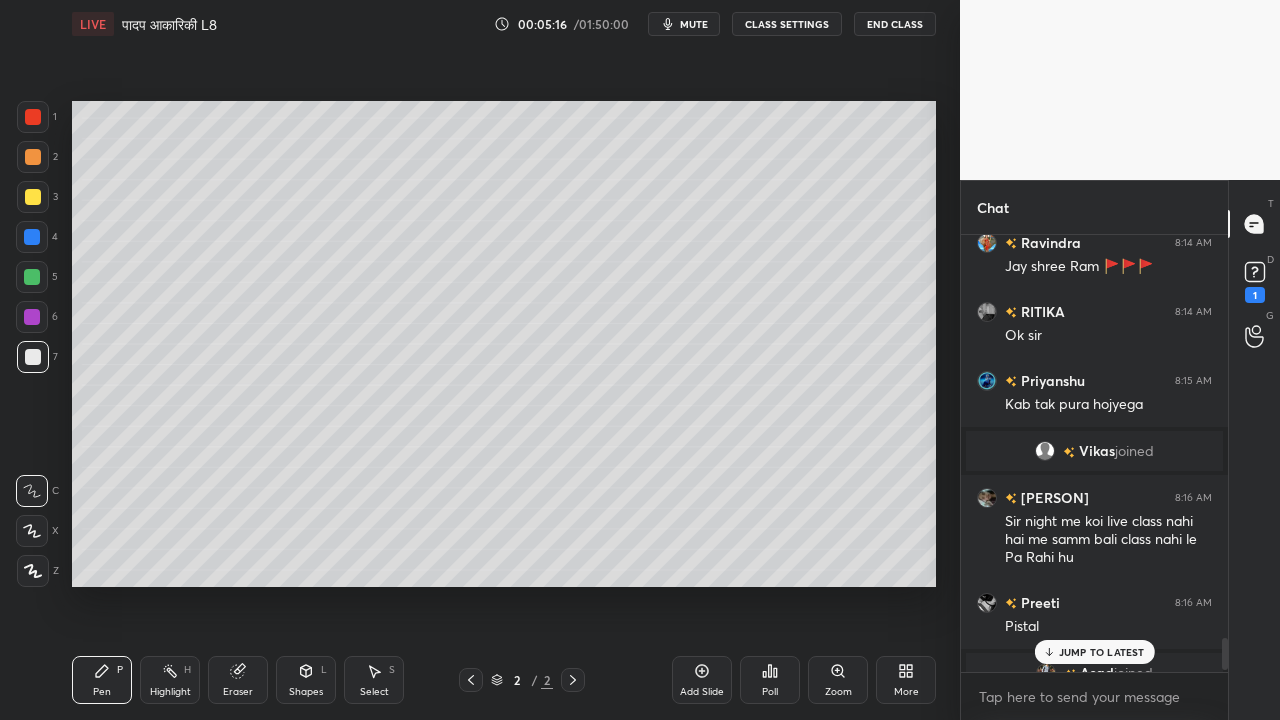 scroll, scrollTop: 5178, scrollLeft: 0, axis: vertical 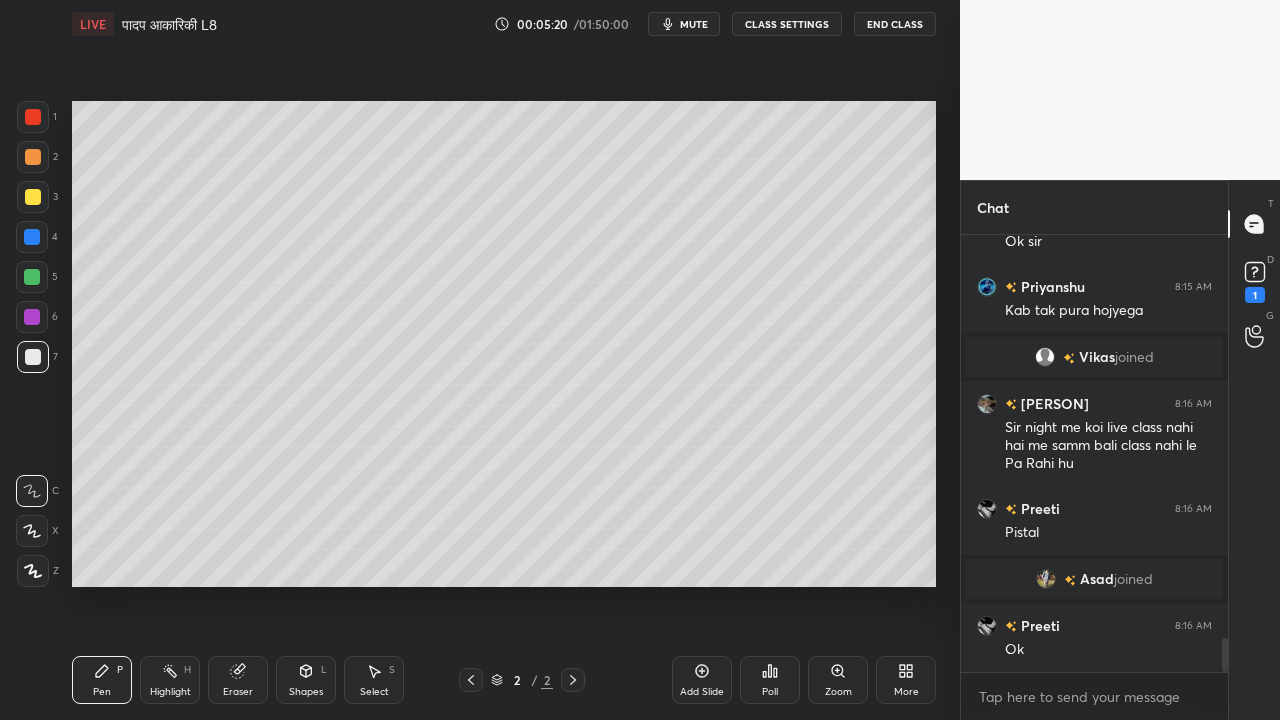 click 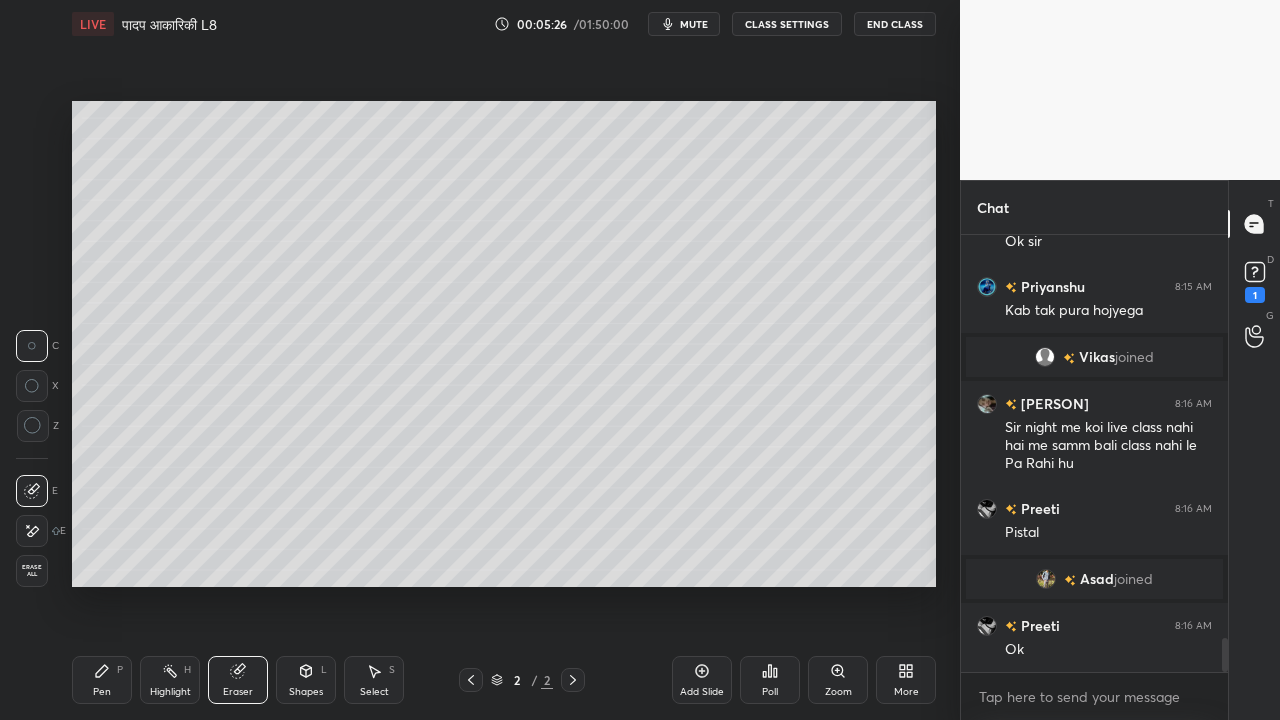 click on "Pen P" at bounding box center (102, 680) 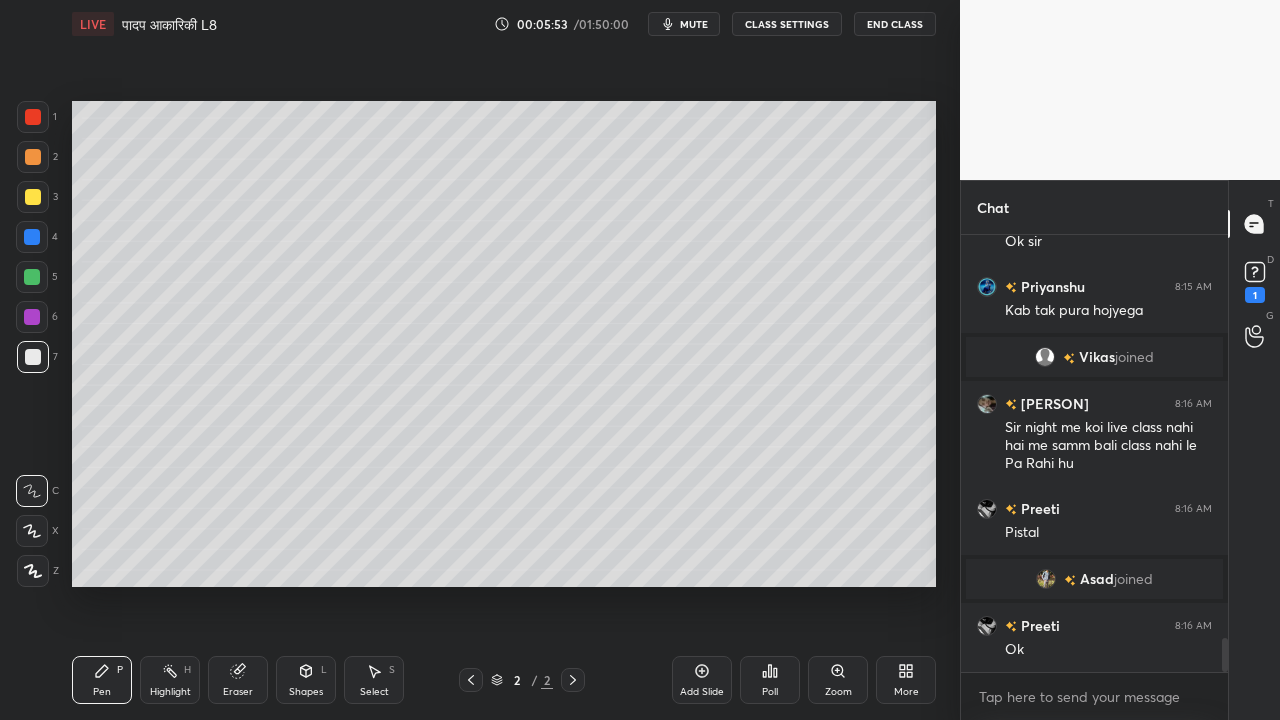 click at bounding box center (33, 357) 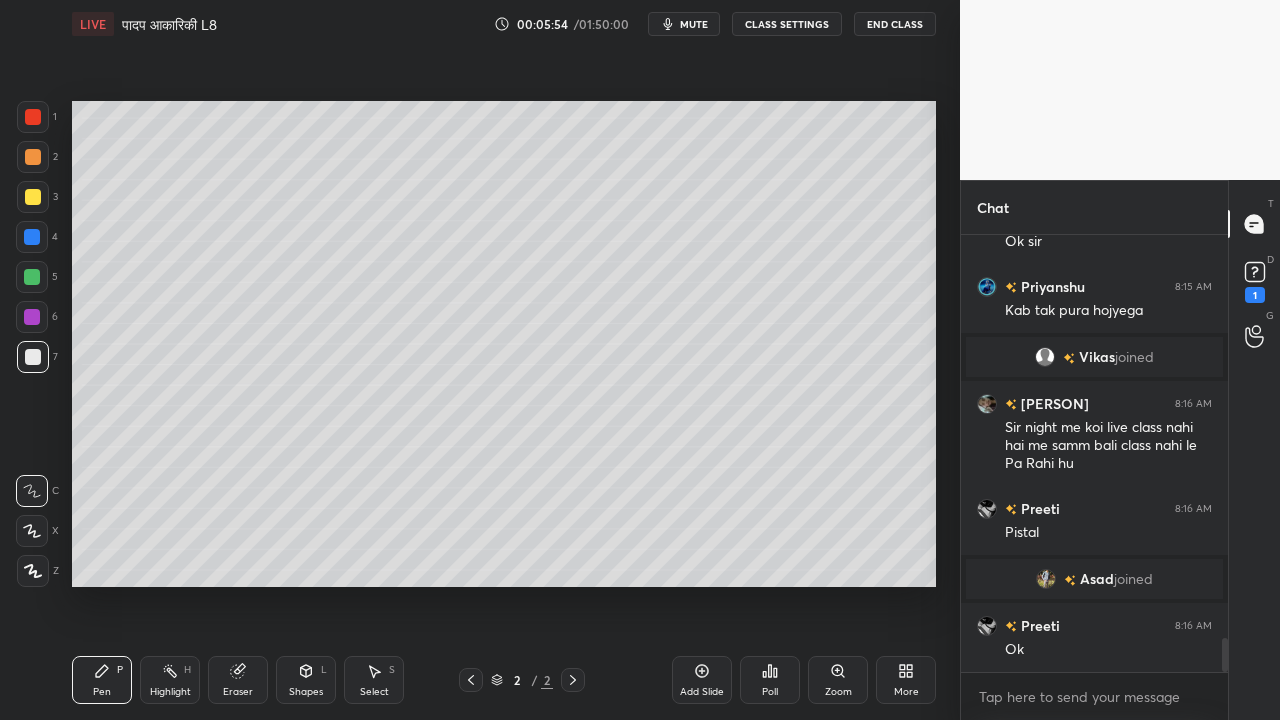 click at bounding box center [33, 197] 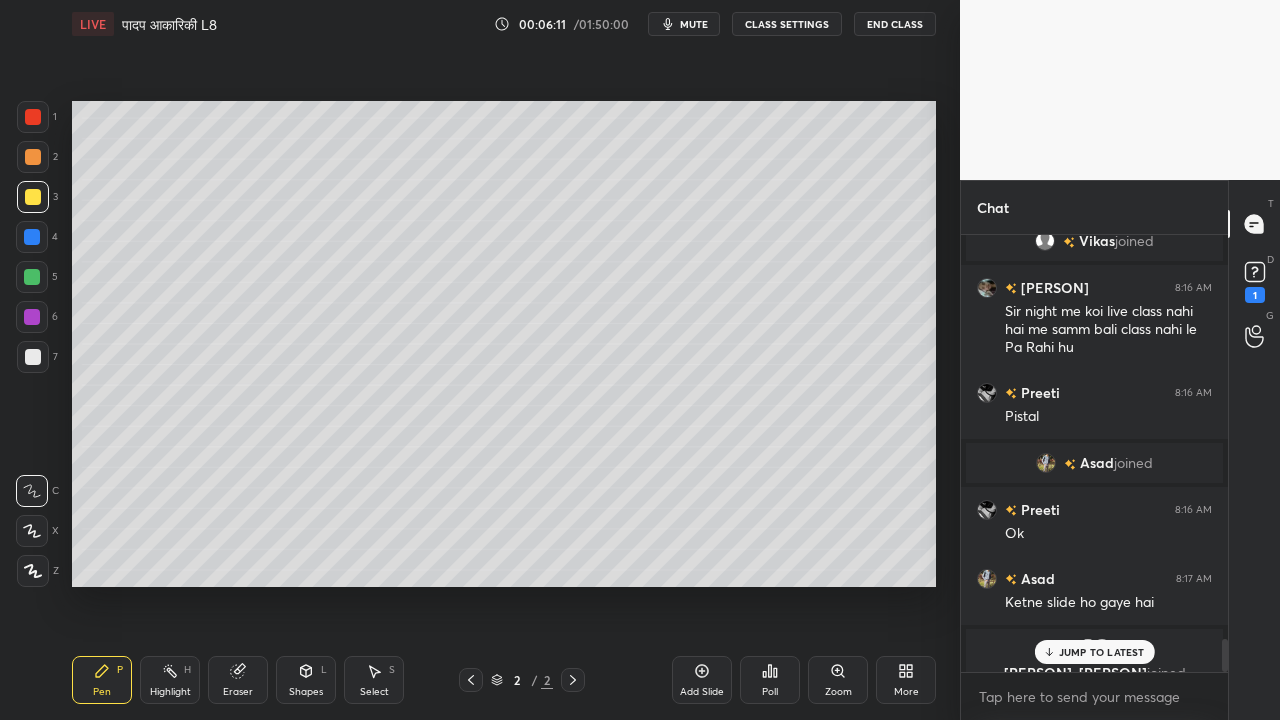 scroll, scrollTop: 5318, scrollLeft: 0, axis: vertical 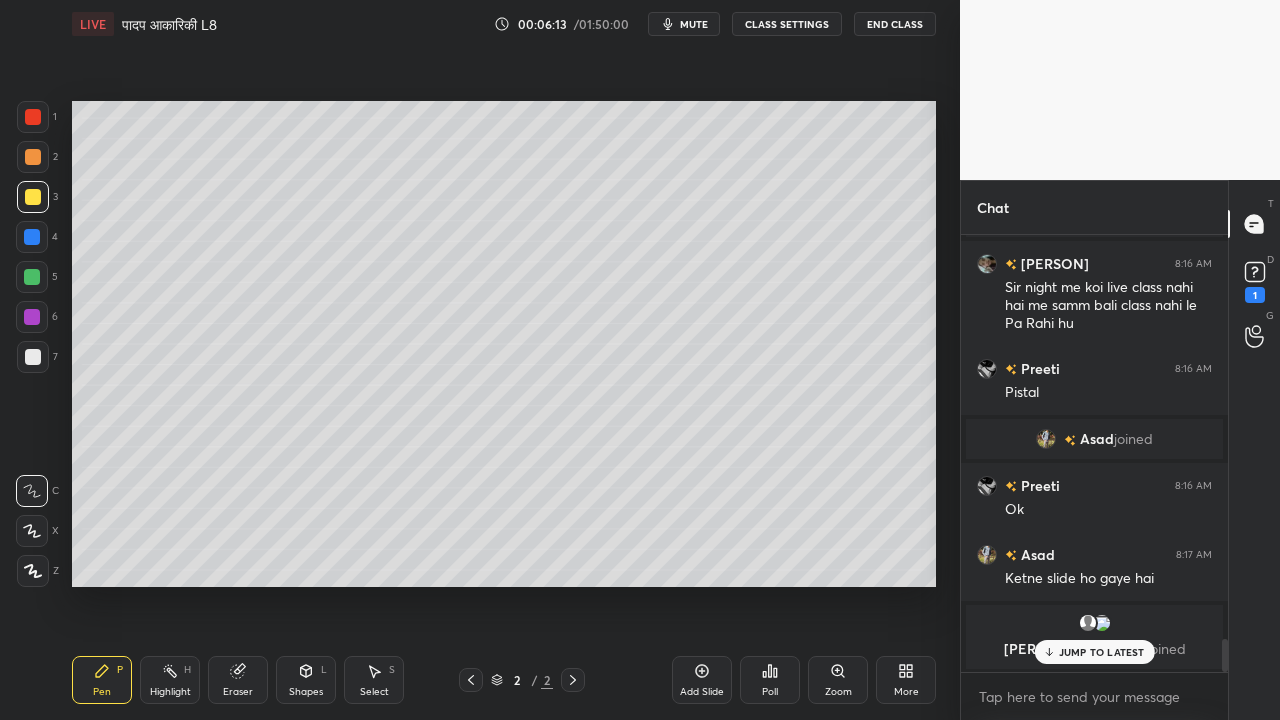 click at bounding box center (33, 357) 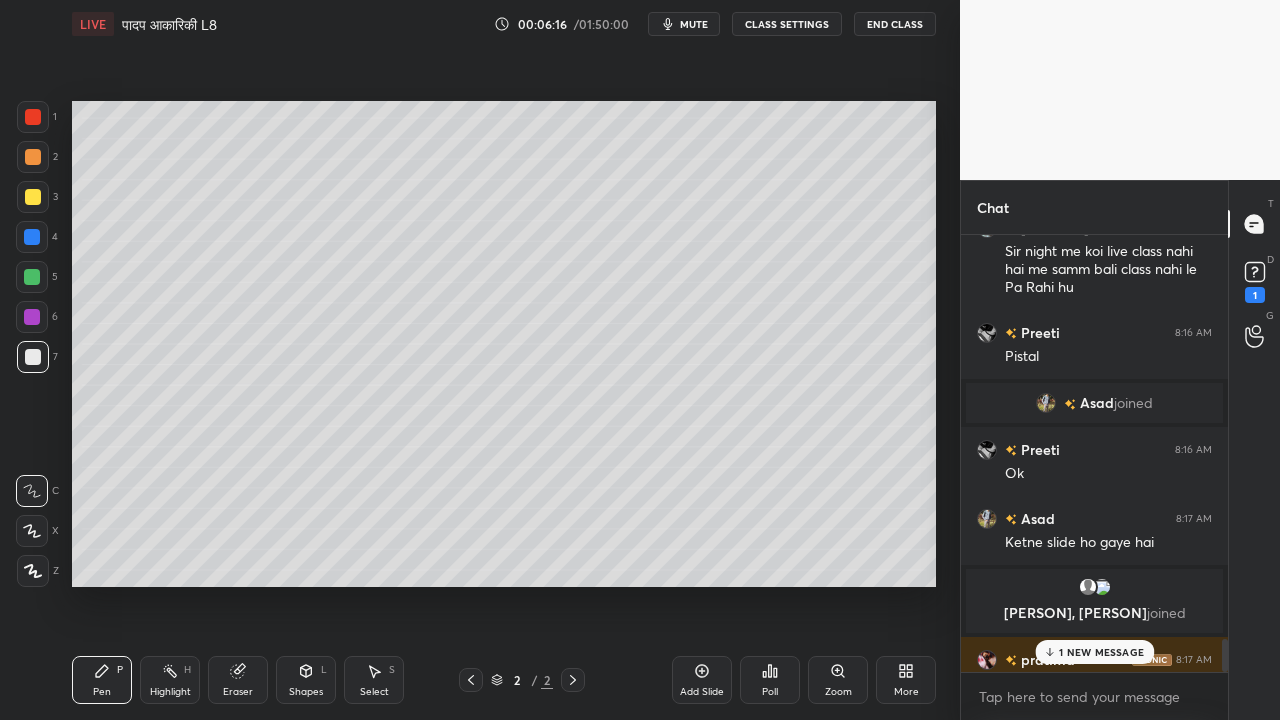 scroll, scrollTop: 5352, scrollLeft: 0, axis: vertical 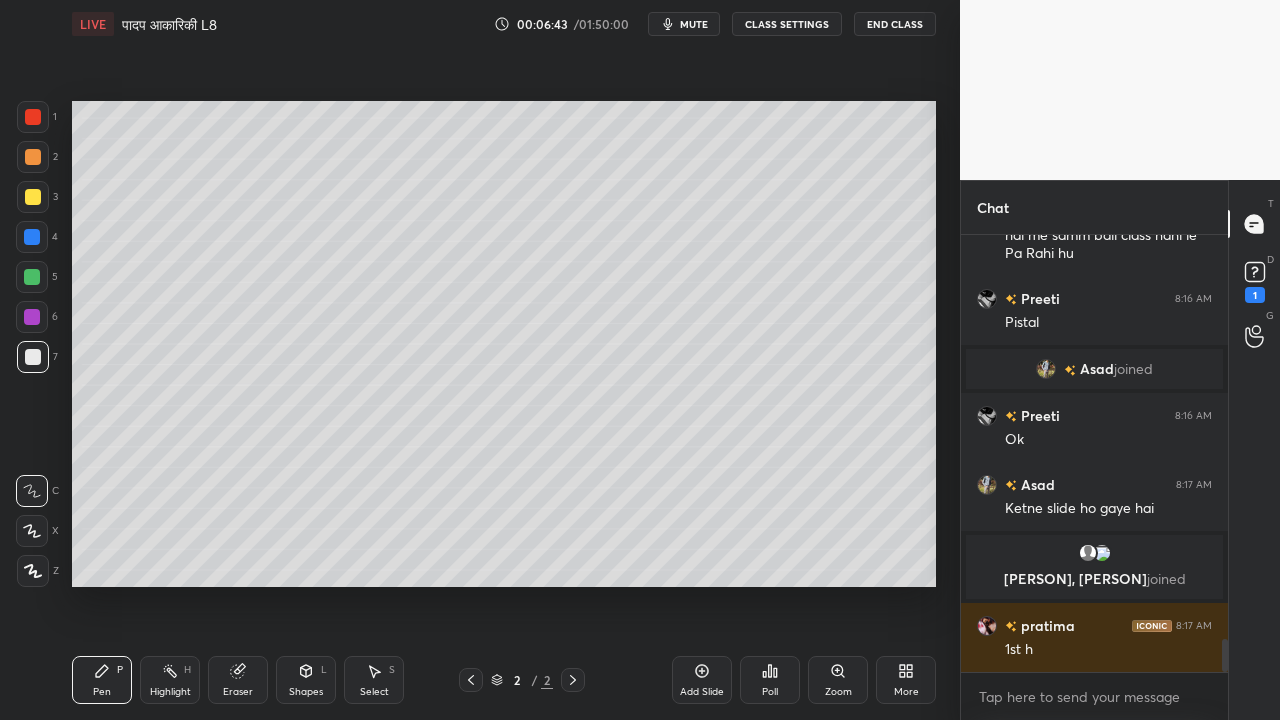 click on "Eraser" at bounding box center (238, 680) 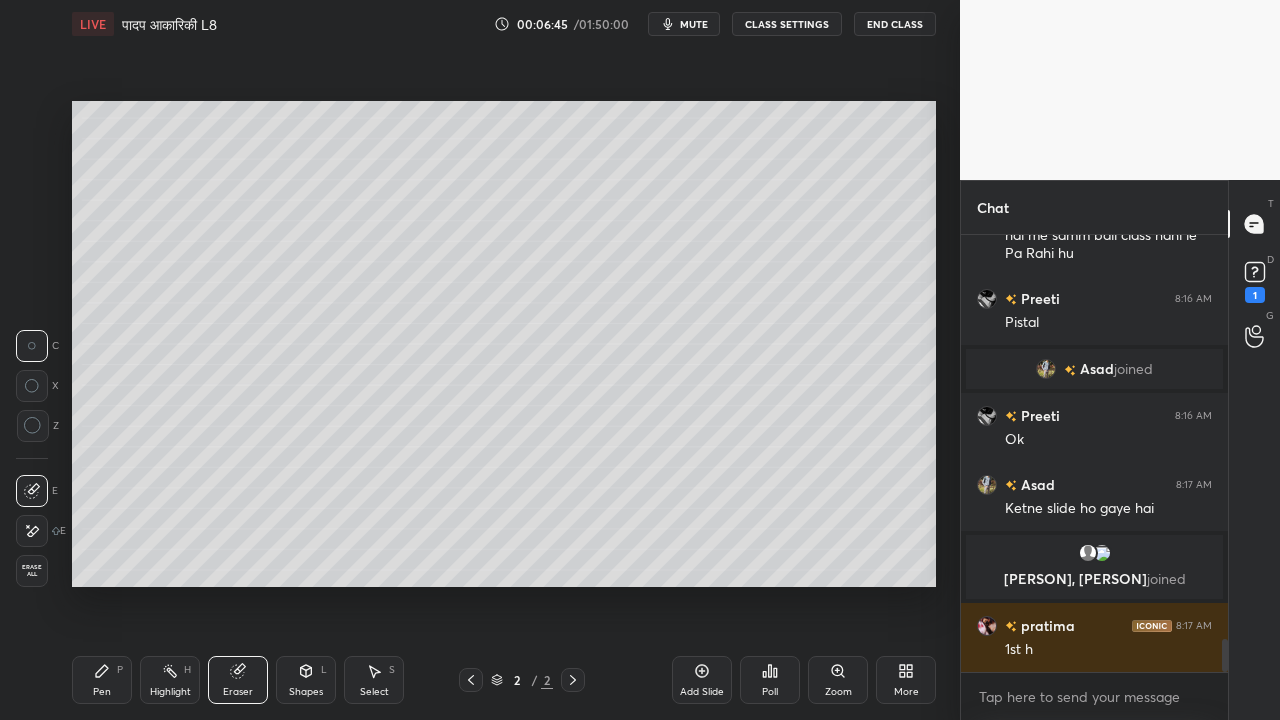 scroll, scrollTop: 5420, scrollLeft: 0, axis: vertical 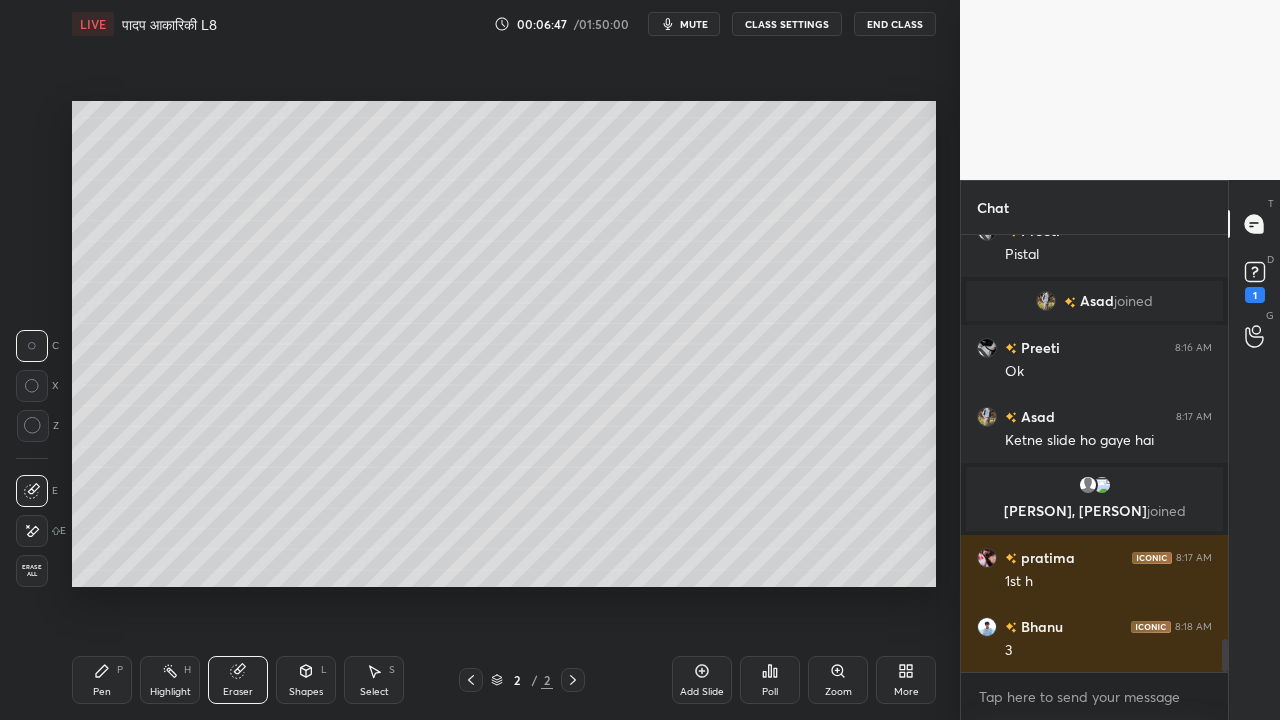 click 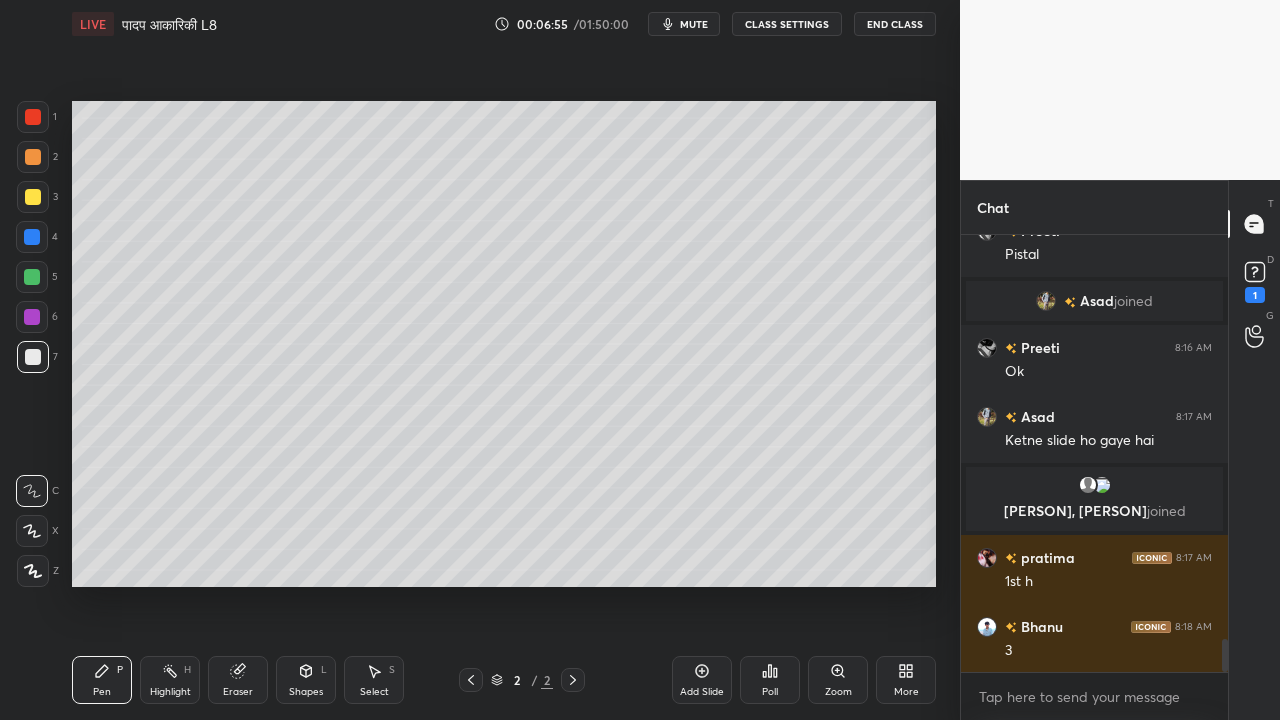 click at bounding box center [33, 197] 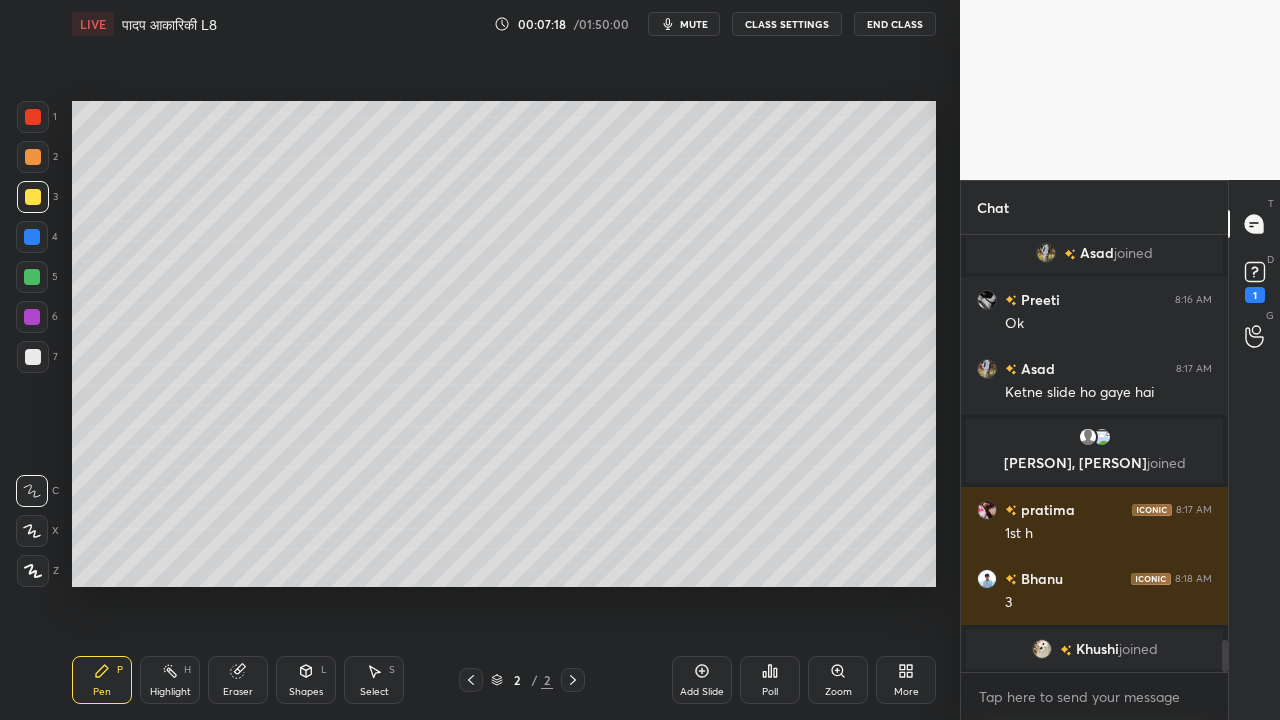 scroll, scrollTop: 5478, scrollLeft: 0, axis: vertical 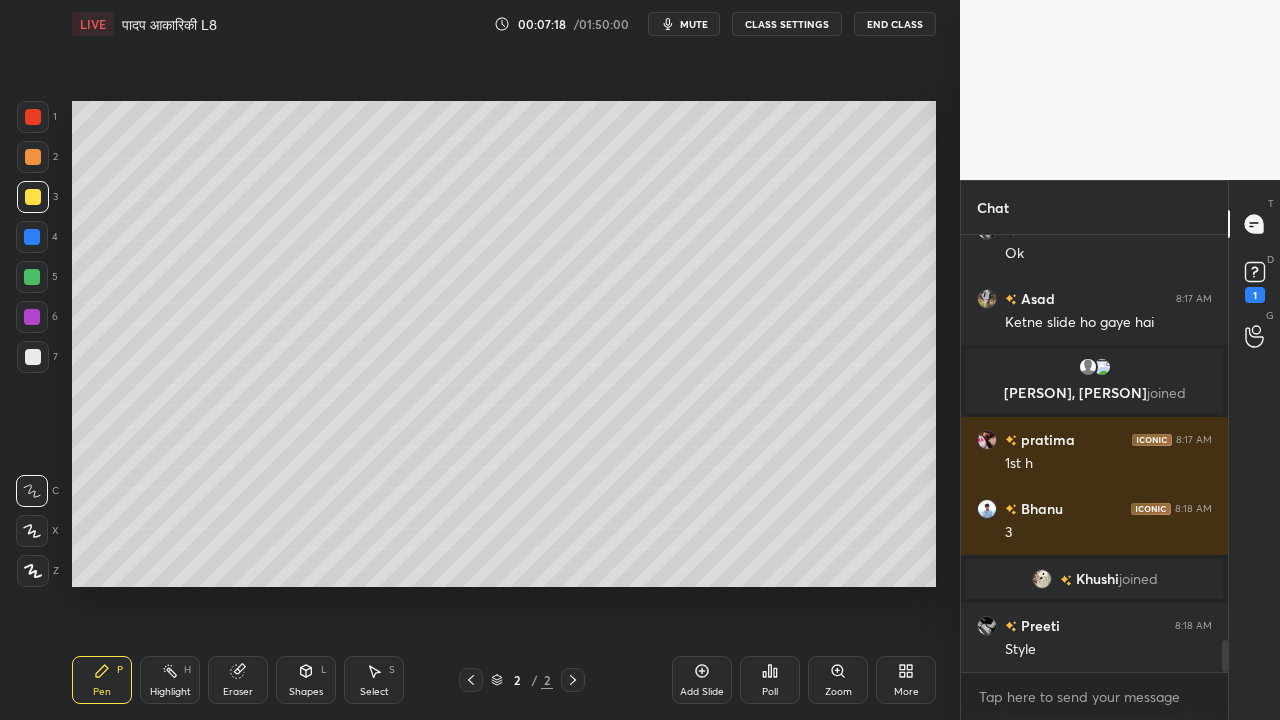 click at bounding box center (33, 357) 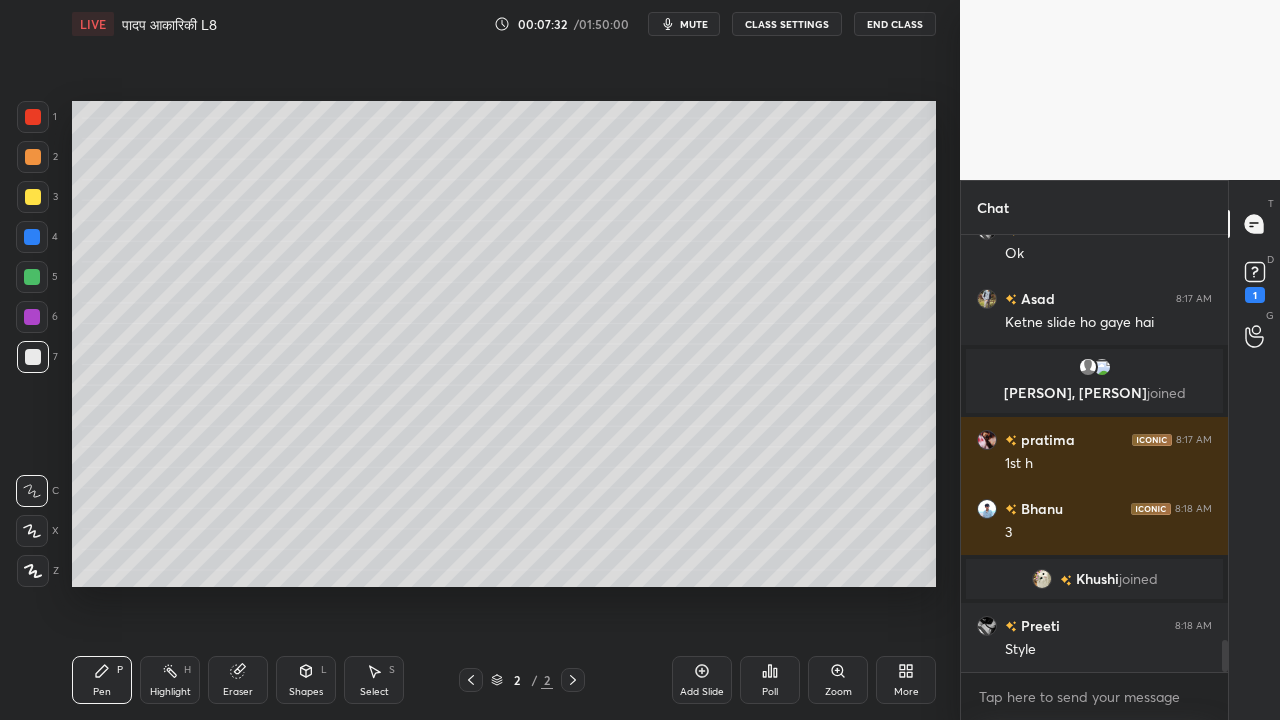 click at bounding box center (33, 357) 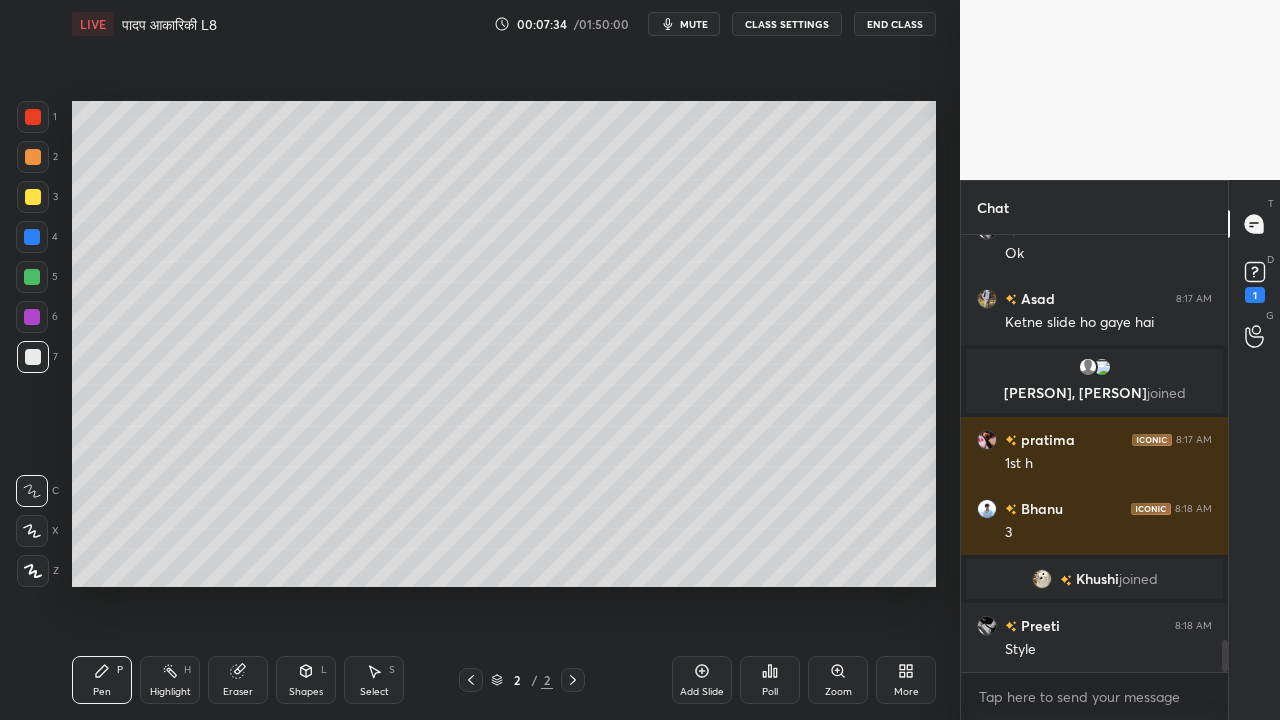 click at bounding box center [33, 197] 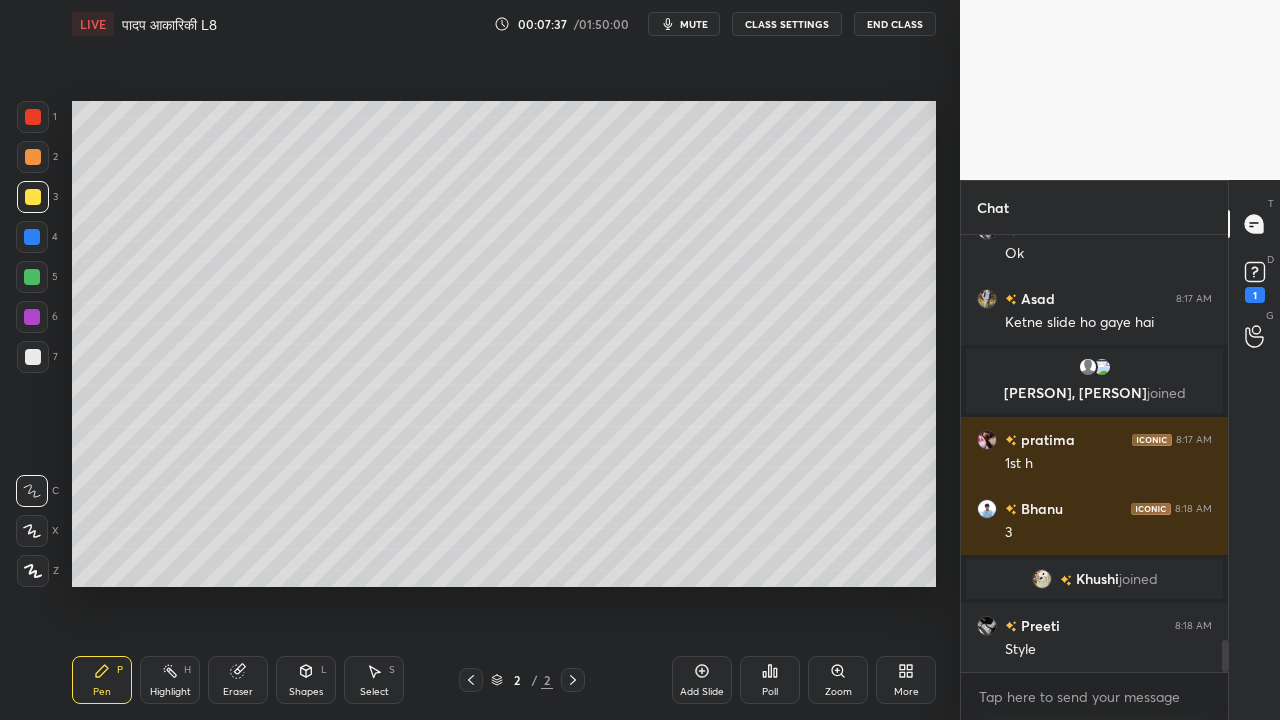 scroll, scrollTop: 5526, scrollLeft: 0, axis: vertical 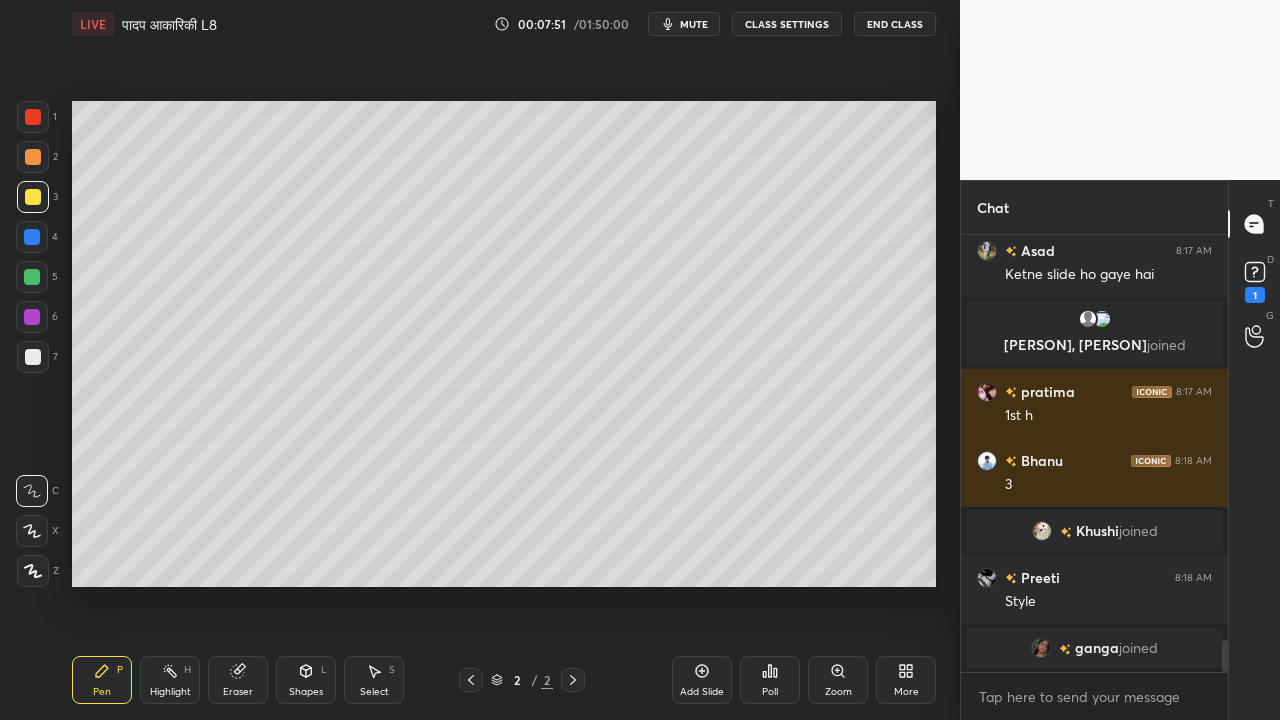 click at bounding box center [33, 357] 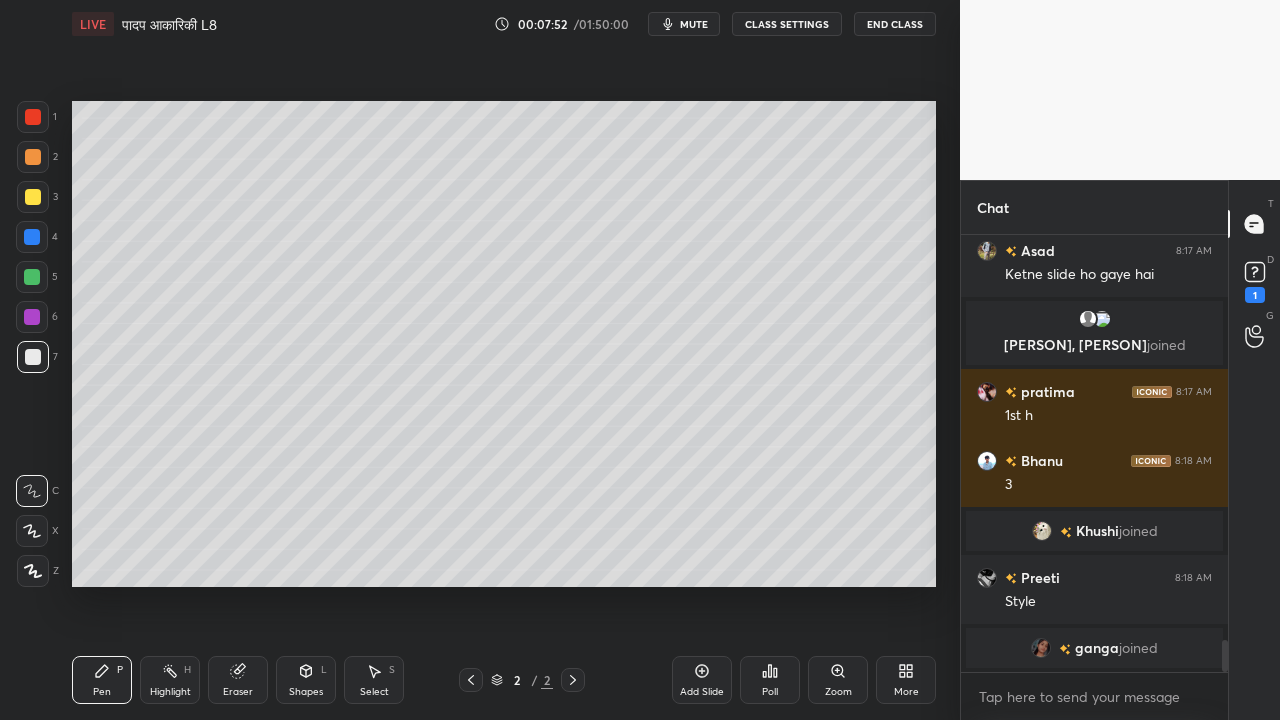 click on "Eraser" at bounding box center (238, 680) 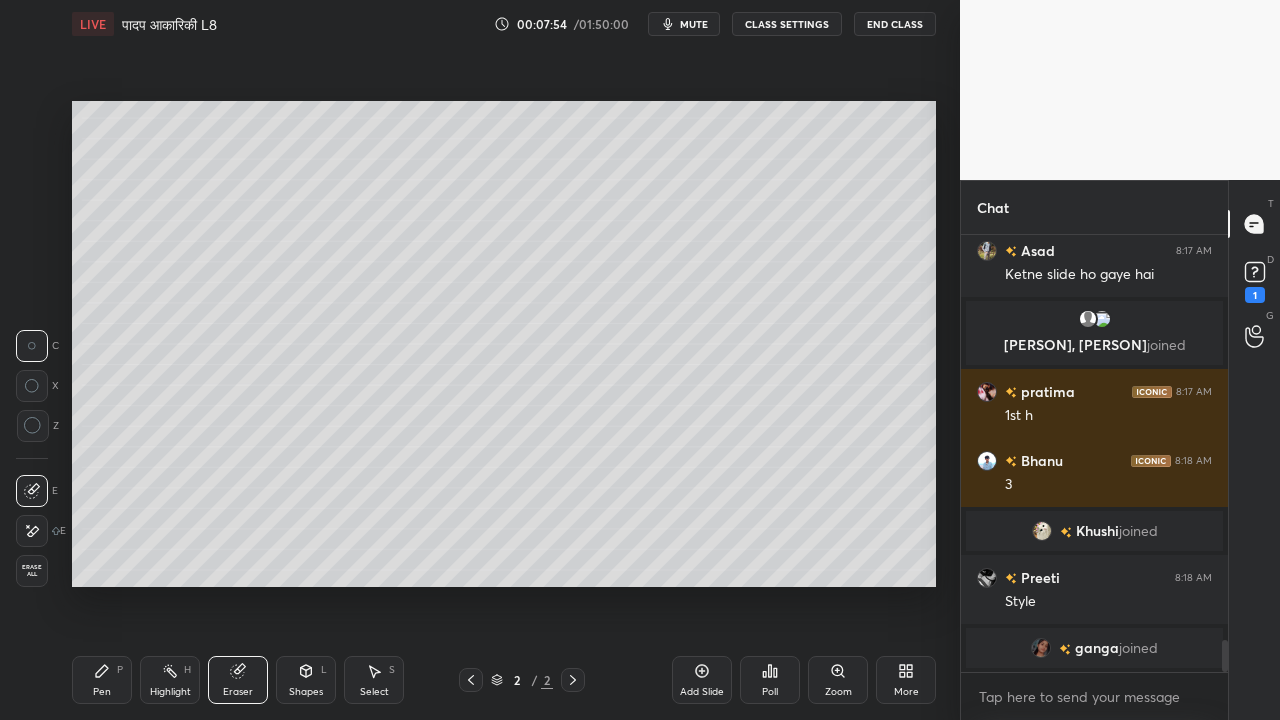 click 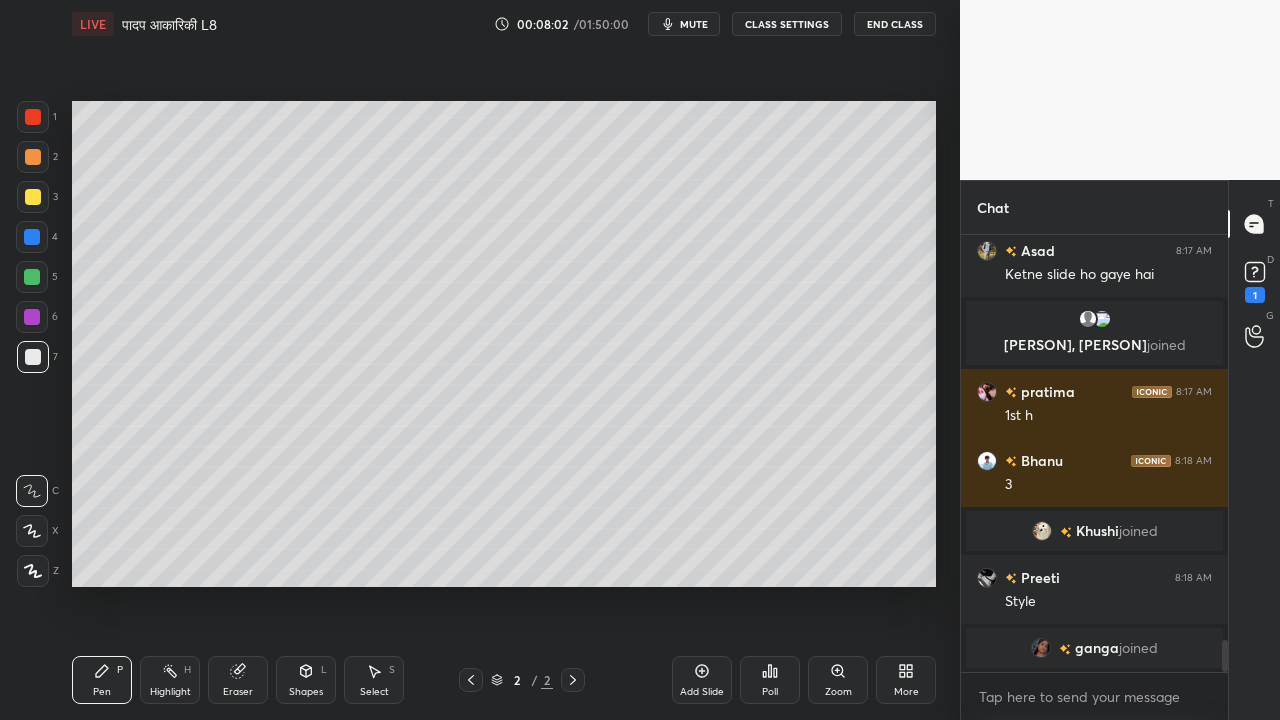 scroll, scrollTop: 5614, scrollLeft: 0, axis: vertical 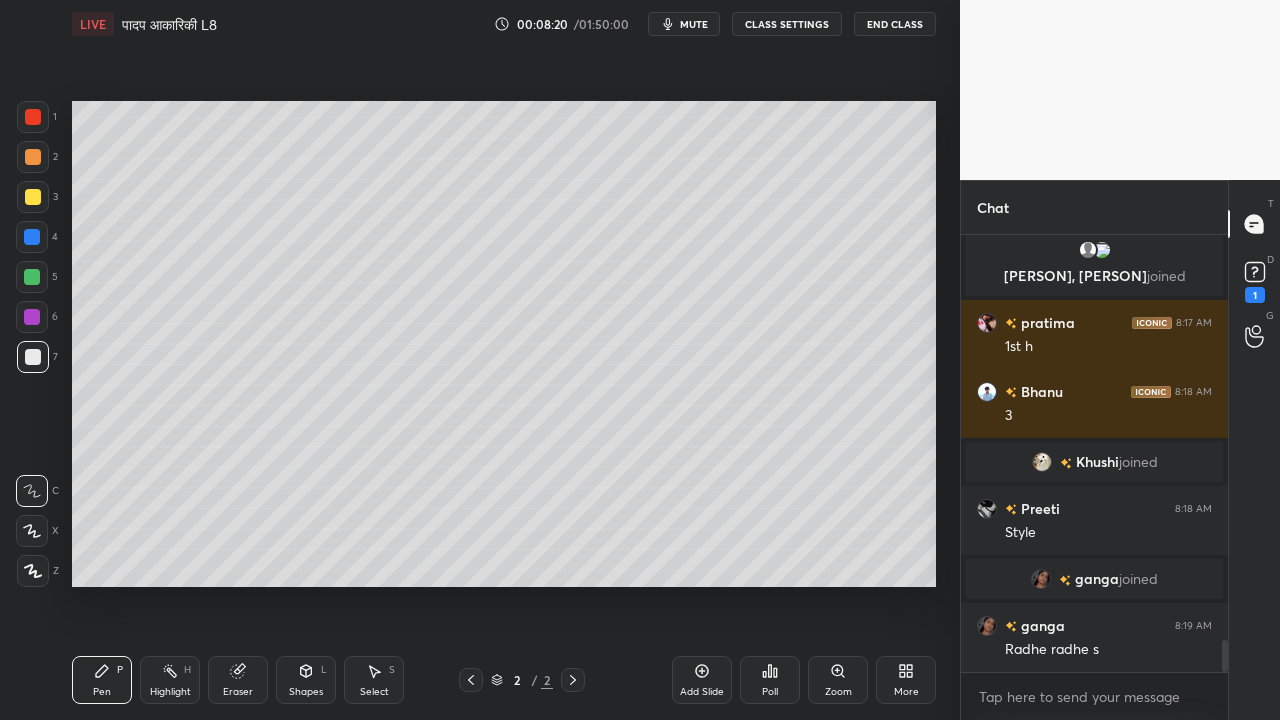 click at bounding box center (33, 197) 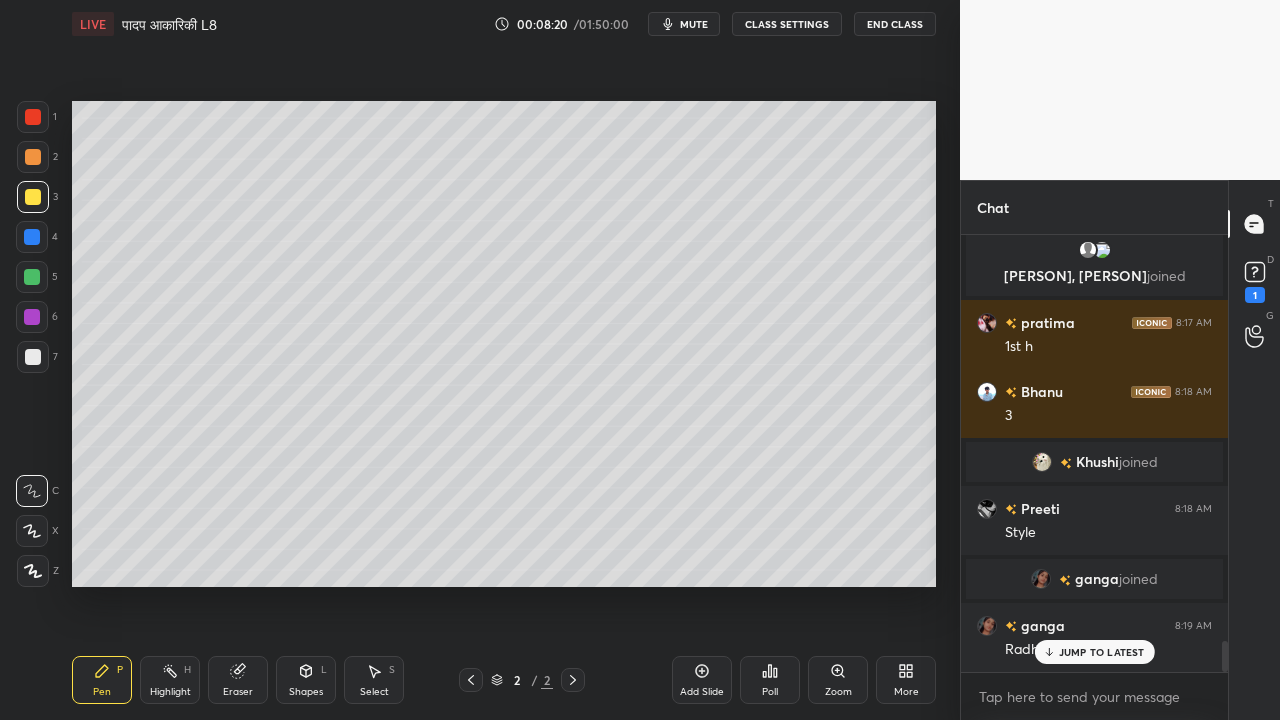 scroll, scrollTop: 5682, scrollLeft: 0, axis: vertical 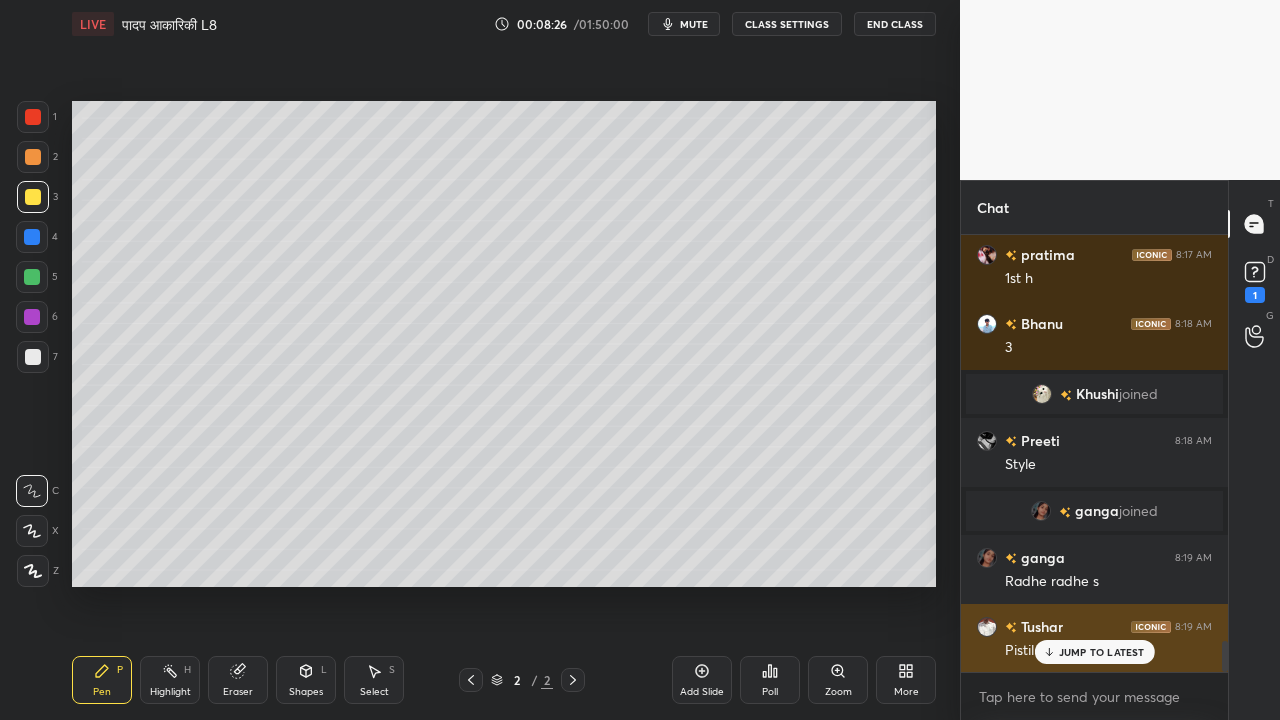 drag, startPoint x: 1056, startPoint y: 650, endPoint x: 1031, endPoint y: 644, distance: 25.70992 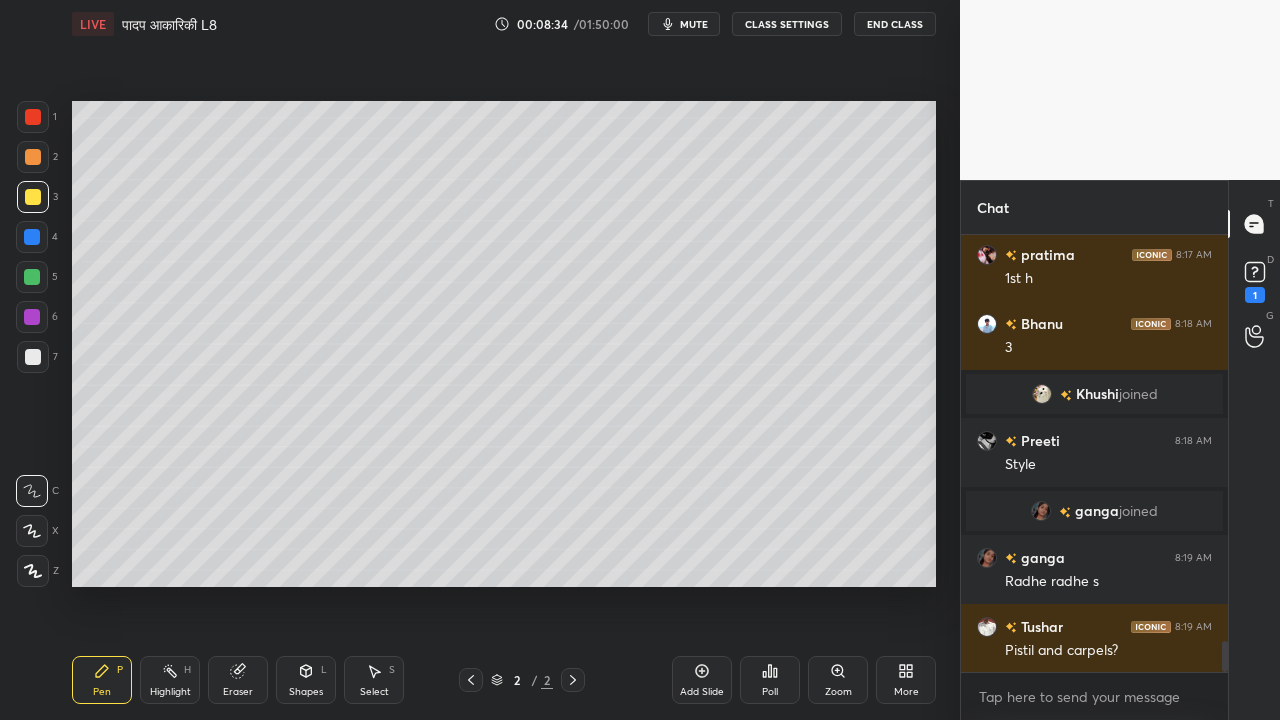 click at bounding box center (33, 357) 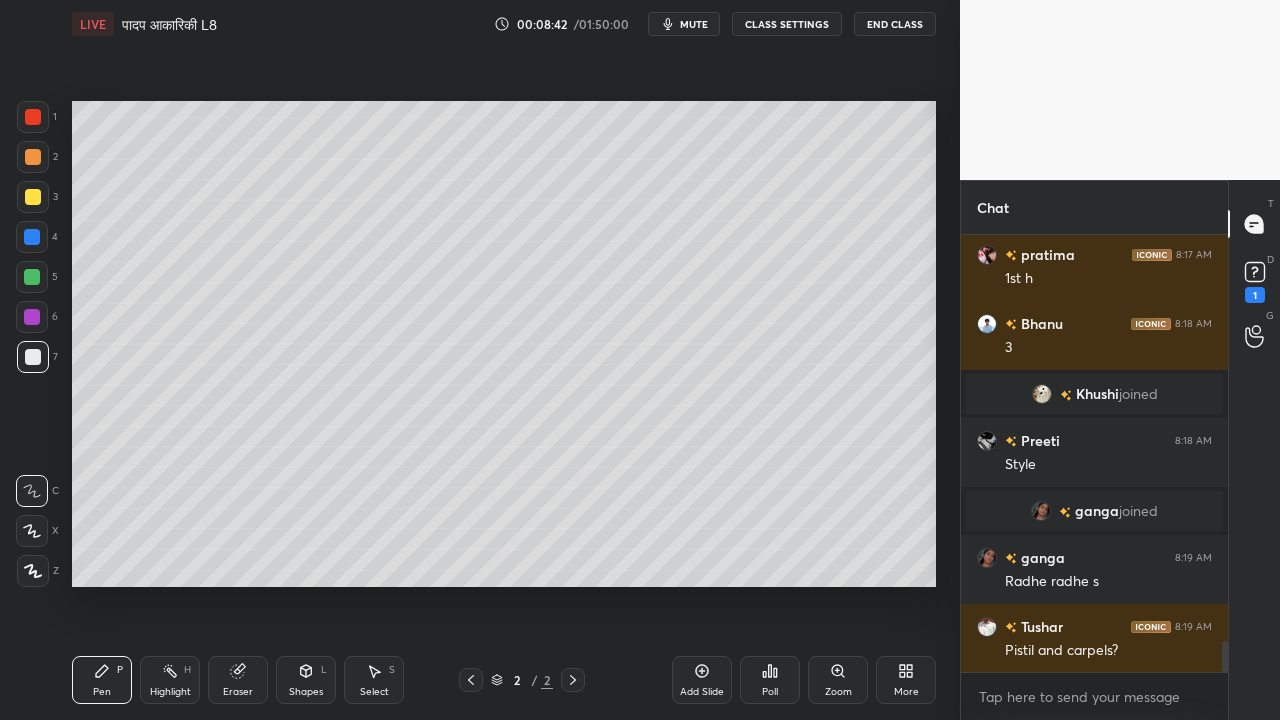 click on "1 2 3 4 5 6 7 C X Z C X Z E E Erase all   H H" at bounding box center [32, 344] 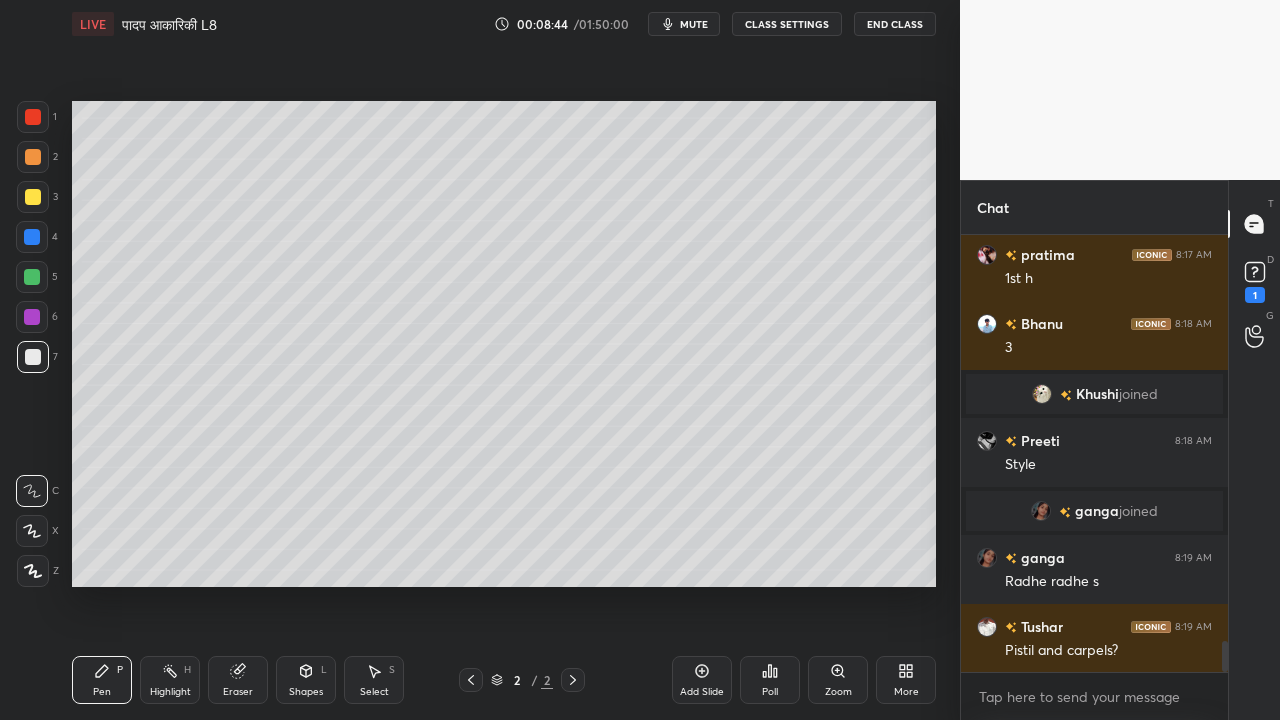 click 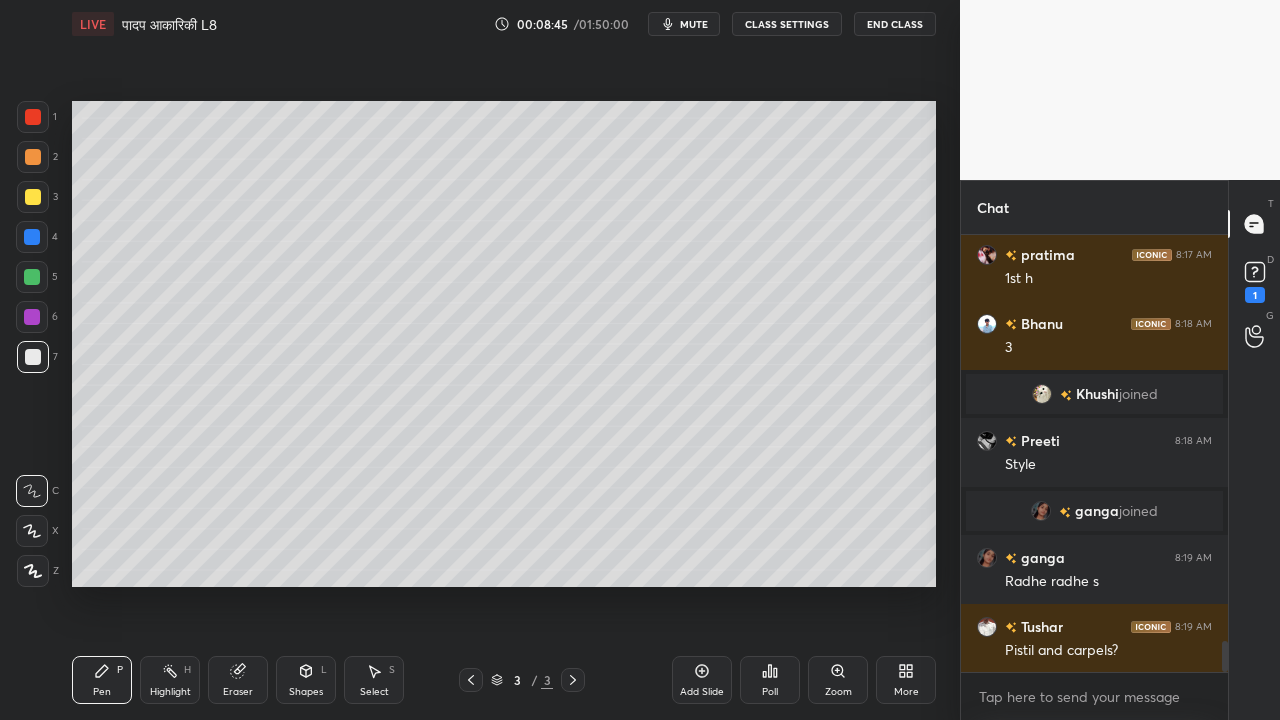 click at bounding box center (33, 197) 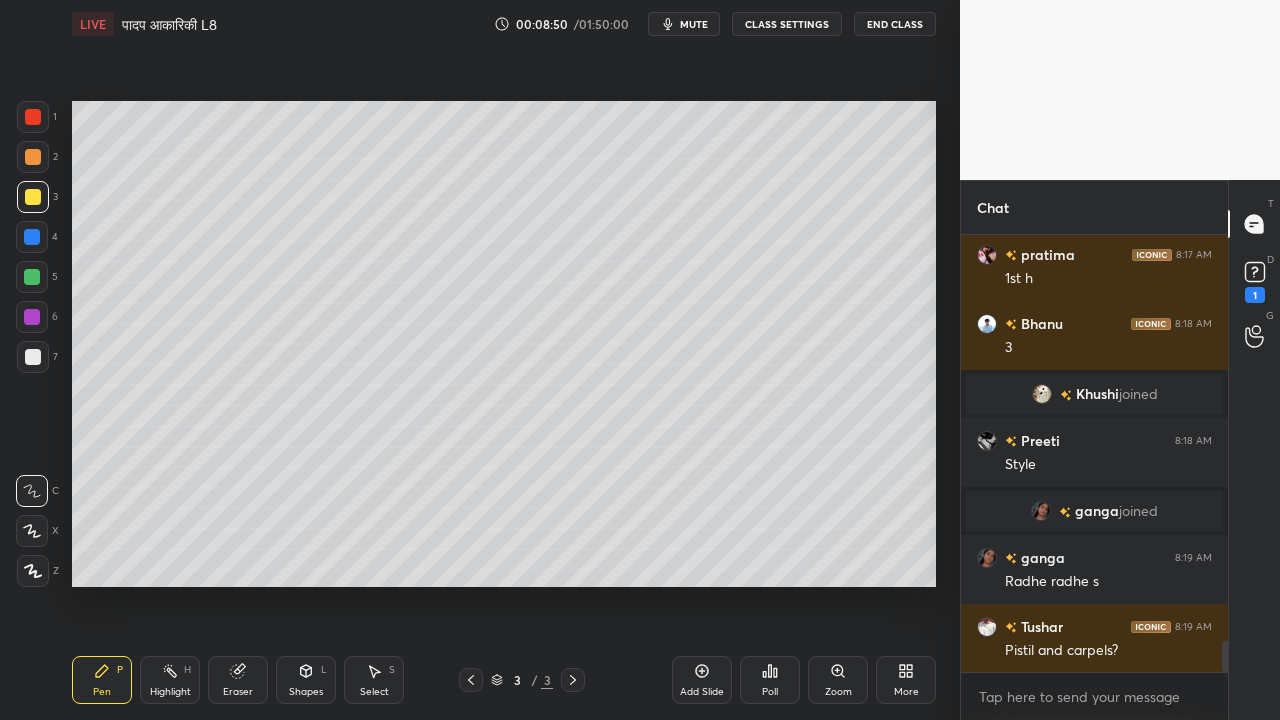 drag, startPoint x: 230, startPoint y: 682, endPoint x: 216, endPoint y: 635, distance: 49.0408 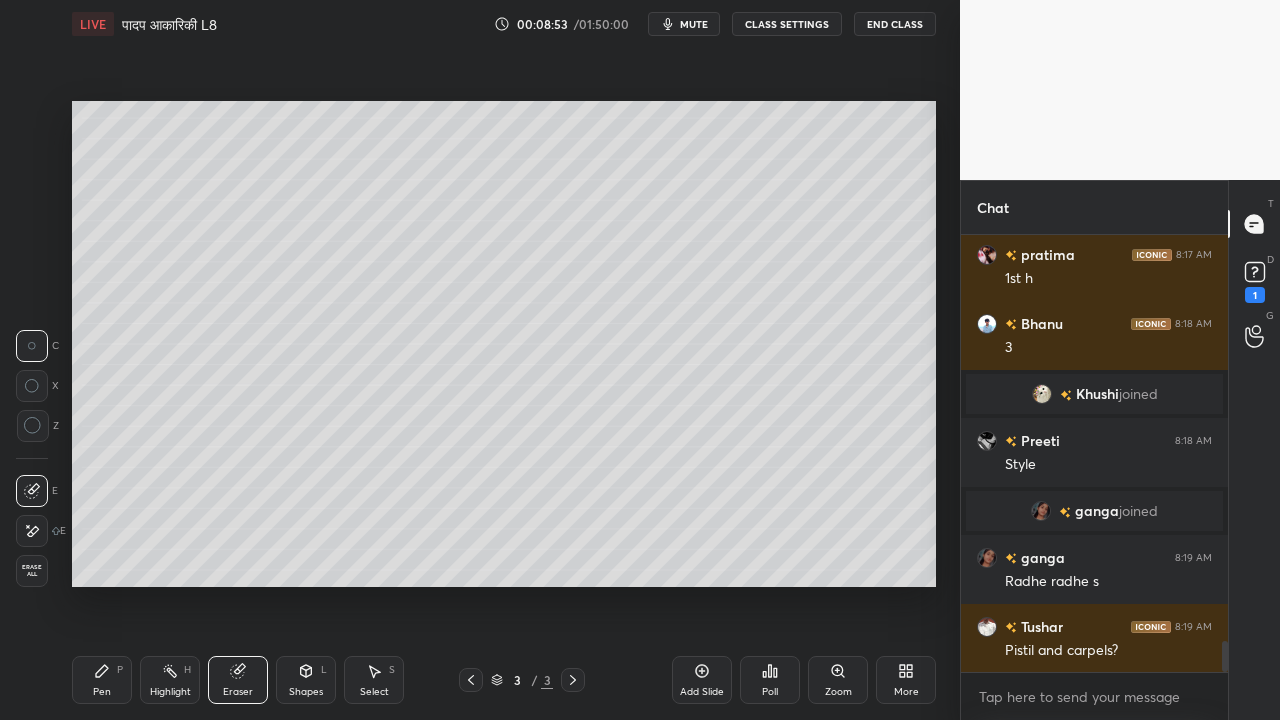 click on "Pen P" at bounding box center [102, 680] 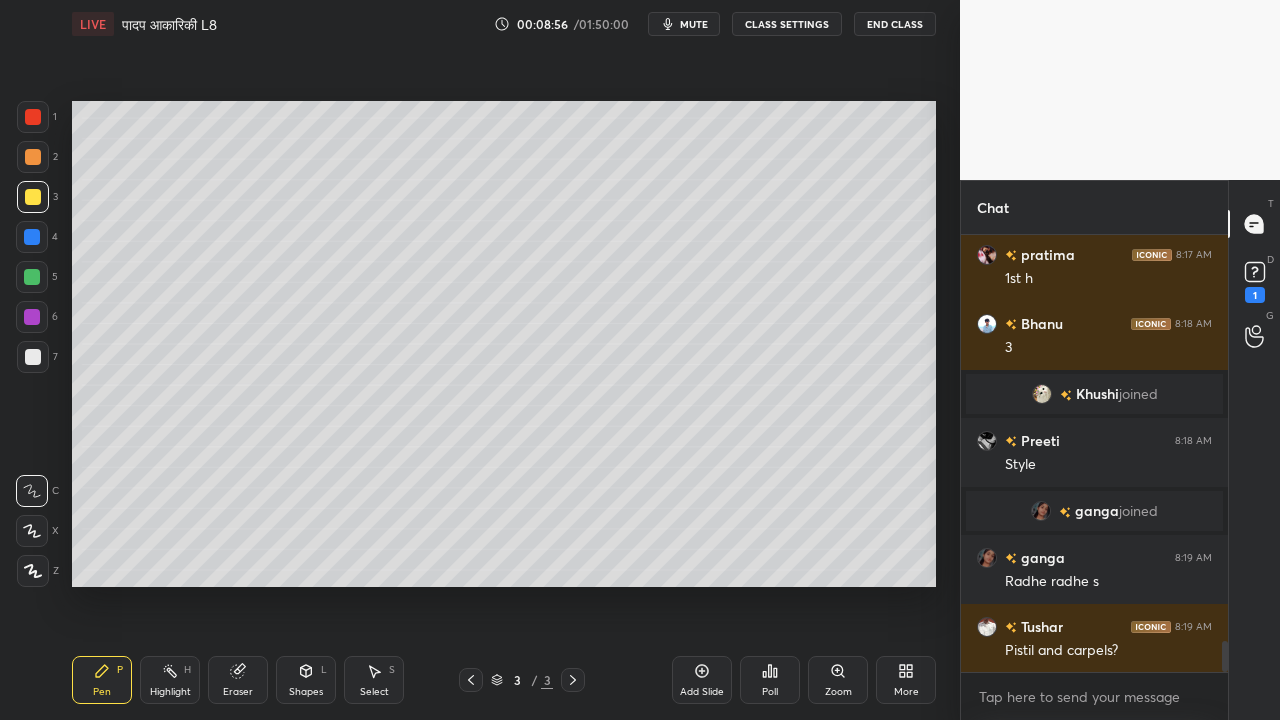 drag, startPoint x: 221, startPoint y: 680, endPoint x: 223, endPoint y: 654, distance: 26.076809 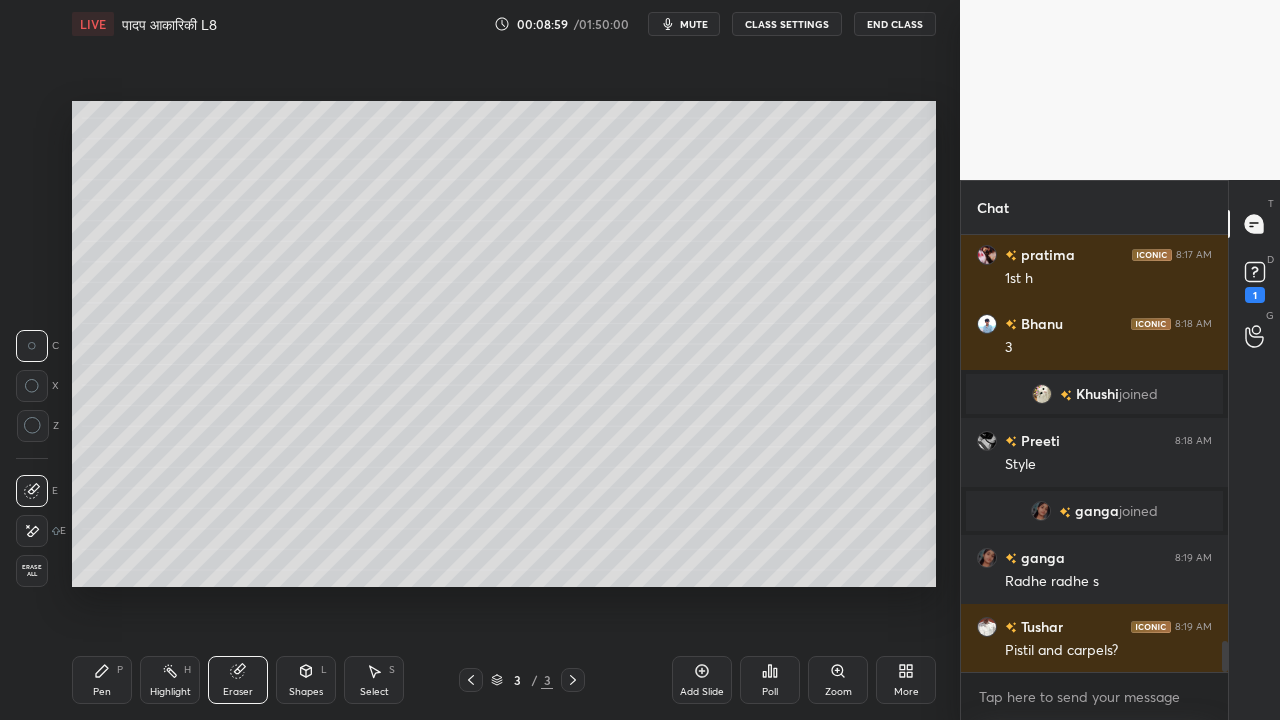 drag, startPoint x: 103, startPoint y: 668, endPoint x: 105, endPoint y: 655, distance: 13.152946 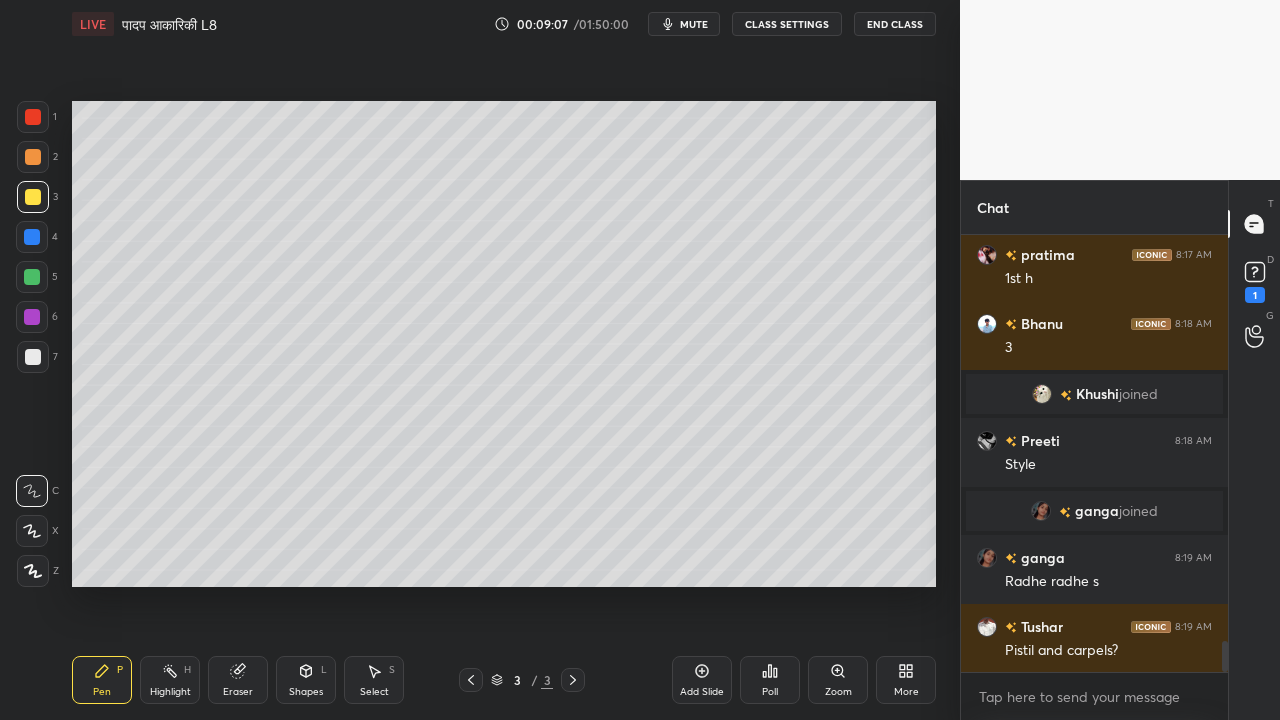 click at bounding box center (33, 357) 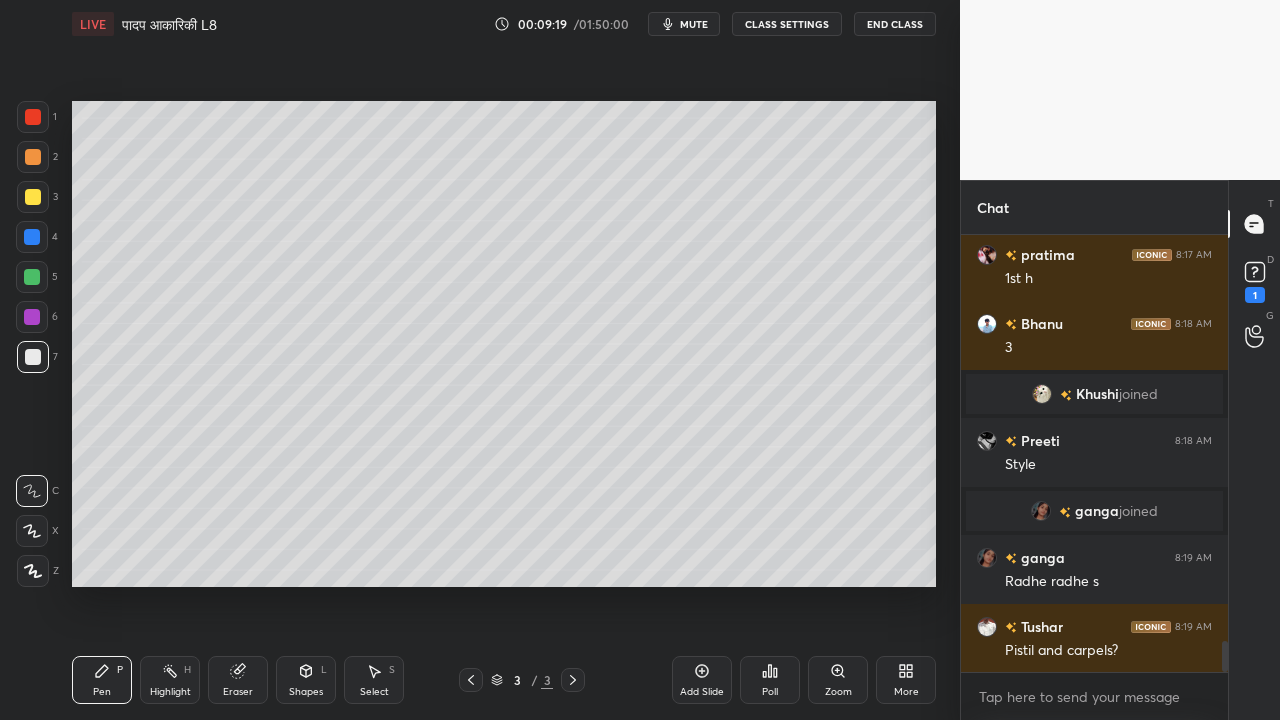 drag, startPoint x: 226, startPoint y: 687, endPoint x: 238, endPoint y: 678, distance: 15 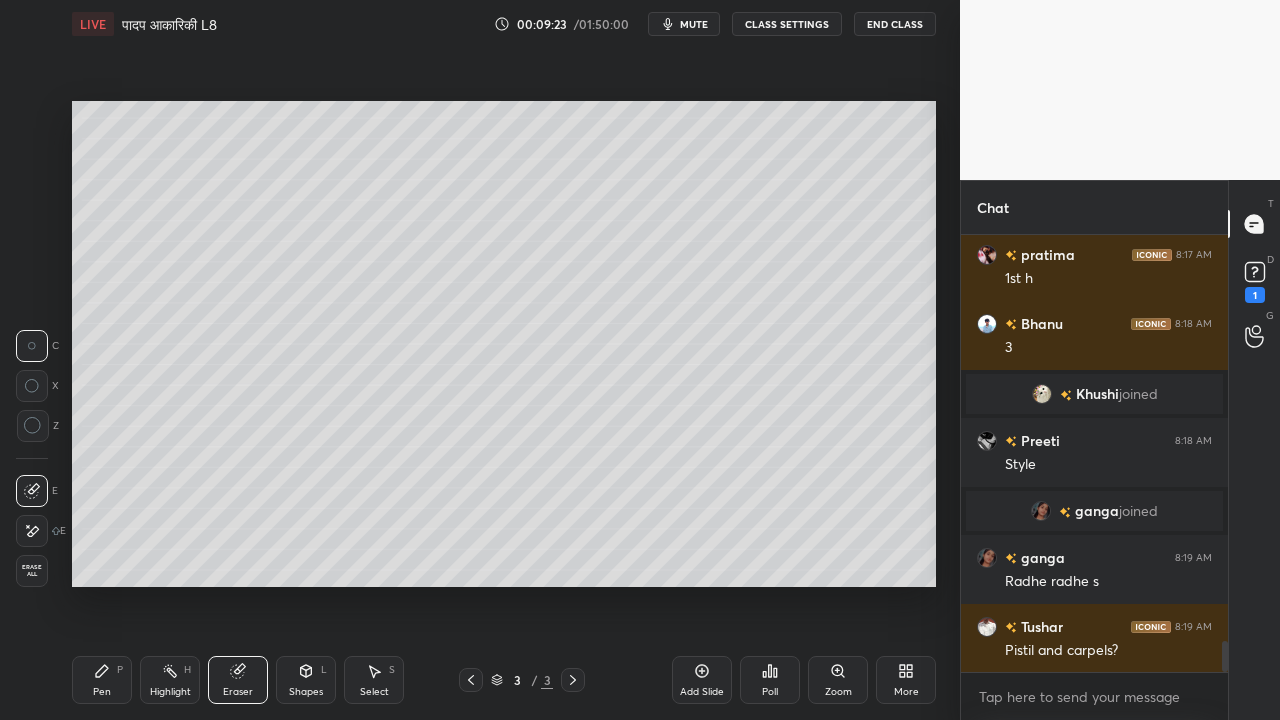 drag, startPoint x: 120, startPoint y: 663, endPoint x: 163, endPoint y: 588, distance: 86.4523 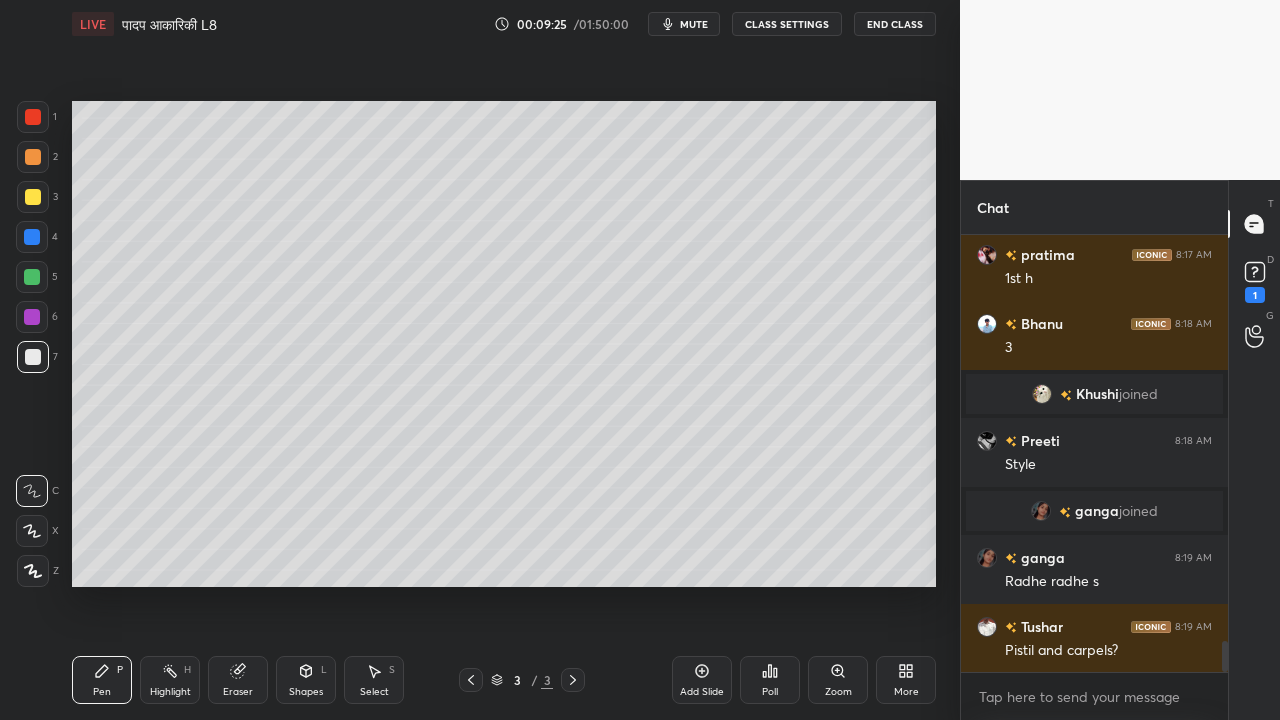 scroll, scrollTop: 390, scrollLeft: 261, axis: both 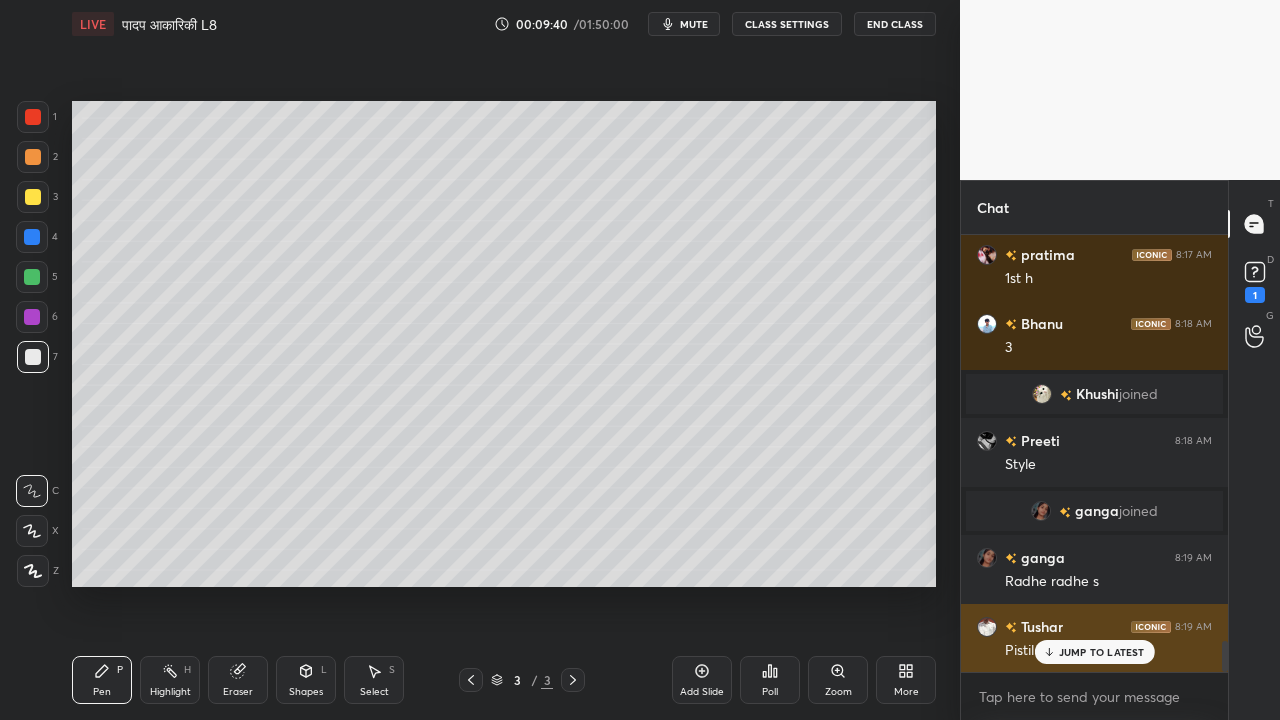 click on "JUMP TO LATEST" at bounding box center [1094, 652] 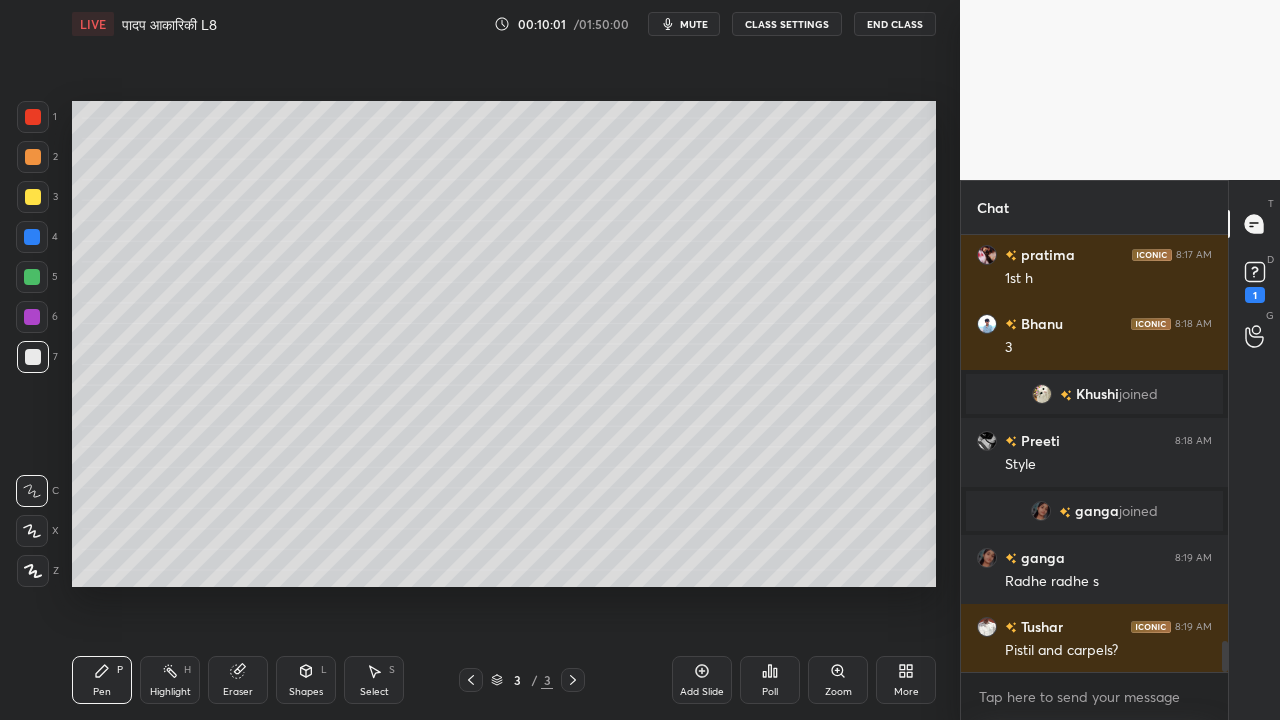 click at bounding box center [33, 197] 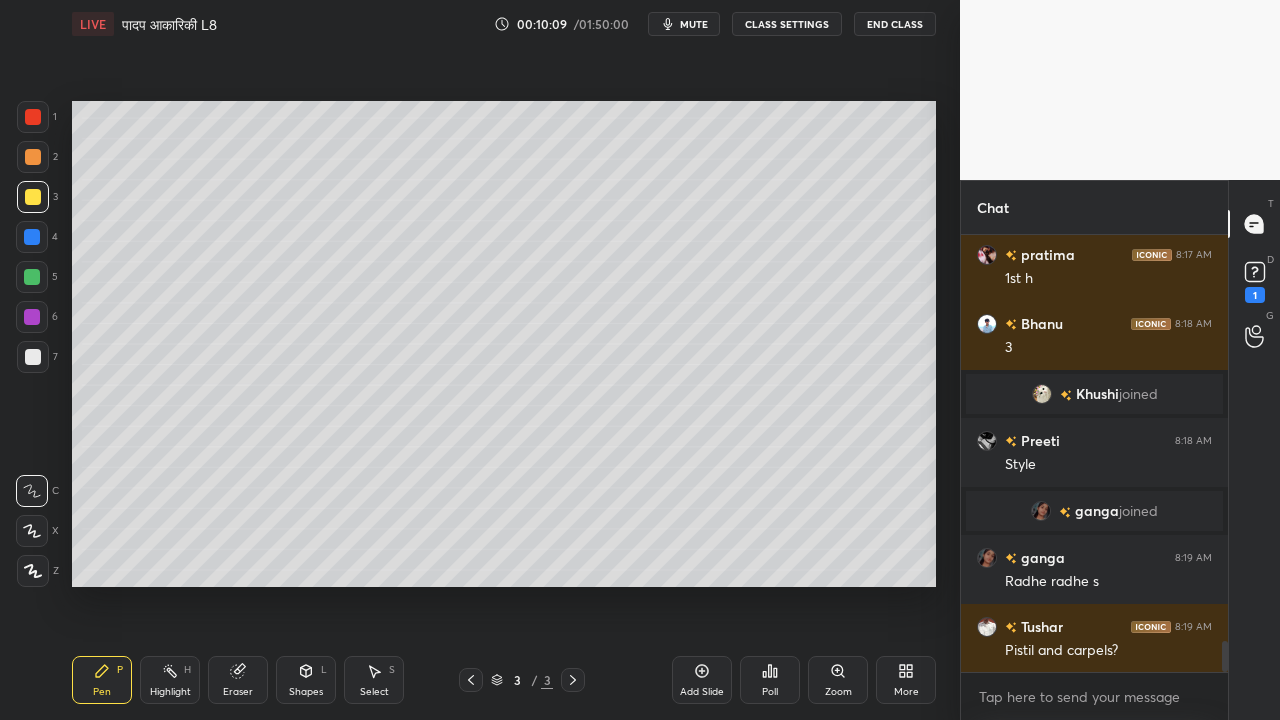 click at bounding box center (33, 357) 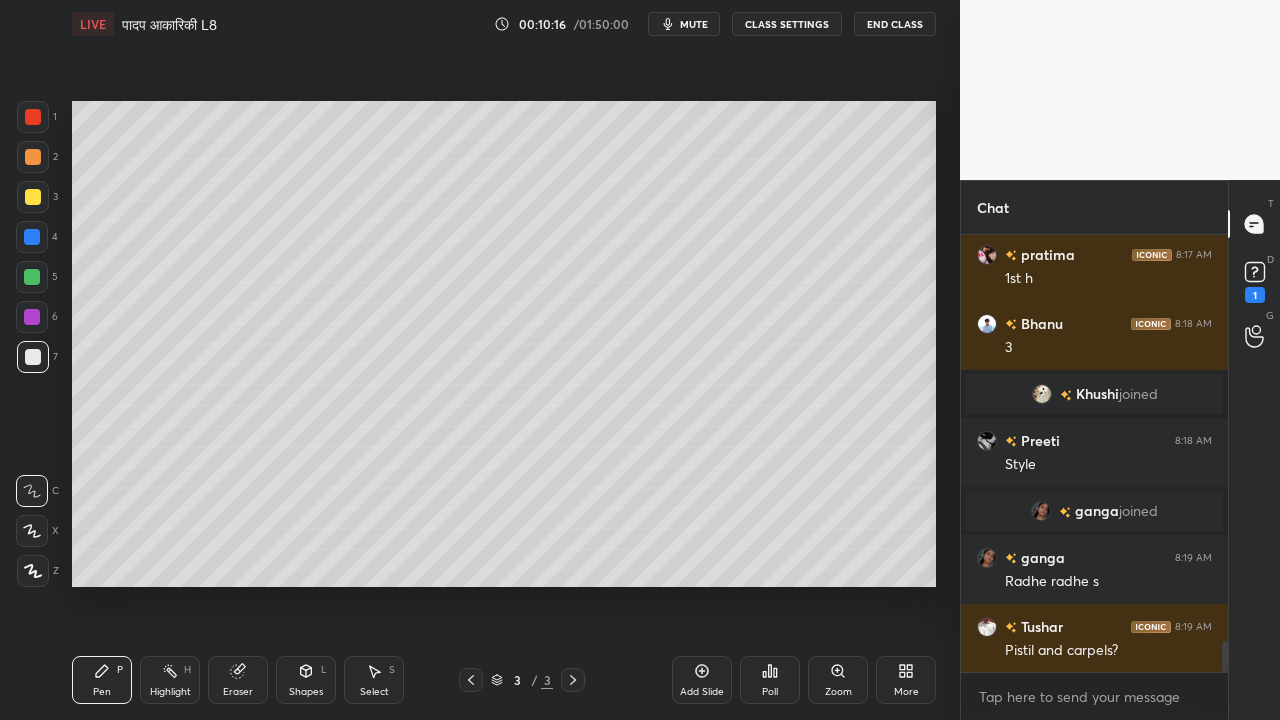 scroll, scrollTop: 5730, scrollLeft: 0, axis: vertical 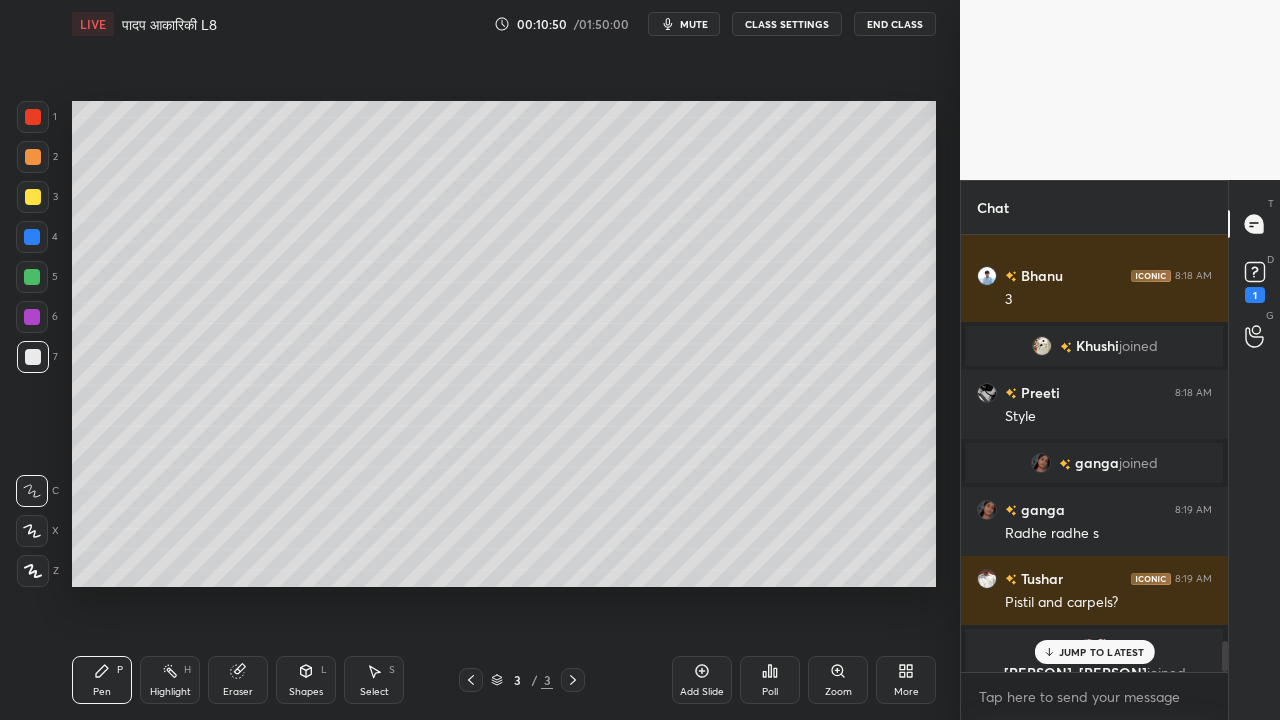 click at bounding box center [33, 197] 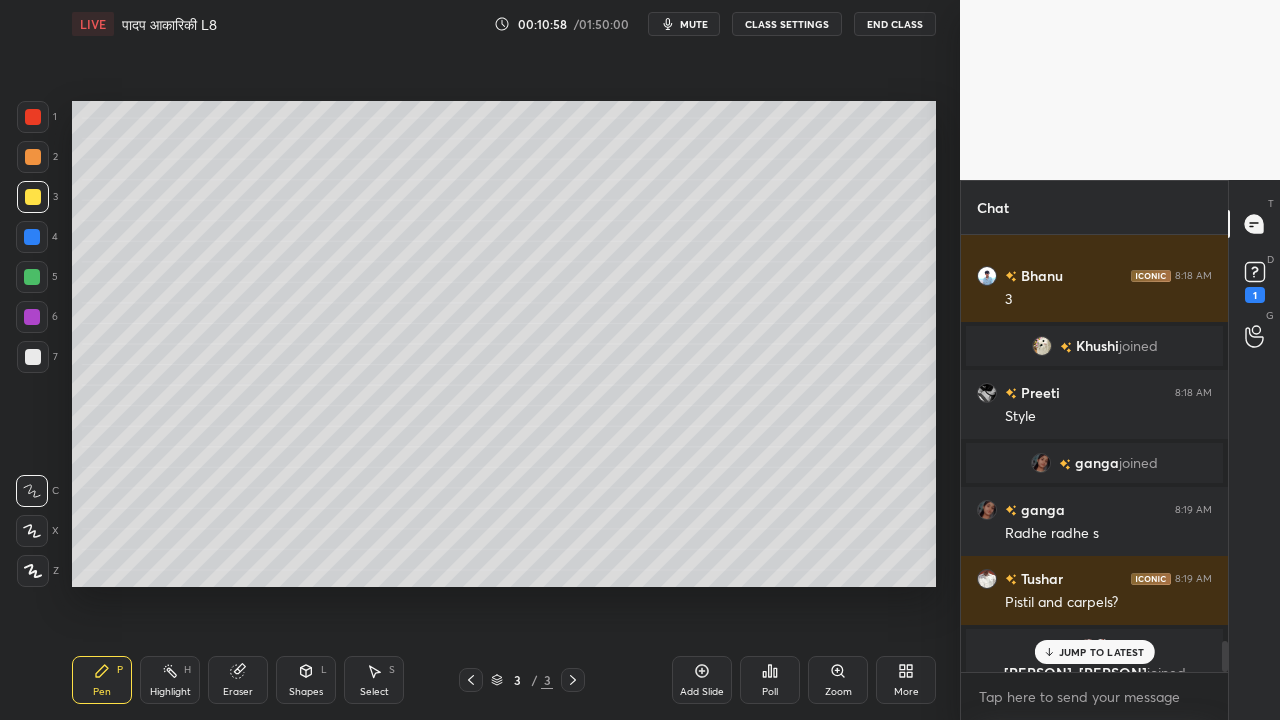 click at bounding box center [33, 357] 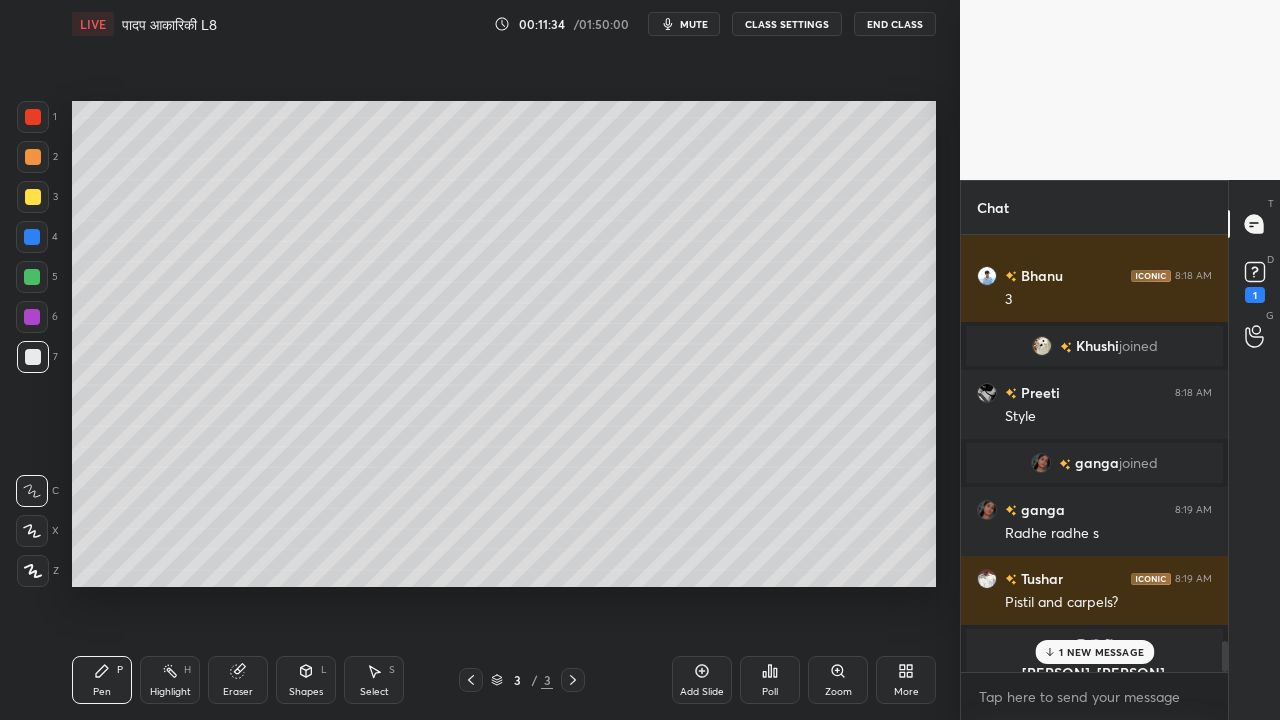 click at bounding box center (33, 197) 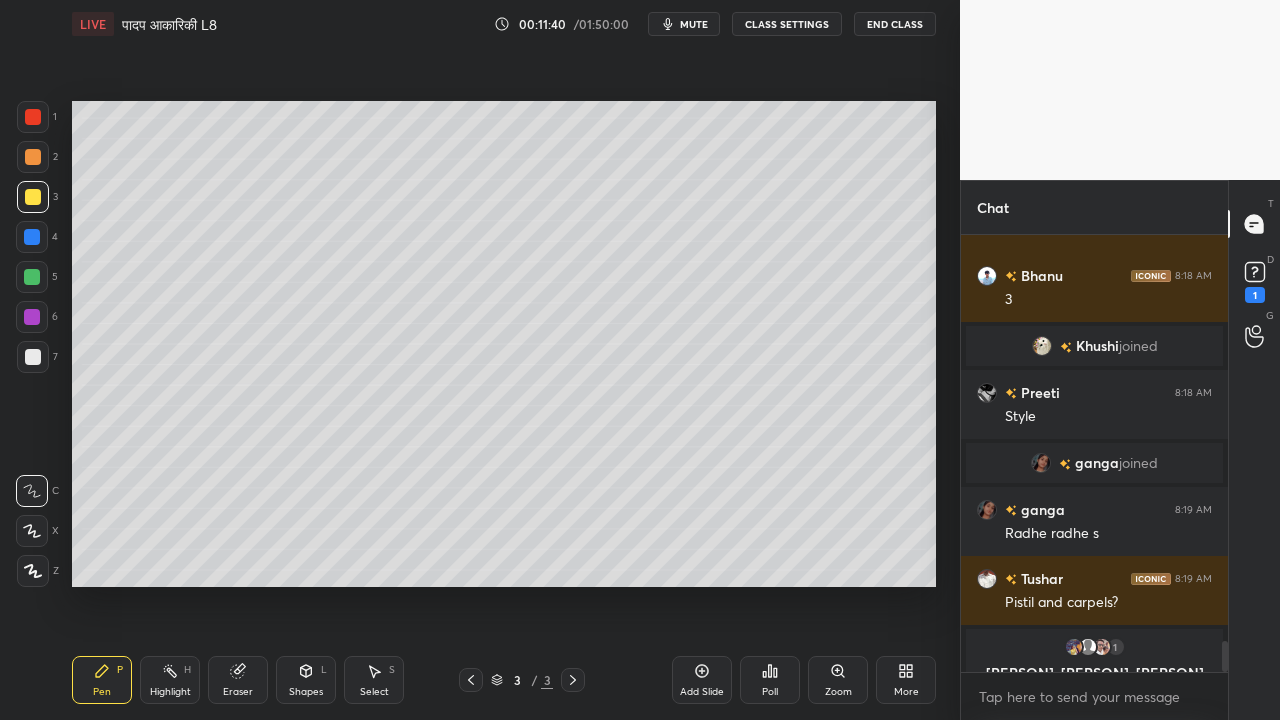 click 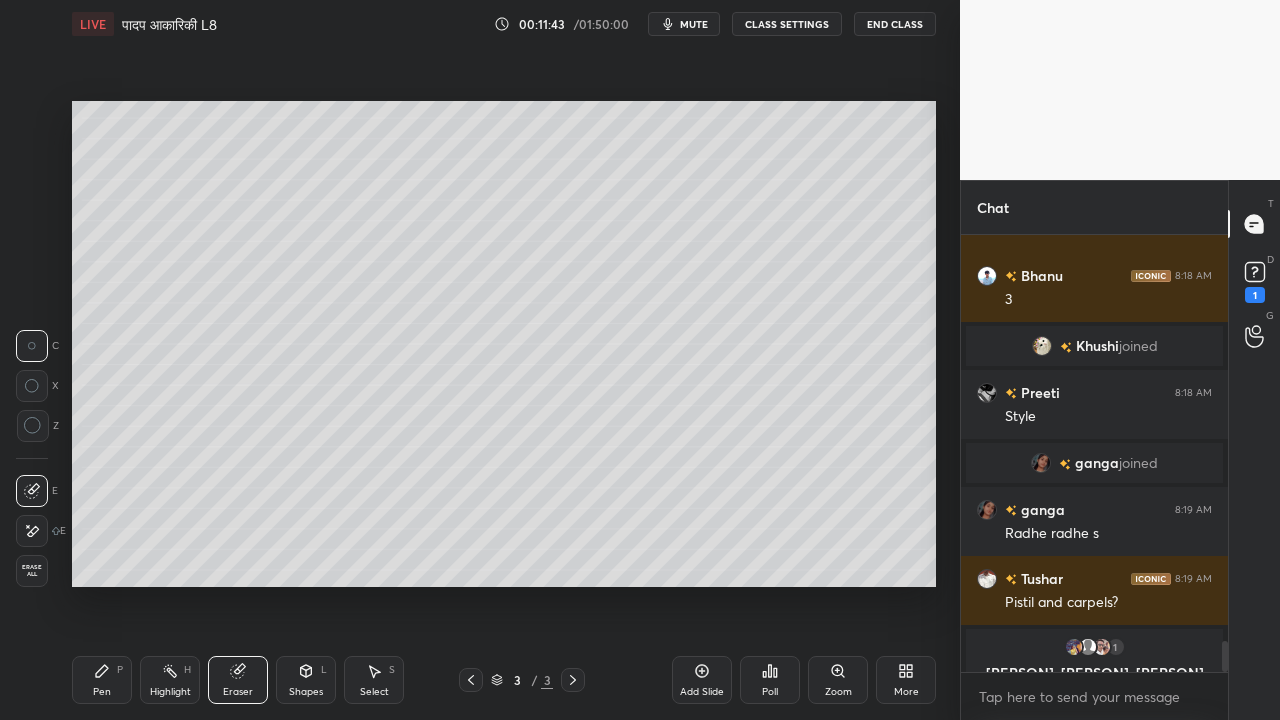 click 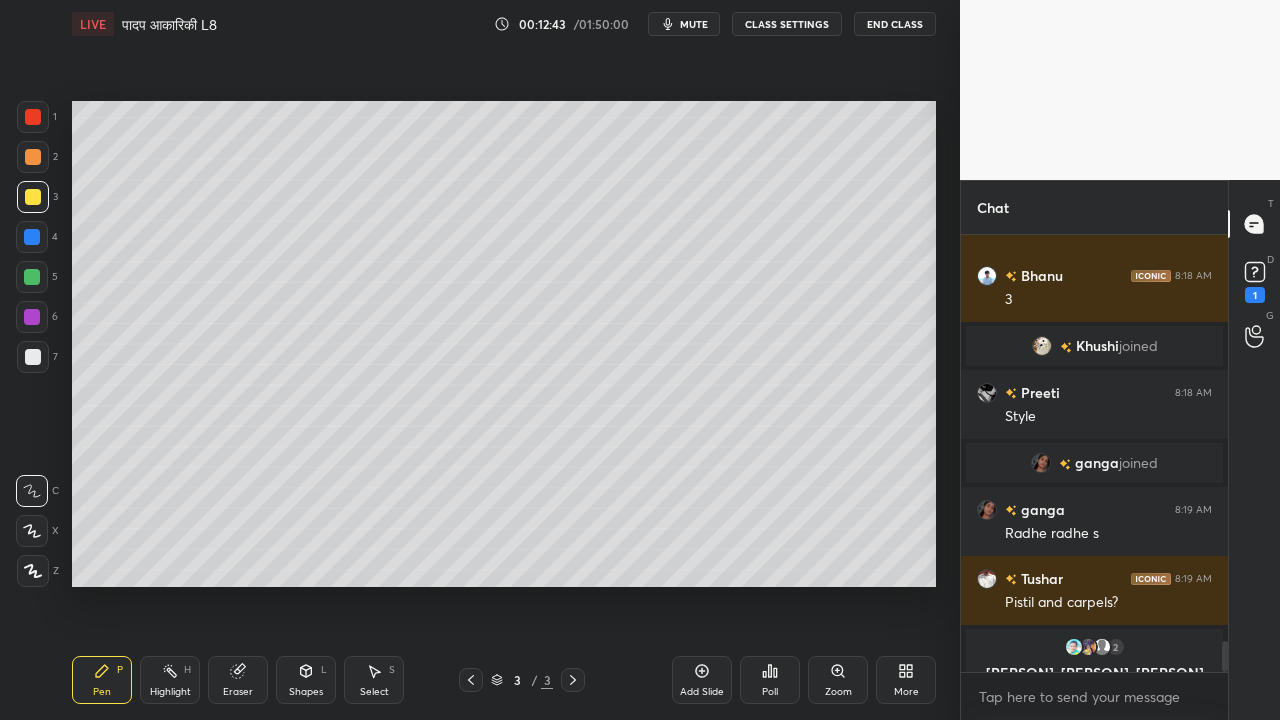 click at bounding box center [33, 357] 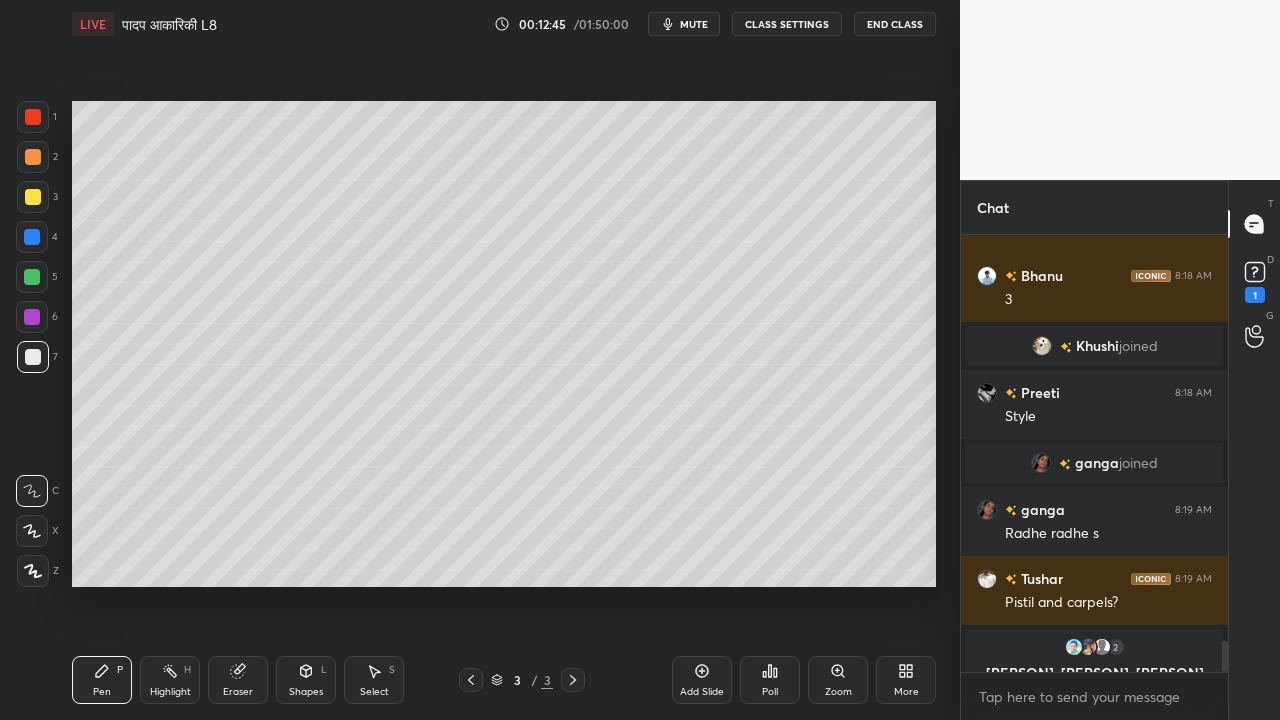 click on "Add Slide" at bounding box center [702, 680] 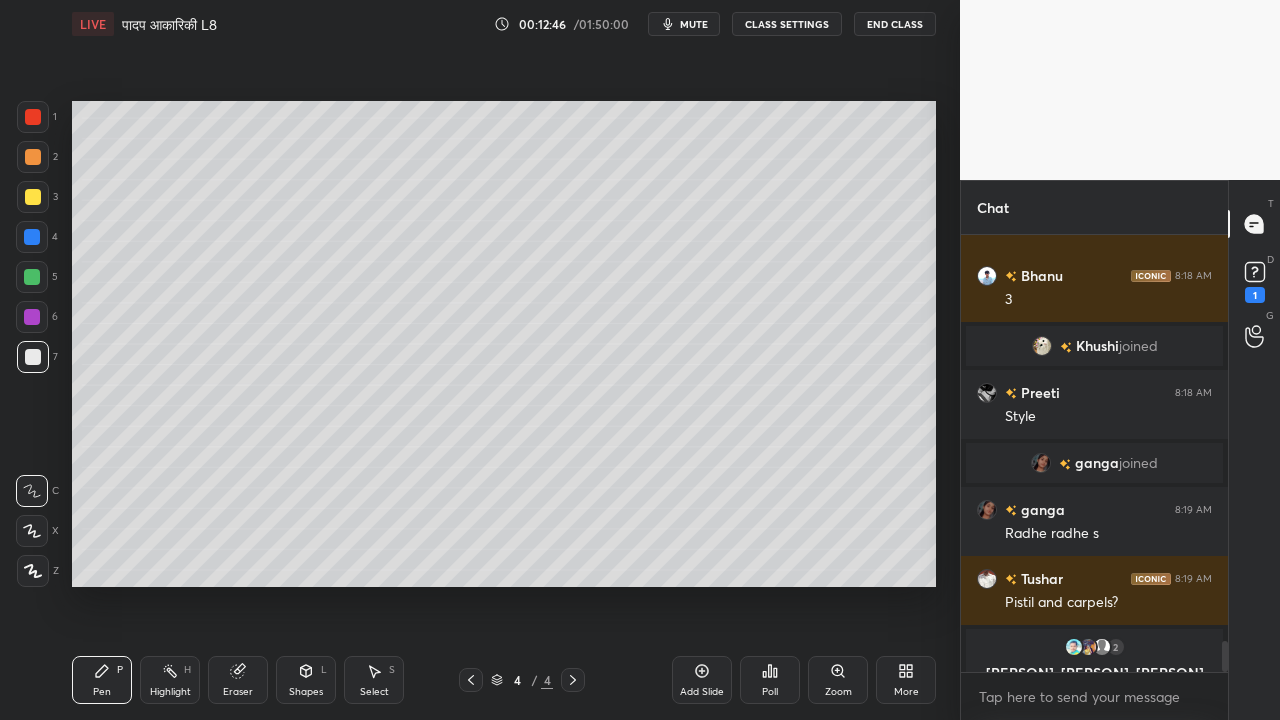 click at bounding box center (33, 197) 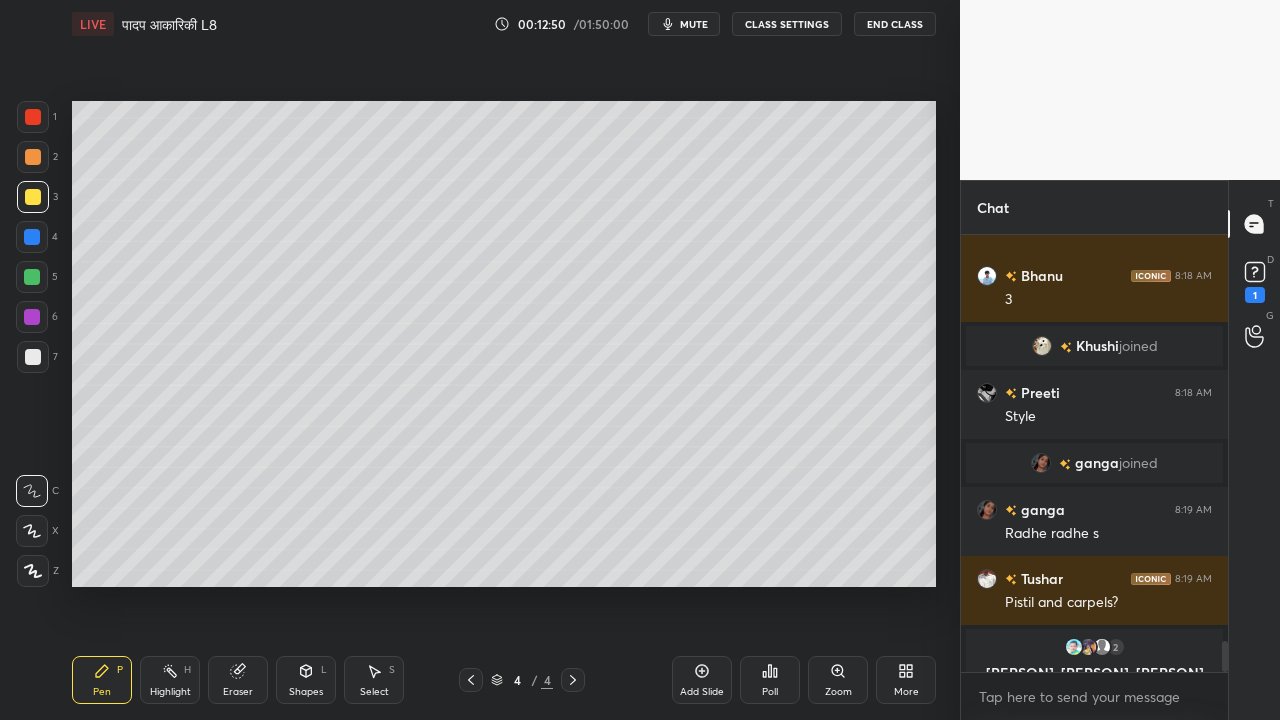 click 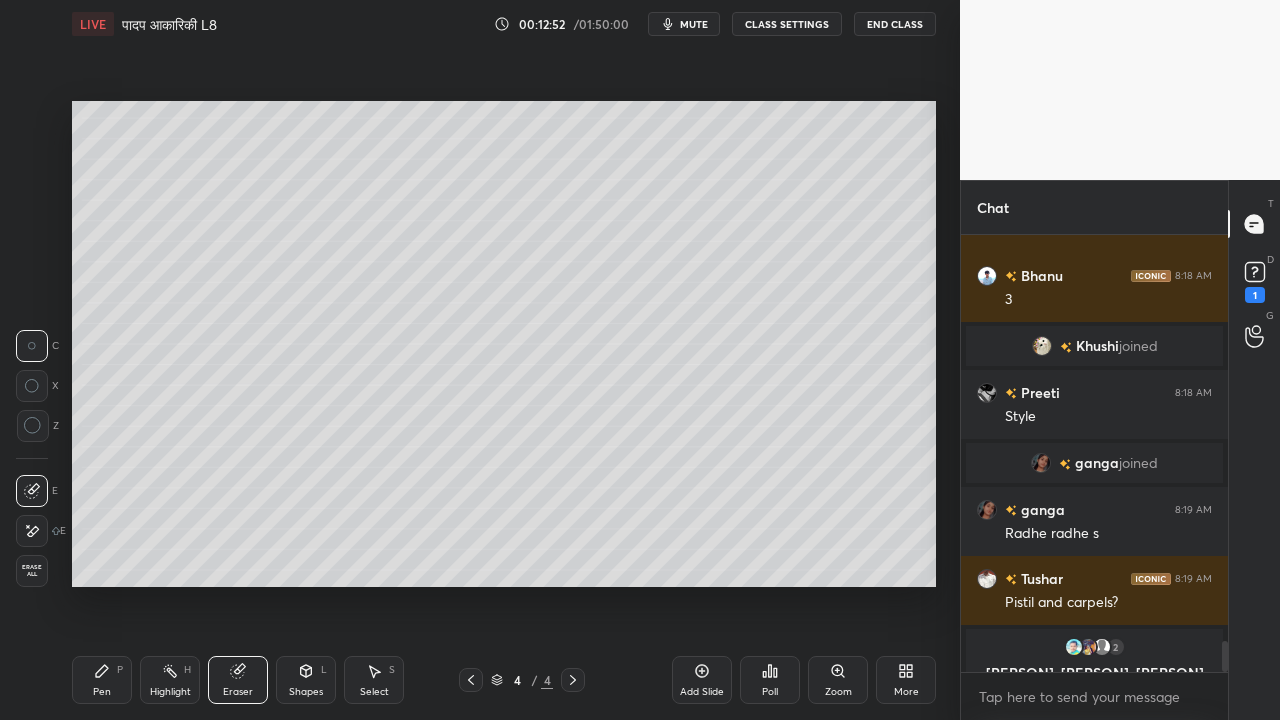 click on "Pen P" at bounding box center [102, 680] 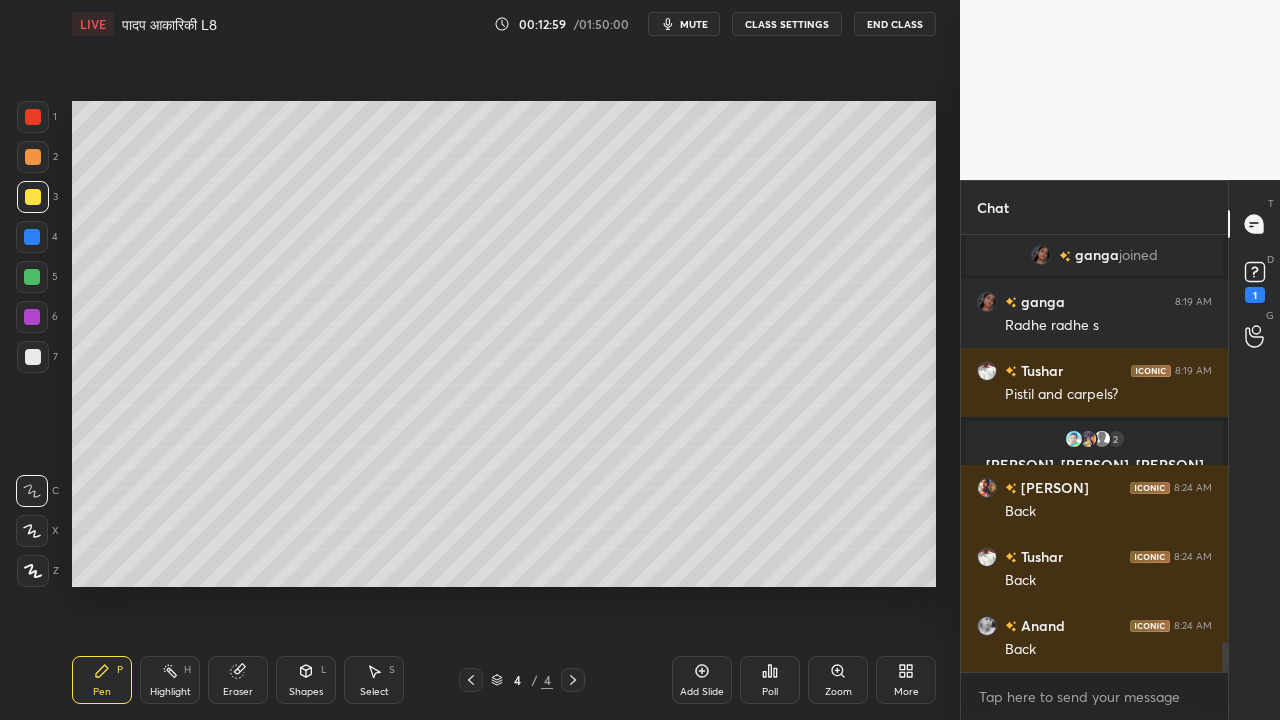 scroll, scrollTop: 5914, scrollLeft: 0, axis: vertical 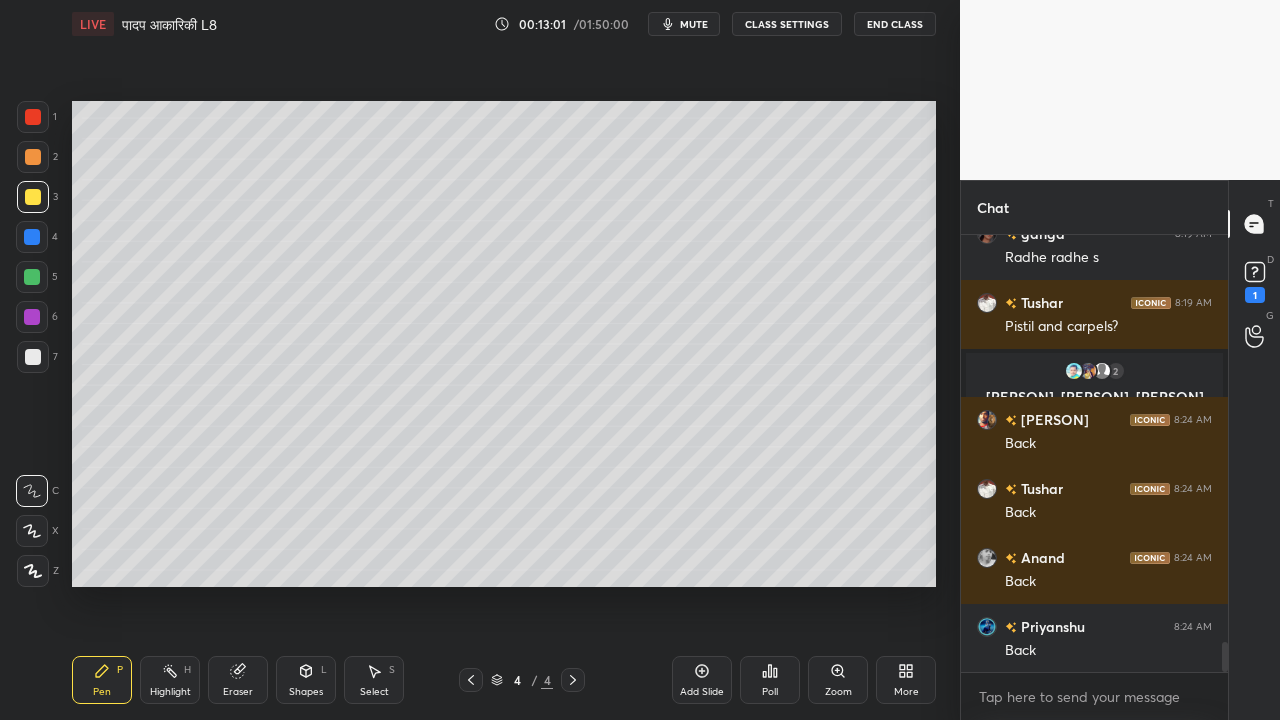 click at bounding box center (33, 357) 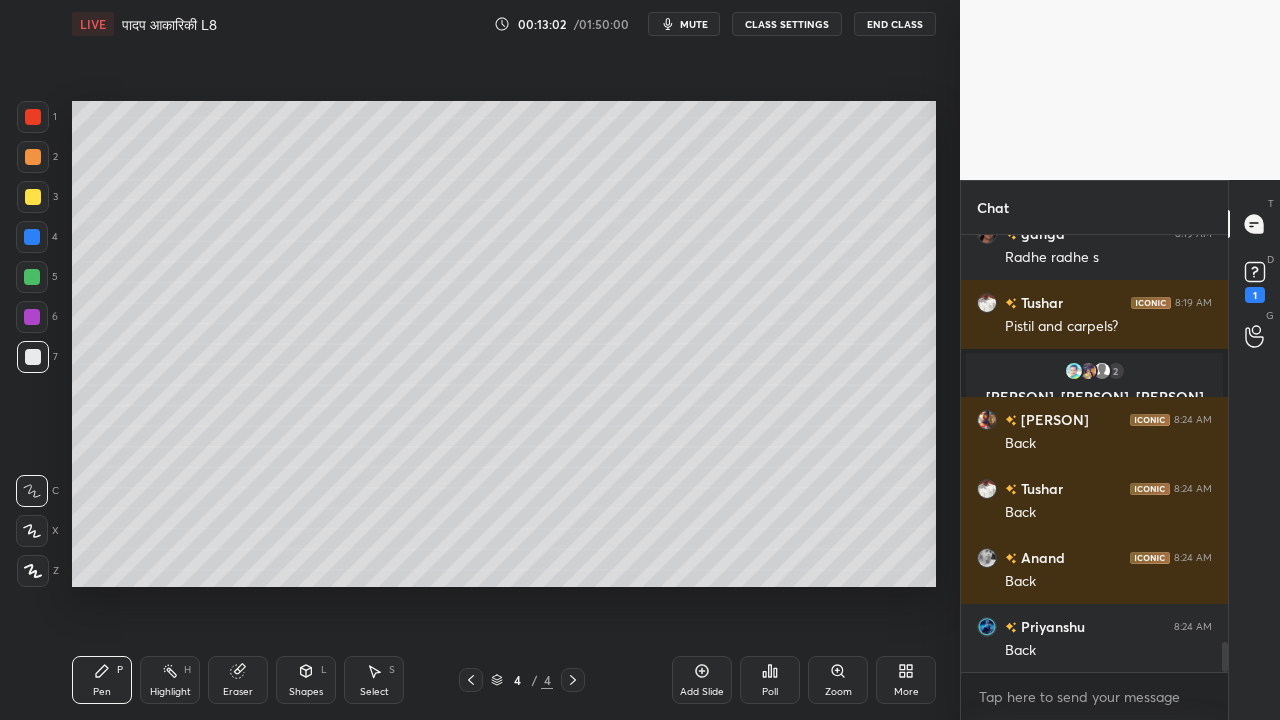 click 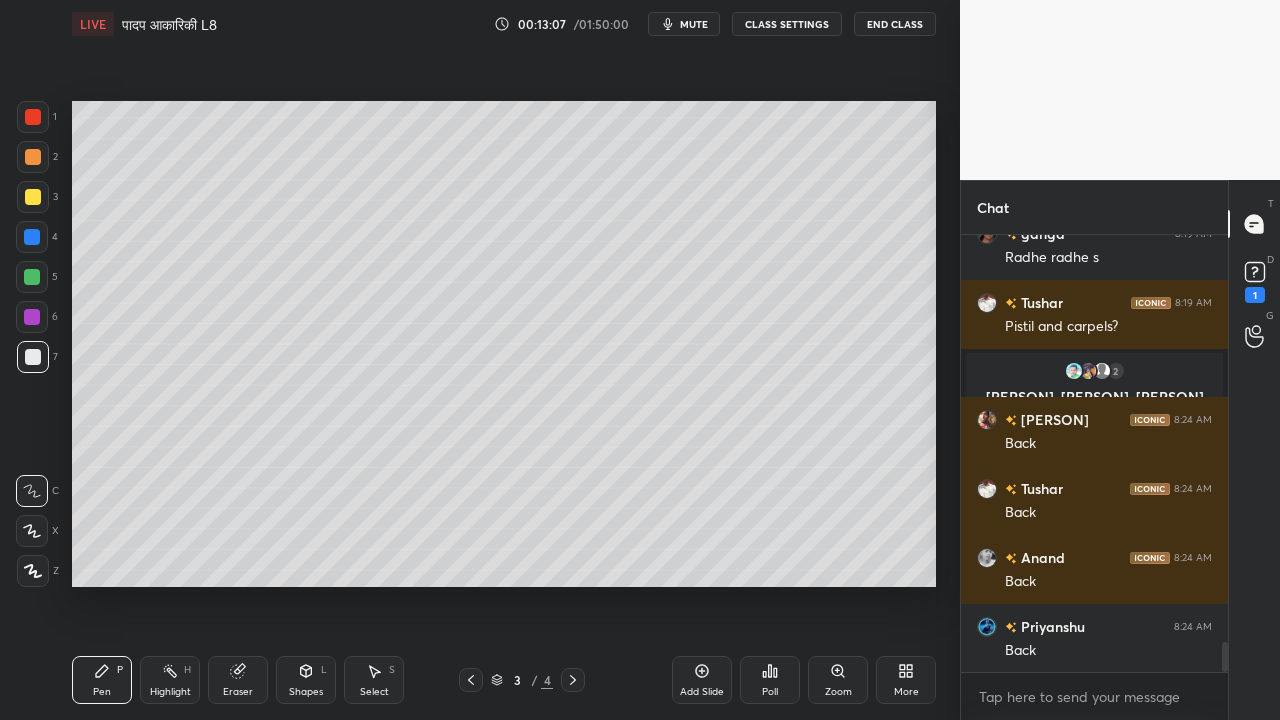 click at bounding box center (33, 357) 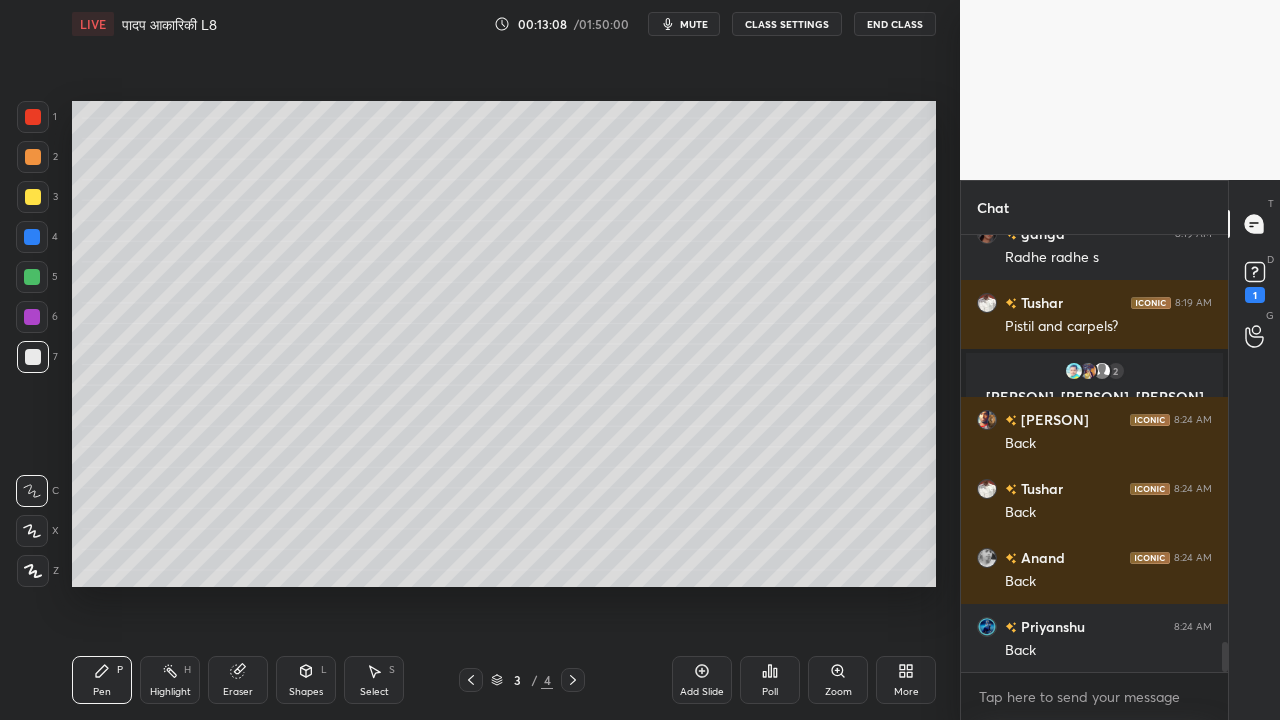 click at bounding box center (33, 197) 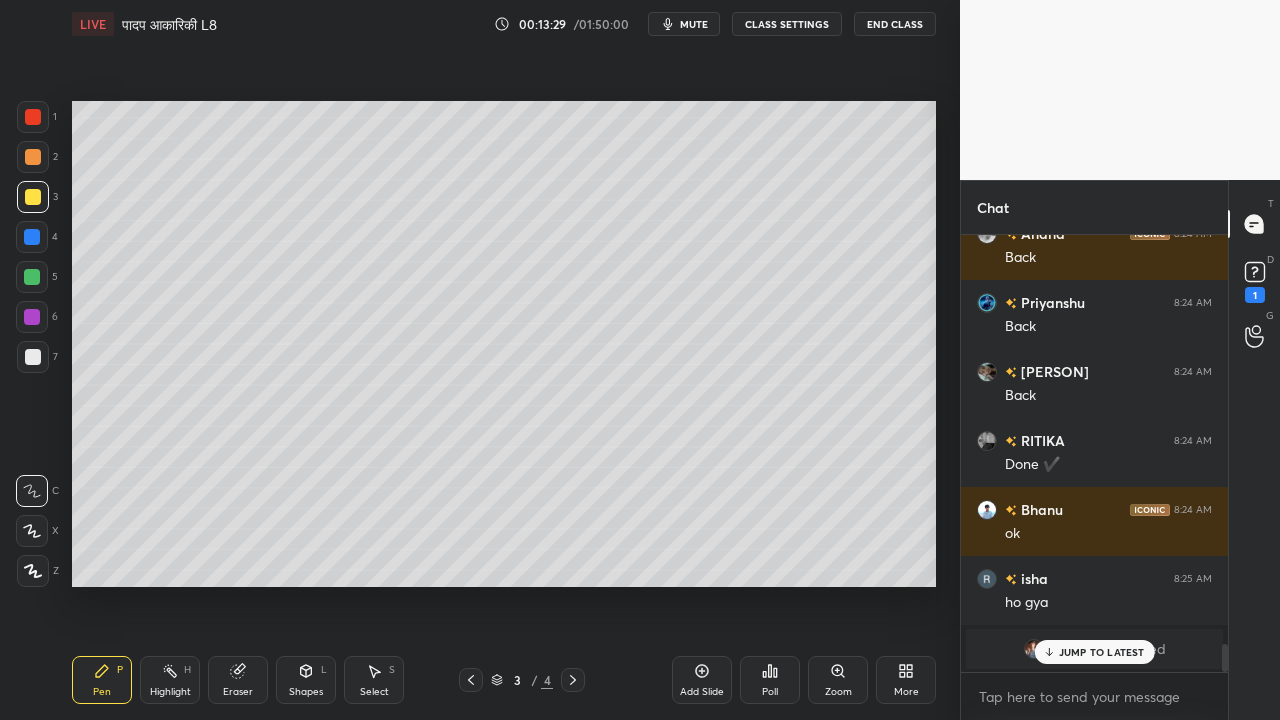 scroll, scrollTop: 6376, scrollLeft: 0, axis: vertical 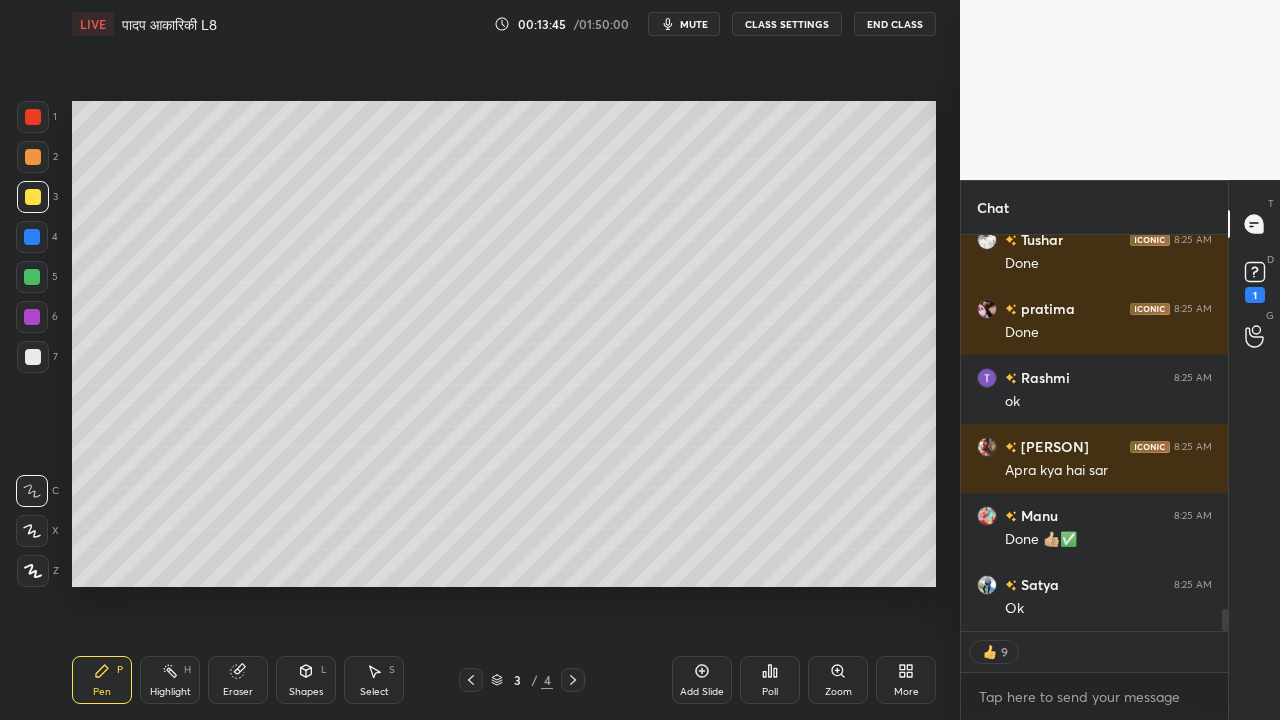 click 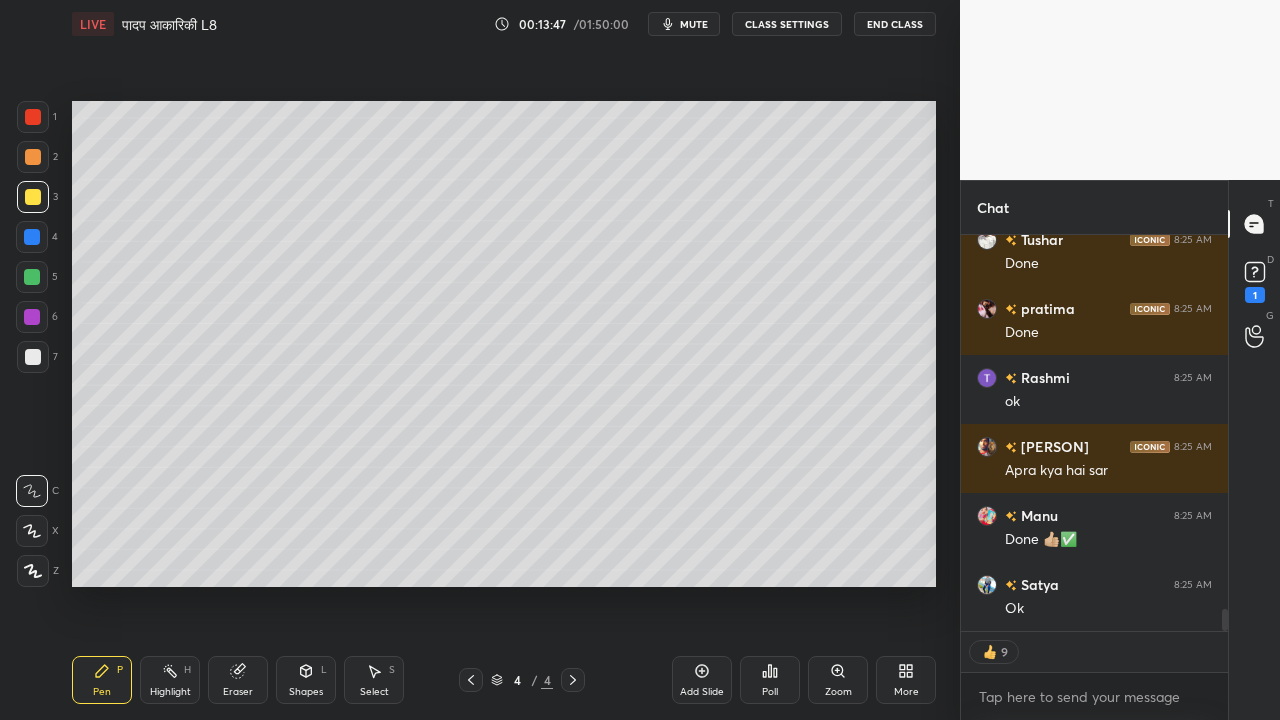 click on "7" at bounding box center (37, 361) 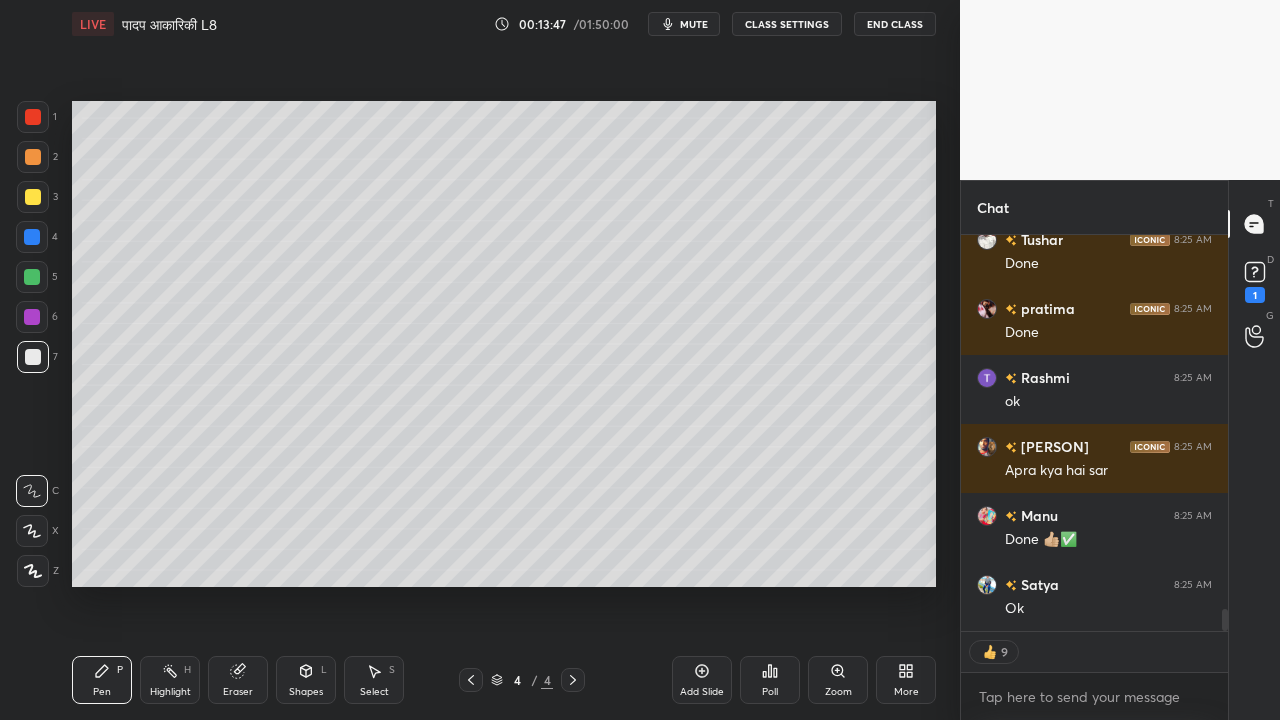 drag, startPoint x: 32, startPoint y: 155, endPoint x: 21, endPoint y: 151, distance: 11.7046995 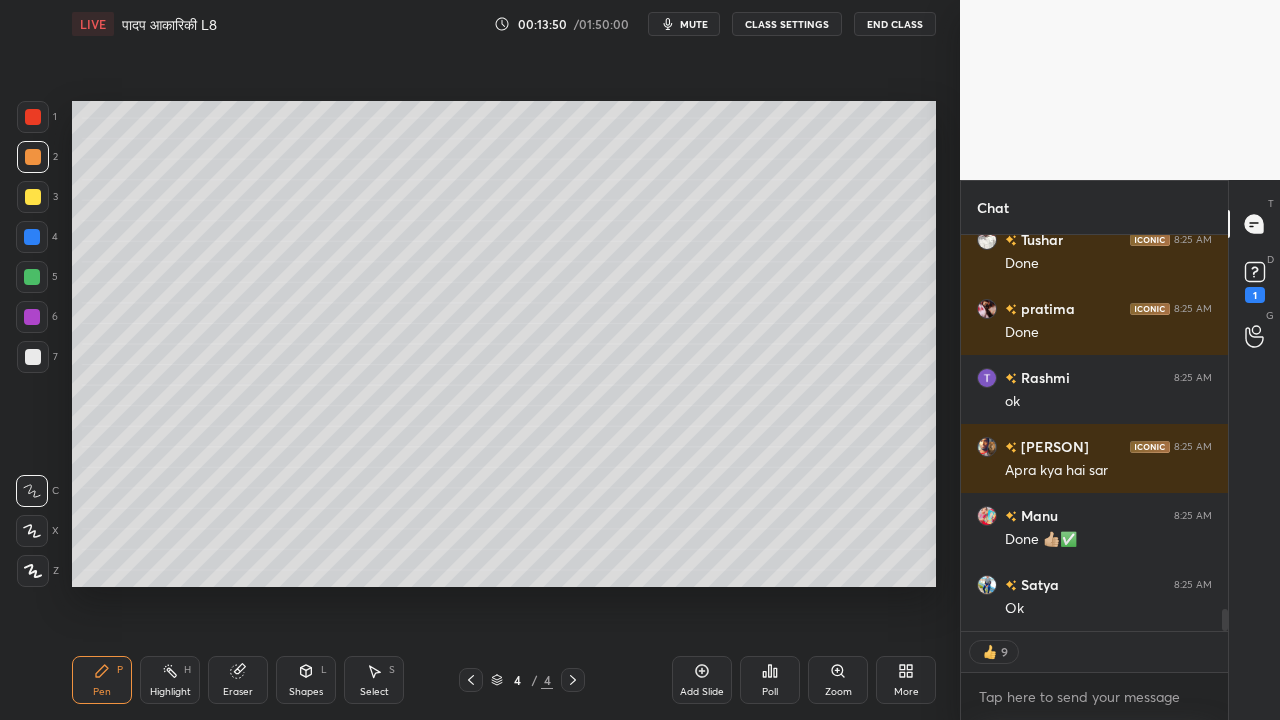 click at bounding box center (33, 197) 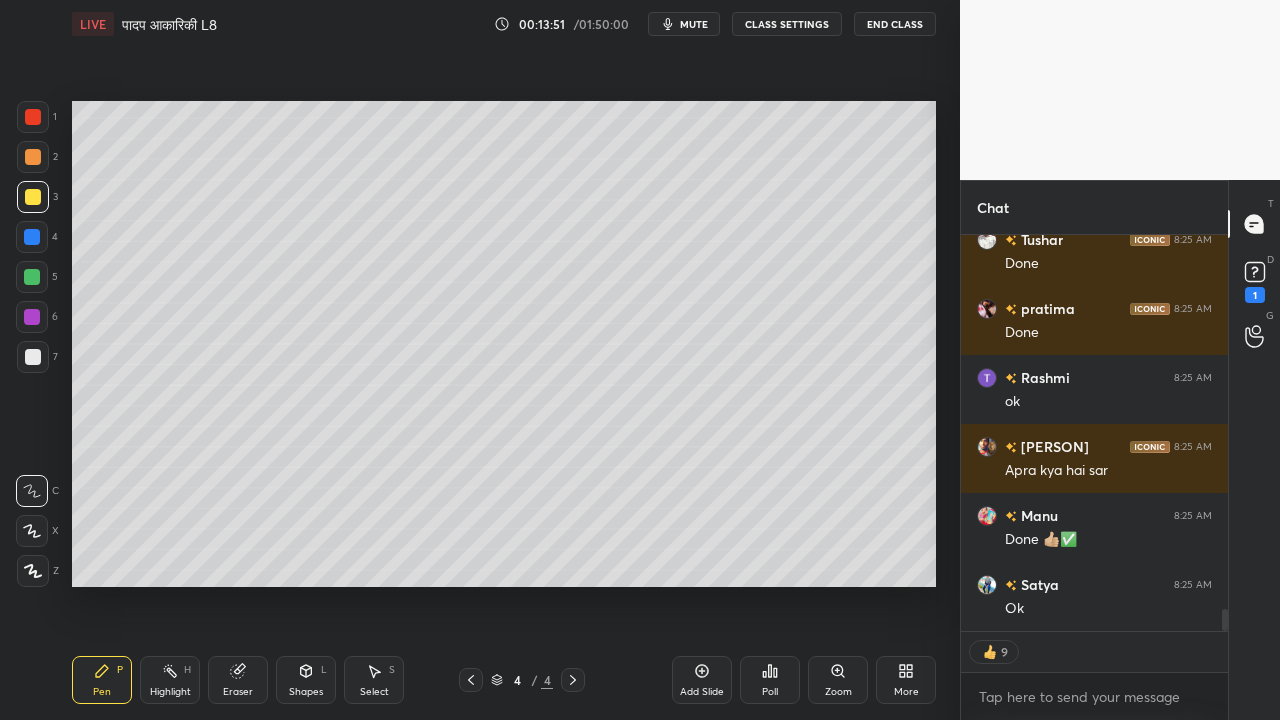 scroll, scrollTop: 6832, scrollLeft: 0, axis: vertical 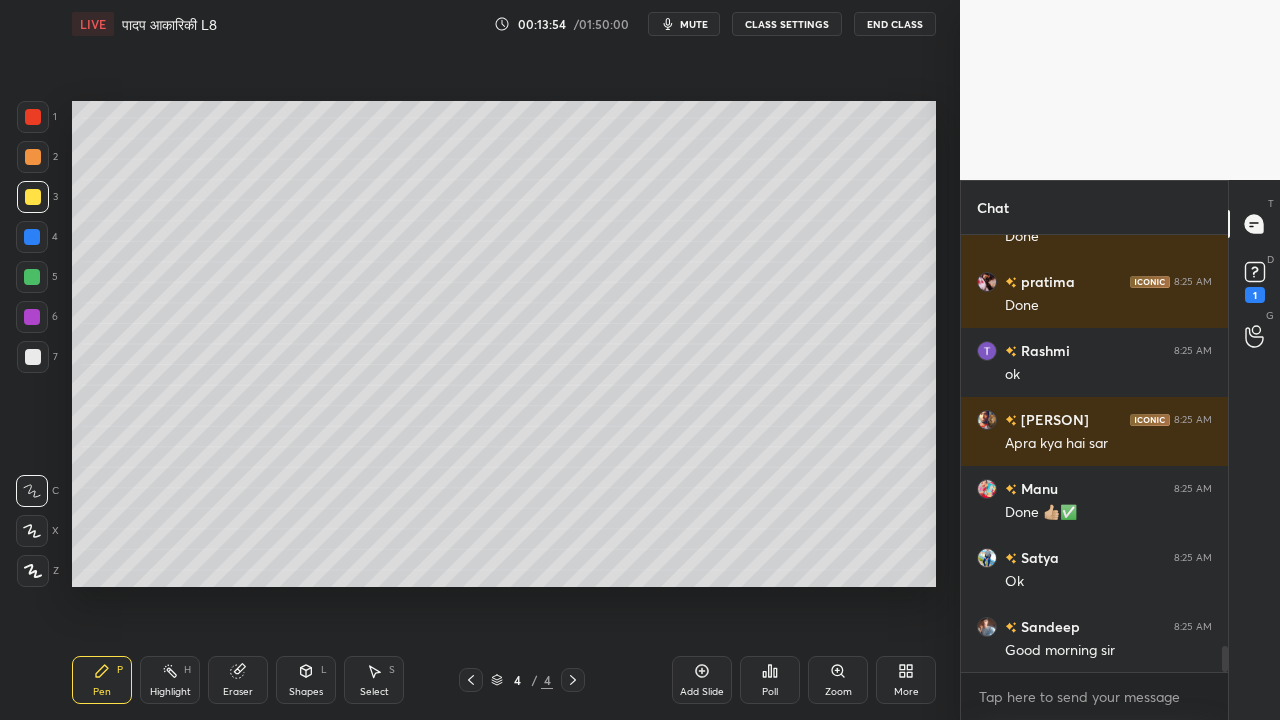 click at bounding box center [33, 357] 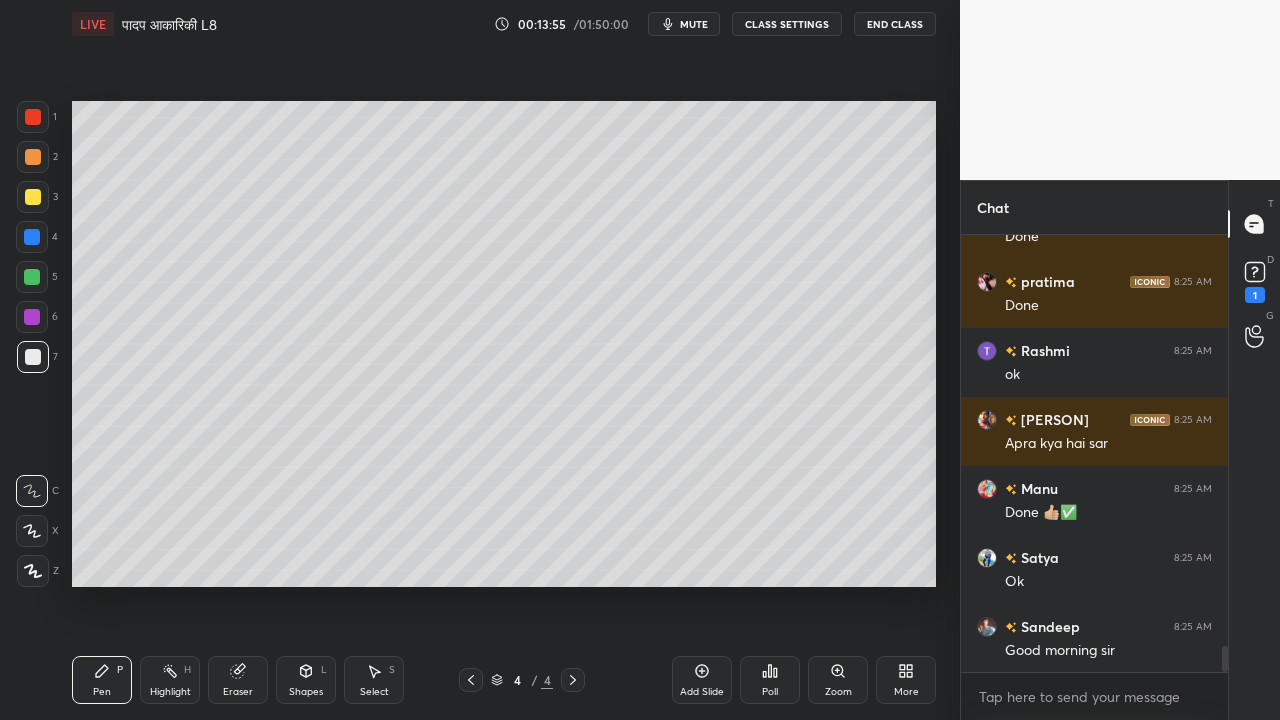 click at bounding box center (33, 197) 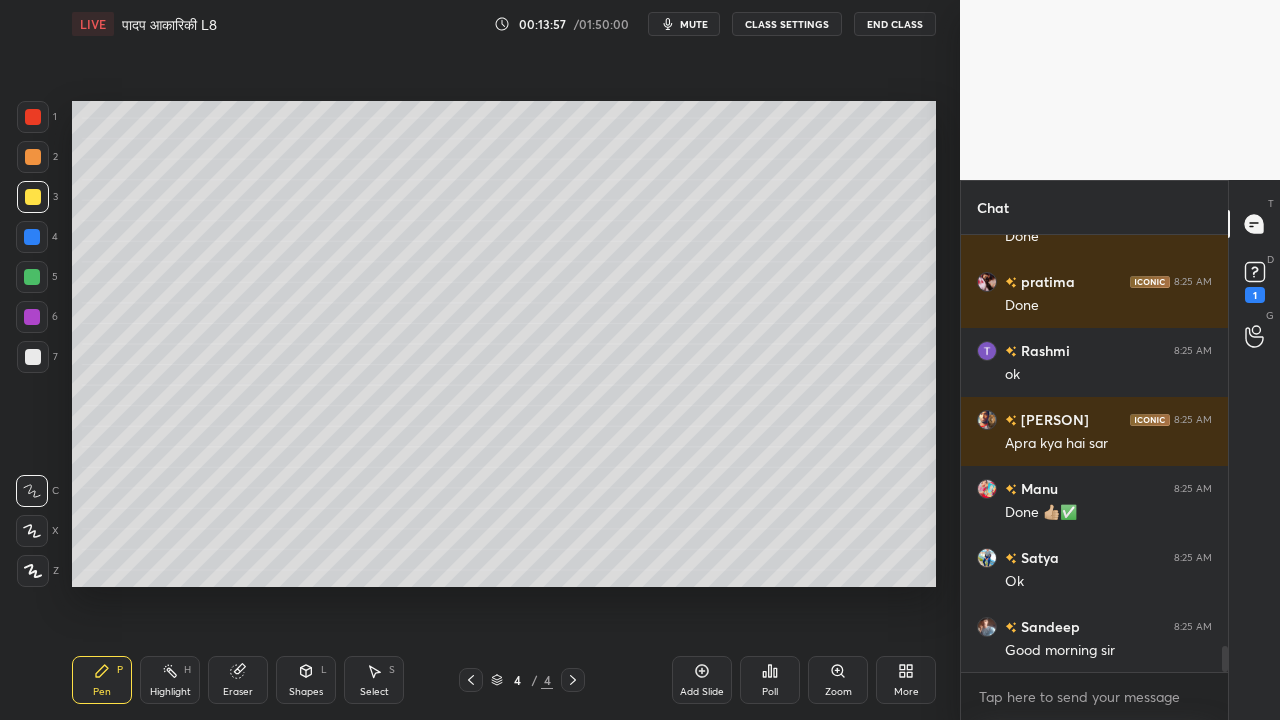click at bounding box center (33, 357) 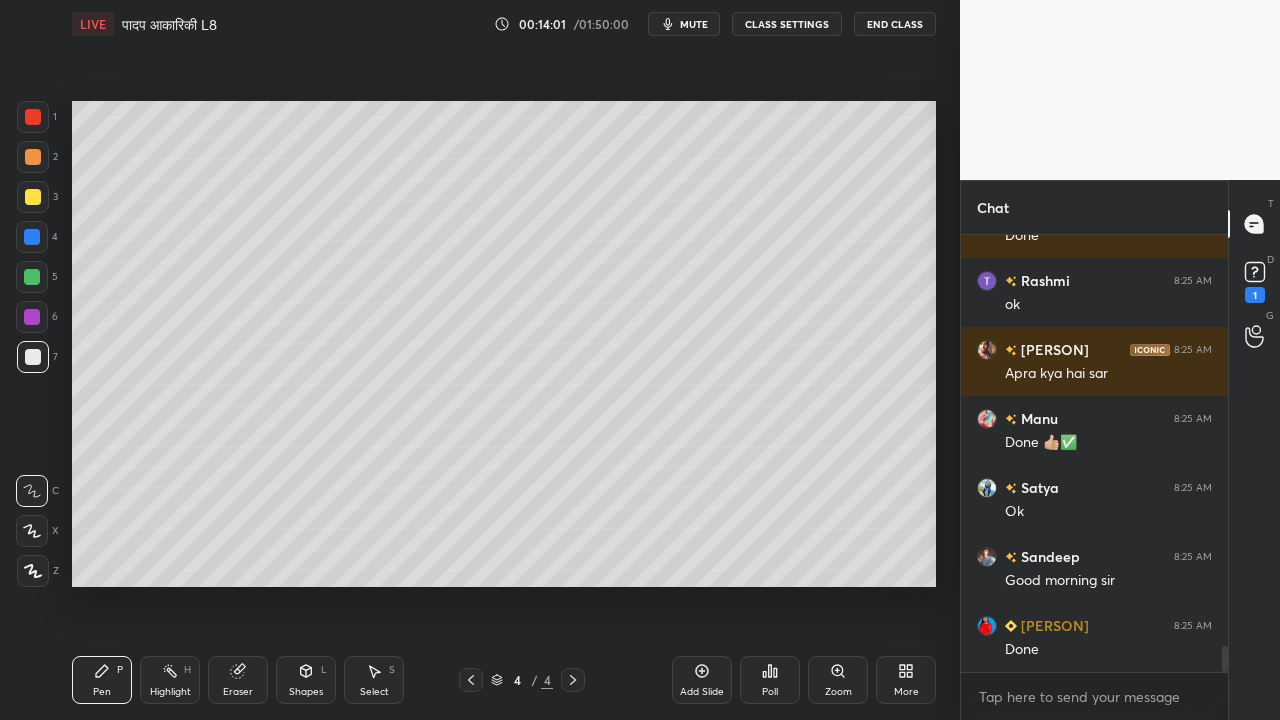 scroll, scrollTop: 6928, scrollLeft: 0, axis: vertical 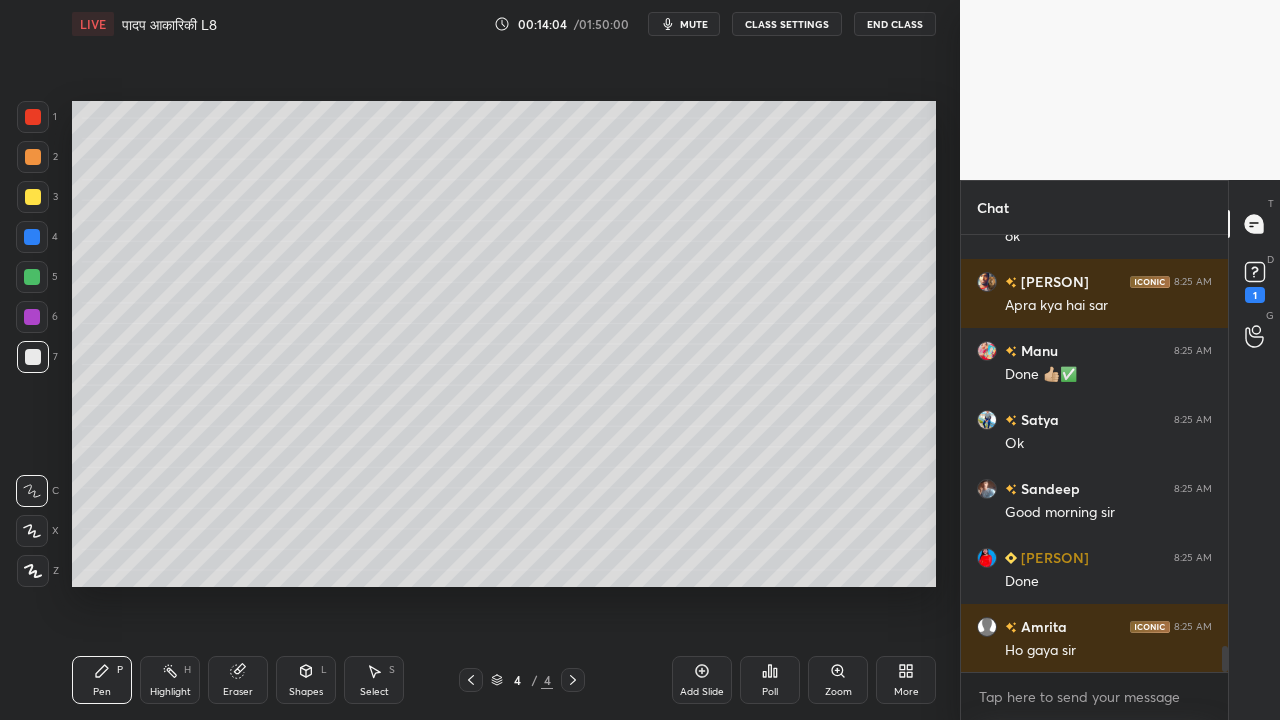 click on "Eraser" at bounding box center [238, 680] 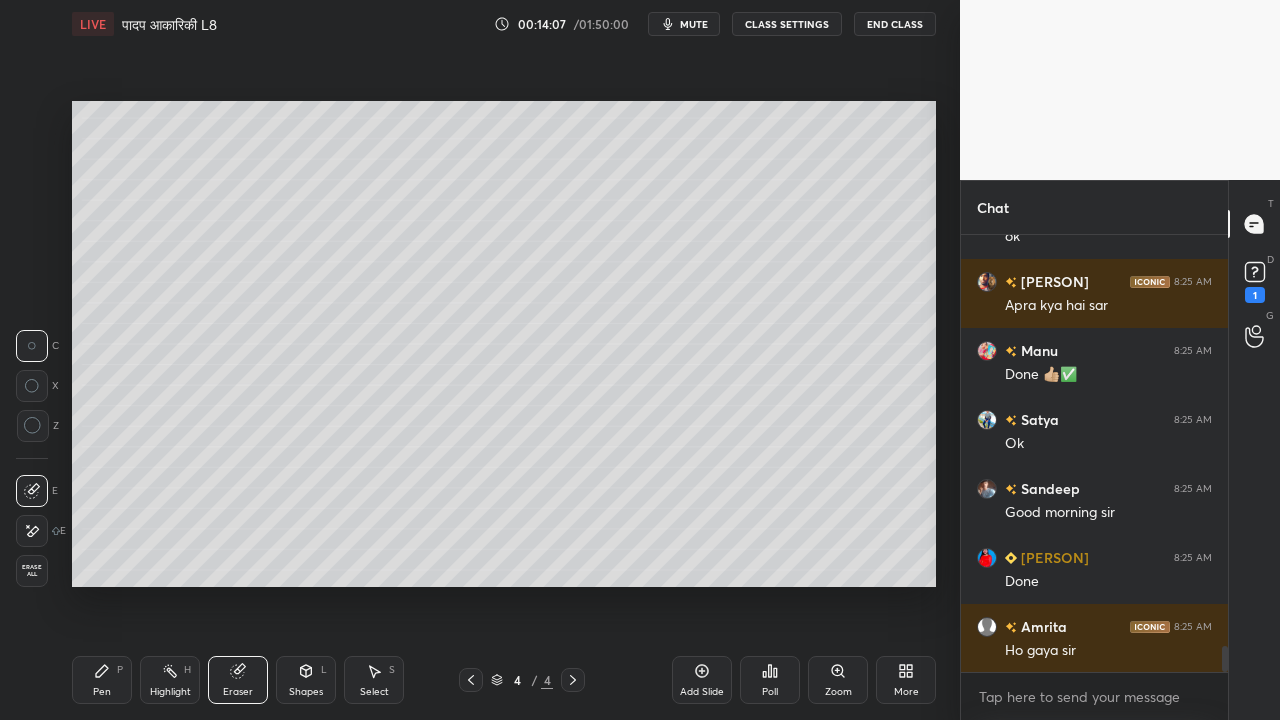 click on "Pen P" at bounding box center (102, 680) 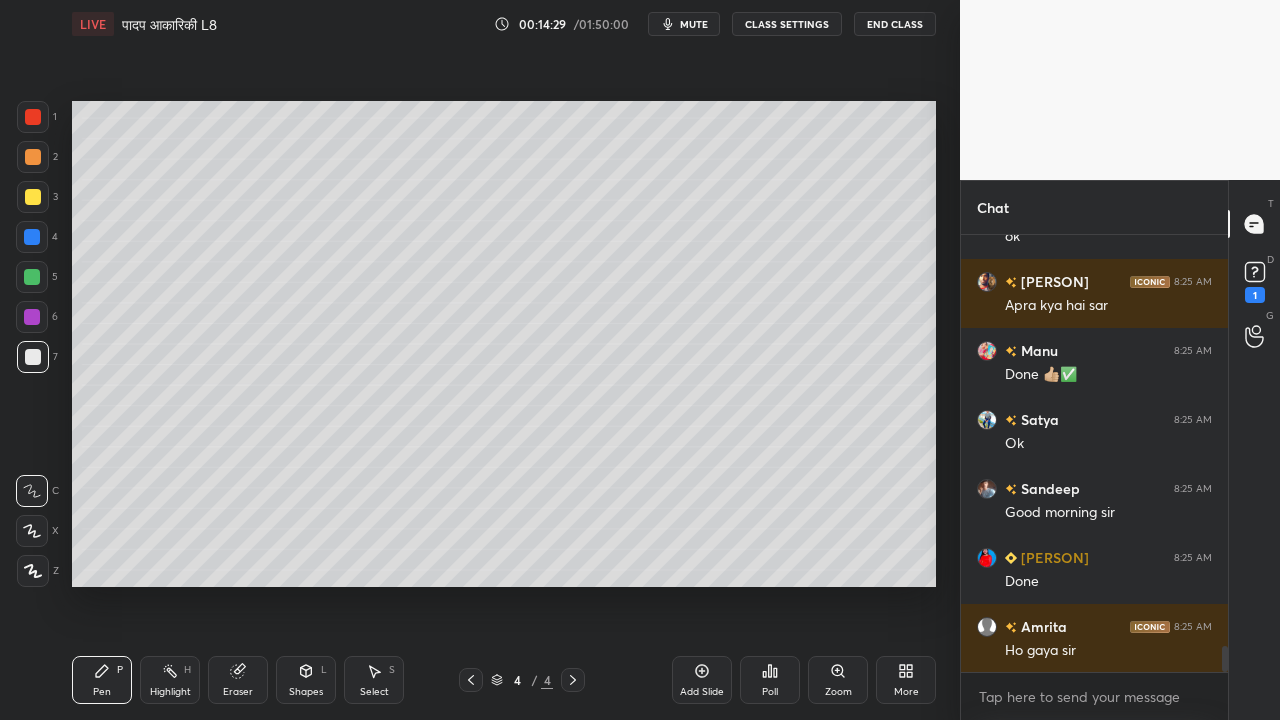 drag, startPoint x: 22, startPoint y: 190, endPoint x: 40, endPoint y: 202, distance: 21.633308 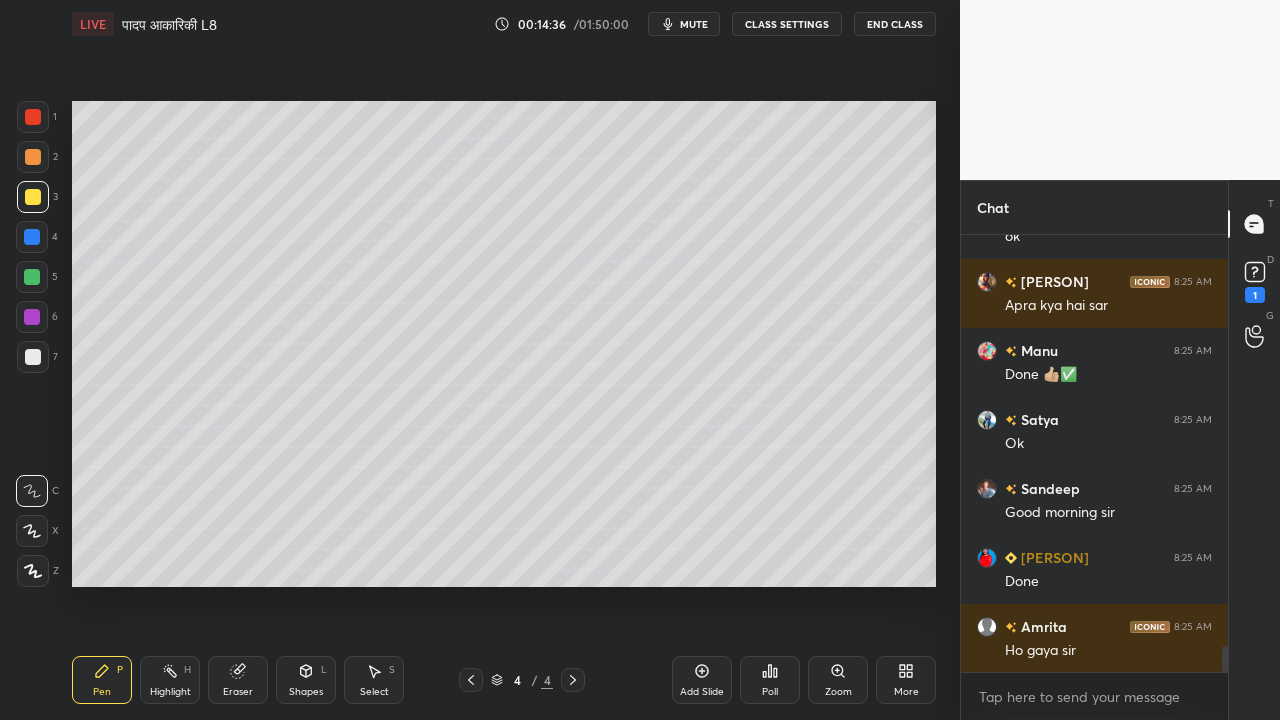 click 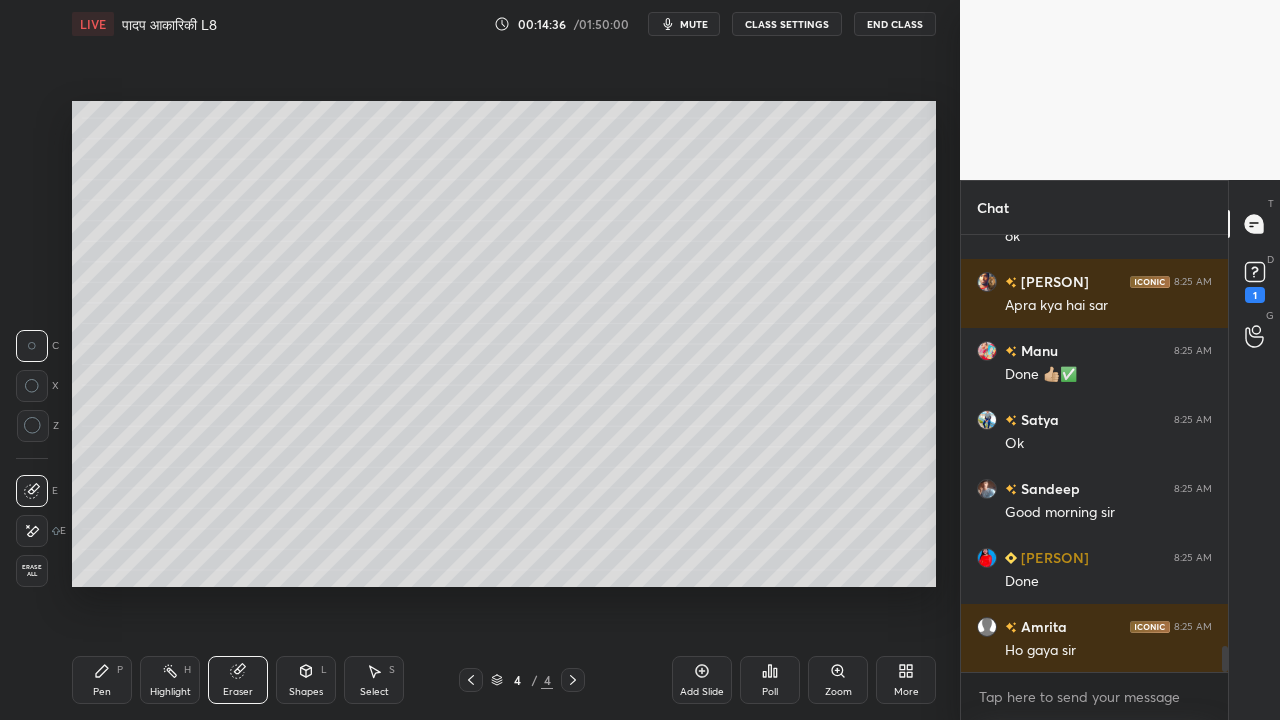 click 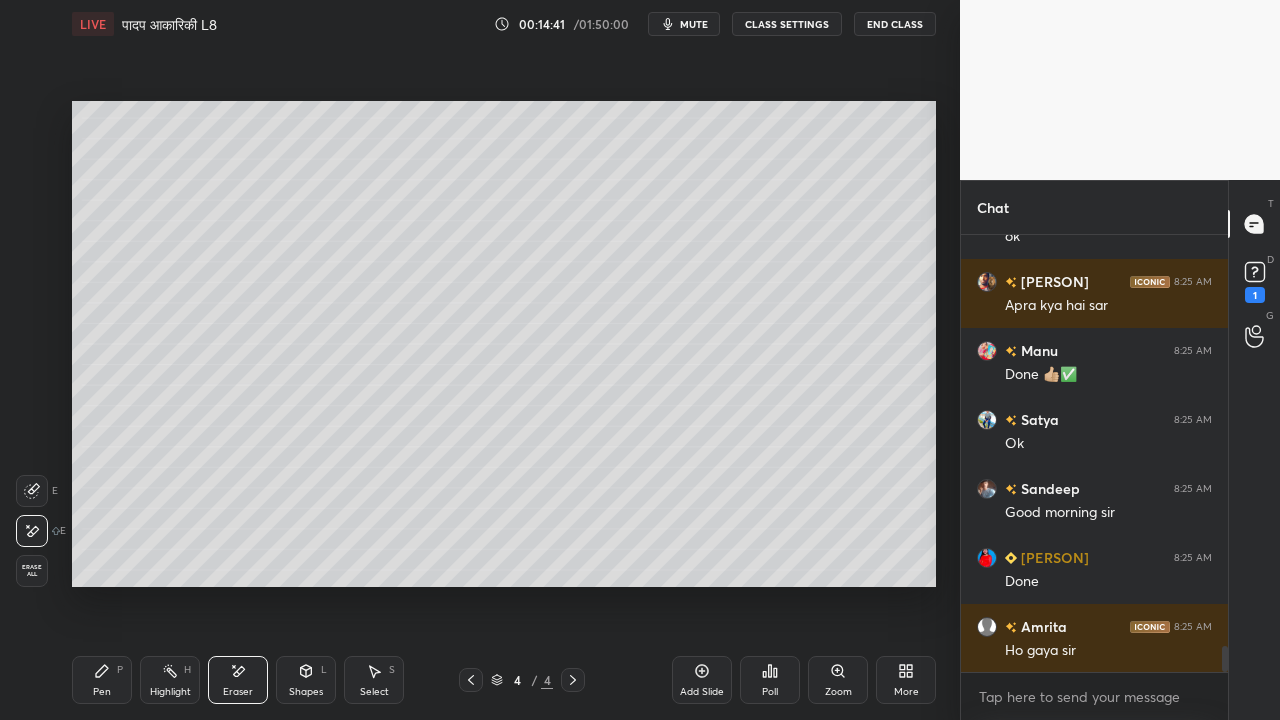 scroll, scrollTop: 6998, scrollLeft: 0, axis: vertical 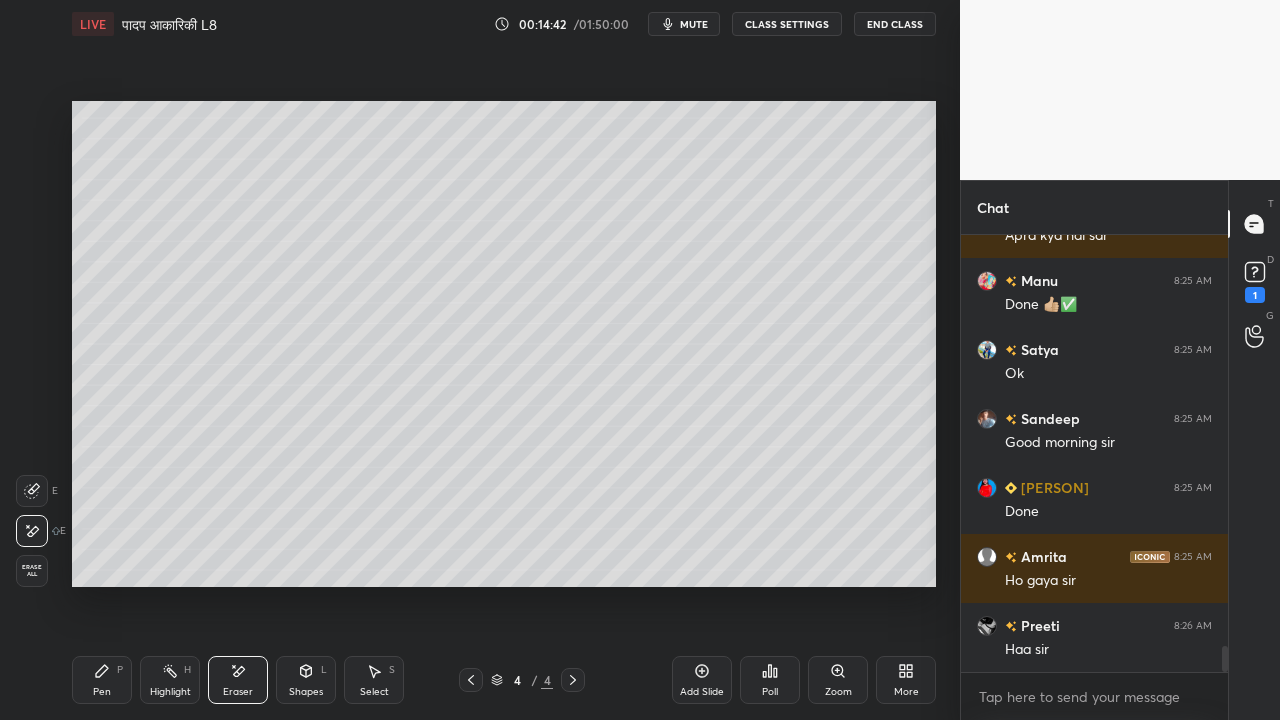 click on "Pen P" at bounding box center (102, 680) 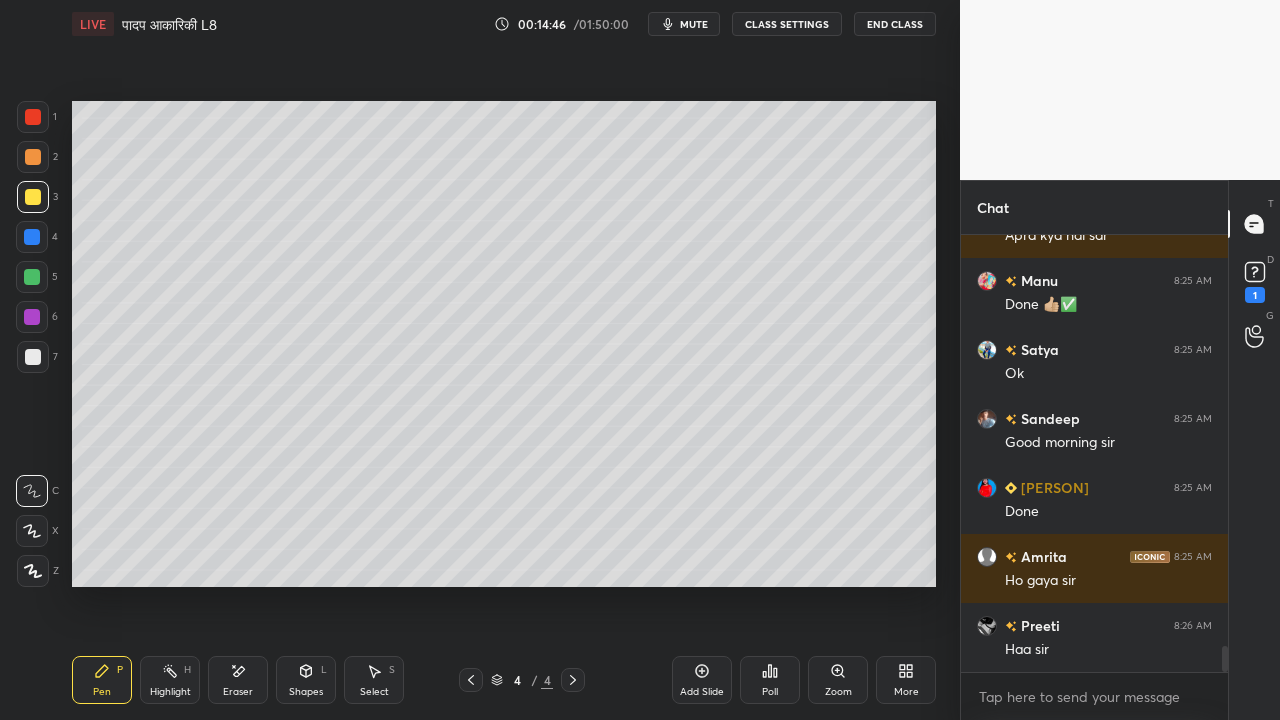 click at bounding box center (33, 357) 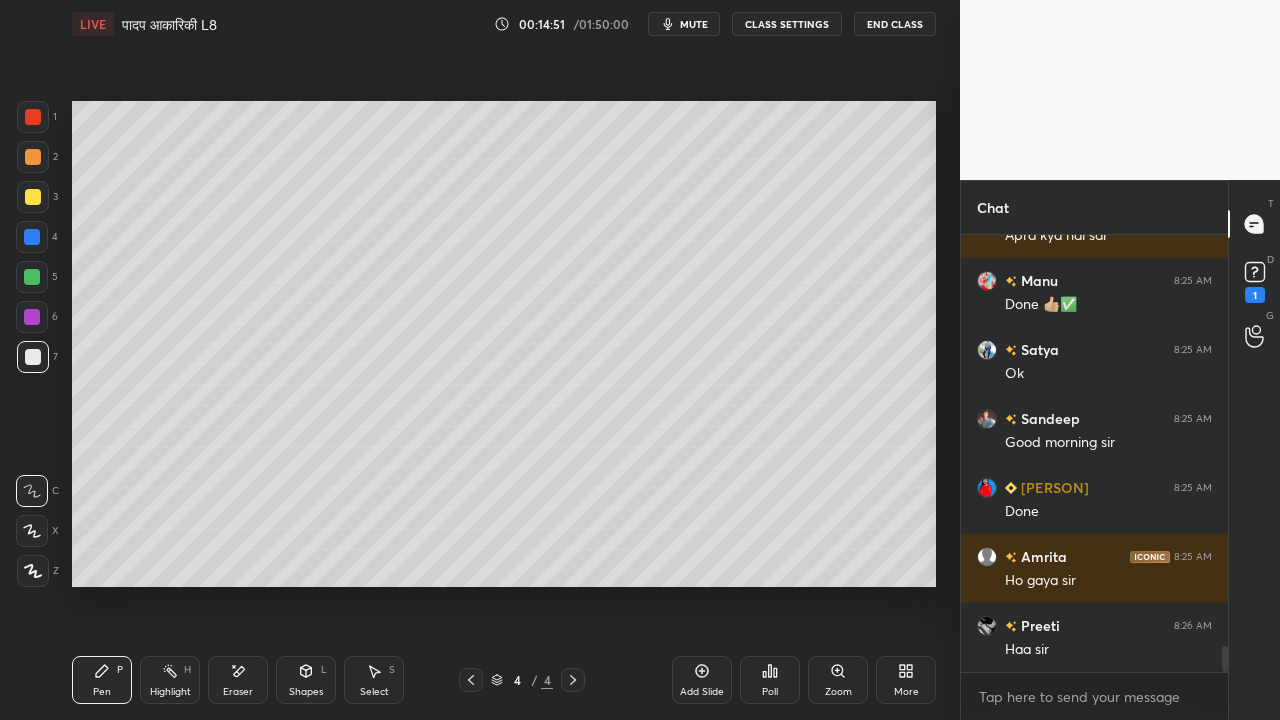 scroll, scrollTop: 7046, scrollLeft: 0, axis: vertical 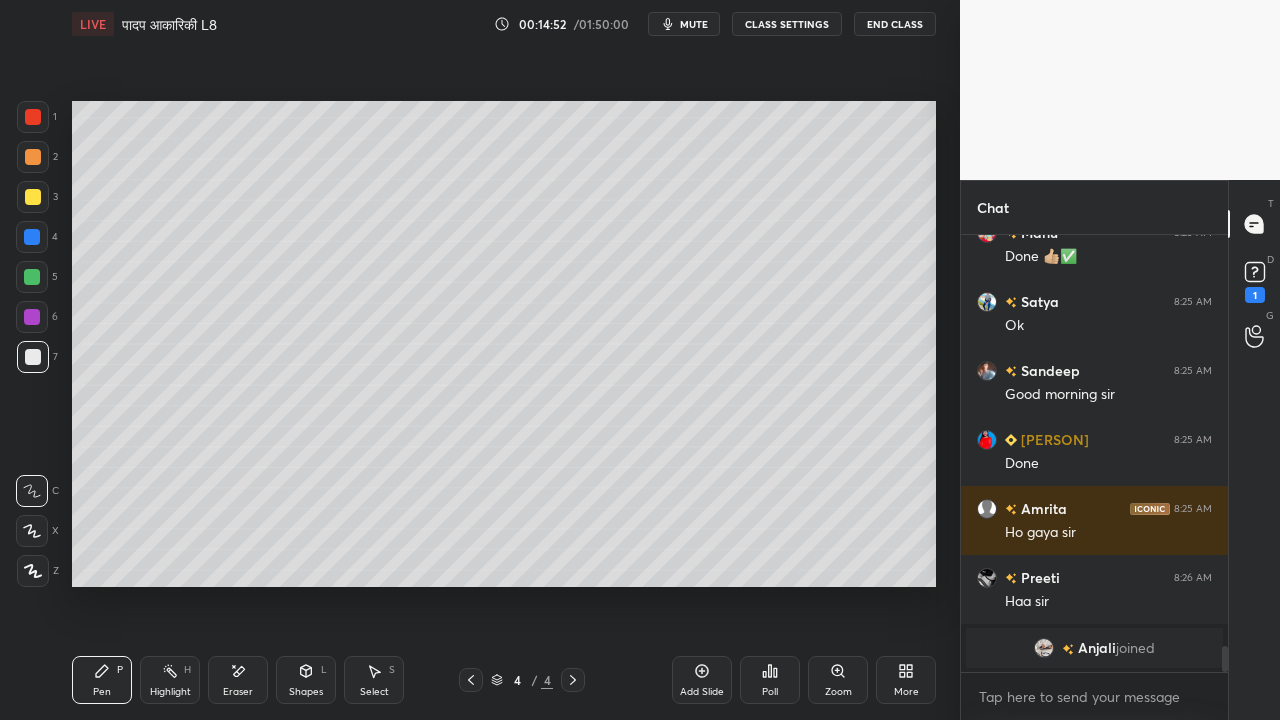 click at bounding box center [33, 197] 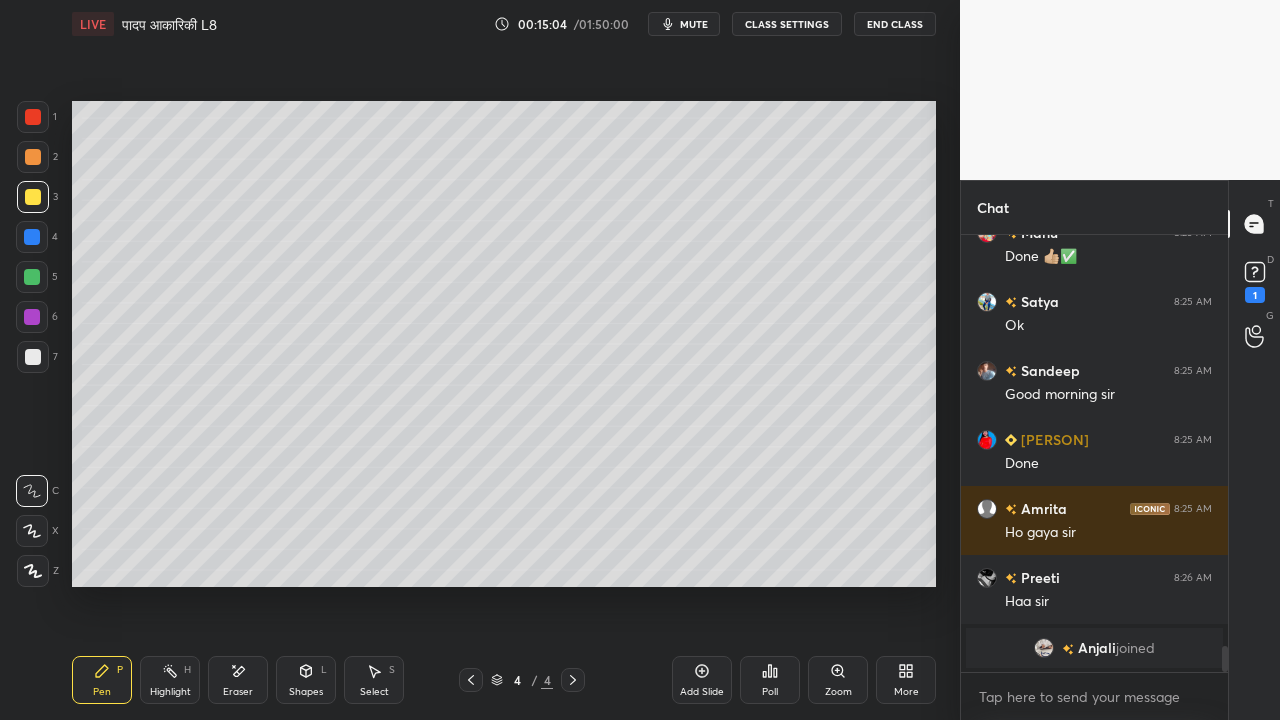 drag, startPoint x: 25, startPoint y: 358, endPoint x: 47, endPoint y: 346, distance: 25.059929 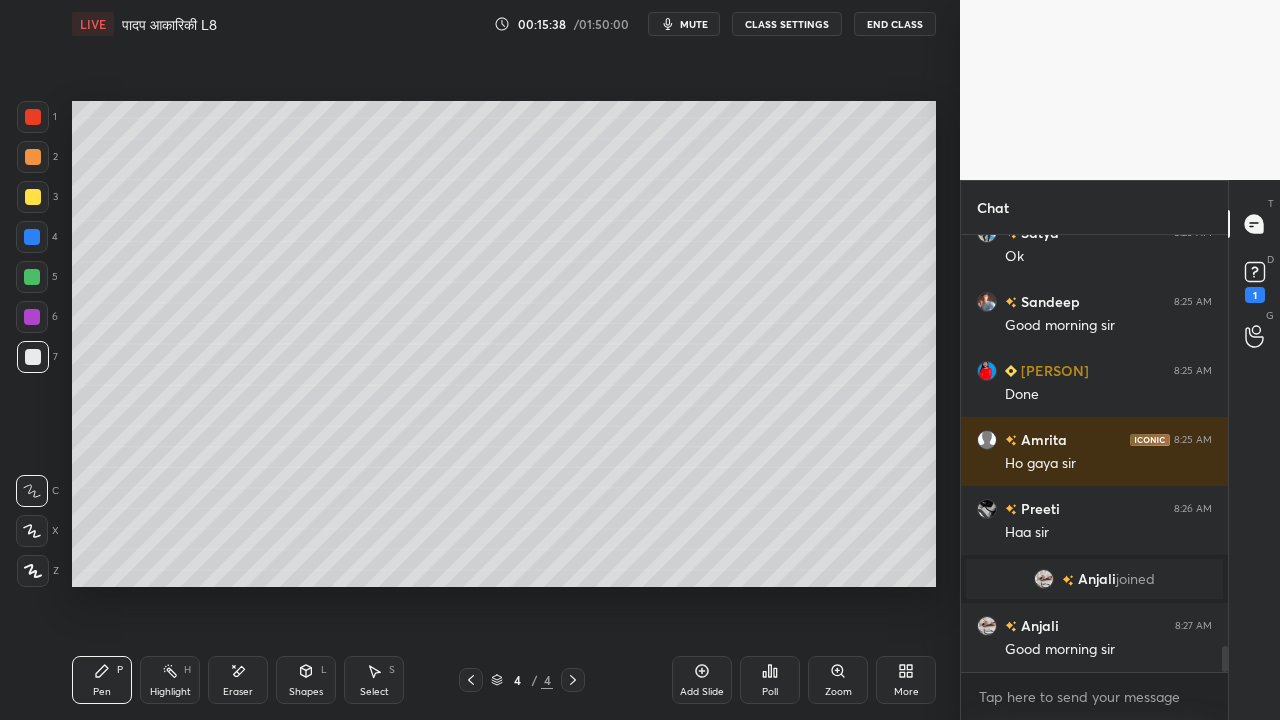 scroll, scrollTop: 6782, scrollLeft: 0, axis: vertical 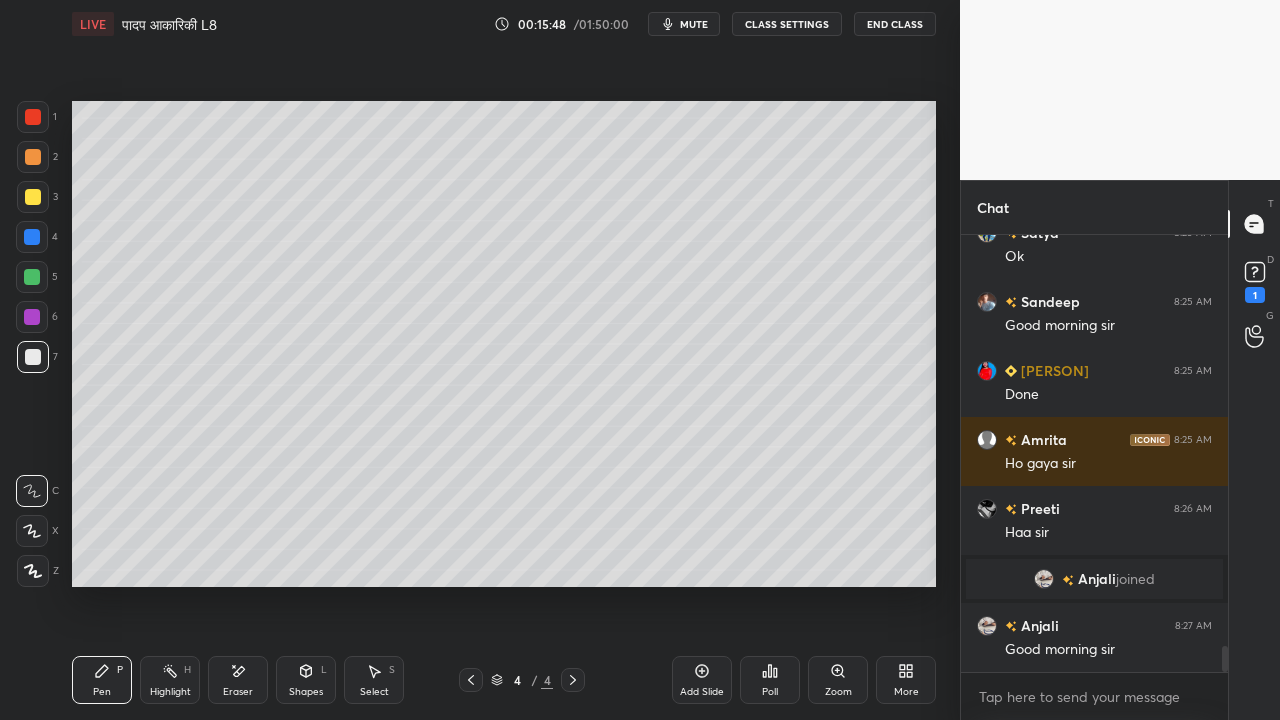 click on "Select S" at bounding box center (374, 680) 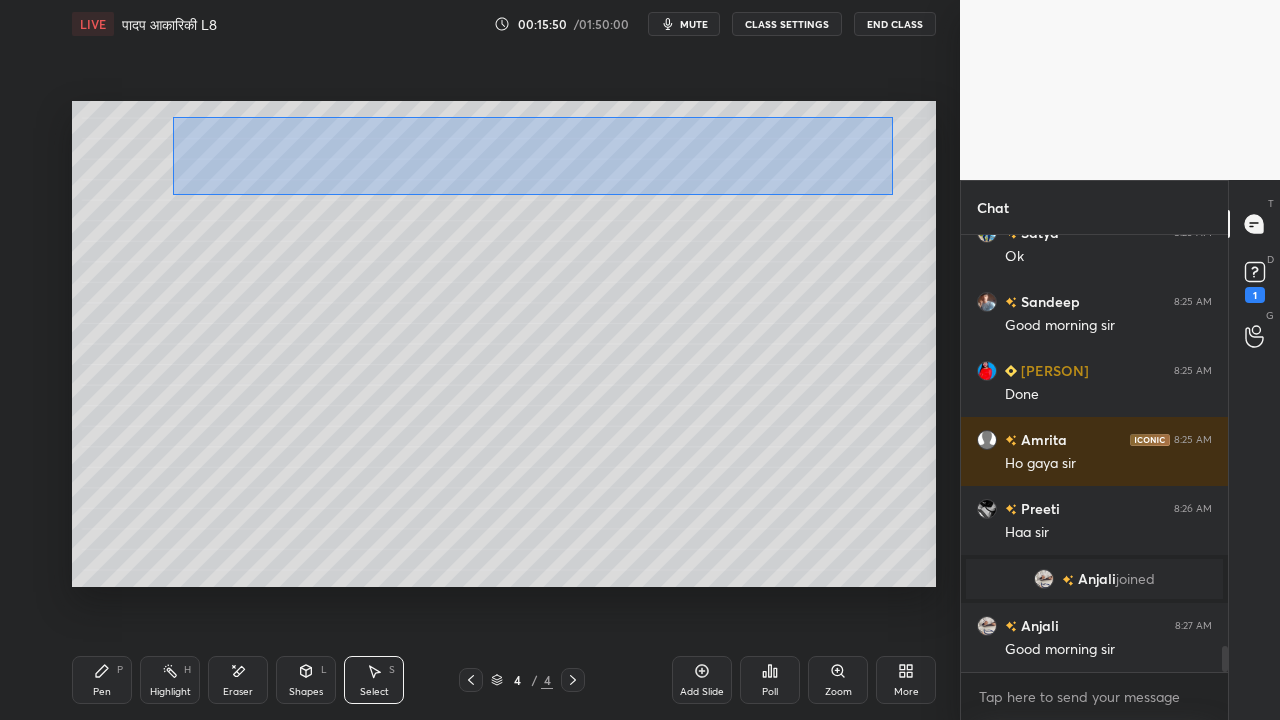 drag, startPoint x: 172, startPoint y: 142, endPoint x: 748, endPoint y: 194, distance: 578.34247 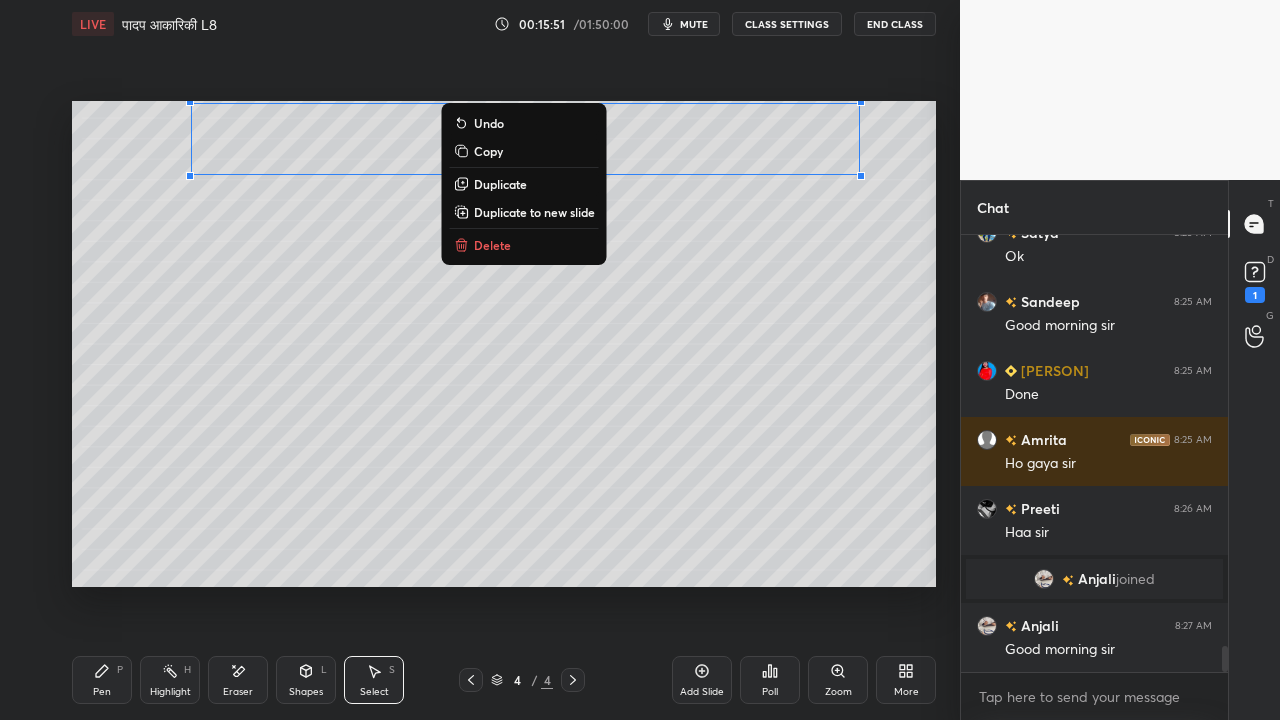 click on "Copy" at bounding box center (488, 151) 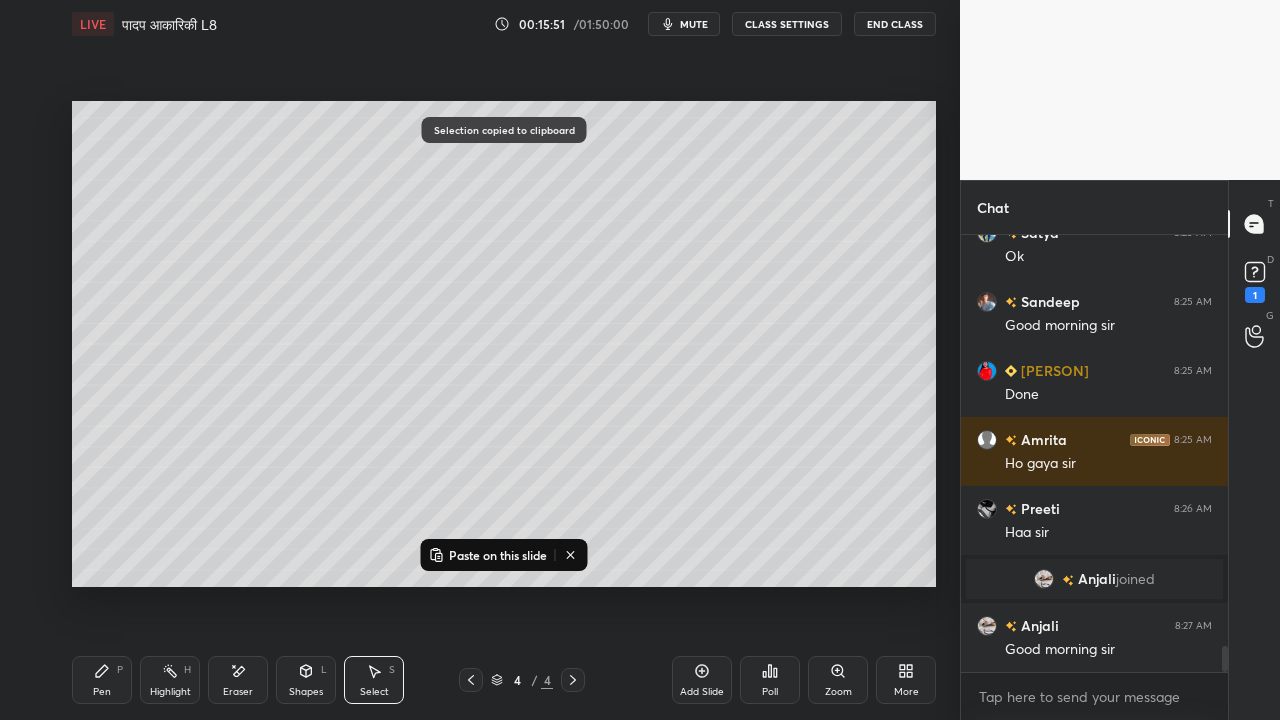 drag, startPoint x: 506, startPoint y: 552, endPoint x: 508, endPoint y: 536, distance: 16.124516 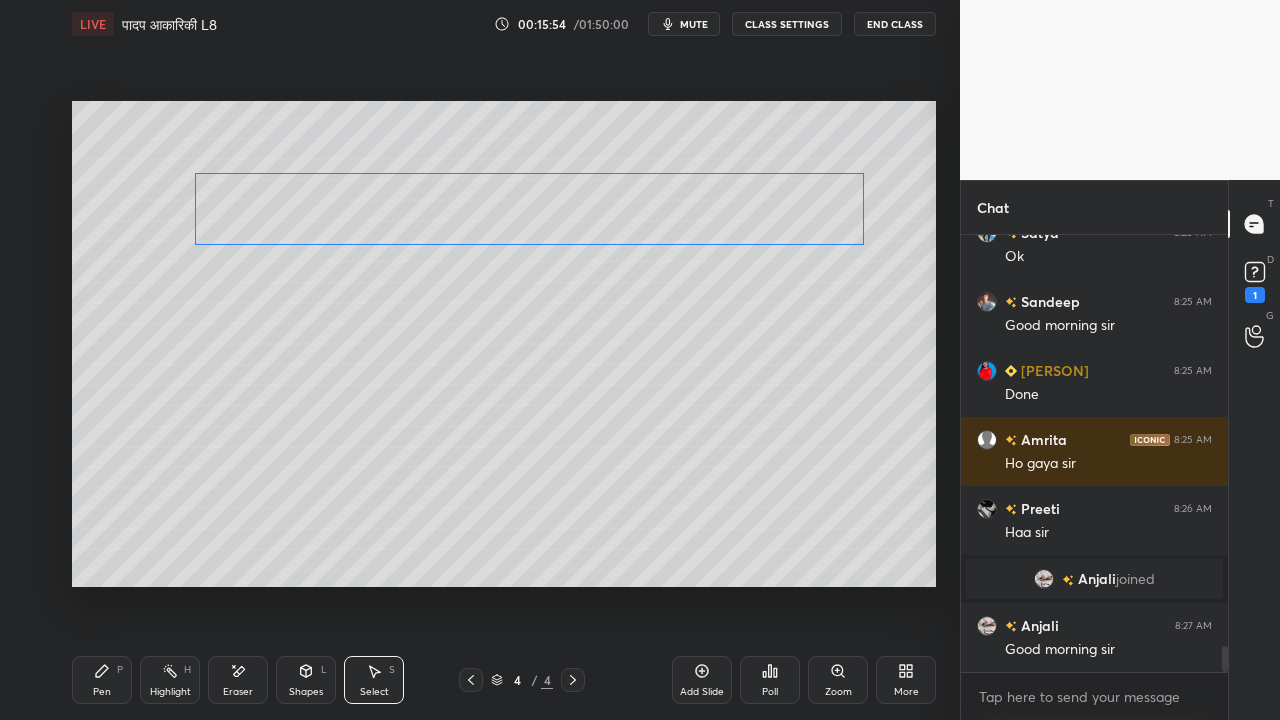 drag, startPoint x: 441, startPoint y: 219, endPoint x: 432, endPoint y: 235, distance: 18.35756 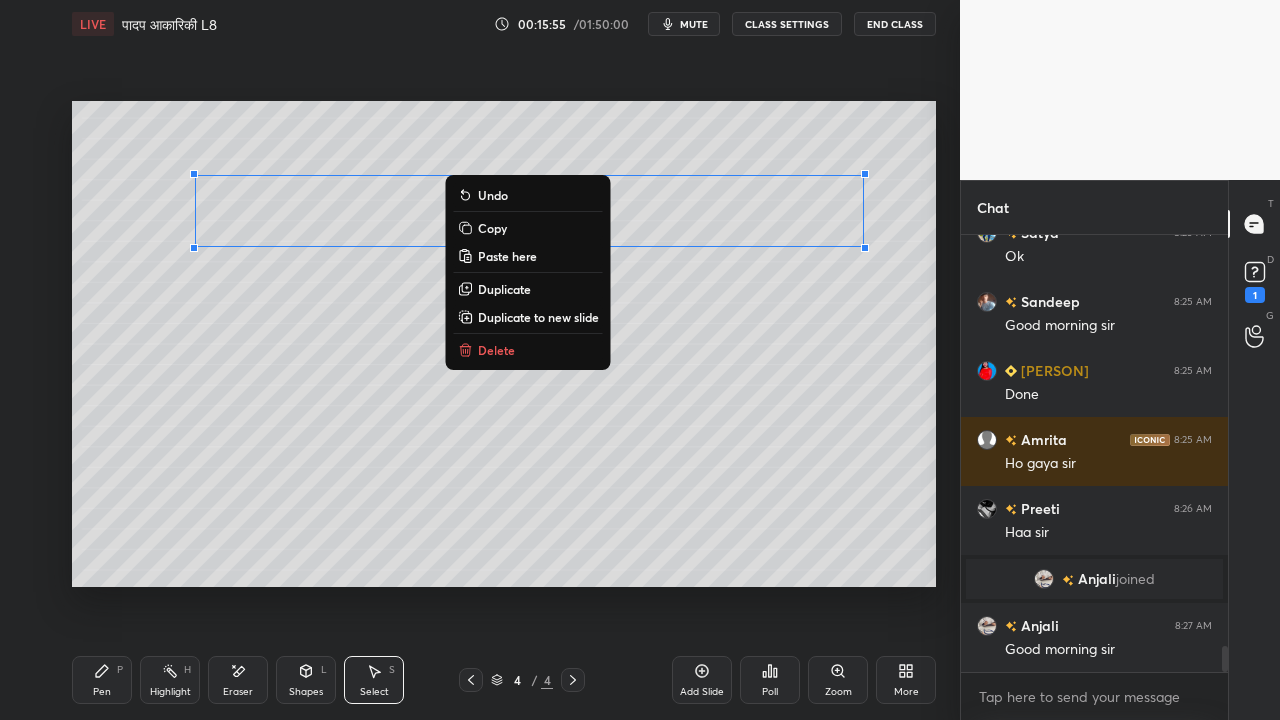 click 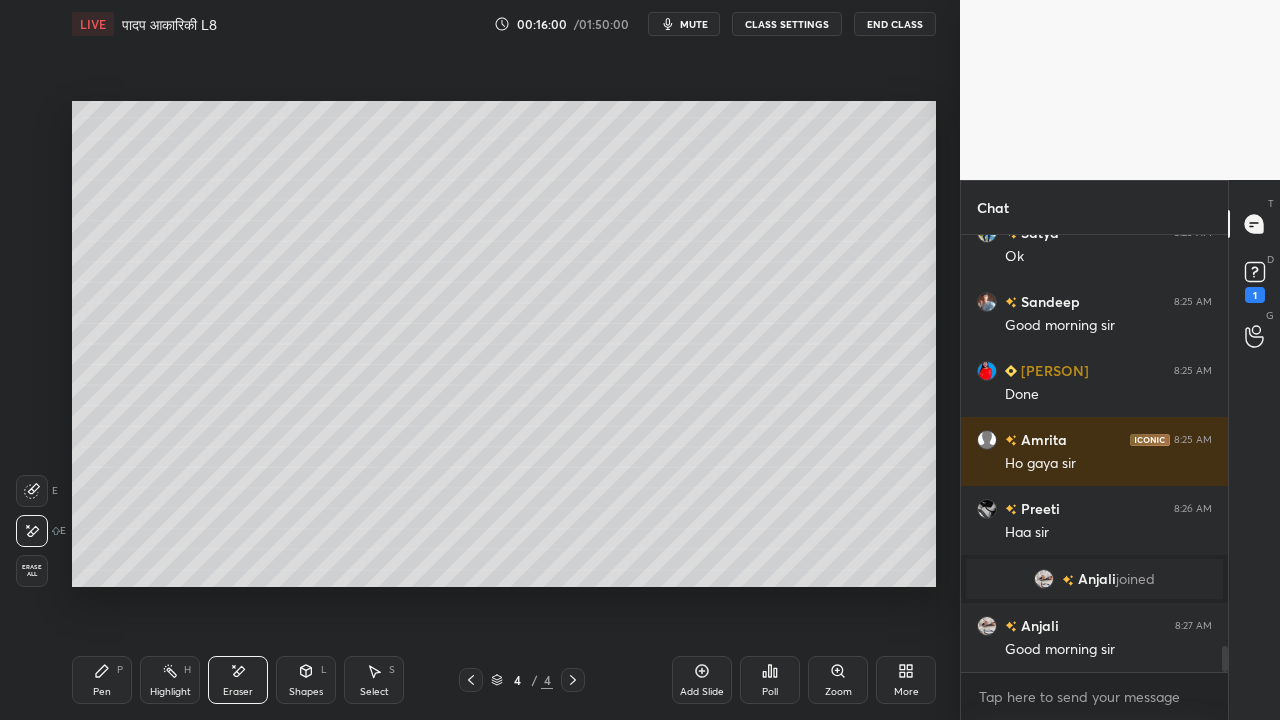 click on "Pen P" at bounding box center (102, 680) 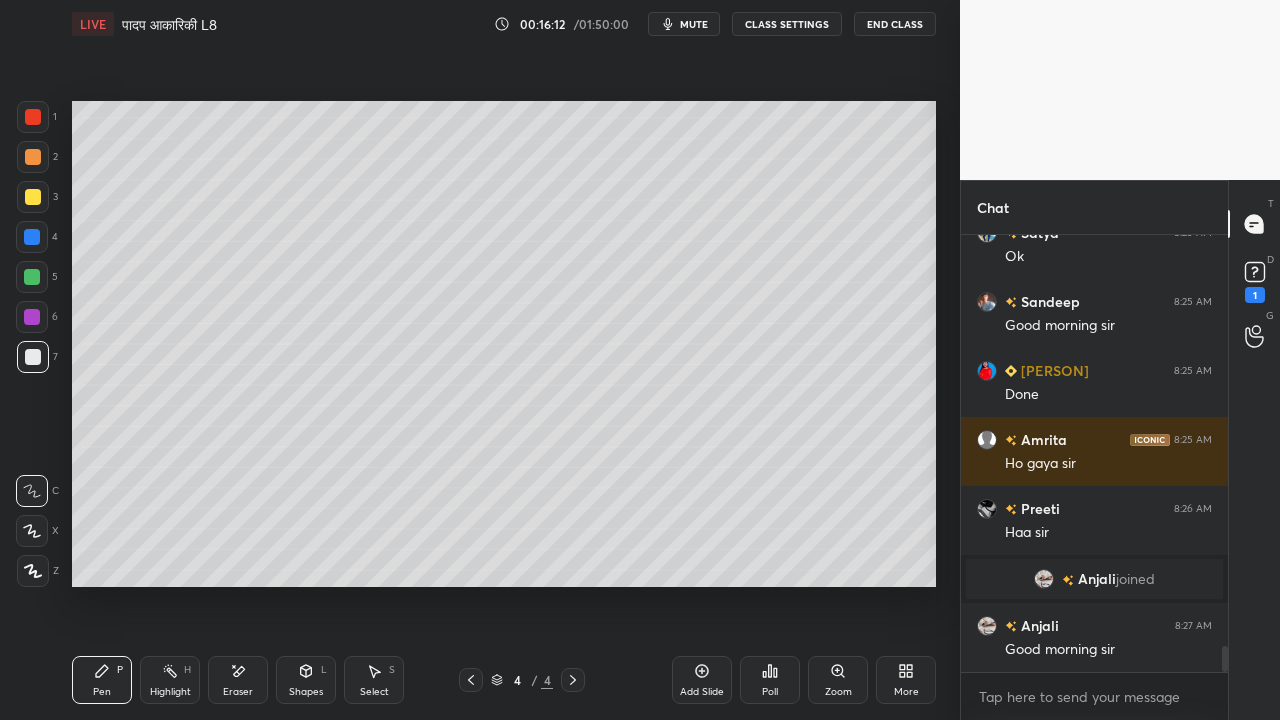 drag, startPoint x: 28, startPoint y: 184, endPoint x: 18, endPoint y: 192, distance: 12.806249 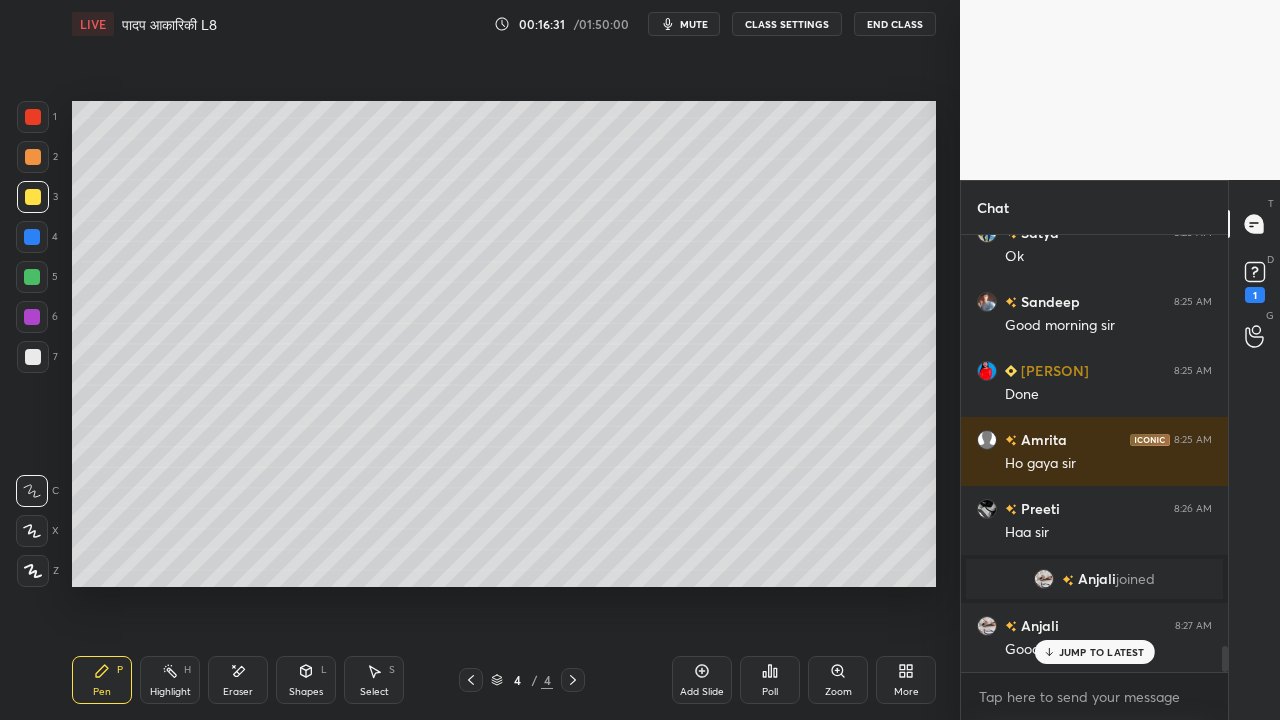 scroll, scrollTop: 6850, scrollLeft: 0, axis: vertical 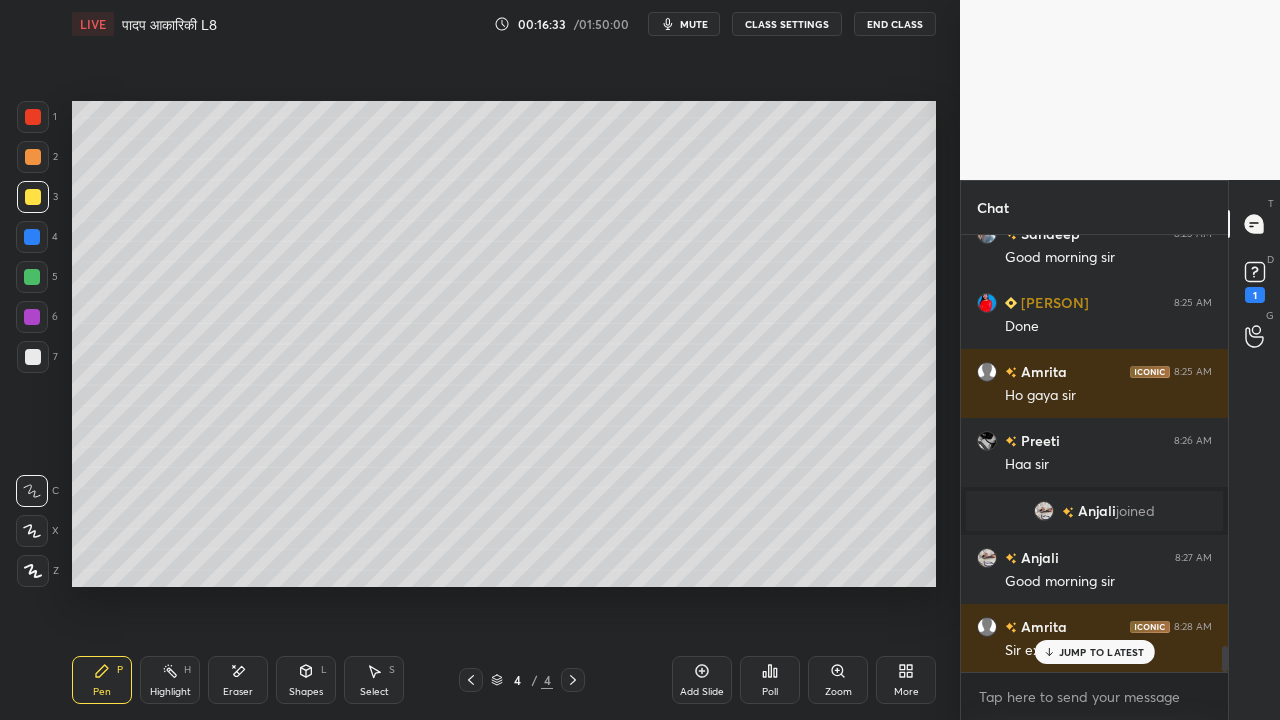 click 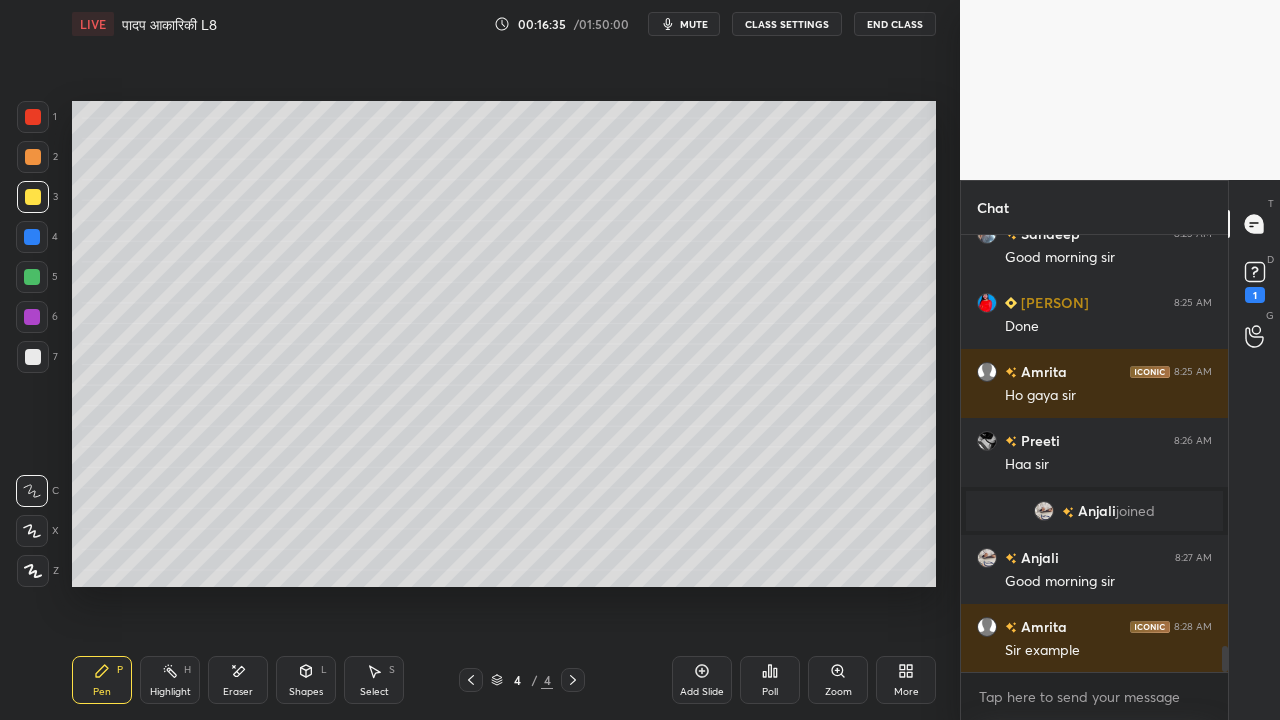 click at bounding box center [33, 357] 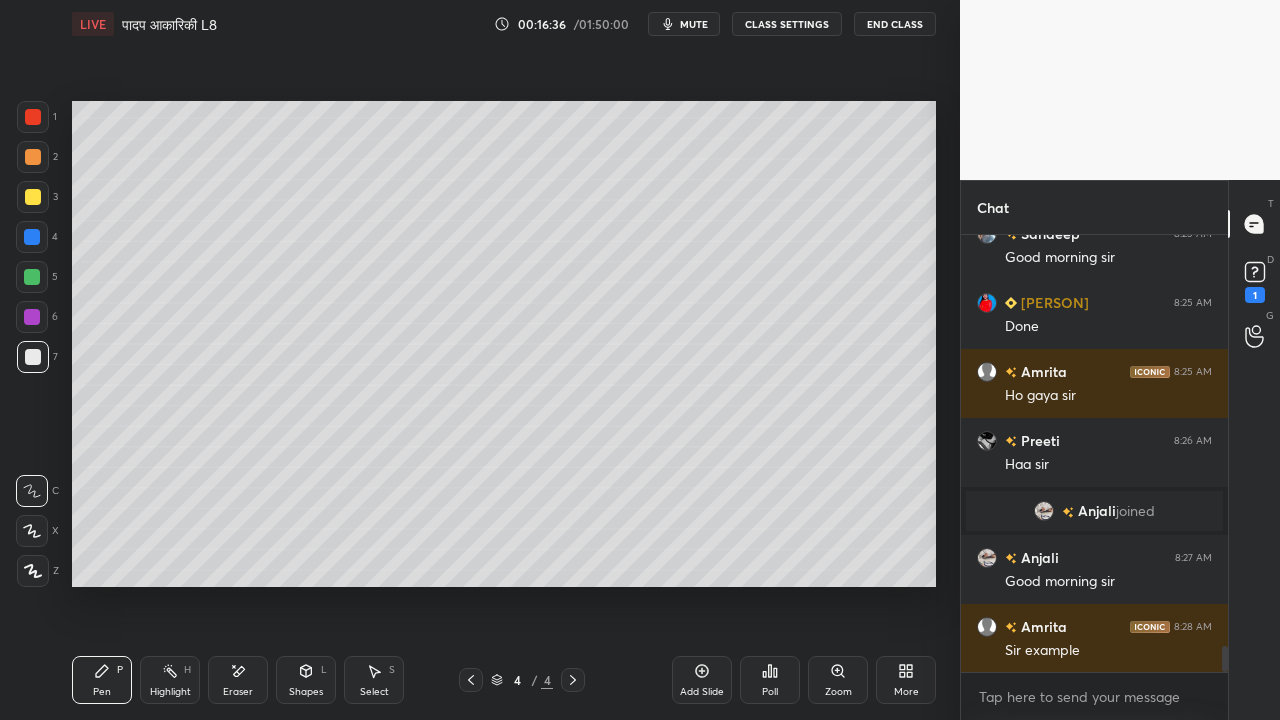 click at bounding box center [33, 197] 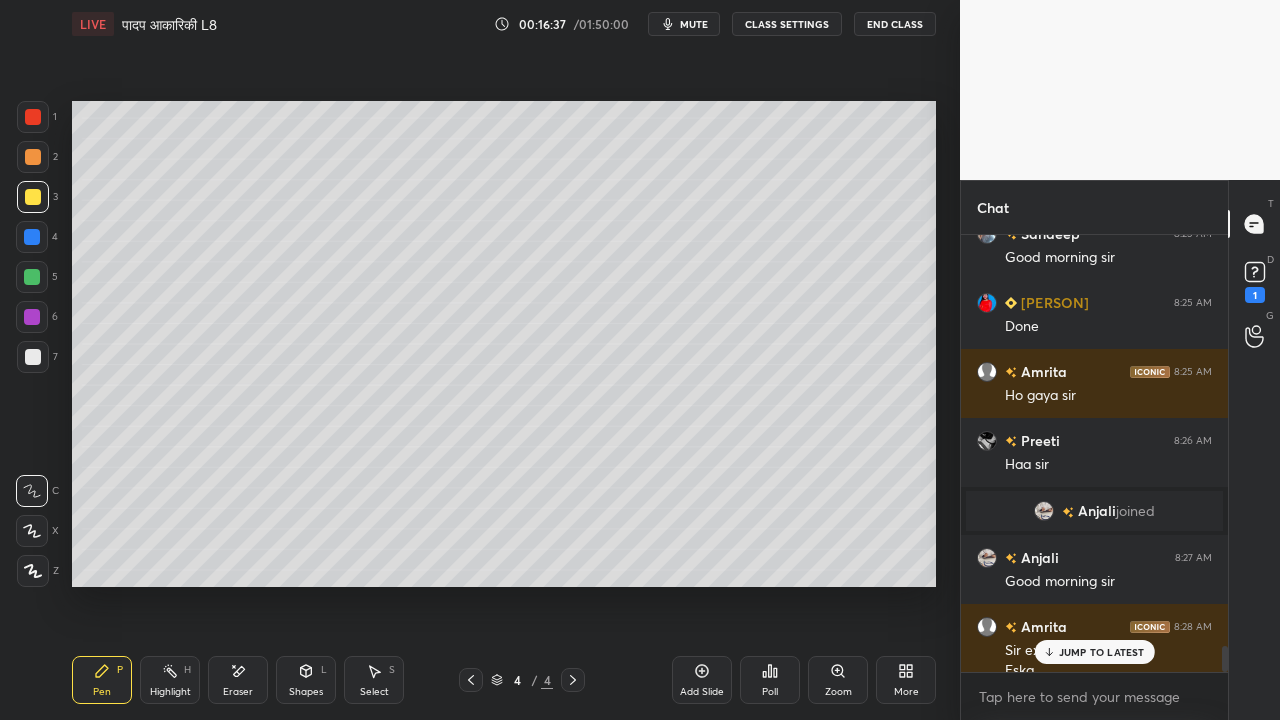 scroll, scrollTop: 6870, scrollLeft: 0, axis: vertical 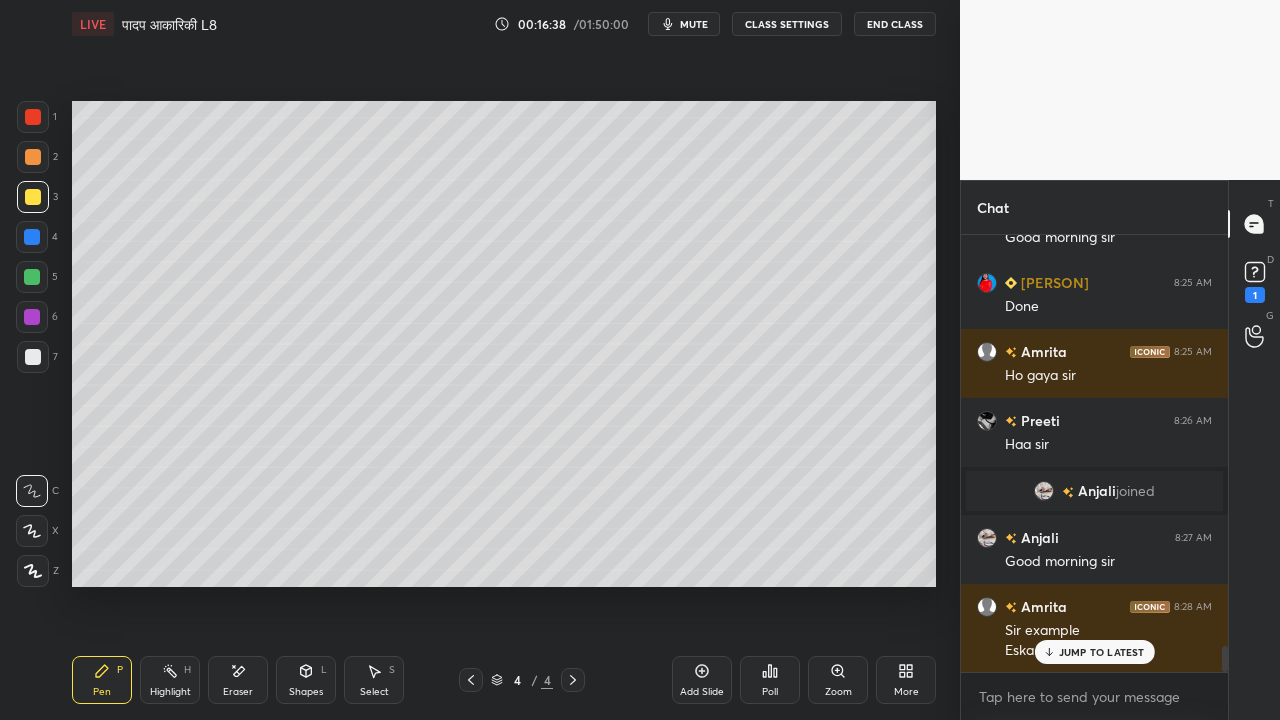 click on "Select" at bounding box center (374, 692) 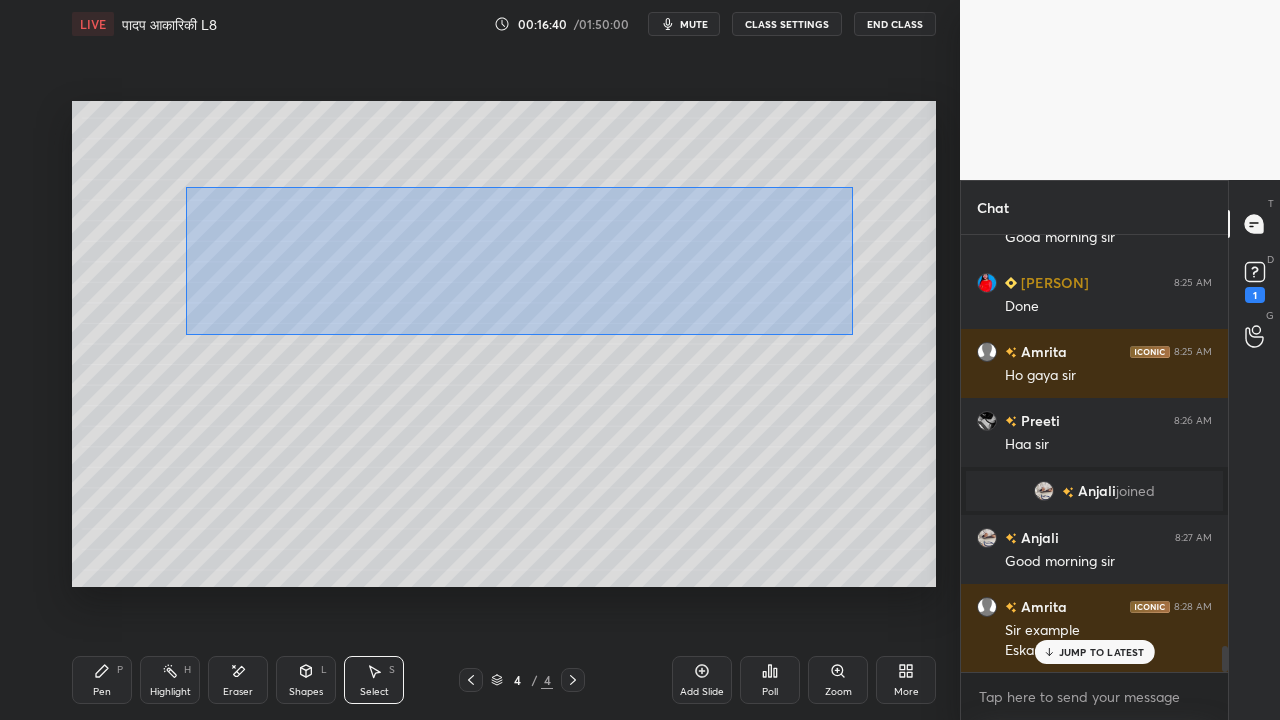 drag, startPoint x: 185, startPoint y: 187, endPoint x: 908, endPoint y: 330, distance: 737.0061 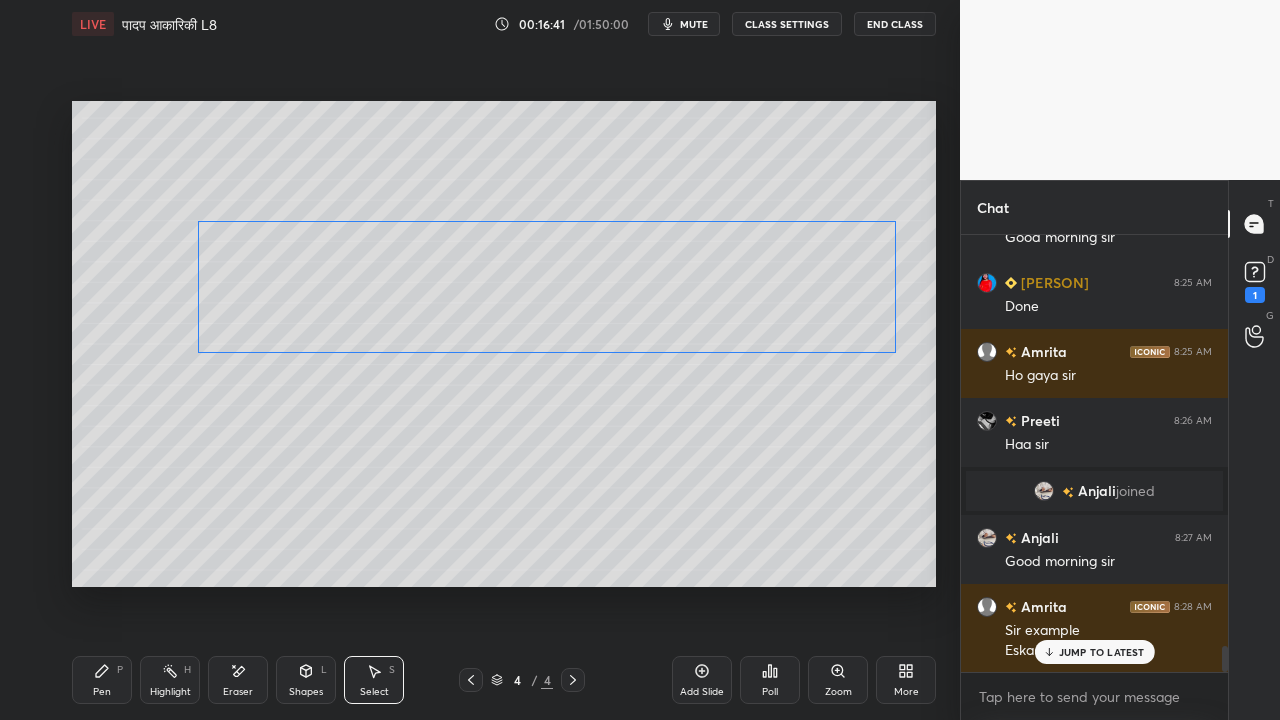 click on "0 ° Undo Copy Paste here Duplicate Duplicate to new slide Delete" at bounding box center [504, 344] 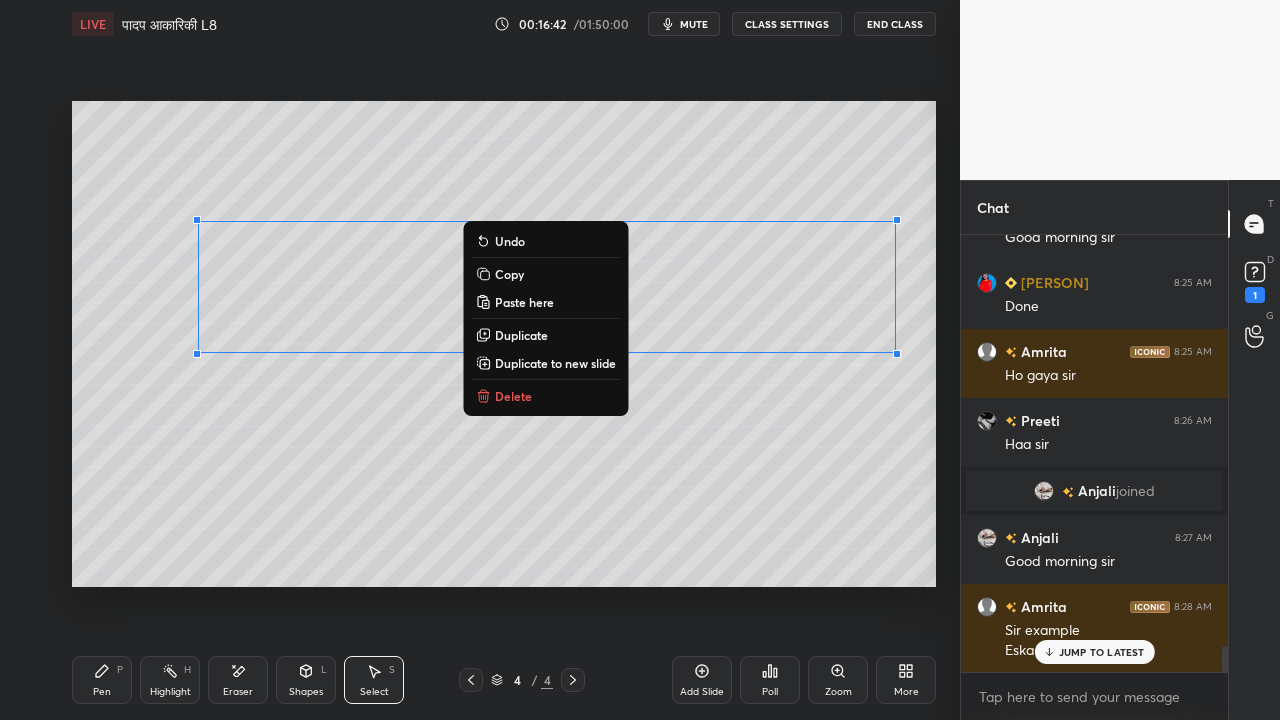 click on "Pen P" at bounding box center (102, 680) 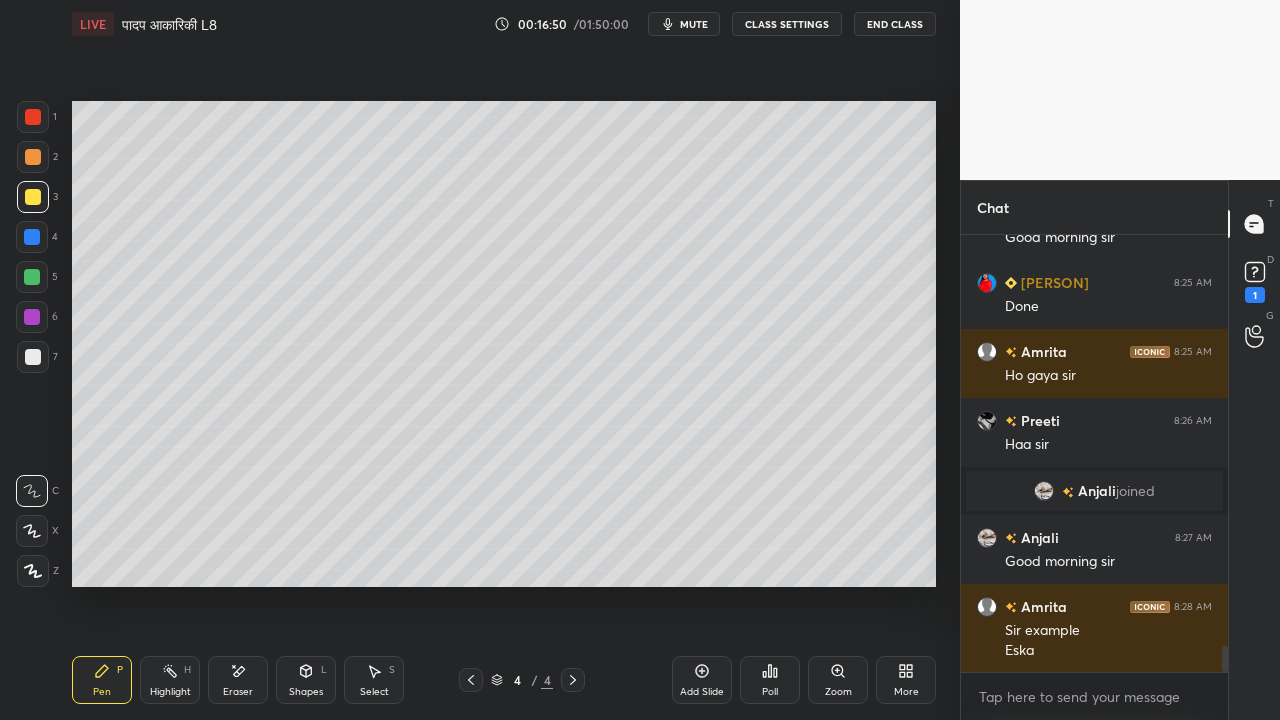 scroll, scrollTop: 6918, scrollLeft: 0, axis: vertical 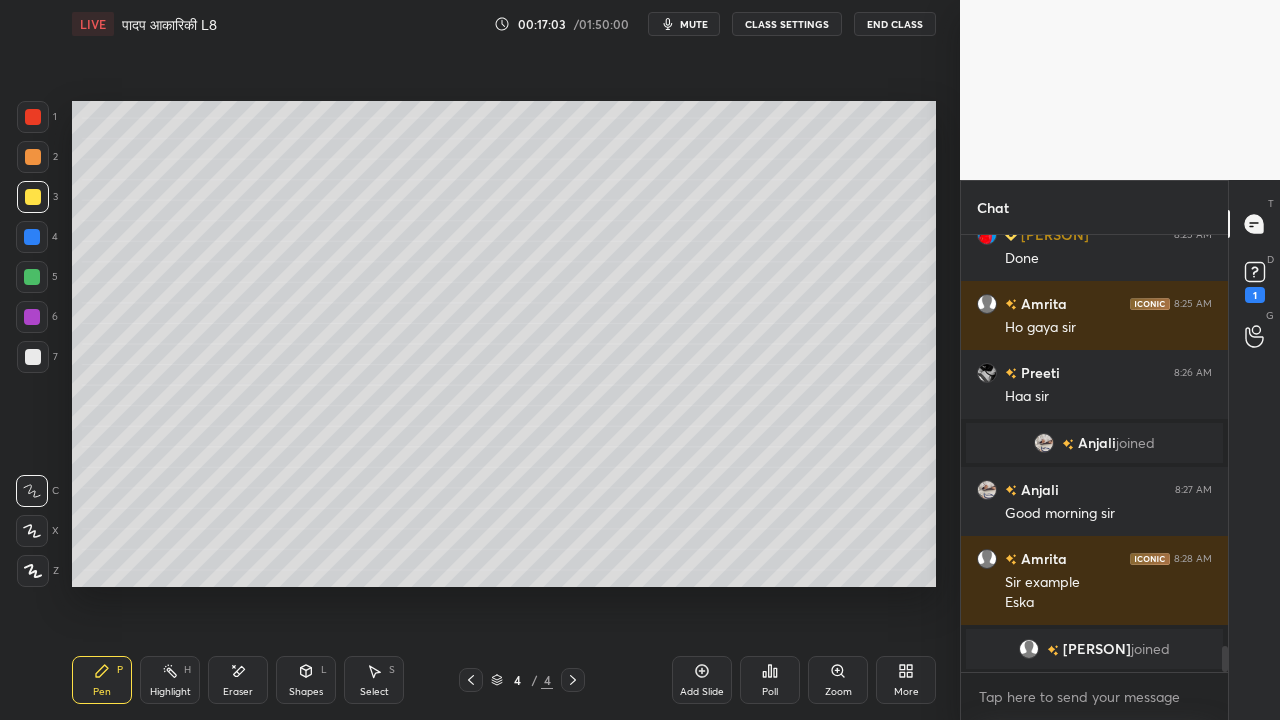 click at bounding box center [33, 357] 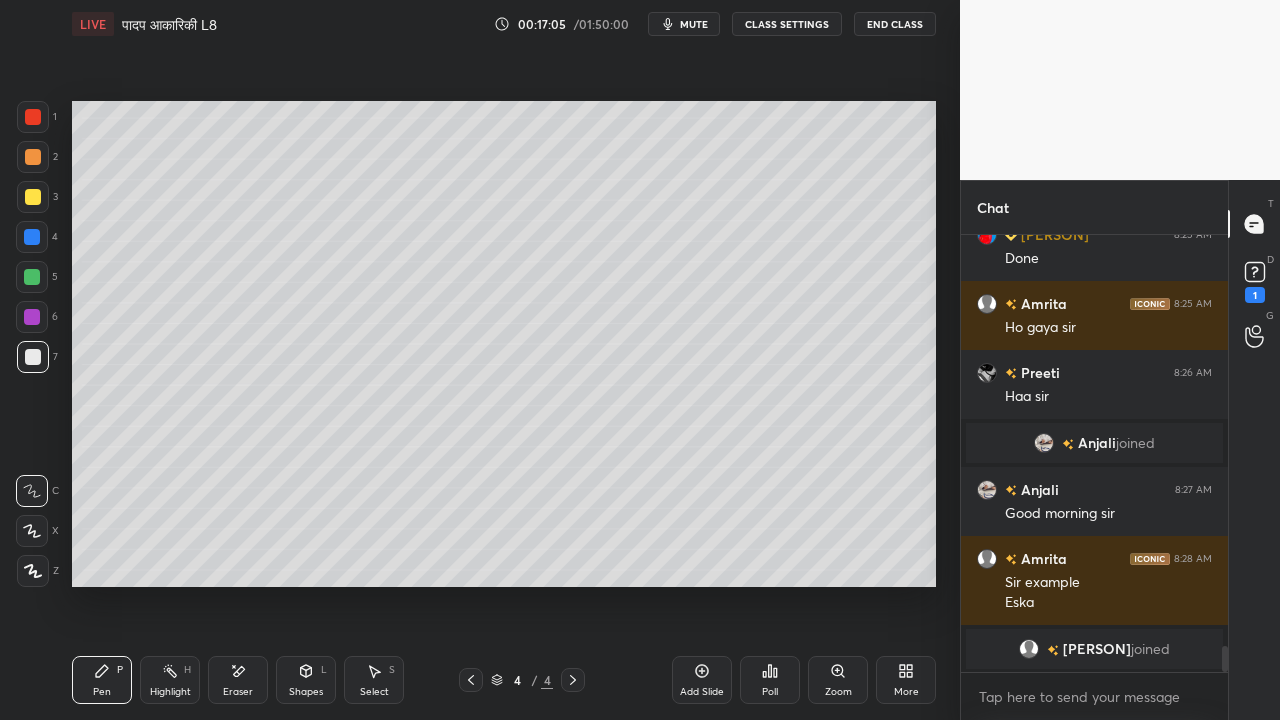 scroll, scrollTop: 6988, scrollLeft: 0, axis: vertical 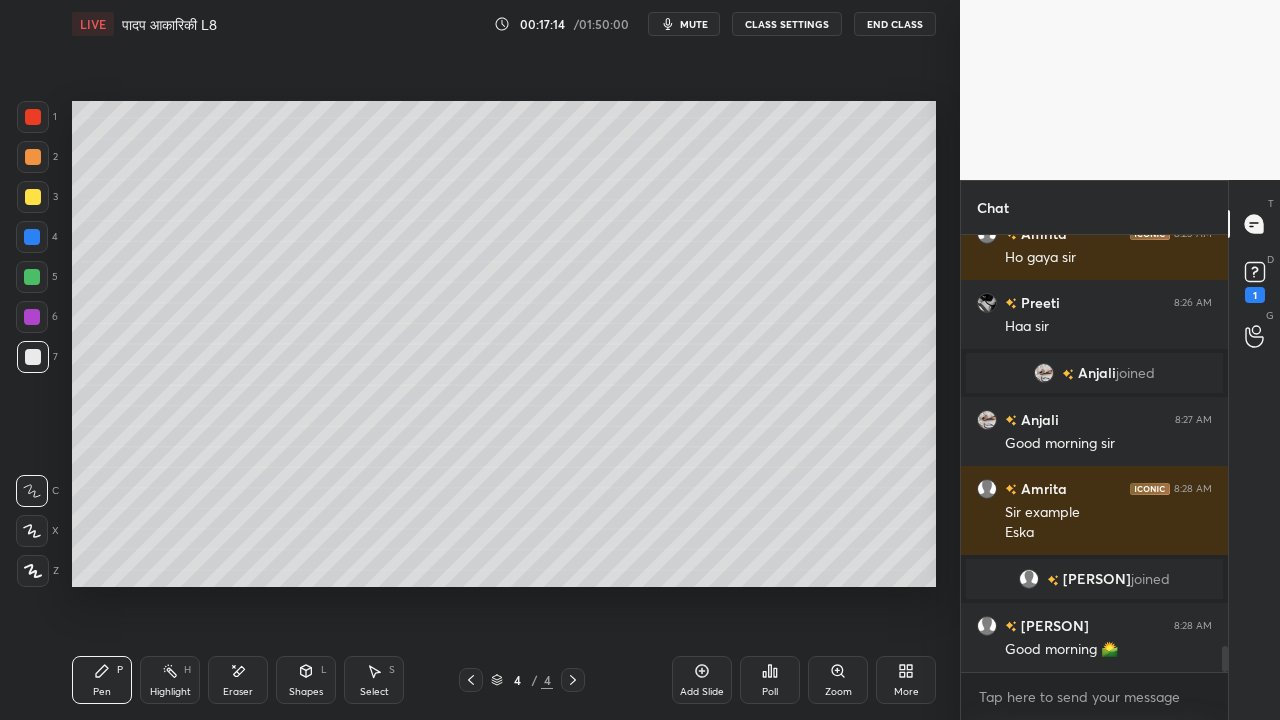 click on "Eraser" at bounding box center [238, 680] 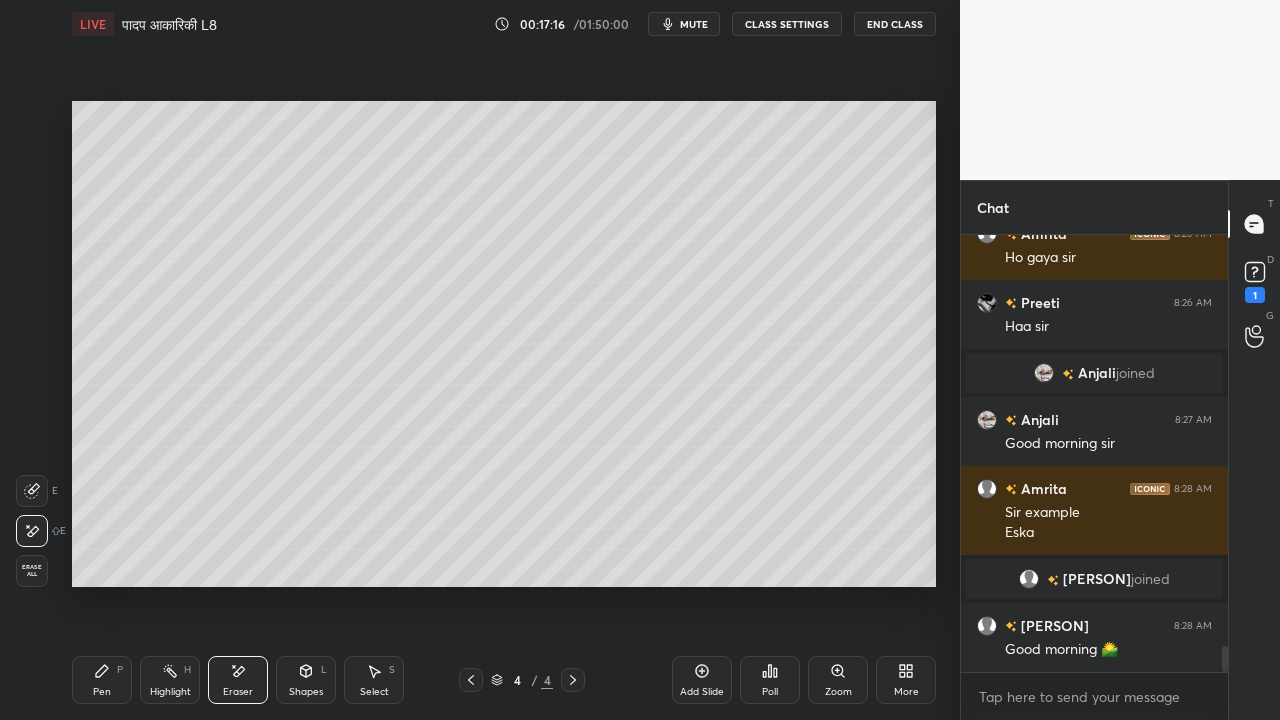 click on "Pen" at bounding box center (102, 692) 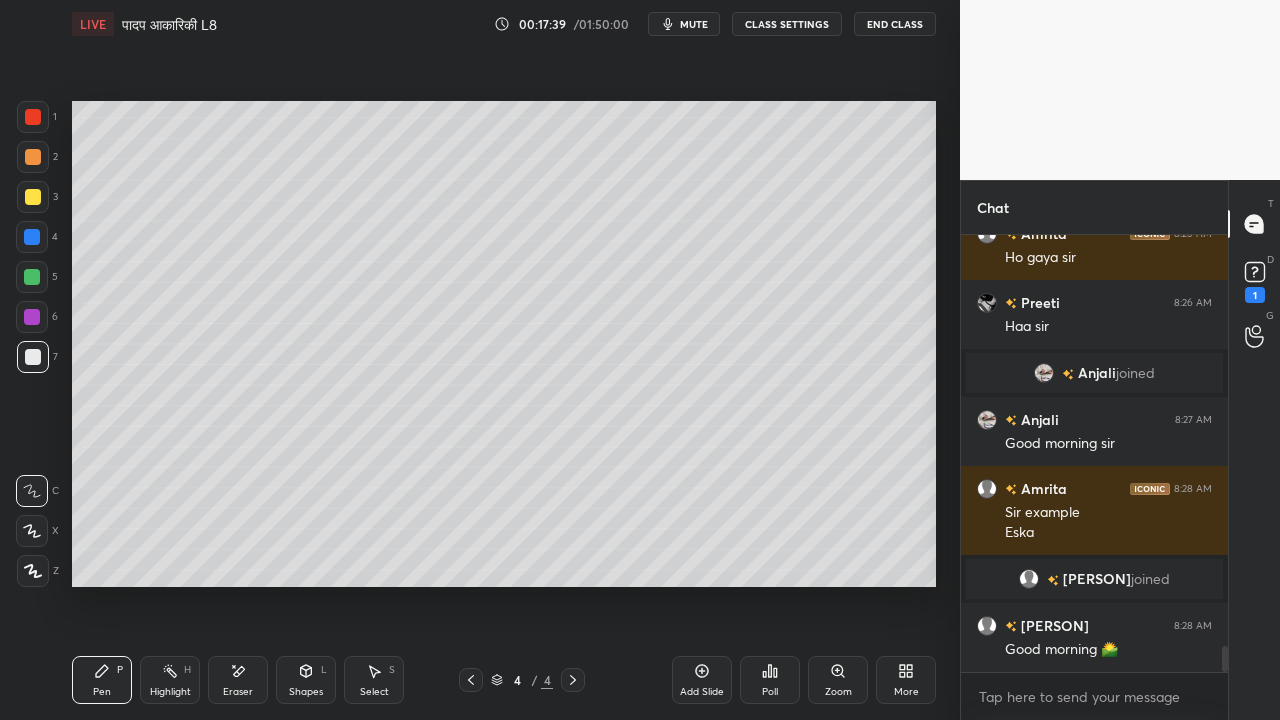 click at bounding box center (33, 197) 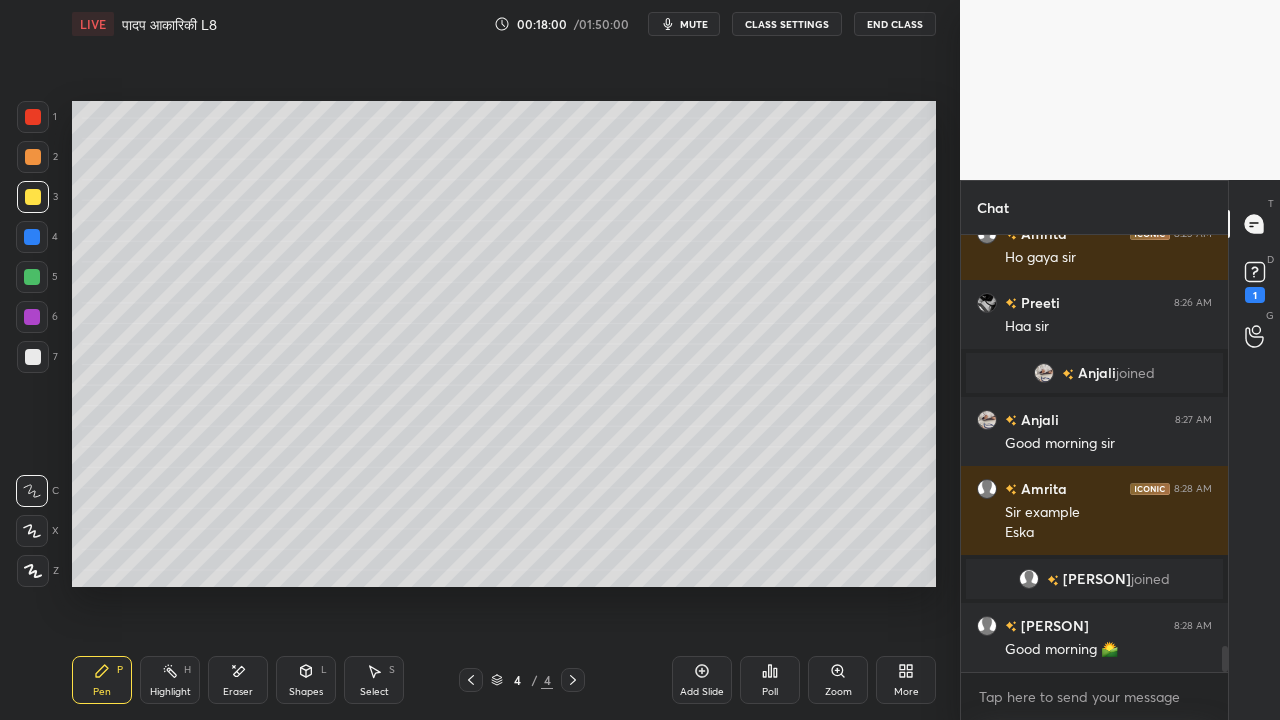 click at bounding box center [33, 357] 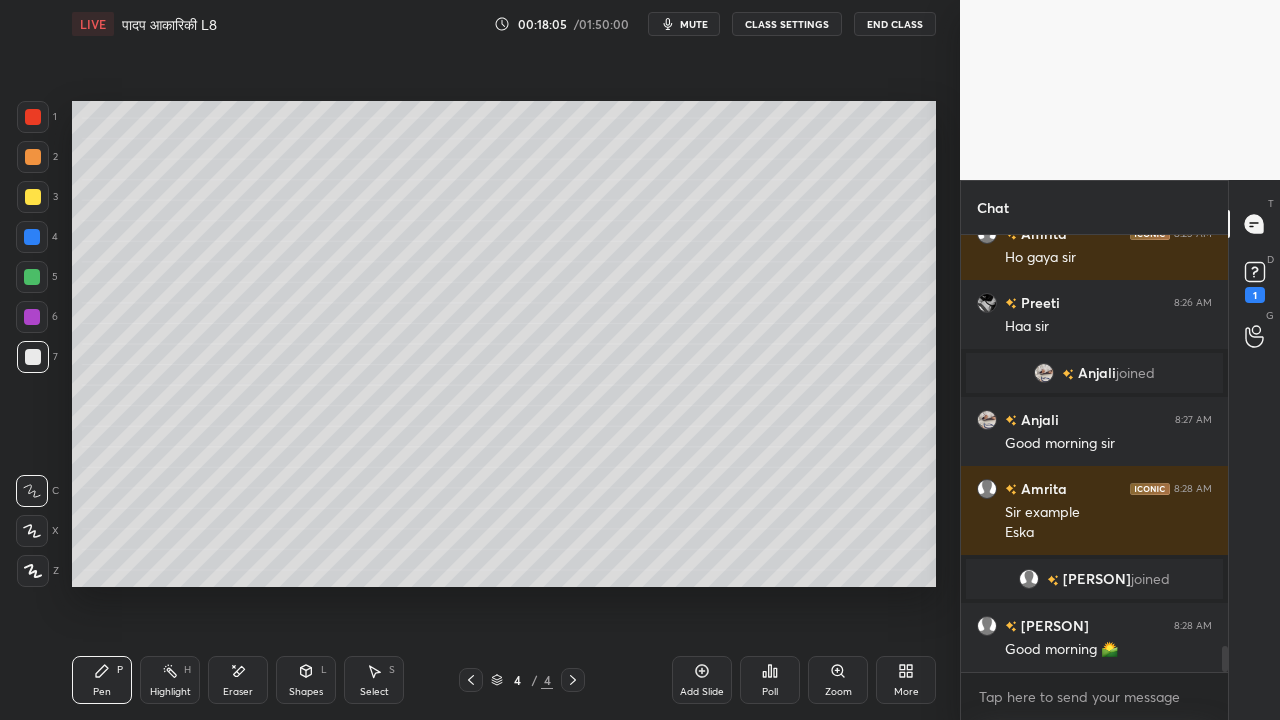 click on "Select S" at bounding box center (374, 680) 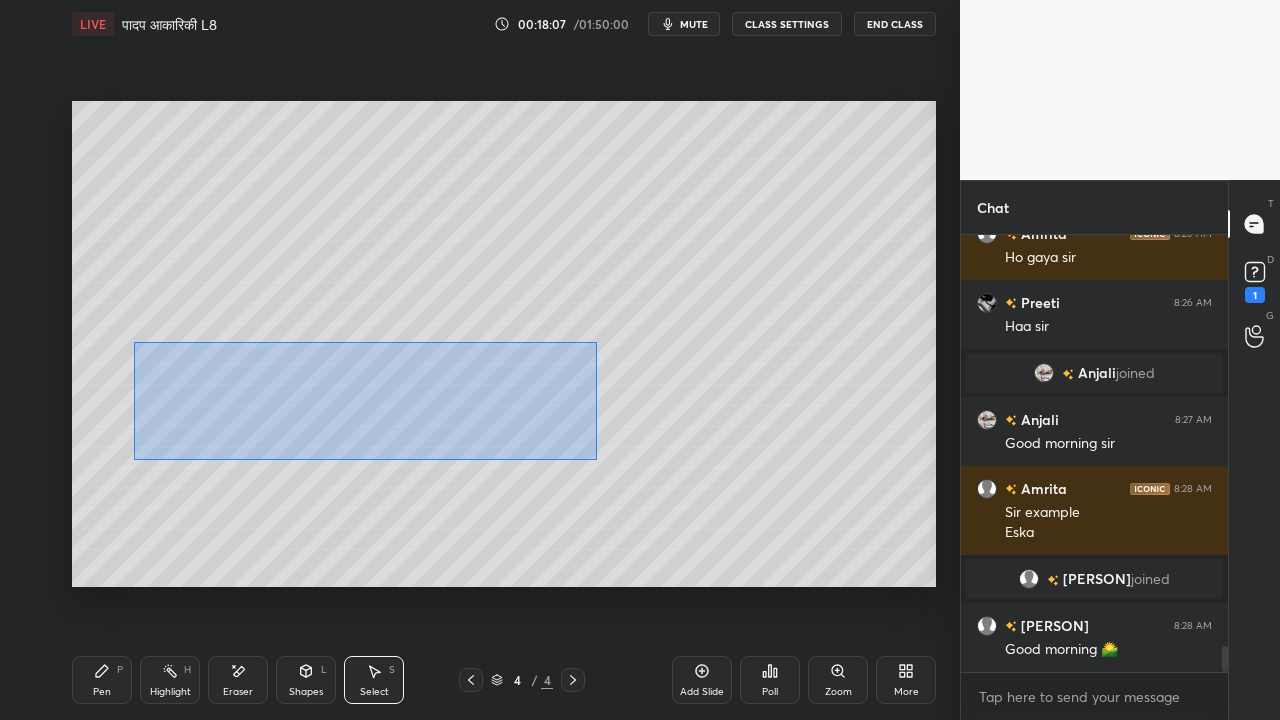 drag, startPoint x: 140, startPoint y: 395, endPoint x: 584, endPoint y: 448, distance: 447.1521 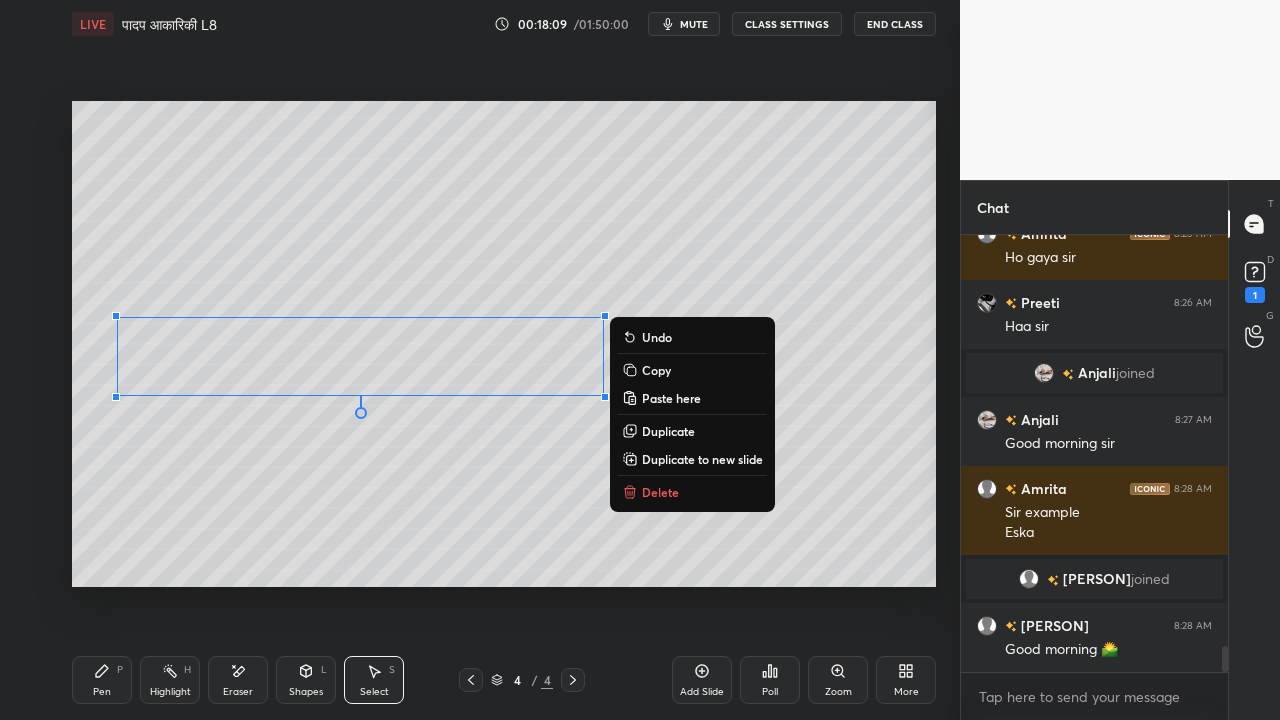 click on "Copy" at bounding box center [656, 370] 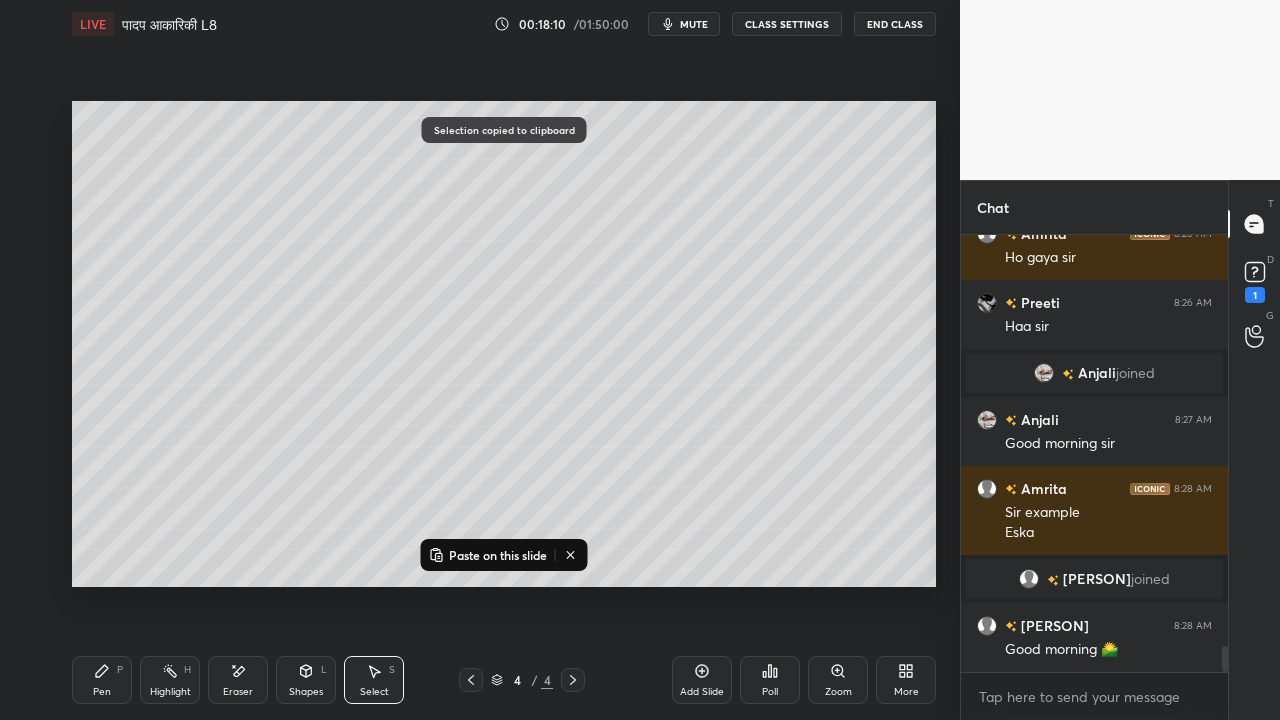 click on "Paste on this slide" at bounding box center [498, 555] 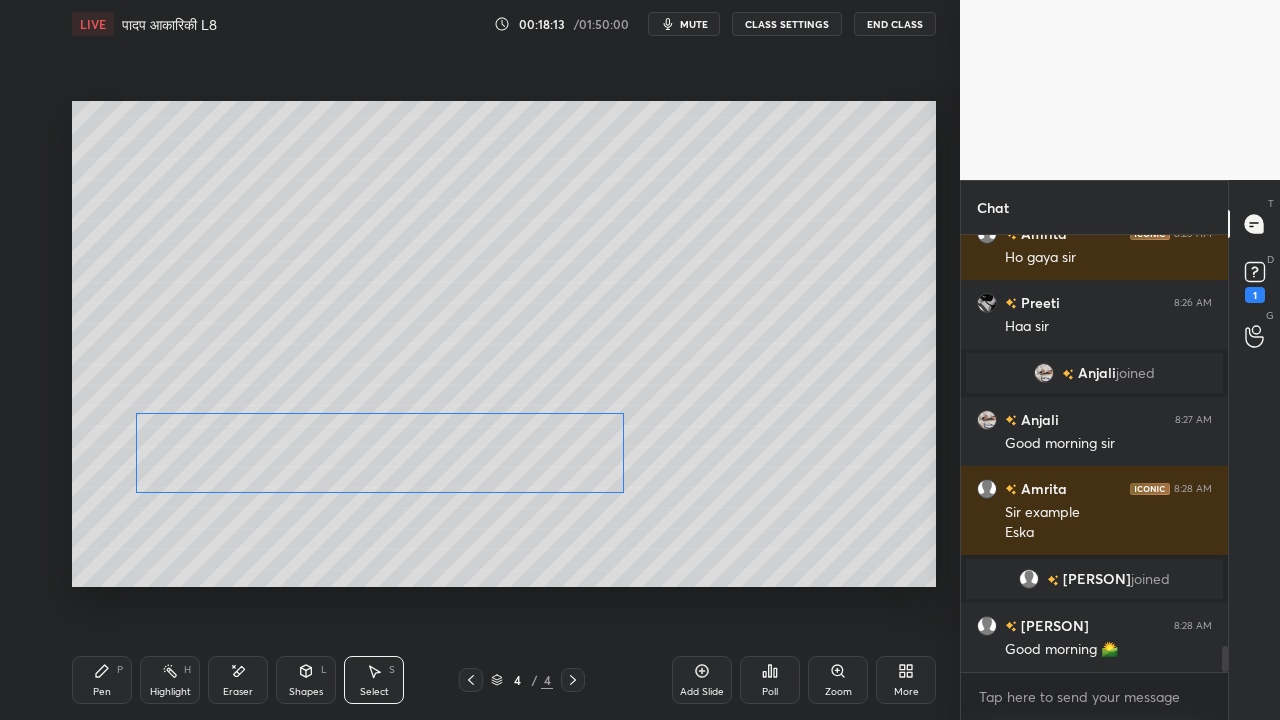 drag, startPoint x: 415, startPoint y: 410, endPoint x: 415, endPoint y: 486, distance: 76 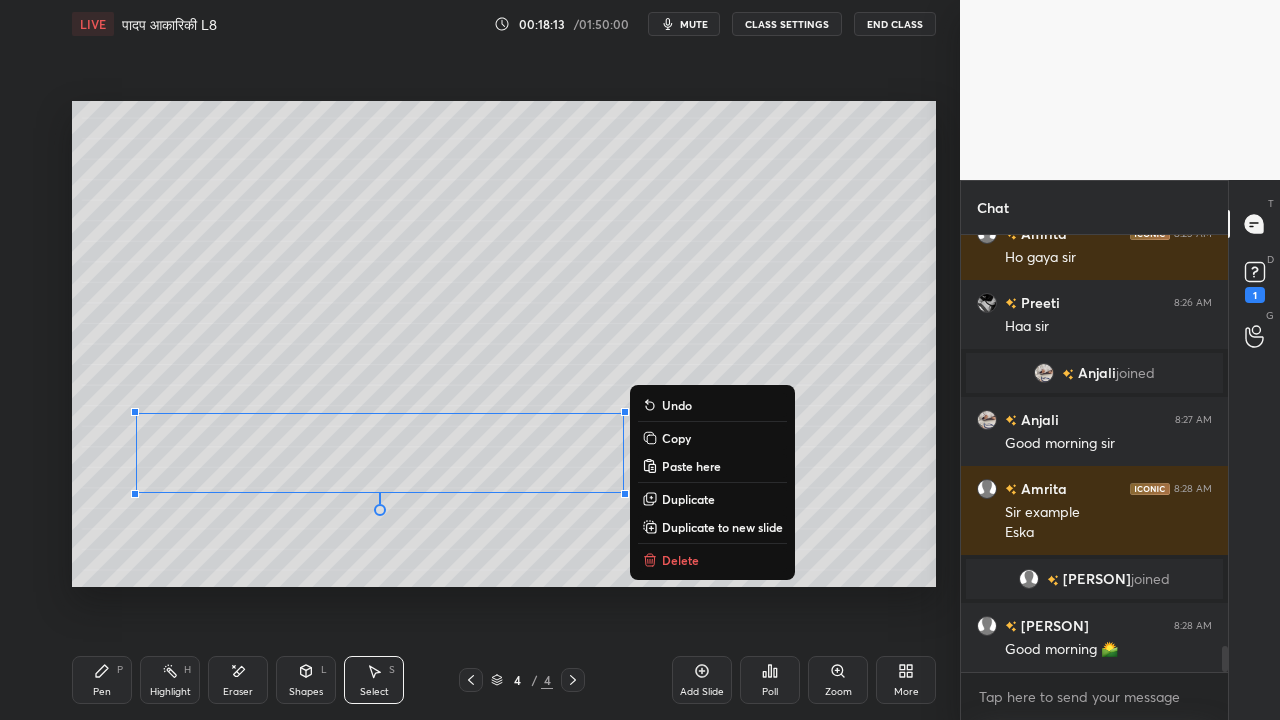 click on "0 ° Undo Copy Paste here Duplicate Duplicate to new slide Delete" at bounding box center (504, 344) 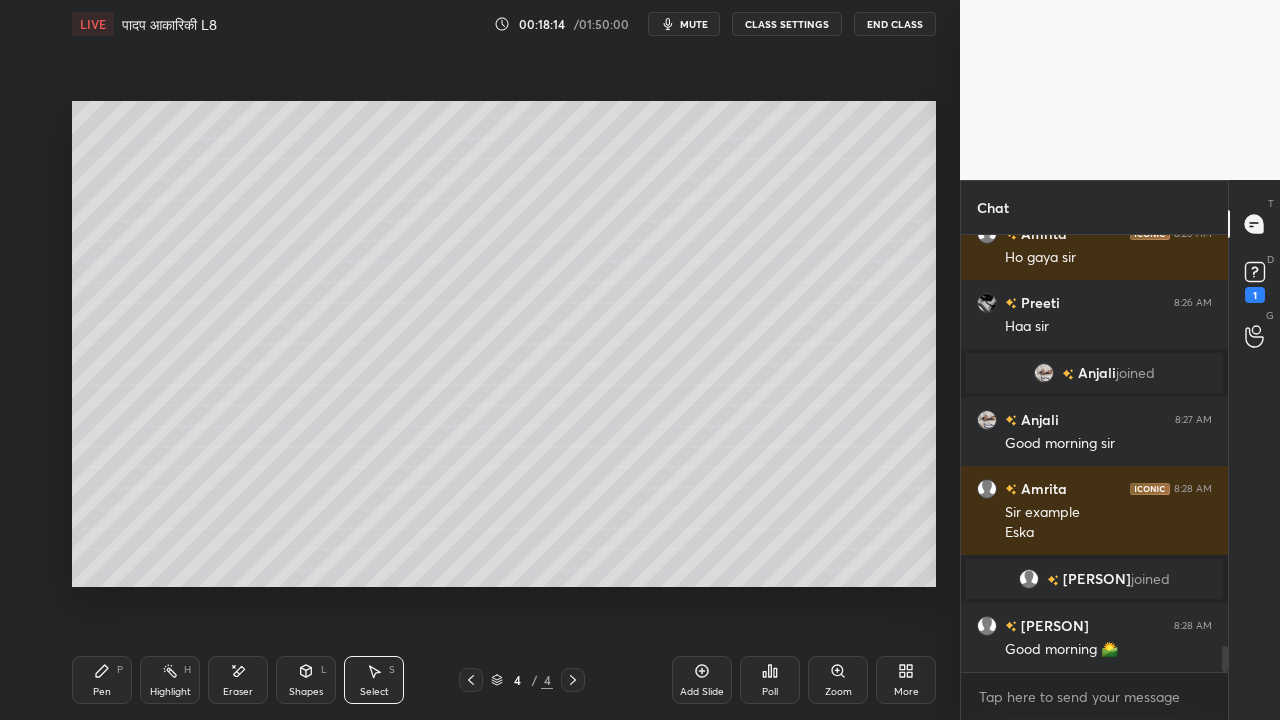 click 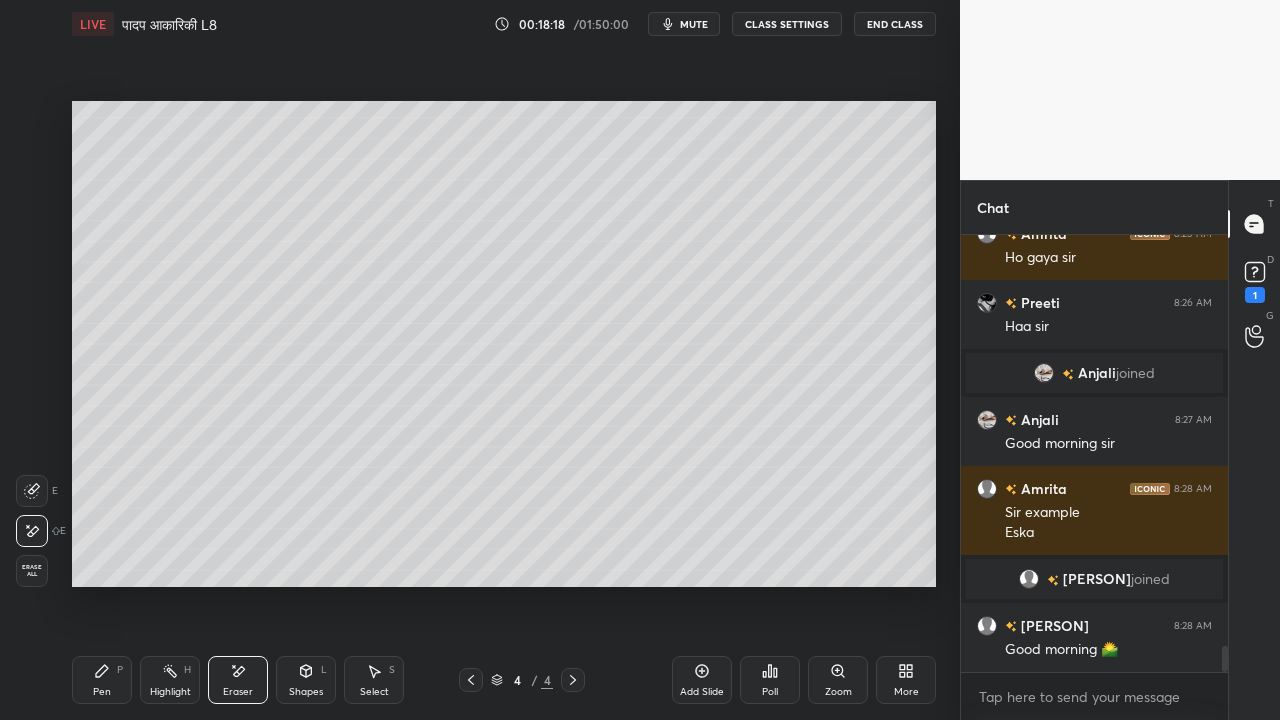 click on "Highlight H" at bounding box center [170, 680] 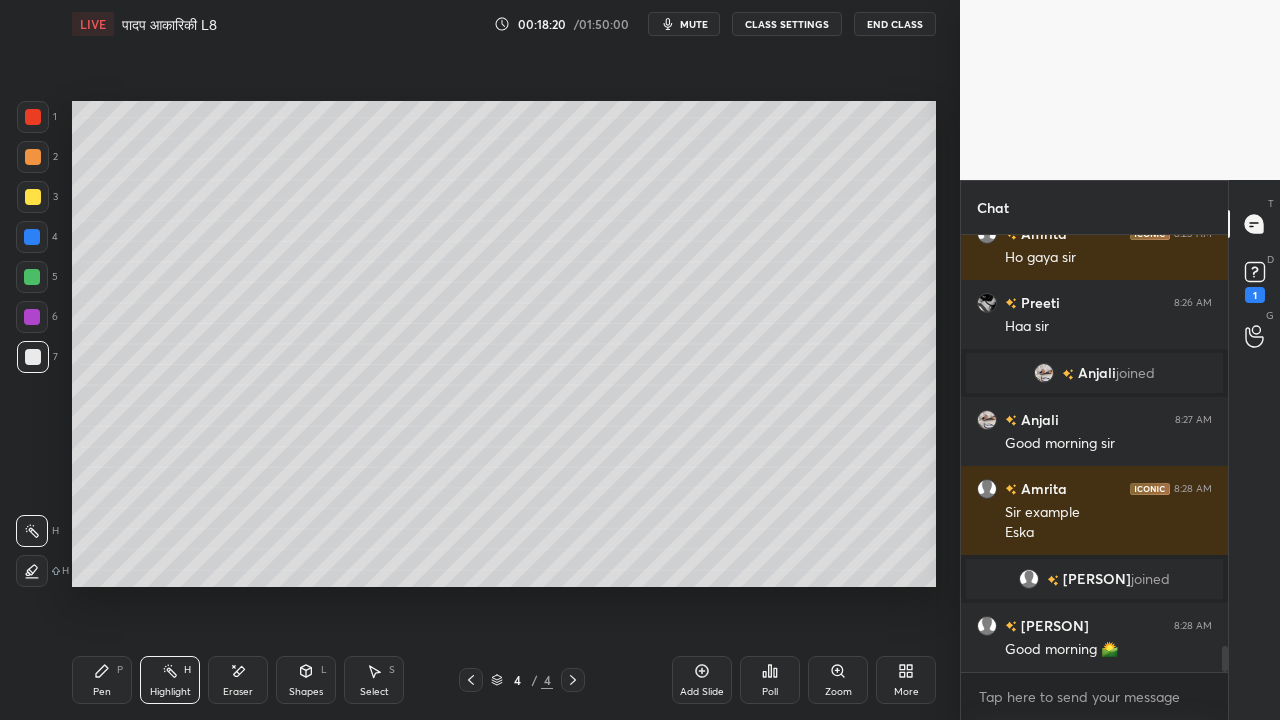 click on "Eraser" at bounding box center (238, 680) 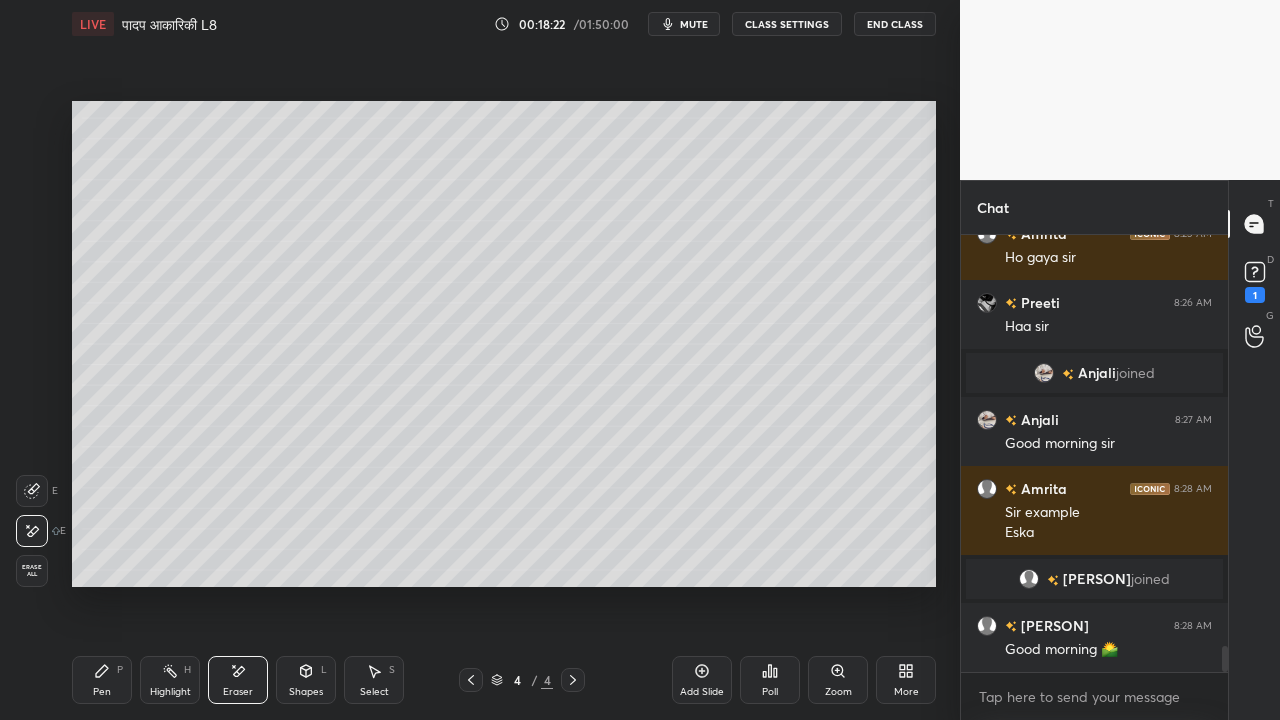 drag, startPoint x: 99, startPoint y: 668, endPoint x: 162, endPoint y: 634, distance: 71.5891 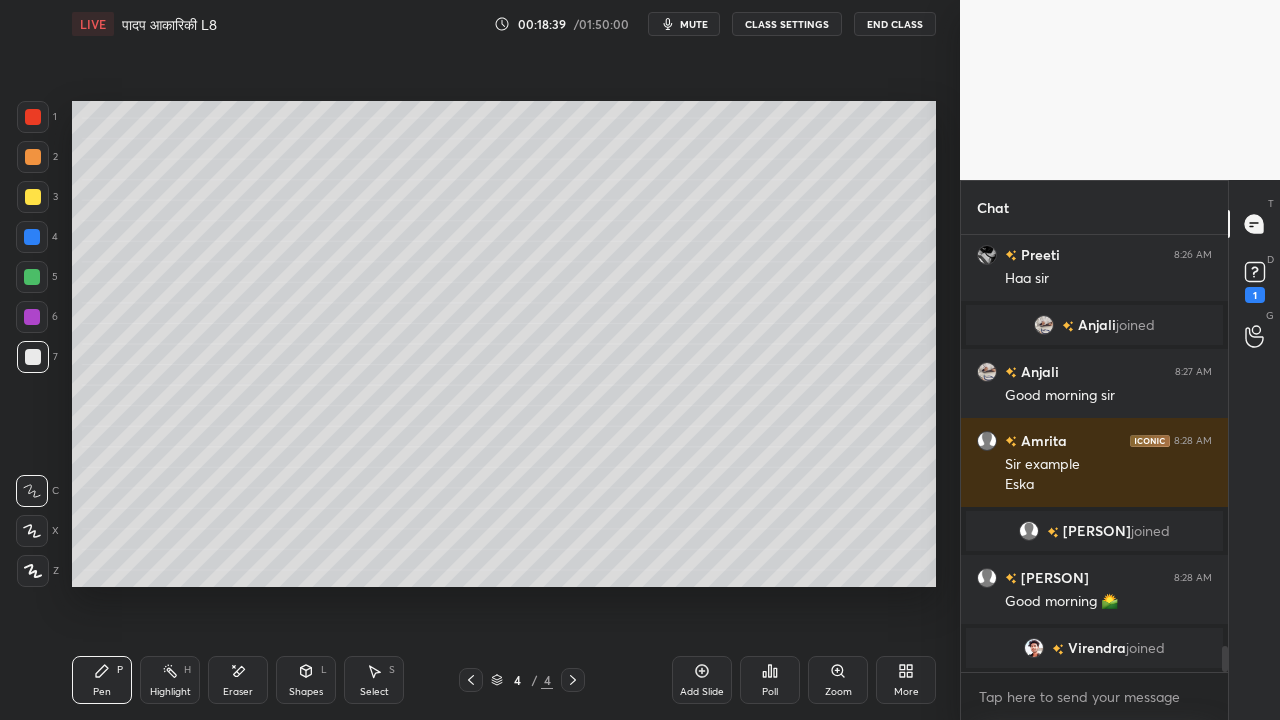scroll, scrollTop: 7060, scrollLeft: 0, axis: vertical 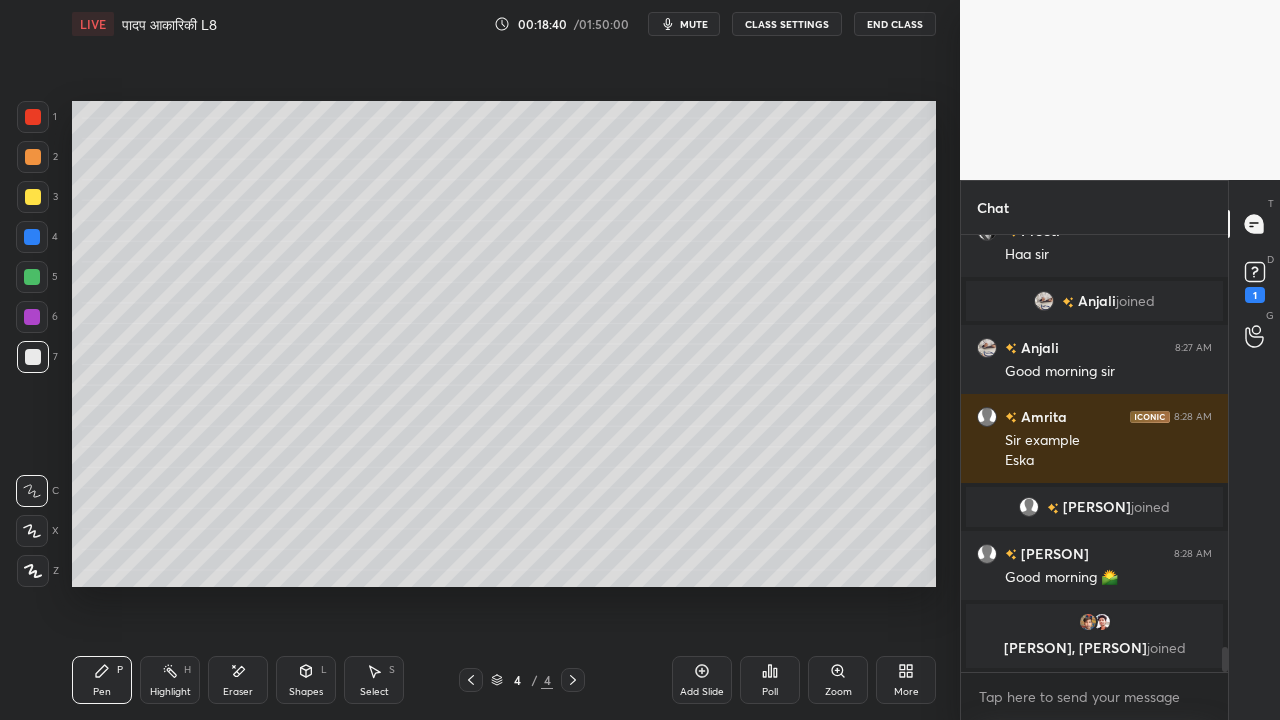 click at bounding box center [33, 197] 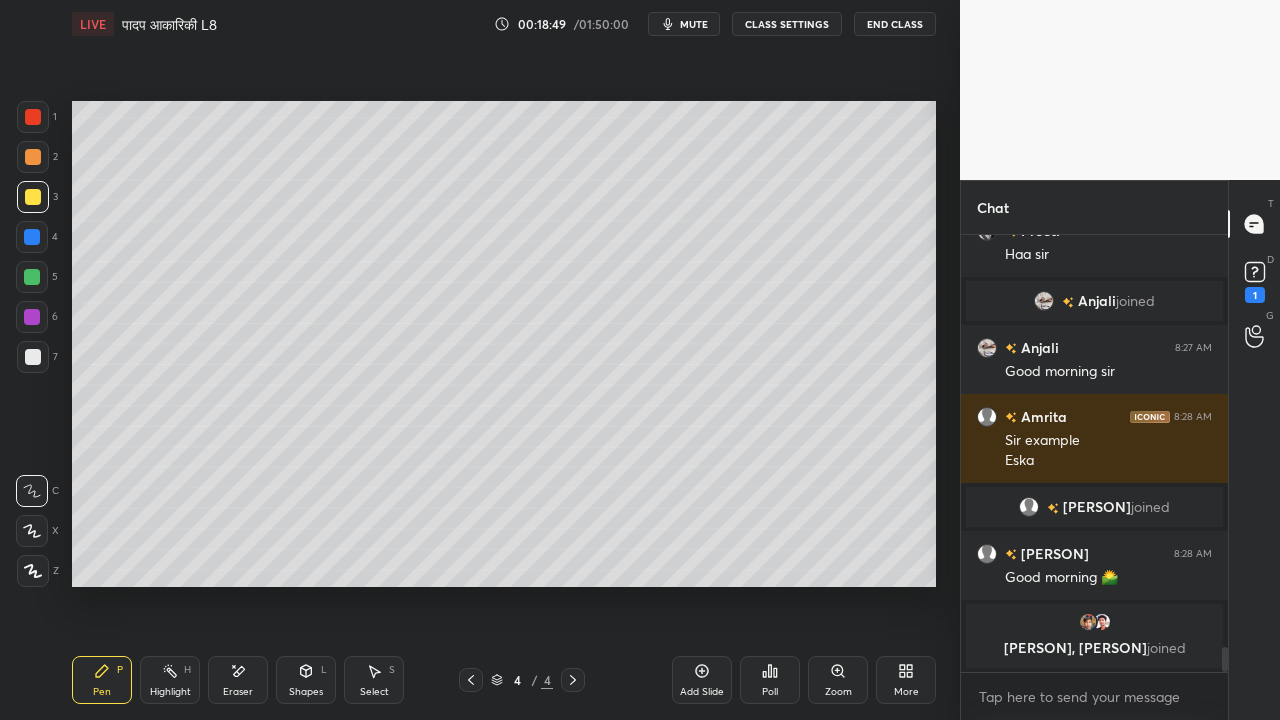 click at bounding box center (33, 357) 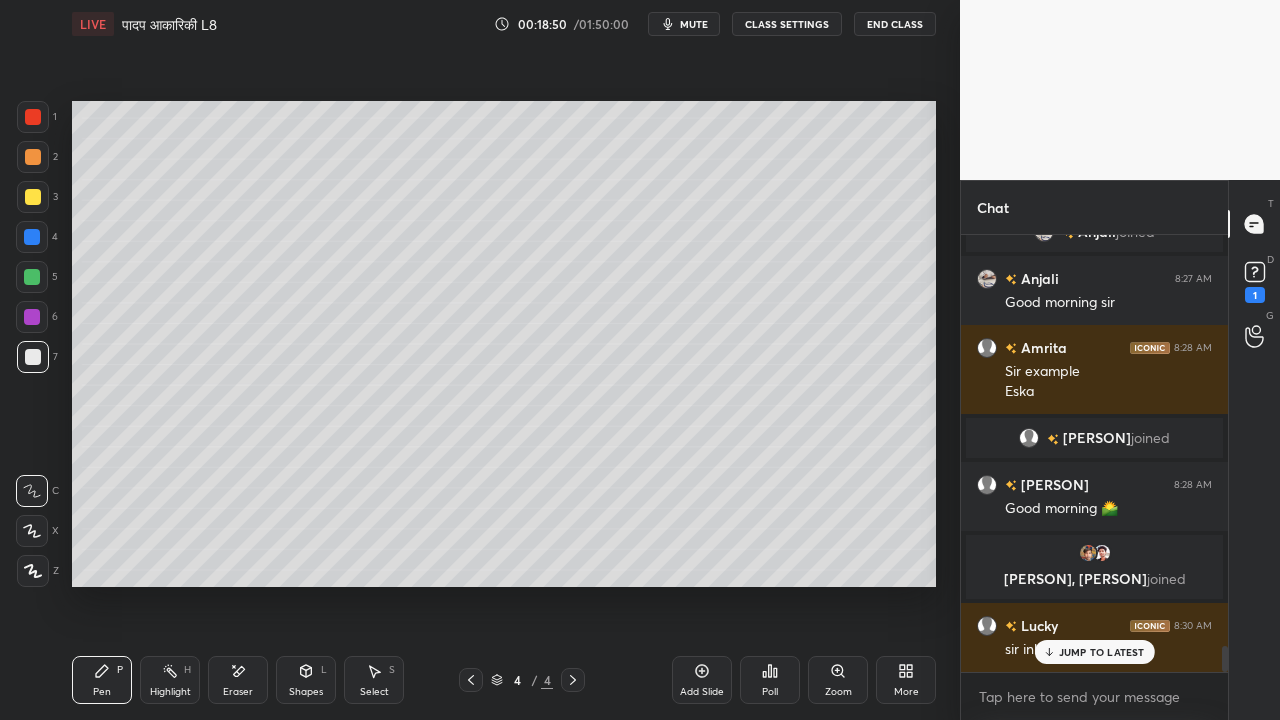 scroll, scrollTop: 7052, scrollLeft: 0, axis: vertical 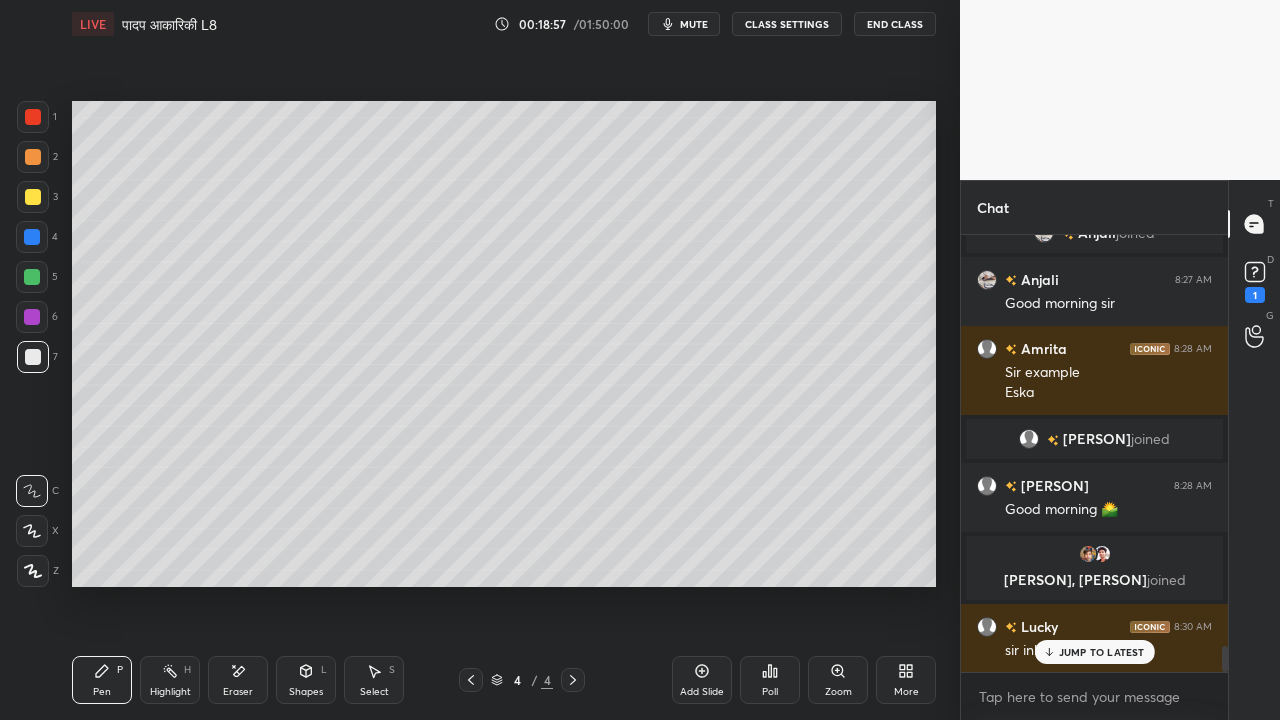 click at bounding box center (33, 197) 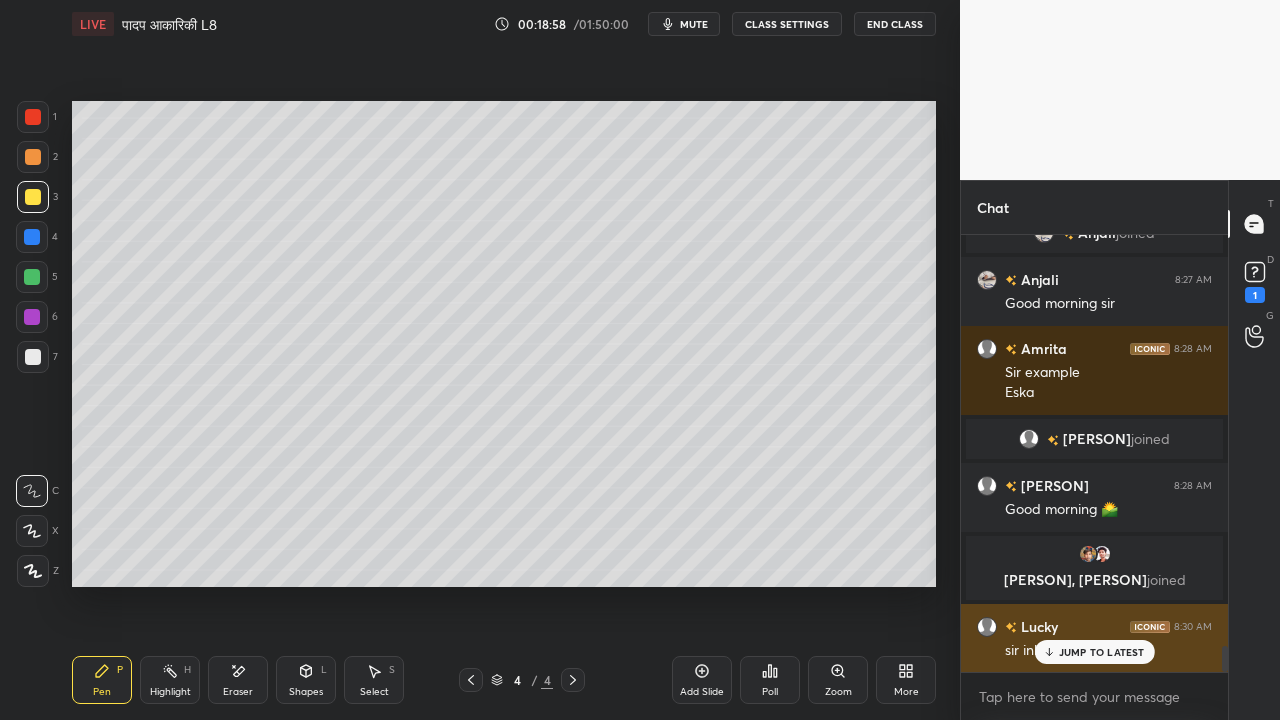 drag, startPoint x: 1068, startPoint y: 650, endPoint x: 1003, endPoint y: 639, distance: 65.9242 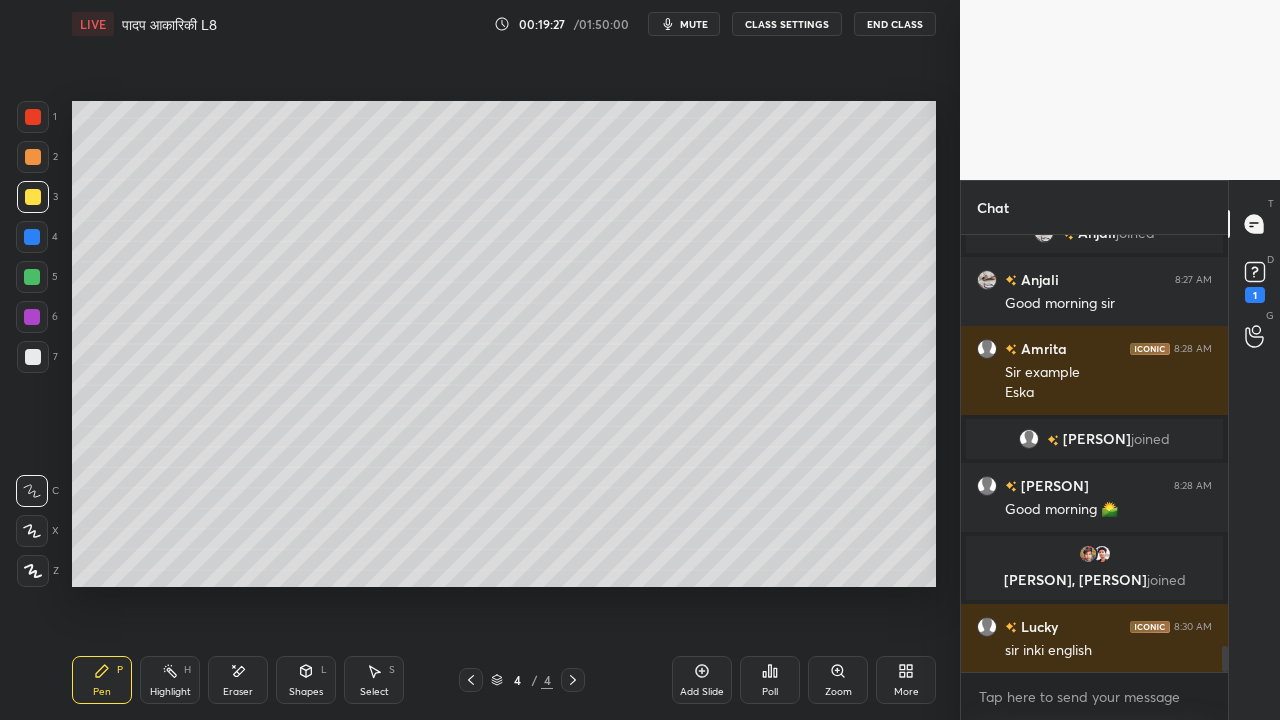 scroll, scrollTop: 7122, scrollLeft: 0, axis: vertical 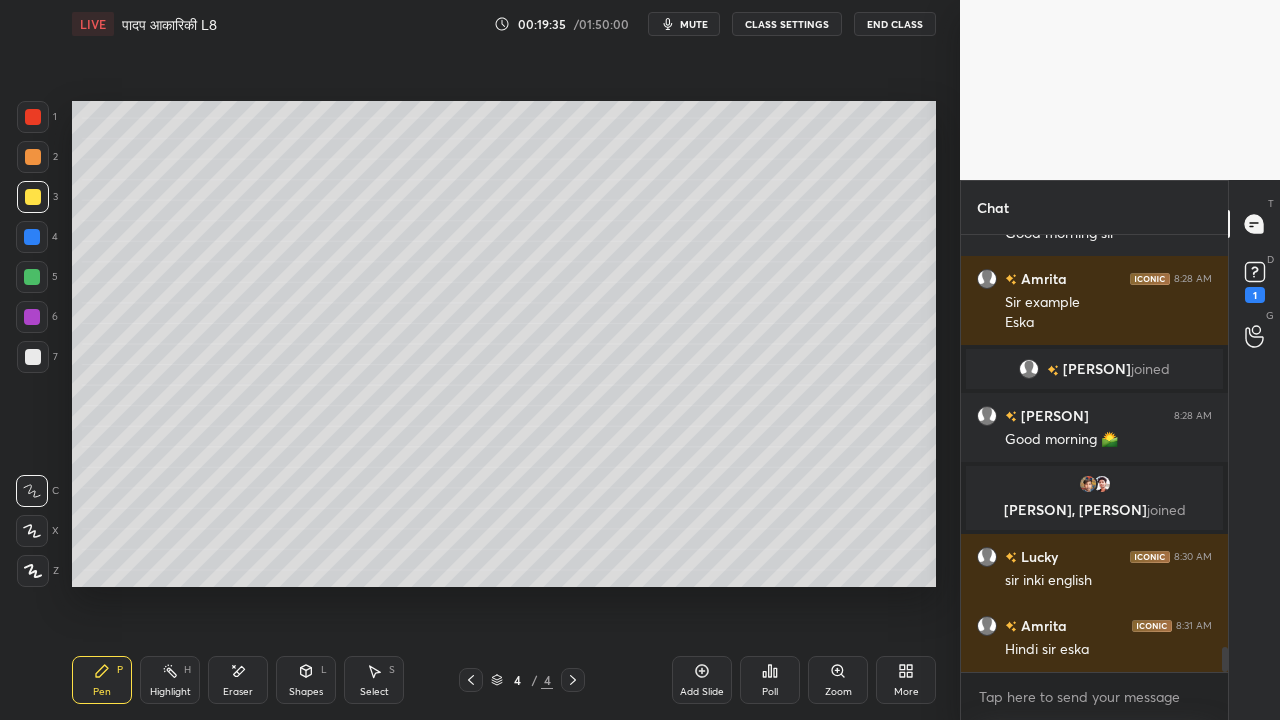 click at bounding box center [33, 357] 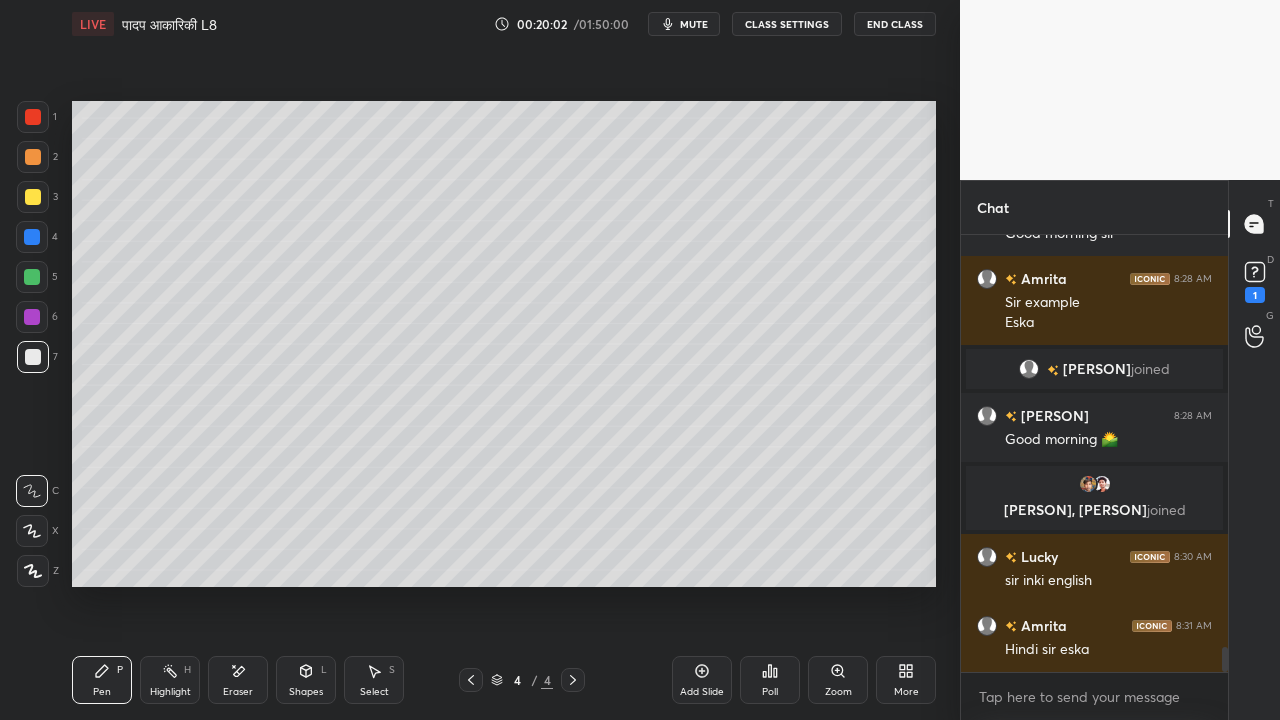 click at bounding box center [33, 197] 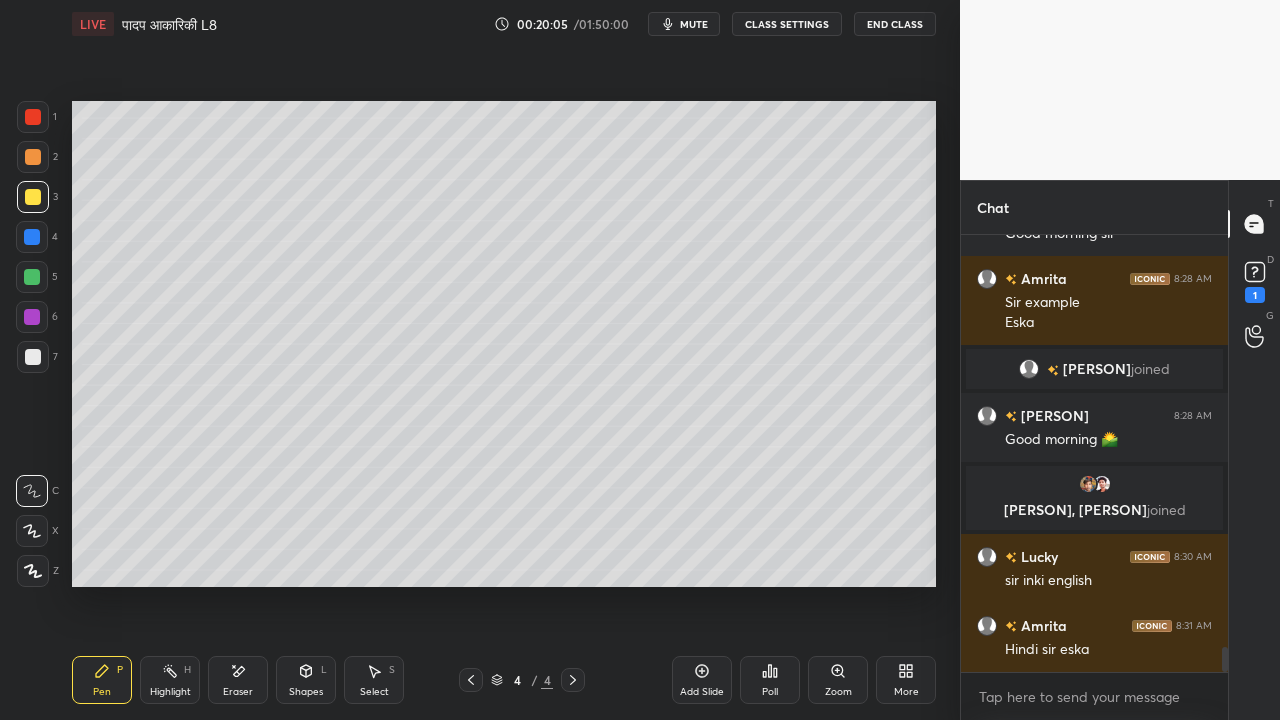 click at bounding box center (33, 357) 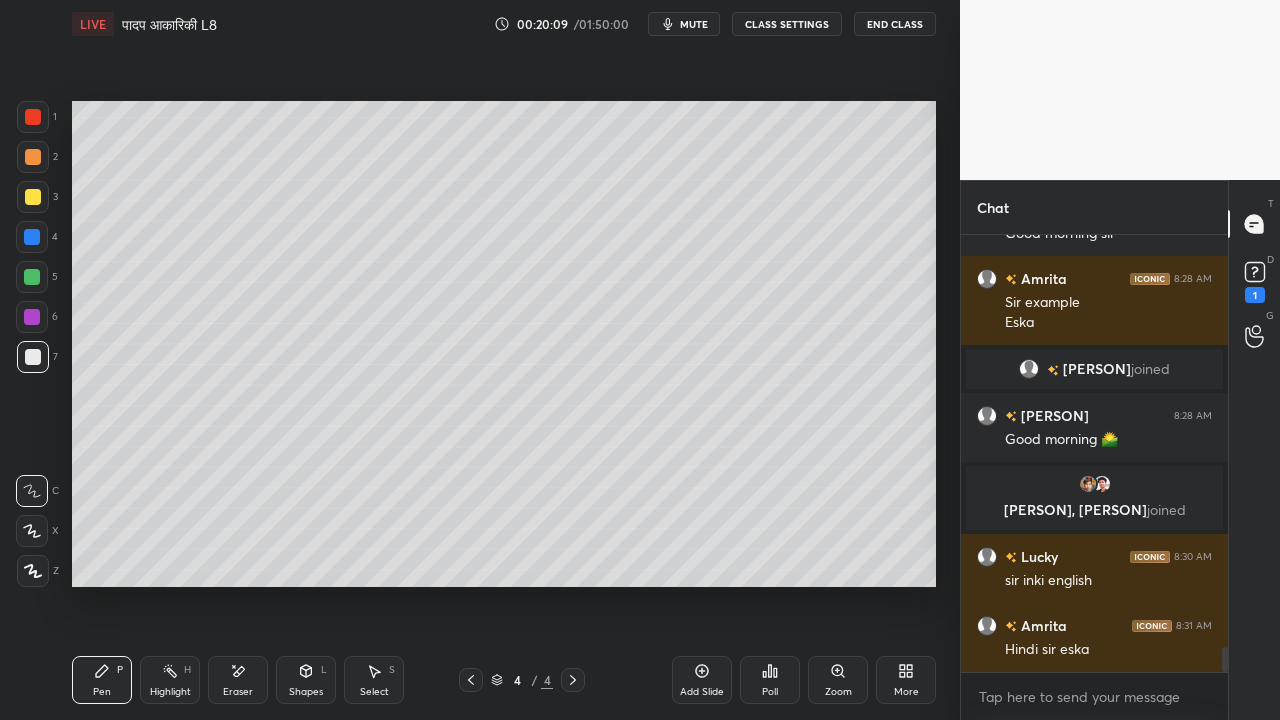 click at bounding box center [33, 197] 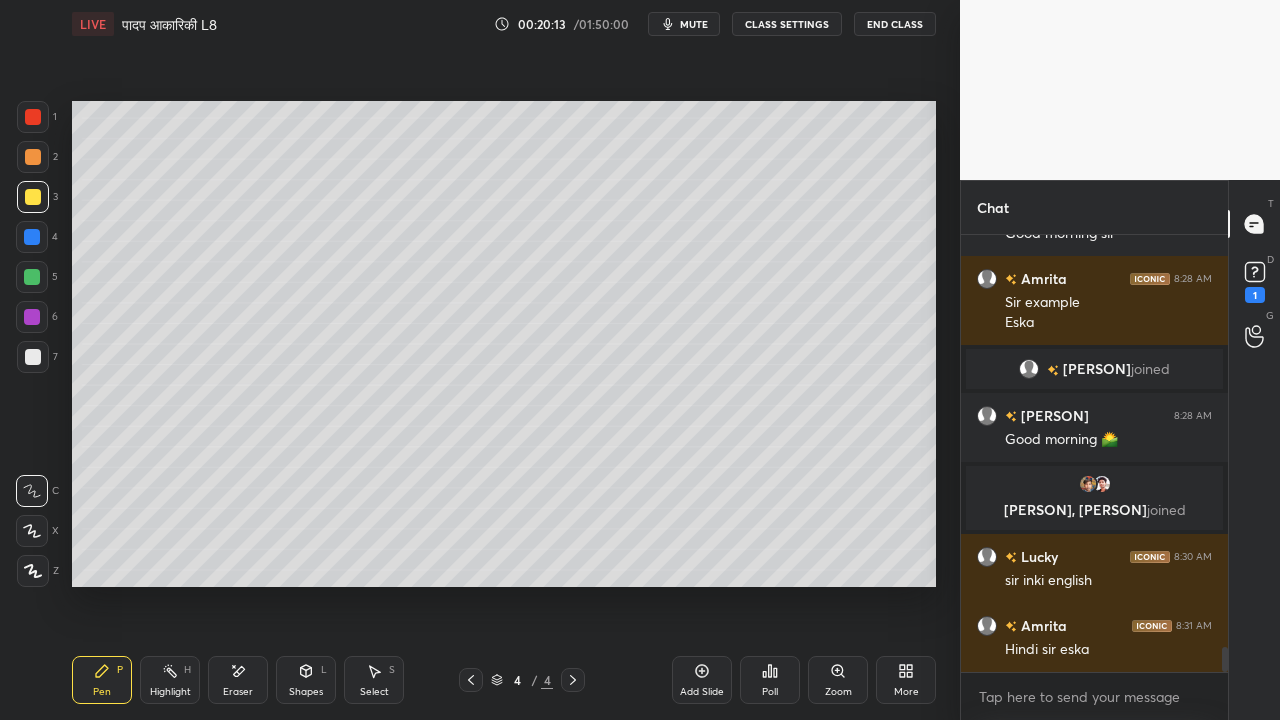 click at bounding box center [33, 357] 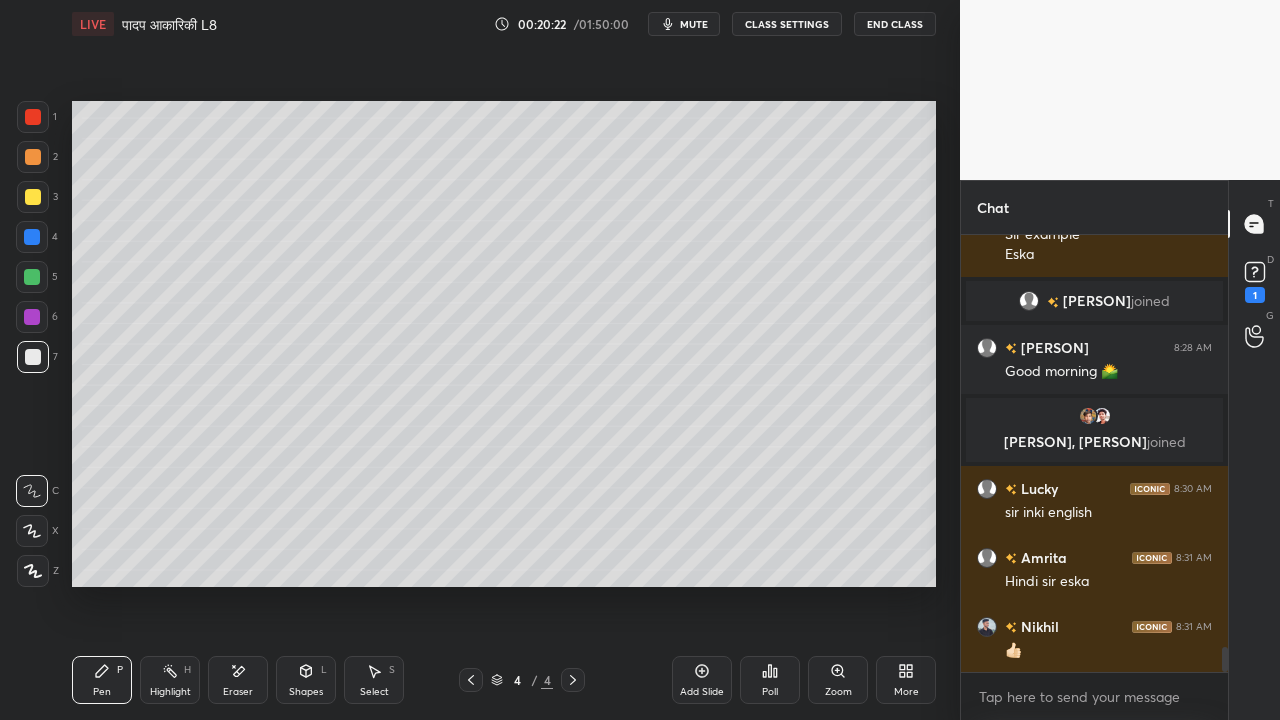 scroll, scrollTop: 7260, scrollLeft: 0, axis: vertical 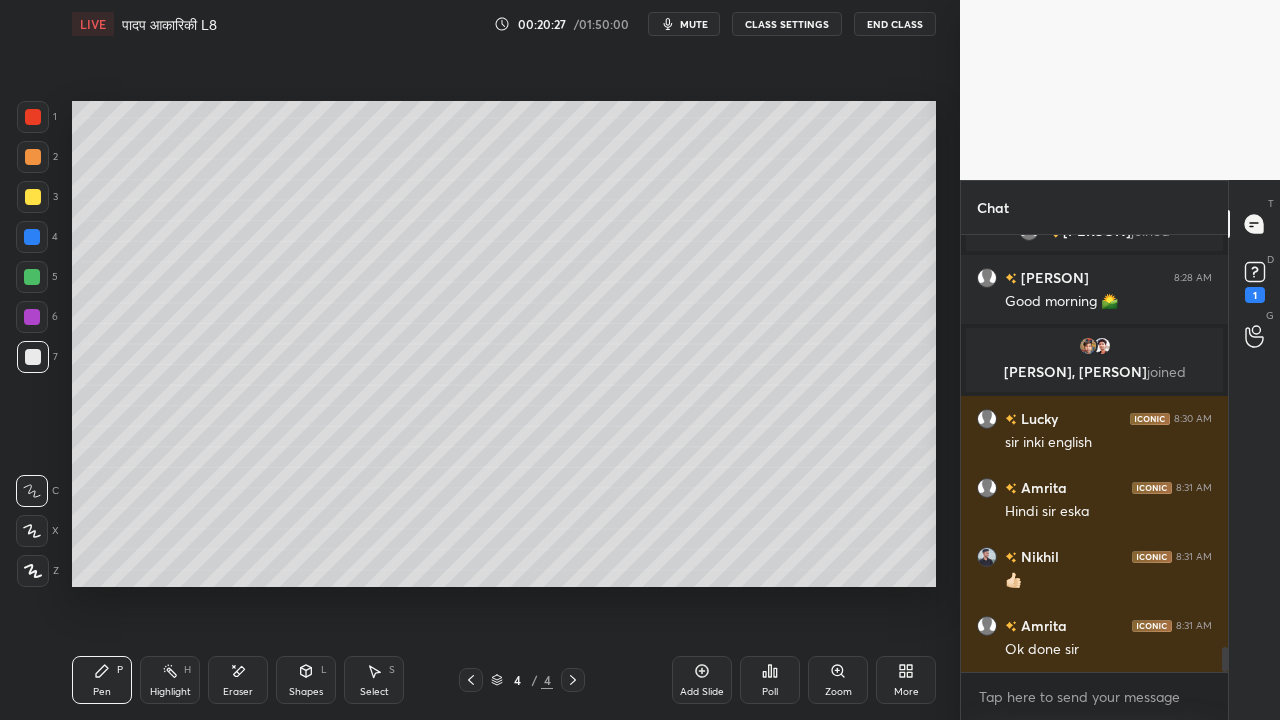 click on "5" at bounding box center [37, 277] 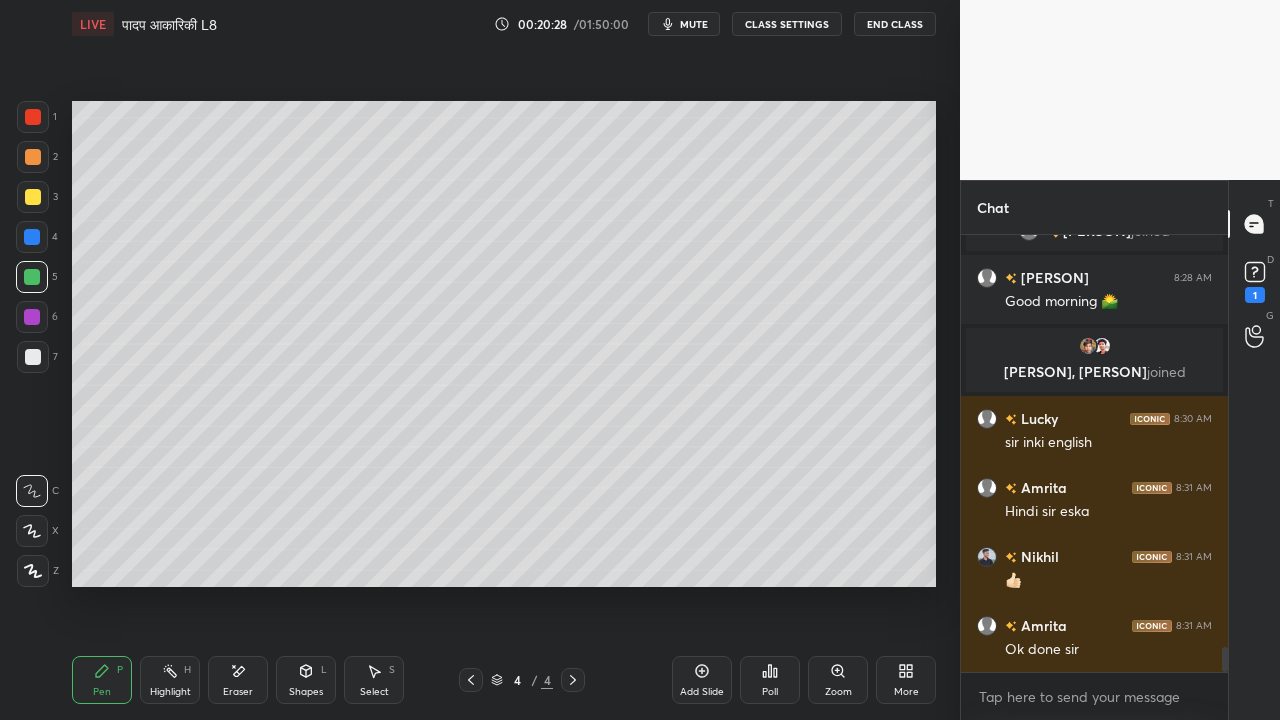 click on "Add Slide" at bounding box center [702, 680] 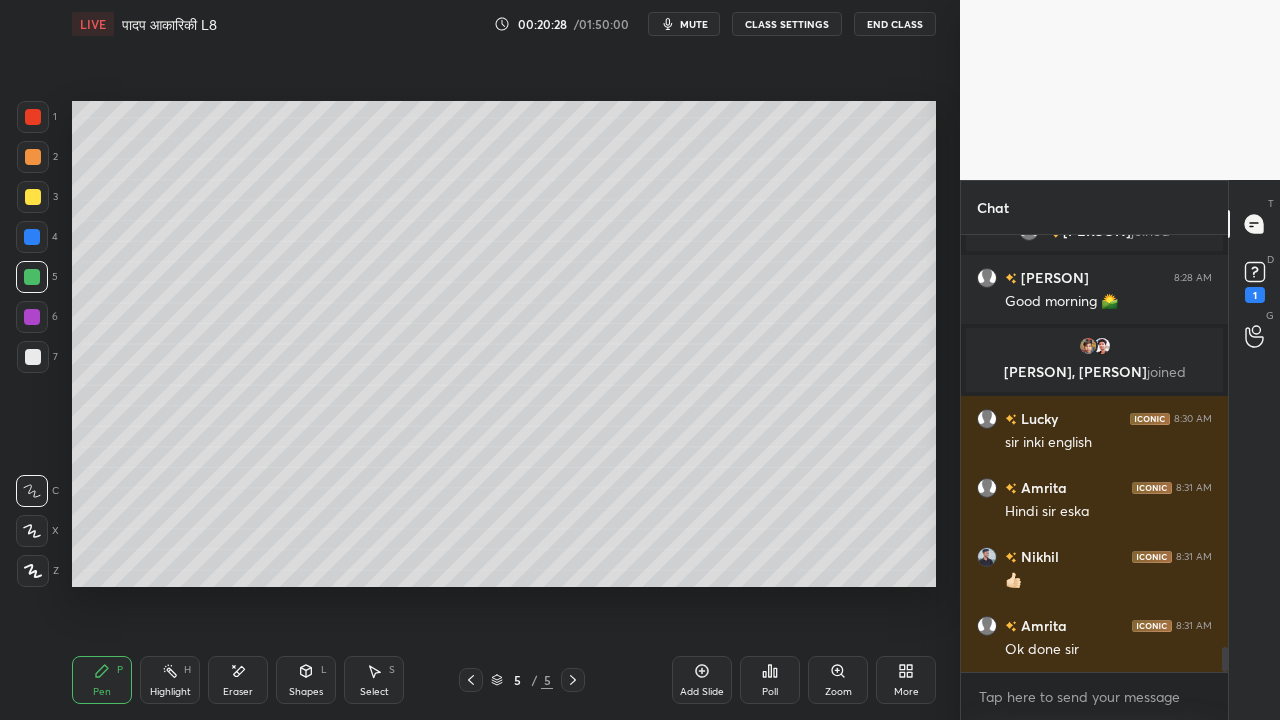 scroll, scrollTop: 7328, scrollLeft: 0, axis: vertical 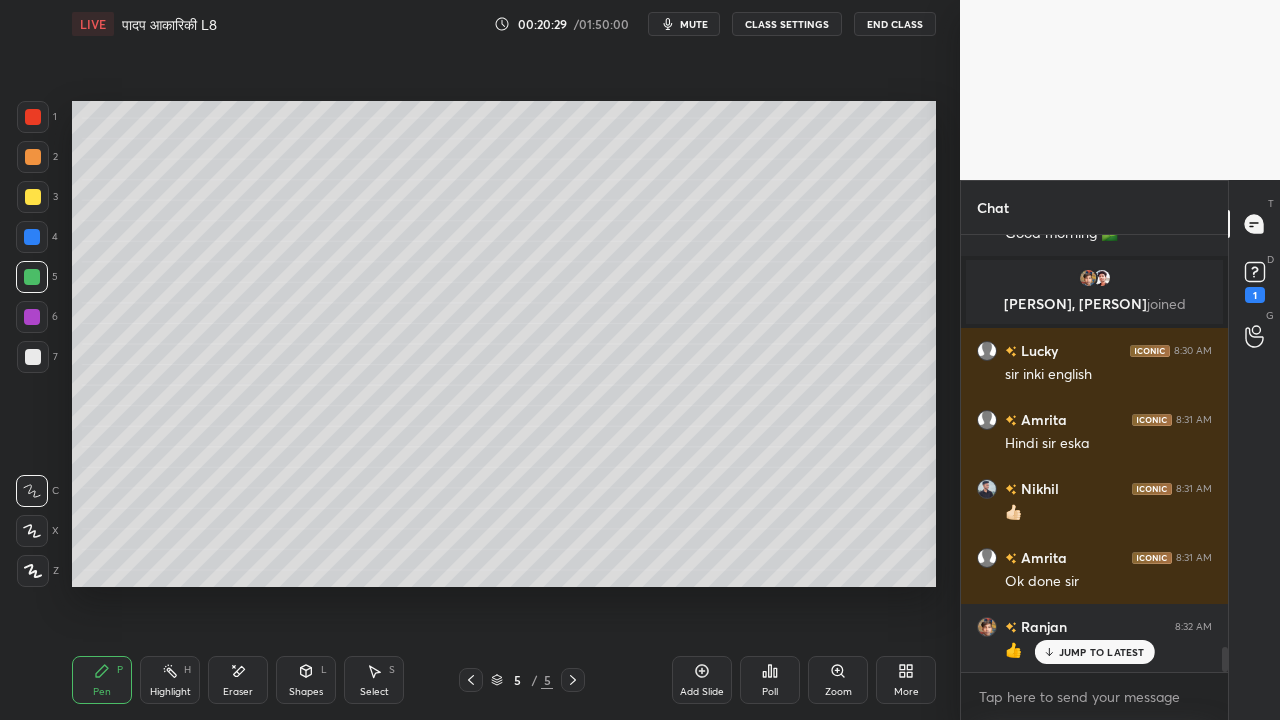 click at bounding box center (33, 197) 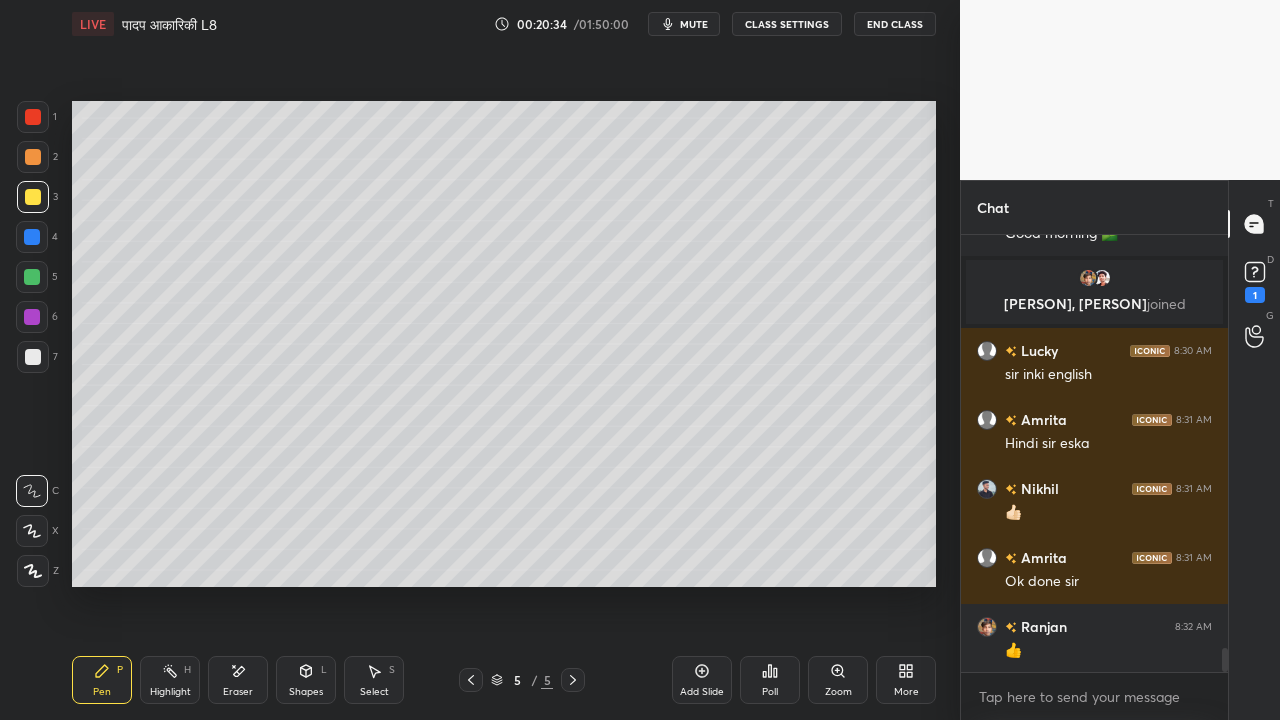 scroll, scrollTop: 7398, scrollLeft: 0, axis: vertical 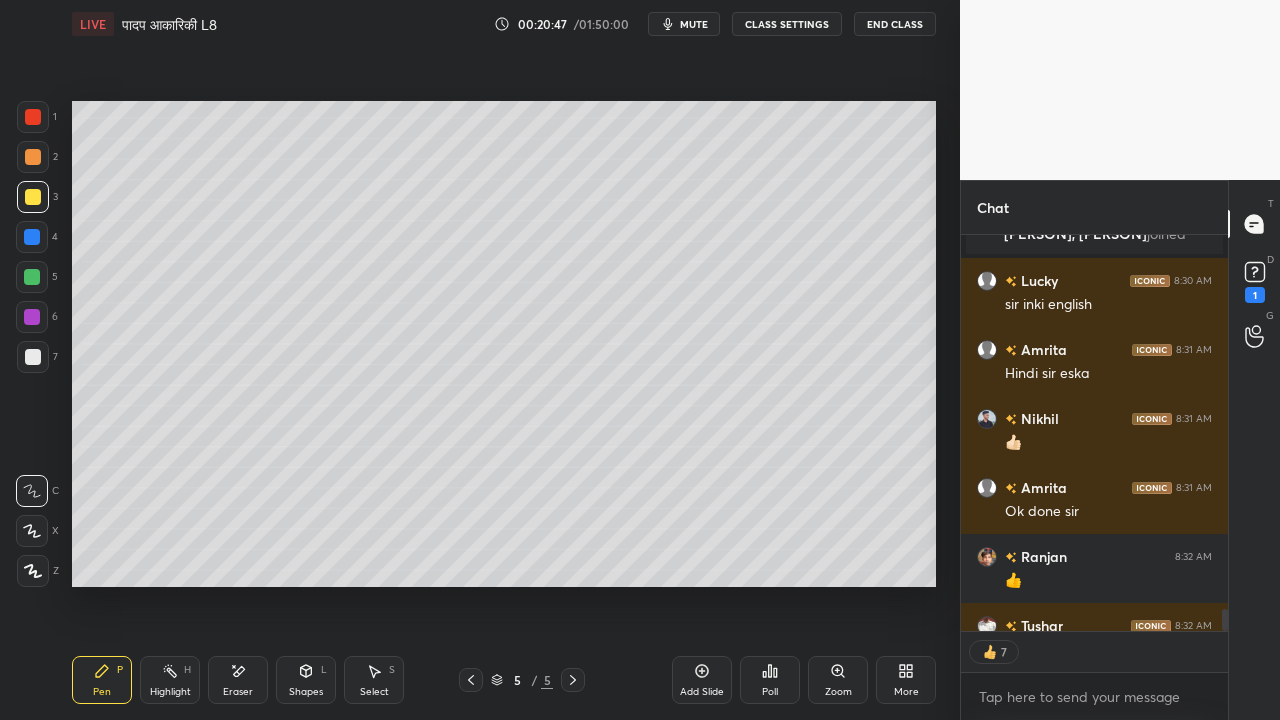 drag, startPoint x: 252, startPoint y: 676, endPoint x: 248, endPoint y: 656, distance: 20.396078 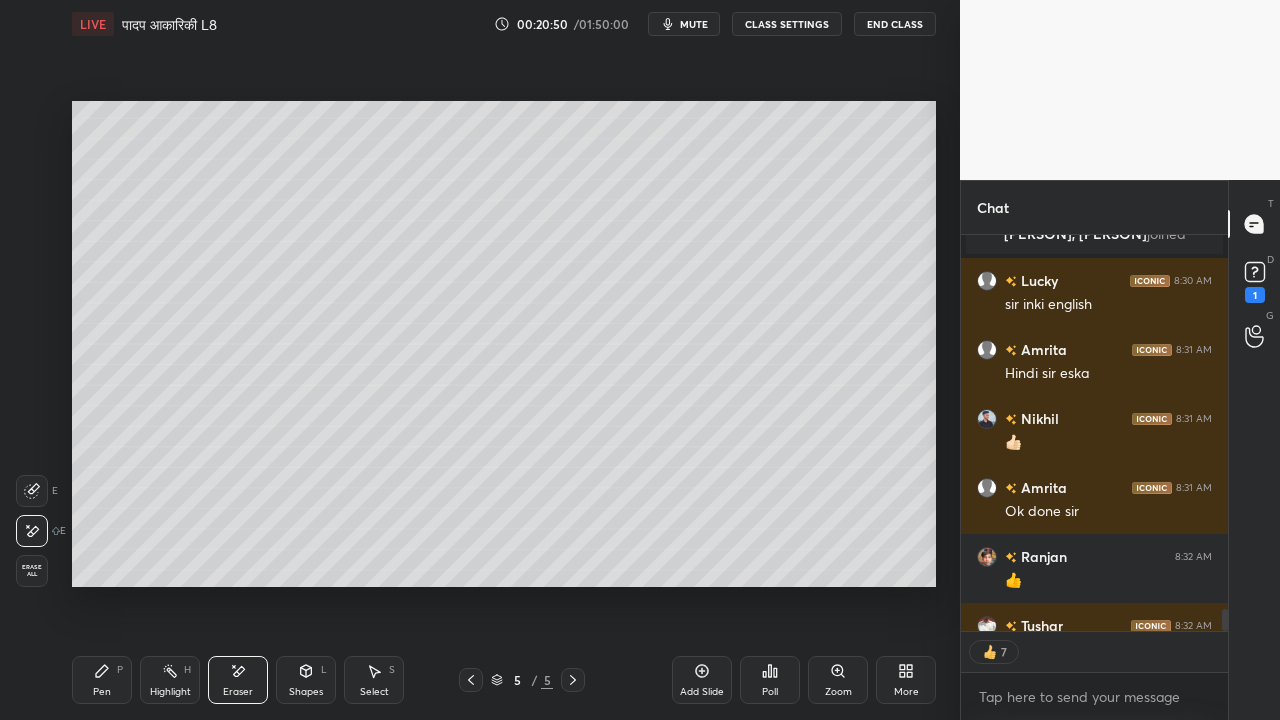 click on "Pen" at bounding box center (102, 692) 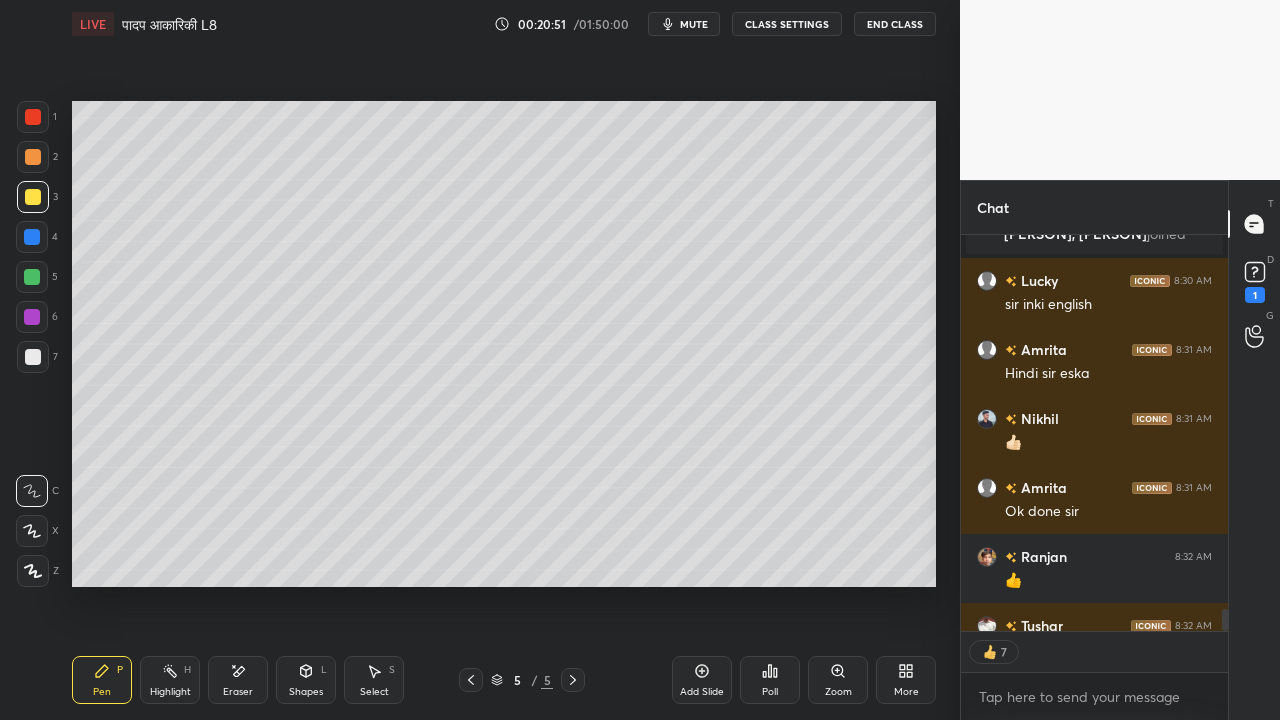 click at bounding box center [33, 357] 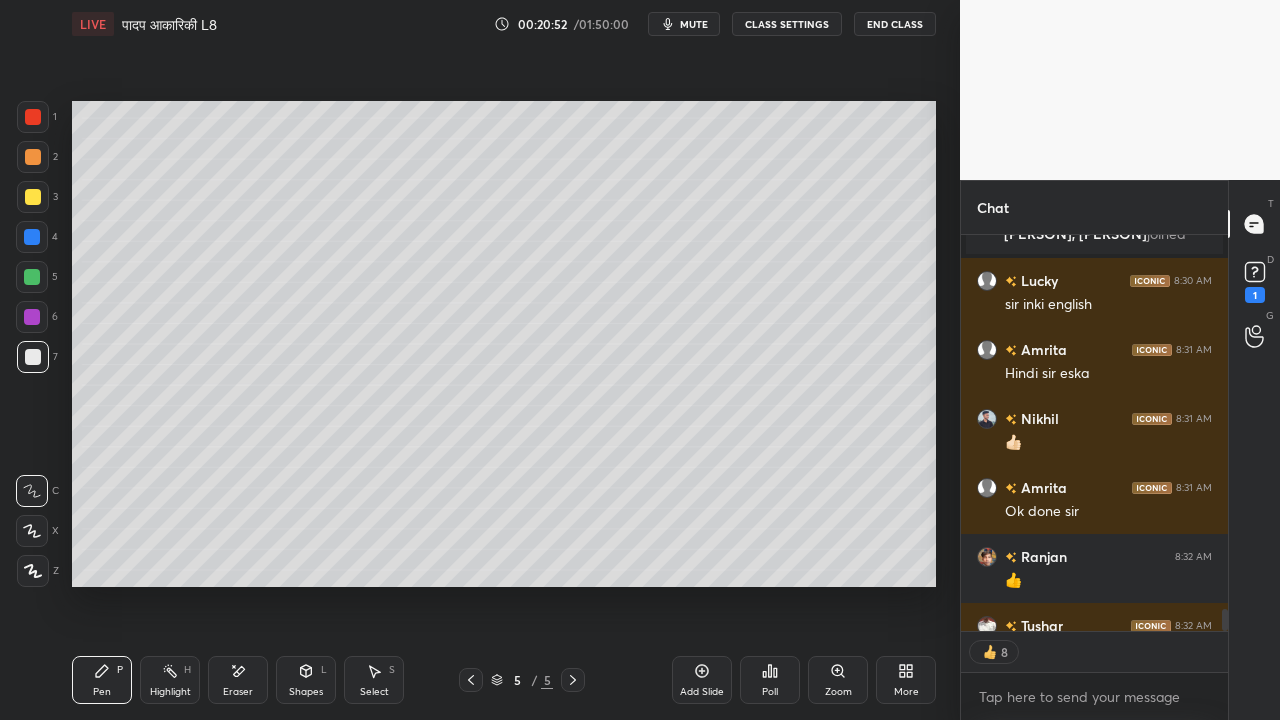 click 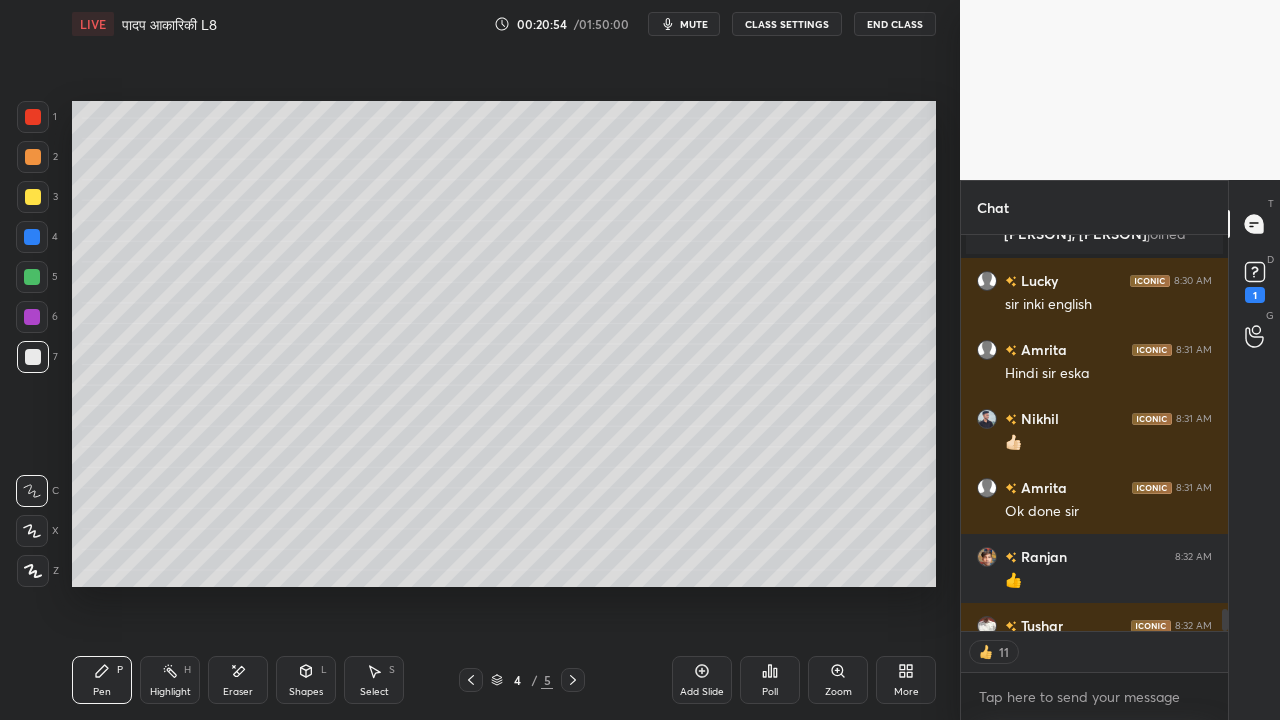 click on "Pen P Highlight H Eraser Shapes L Select S 4 / 5 Add Slide Poll Zoom More" at bounding box center (504, 680) 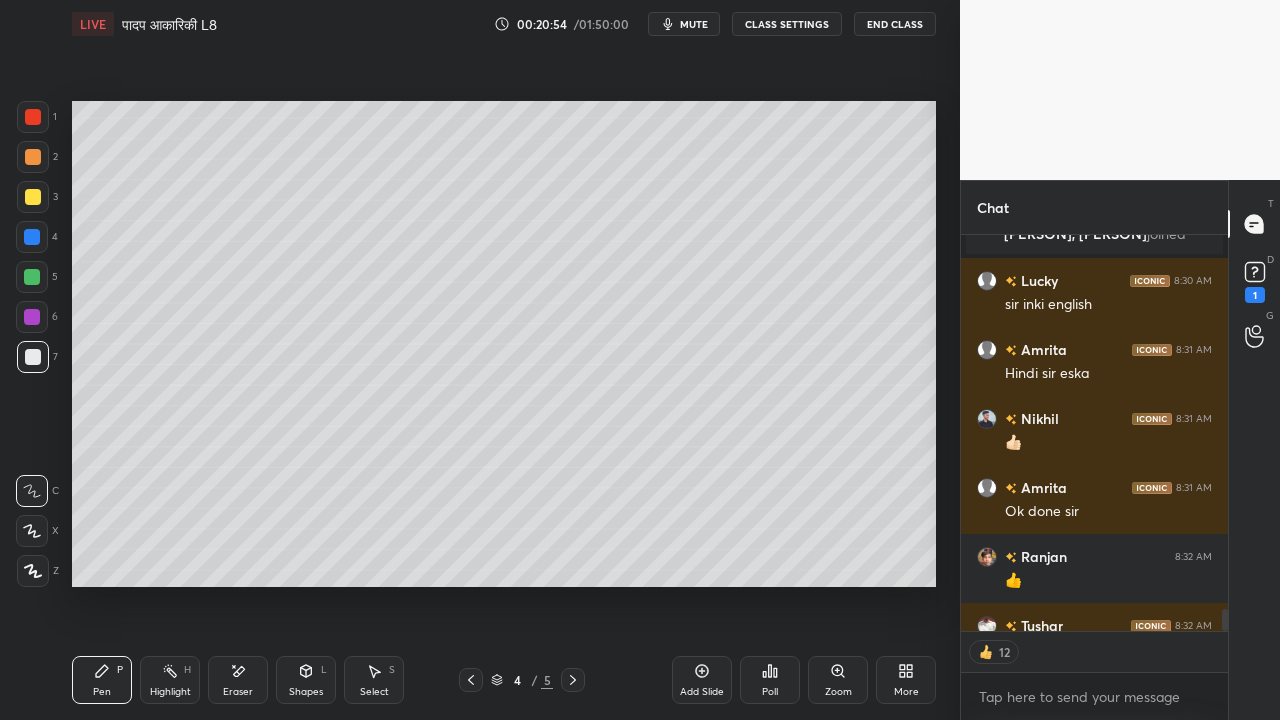 click at bounding box center [573, 680] 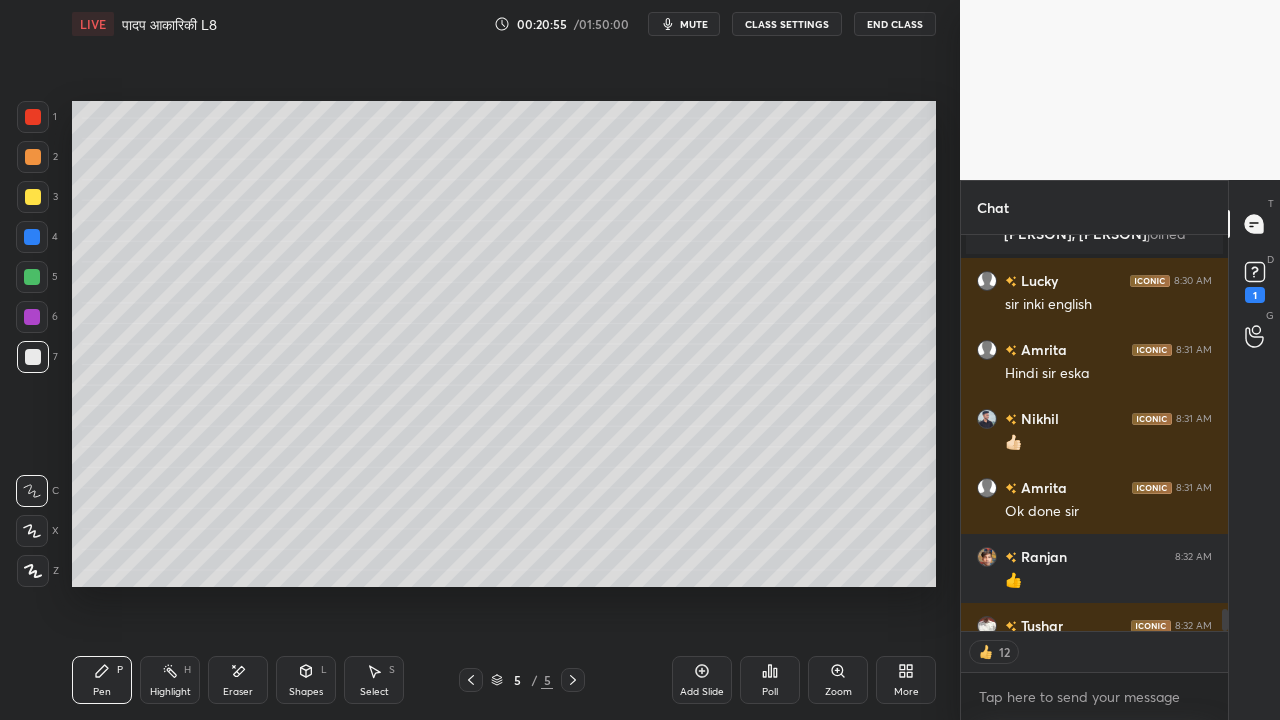 click at bounding box center [33, 197] 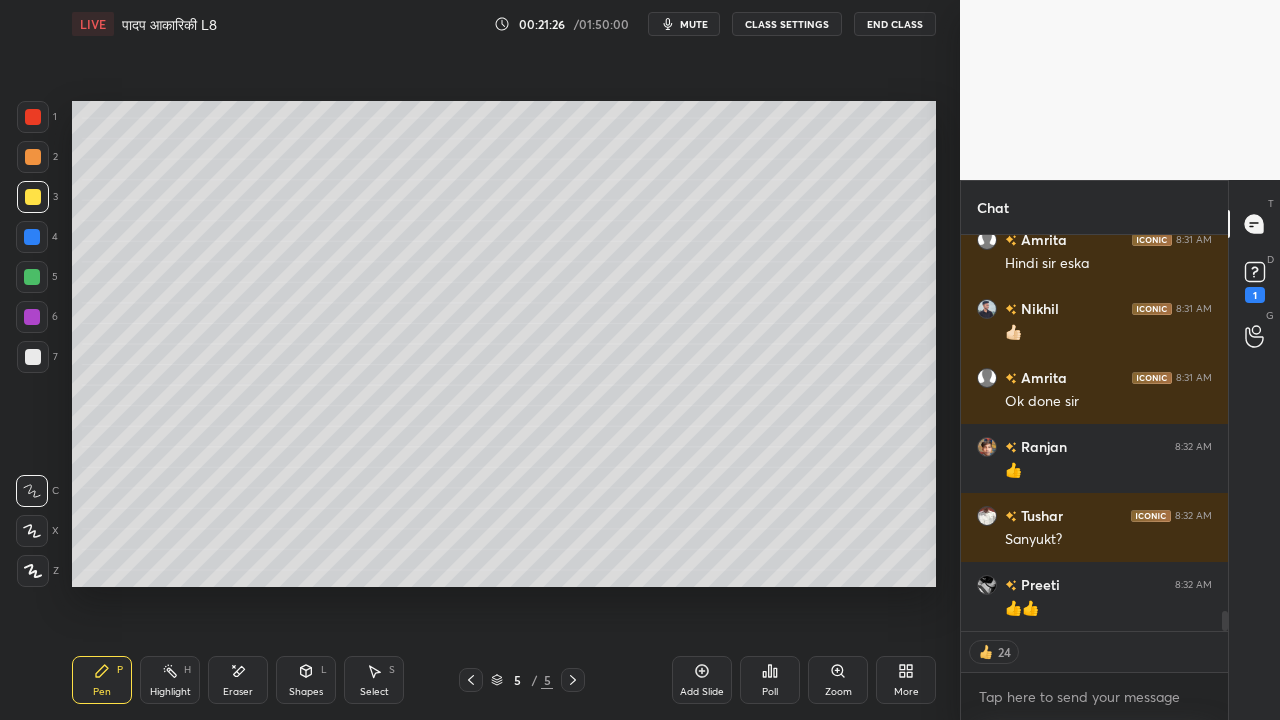 scroll, scrollTop: 7577, scrollLeft: 0, axis: vertical 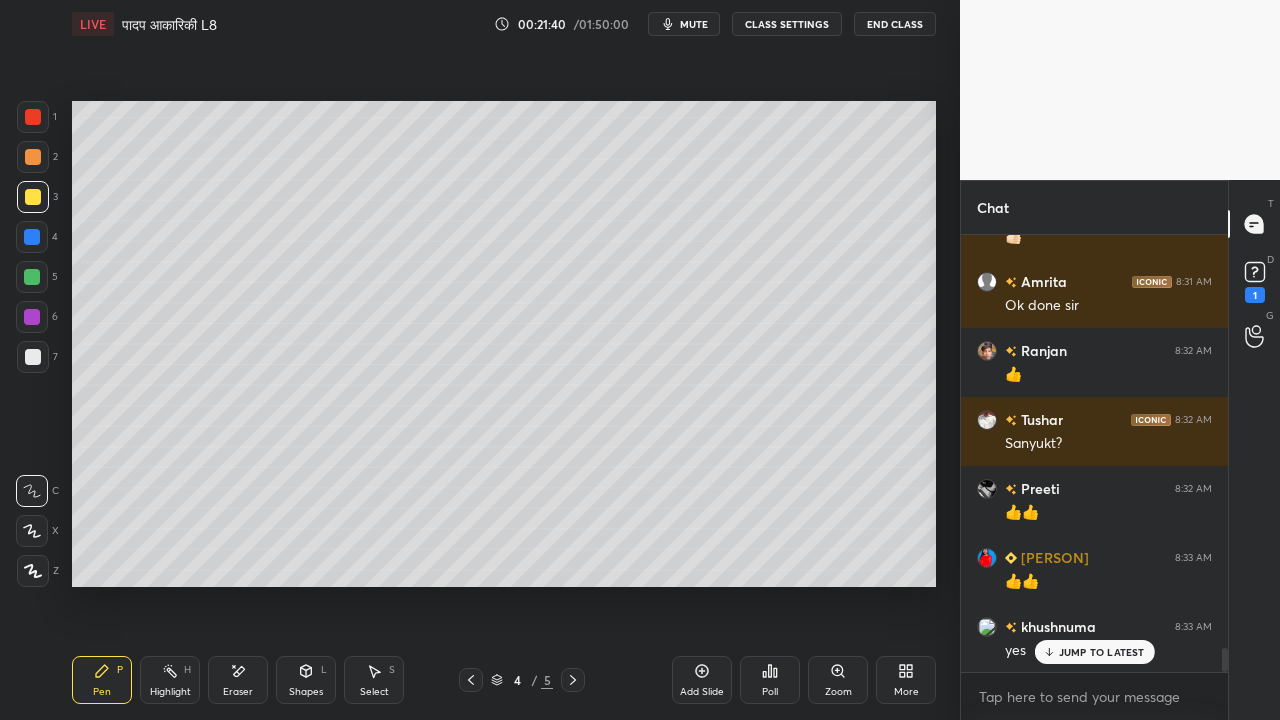 click on "Eraser" at bounding box center [238, 680] 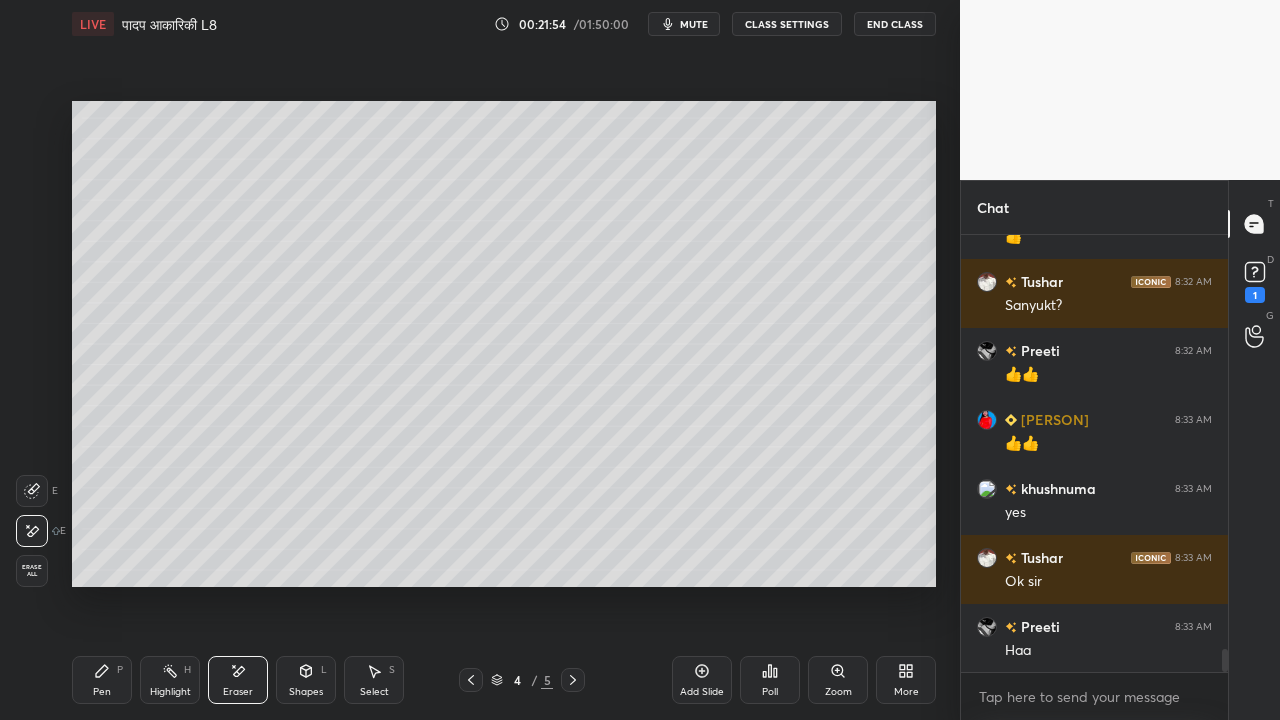 scroll, scrollTop: 7812, scrollLeft: 0, axis: vertical 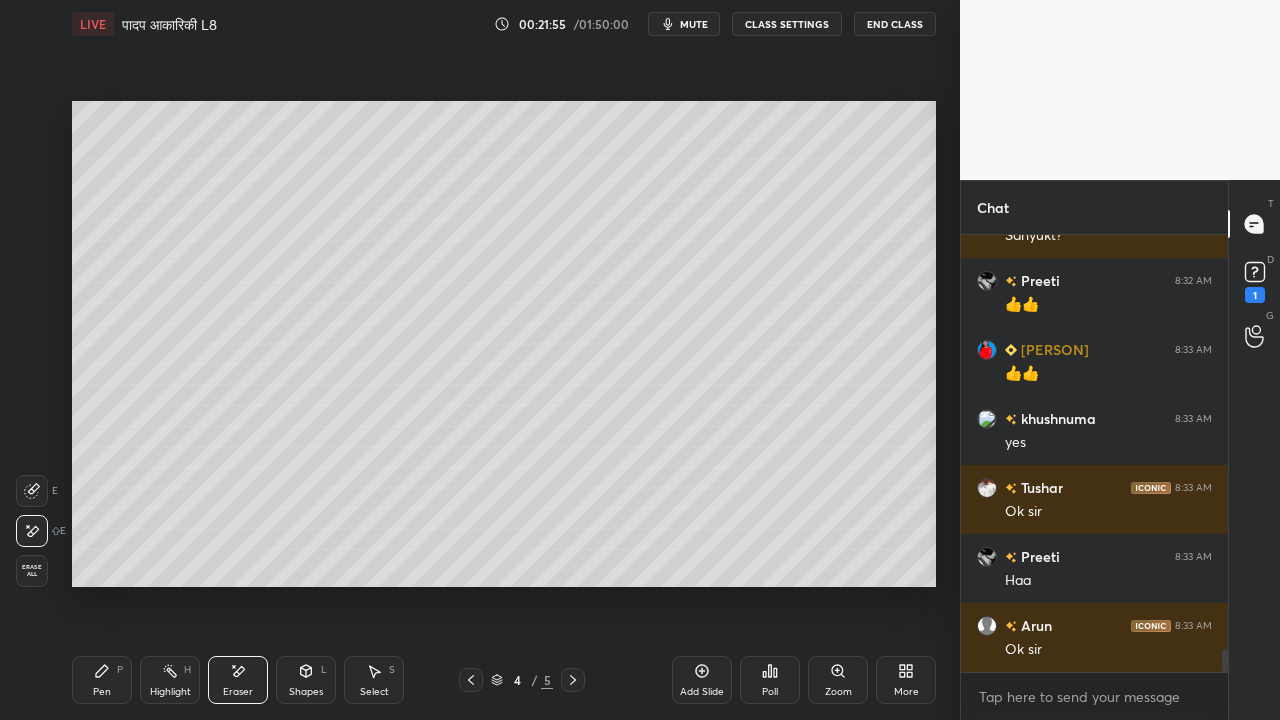 drag, startPoint x: 101, startPoint y: 663, endPoint x: 121, endPoint y: 654, distance: 21.931713 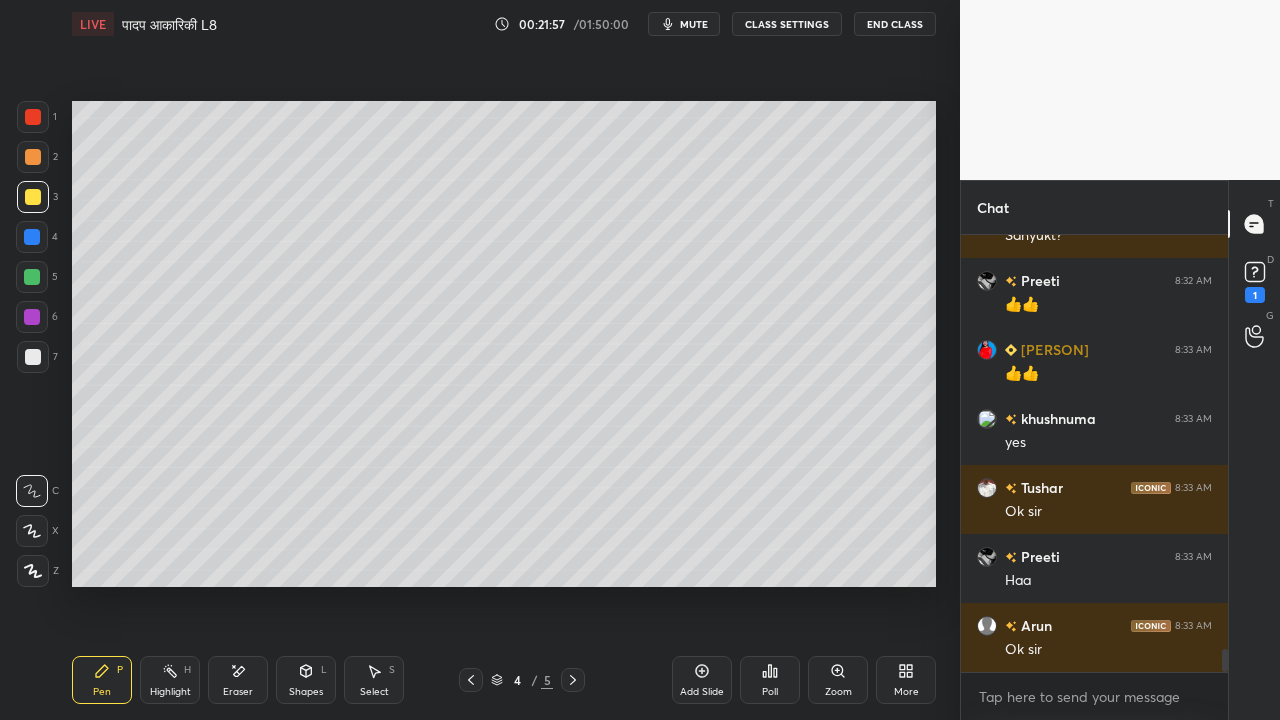 scroll, scrollTop: 7880, scrollLeft: 0, axis: vertical 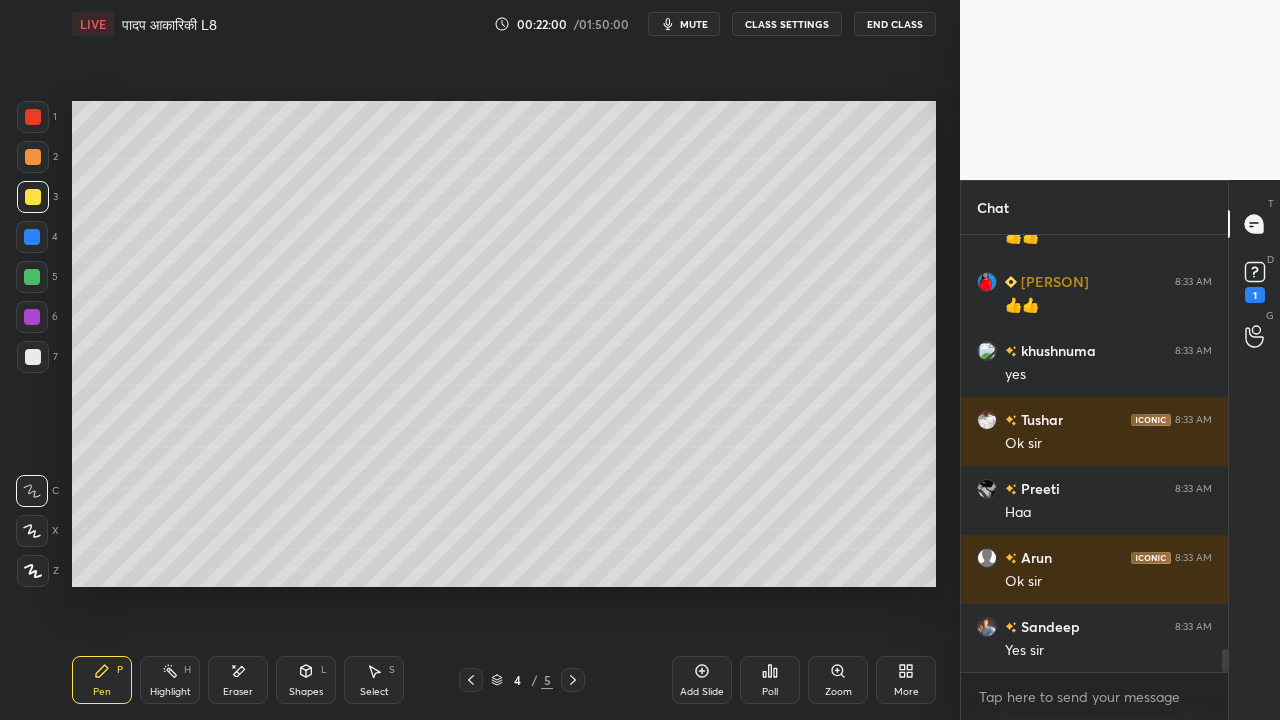 click at bounding box center [33, 357] 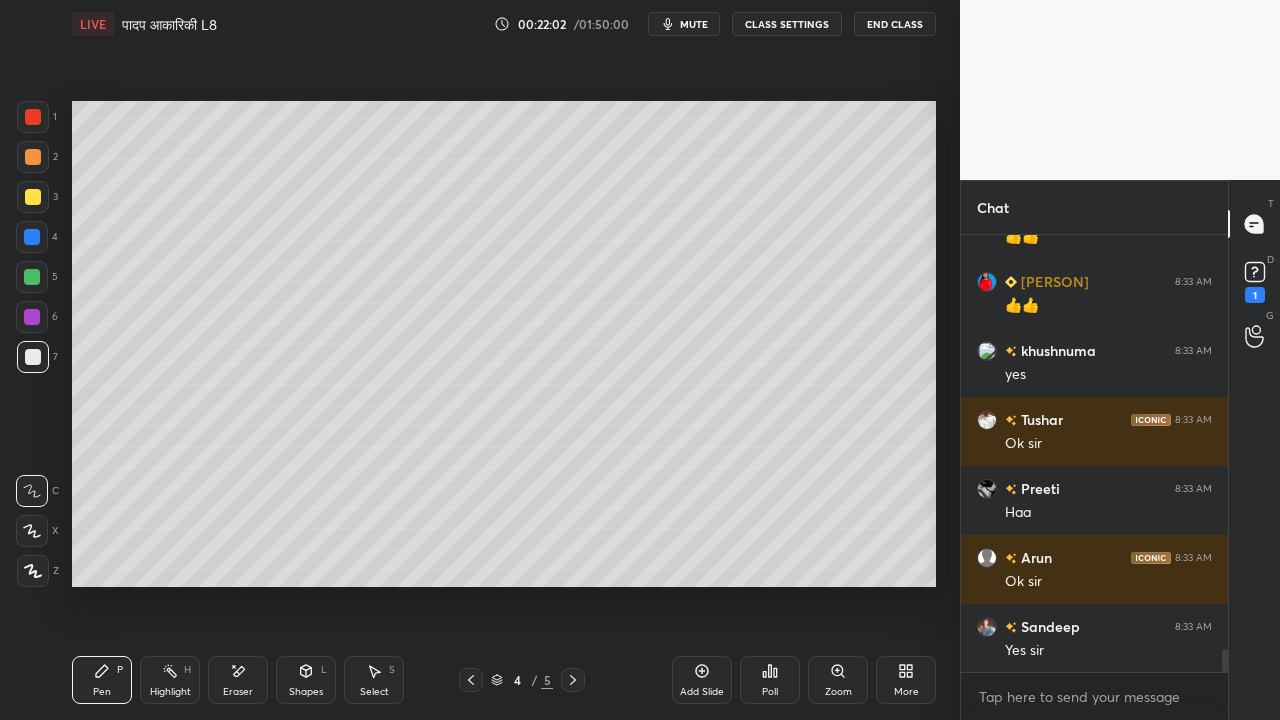 click 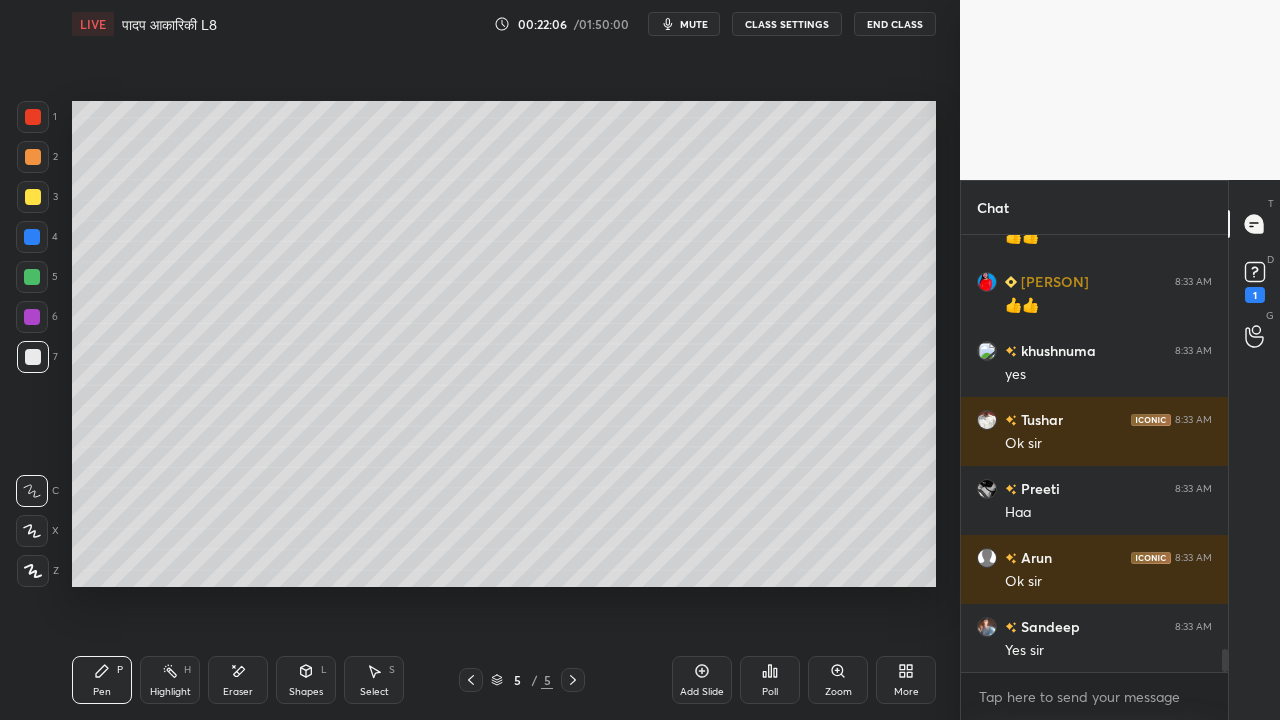 click at bounding box center (33, 197) 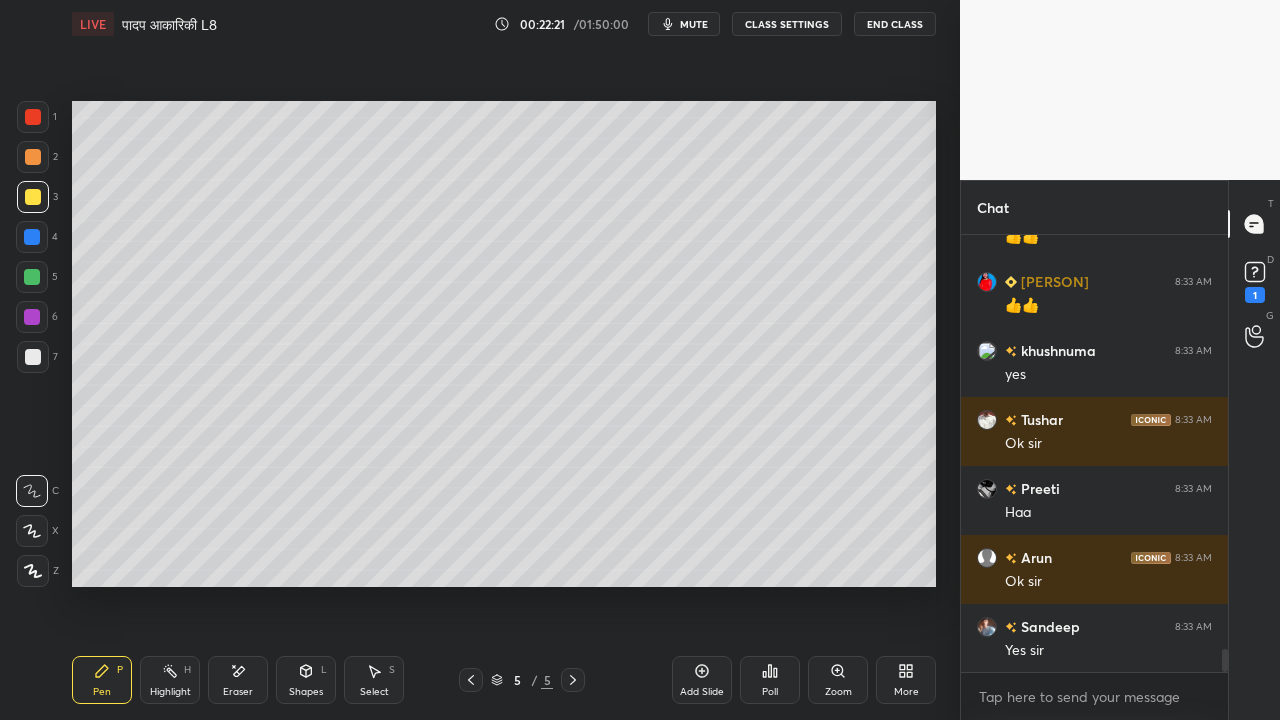 scroll, scrollTop: 390, scrollLeft: 261, axis: both 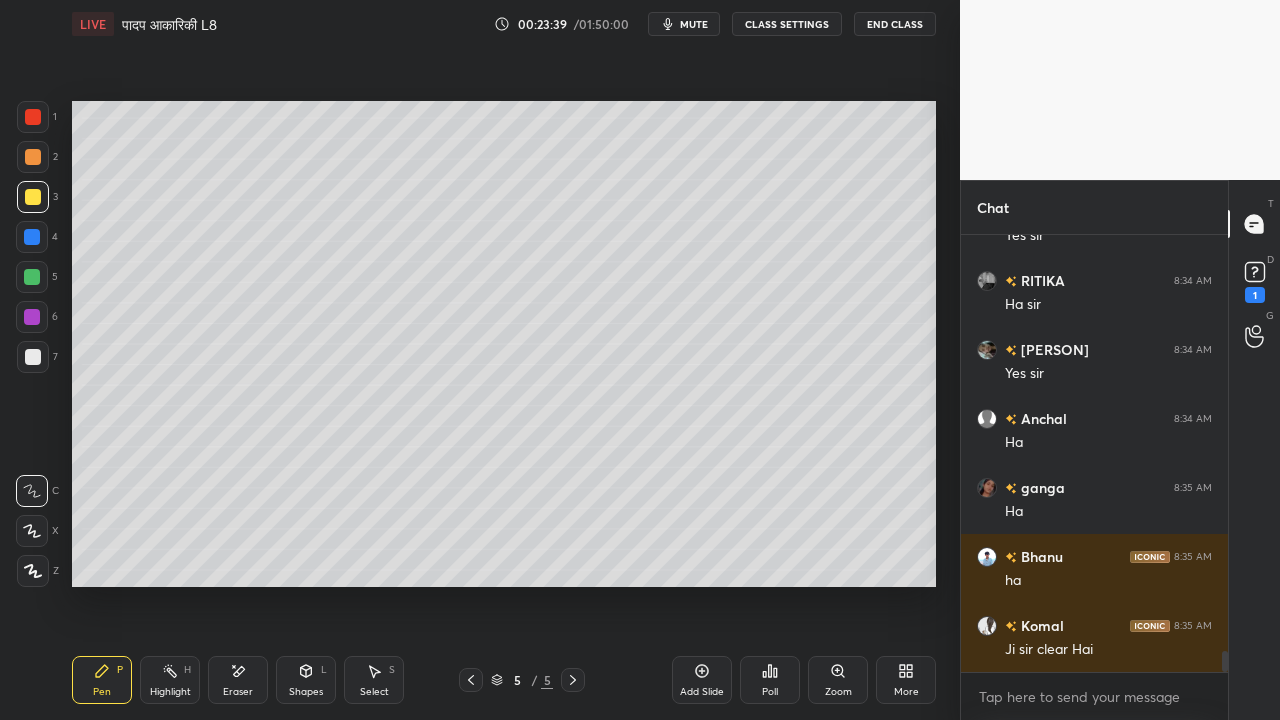click at bounding box center (33, 357) 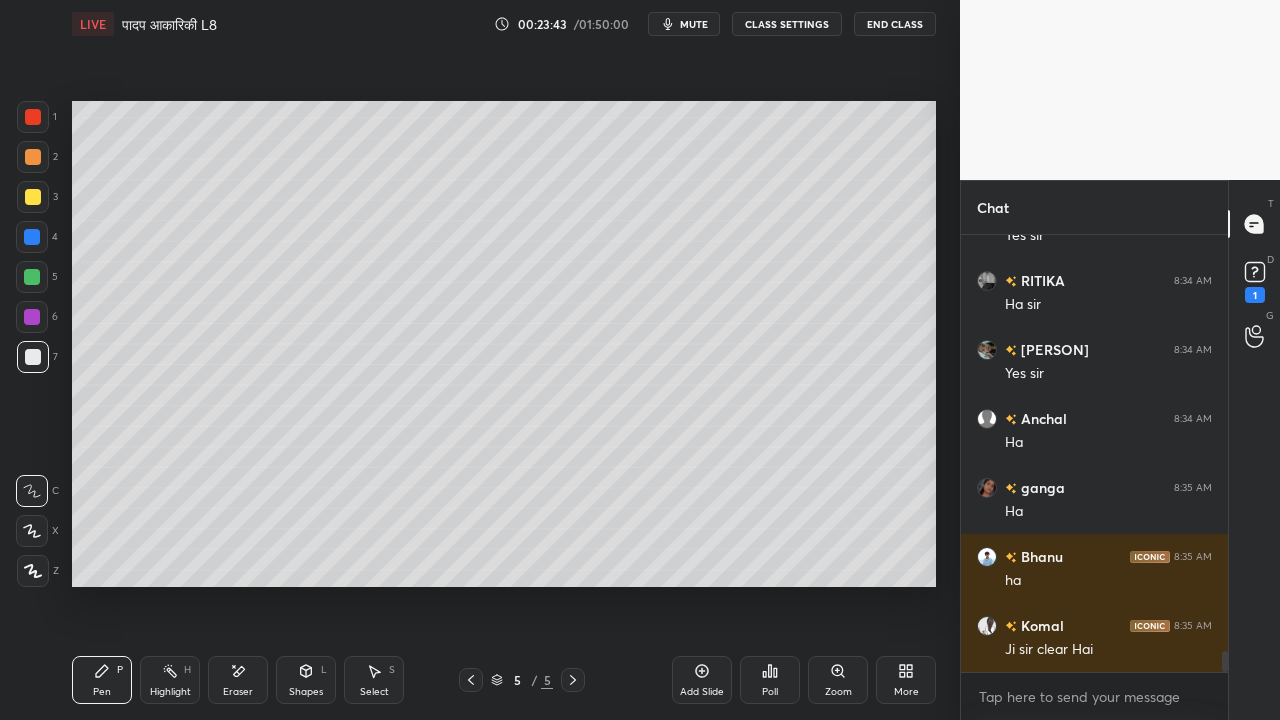 scroll, scrollTop: 8846, scrollLeft: 0, axis: vertical 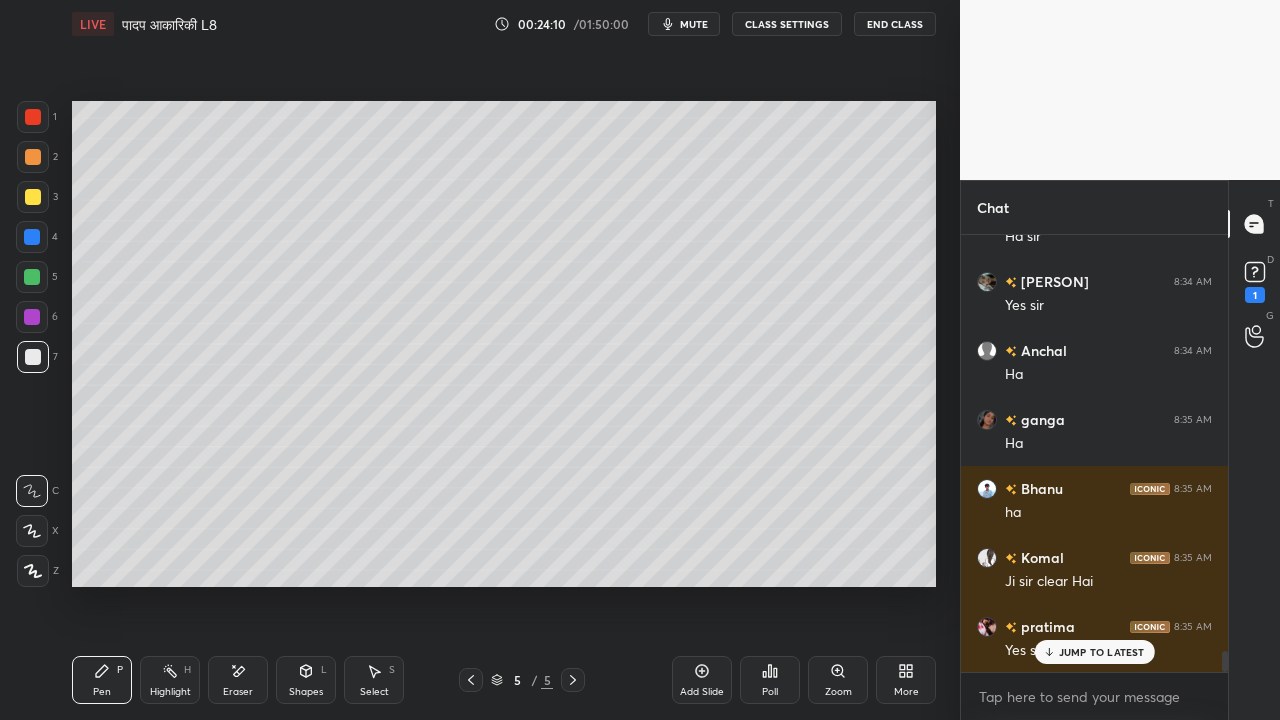 click at bounding box center (33, 357) 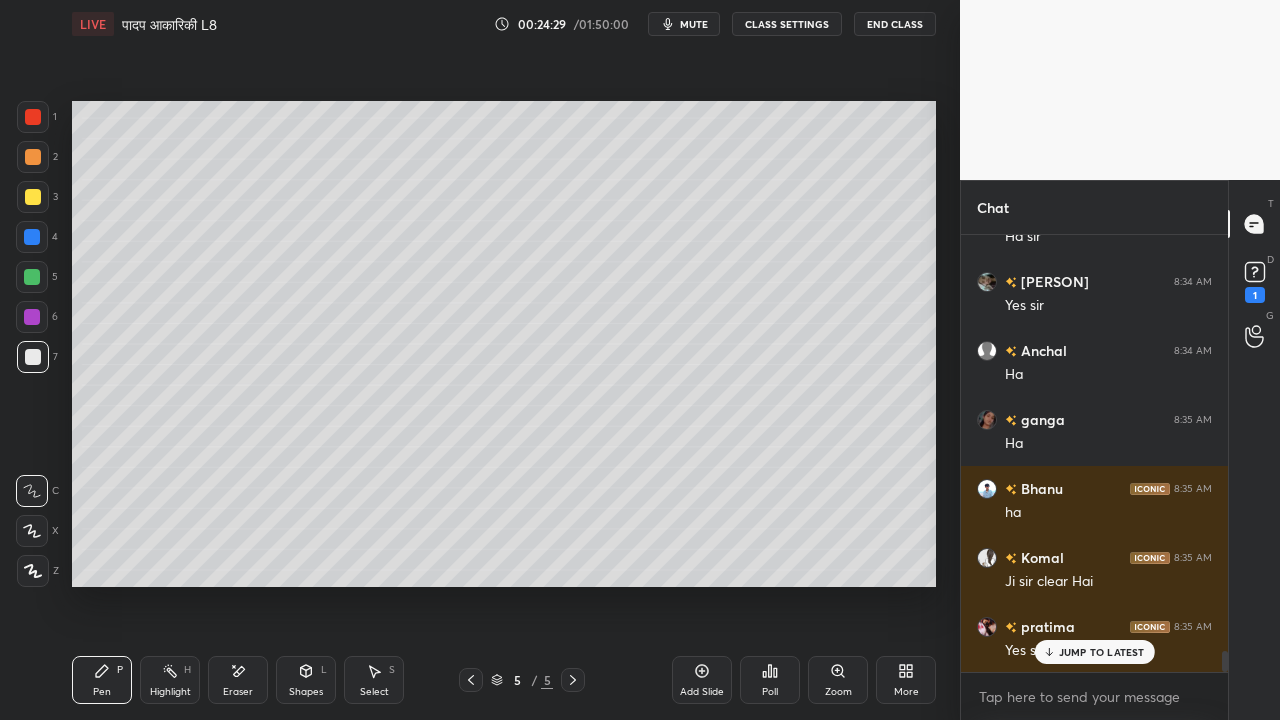 click on "Eraser" at bounding box center [238, 680] 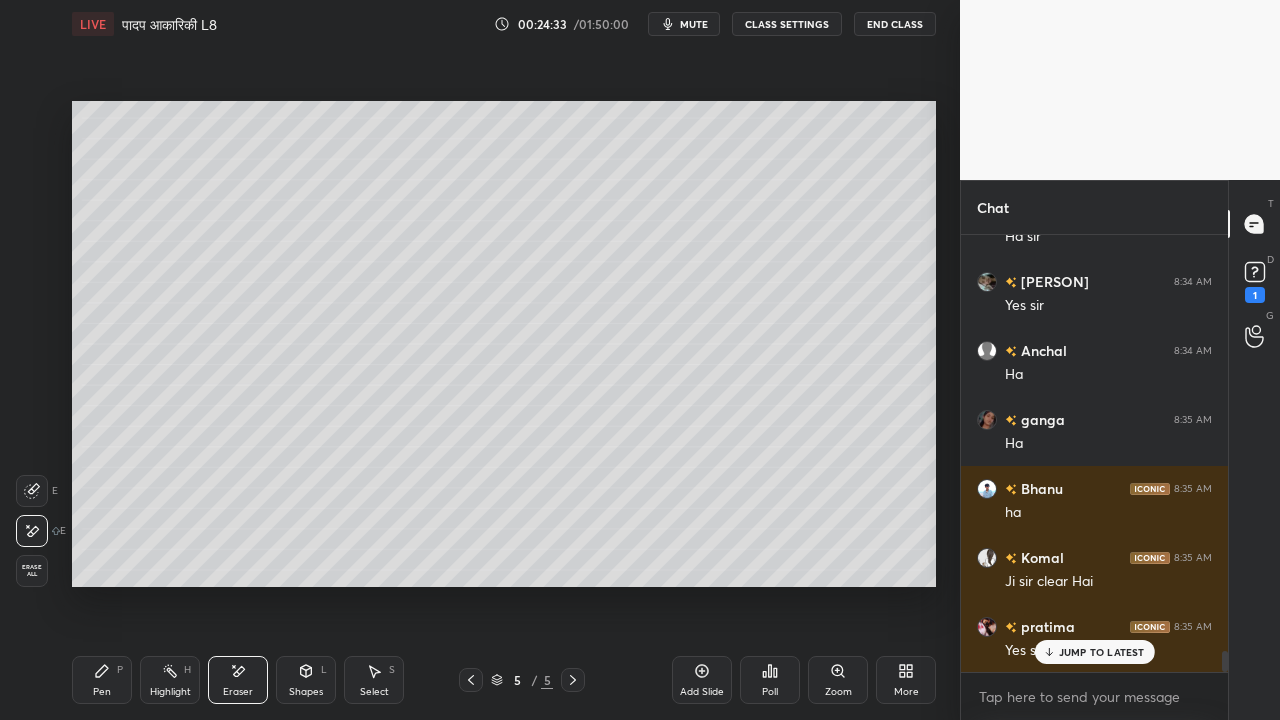 click on "Pen P" at bounding box center (102, 680) 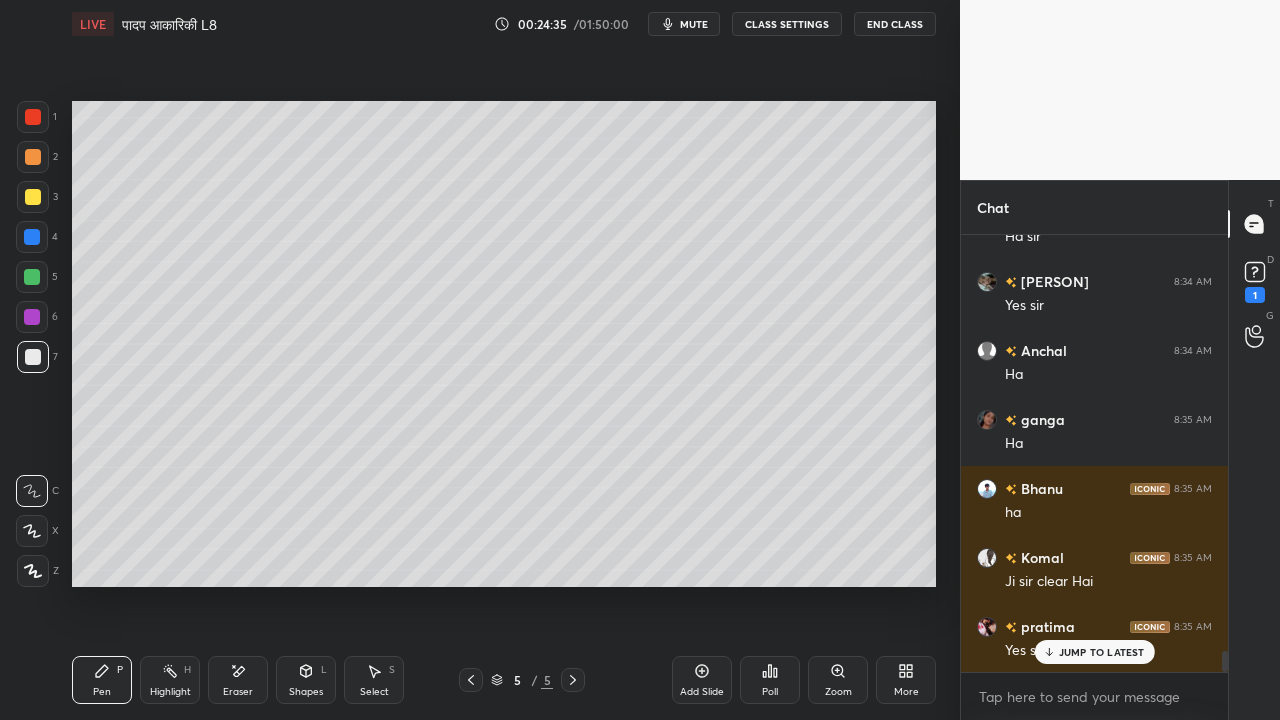 click on "JUMP TO LATEST" at bounding box center (1094, 652) 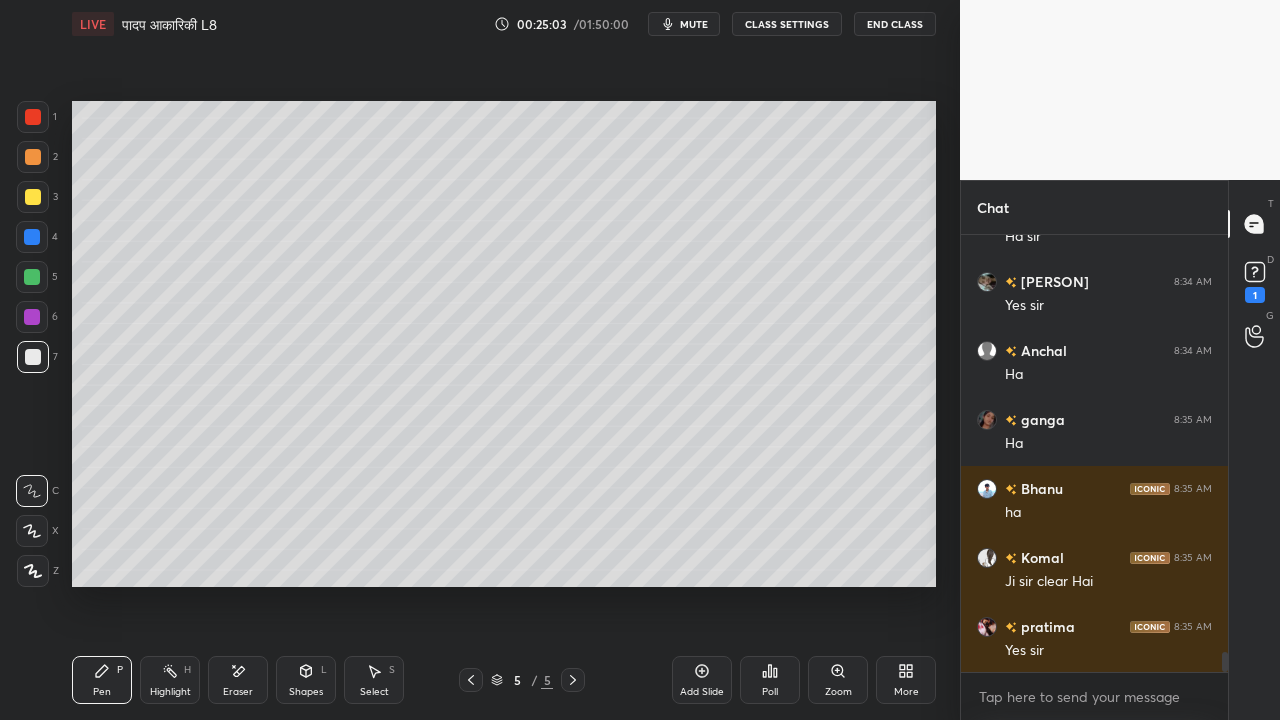 scroll, scrollTop: 8916, scrollLeft: 0, axis: vertical 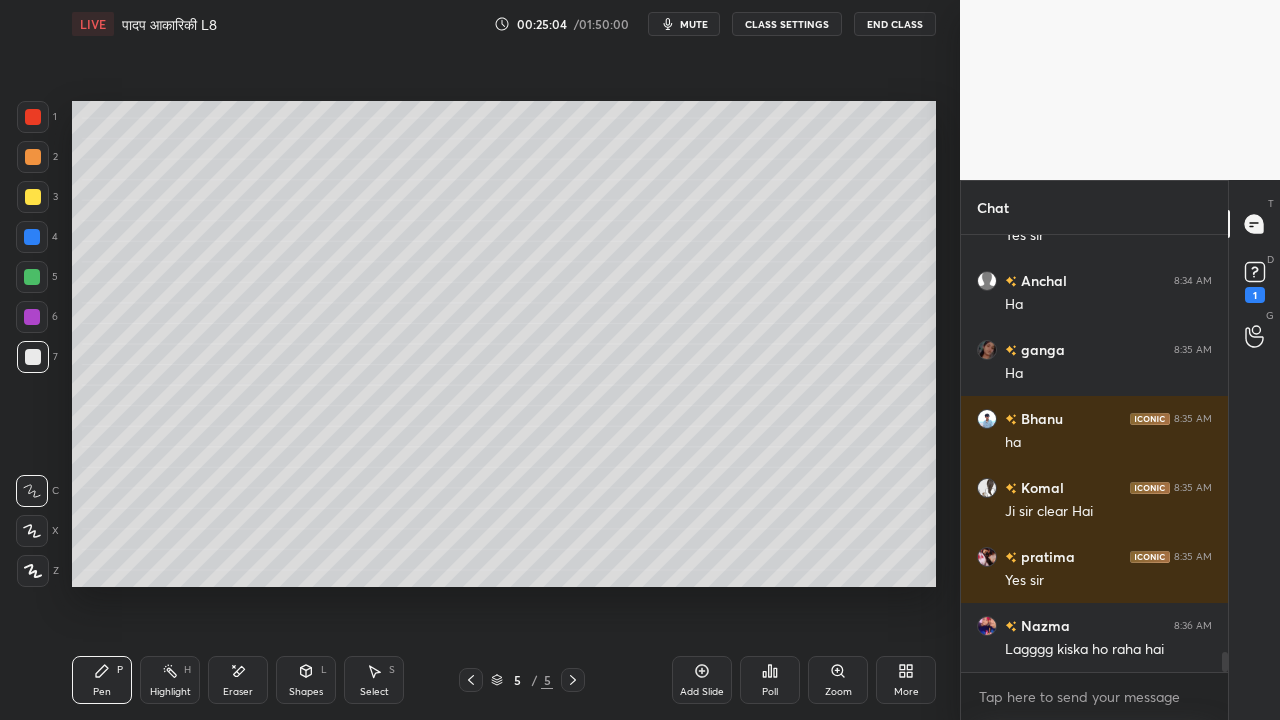 drag, startPoint x: 233, startPoint y: 678, endPoint x: 330, endPoint y: 602, distance: 123.22743 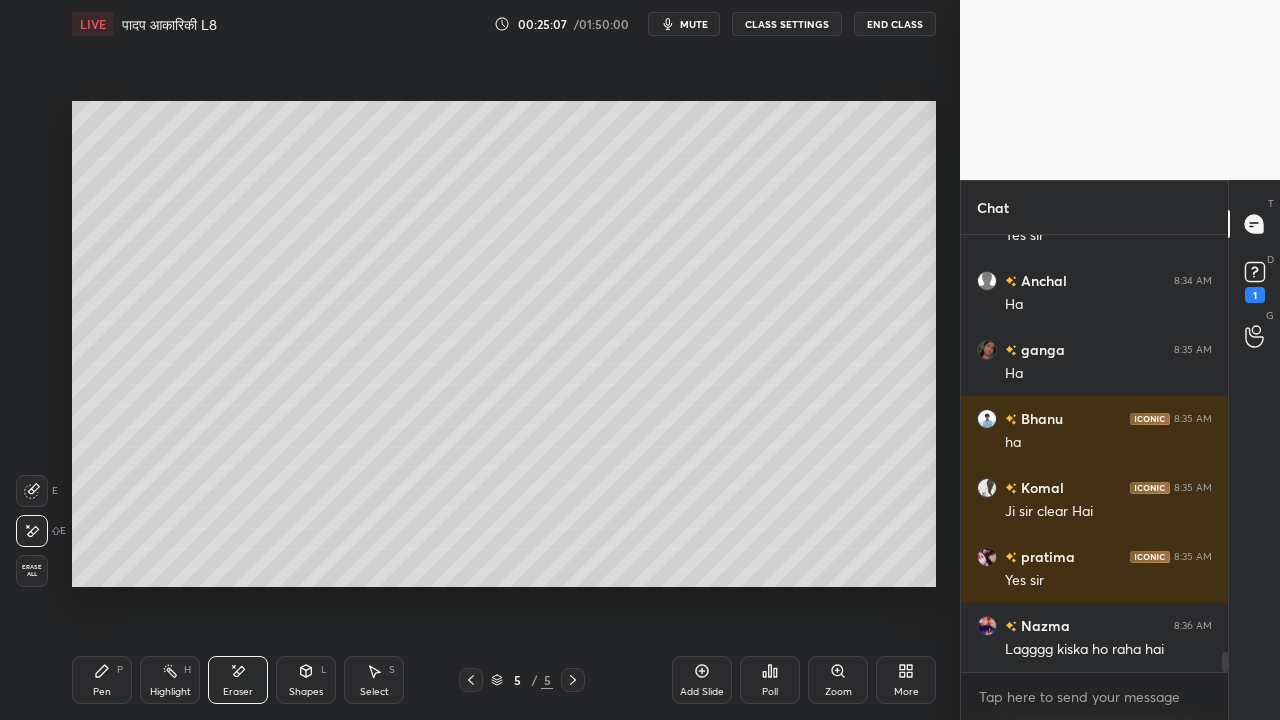 drag, startPoint x: 104, startPoint y: 673, endPoint x: 114, endPoint y: 661, distance: 15.6205 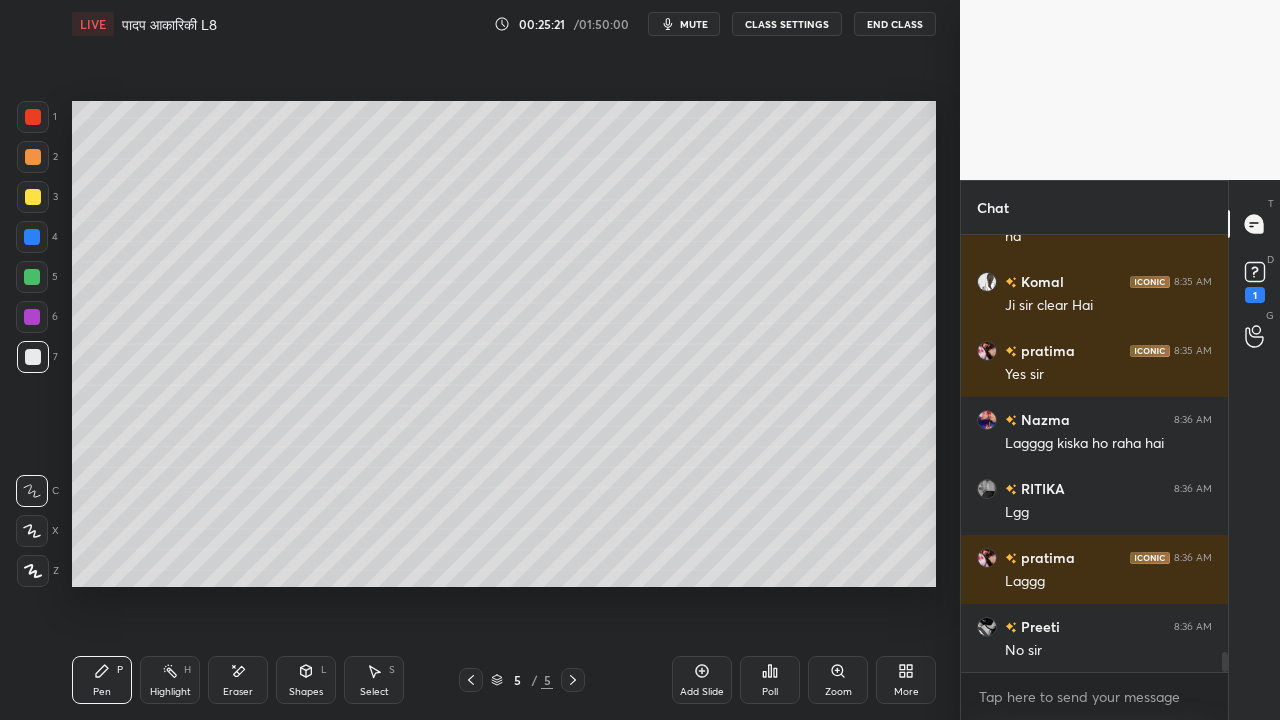 scroll, scrollTop: 9192, scrollLeft: 0, axis: vertical 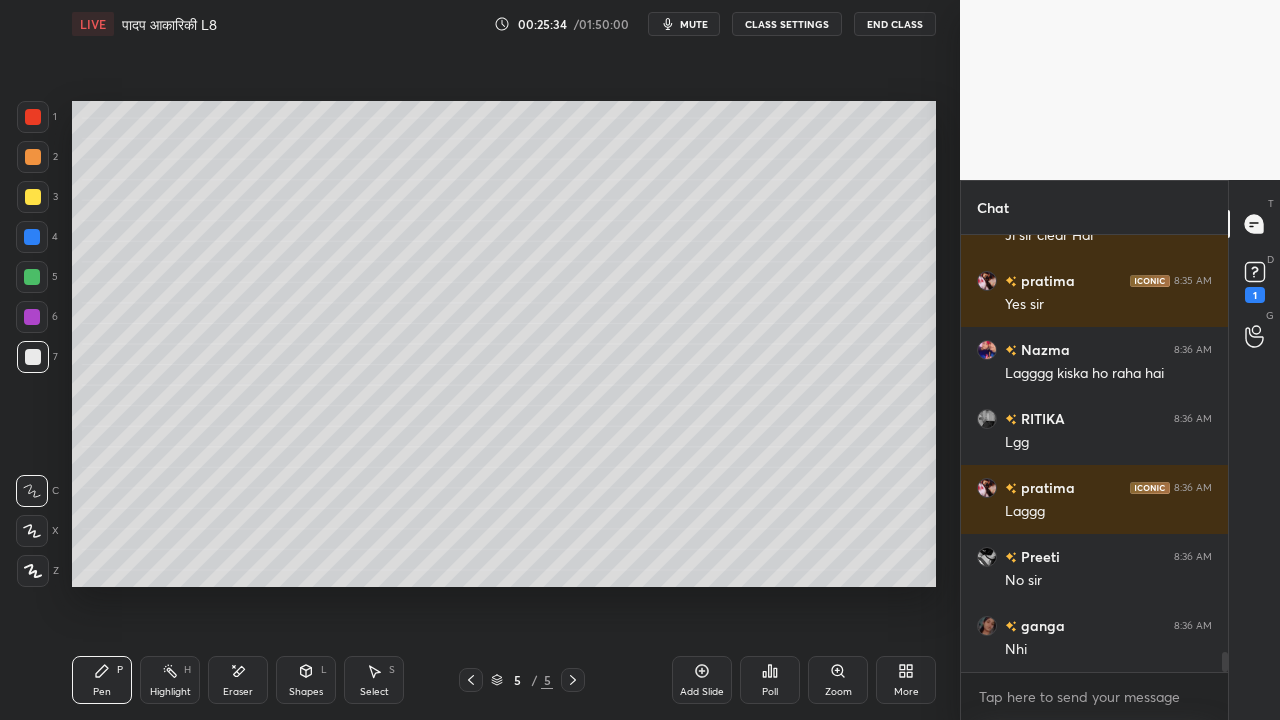 click at bounding box center (33, 197) 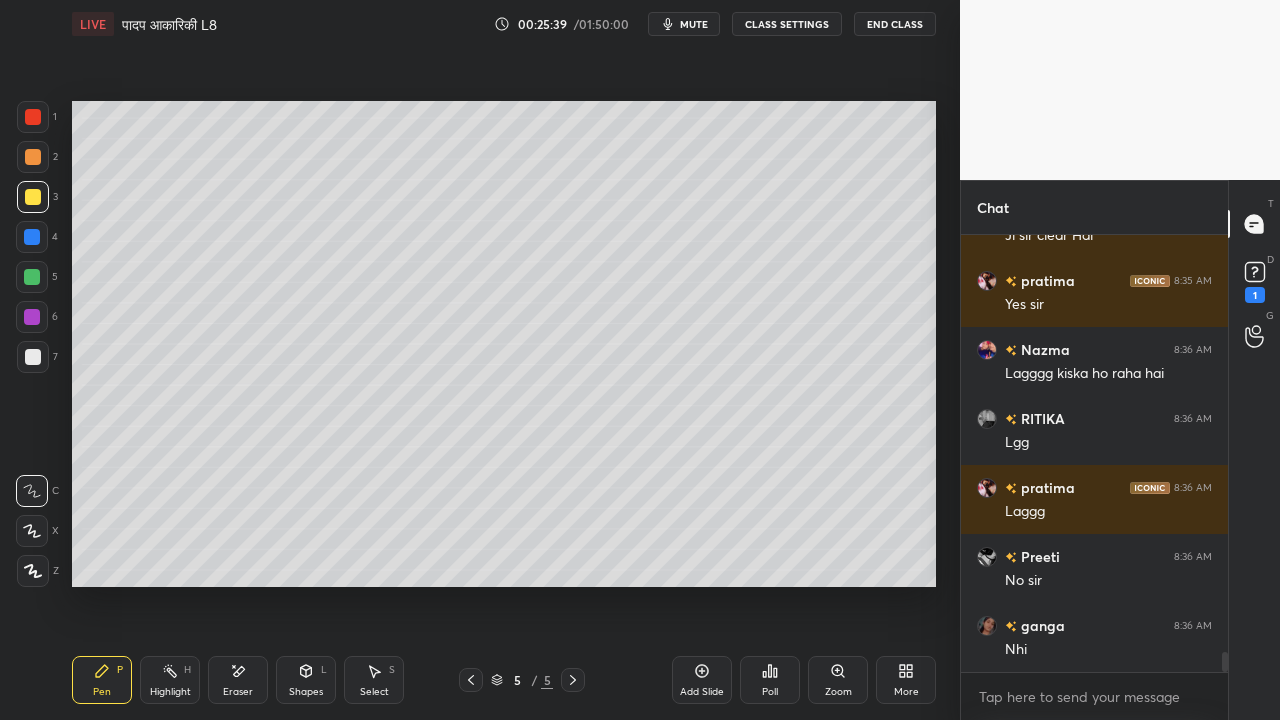 click at bounding box center [33, 357] 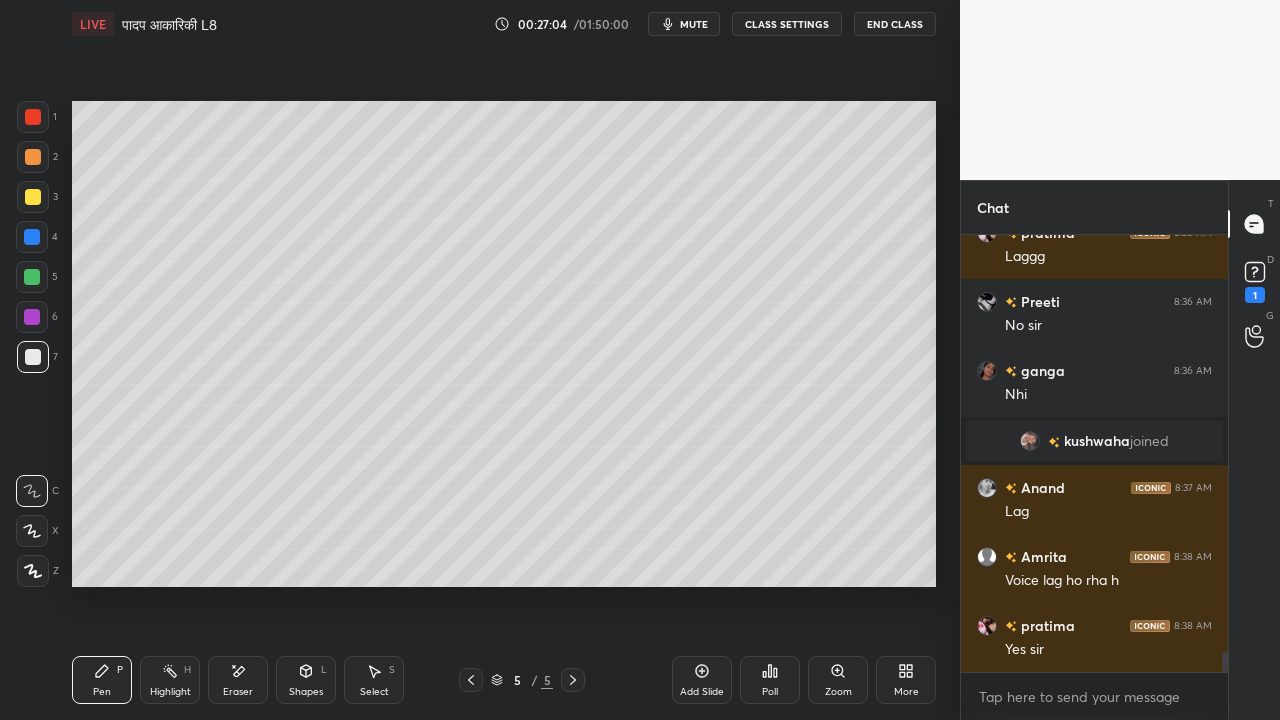 scroll, scrollTop: 8928, scrollLeft: 0, axis: vertical 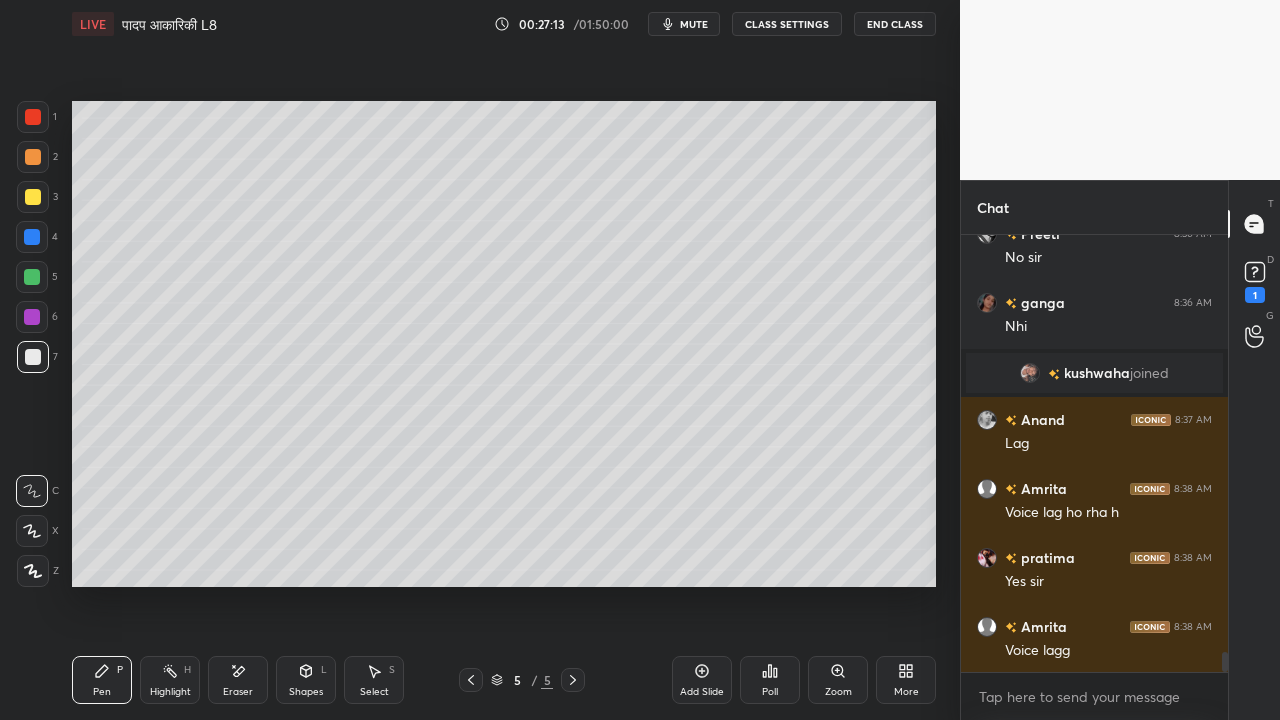 click at bounding box center [33, 197] 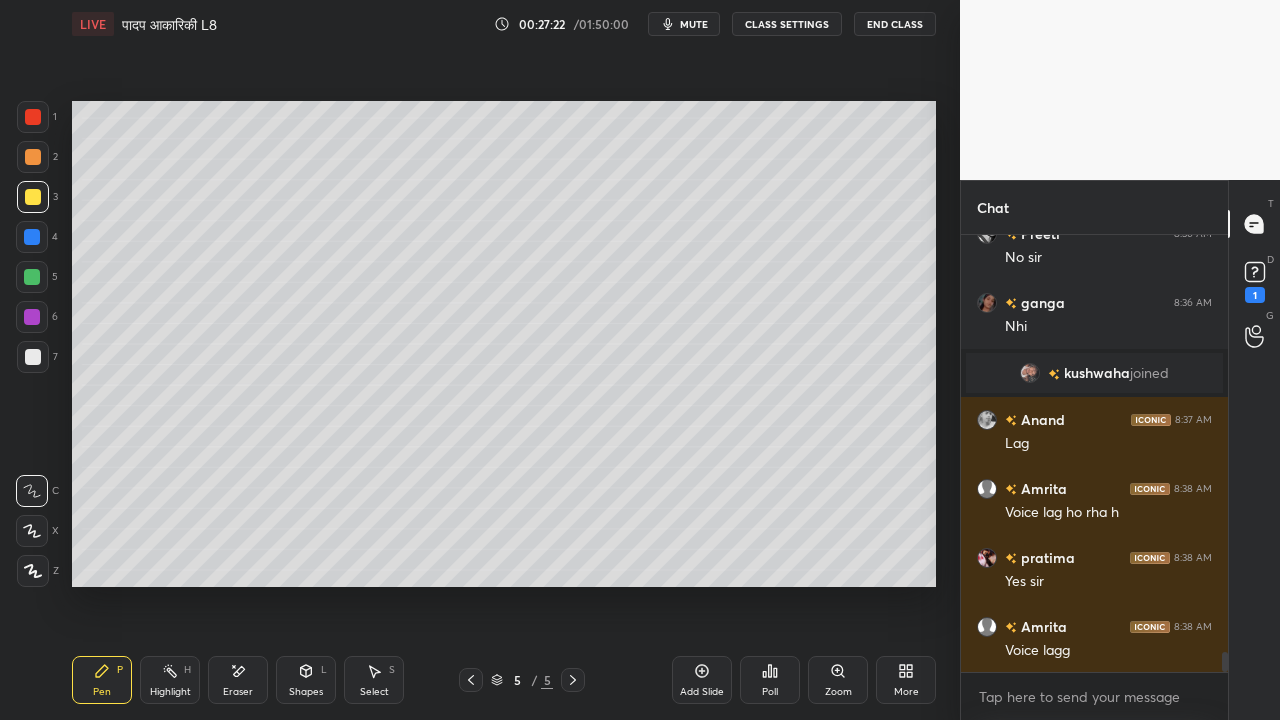 drag, startPoint x: 33, startPoint y: 357, endPoint x: 19, endPoint y: 360, distance: 14.3178215 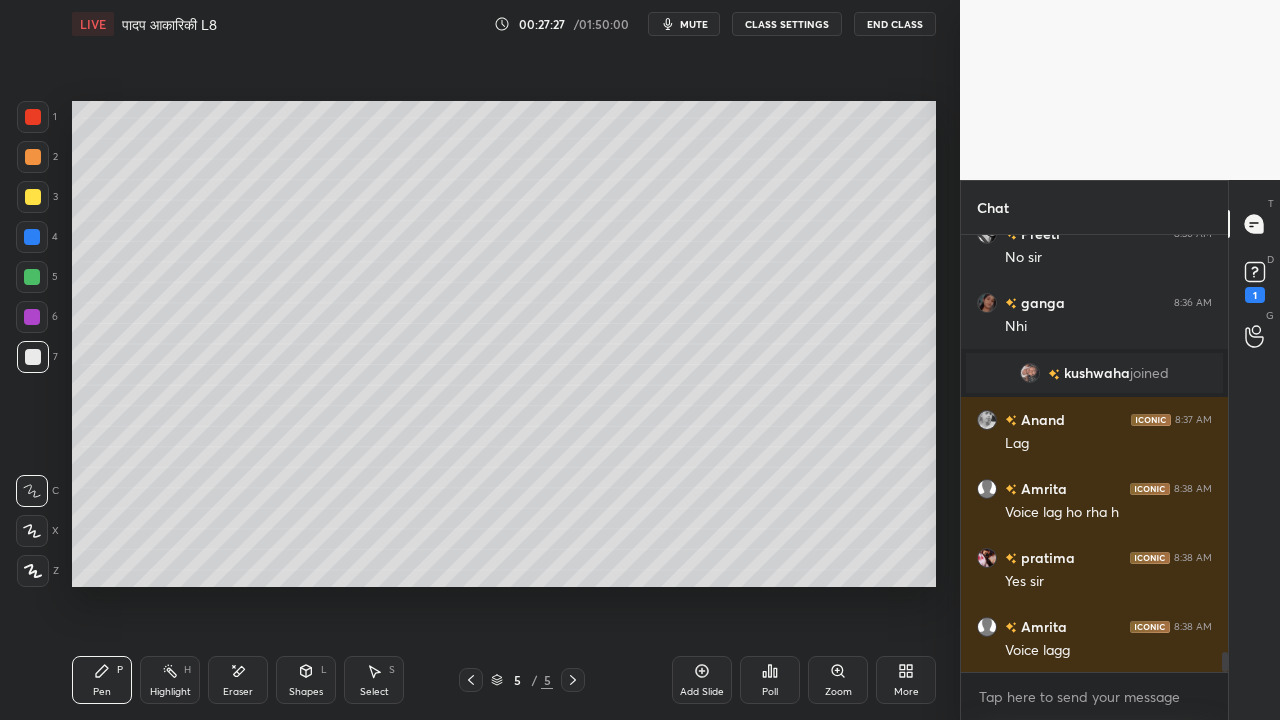 click at bounding box center (33, 197) 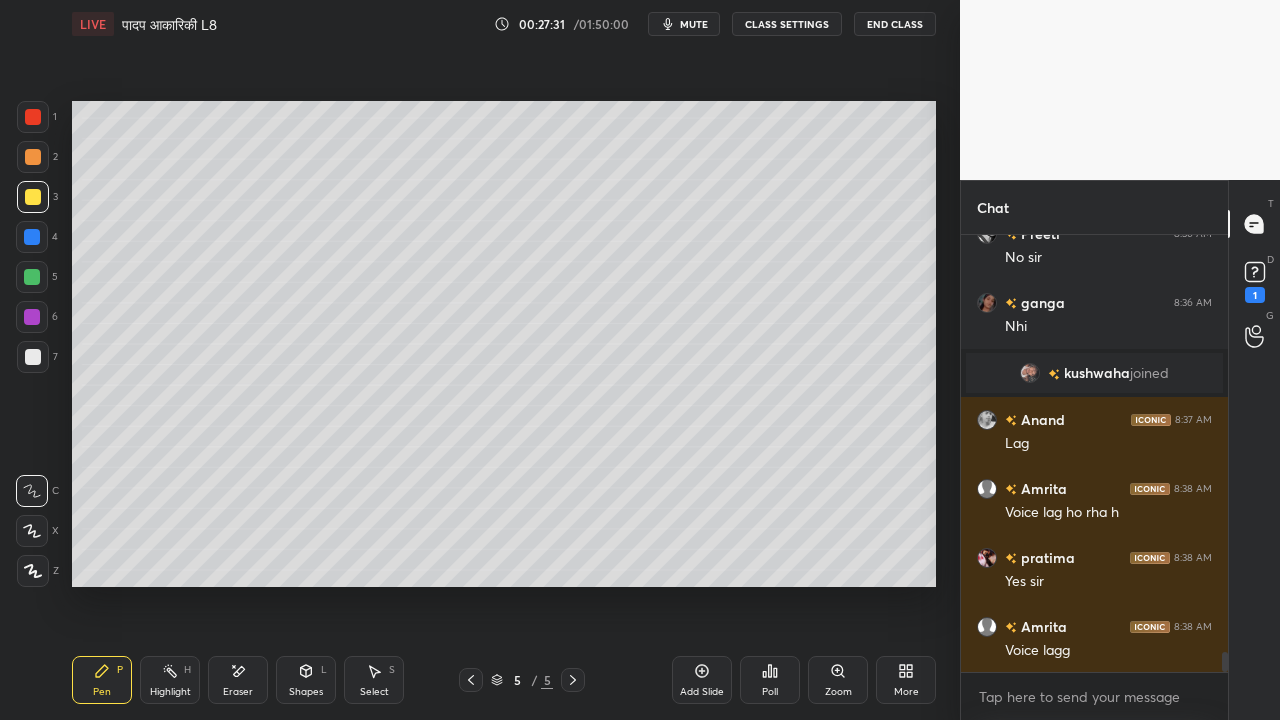 scroll, scrollTop: 8998, scrollLeft: 0, axis: vertical 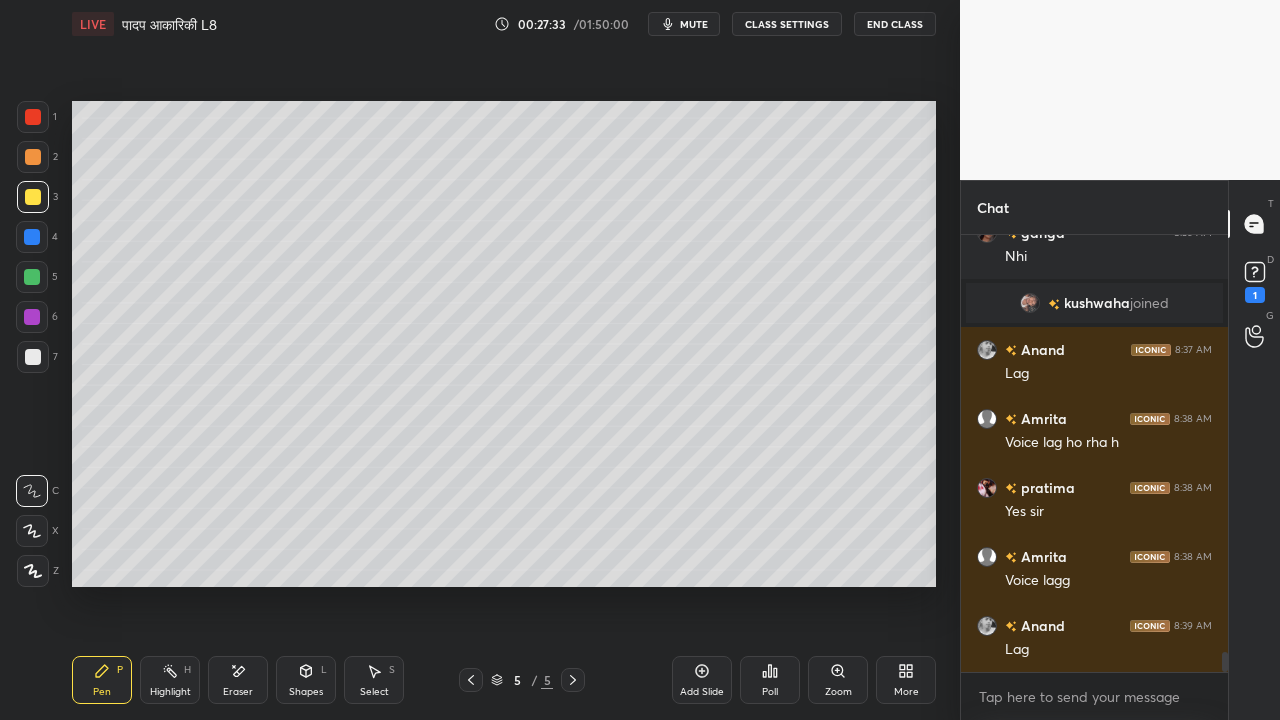 click at bounding box center (32, 277) 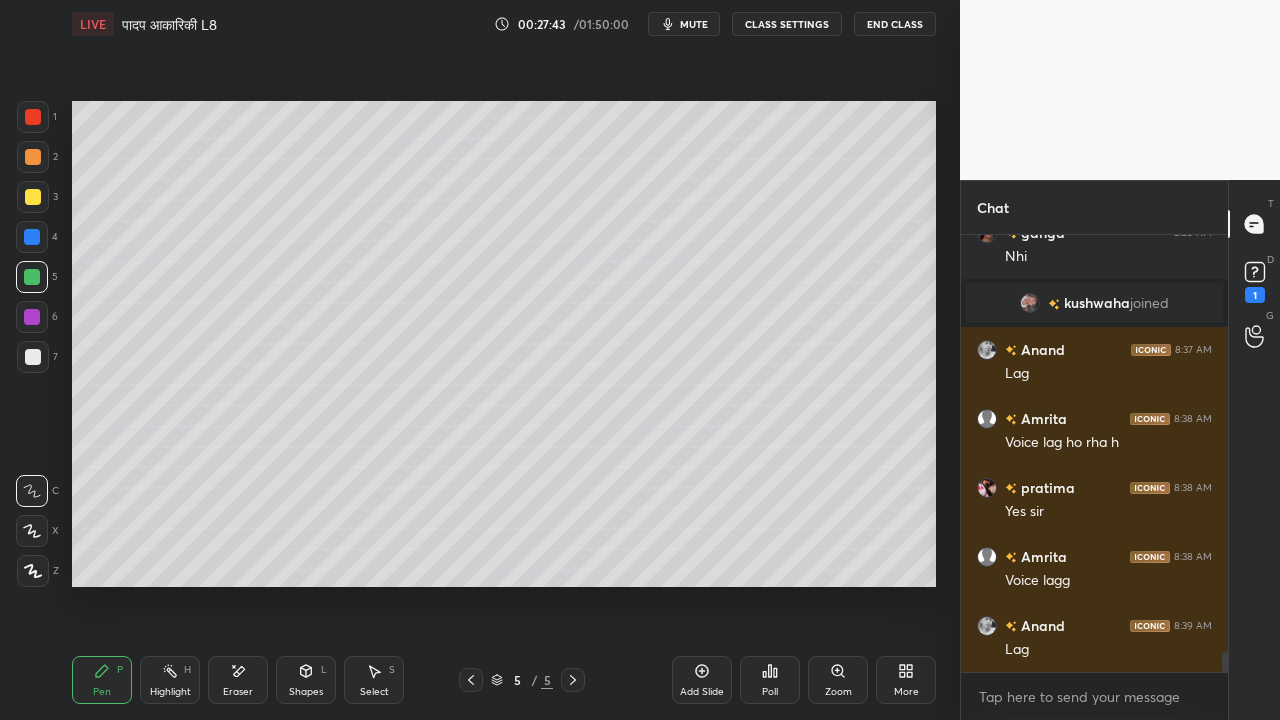 click at bounding box center (33, 357) 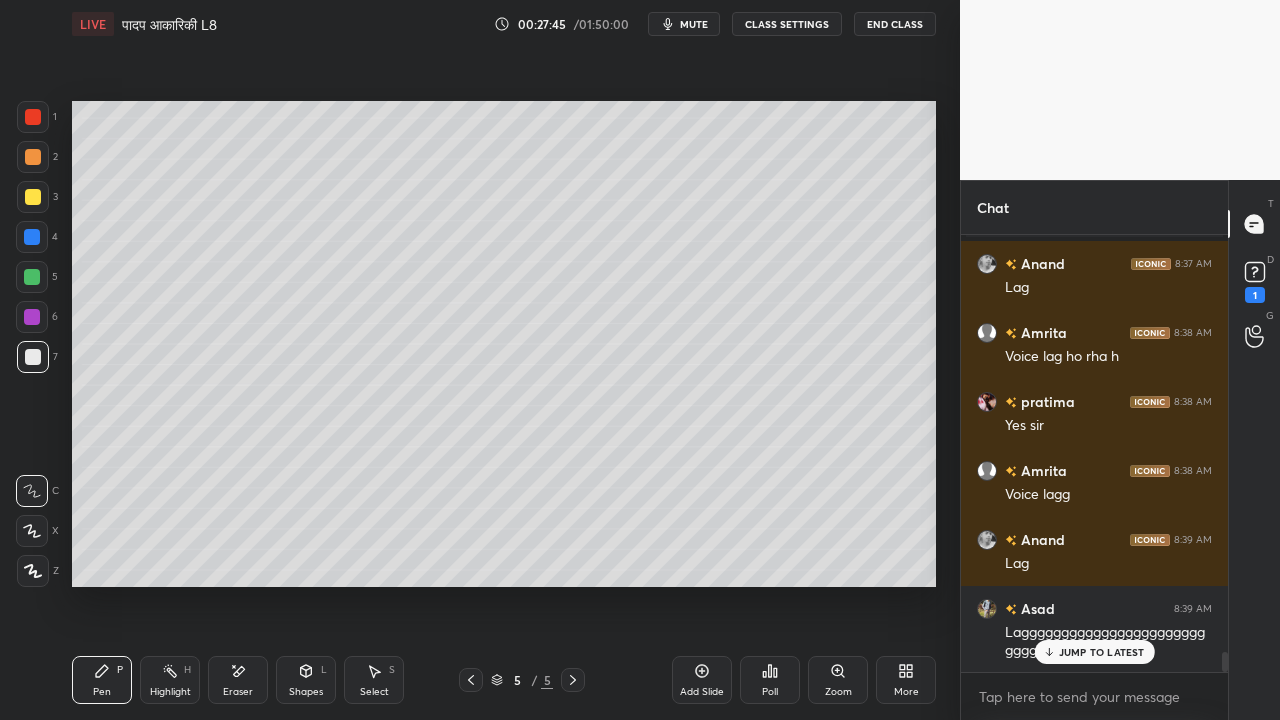 click 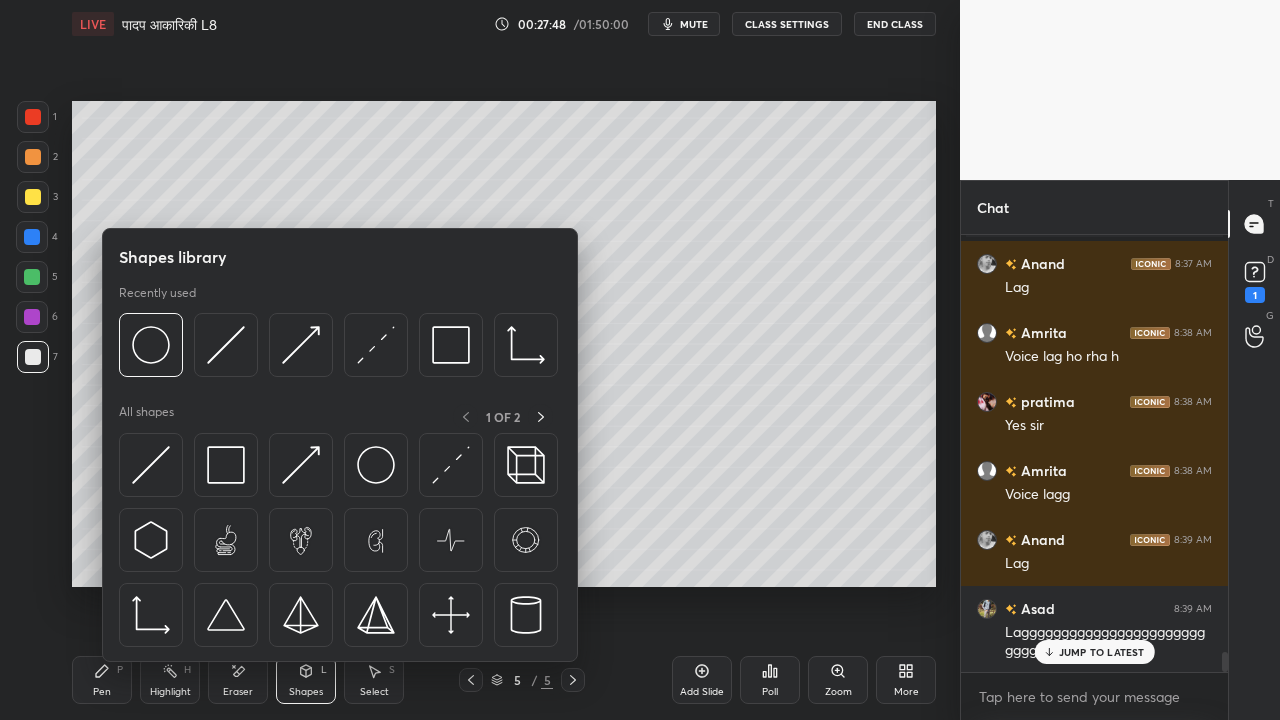 drag, startPoint x: 97, startPoint y: 679, endPoint x: 111, endPoint y: 666, distance: 19.104973 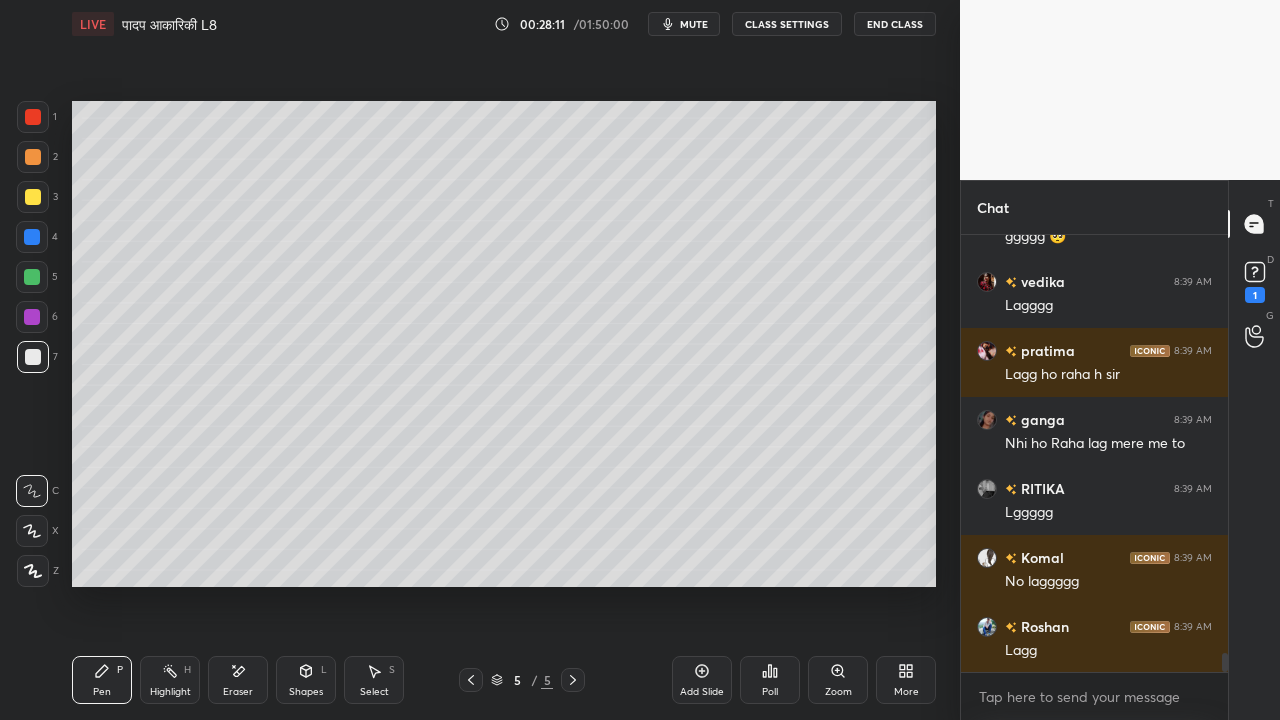 scroll, scrollTop: 9568, scrollLeft: 0, axis: vertical 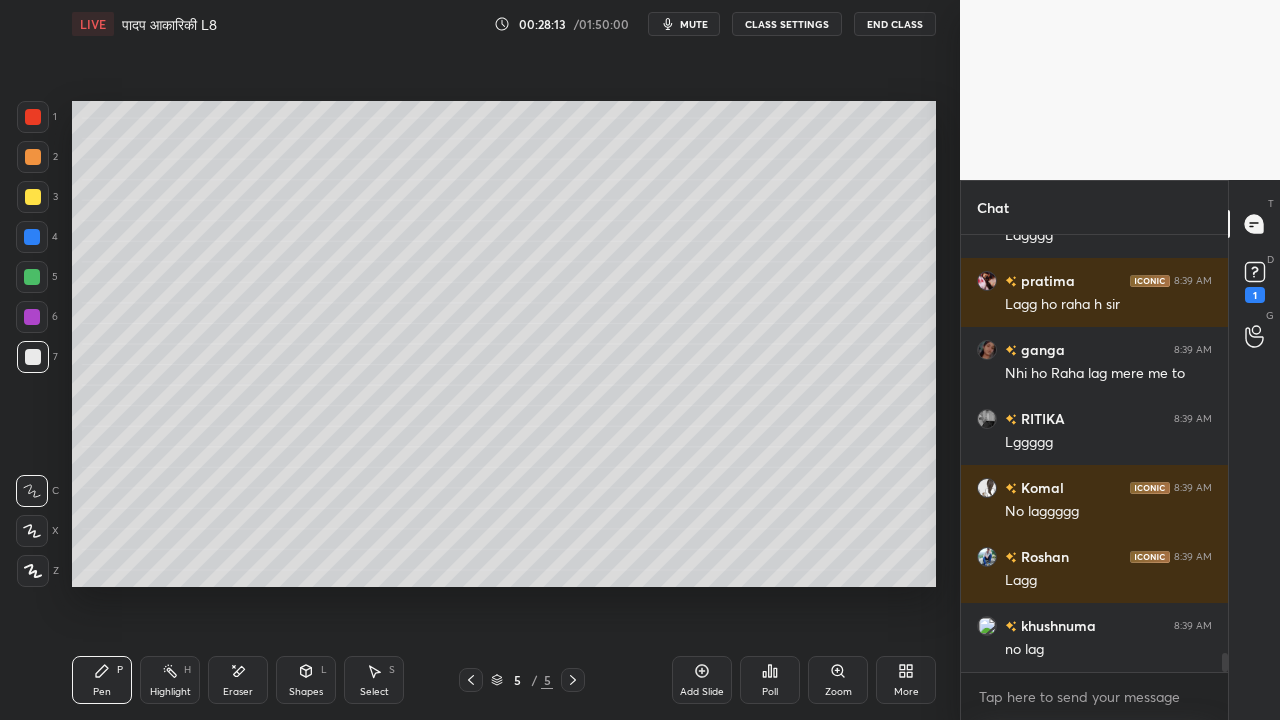 click at bounding box center [33, 197] 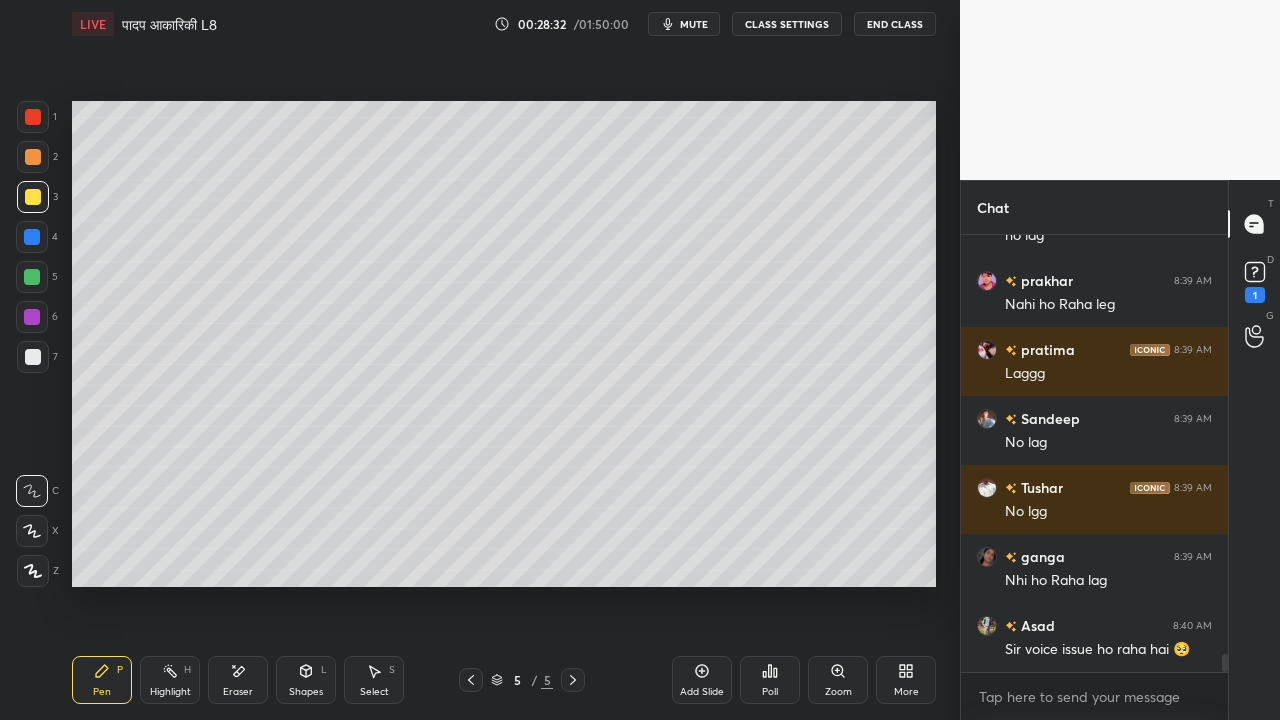 scroll, scrollTop: 10068, scrollLeft: 0, axis: vertical 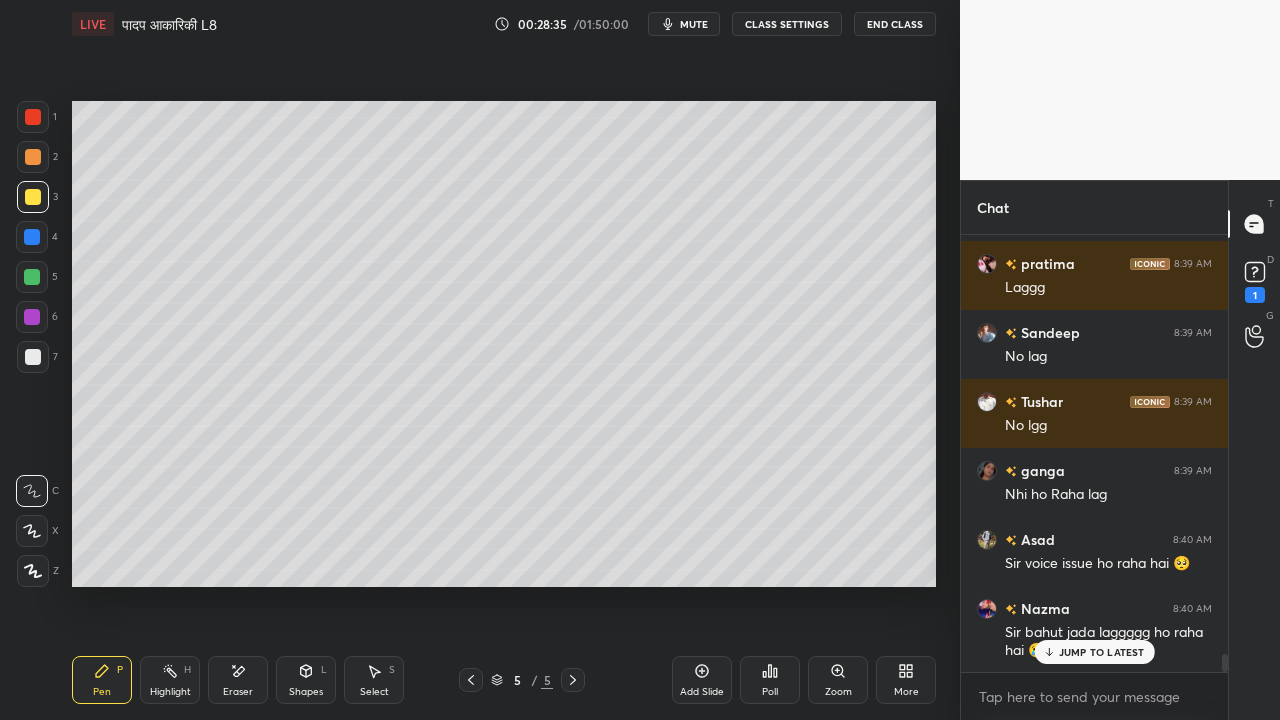 click at bounding box center [33, 357] 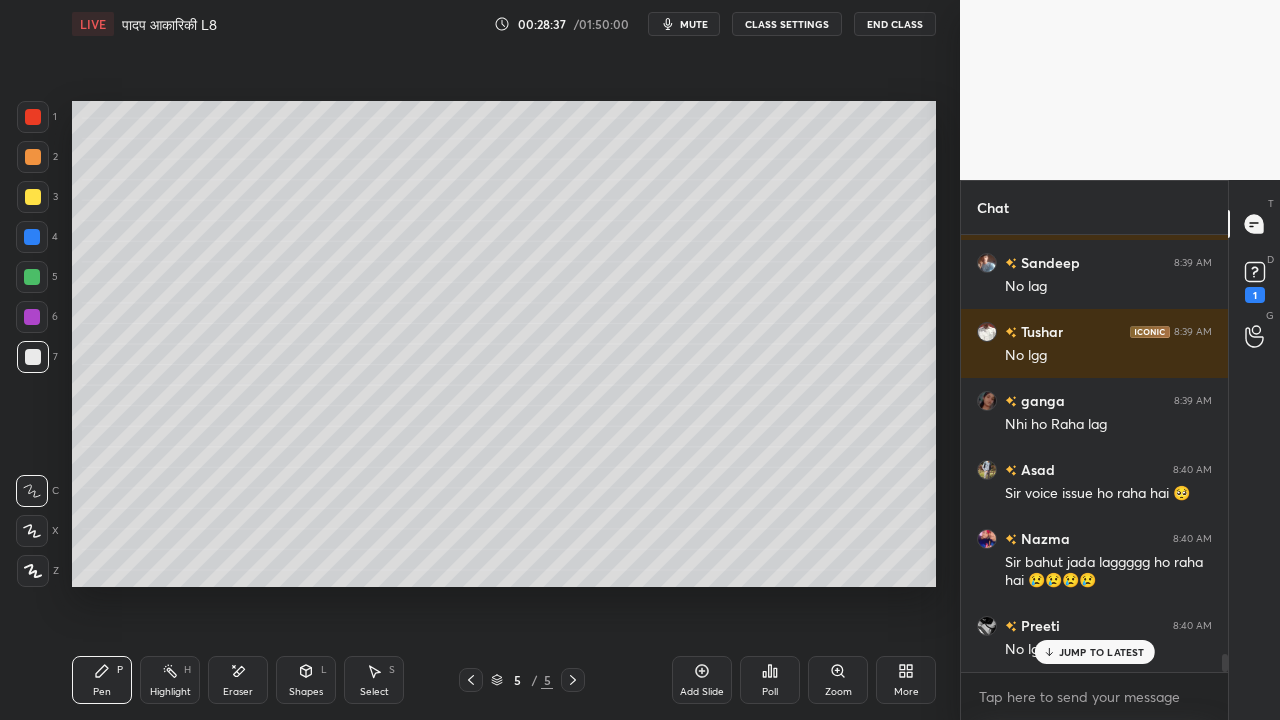 scroll, scrollTop: 10206, scrollLeft: 0, axis: vertical 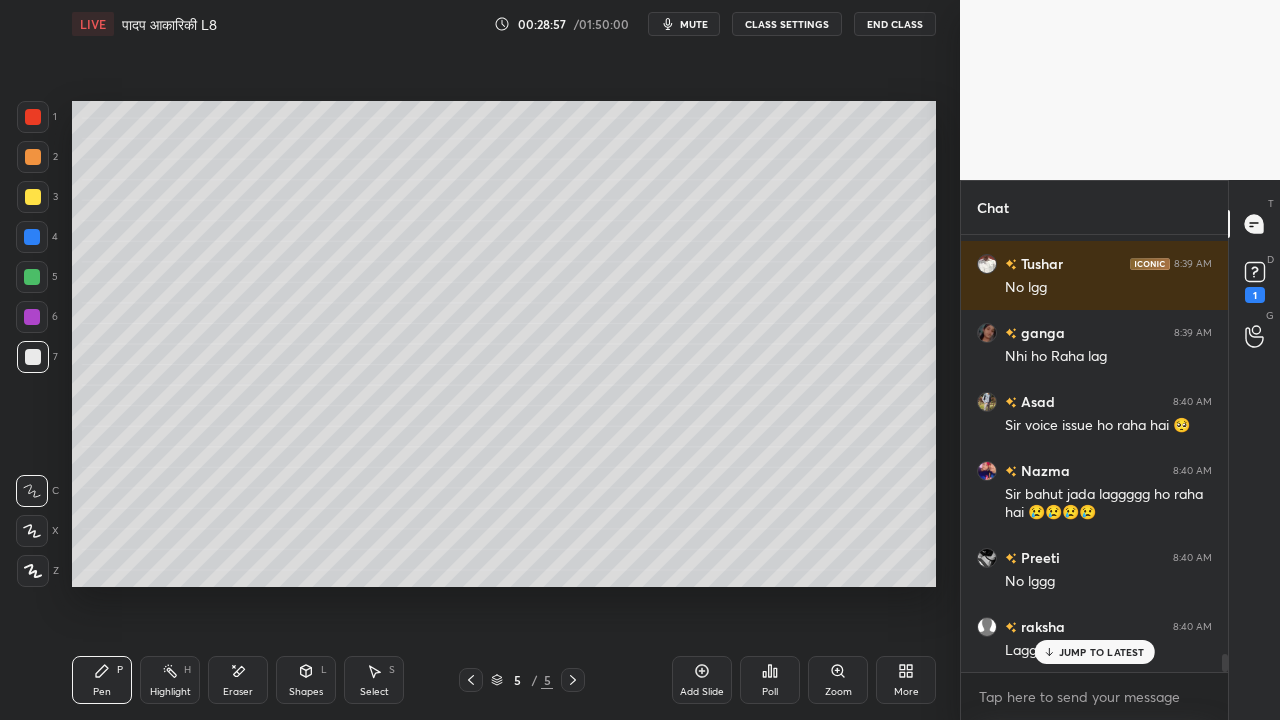 click at bounding box center [33, 197] 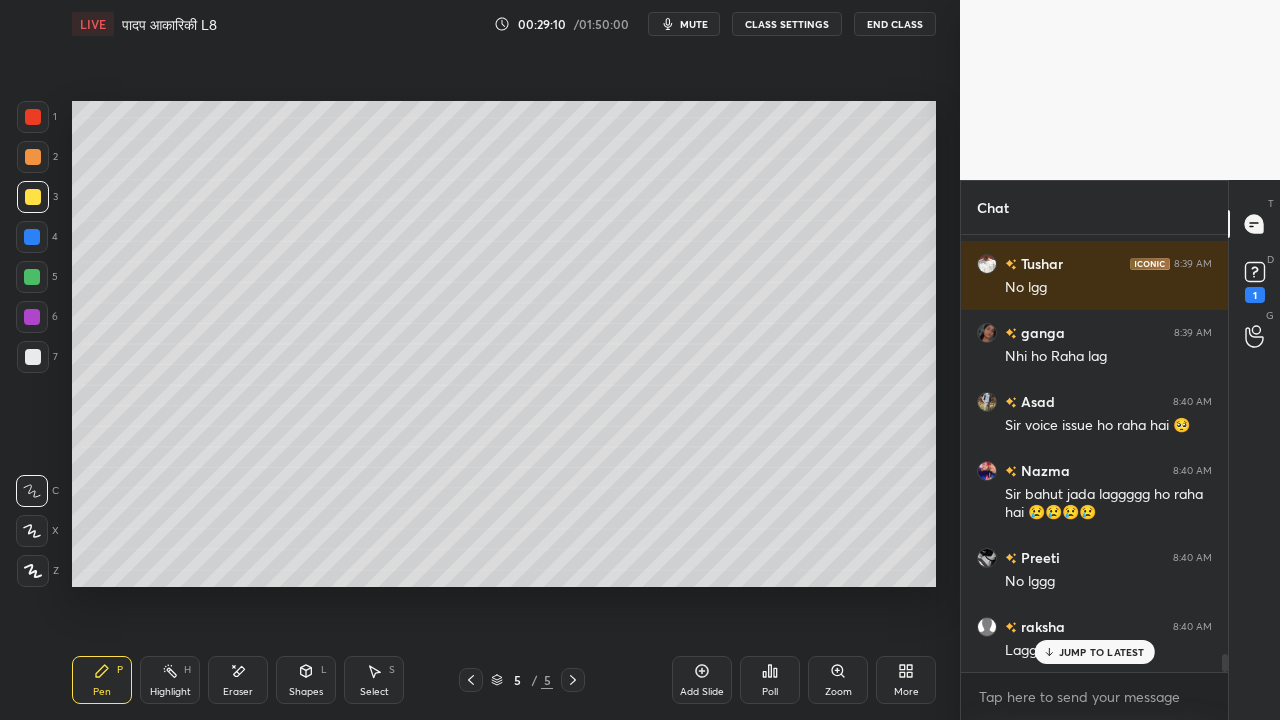 drag, startPoint x: 250, startPoint y: 672, endPoint x: 282, endPoint y: 650, distance: 38.832977 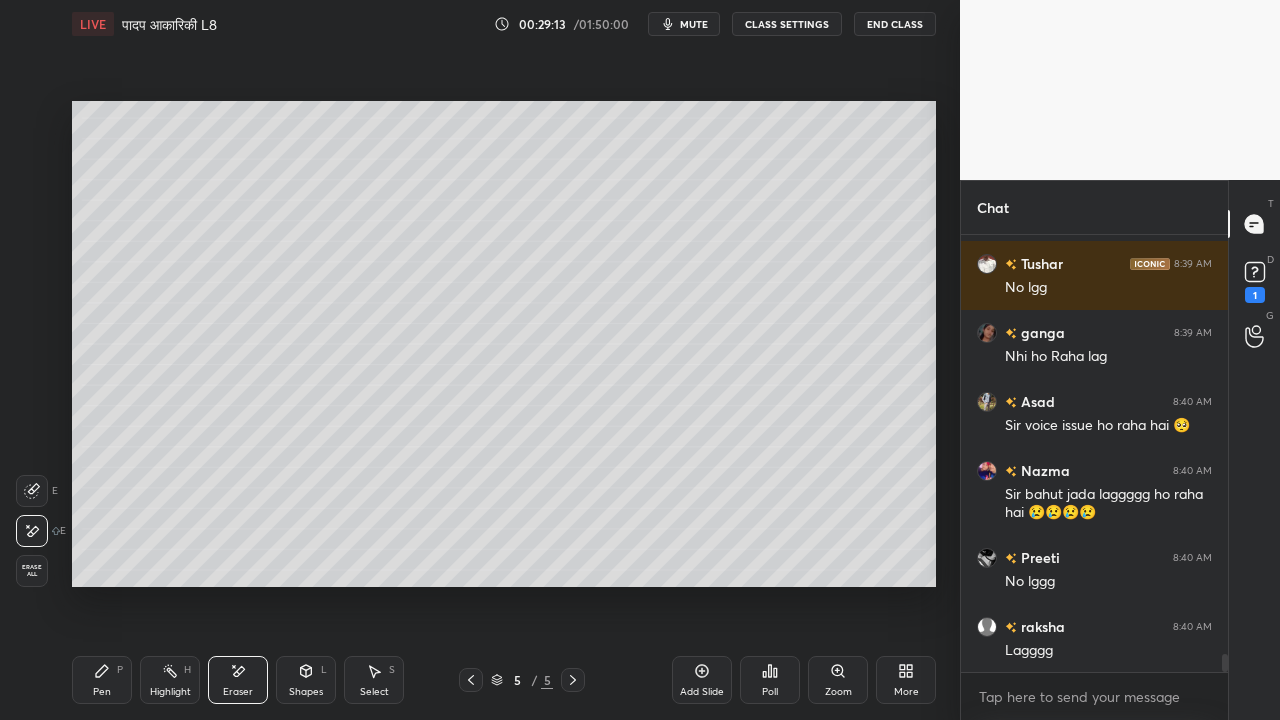 scroll, scrollTop: 10276, scrollLeft: 0, axis: vertical 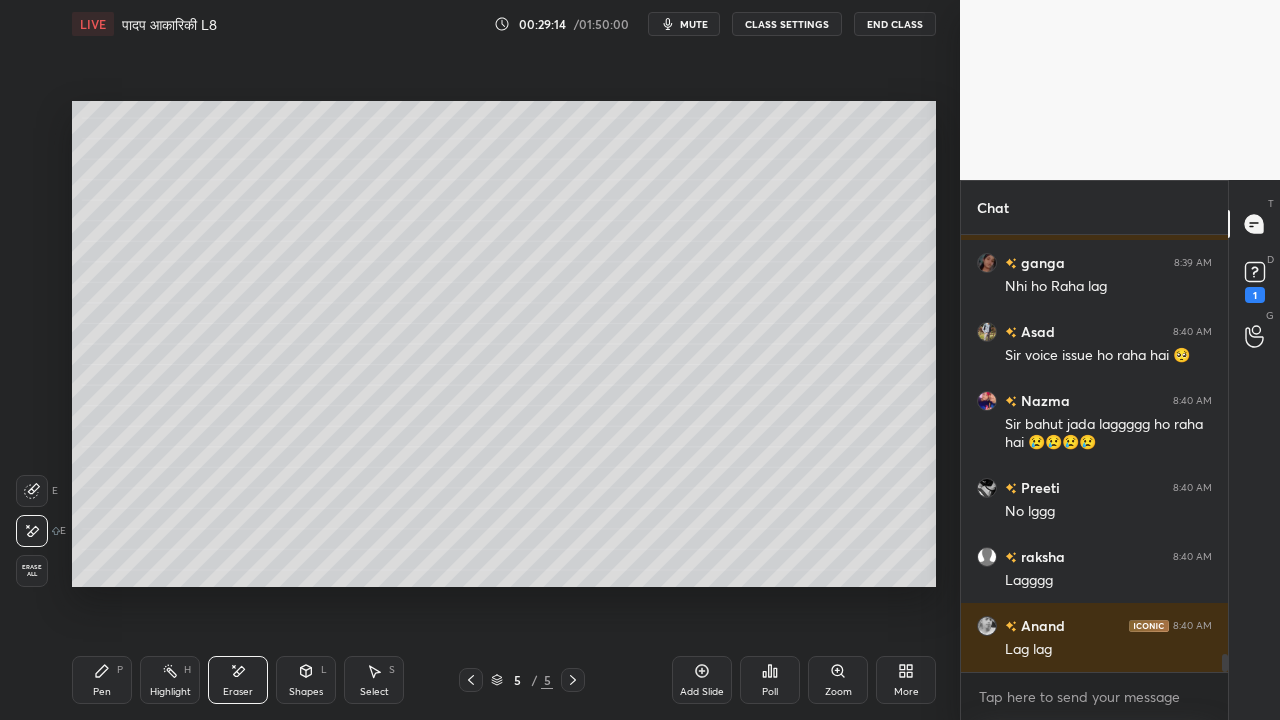 drag, startPoint x: 98, startPoint y: 673, endPoint x: 118, endPoint y: 629, distance: 48.332184 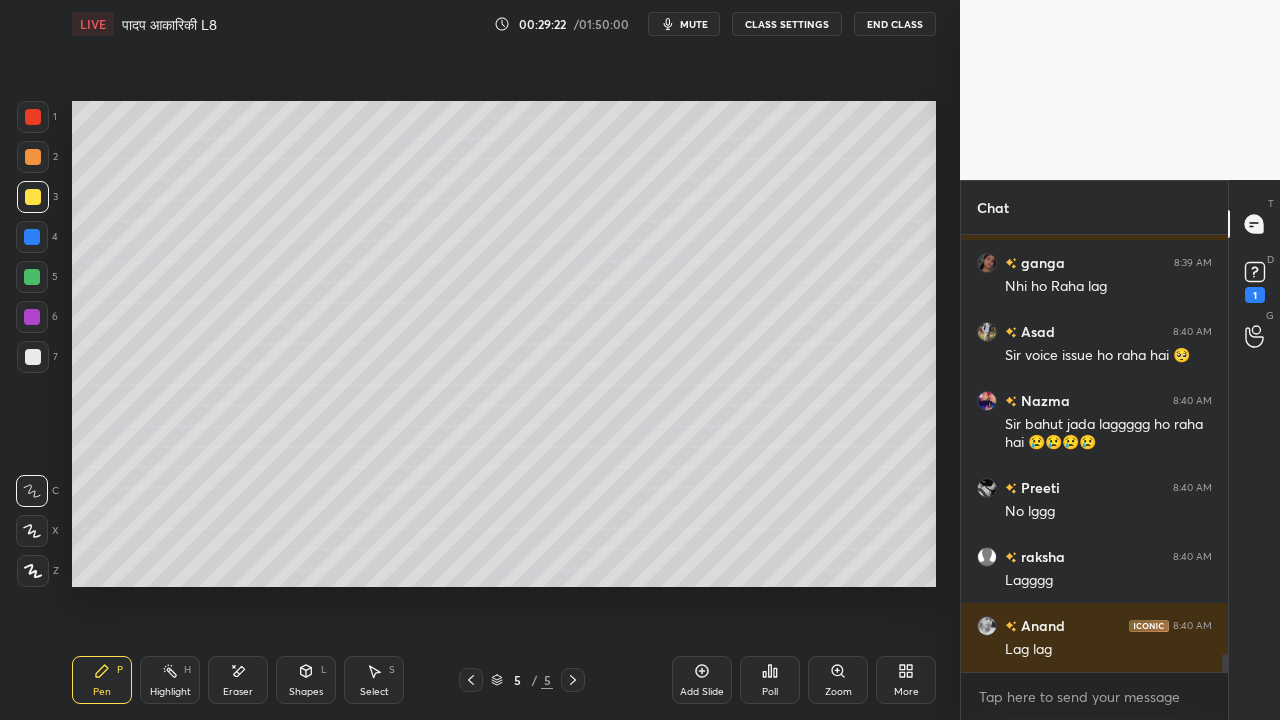click at bounding box center [33, 357] 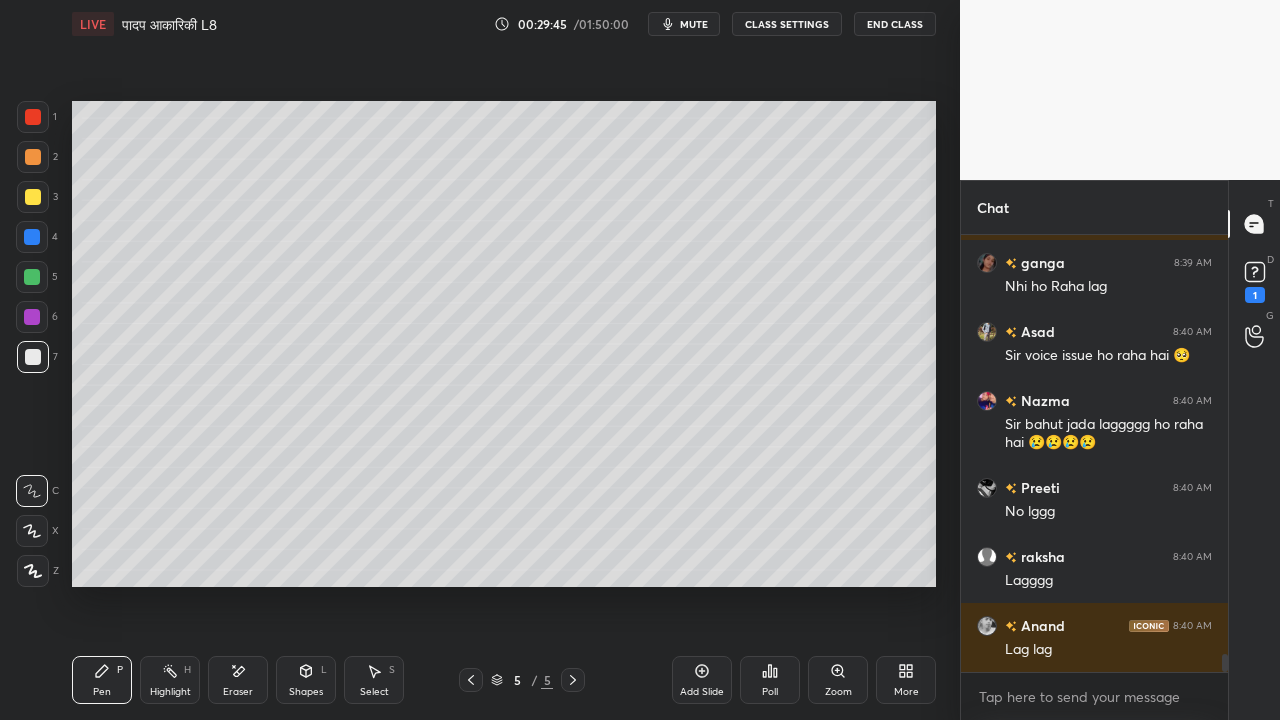 click at bounding box center [33, 197] 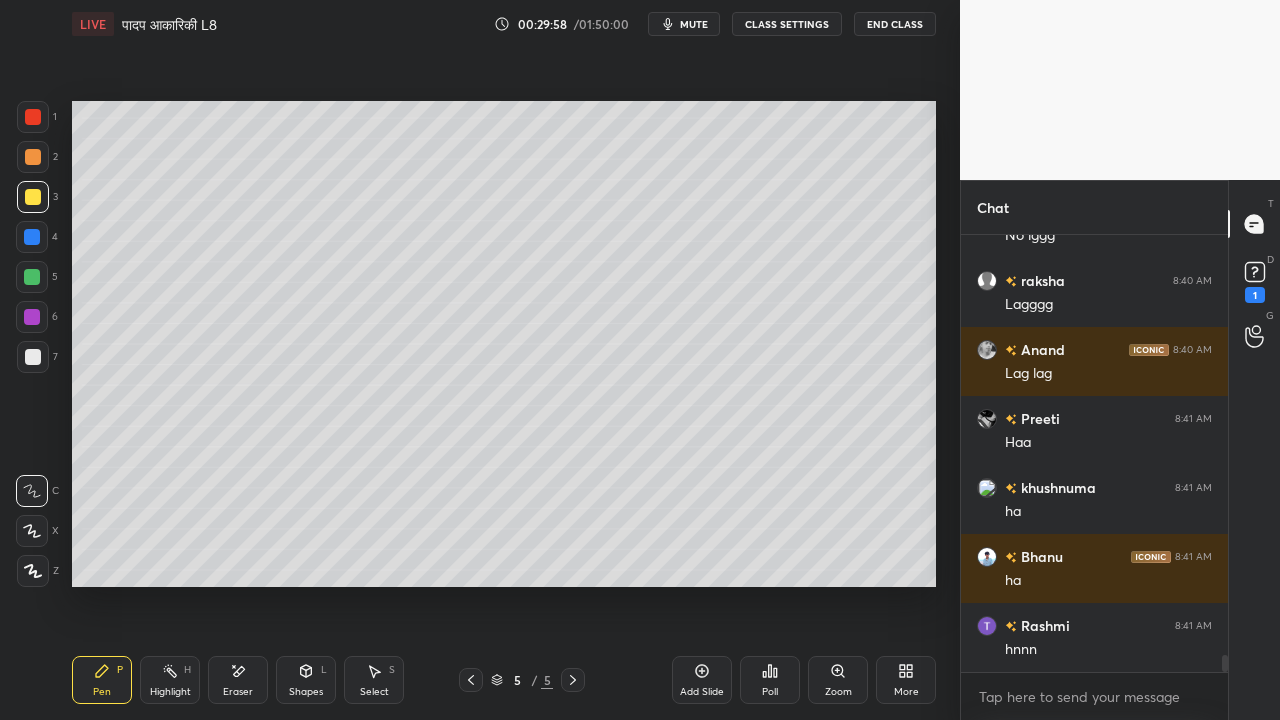 scroll, scrollTop: 10620, scrollLeft: 0, axis: vertical 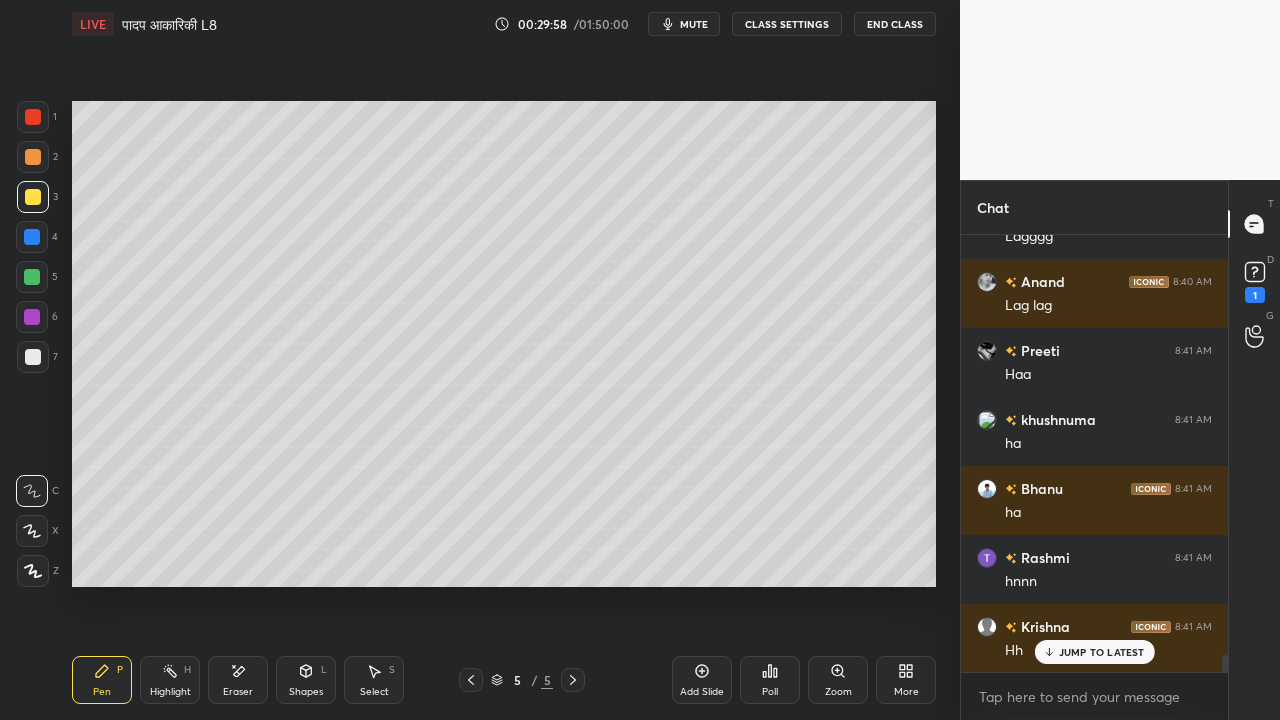 click at bounding box center [33, 357] 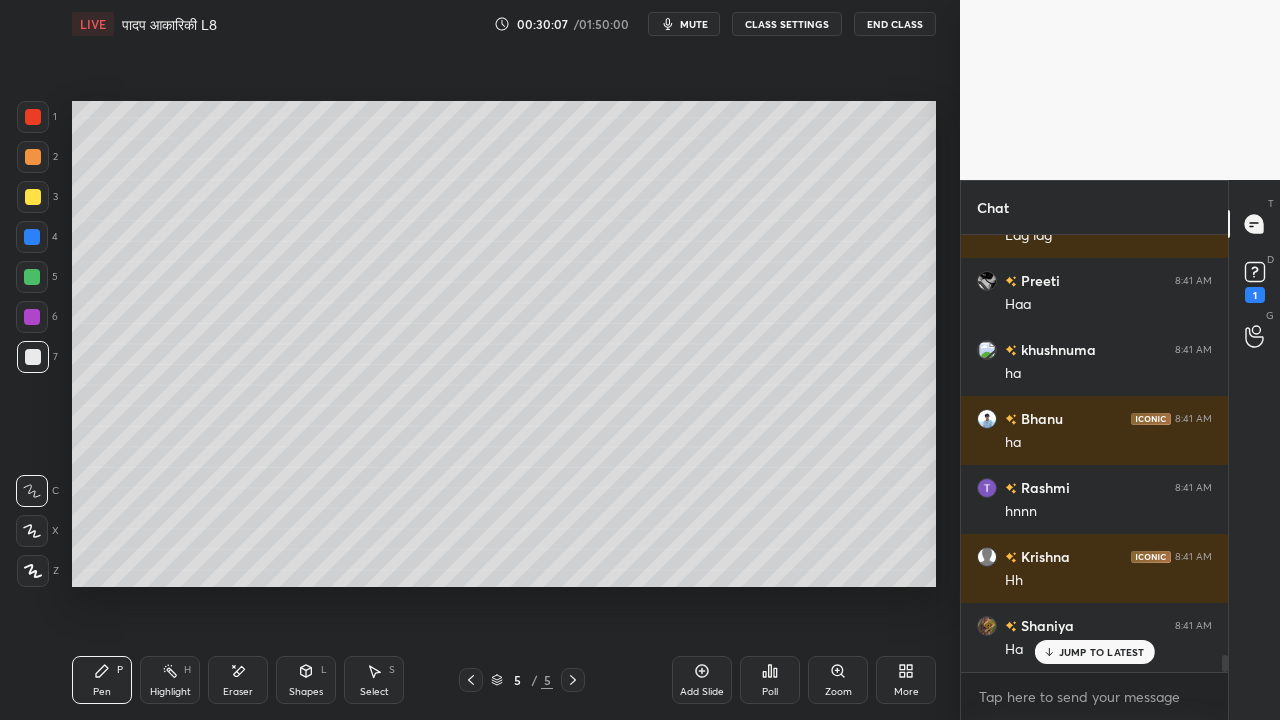 scroll, scrollTop: 10758, scrollLeft: 0, axis: vertical 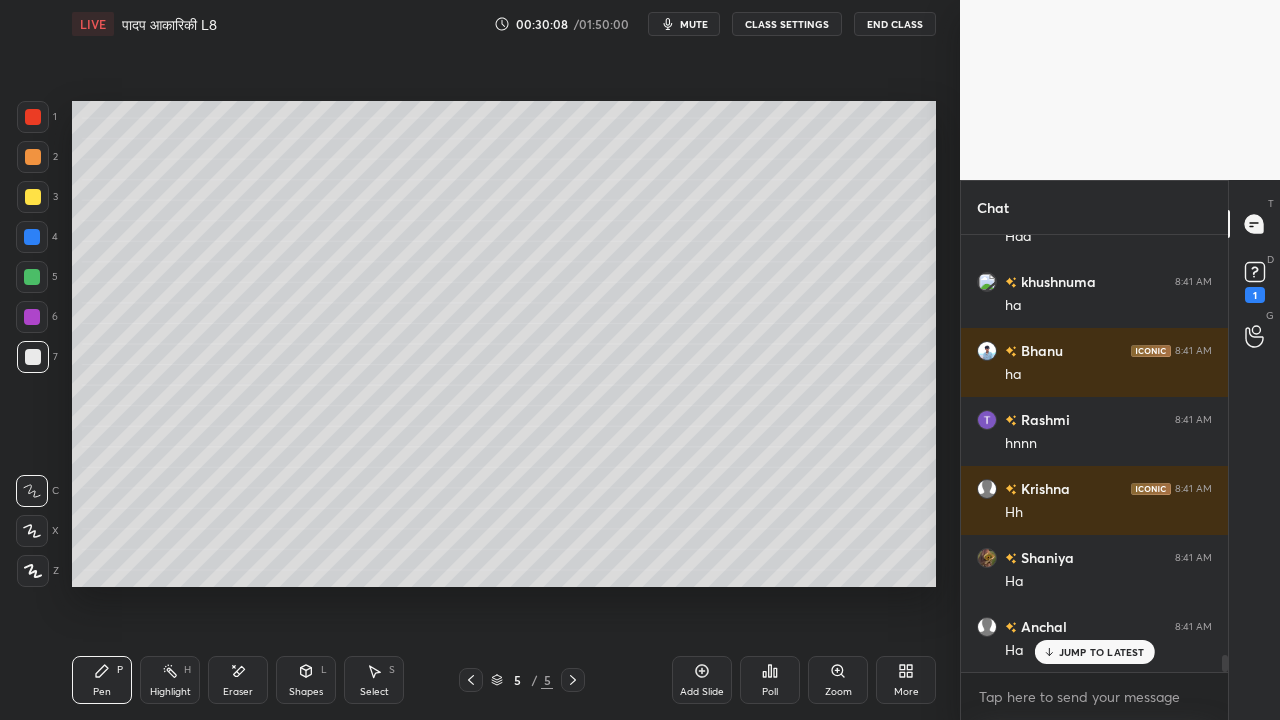 drag, startPoint x: 699, startPoint y: 679, endPoint x: 688, endPoint y: 678, distance: 11.045361 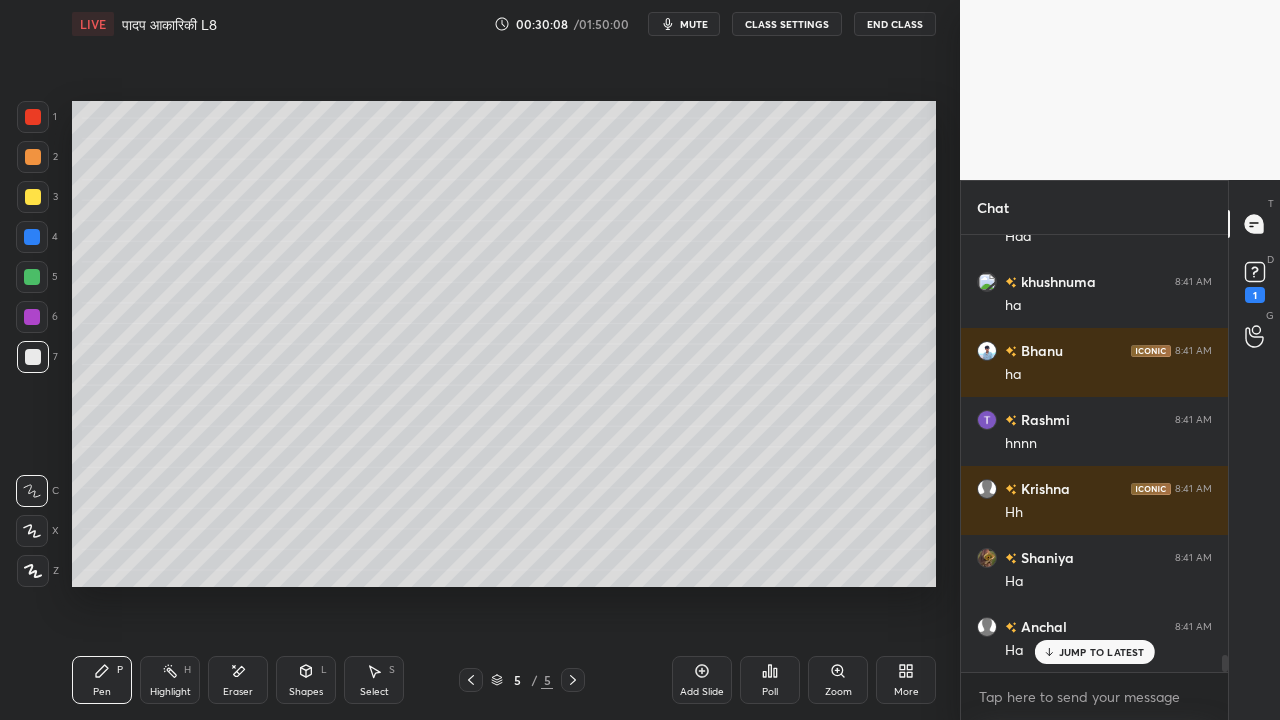 click on "Add Slide" at bounding box center [702, 680] 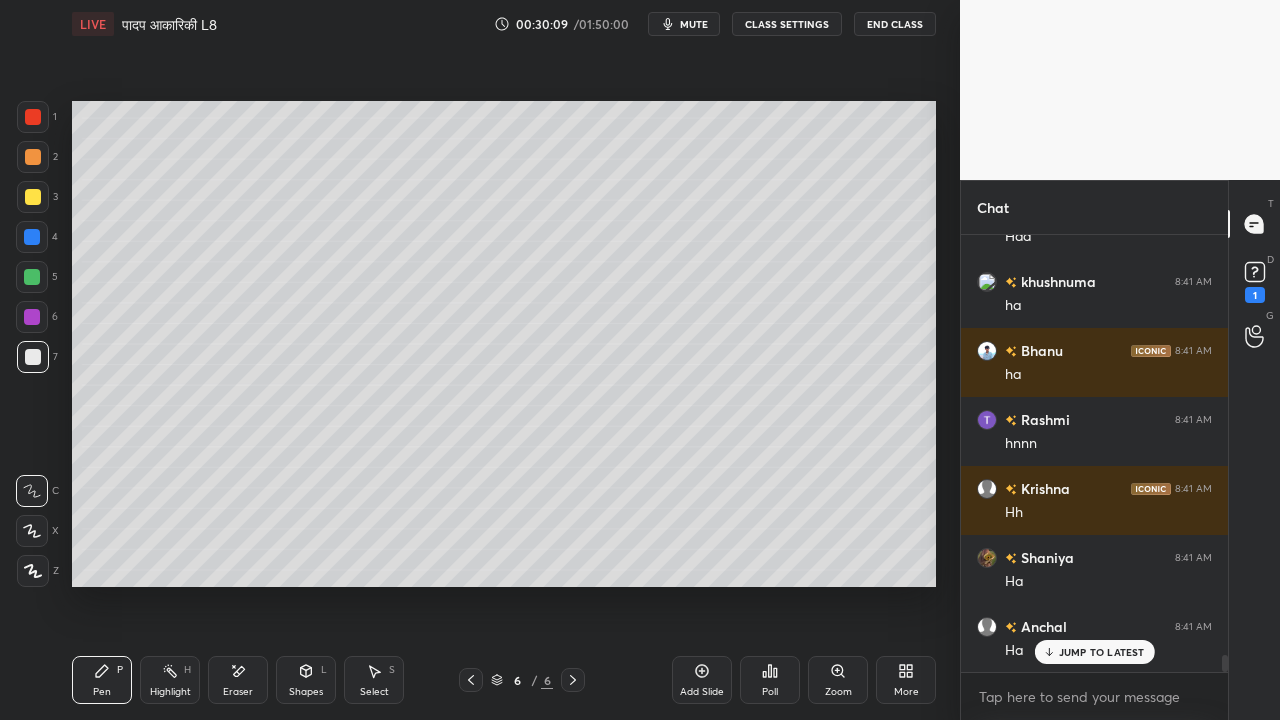 click at bounding box center [33, 197] 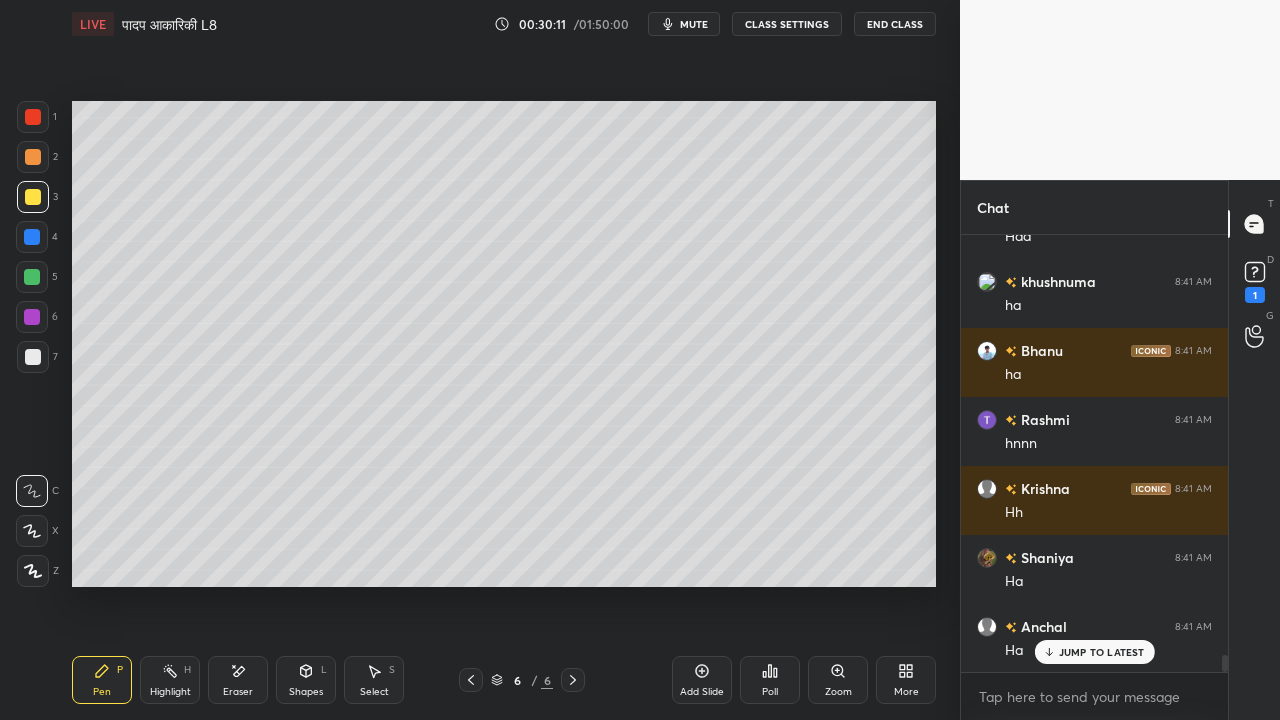 click 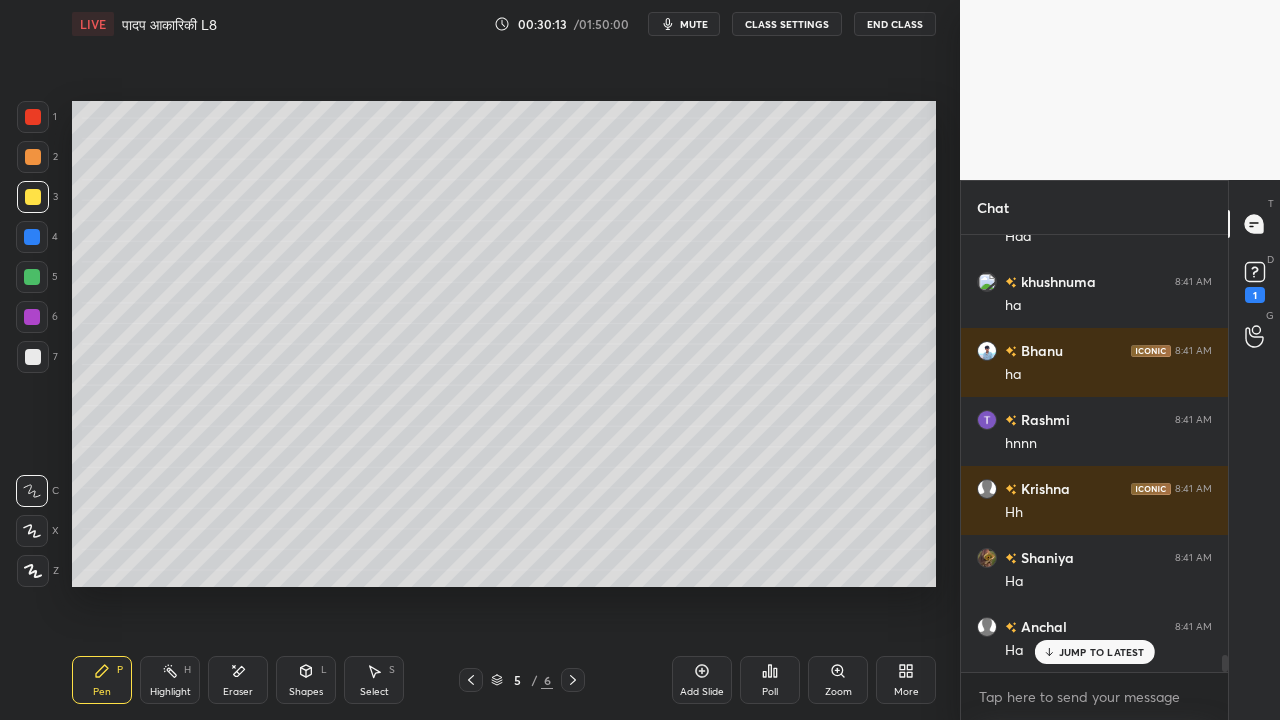 click 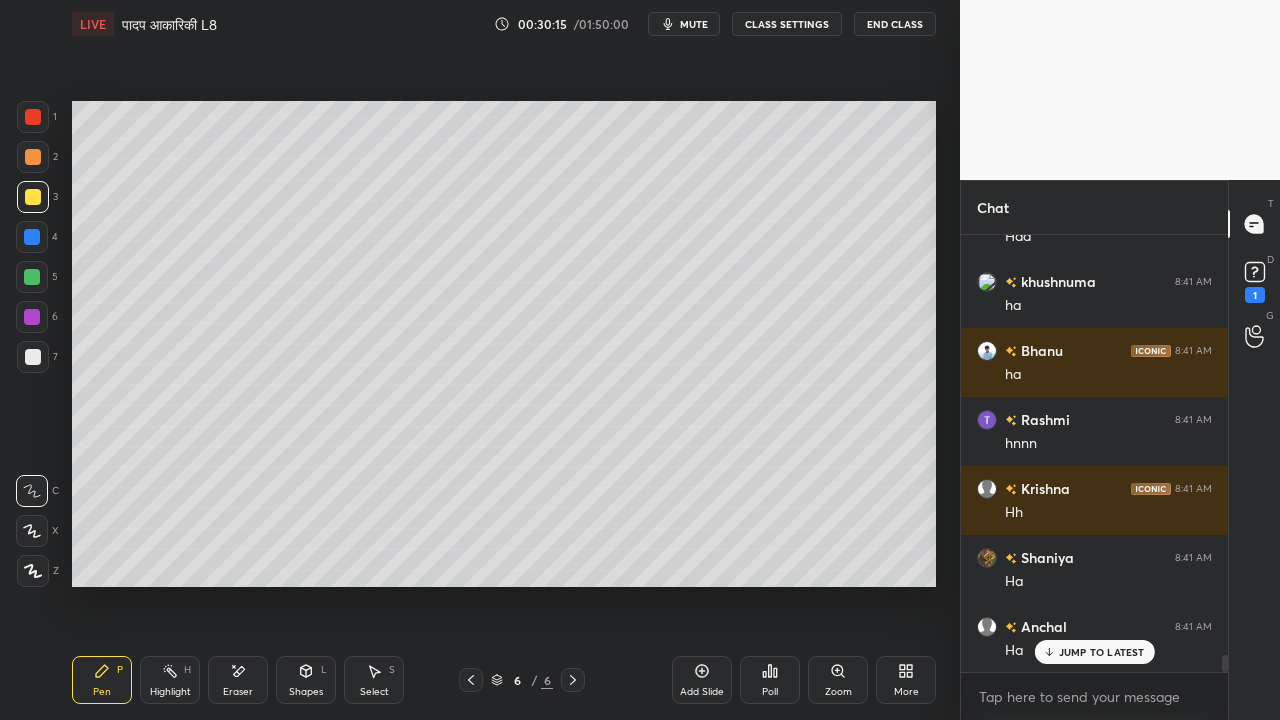click at bounding box center (32, 277) 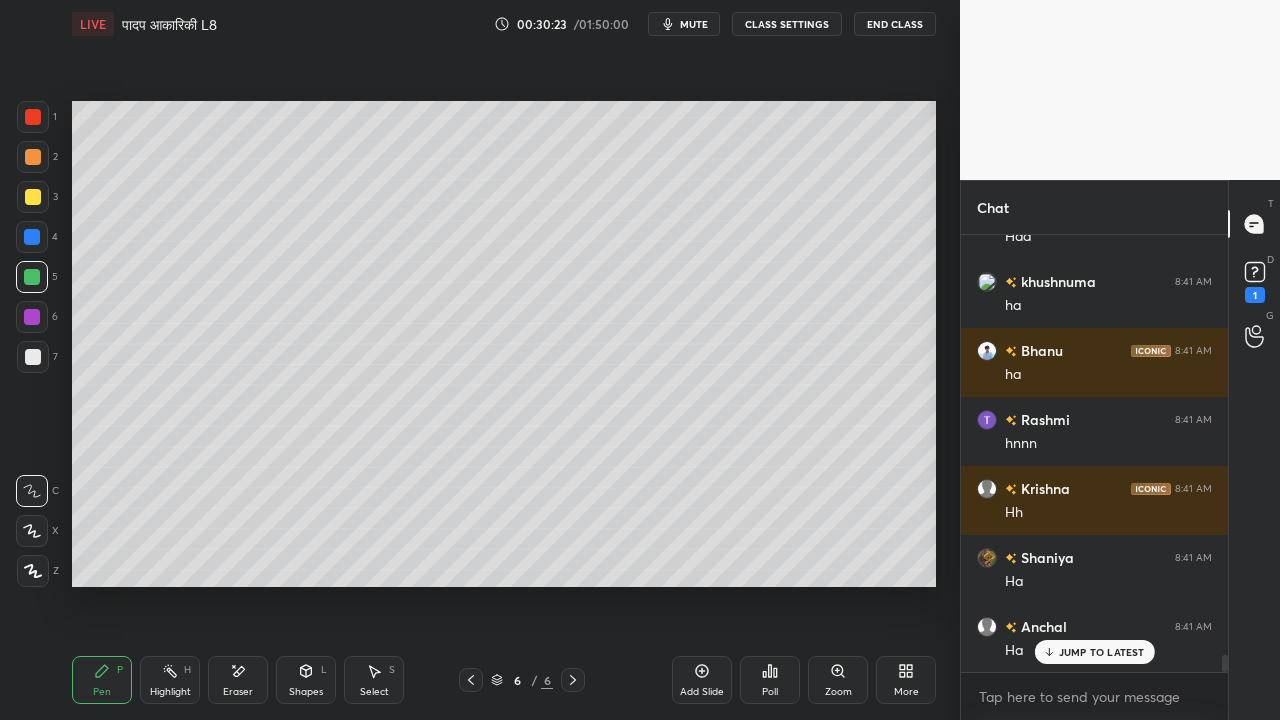 click at bounding box center (32, 237) 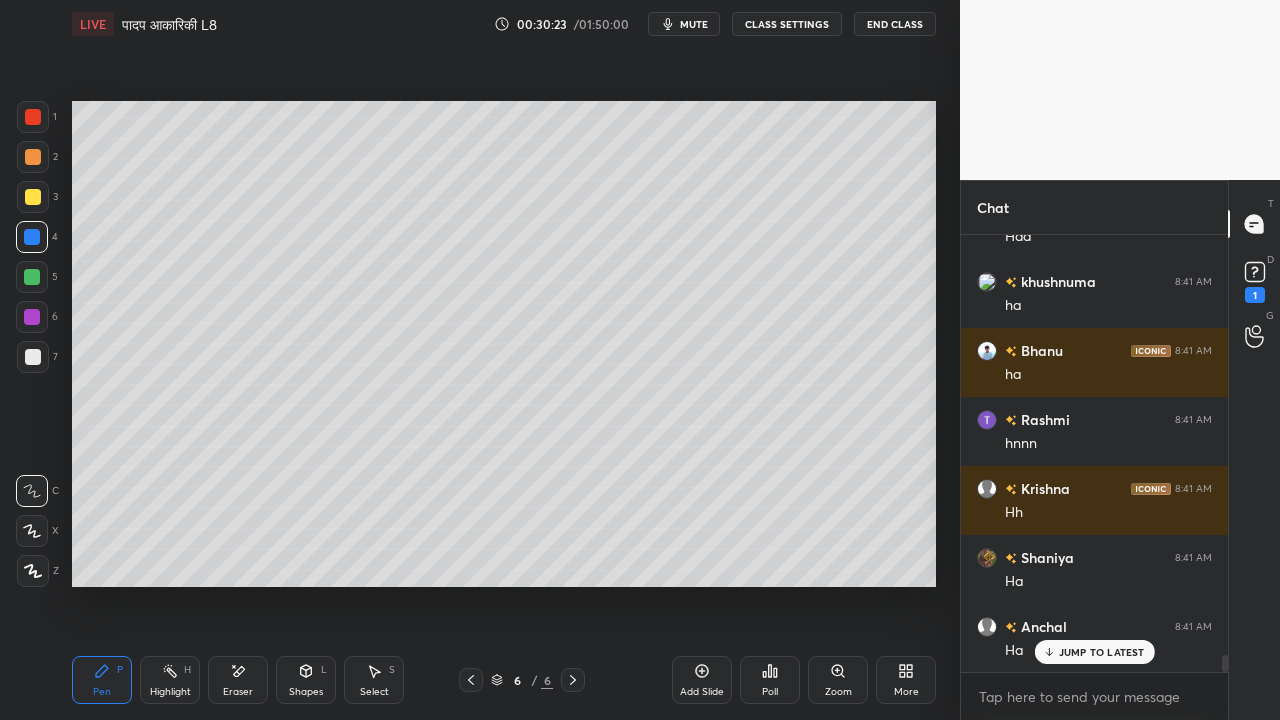 click at bounding box center (33, 197) 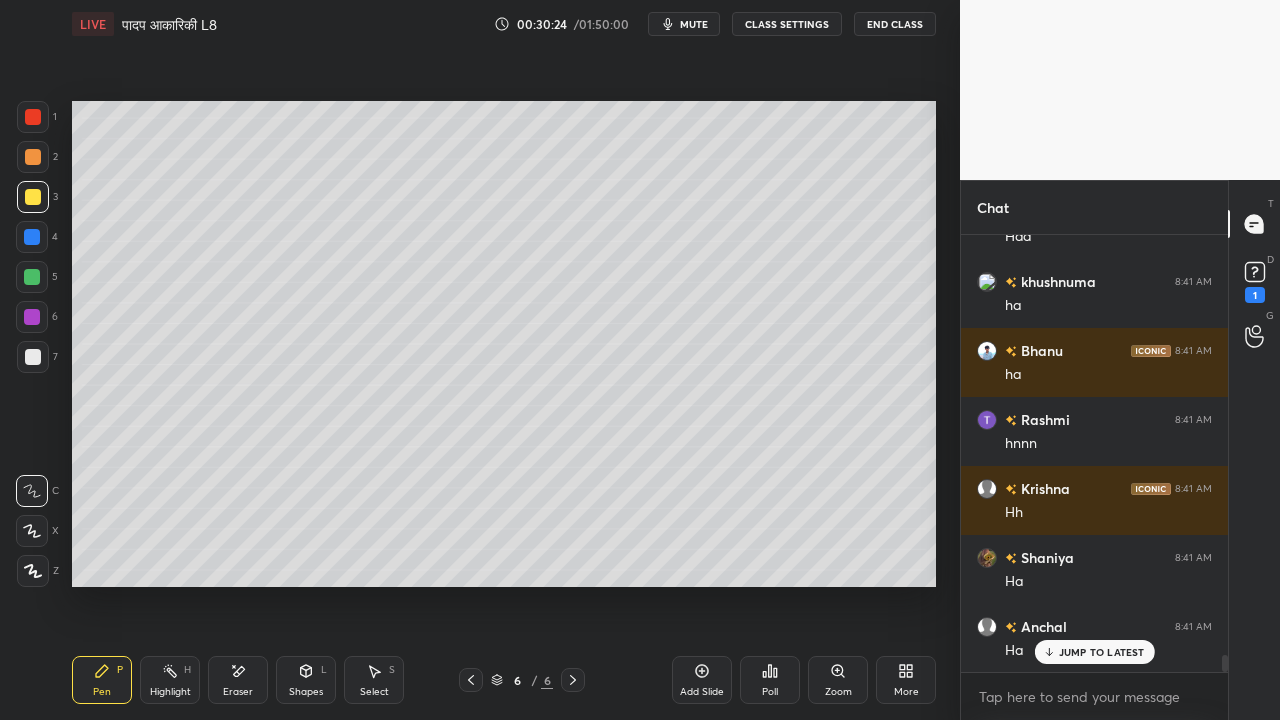 click on "X" at bounding box center [37, 527] 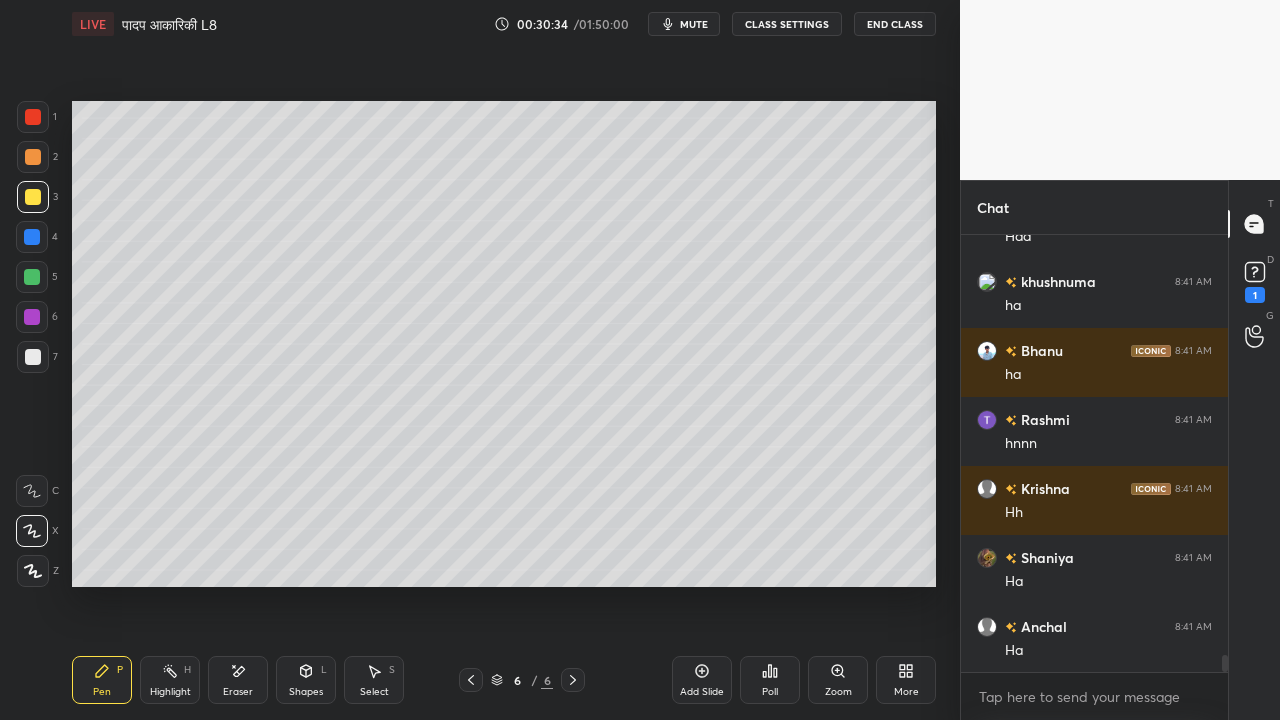scroll, scrollTop: 10828, scrollLeft: 0, axis: vertical 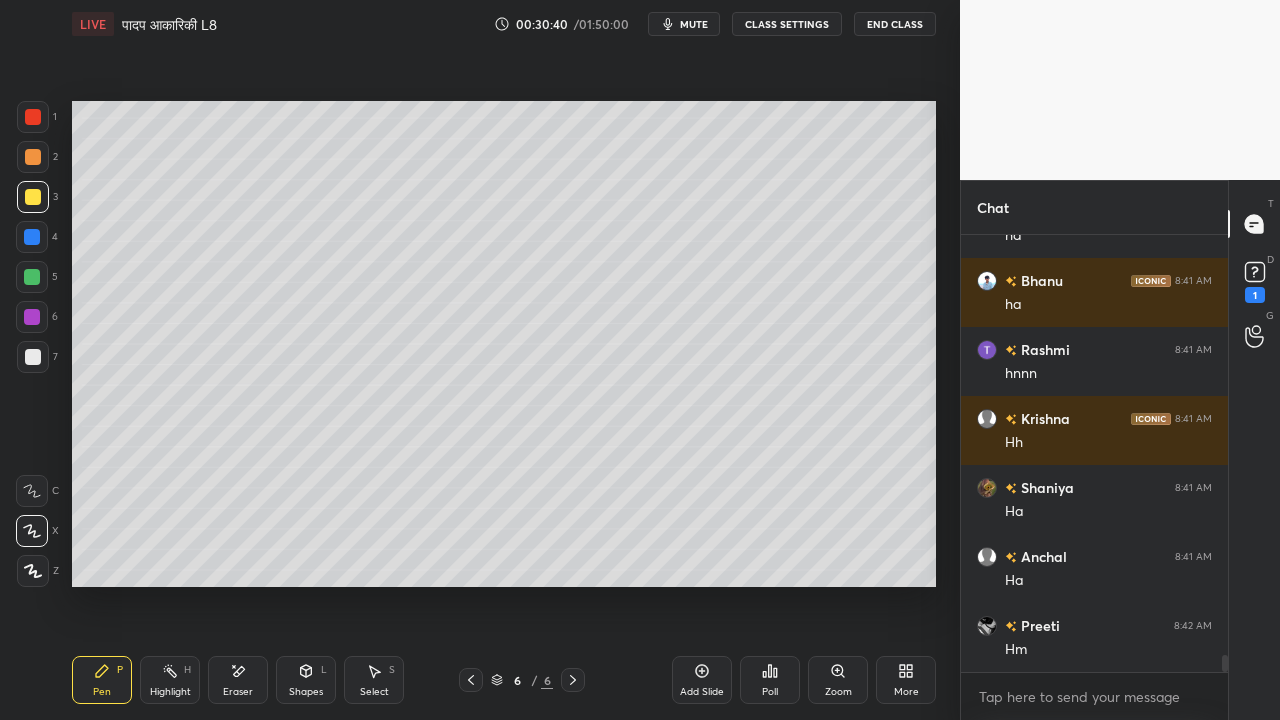 drag, startPoint x: 22, startPoint y: 360, endPoint x: 34, endPoint y: 302, distance: 59.22837 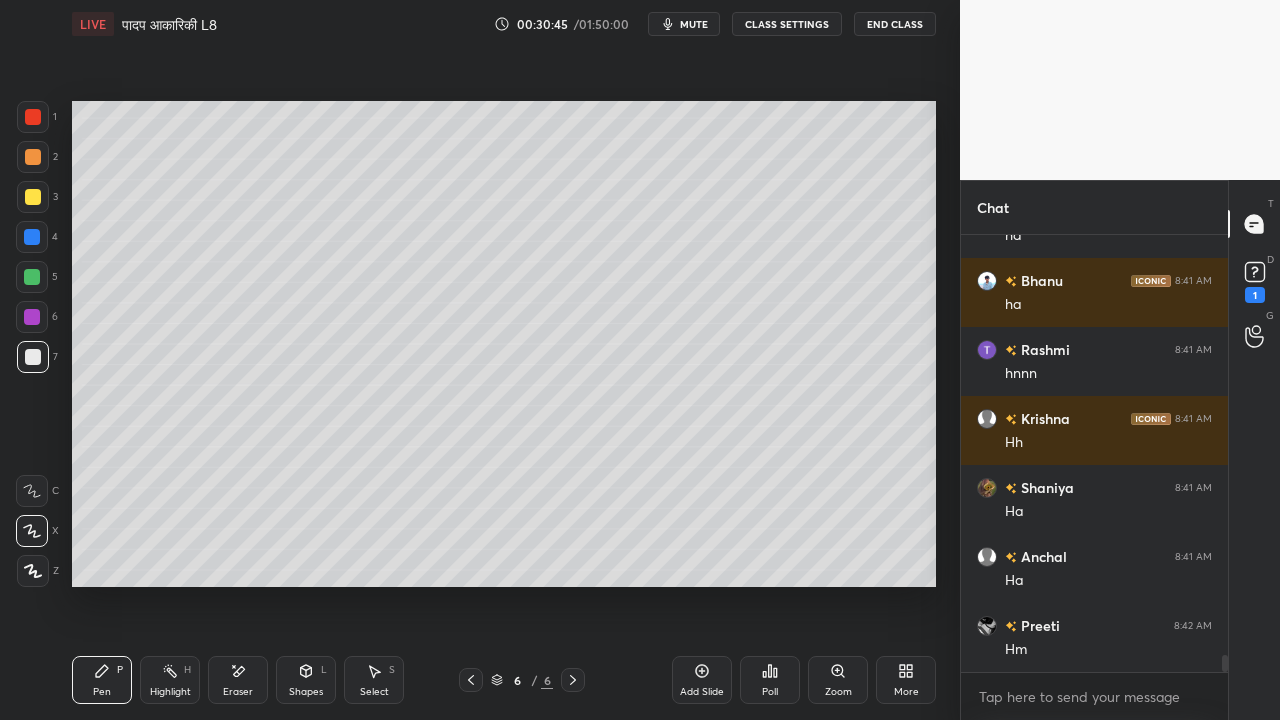scroll, scrollTop: 10896, scrollLeft: 0, axis: vertical 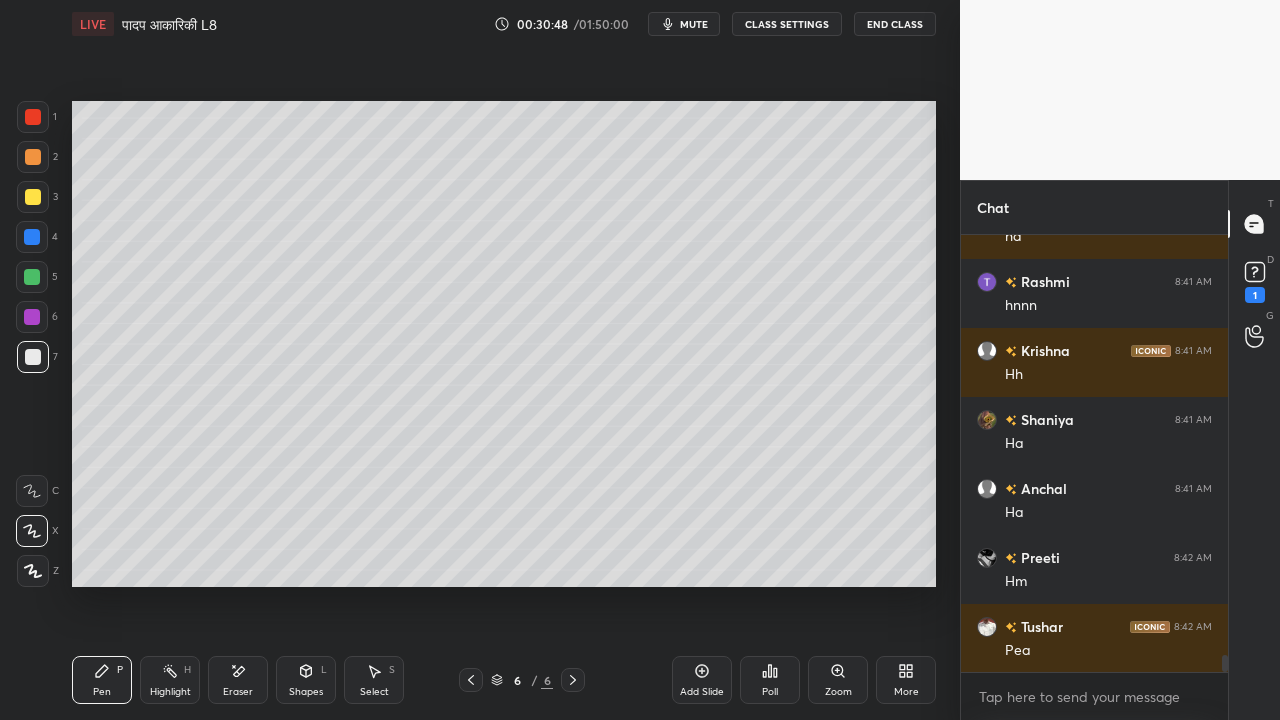 click on "C" at bounding box center [37, 487] 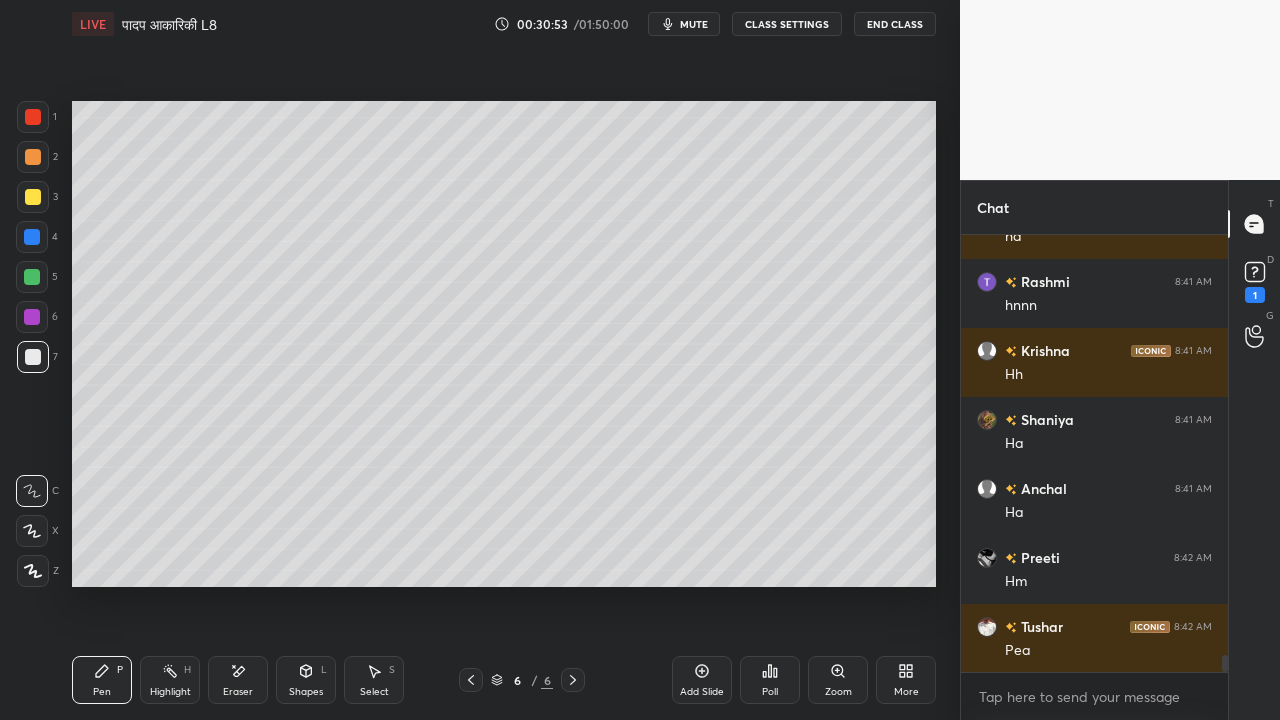 scroll, scrollTop: 10966, scrollLeft: 0, axis: vertical 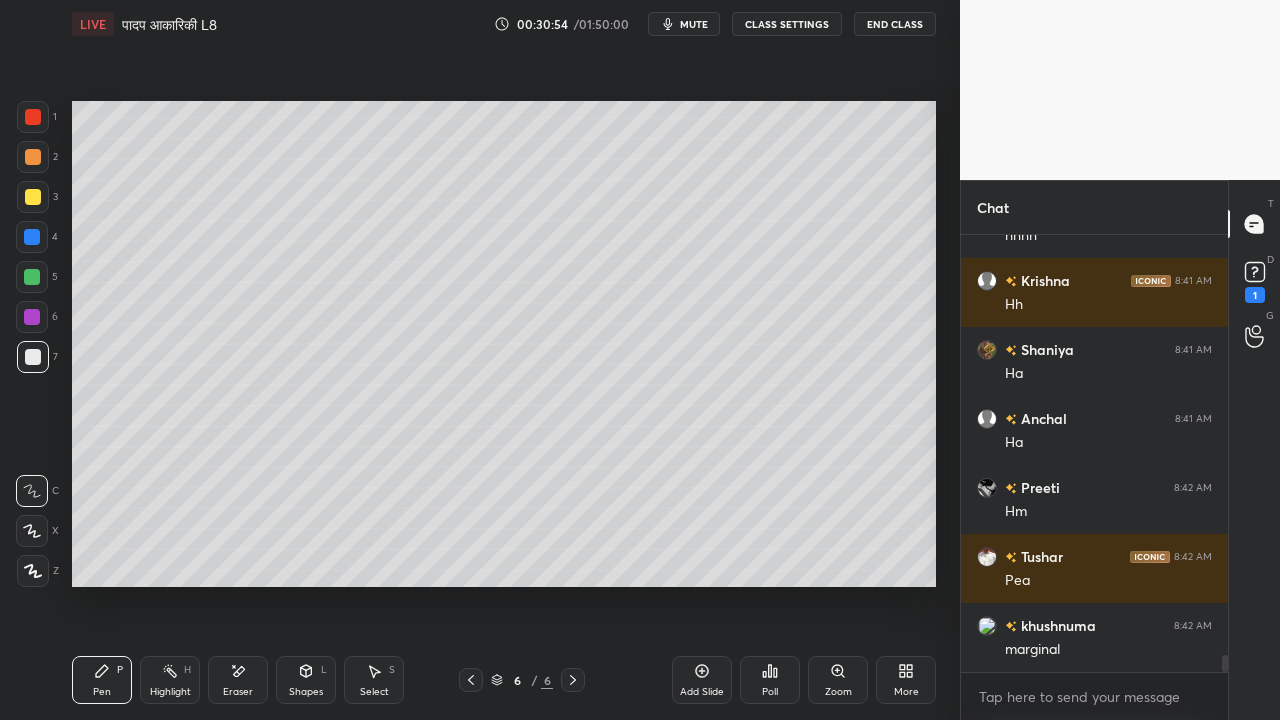 click at bounding box center (33, 357) 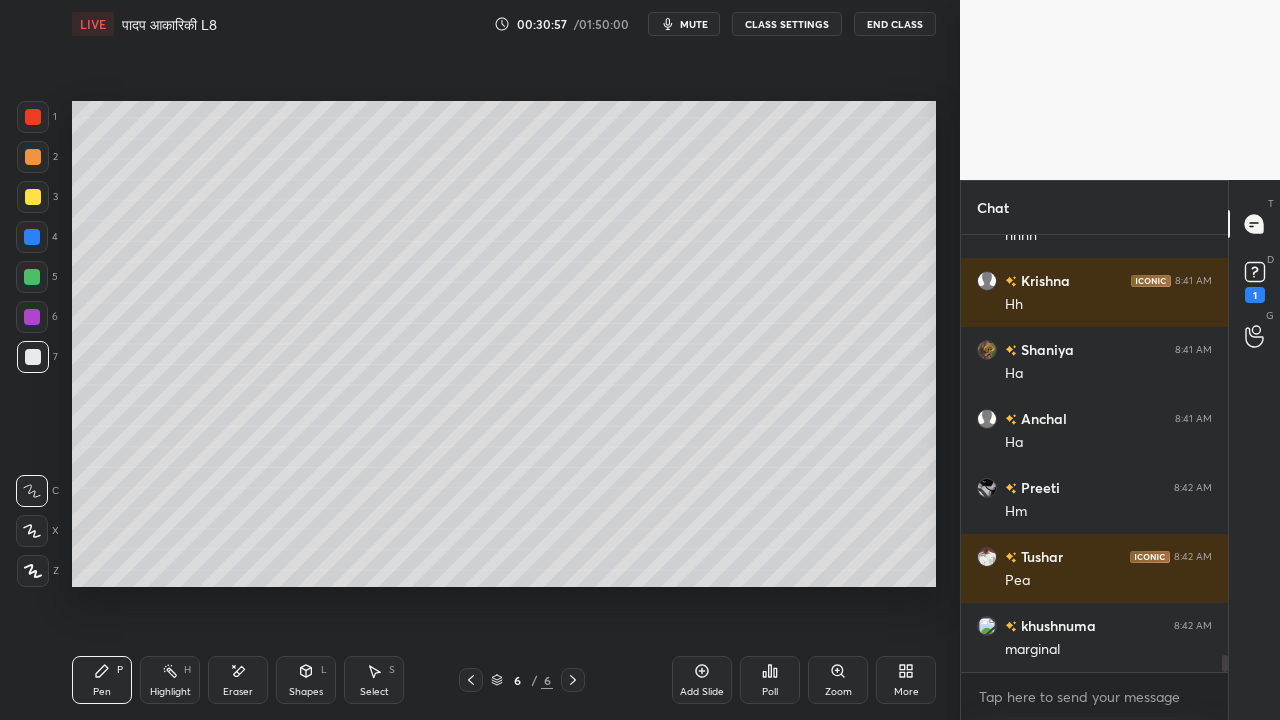 click 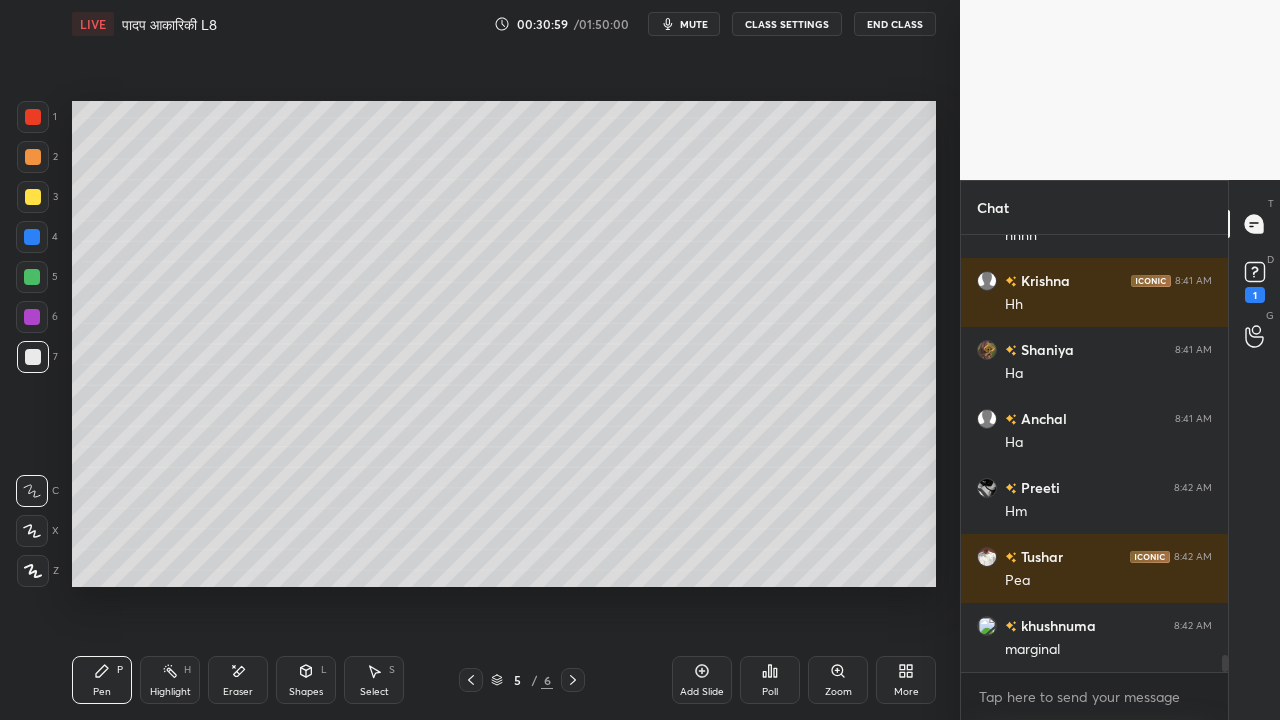 click 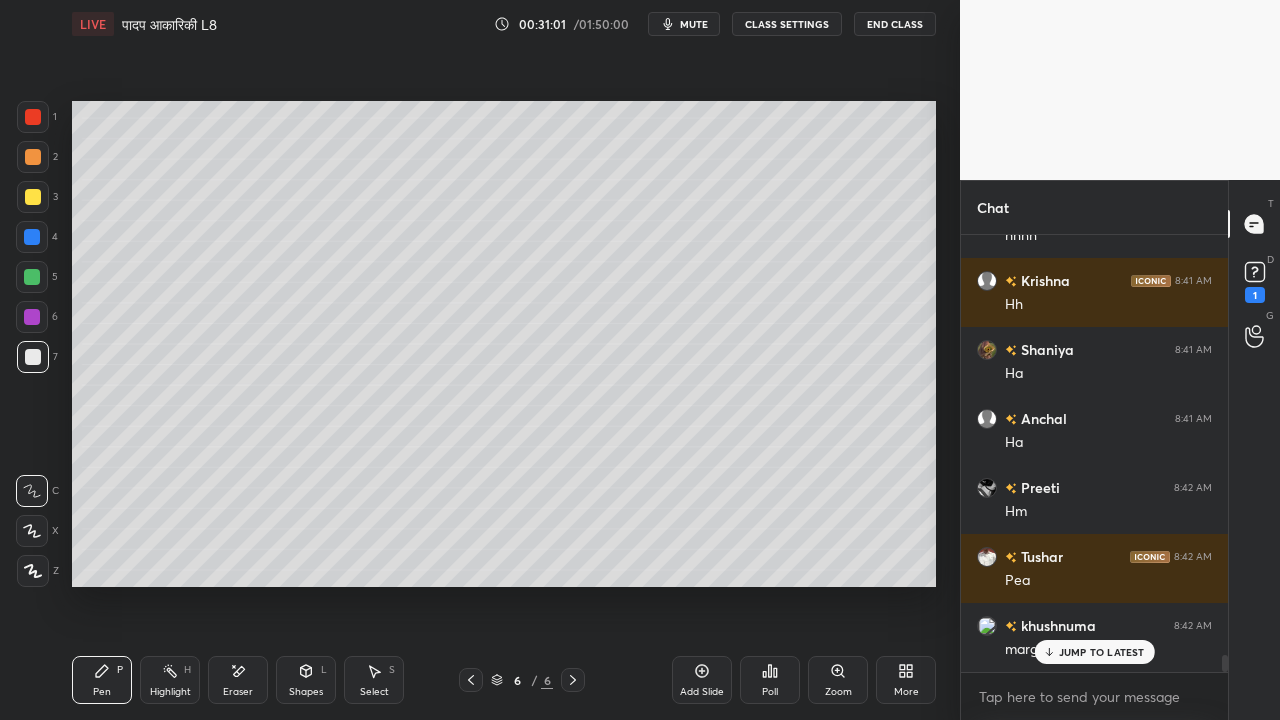 scroll, scrollTop: 11034, scrollLeft: 0, axis: vertical 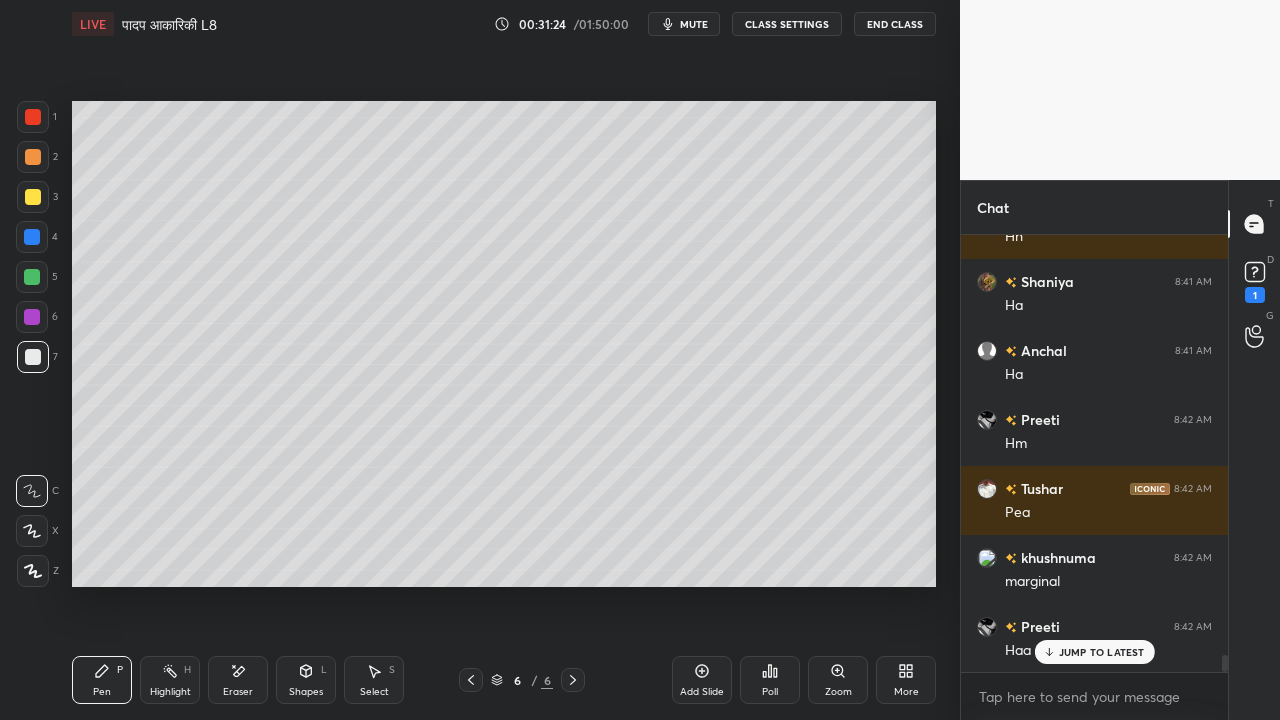 click on "Eraser" at bounding box center [238, 680] 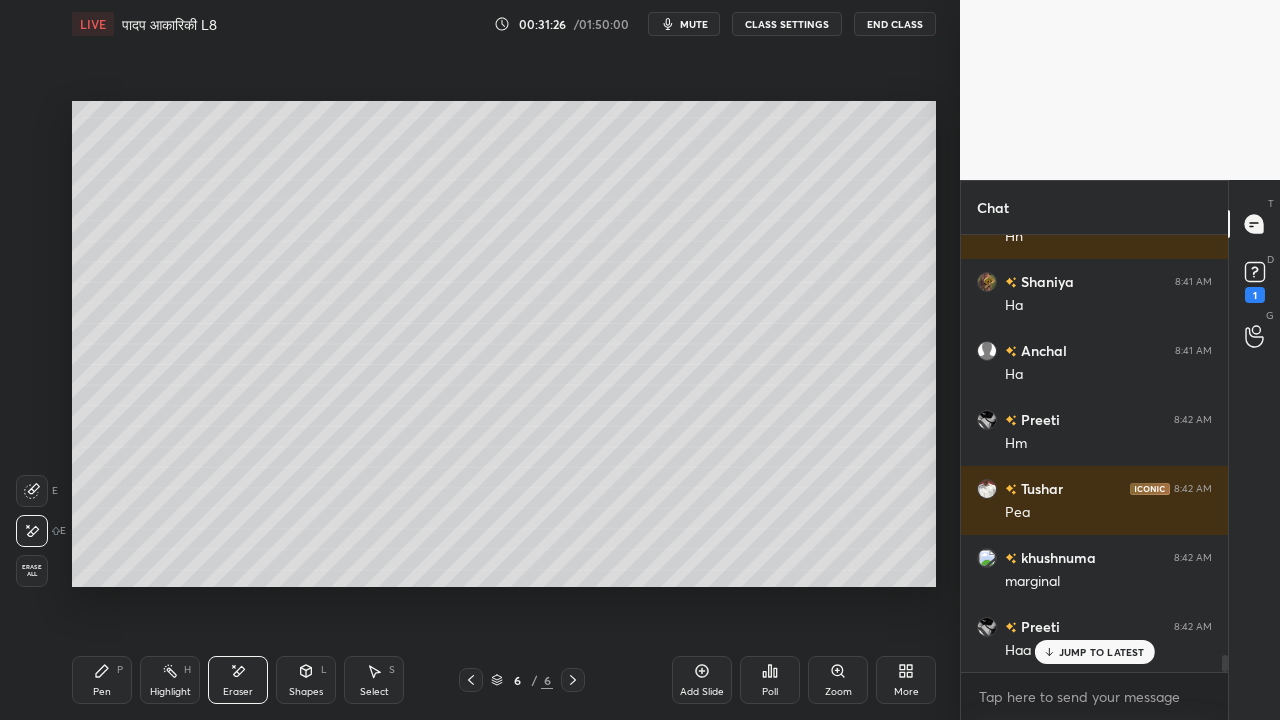 drag, startPoint x: 95, startPoint y: 668, endPoint x: 115, endPoint y: 642, distance: 32.80244 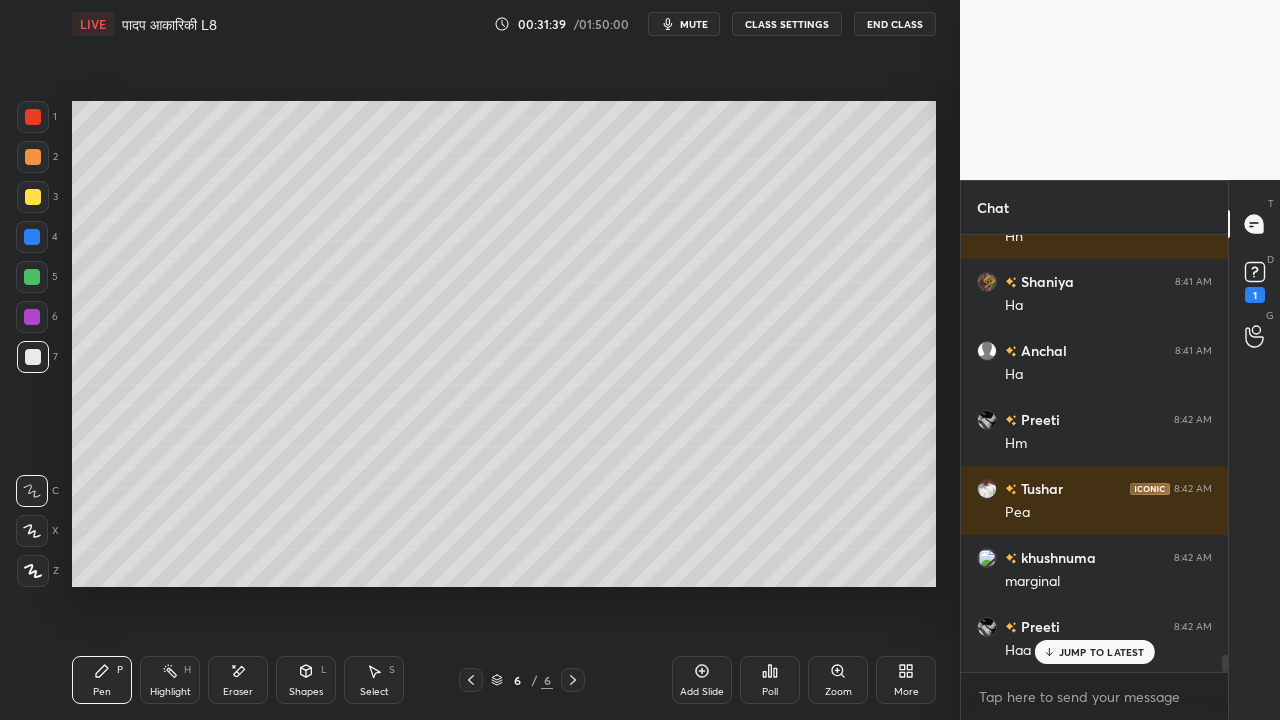 click at bounding box center (33, 197) 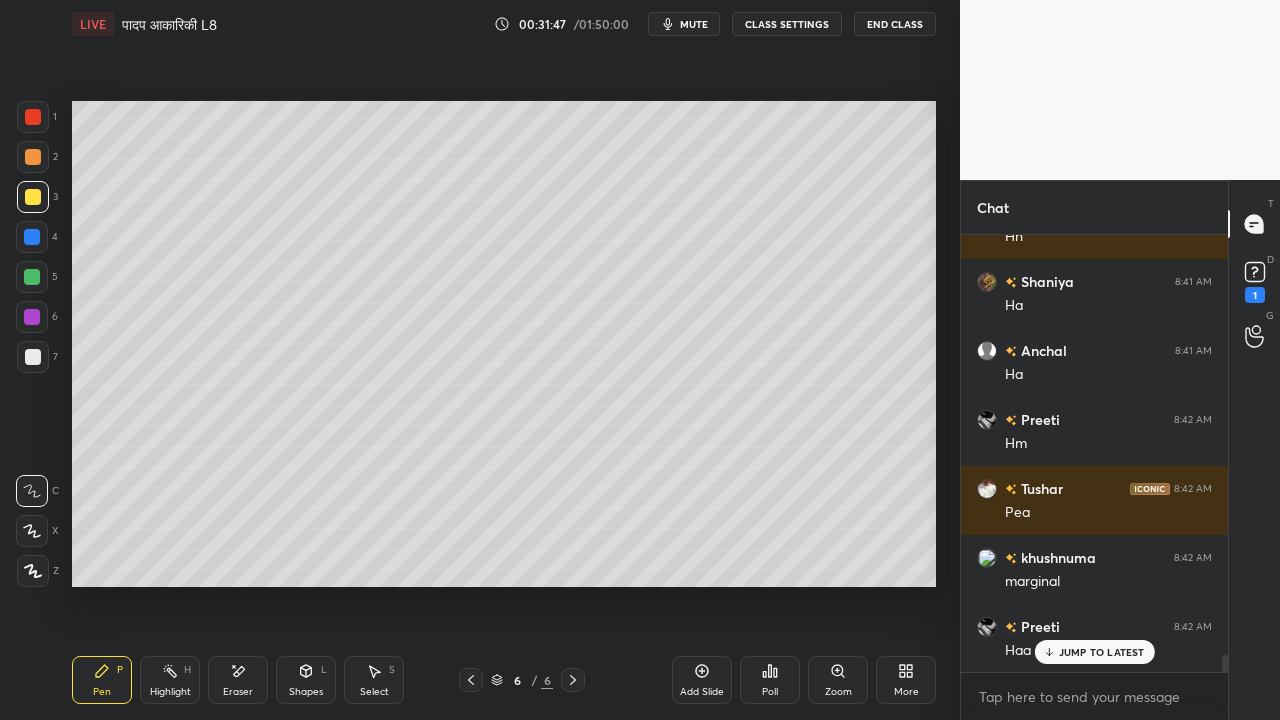 click at bounding box center (33, 357) 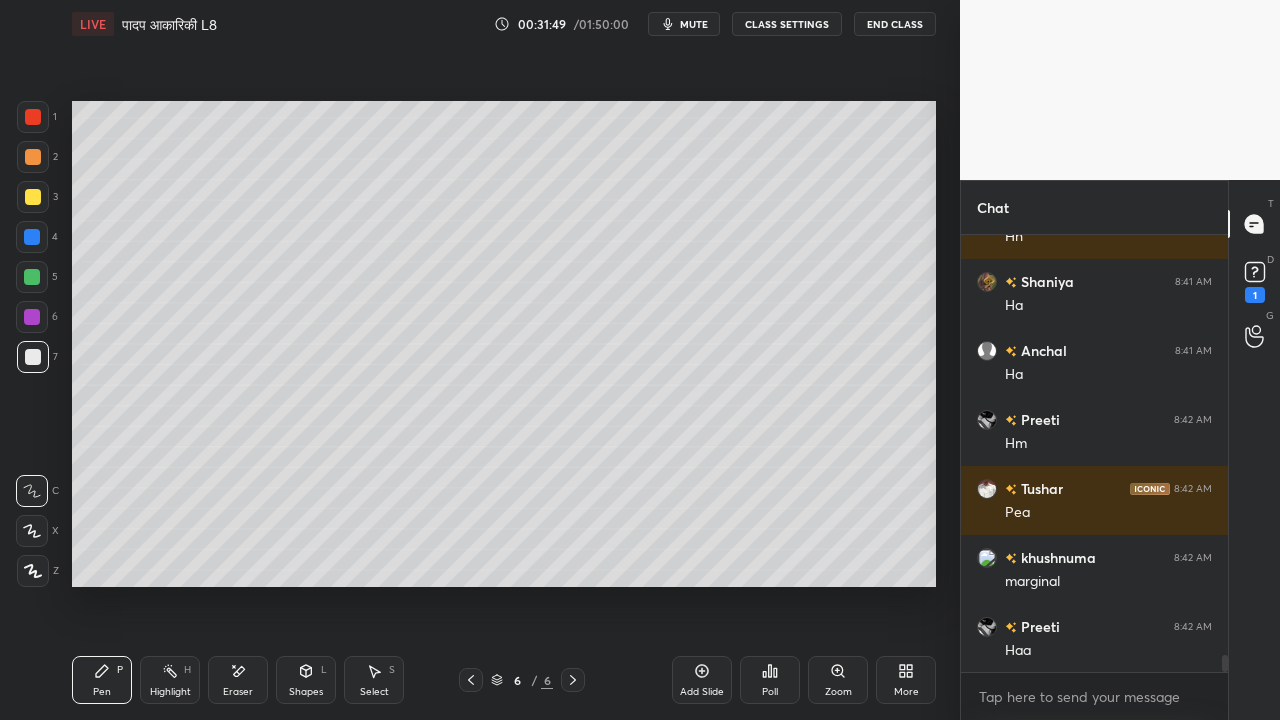 scroll, scrollTop: 11104, scrollLeft: 0, axis: vertical 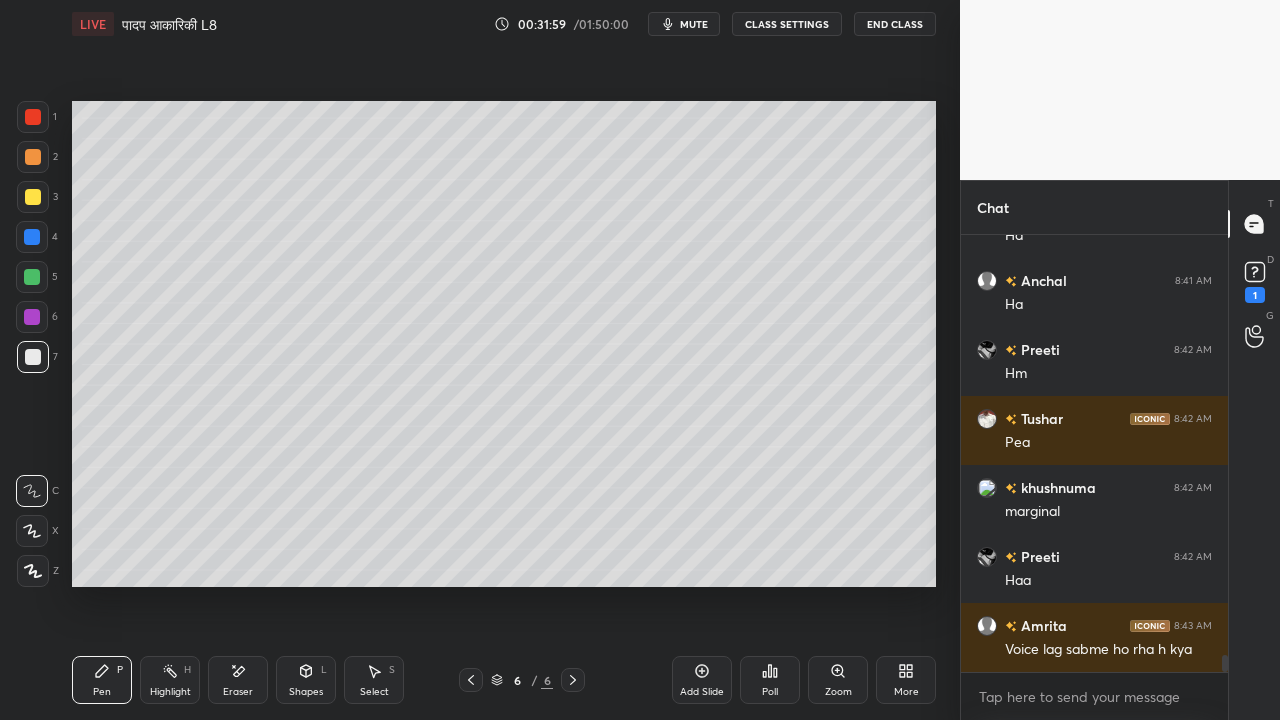 click at bounding box center [33, 197] 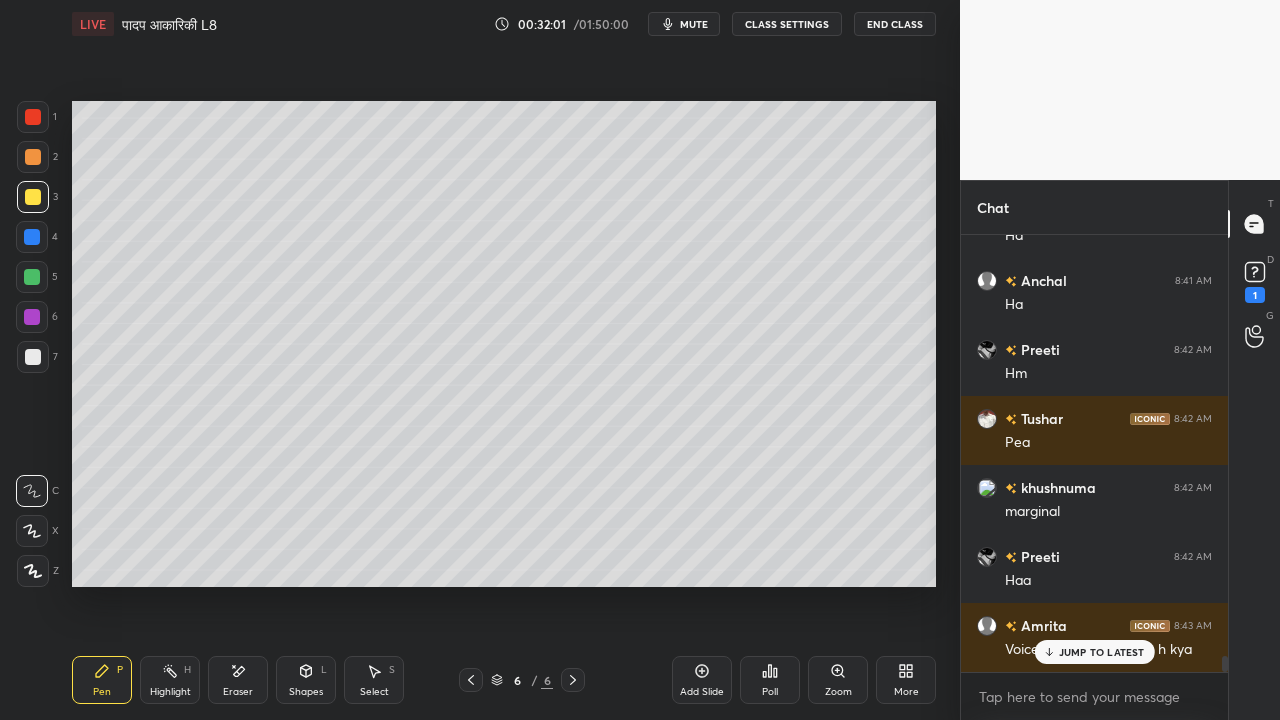 scroll, scrollTop: 11172, scrollLeft: 0, axis: vertical 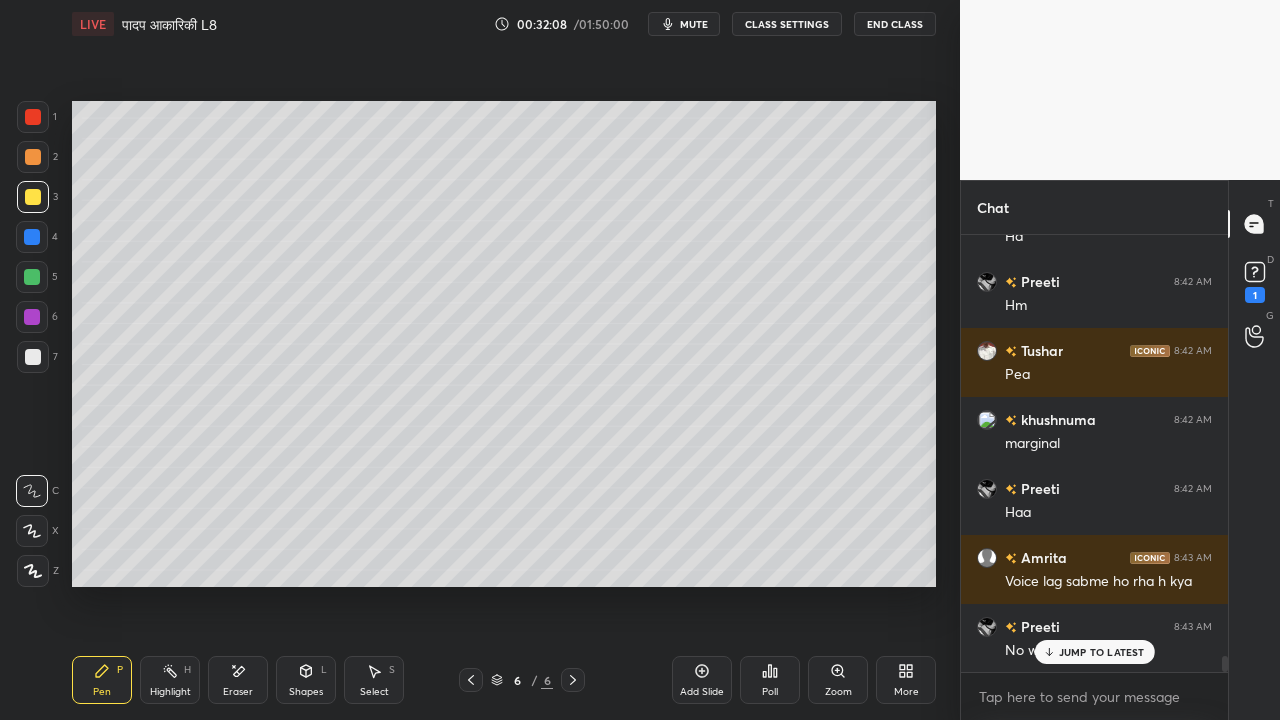 click at bounding box center (33, 357) 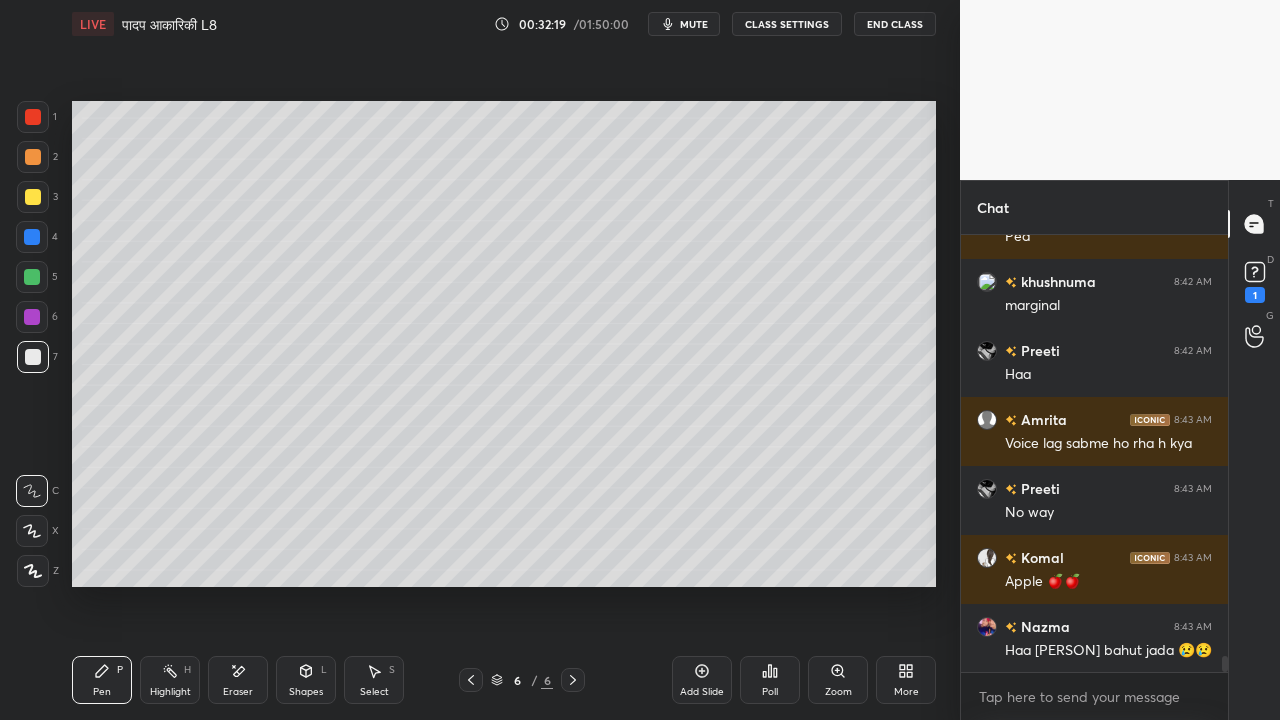 scroll, scrollTop: 11380, scrollLeft: 0, axis: vertical 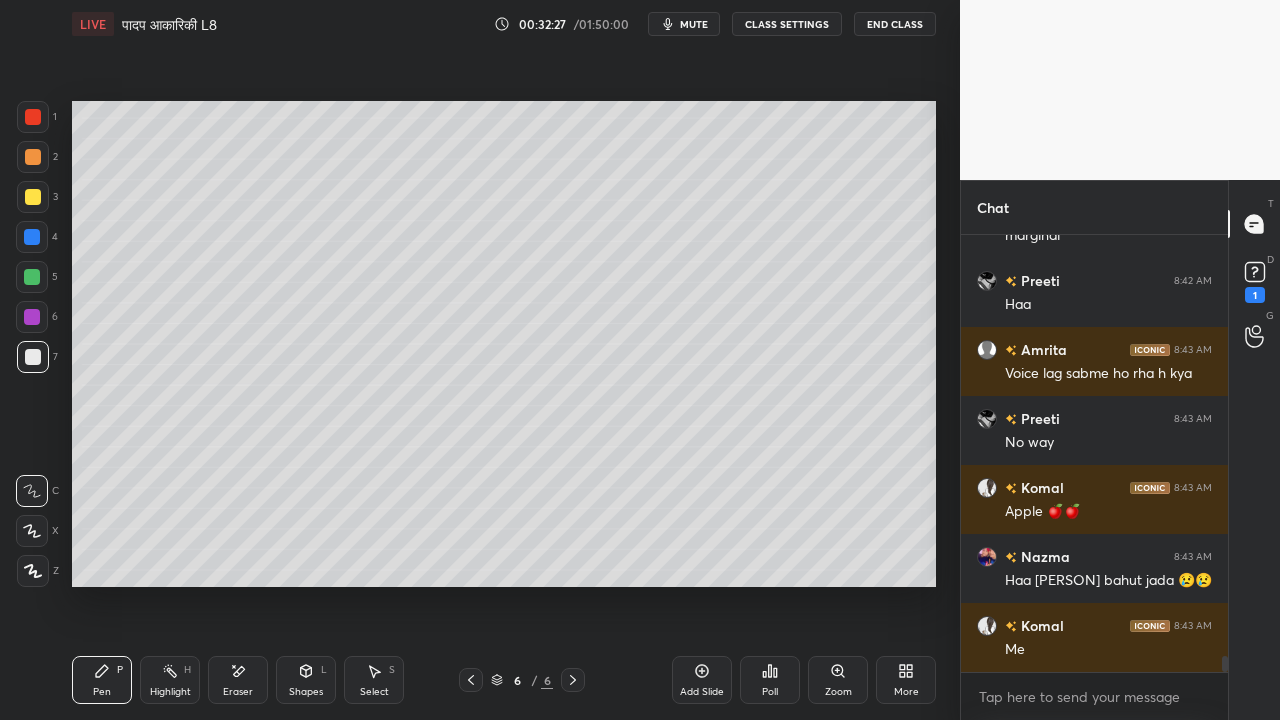 click at bounding box center [33, 357] 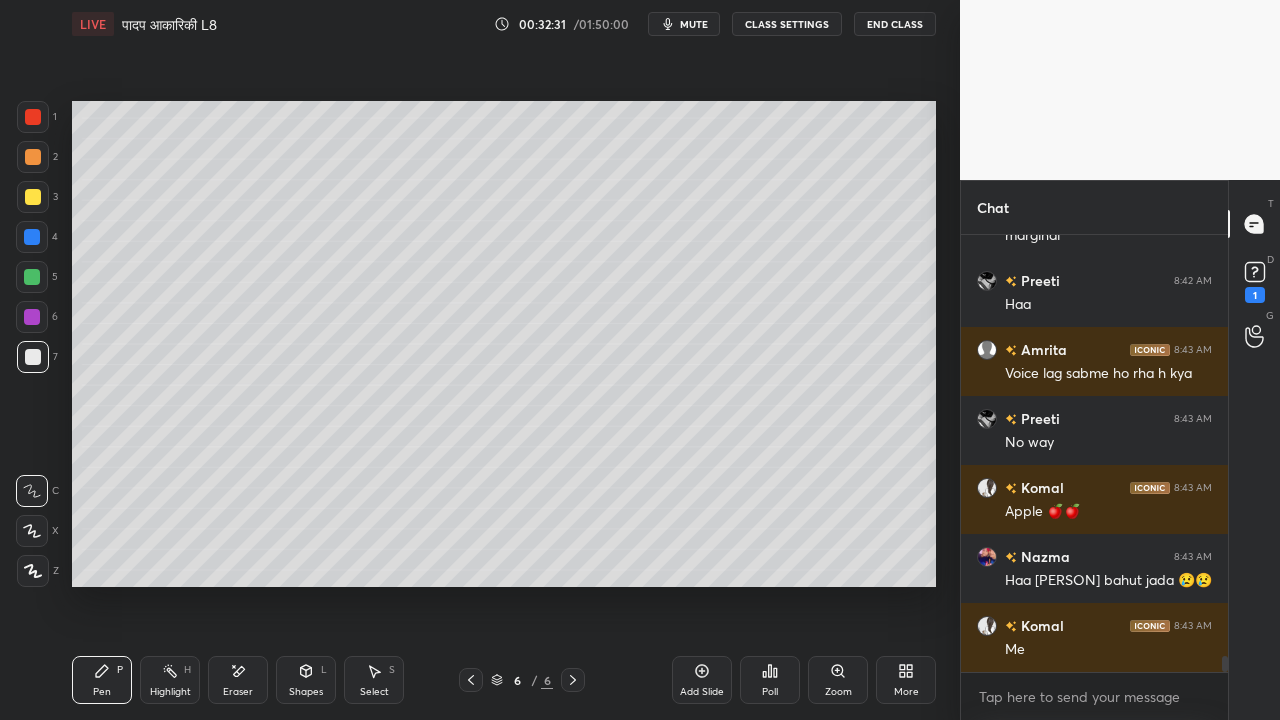 click 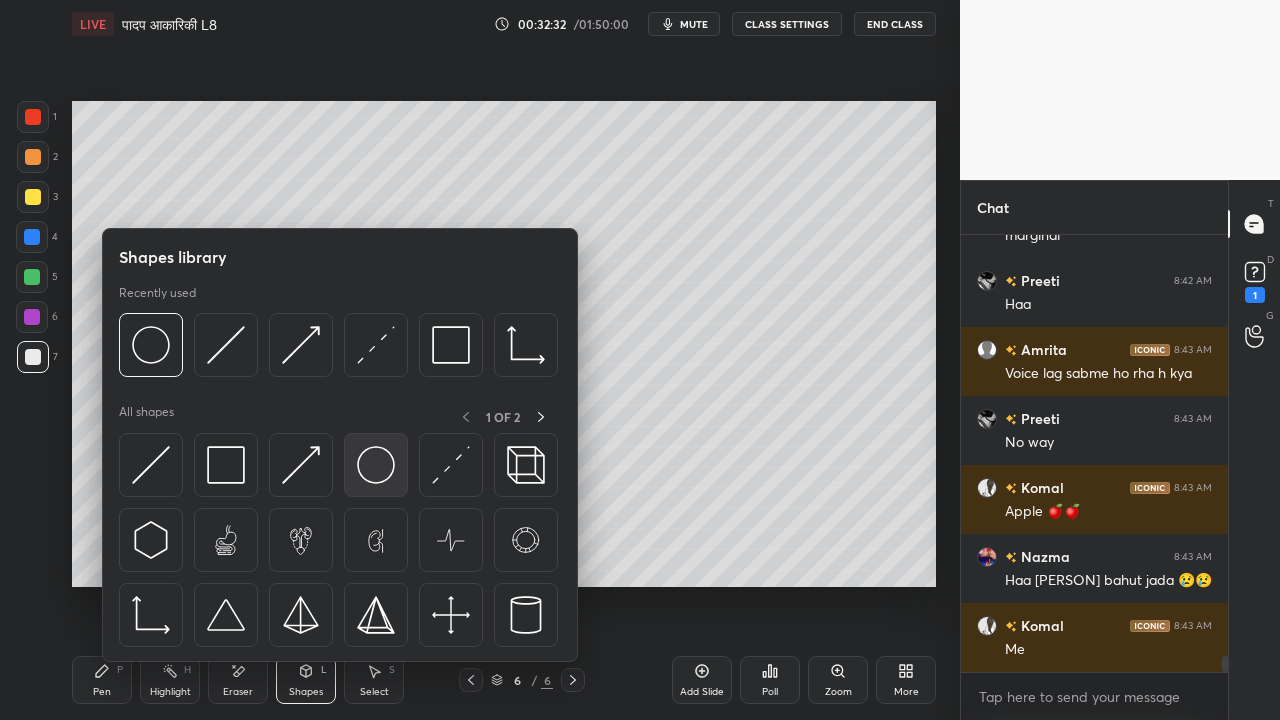 click at bounding box center [376, 465] 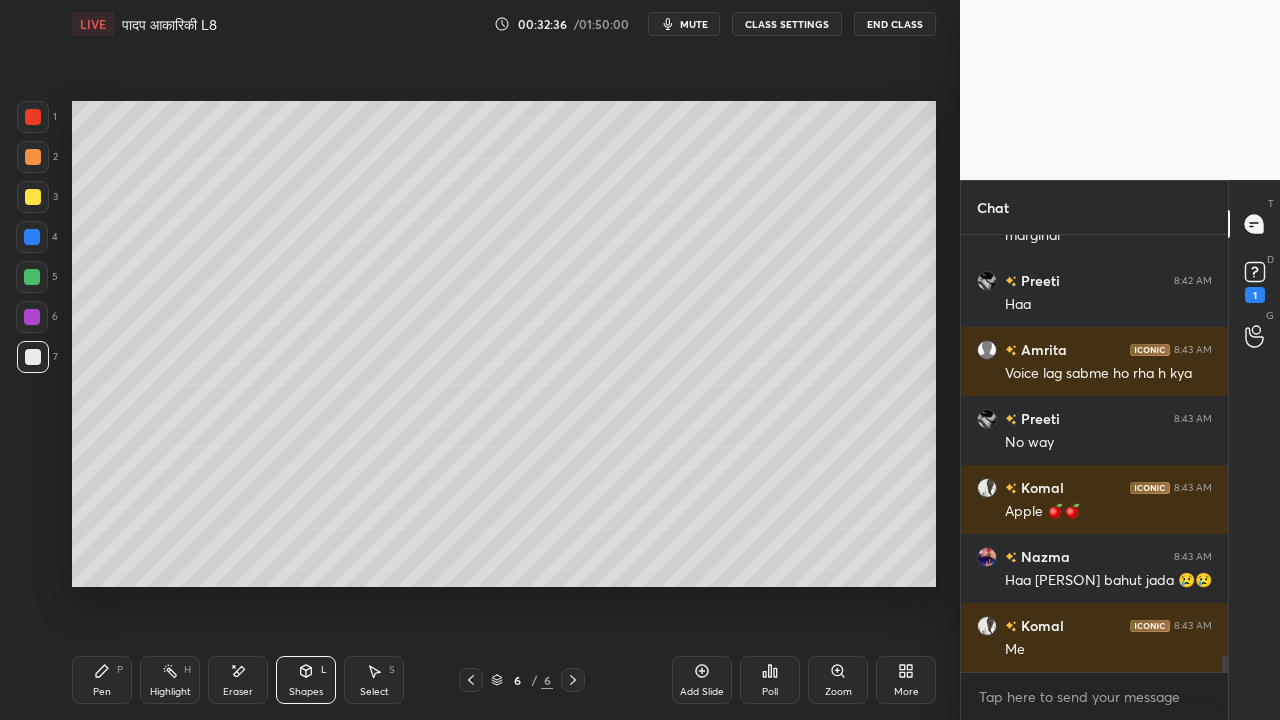 click at bounding box center [33, 197] 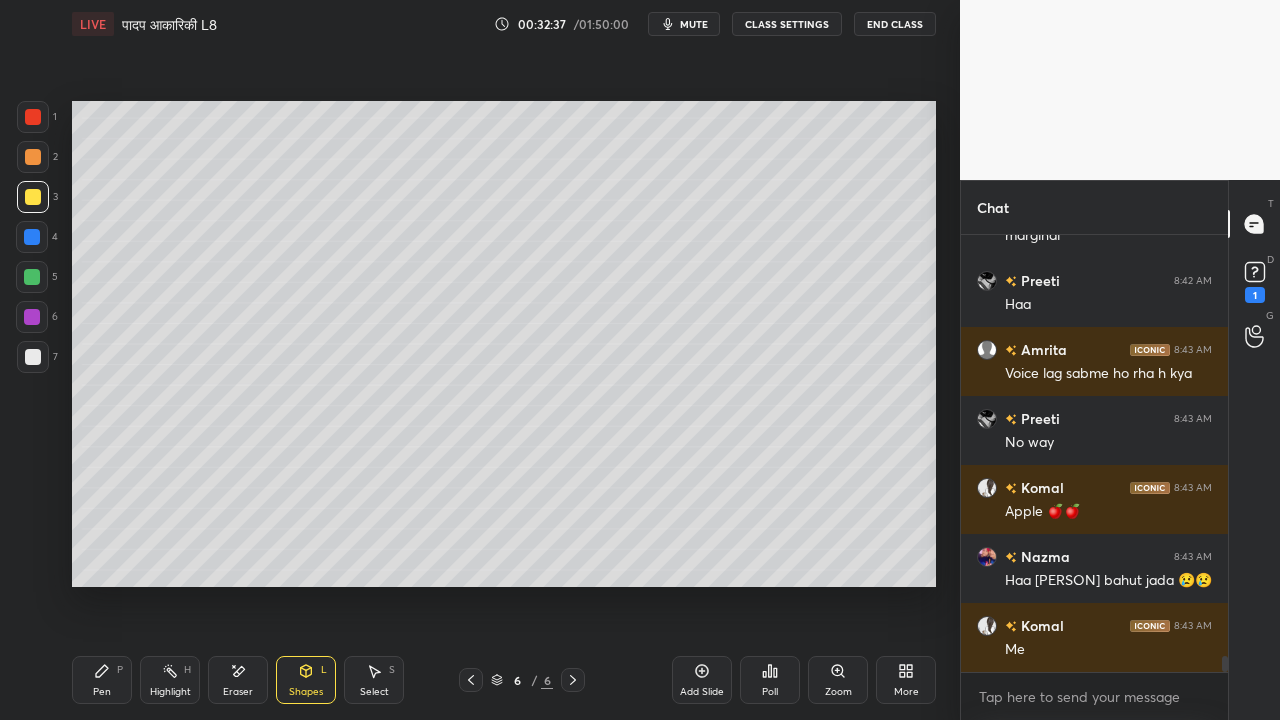 click at bounding box center [33, 357] 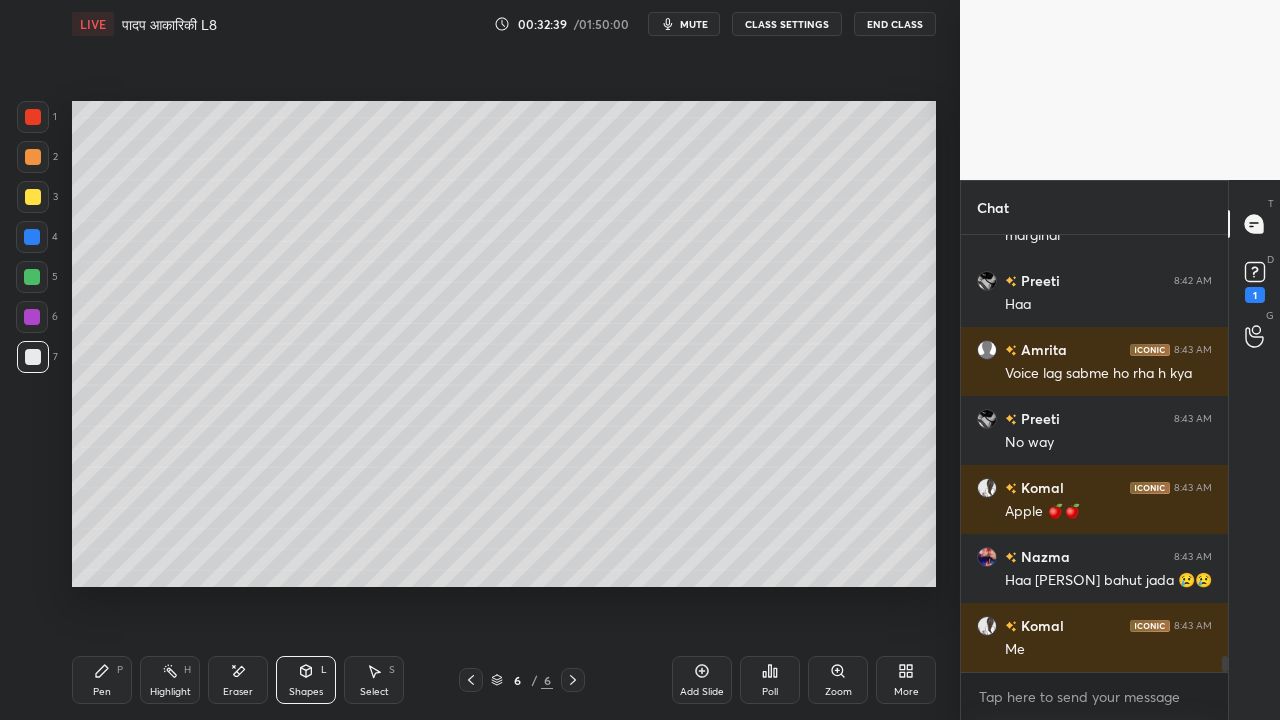 click 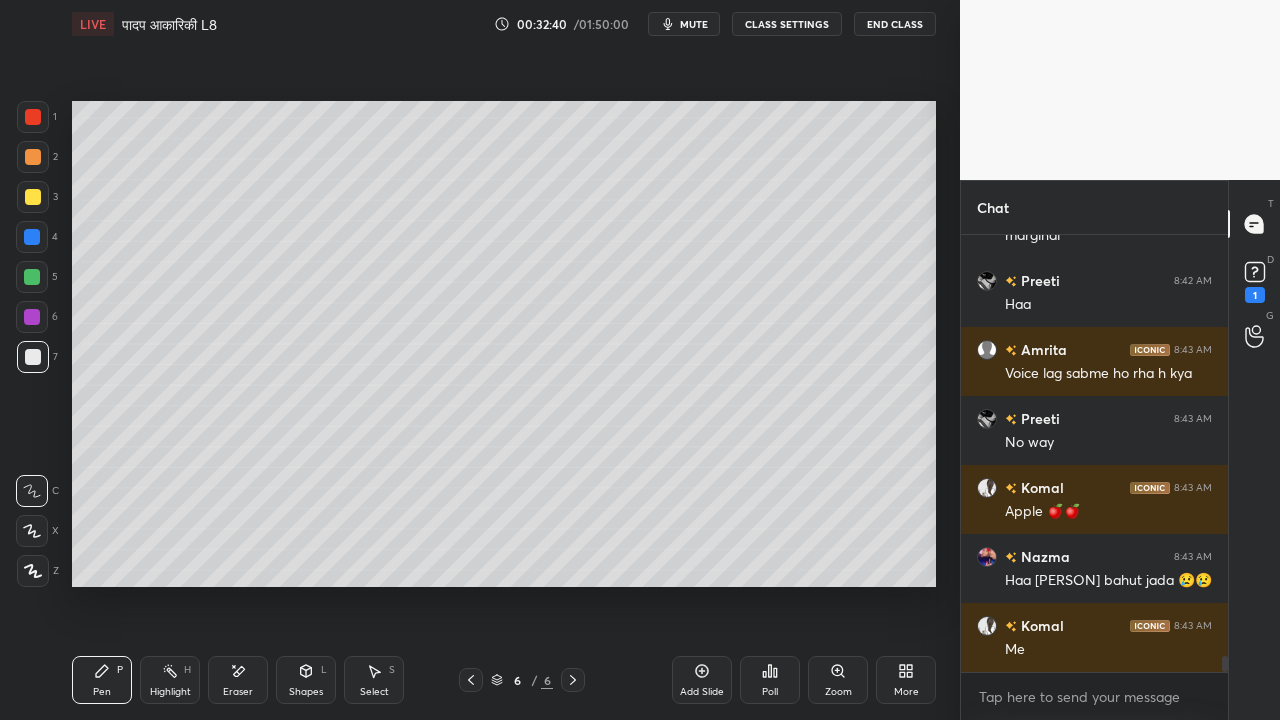 click on "Shapes L" at bounding box center [306, 680] 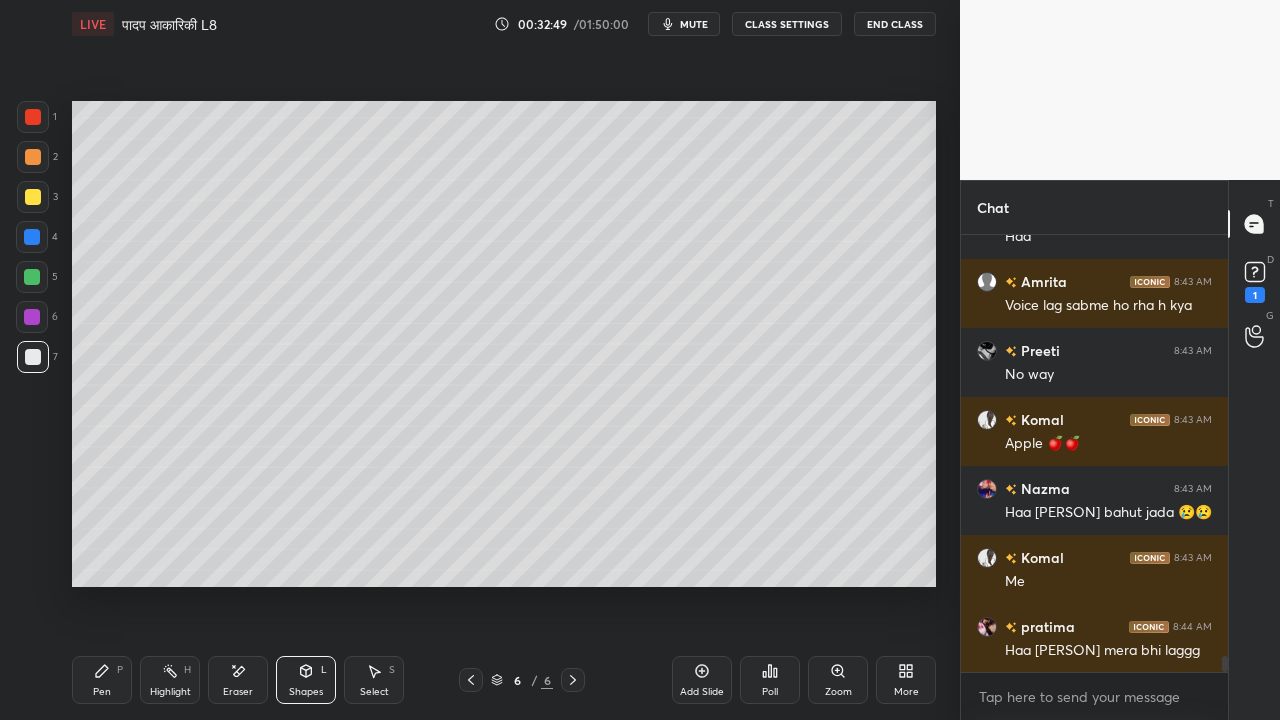scroll, scrollTop: 11536, scrollLeft: 0, axis: vertical 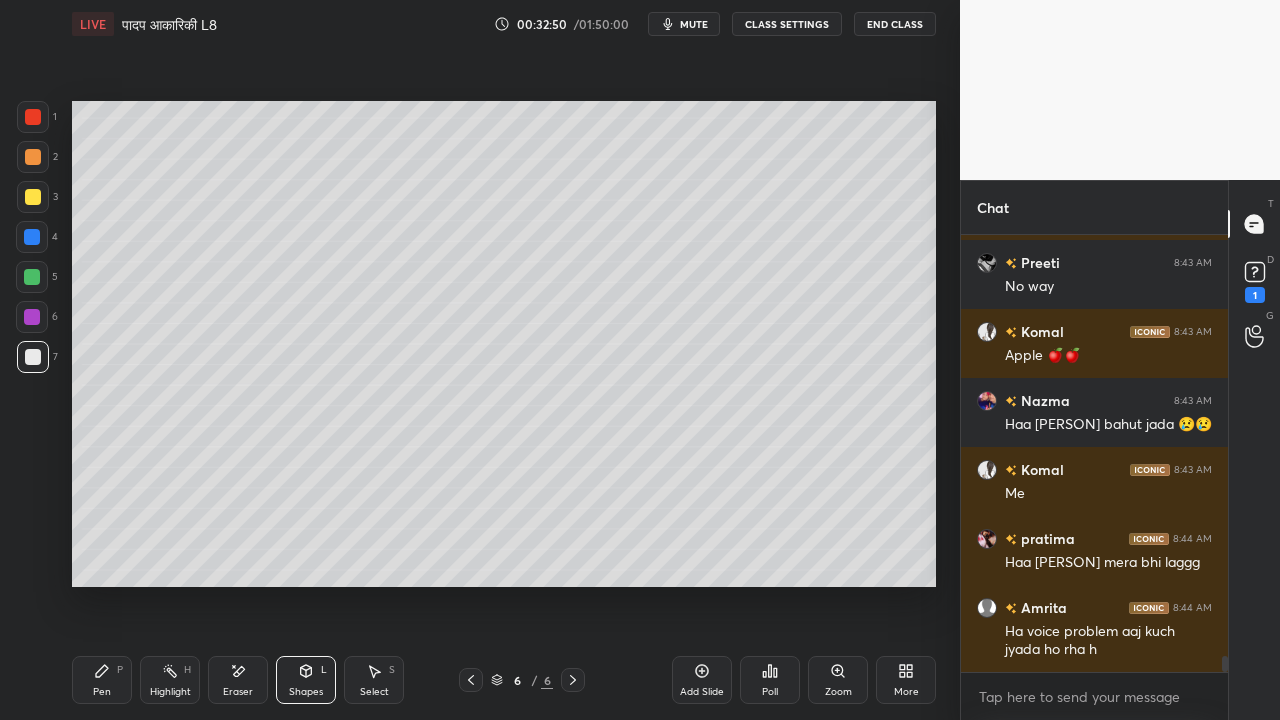 click on "Eraser" at bounding box center (238, 692) 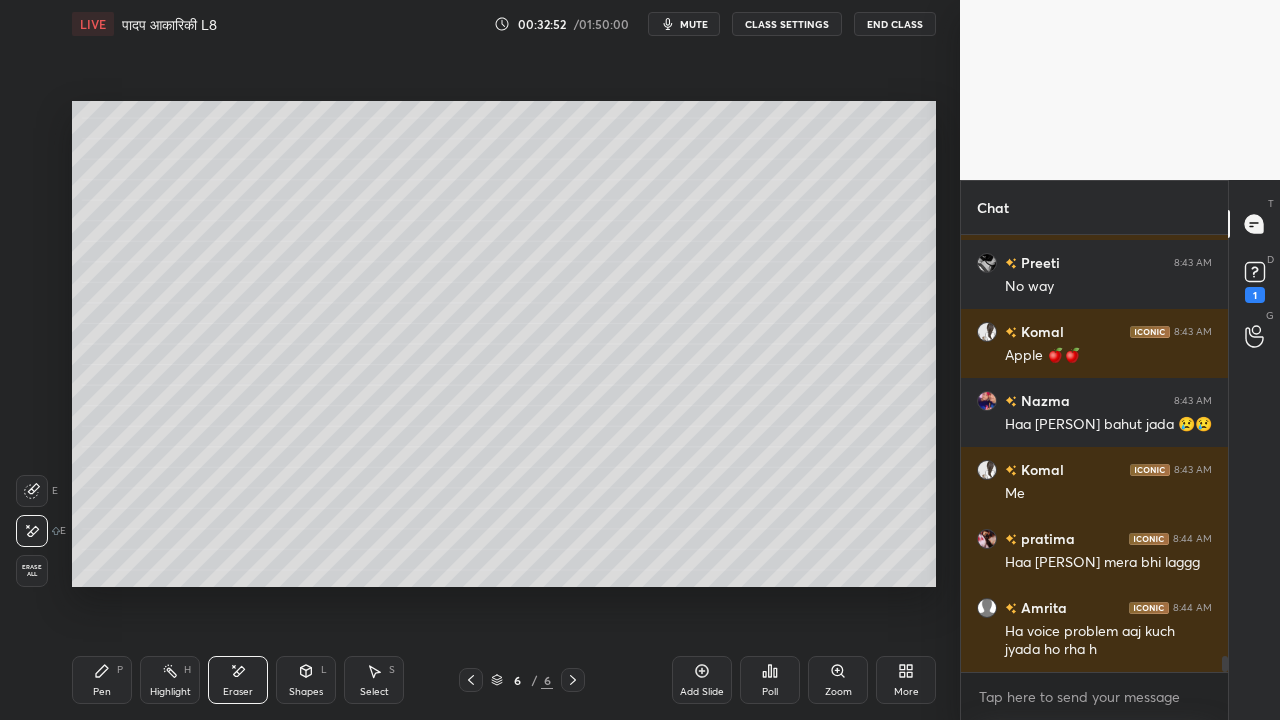 click 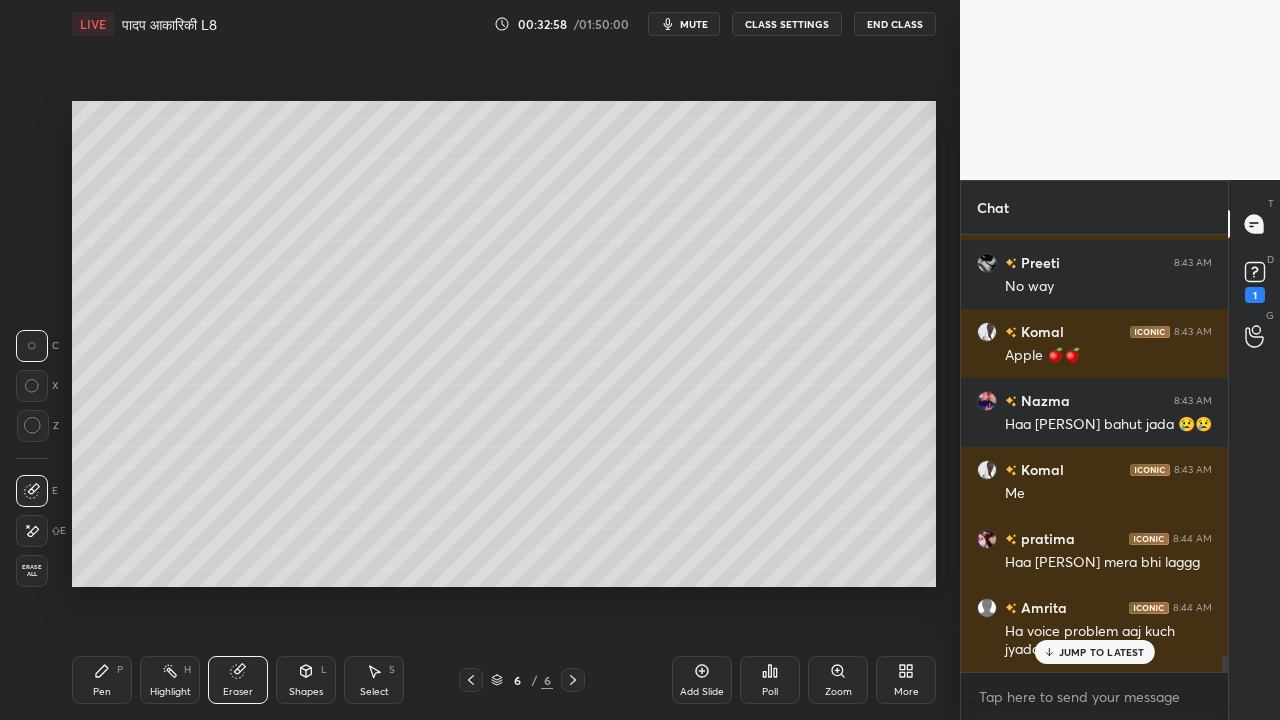 scroll, scrollTop: 11604, scrollLeft: 0, axis: vertical 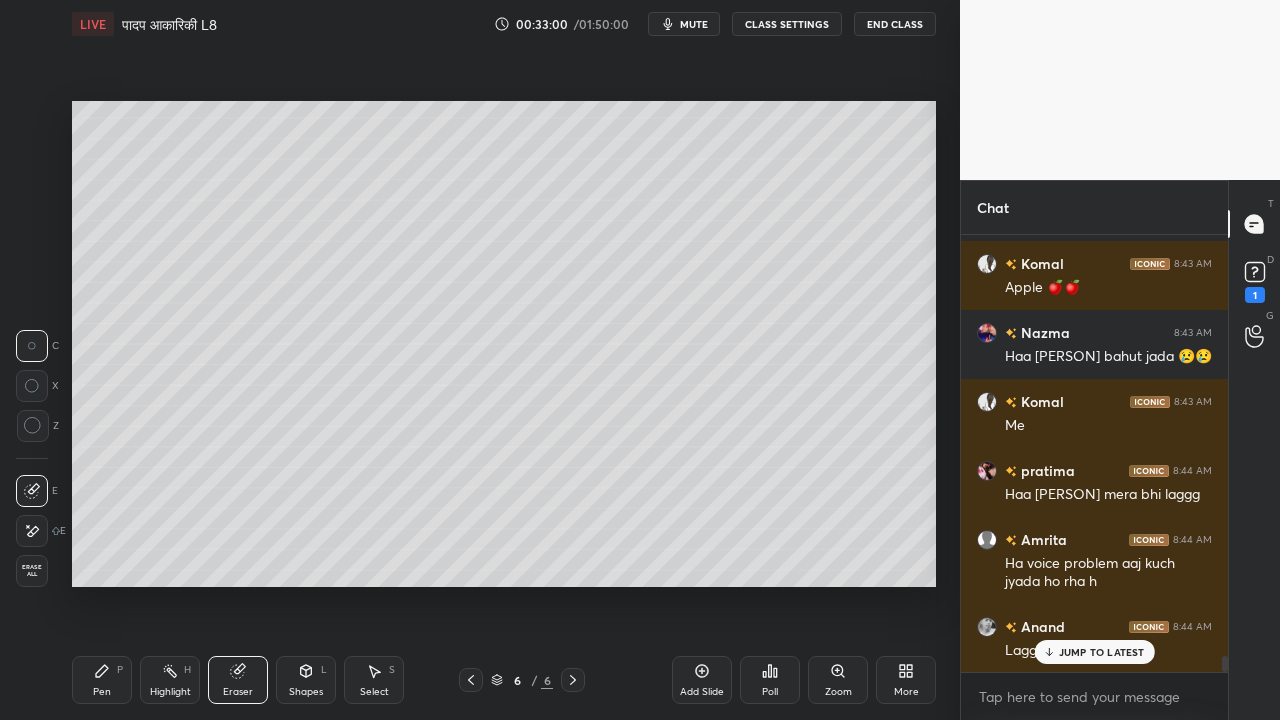 click on "Pen P" at bounding box center [102, 680] 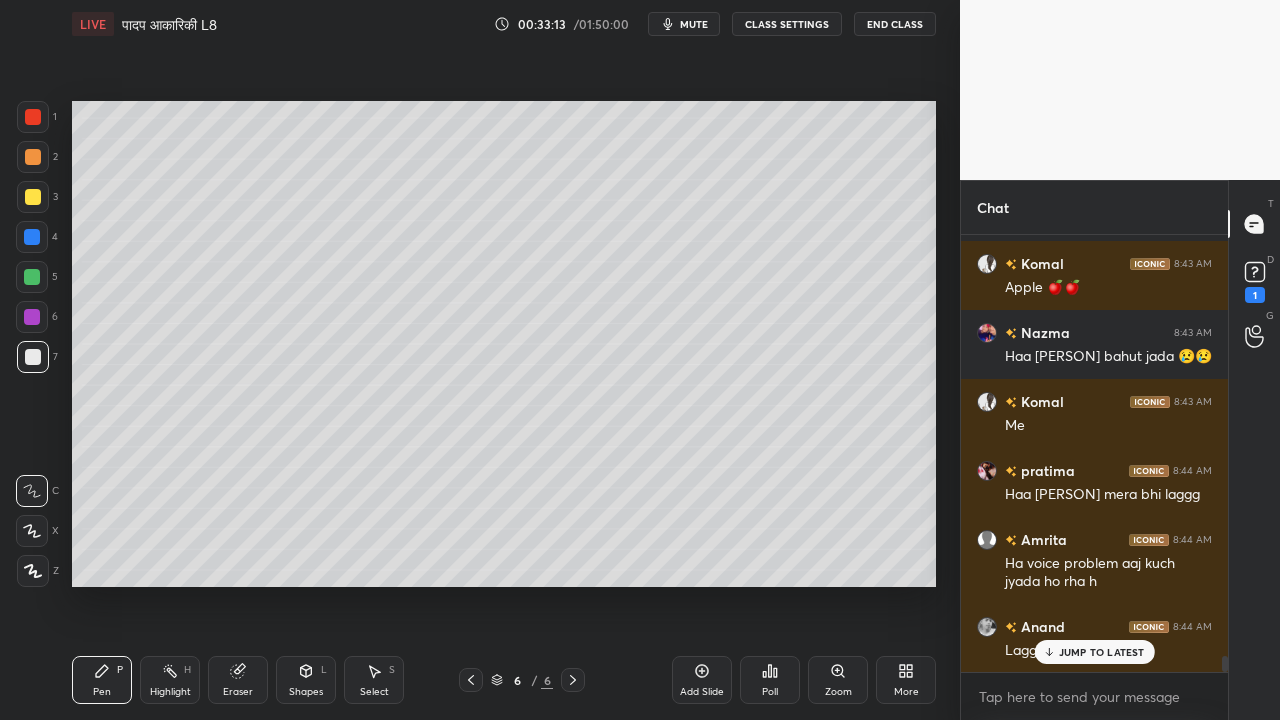 click at bounding box center [33, 197] 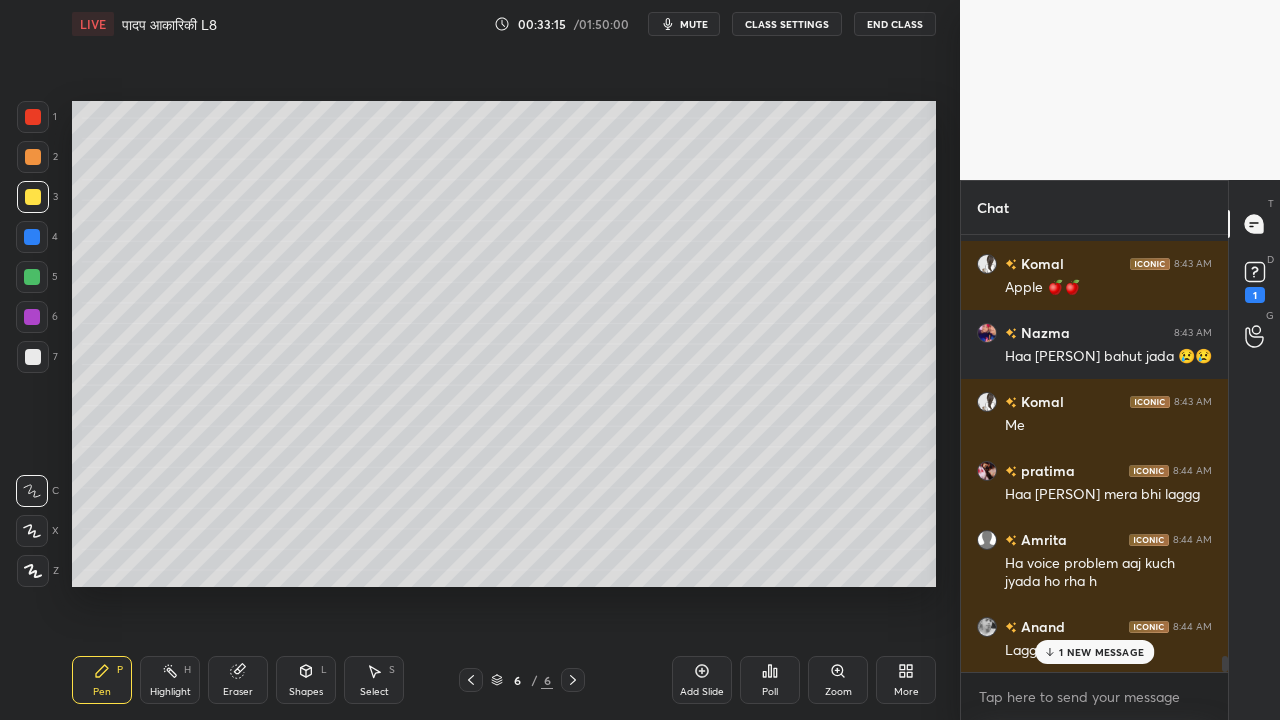 scroll, scrollTop: 11674, scrollLeft: 0, axis: vertical 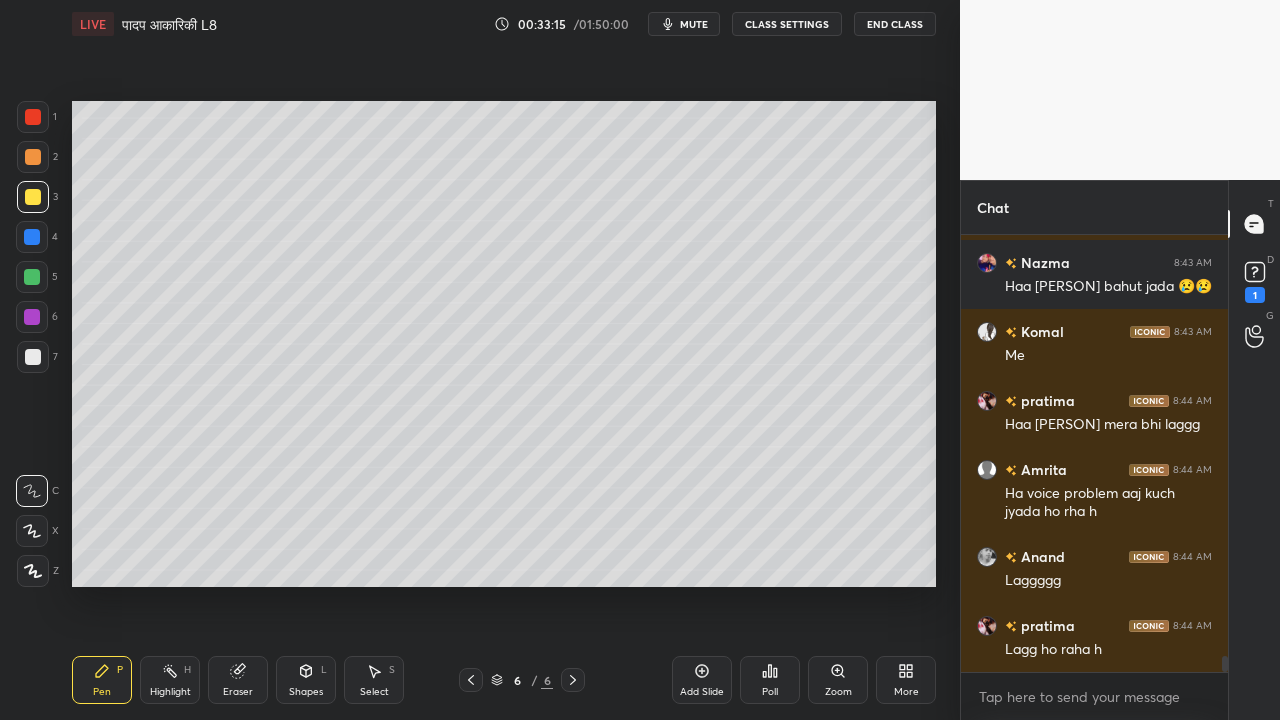 click on "Eraser" at bounding box center (238, 692) 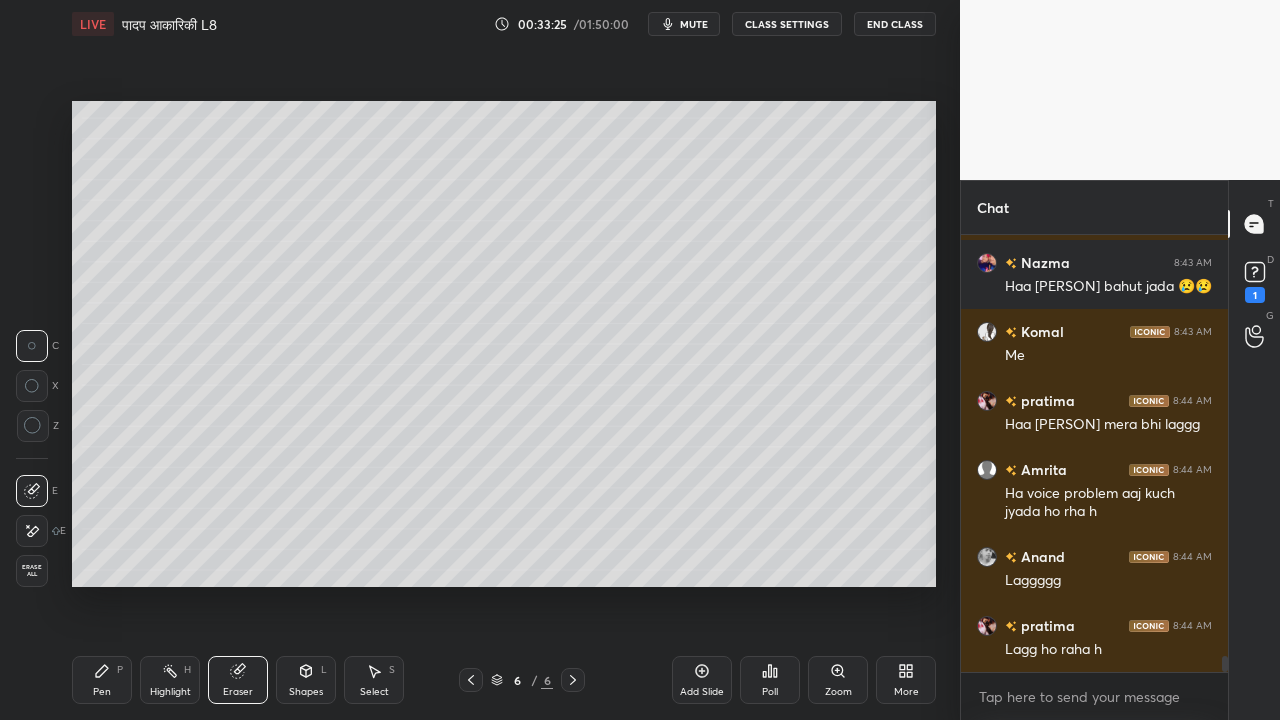drag, startPoint x: 108, startPoint y: 686, endPoint x: 159, endPoint y: 641, distance: 68.0147 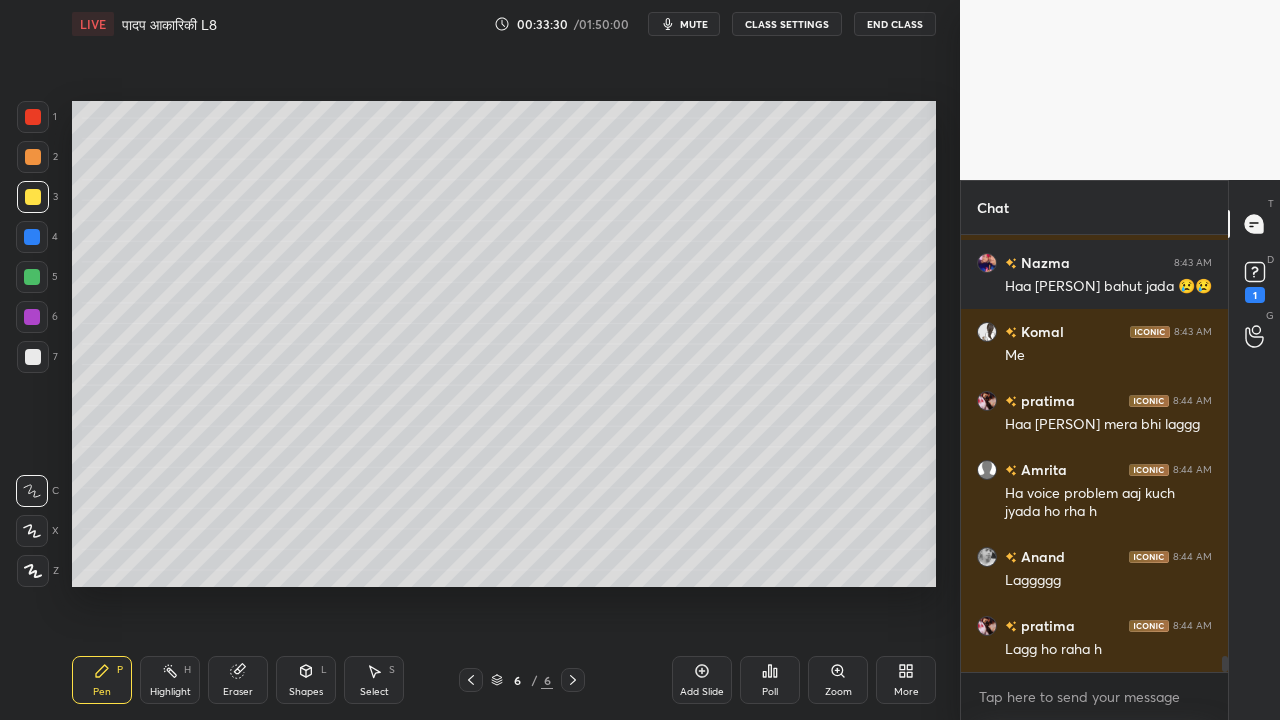 scroll, scrollTop: 11742, scrollLeft: 0, axis: vertical 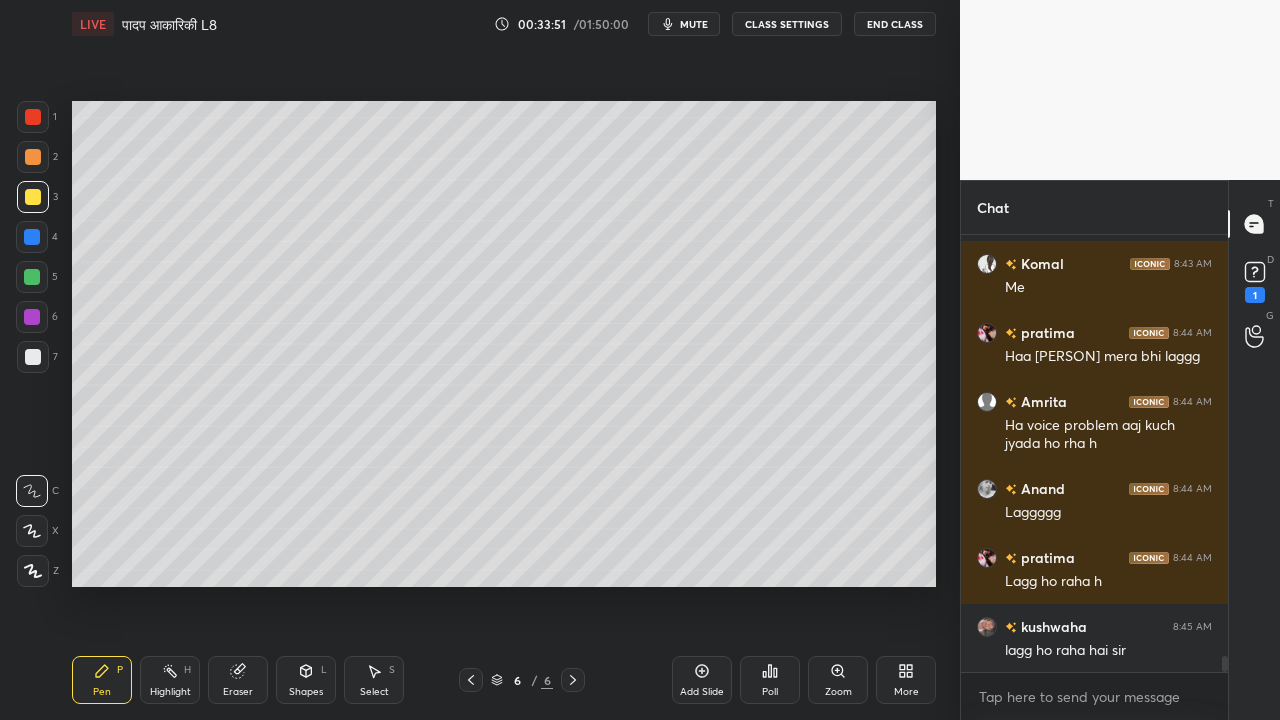 click at bounding box center [33, 357] 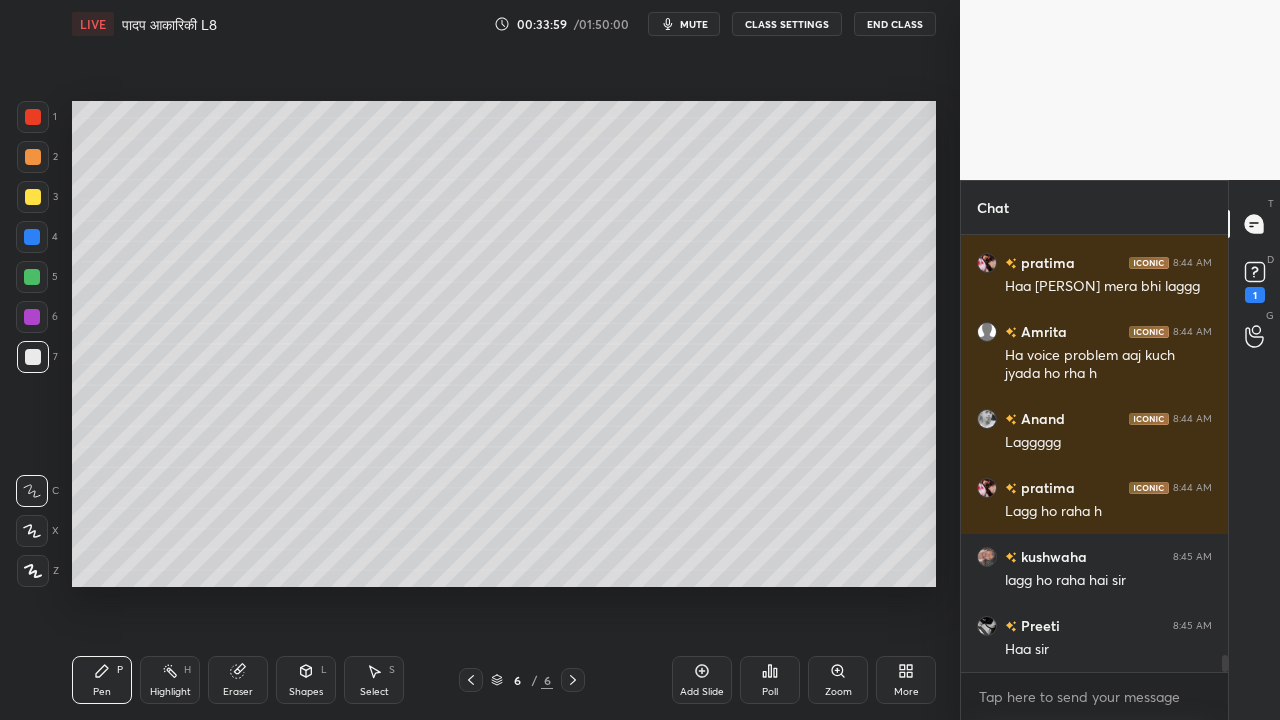 scroll, scrollTop: 10942, scrollLeft: 0, axis: vertical 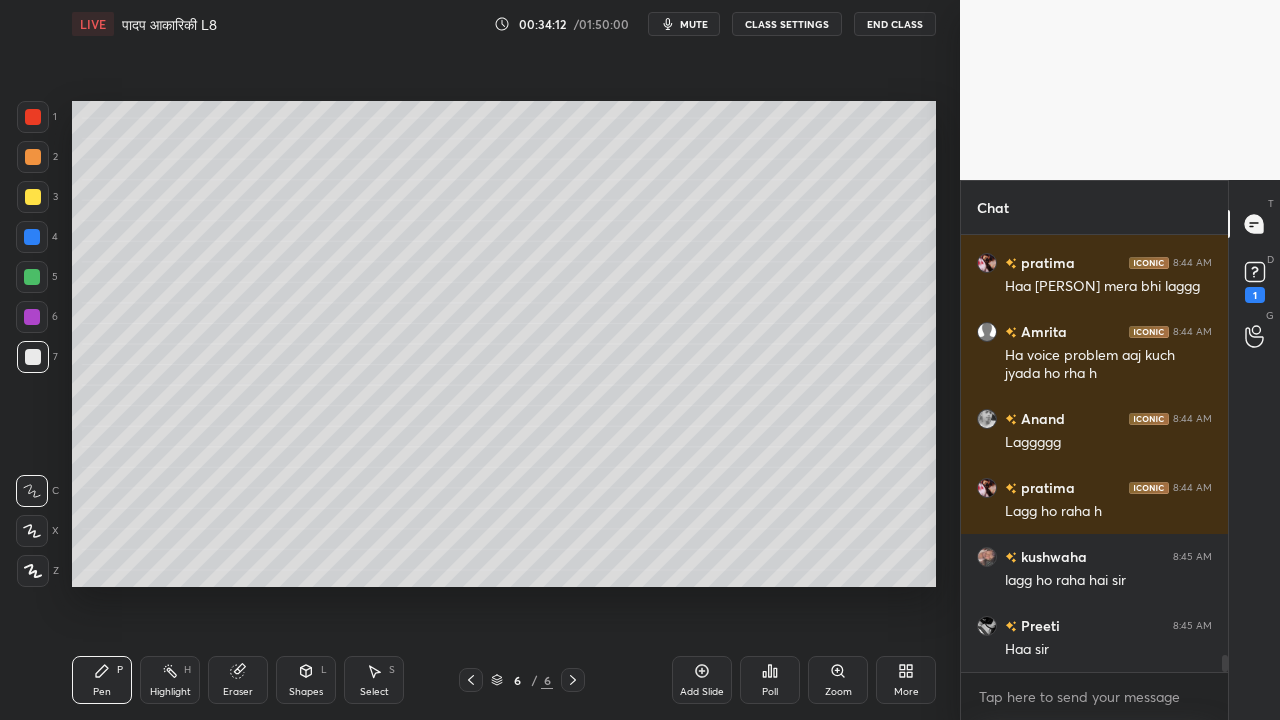 click on "Select" at bounding box center (374, 692) 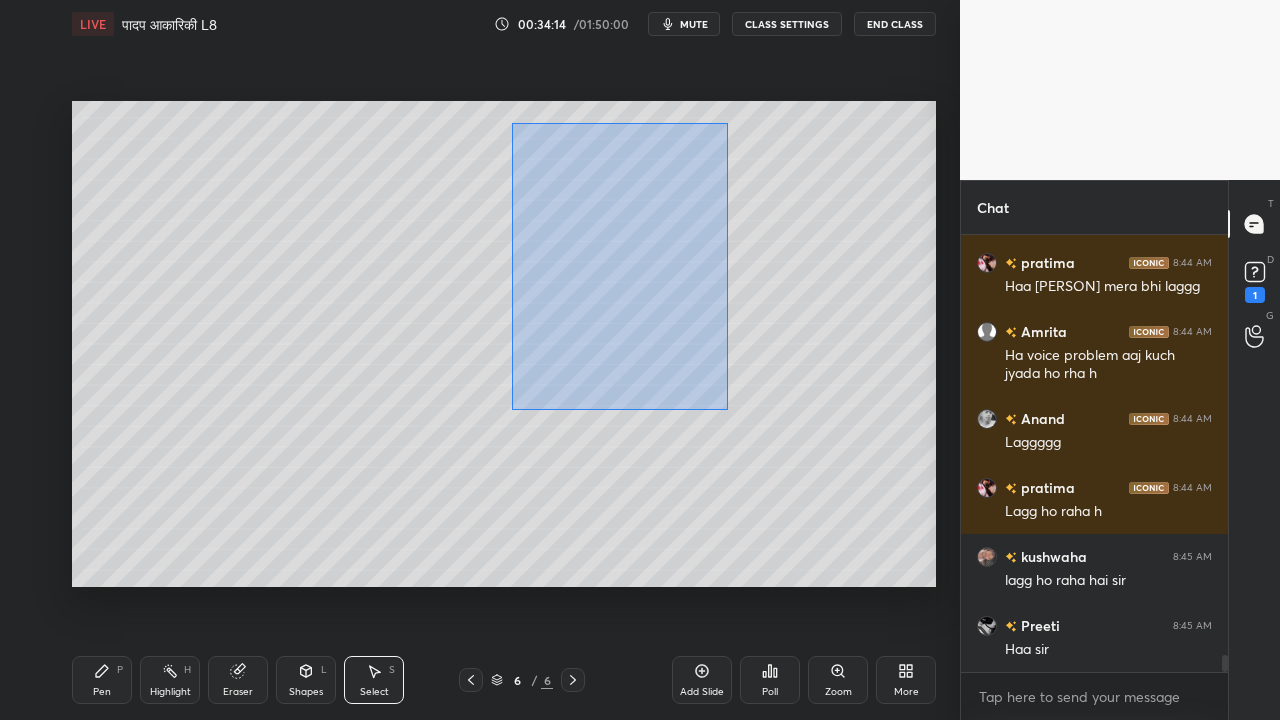 drag, startPoint x: 512, startPoint y: 122, endPoint x: 724, endPoint y: 370, distance: 326.2637 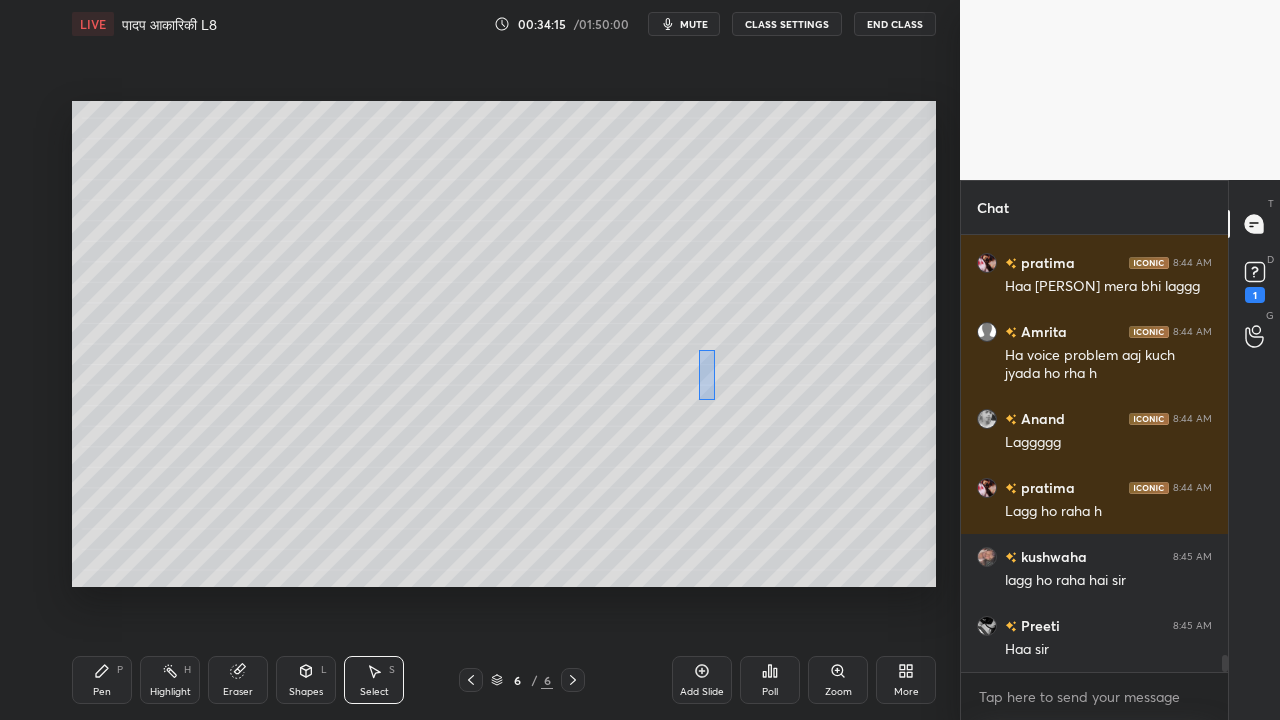 drag, startPoint x: 710, startPoint y: 377, endPoint x: 679, endPoint y: 361, distance: 34.88553 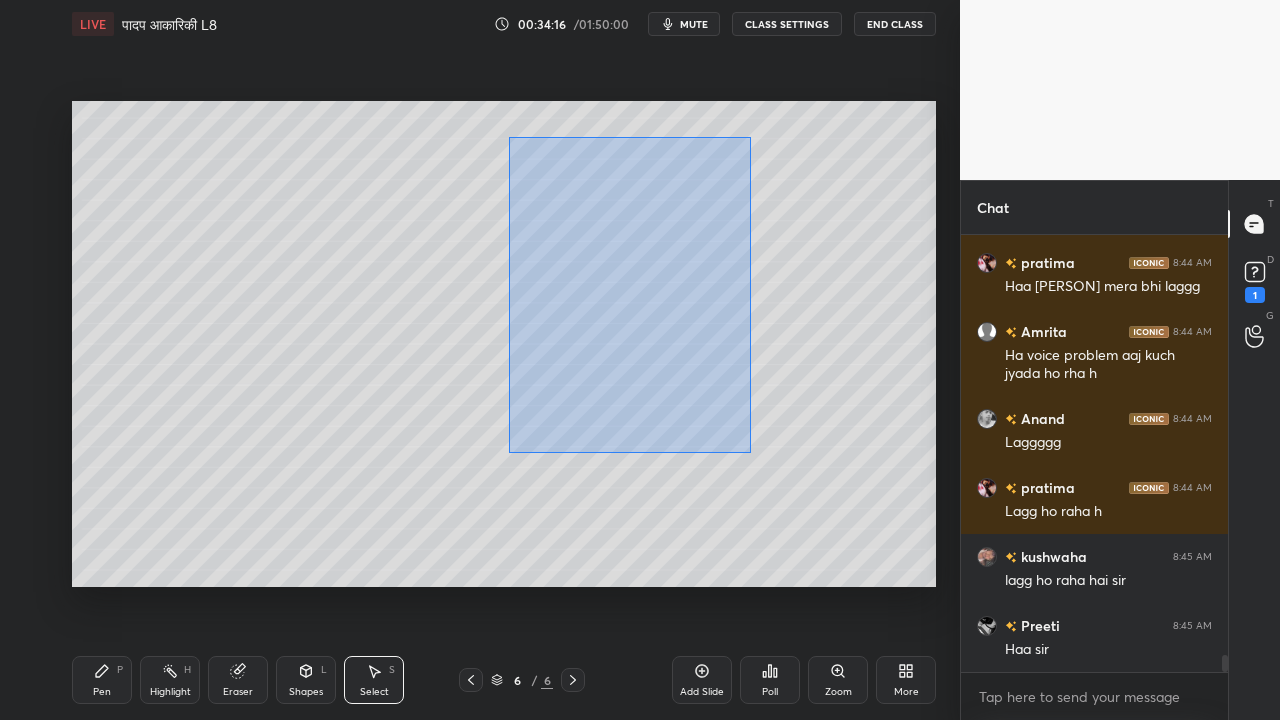 drag, startPoint x: 512, startPoint y: 234, endPoint x: 743, endPoint y: 435, distance: 306.2058 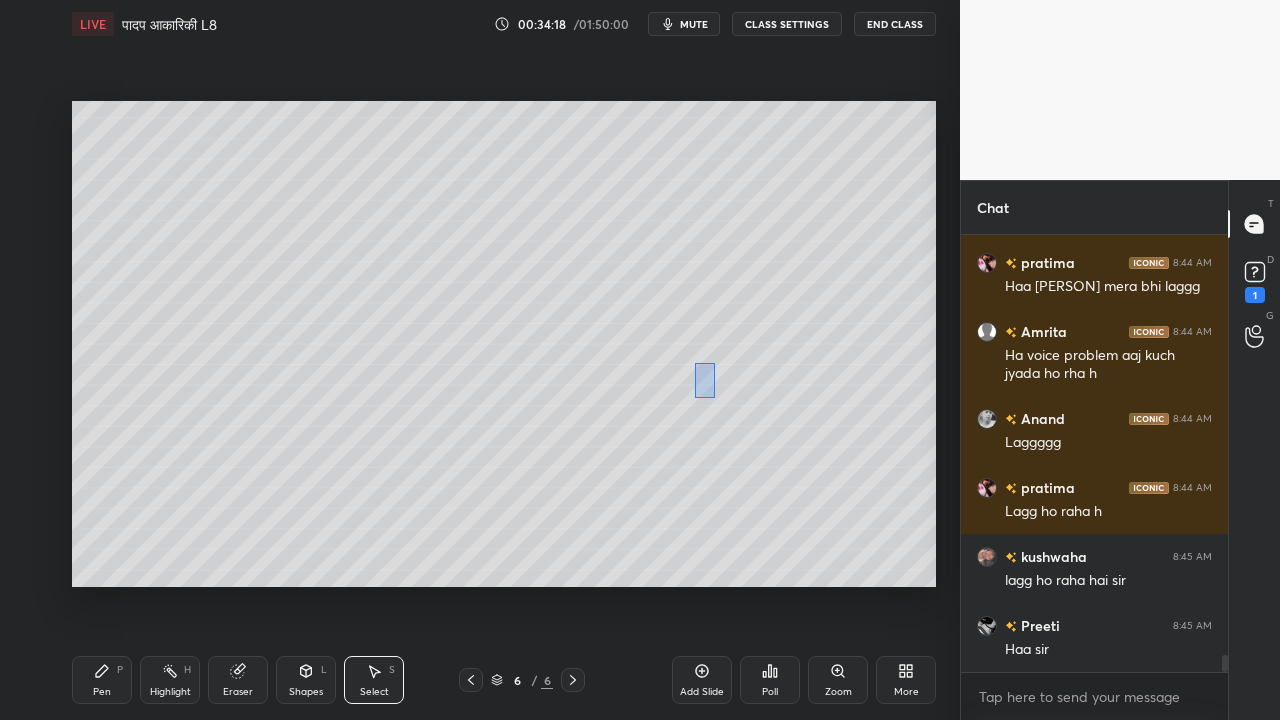 drag, startPoint x: 714, startPoint y: 398, endPoint x: 610, endPoint y: 343, distance: 117.64778 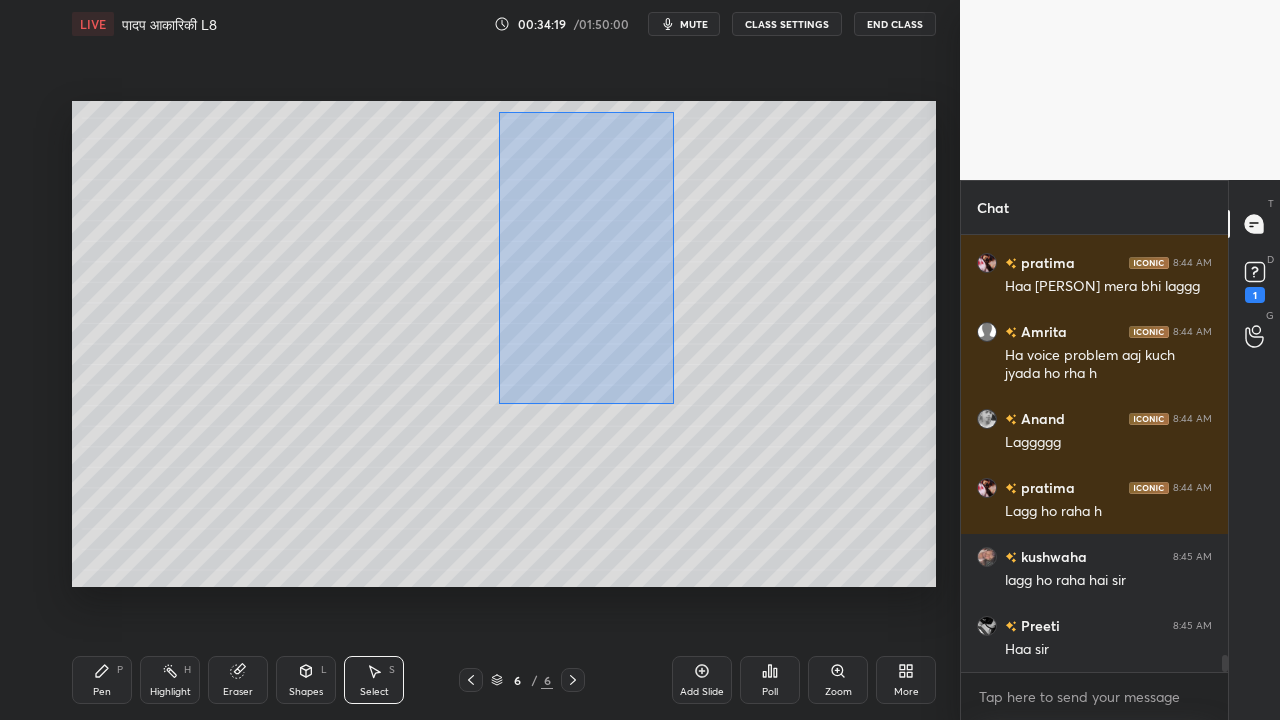 drag, startPoint x: 499, startPoint y: 116, endPoint x: 719, endPoint y: 388, distance: 349.83426 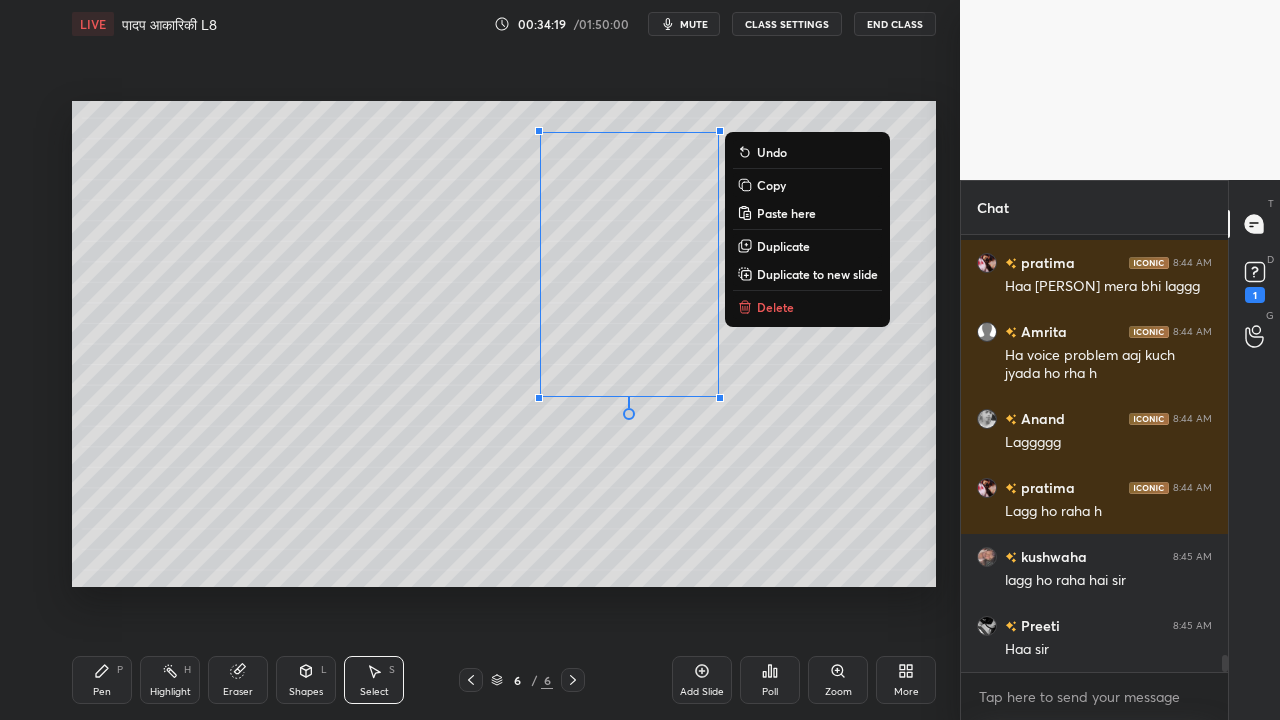scroll, scrollTop: 11046, scrollLeft: 0, axis: vertical 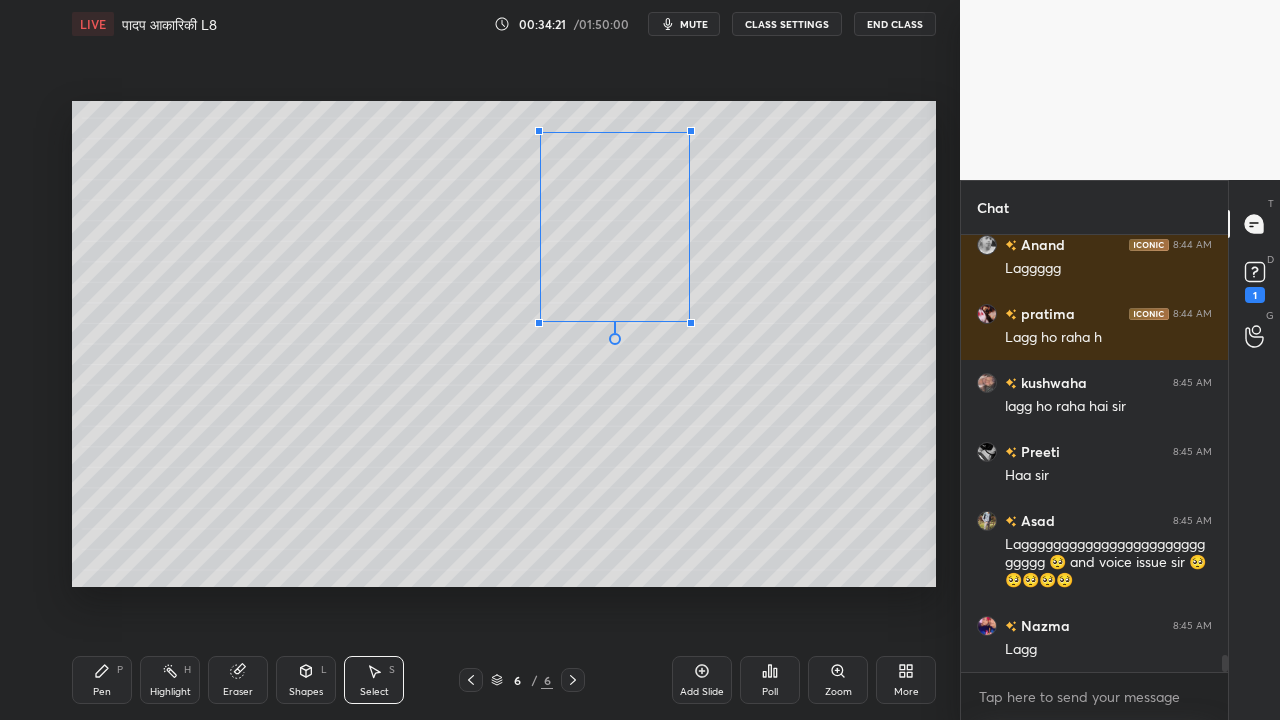 drag, startPoint x: 718, startPoint y: 400, endPoint x: 692, endPoint y: 322, distance: 82.219215 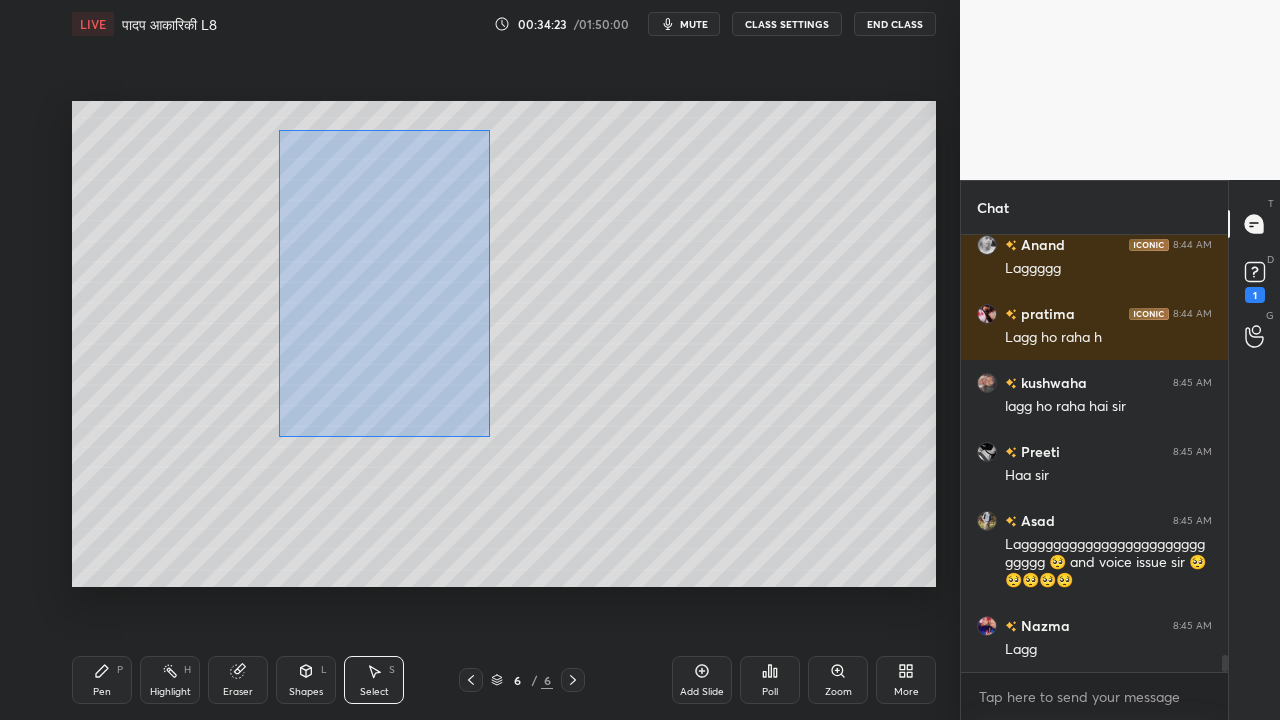 drag, startPoint x: 278, startPoint y: 126, endPoint x: 455, endPoint y: 428, distance: 350.04715 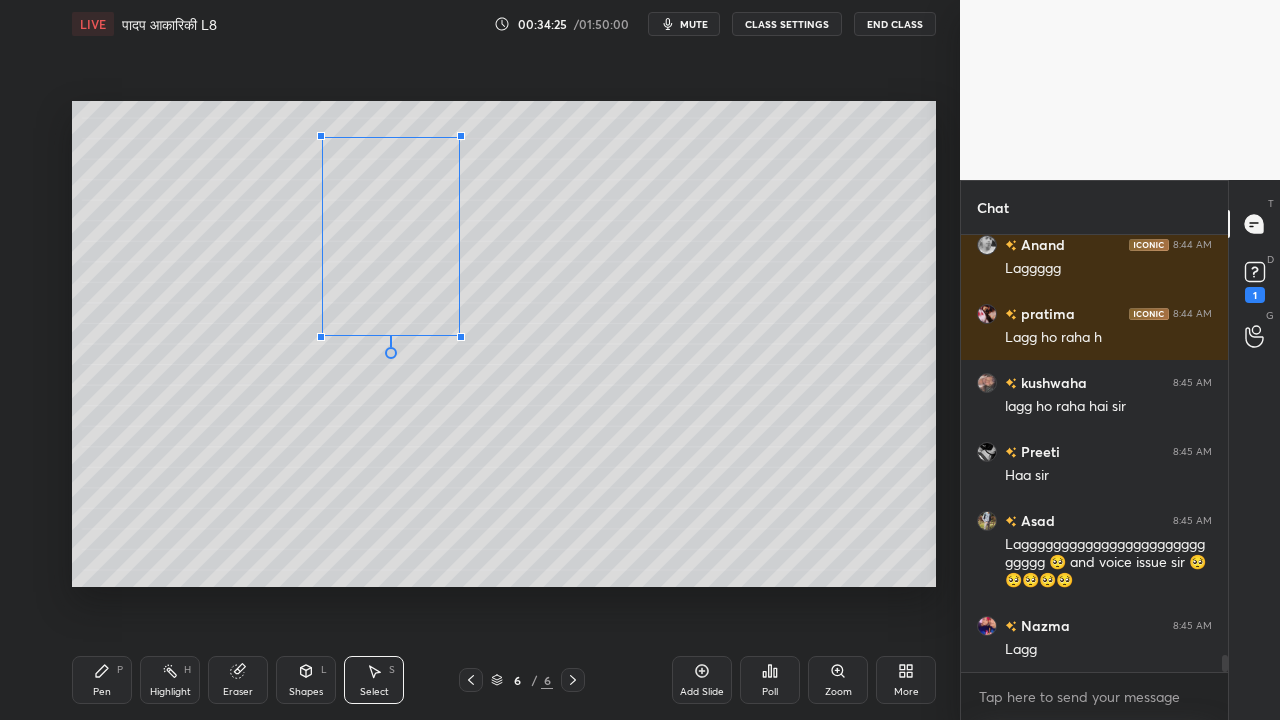 drag, startPoint x: 468, startPoint y: 387, endPoint x: 456, endPoint y: 348, distance: 40.804413 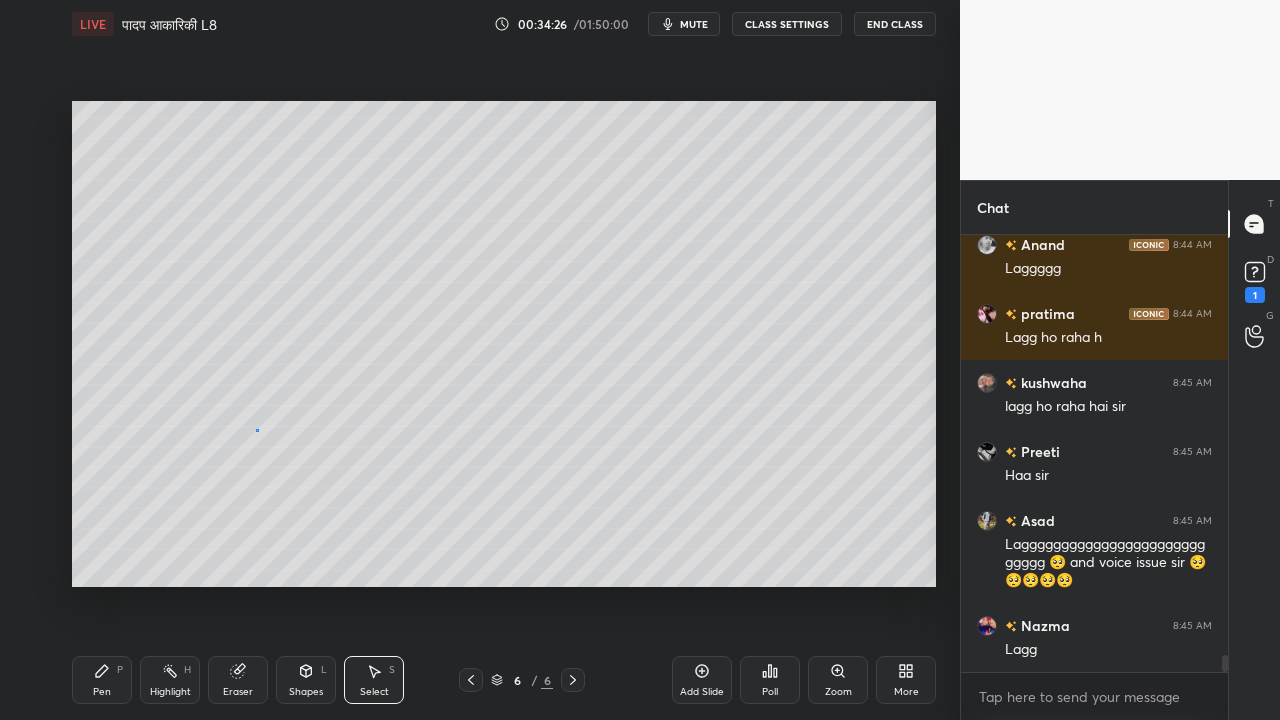 click on "0 ° Undo Copy Paste here Duplicate Duplicate to new slide Delete" at bounding box center [504, 344] 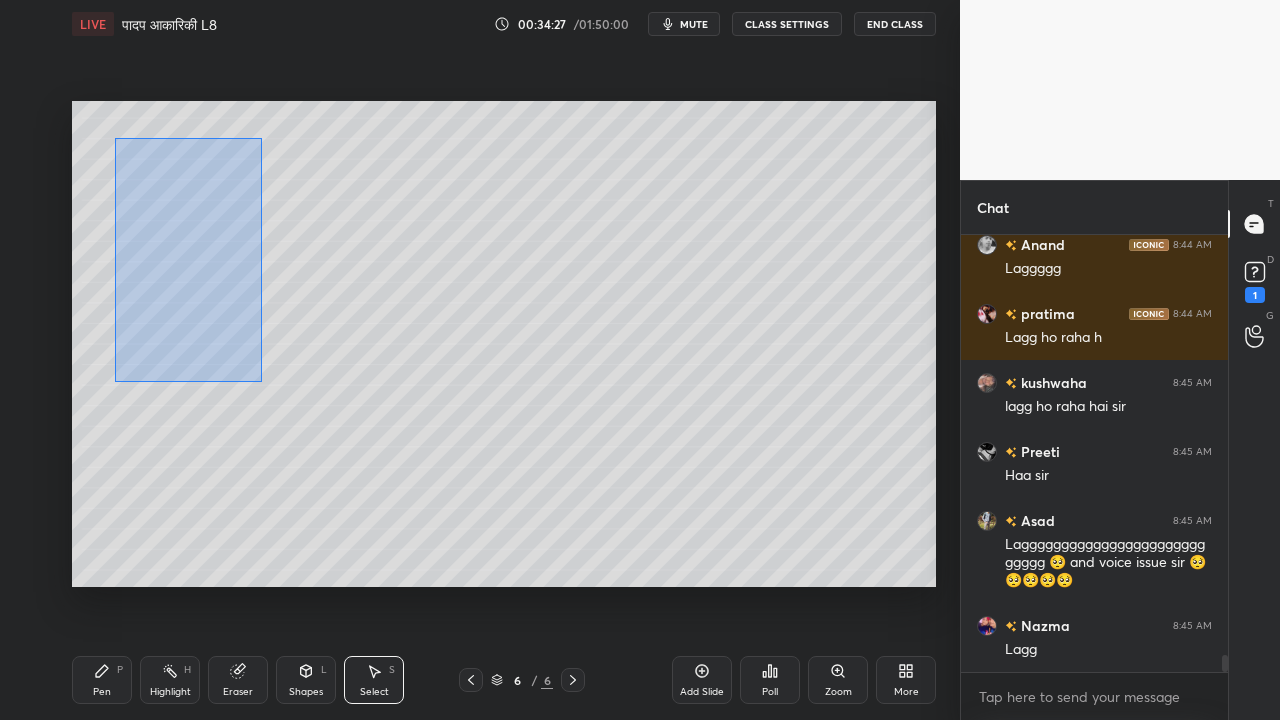 drag, startPoint x: 113, startPoint y: 134, endPoint x: 302, endPoint y: 384, distance: 313.40228 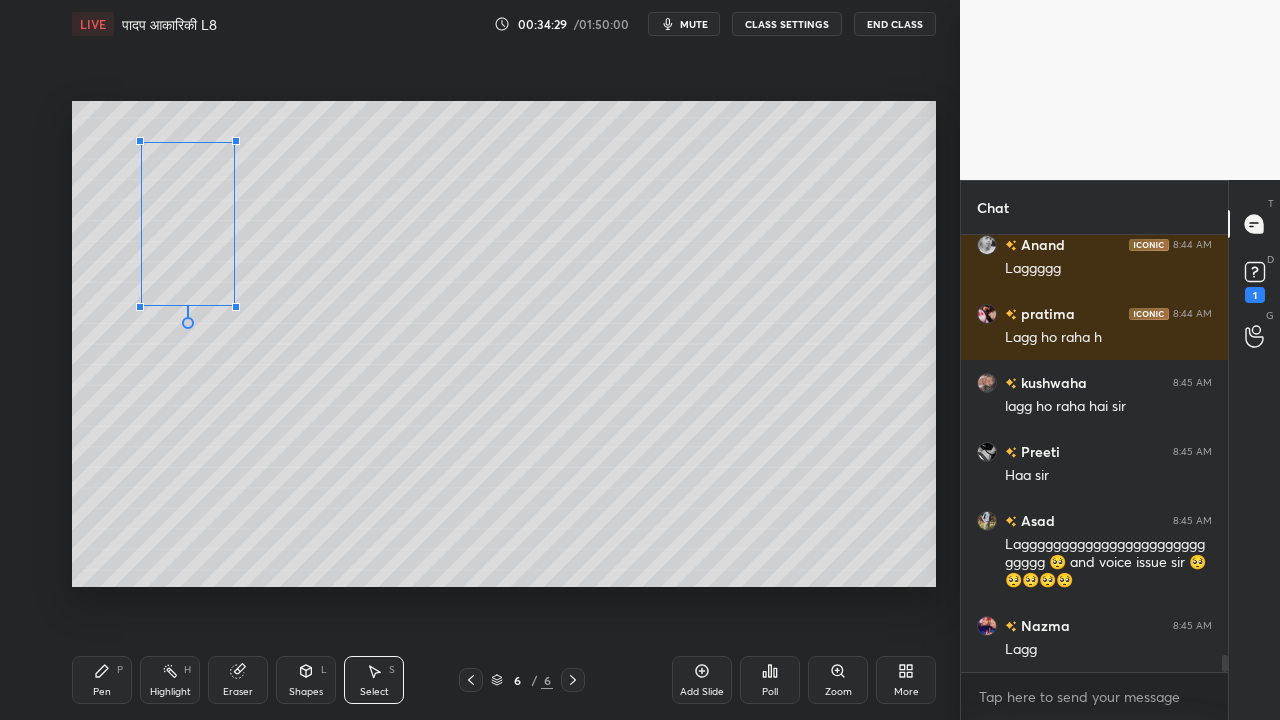 drag, startPoint x: 243, startPoint y: 329, endPoint x: 207, endPoint y: 279, distance: 61.611687 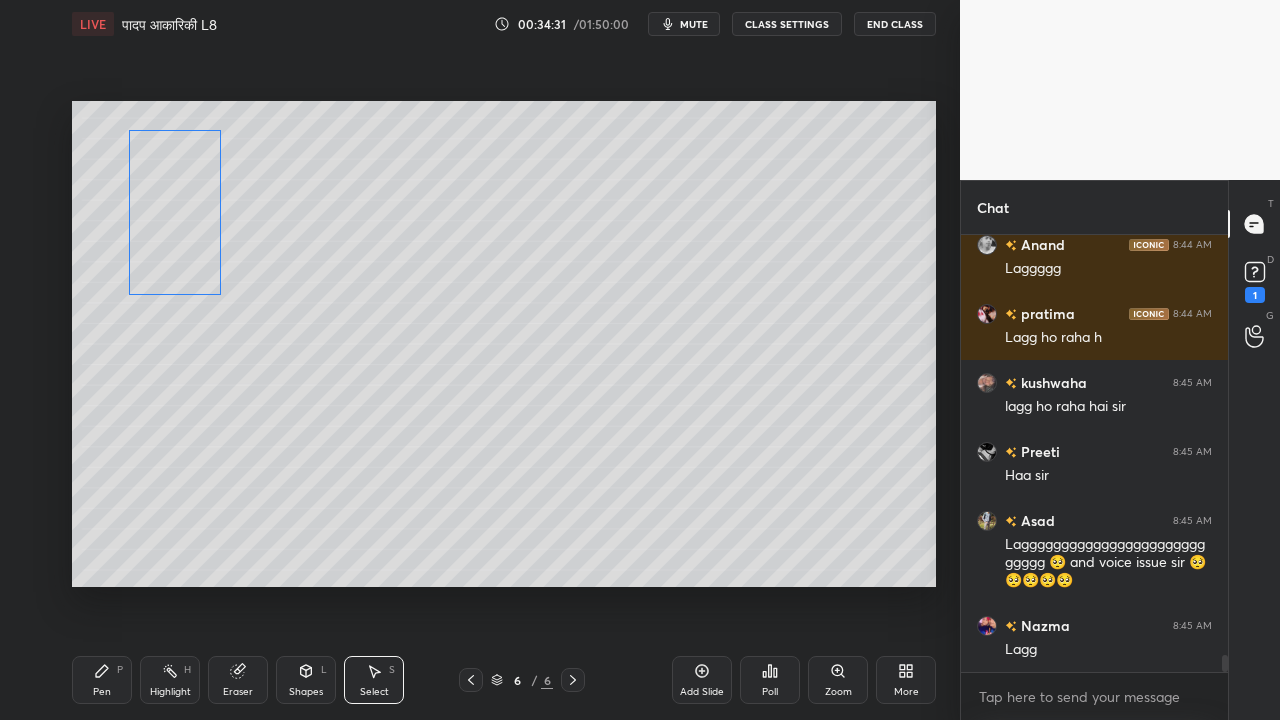 drag, startPoint x: 202, startPoint y: 261, endPoint x: 234, endPoint y: 240, distance: 38.27532 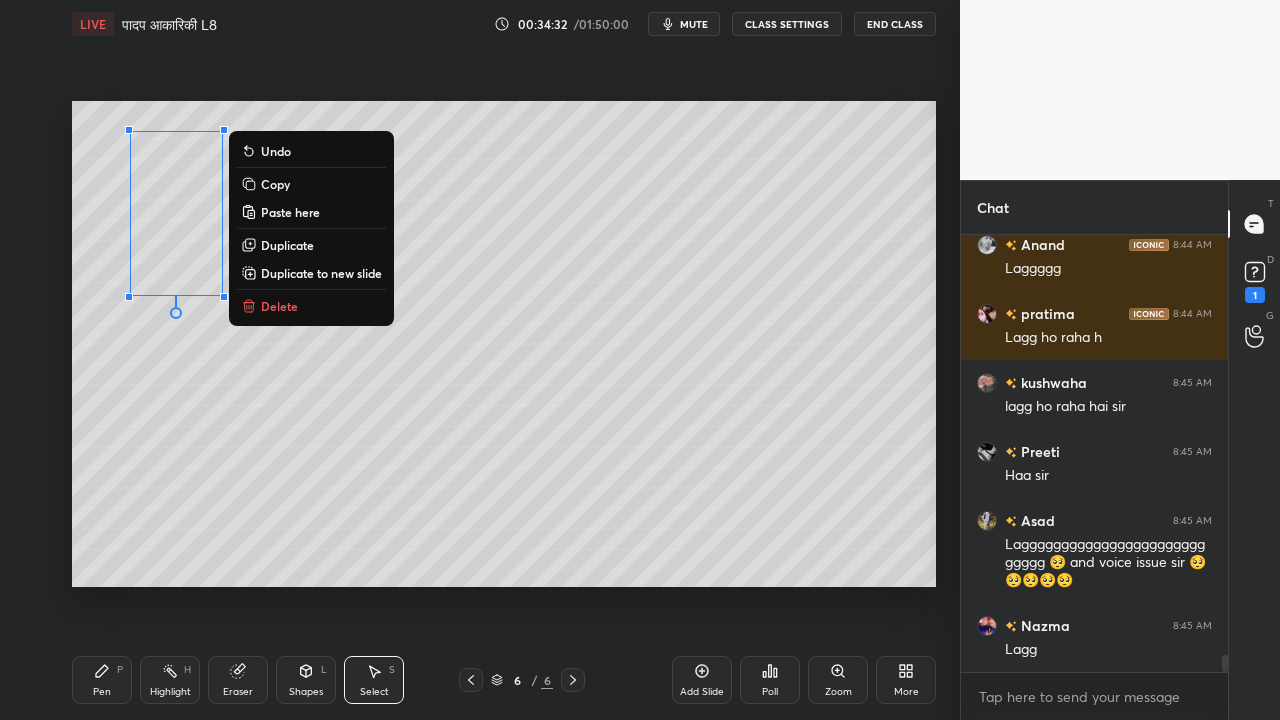 click on "0 ° Undo Copy Paste here Duplicate Duplicate to new slide Delete" at bounding box center (504, 344) 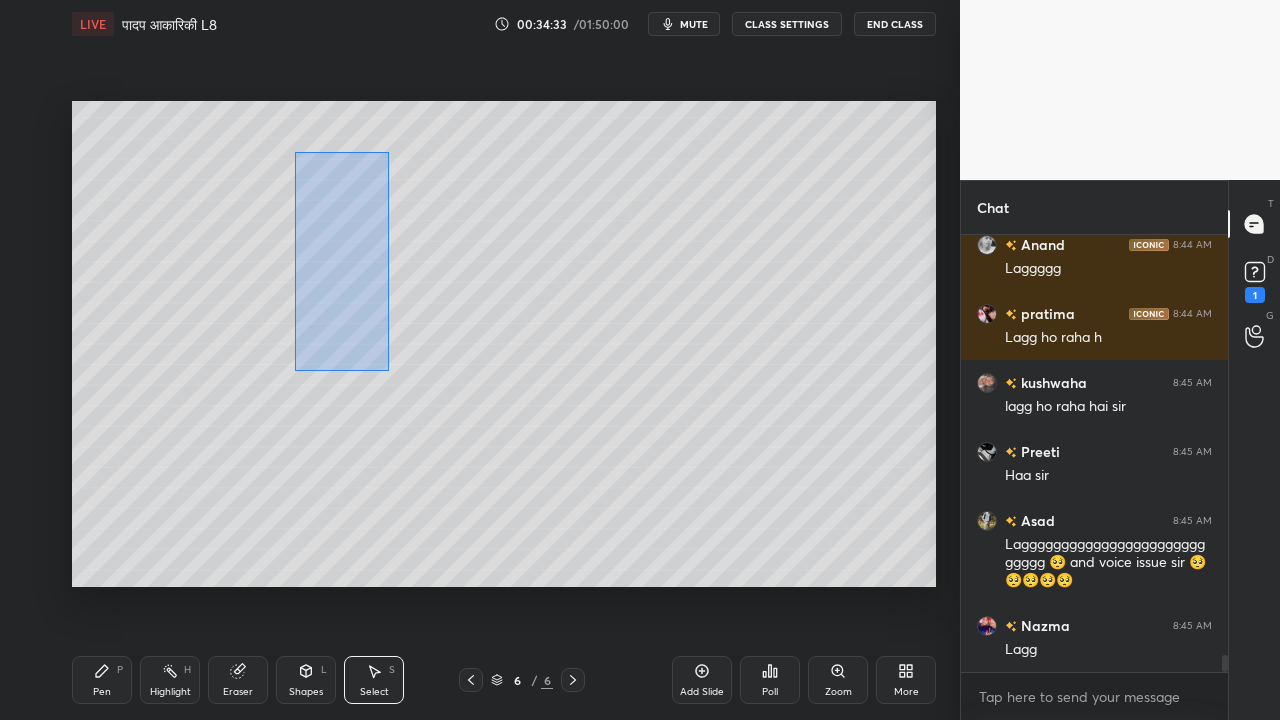 drag, startPoint x: 296, startPoint y: 138, endPoint x: 465, endPoint y: 362, distance: 280.60114 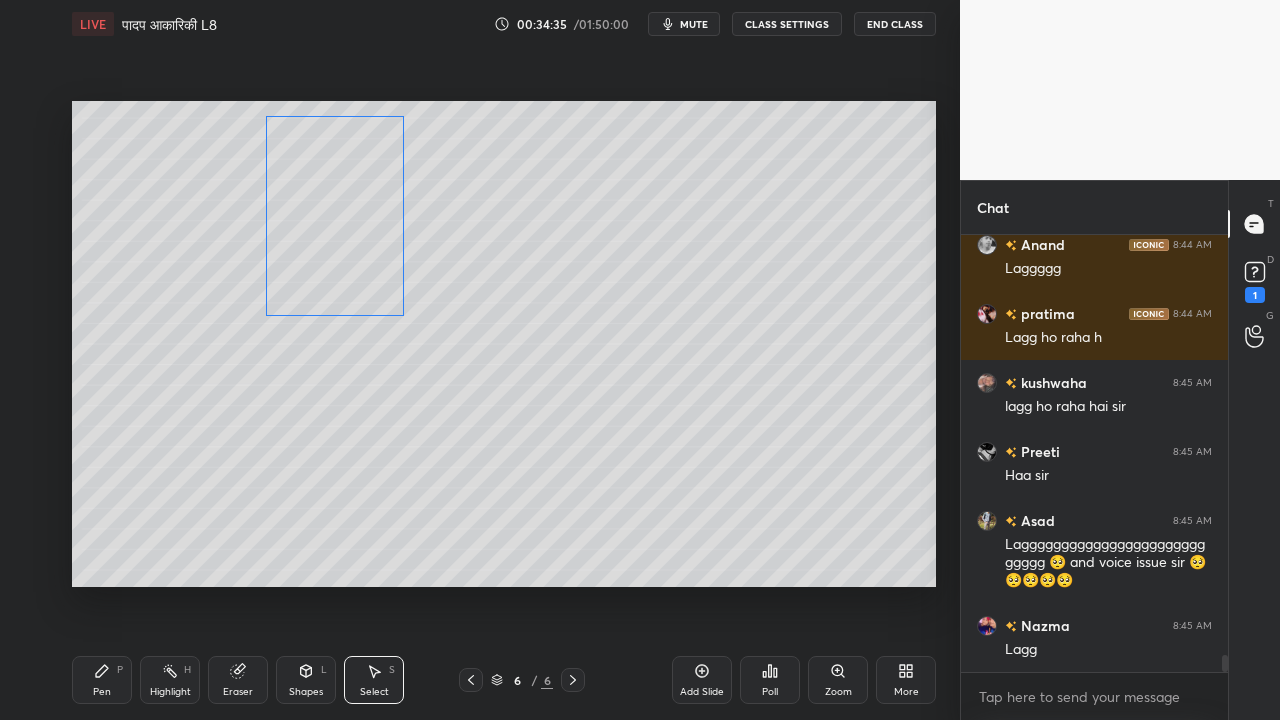 drag, startPoint x: 366, startPoint y: 286, endPoint x: 336, endPoint y: 276, distance: 31.622776 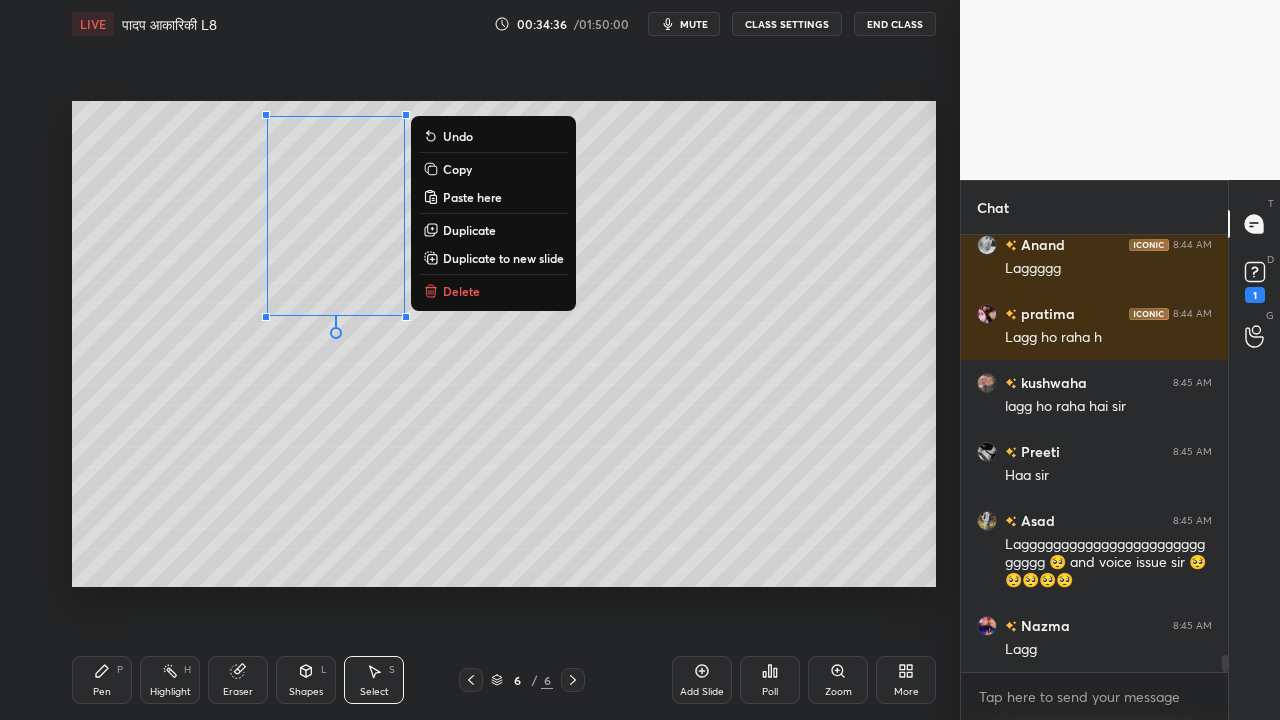 click on "0 ° Undo Copy Paste here Duplicate Duplicate to new slide Delete" at bounding box center (504, 344) 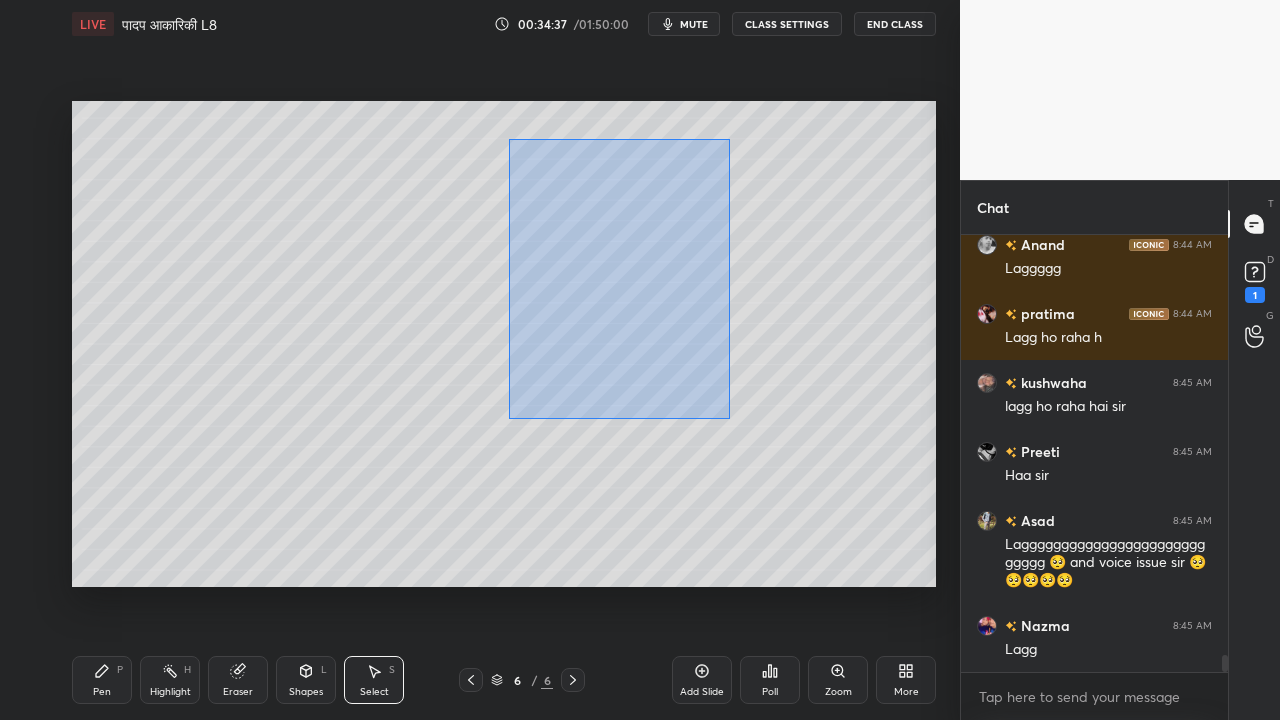 drag, startPoint x: 509, startPoint y: 134, endPoint x: 659, endPoint y: 396, distance: 301.90063 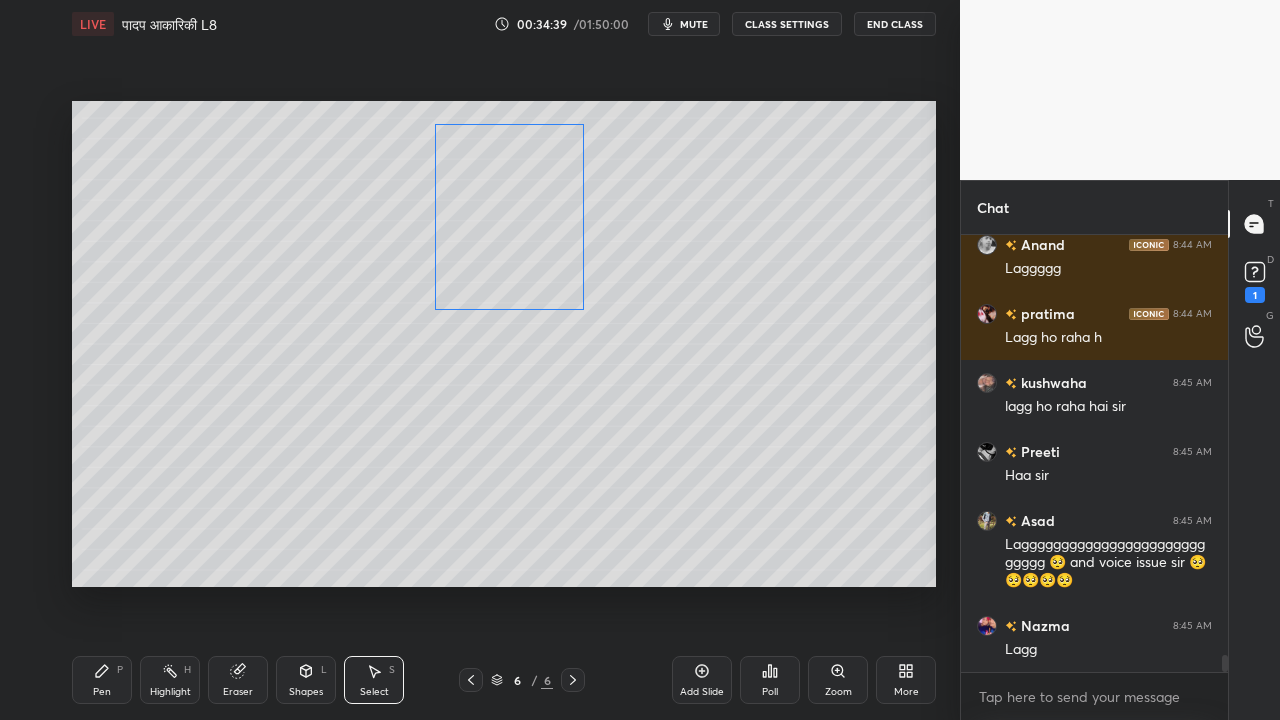 drag, startPoint x: 589, startPoint y: 299, endPoint x: 514, endPoint y: 297, distance: 75.026665 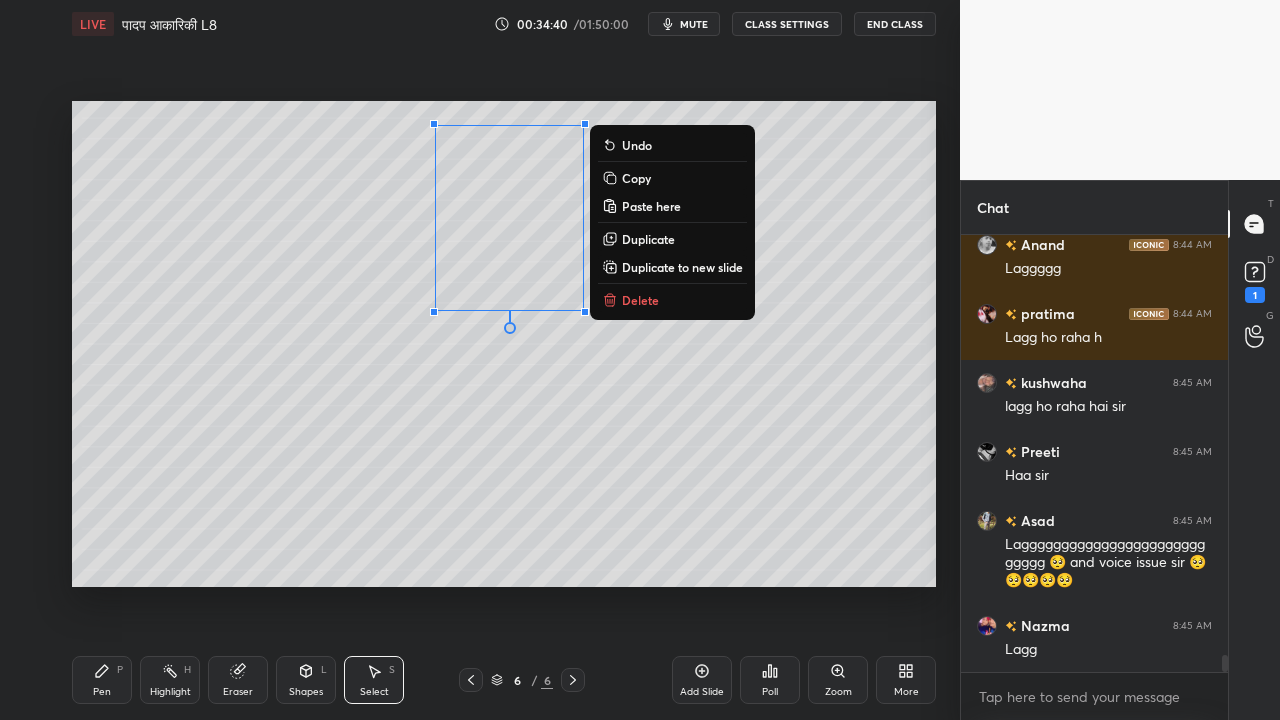 click on "0 ° Undo Copy Paste here Duplicate Duplicate to new slide Delete" at bounding box center (504, 344) 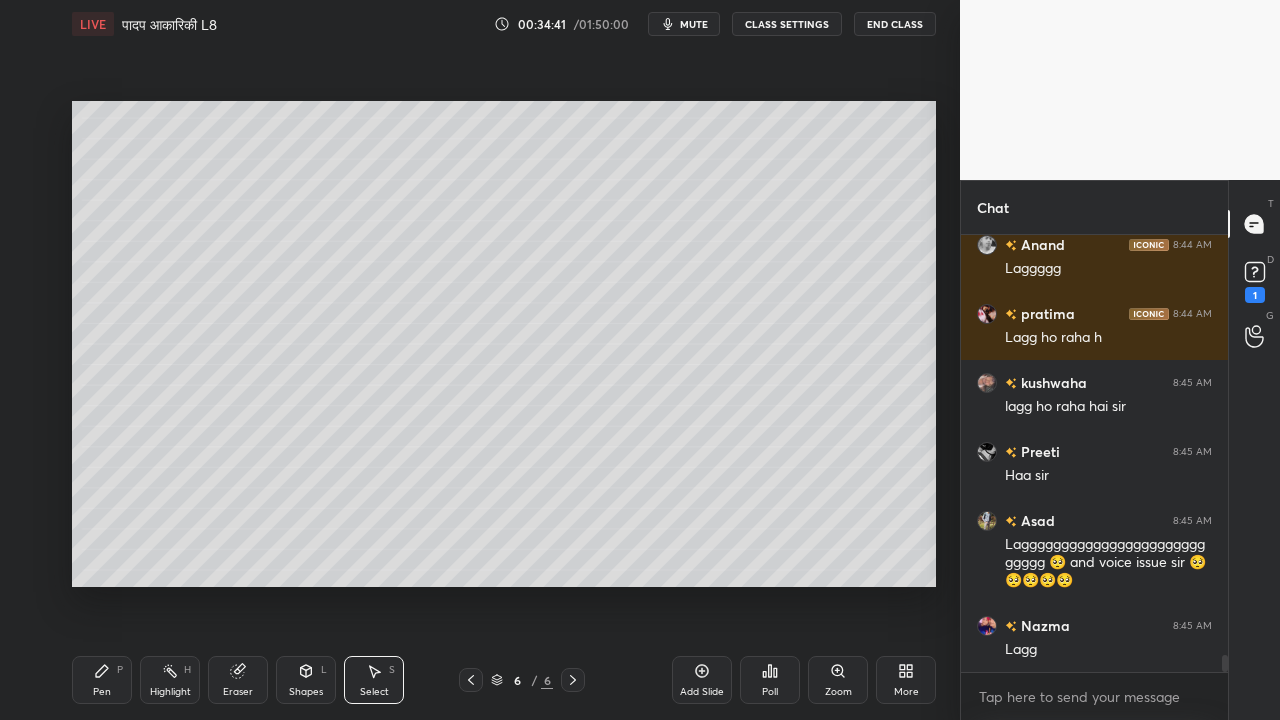 click on "Pen P" at bounding box center (102, 680) 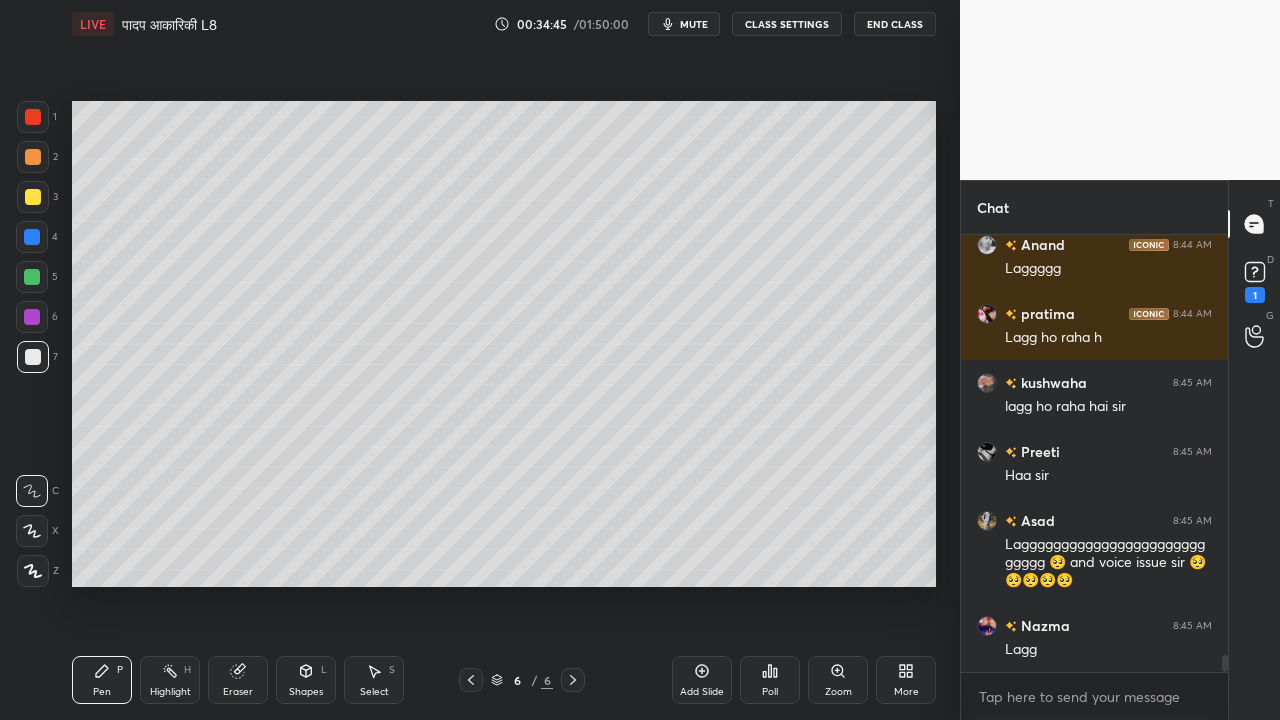 drag, startPoint x: 304, startPoint y: 684, endPoint x: 301, endPoint y: 667, distance: 17.262676 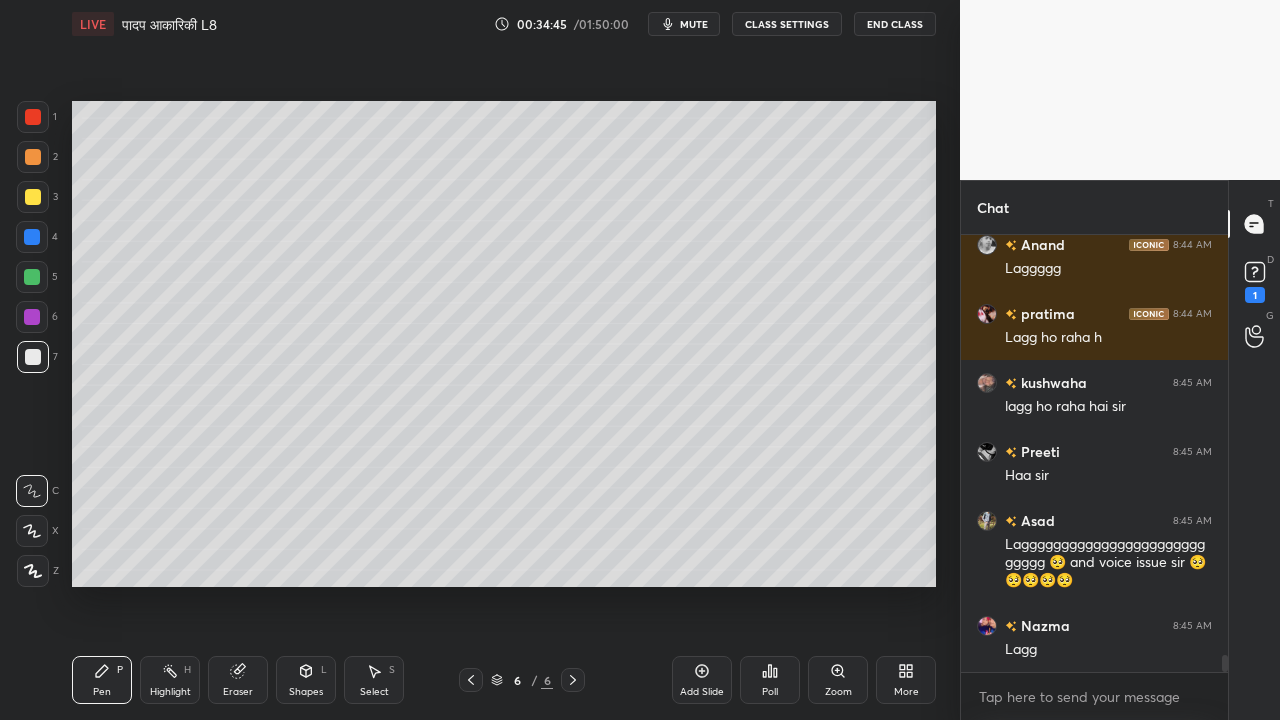 click on "Shapes L" at bounding box center (306, 680) 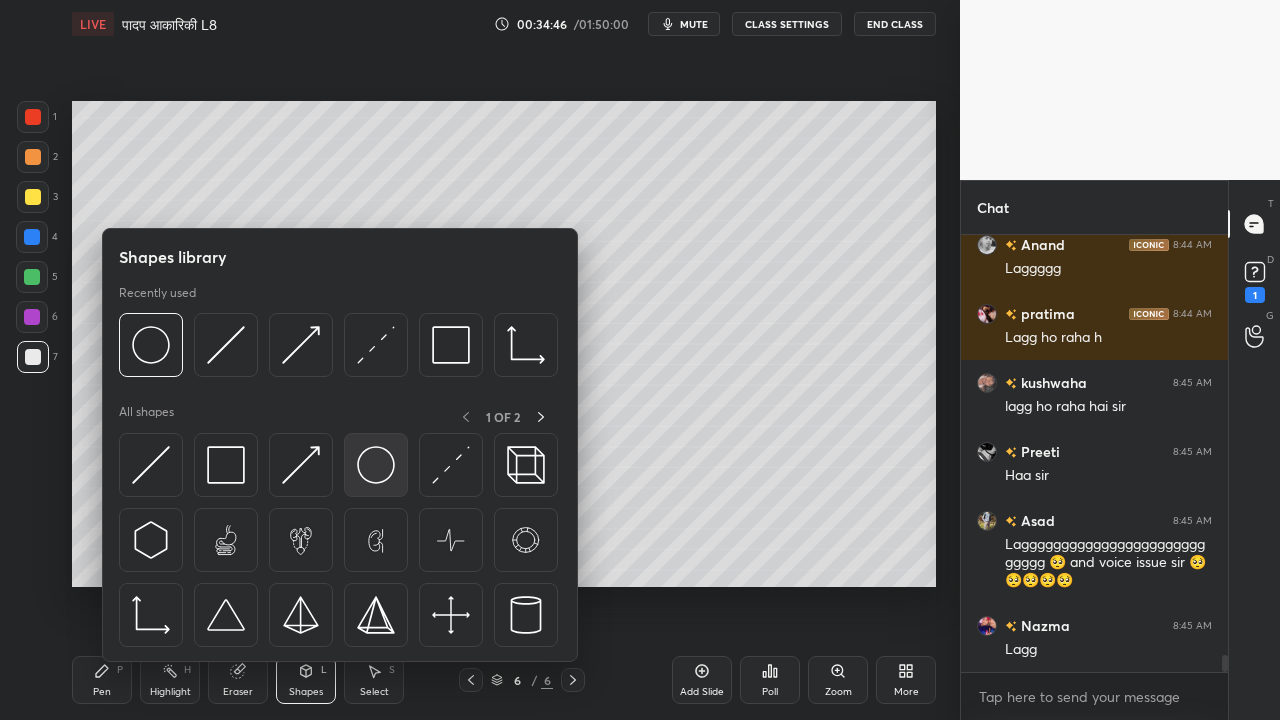 click at bounding box center (376, 465) 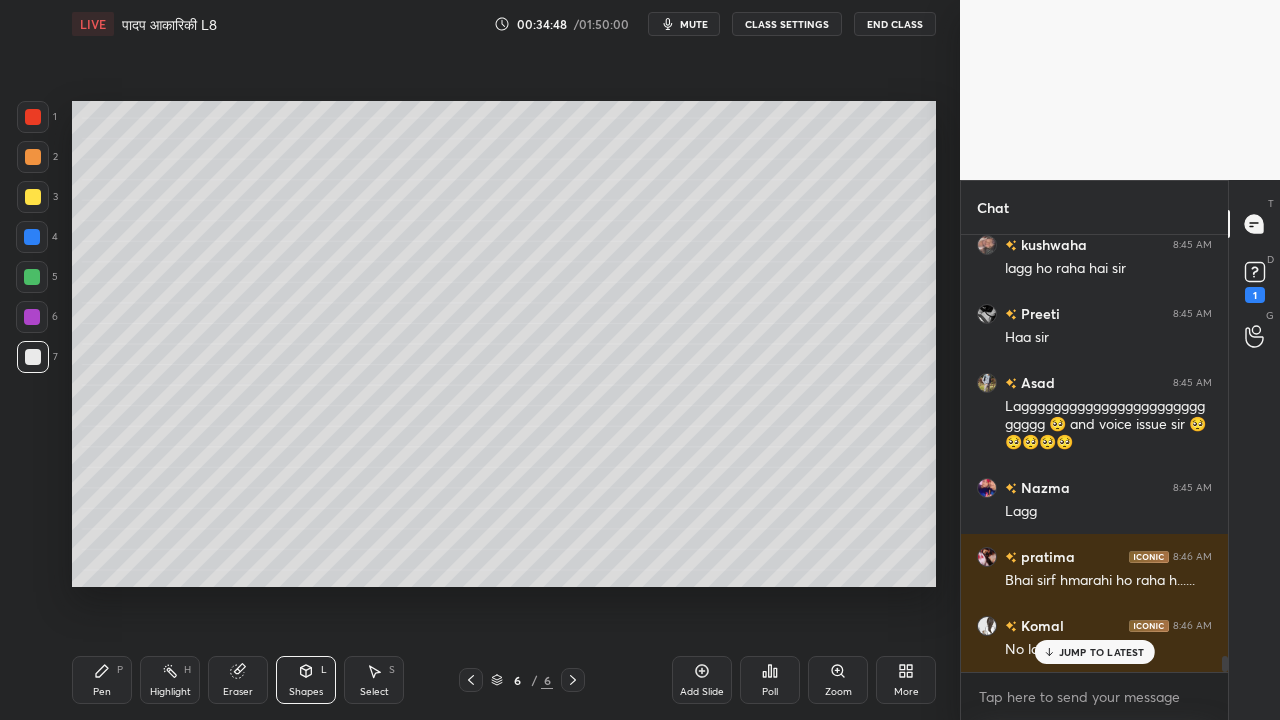 scroll, scrollTop: 11322, scrollLeft: 0, axis: vertical 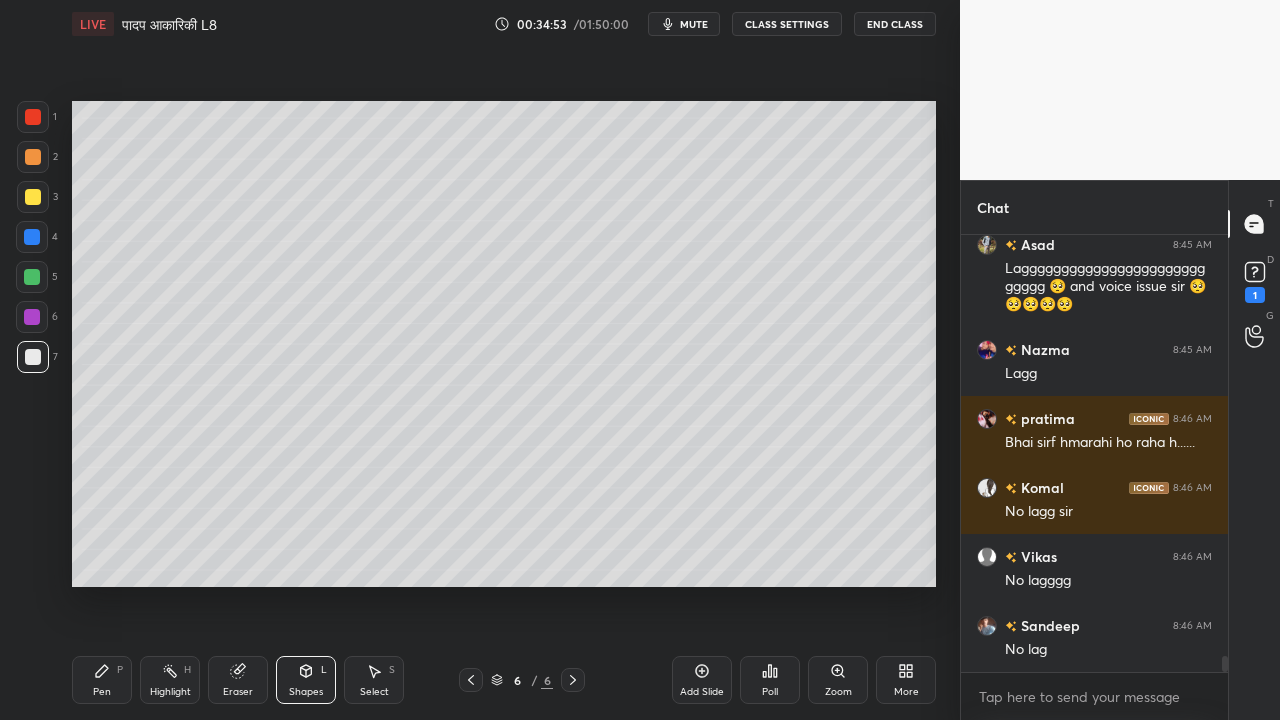 click on "Select S" at bounding box center [374, 680] 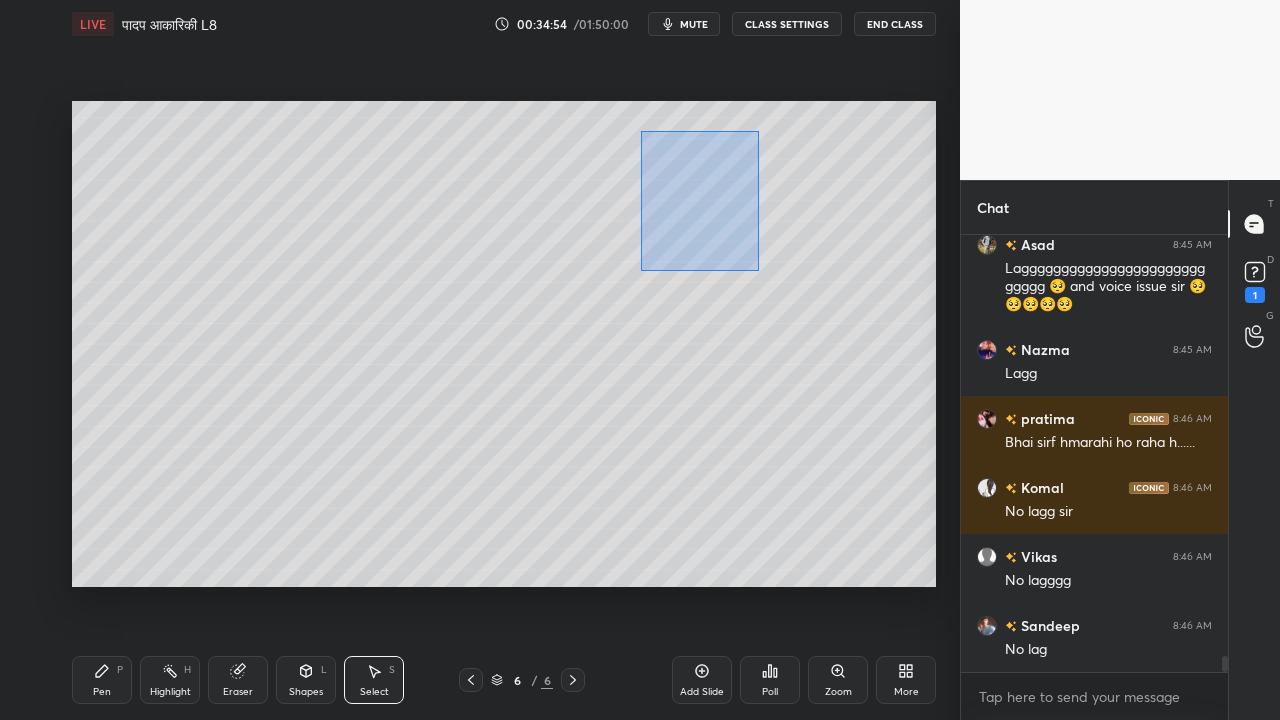 drag, startPoint x: 665, startPoint y: 225, endPoint x: 742, endPoint y: 247, distance: 80.08121 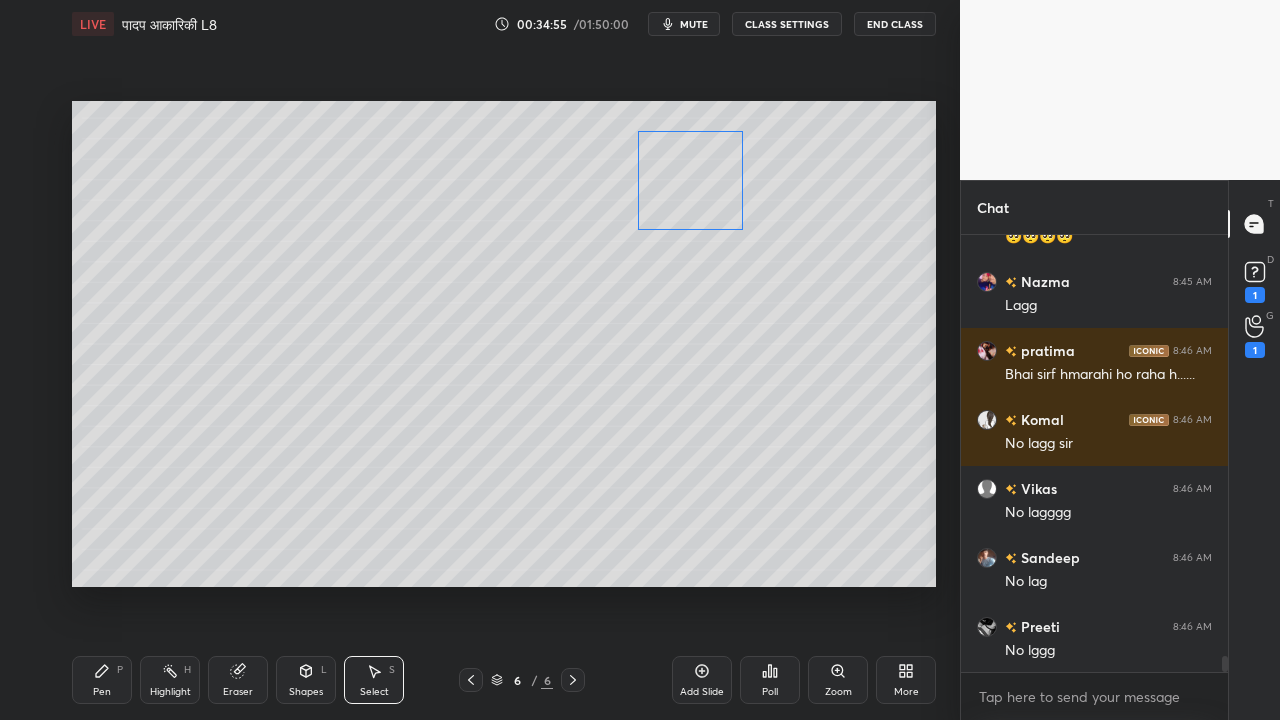 drag, startPoint x: 730, startPoint y: 224, endPoint x: 714, endPoint y: 214, distance: 18.867962 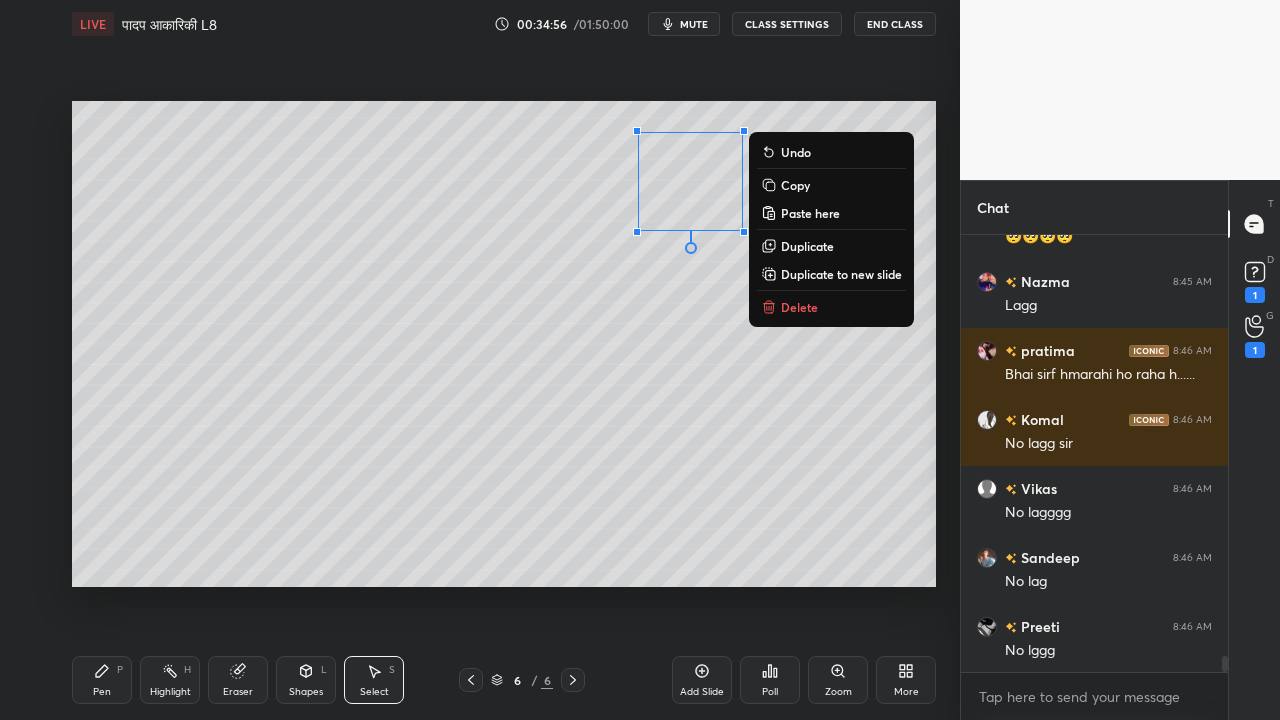 scroll, scrollTop: 11530, scrollLeft: 0, axis: vertical 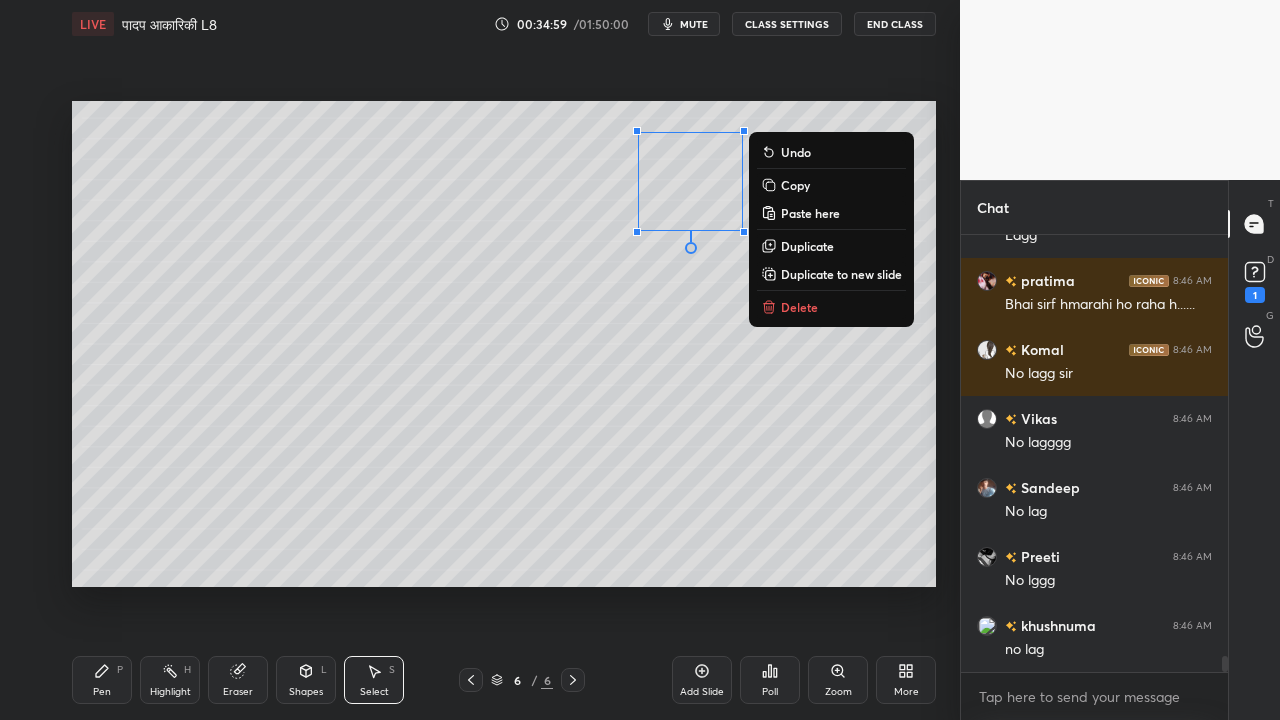 click on "Copy" at bounding box center [795, 185] 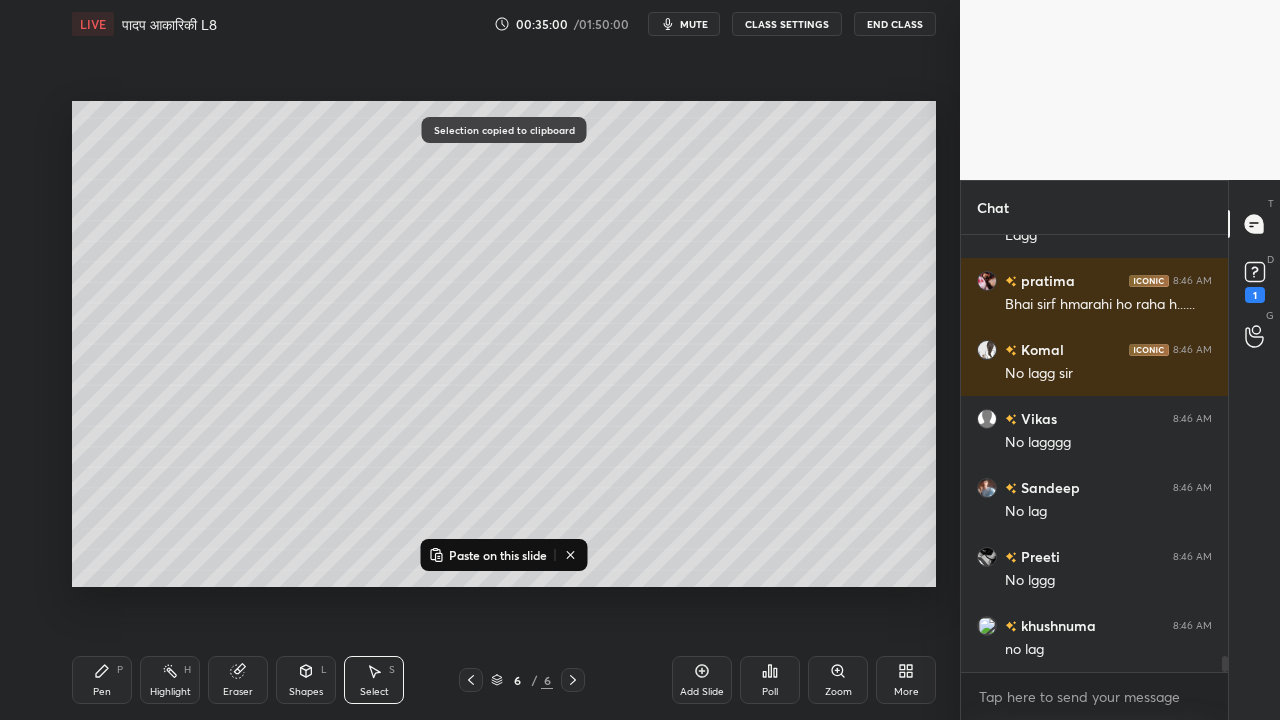 click on "Paste on this slide" at bounding box center [498, 555] 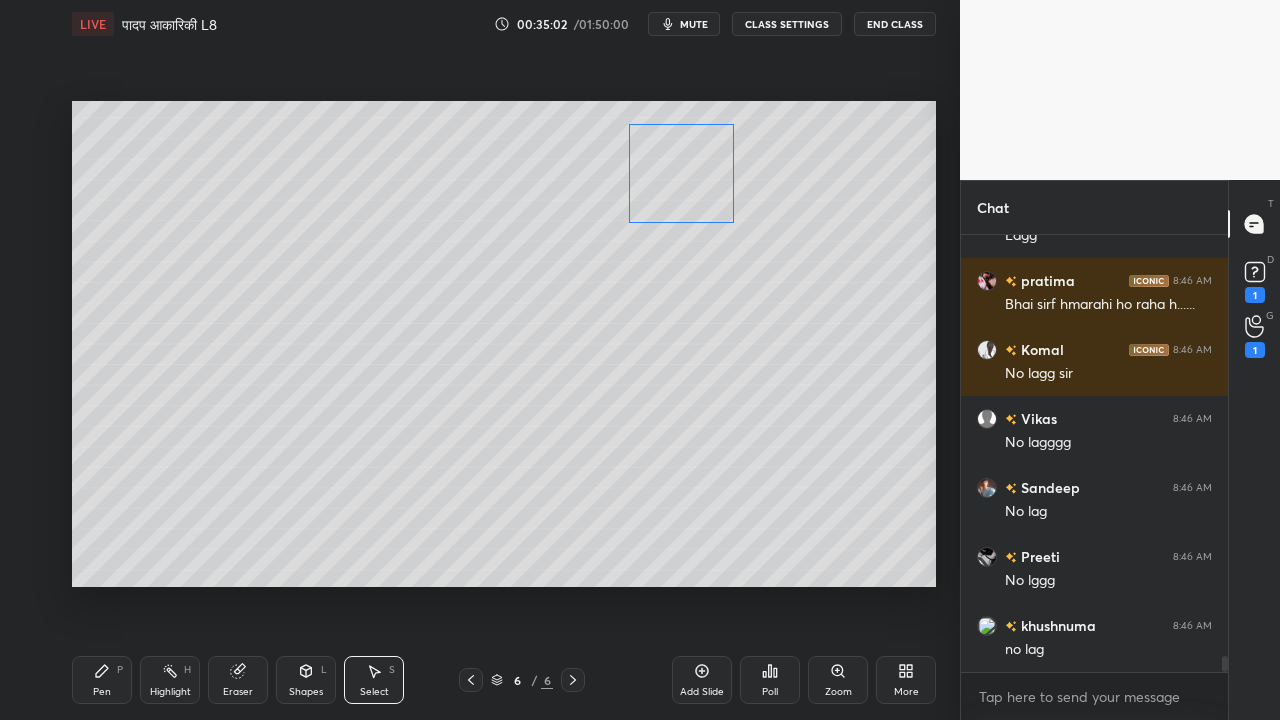 drag, startPoint x: 683, startPoint y: 213, endPoint x: 666, endPoint y: 195, distance: 24.758837 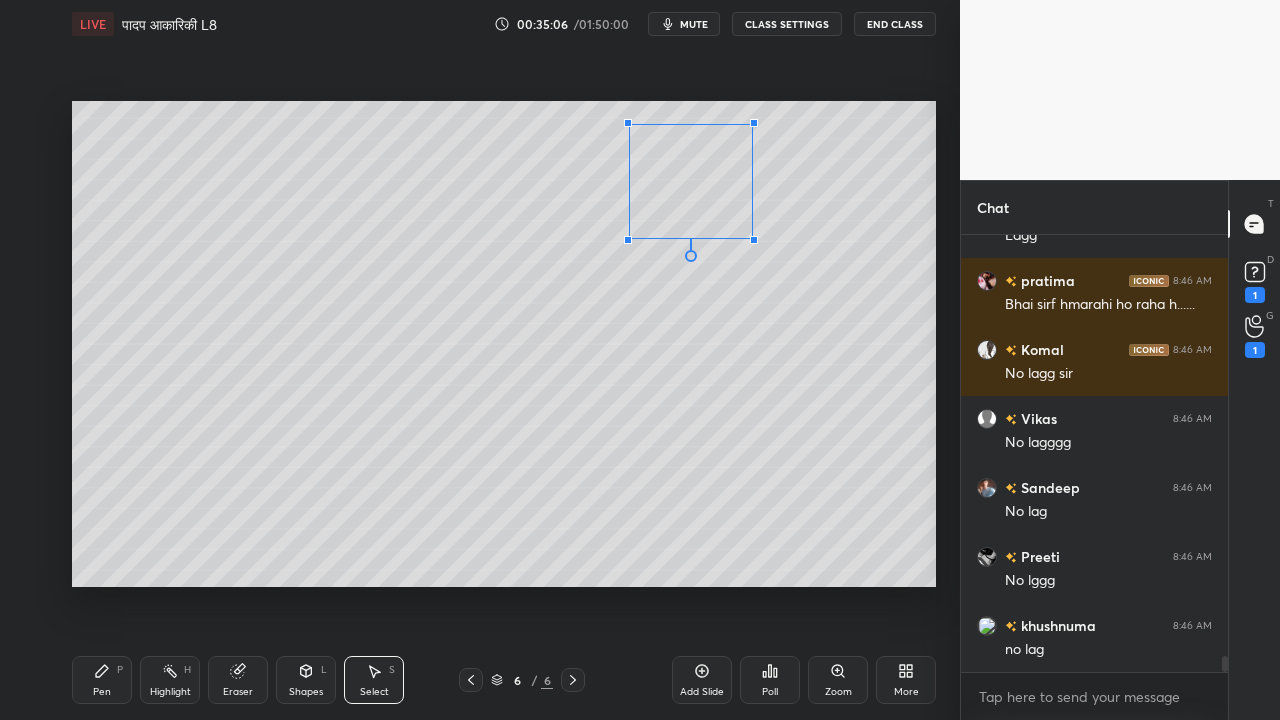 drag, startPoint x: 734, startPoint y: 222, endPoint x: 748, endPoint y: 237, distance: 20.518284 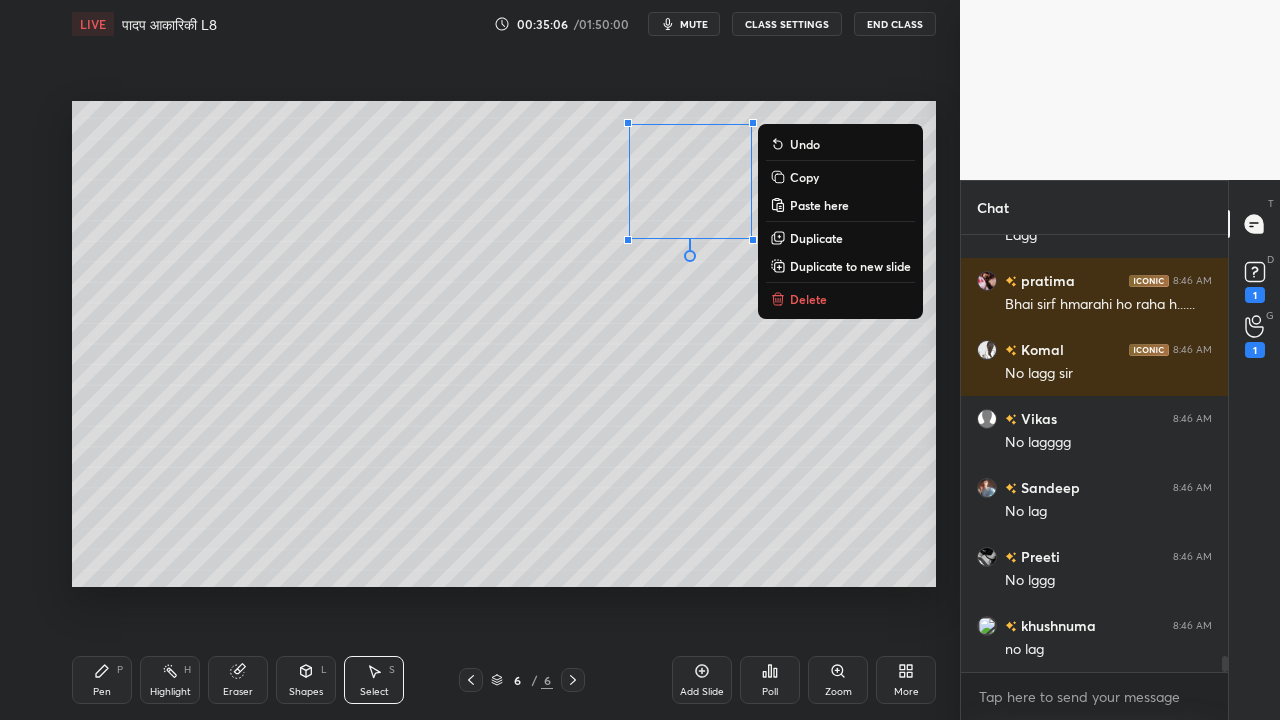 click on "0 ° Undo Copy Paste here Duplicate Duplicate to new slide Delete" at bounding box center (504, 344) 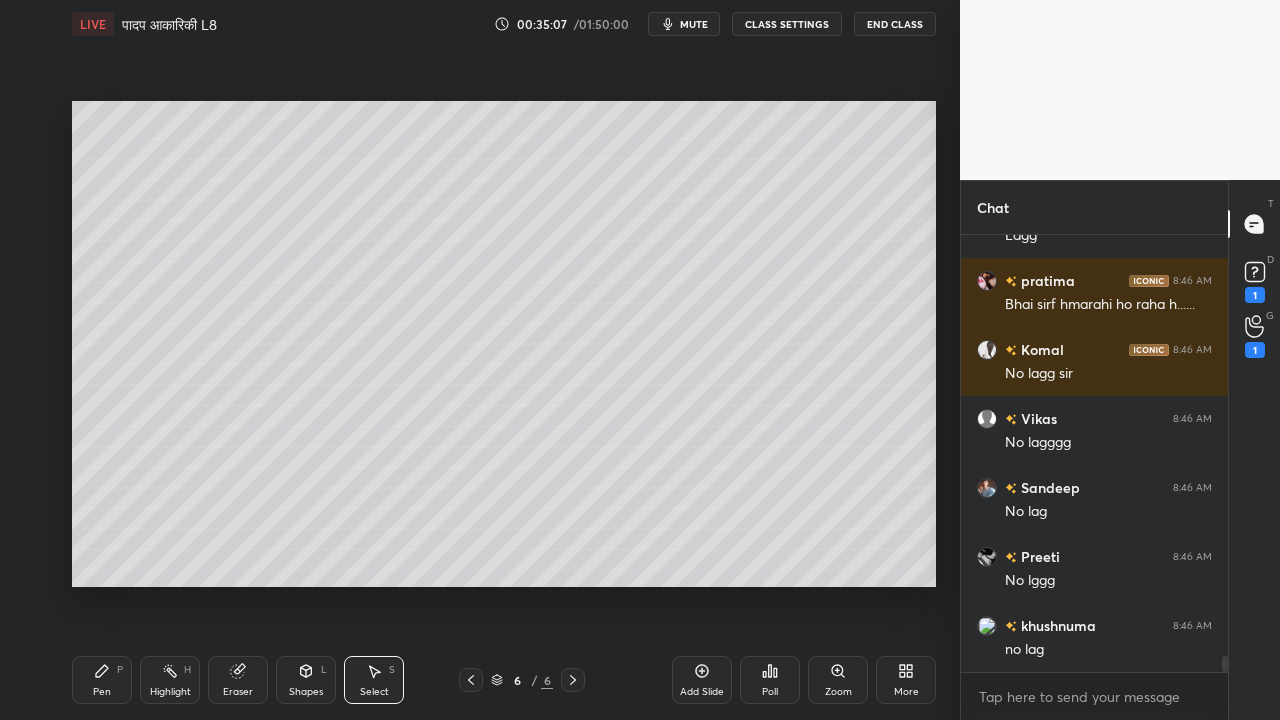 click on "Pen" at bounding box center [102, 692] 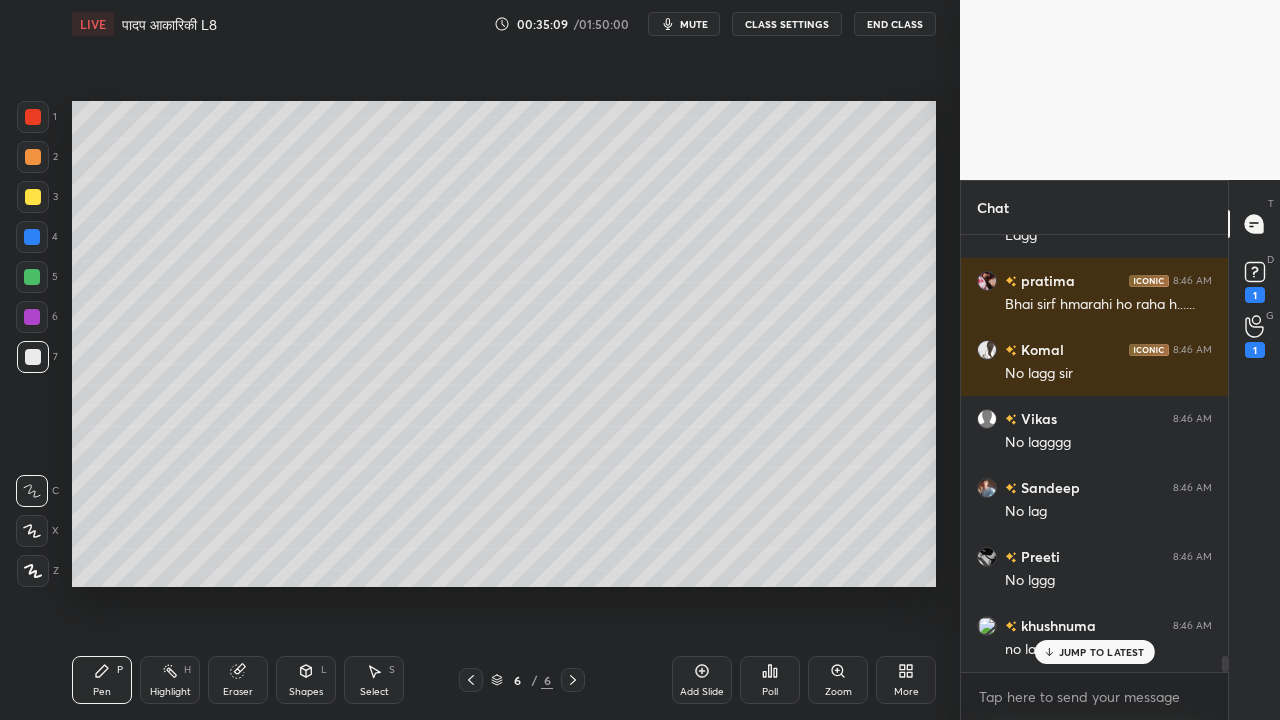 scroll, scrollTop: 11598, scrollLeft: 0, axis: vertical 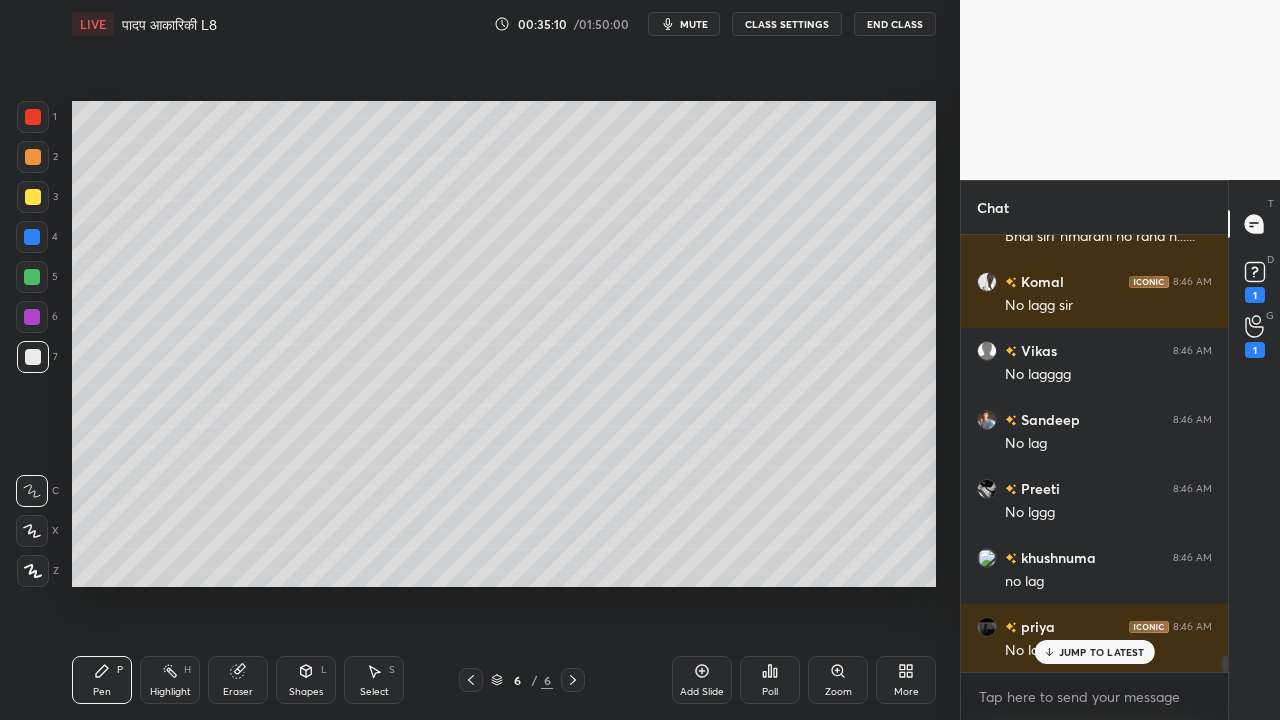 click on "Eraser" at bounding box center [238, 680] 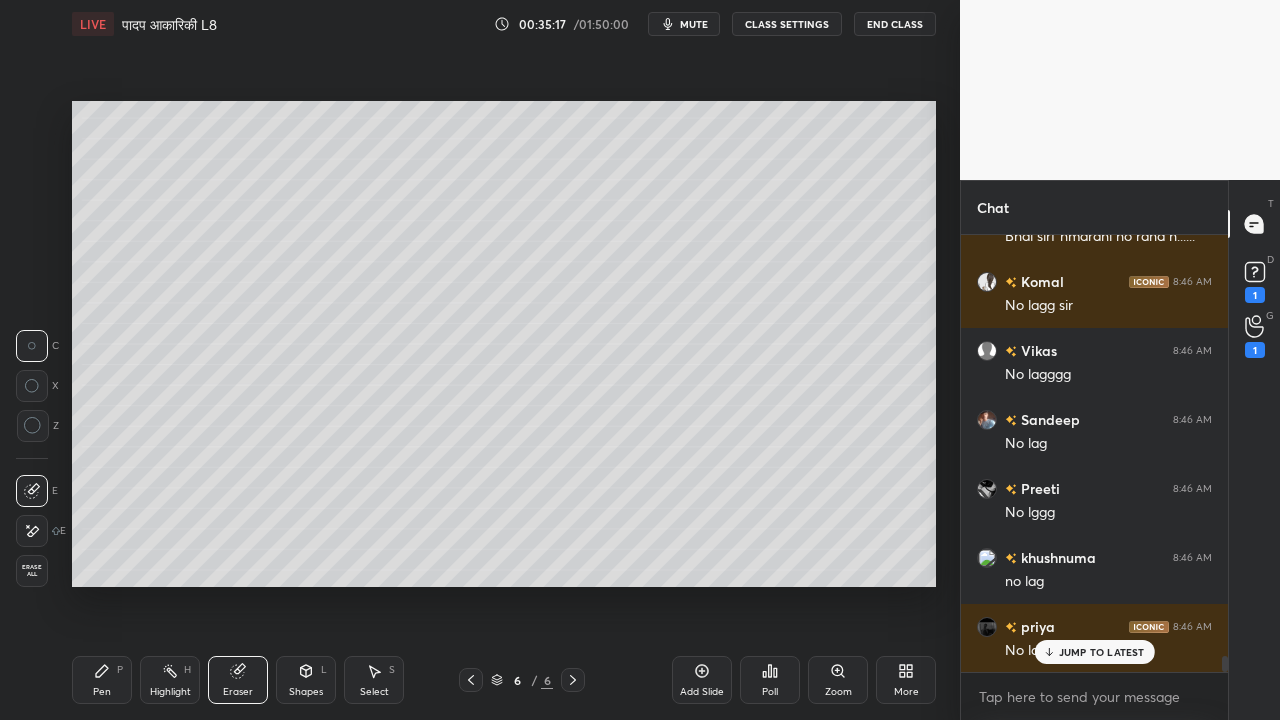 drag, startPoint x: 100, startPoint y: 690, endPoint x: 124, endPoint y: 626, distance: 68.35203 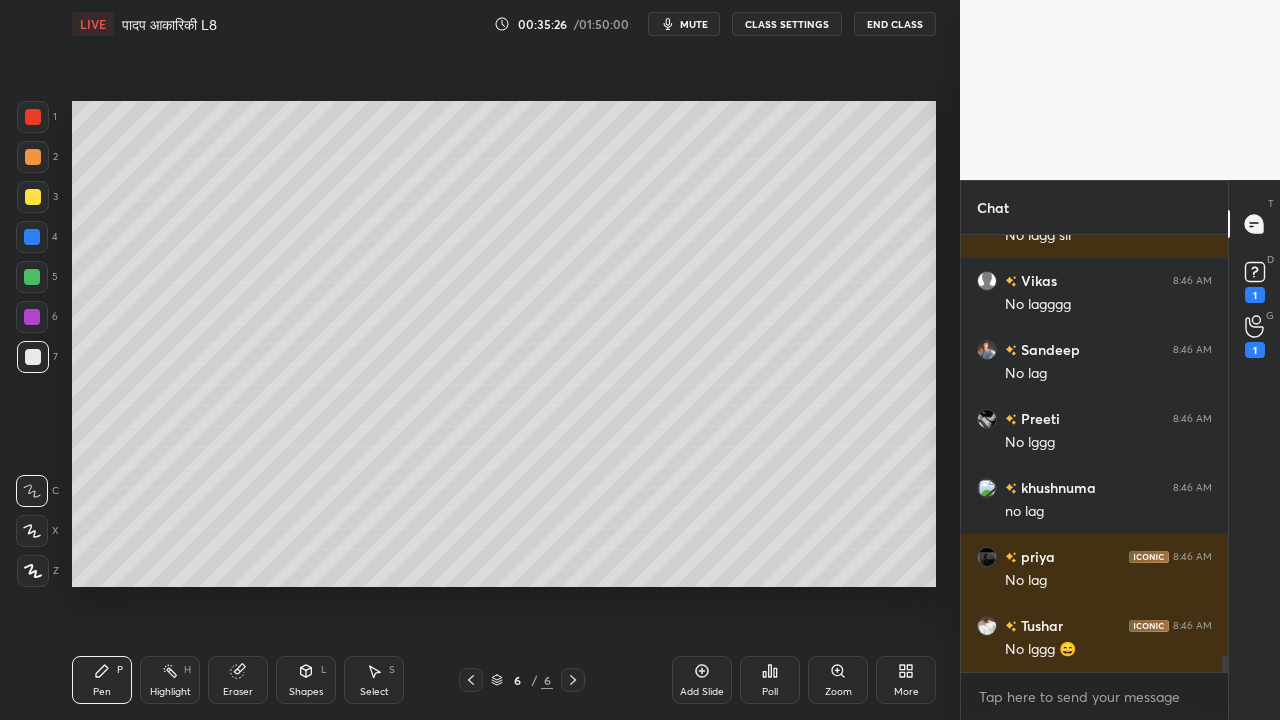 scroll, scrollTop: 11736, scrollLeft: 0, axis: vertical 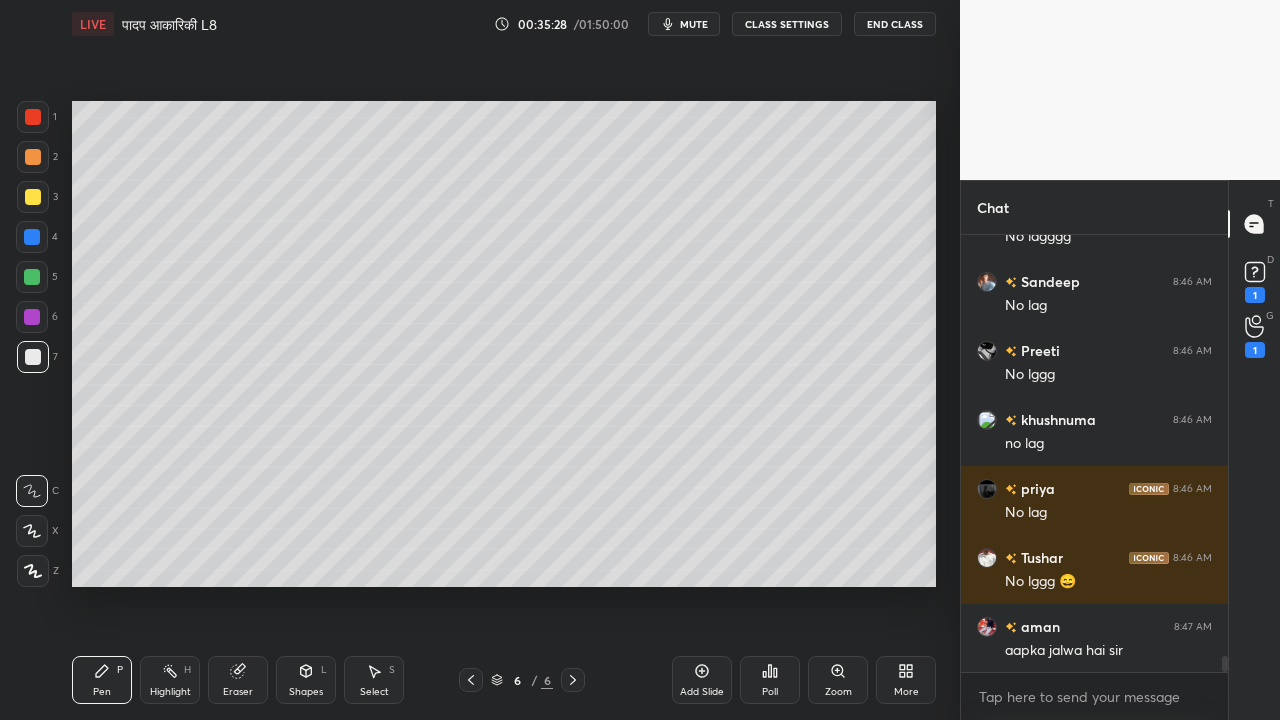 click at bounding box center (33, 197) 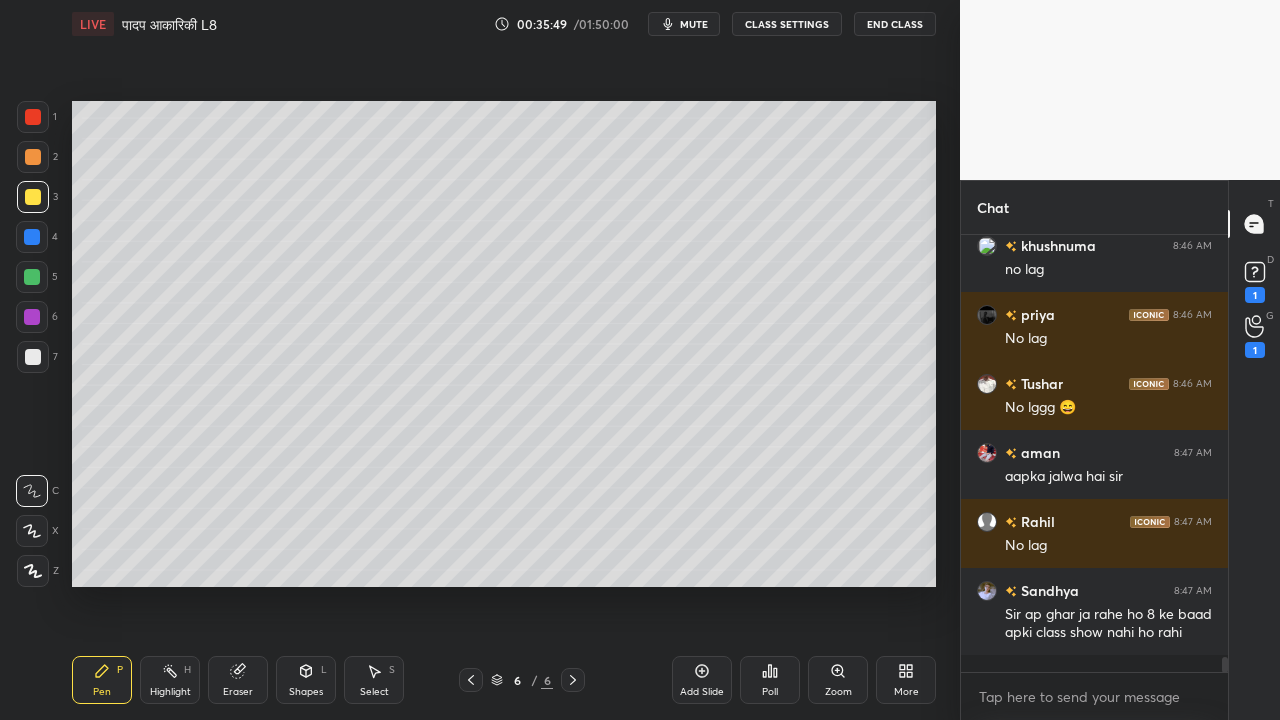 scroll, scrollTop: 11980, scrollLeft: 0, axis: vertical 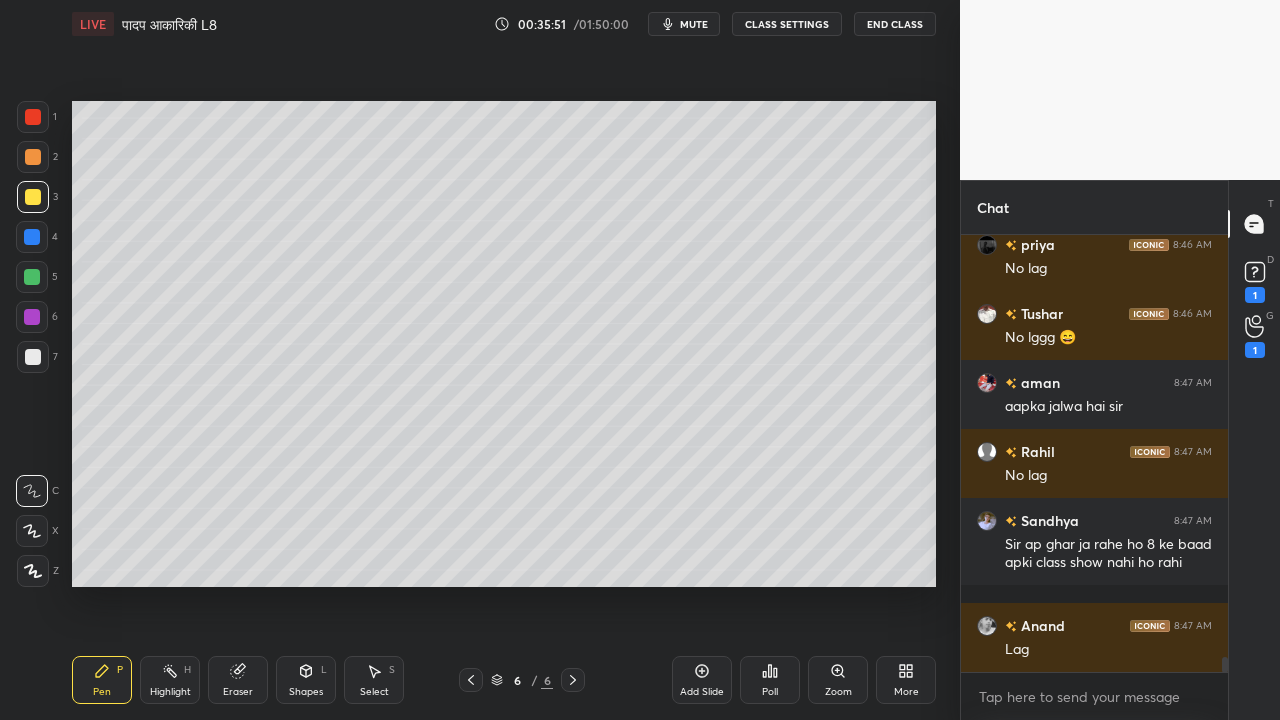 click at bounding box center (33, 357) 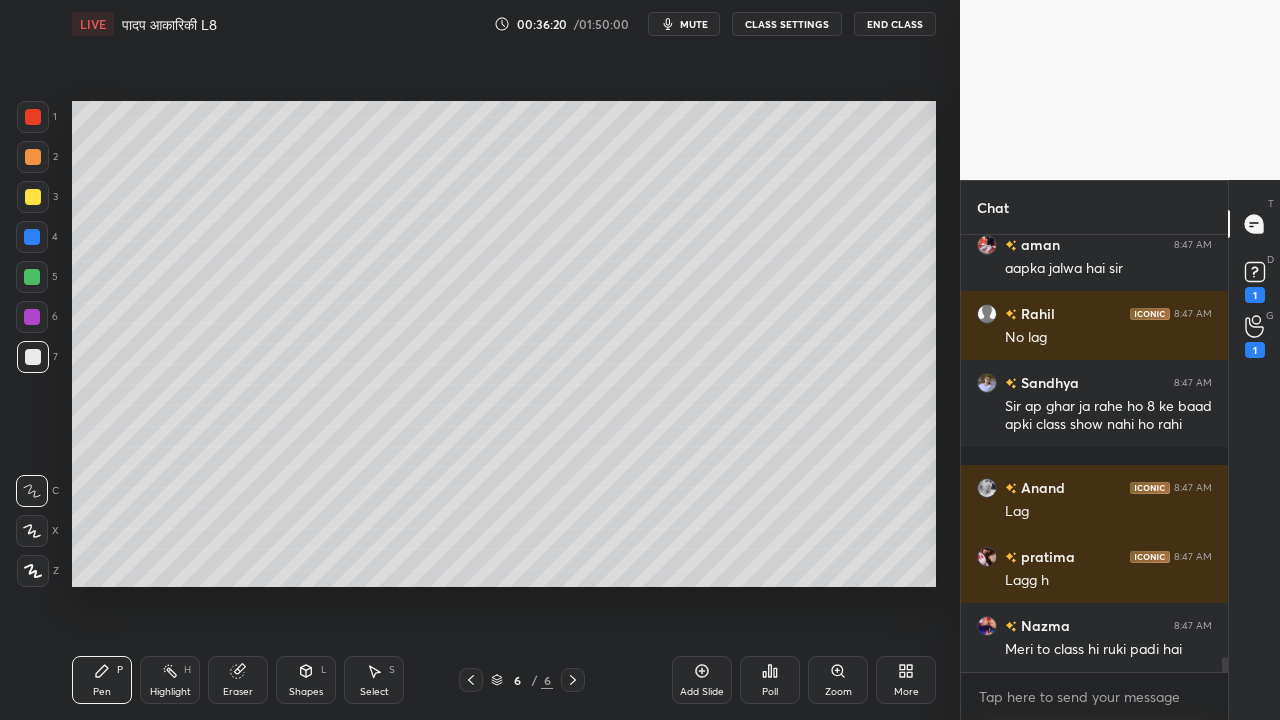 scroll, scrollTop: 12186, scrollLeft: 0, axis: vertical 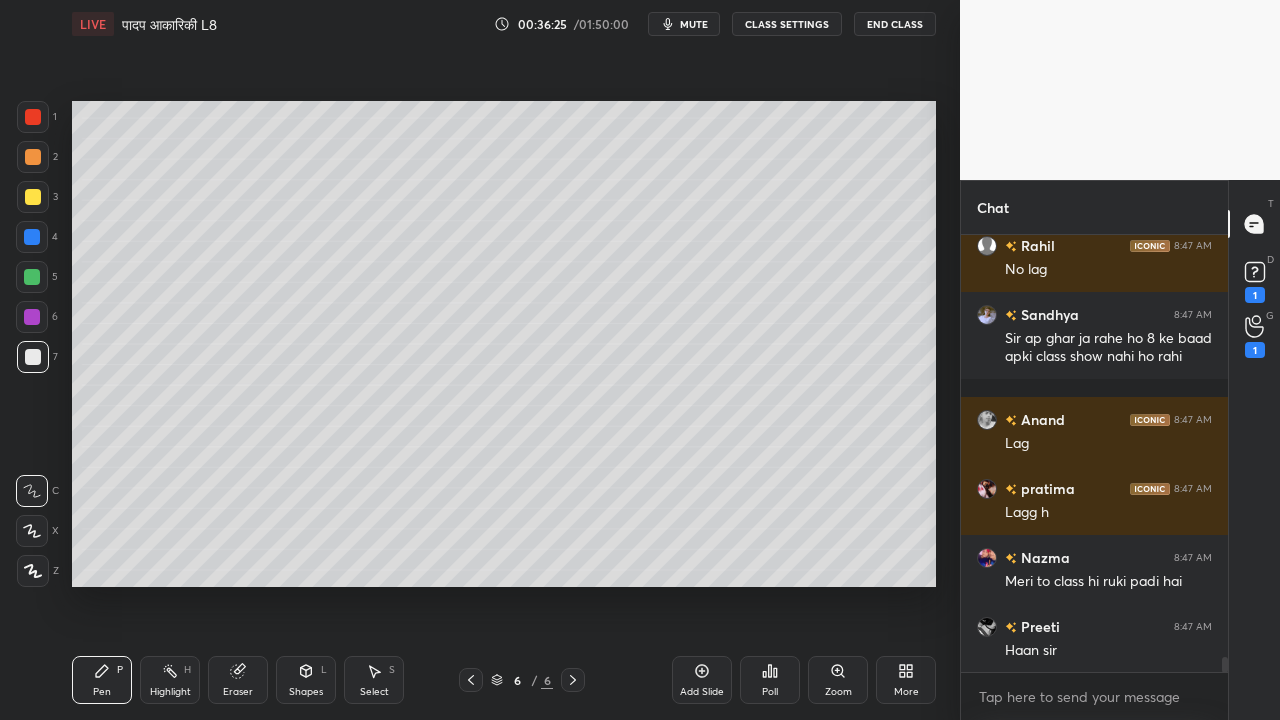 click at bounding box center [33, 197] 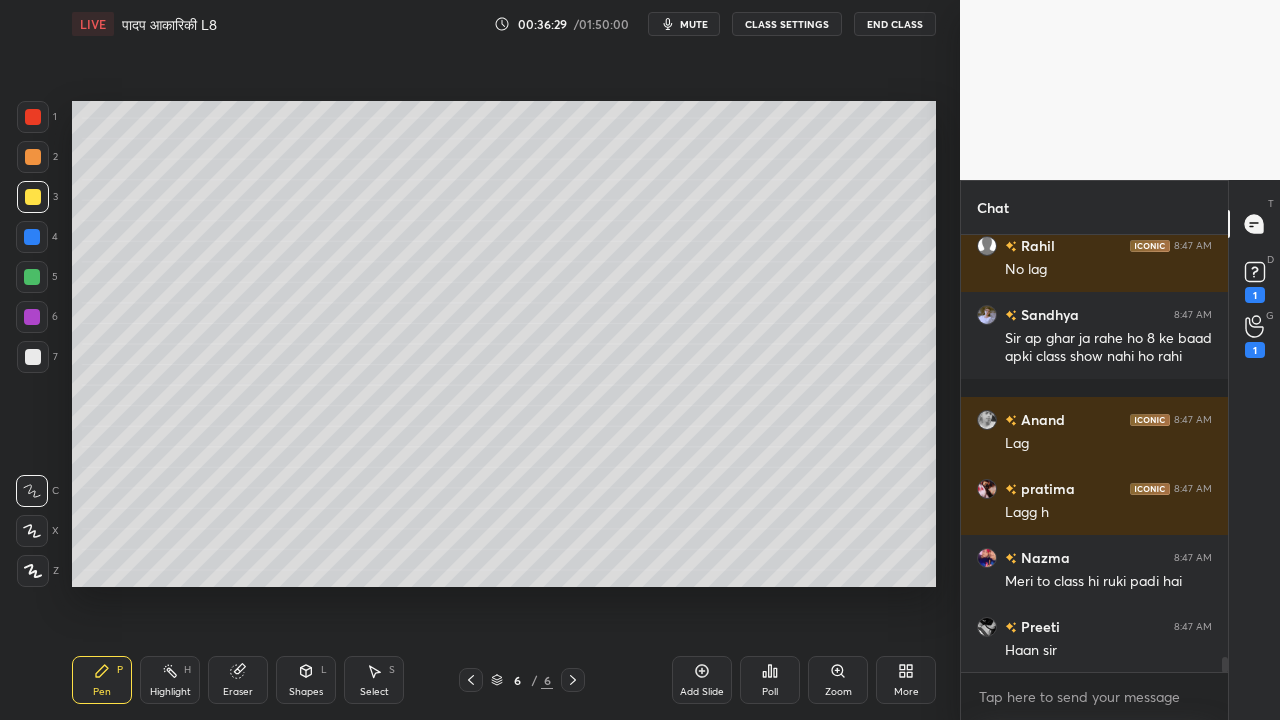 scroll, scrollTop: 12256, scrollLeft: 0, axis: vertical 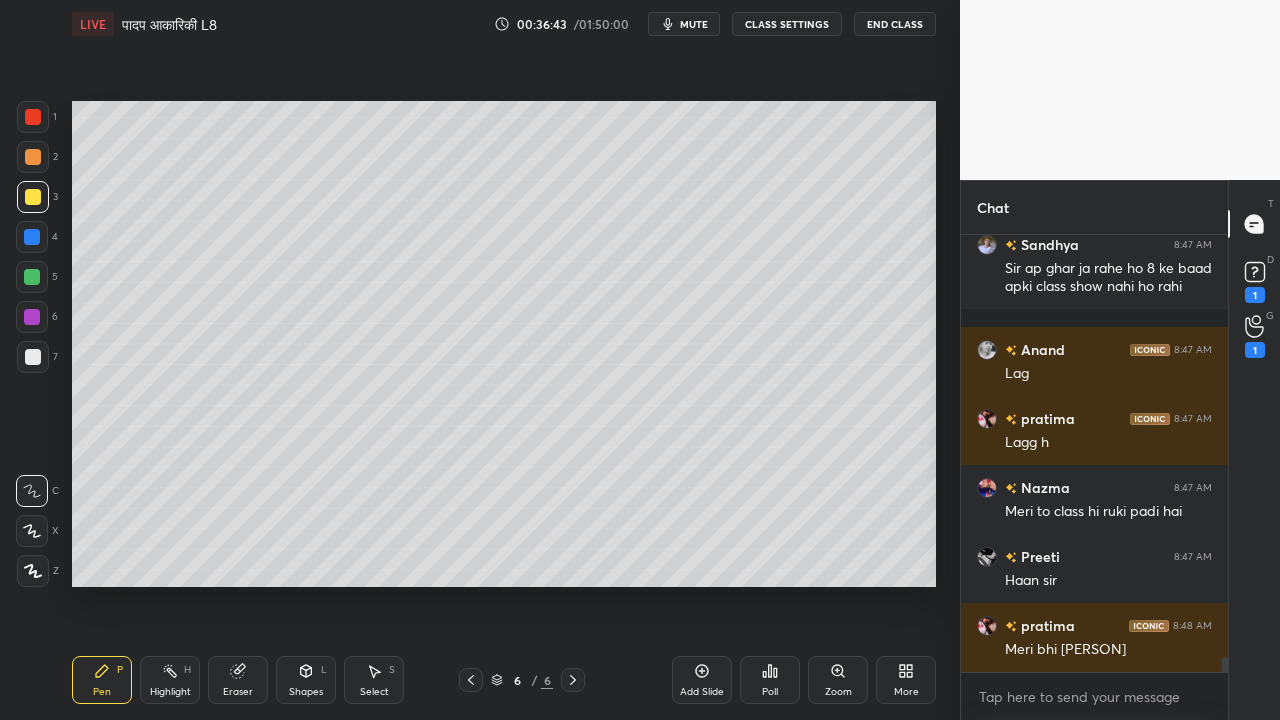 click at bounding box center [33, 357] 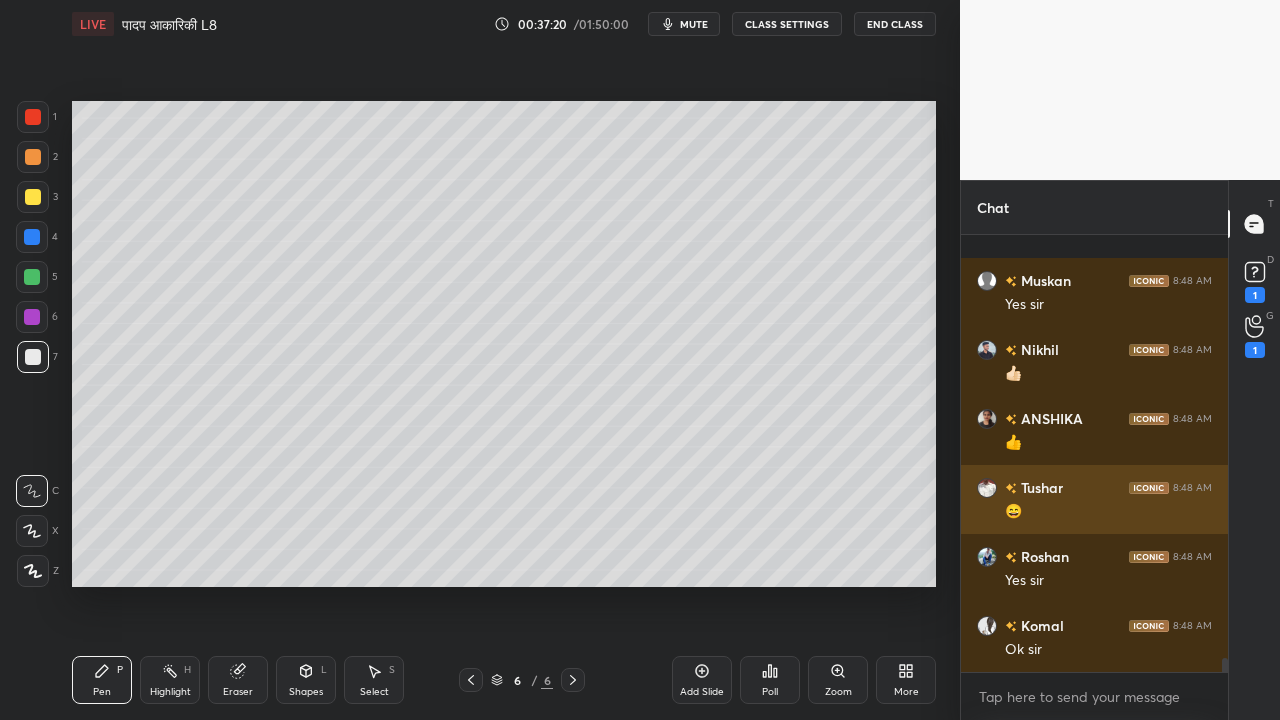 scroll, scrollTop: 13102, scrollLeft: 0, axis: vertical 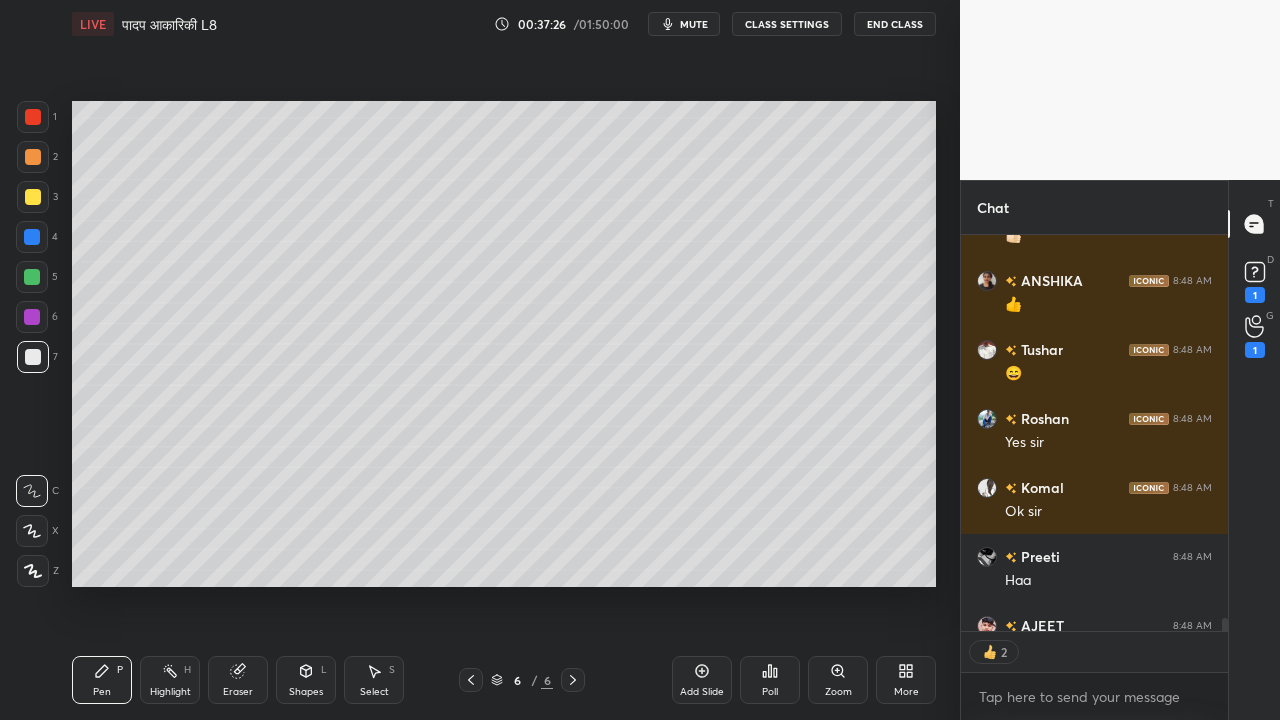 click on "Eraser" at bounding box center (238, 680) 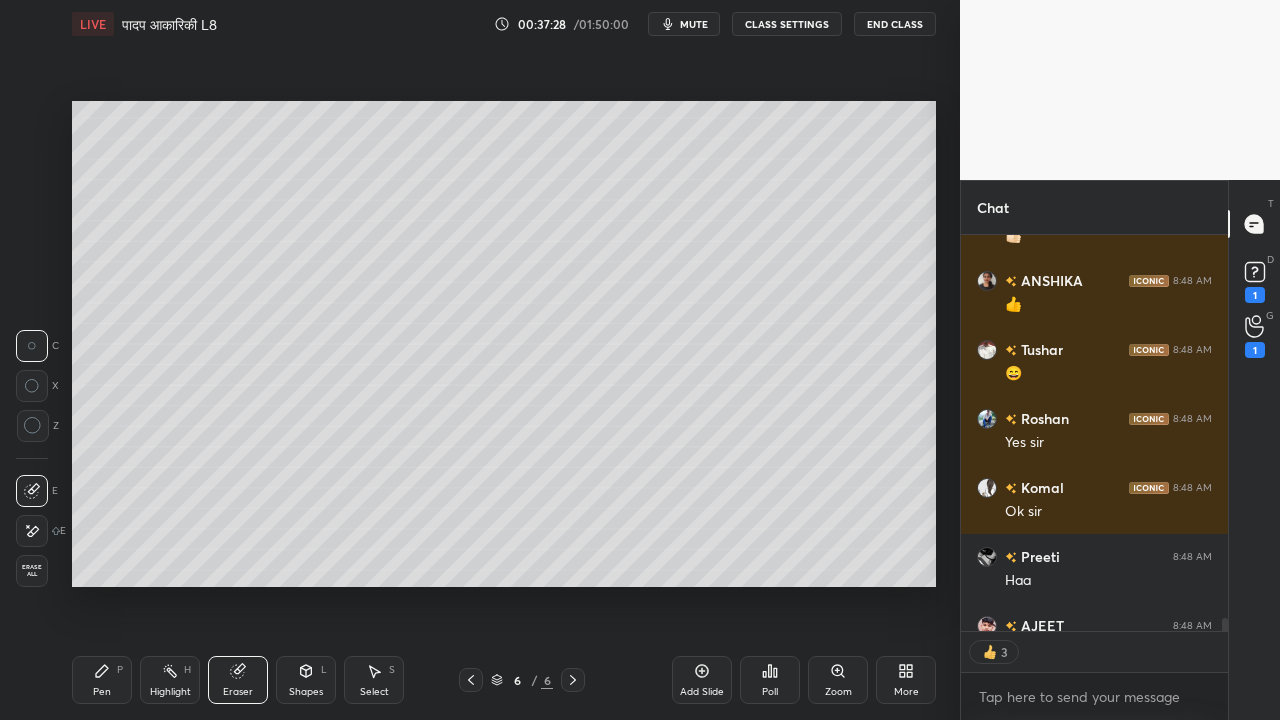 scroll, scrollTop: 13212, scrollLeft: 0, axis: vertical 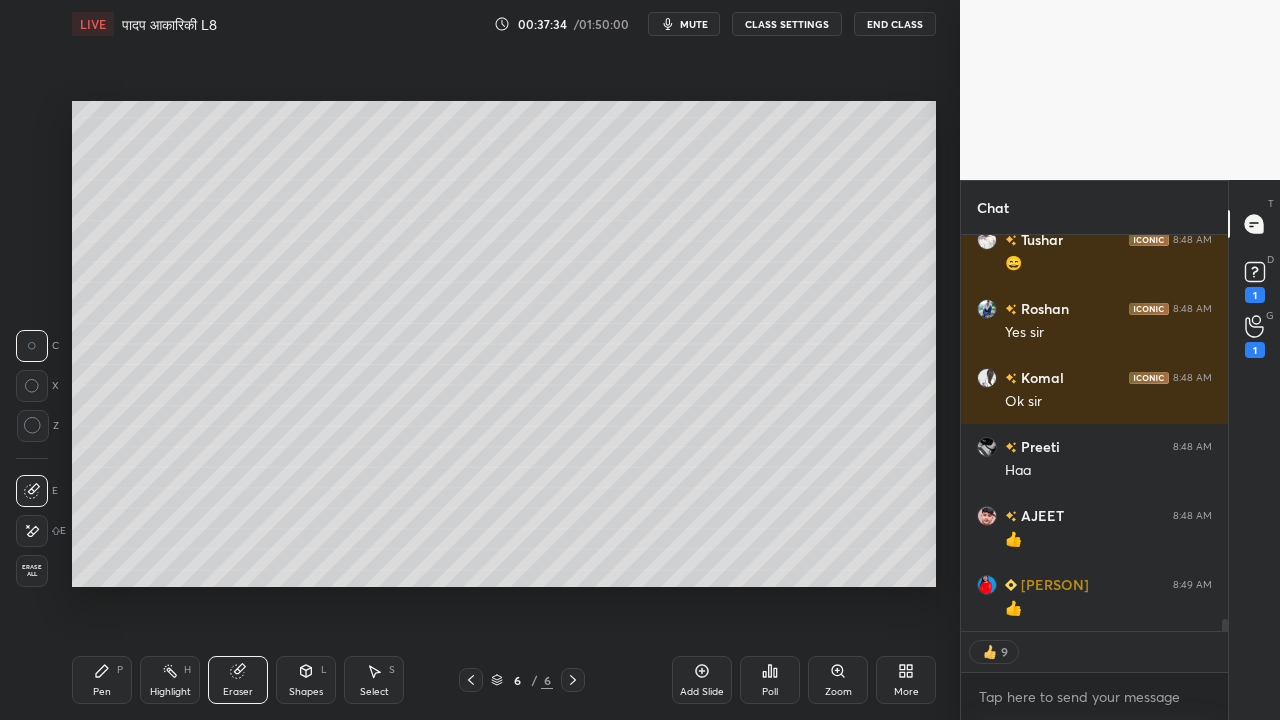 drag, startPoint x: 100, startPoint y: 672, endPoint x: 120, endPoint y: 588, distance: 86.34813 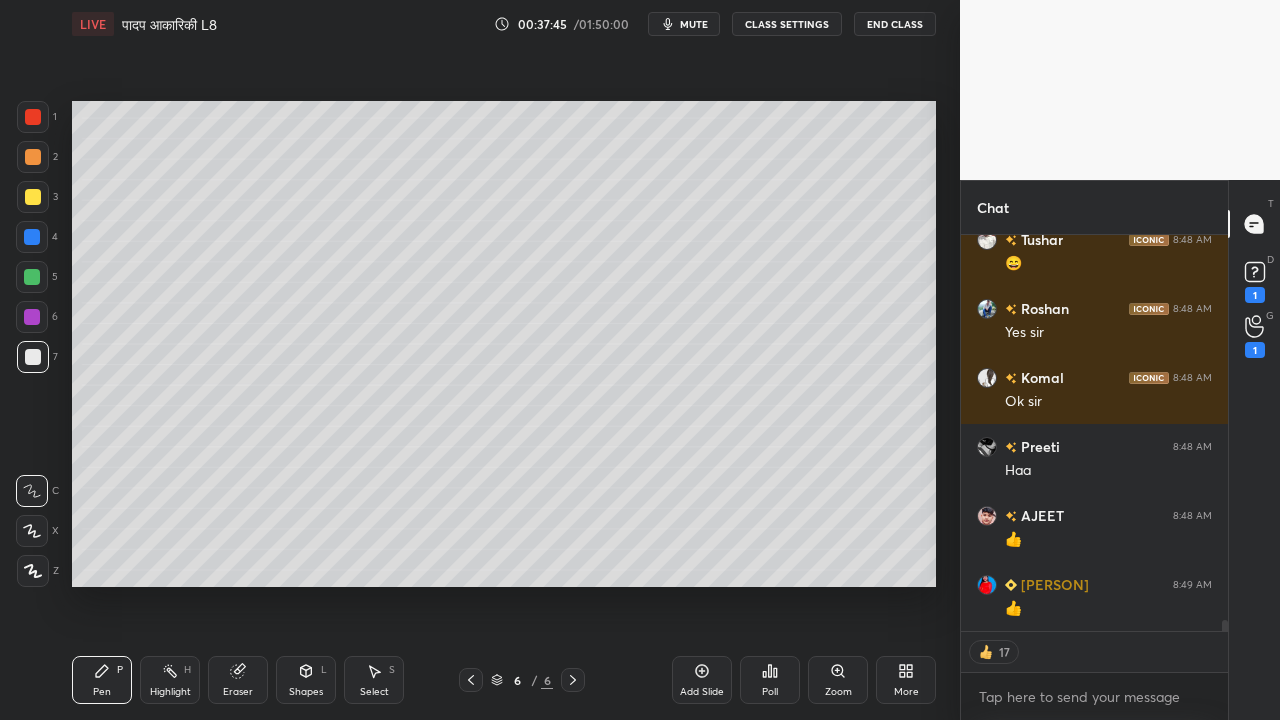 scroll, scrollTop: 13281, scrollLeft: 0, axis: vertical 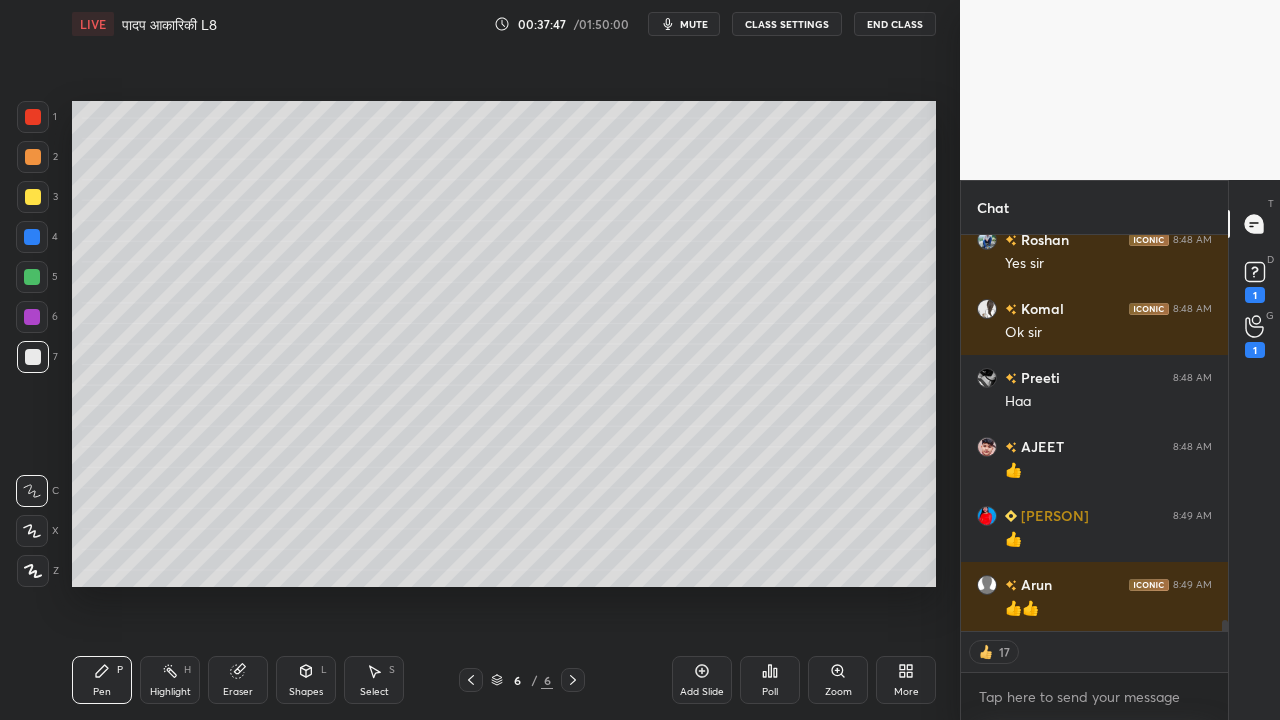click on "1 2 3 4 5 6 7 C X Z C X Z E E Erase all   H H" at bounding box center [32, 344] 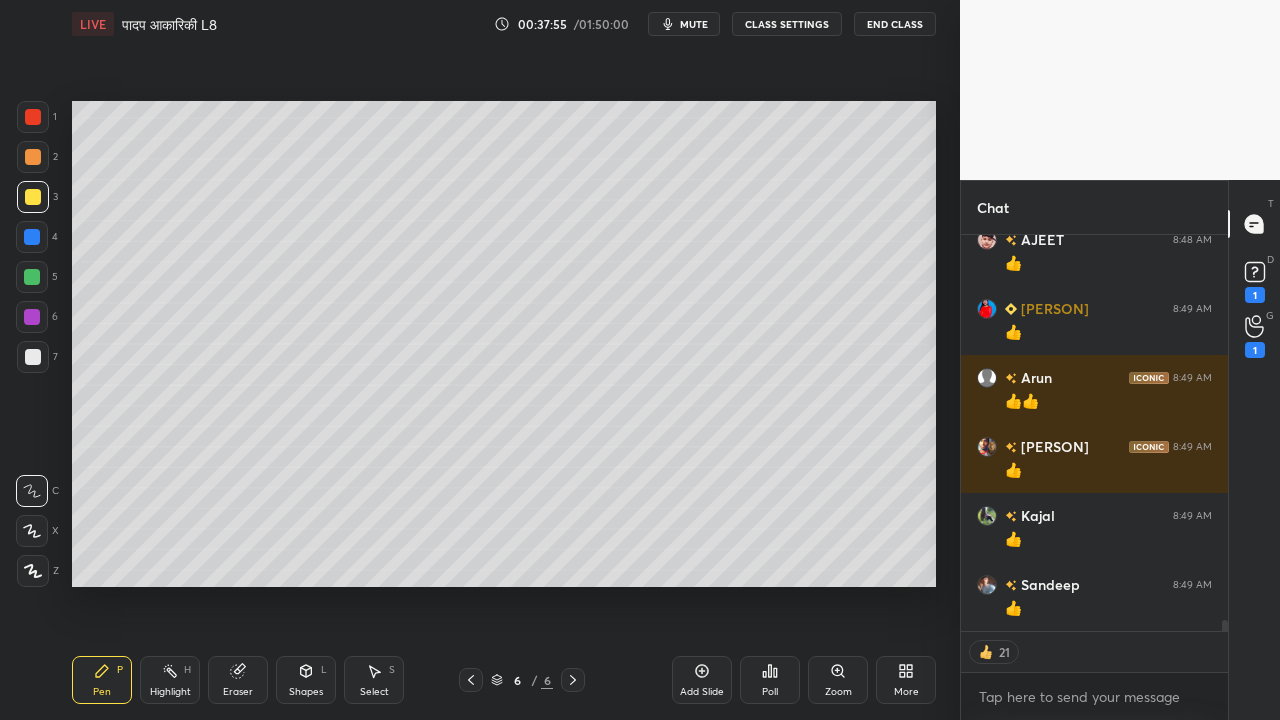 scroll, scrollTop: 13557, scrollLeft: 0, axis: vertical 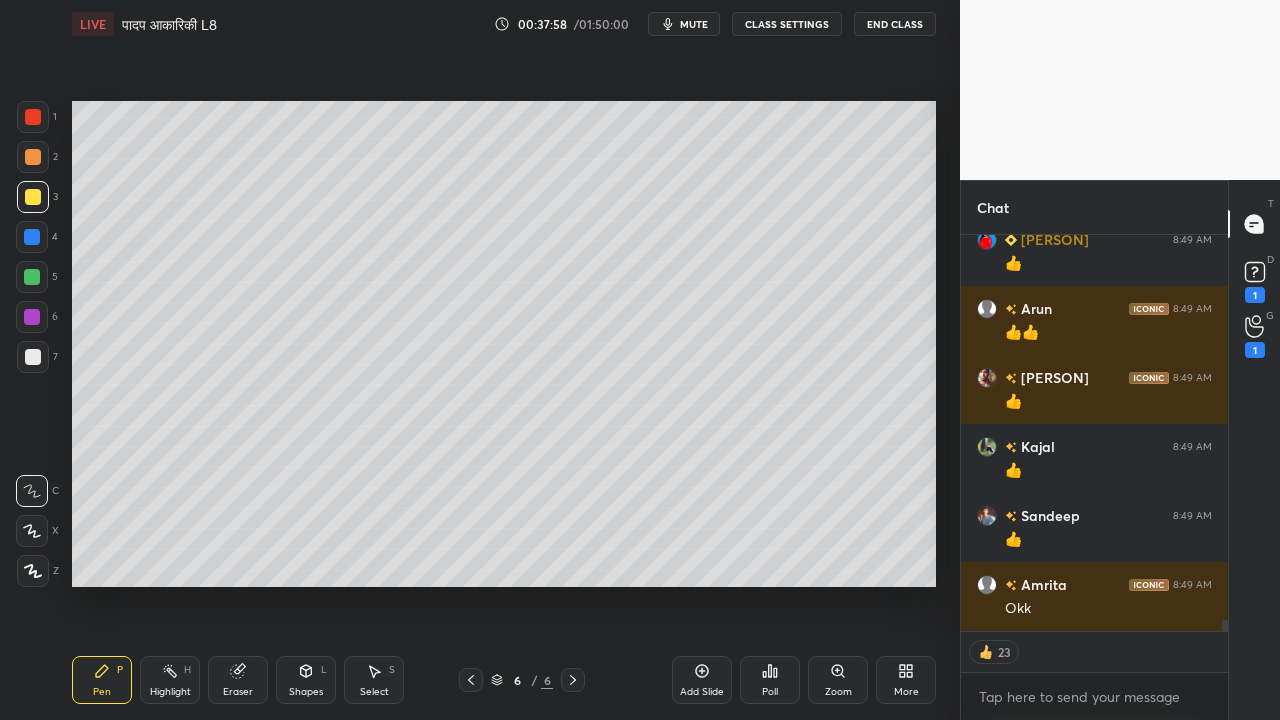 click at bounding box center (33, 357) 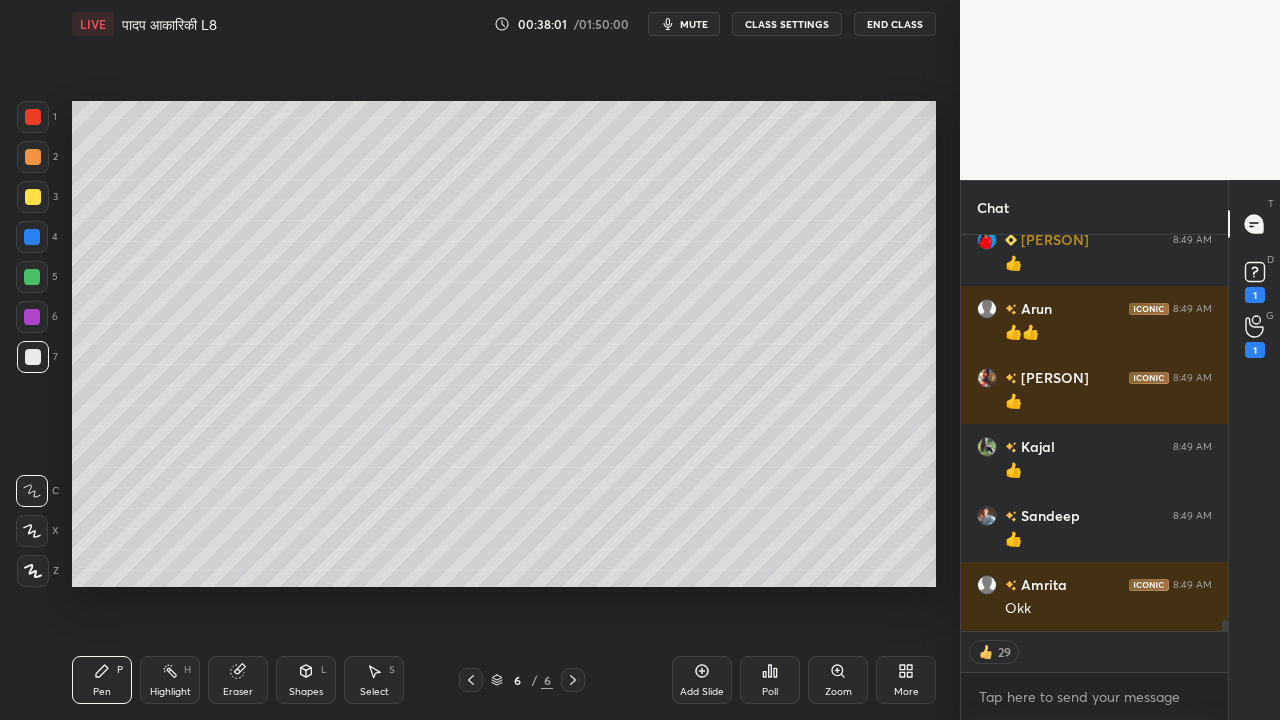 click on "2" at bounding box center [37, 161] 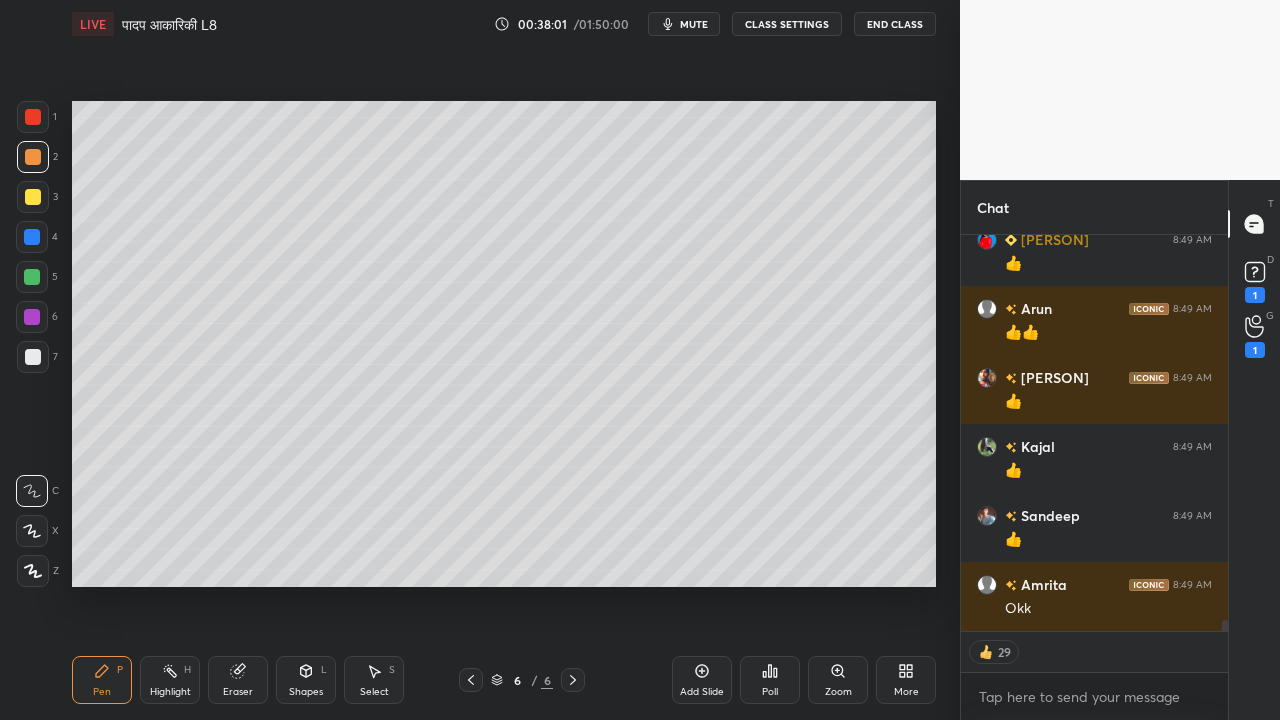 click on "2" at bounding box center (37, 161) 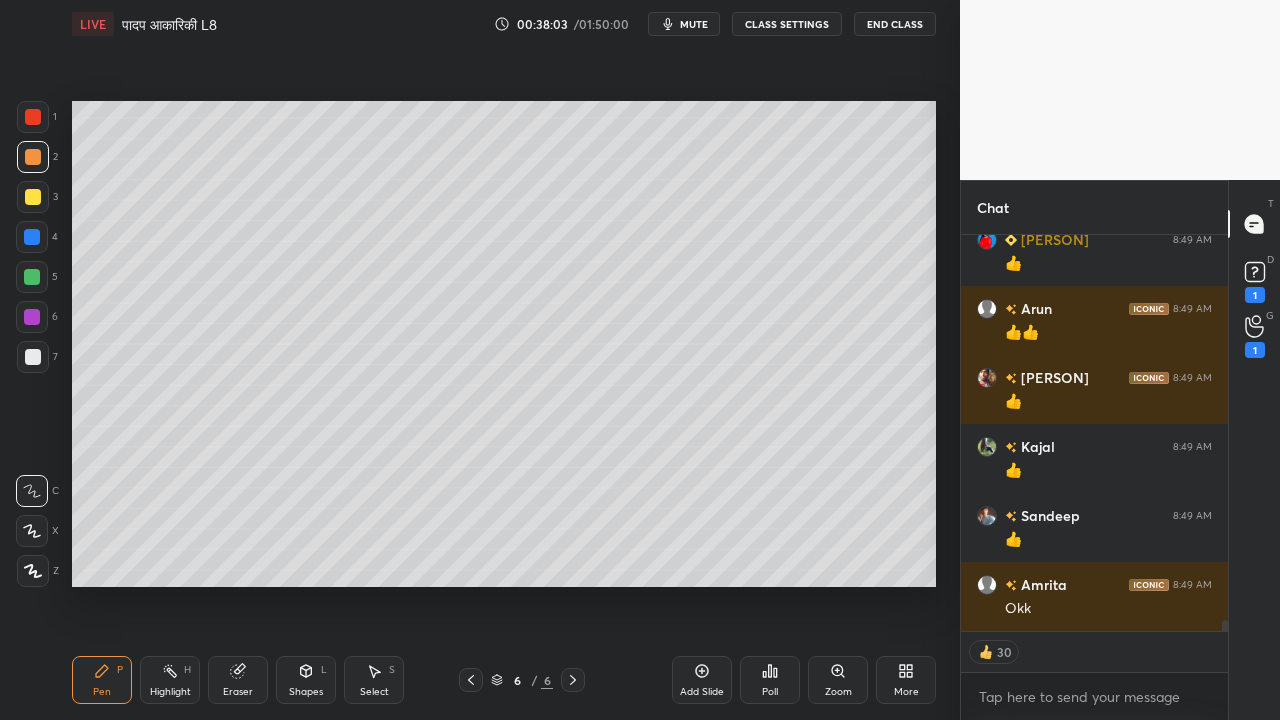 click at bounding box center (33, 357) 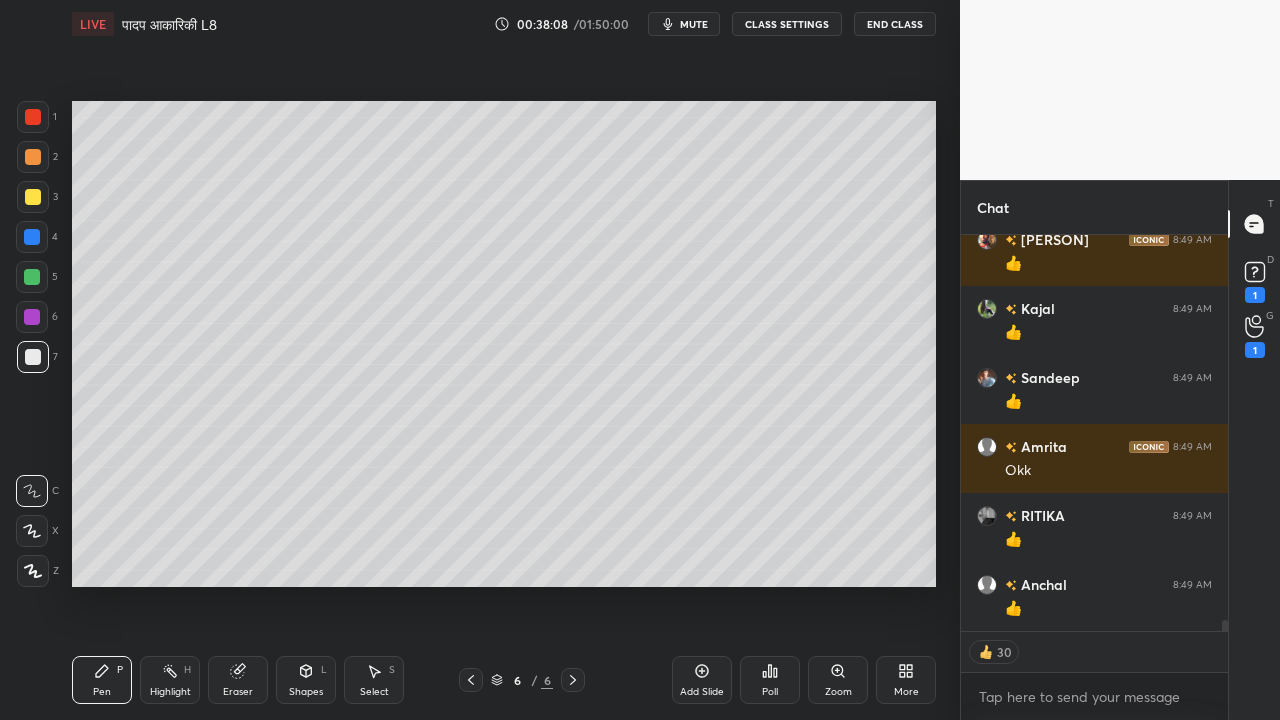 scroll, scrollTop: 13764, scrollLeft: 0, axis: vertical 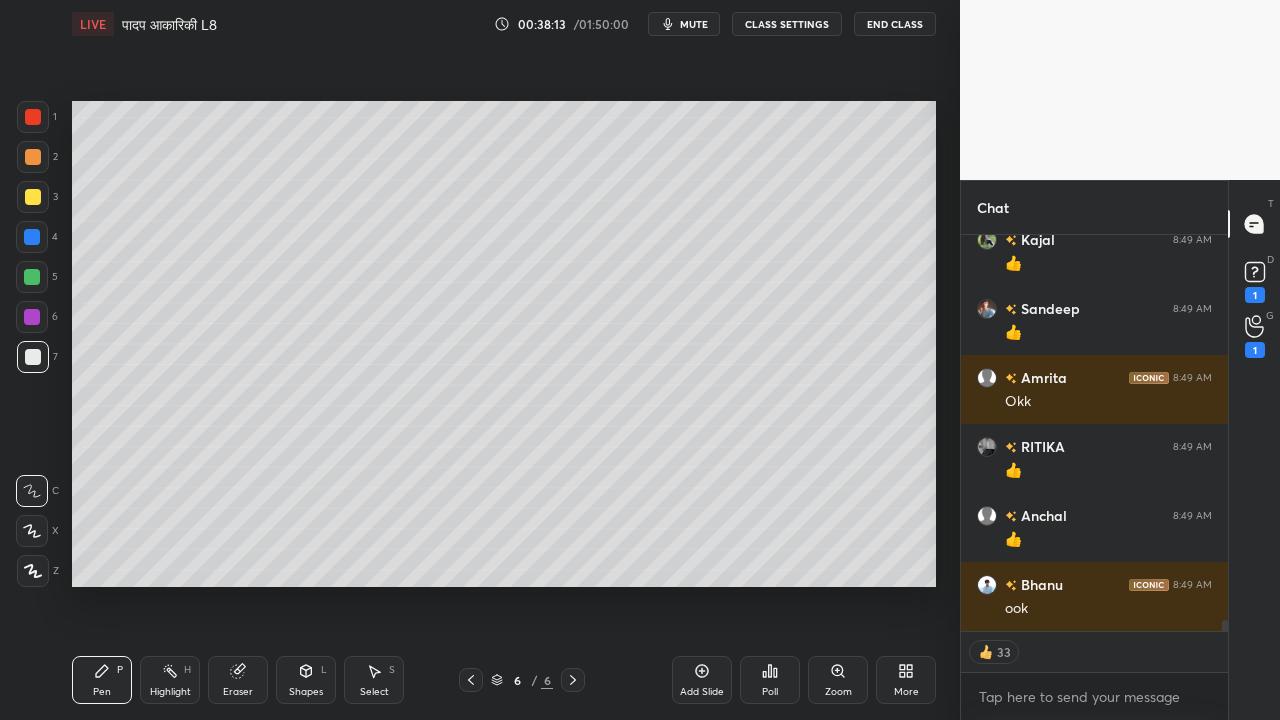 click at bounding box center (33, 357) 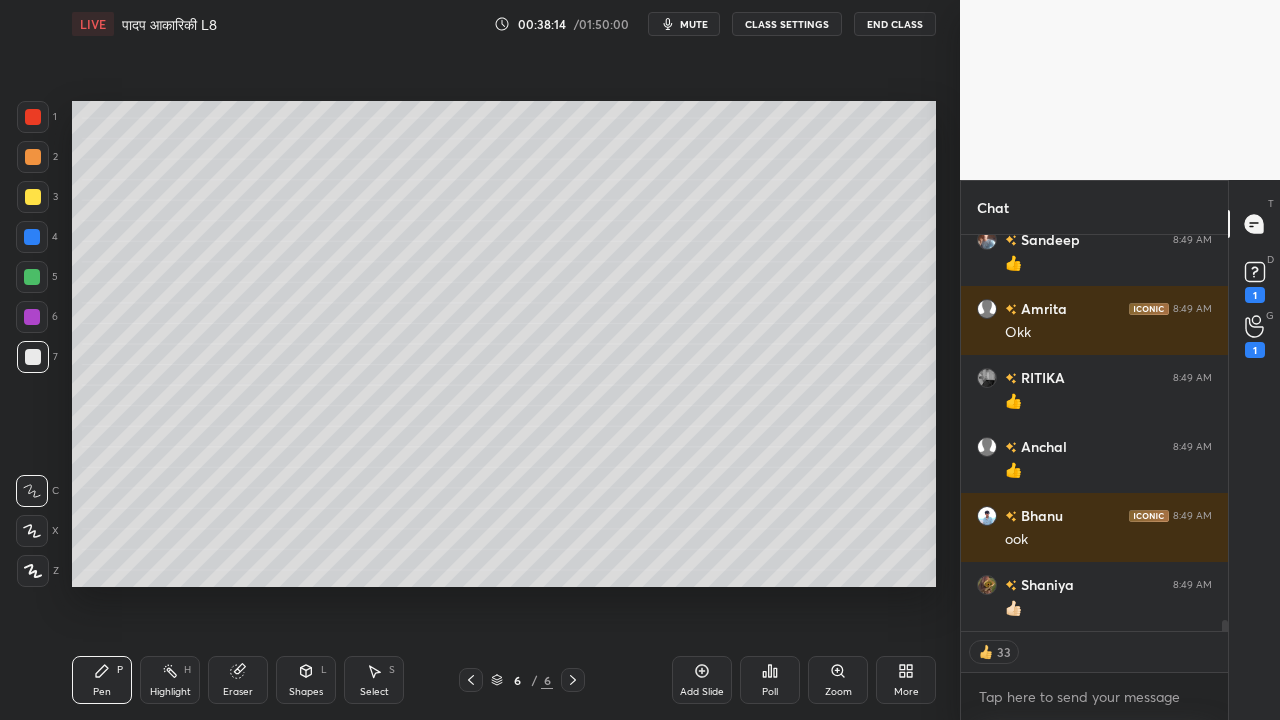 click at bounding box center [33, 197] 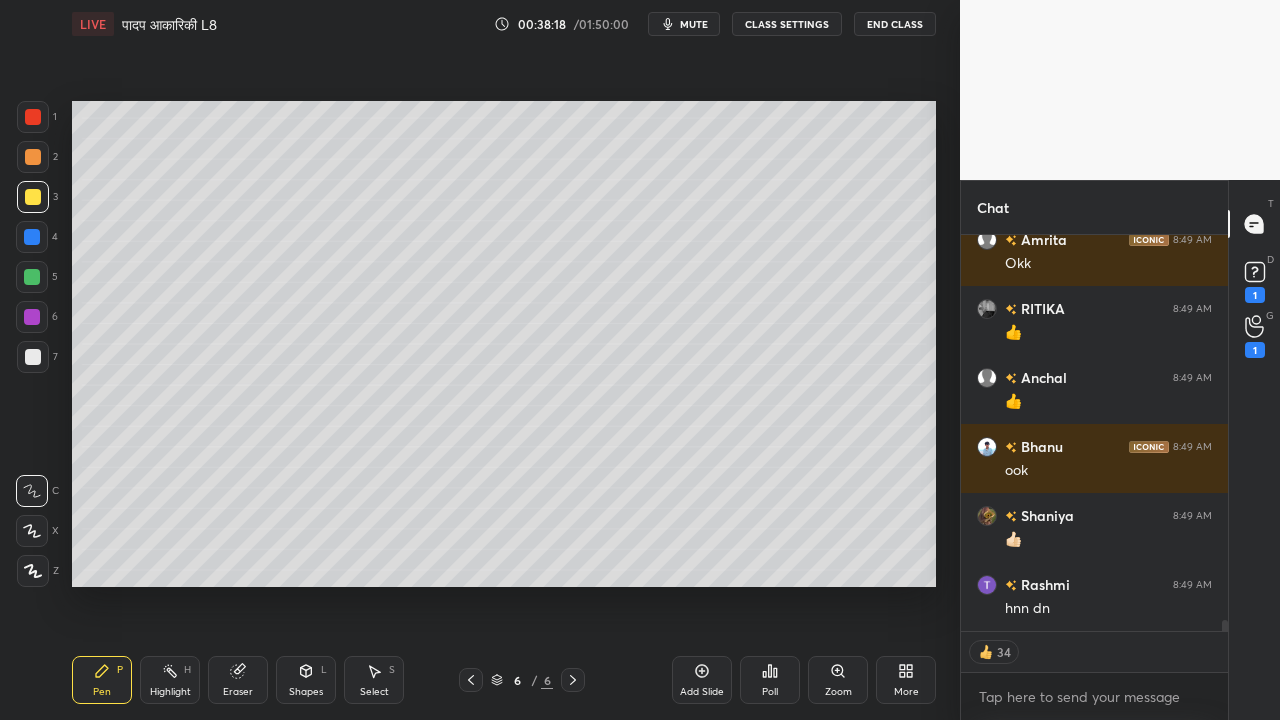 scroll, scrollTop: 13971, scrollLeft: 0, axis: vertical 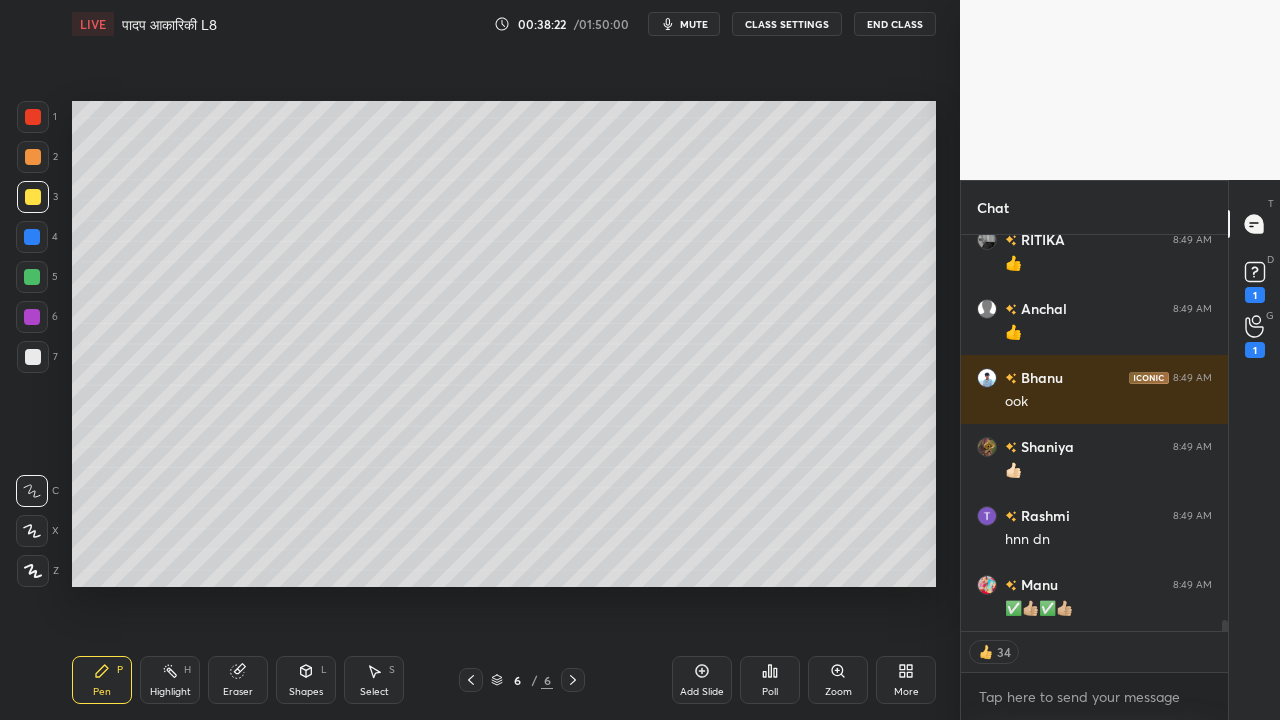 click on "Add Slide" at bounding box center (702, 680) 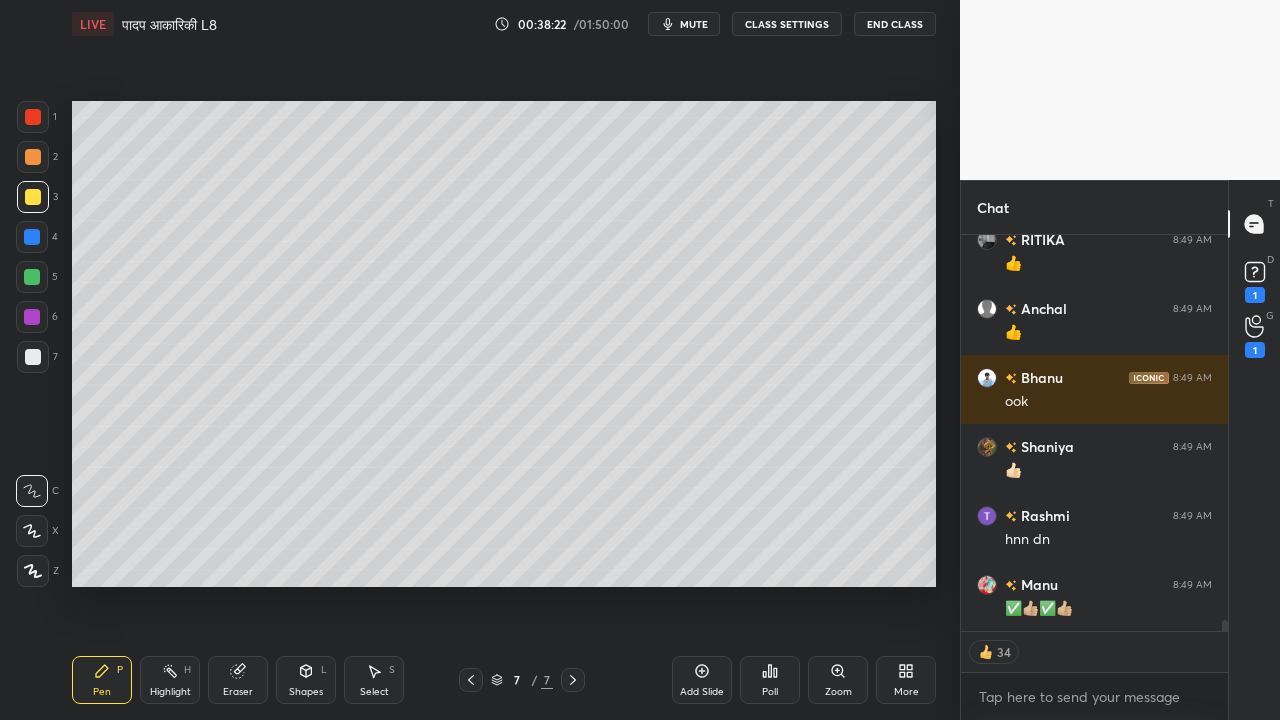 scroll, scrollTop: 14040, scrollLeft: 0, axis: vertical 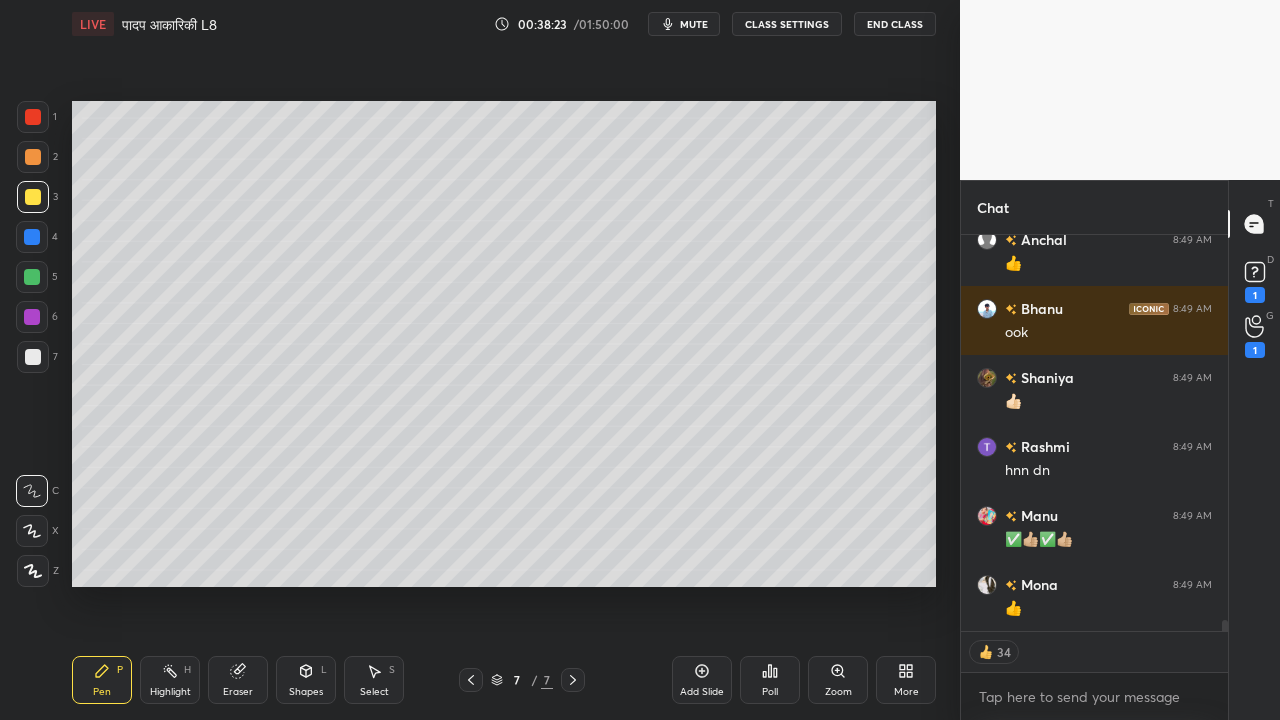 click at bounding box center [33, 357] 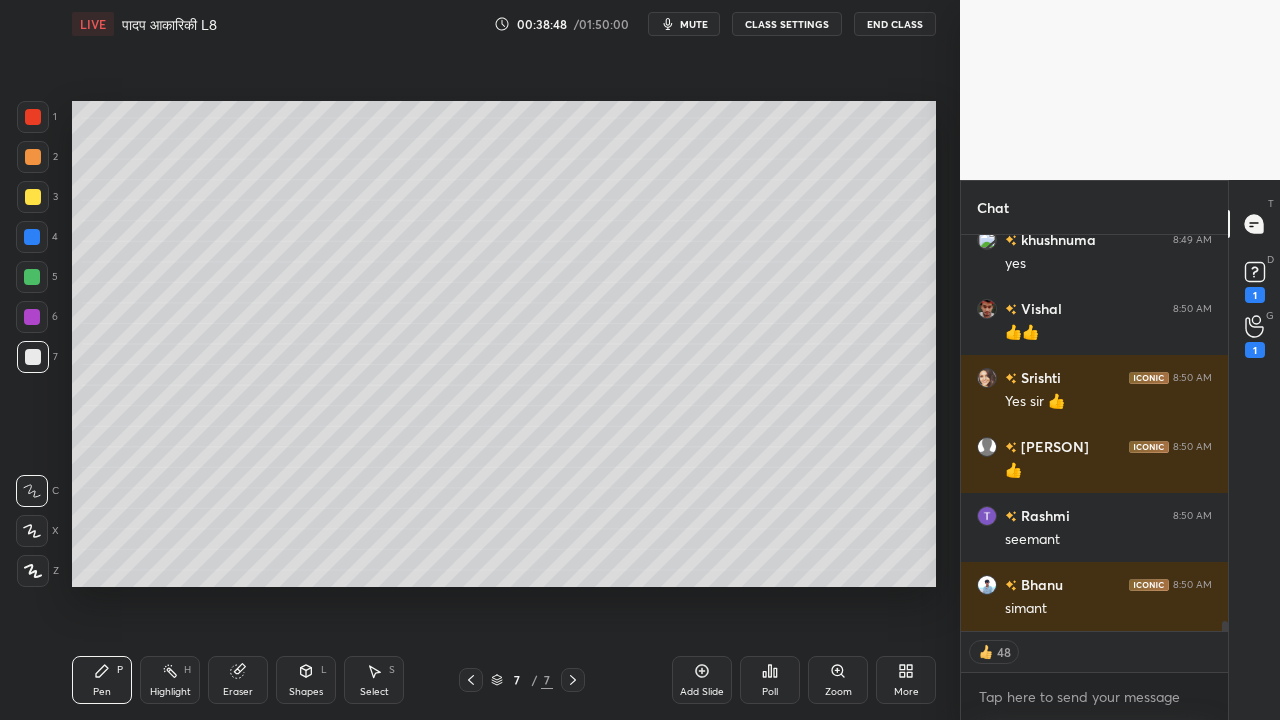 scroll, scrollTop: 14592, scrollLeft: 0, axis: vertical 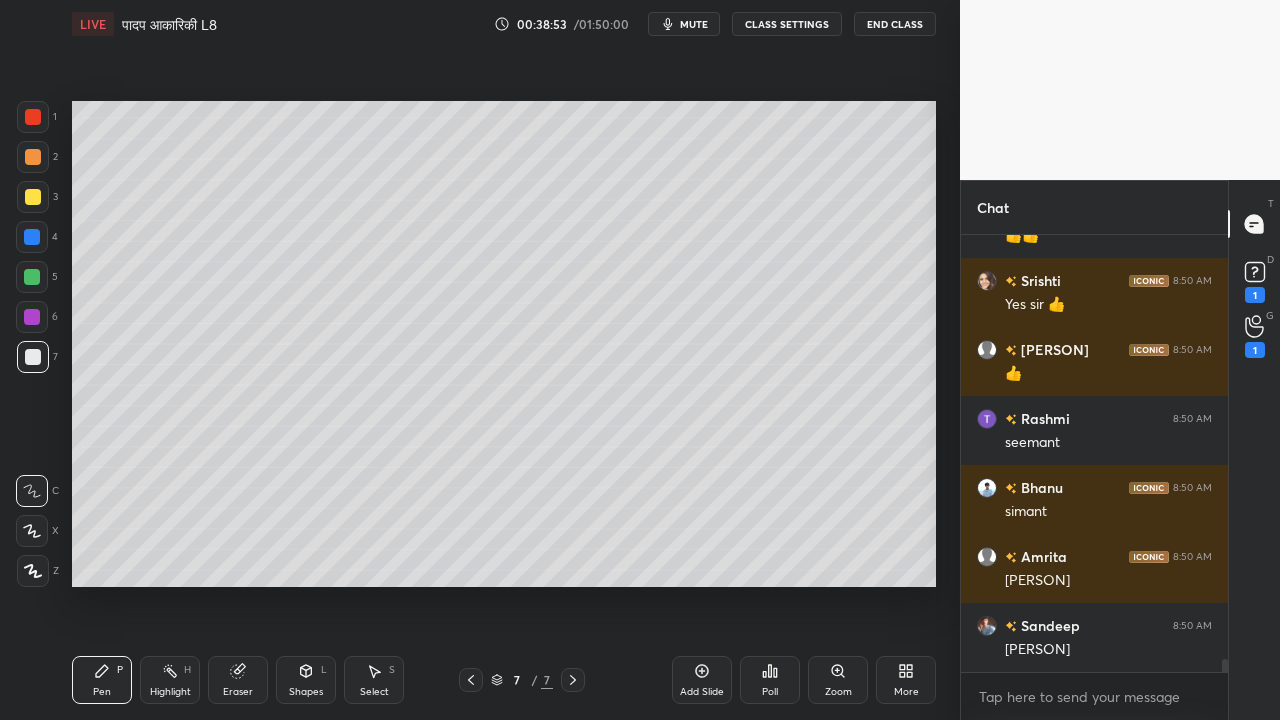 click at bounding box center [33, 357] 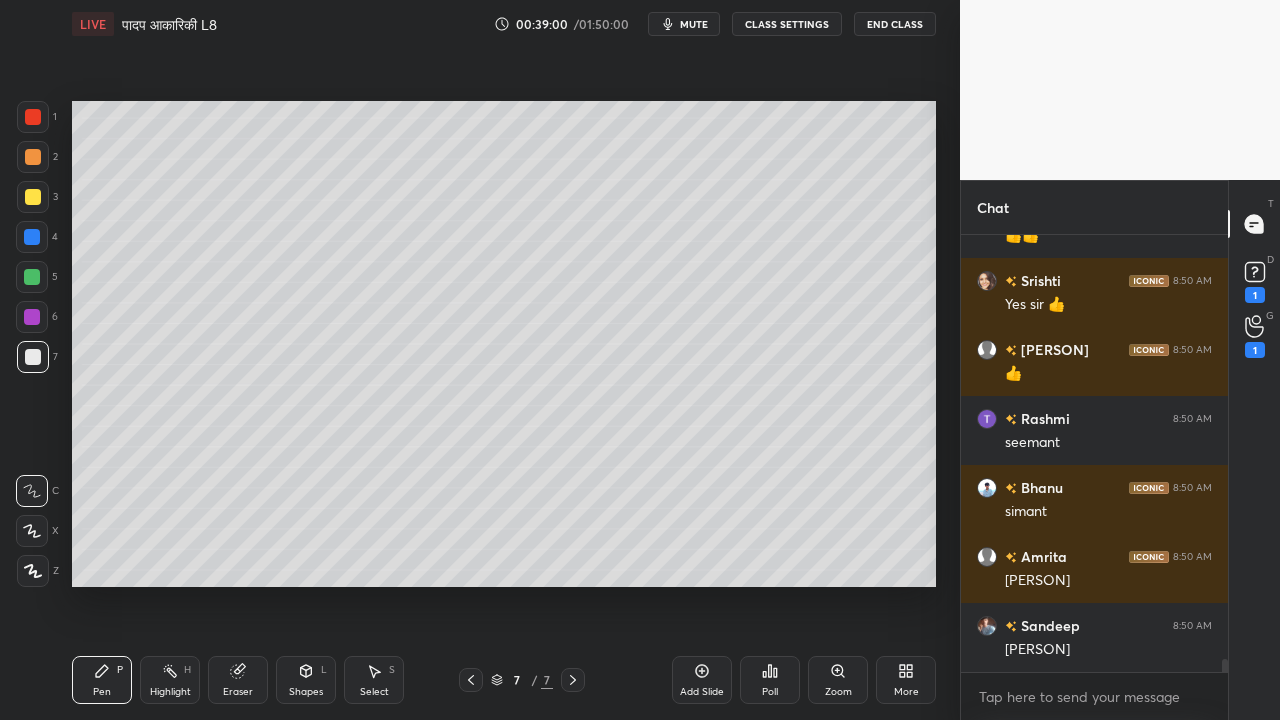 scroll, scrollTop: 14688, scrollLeft: 0, axis: vertical 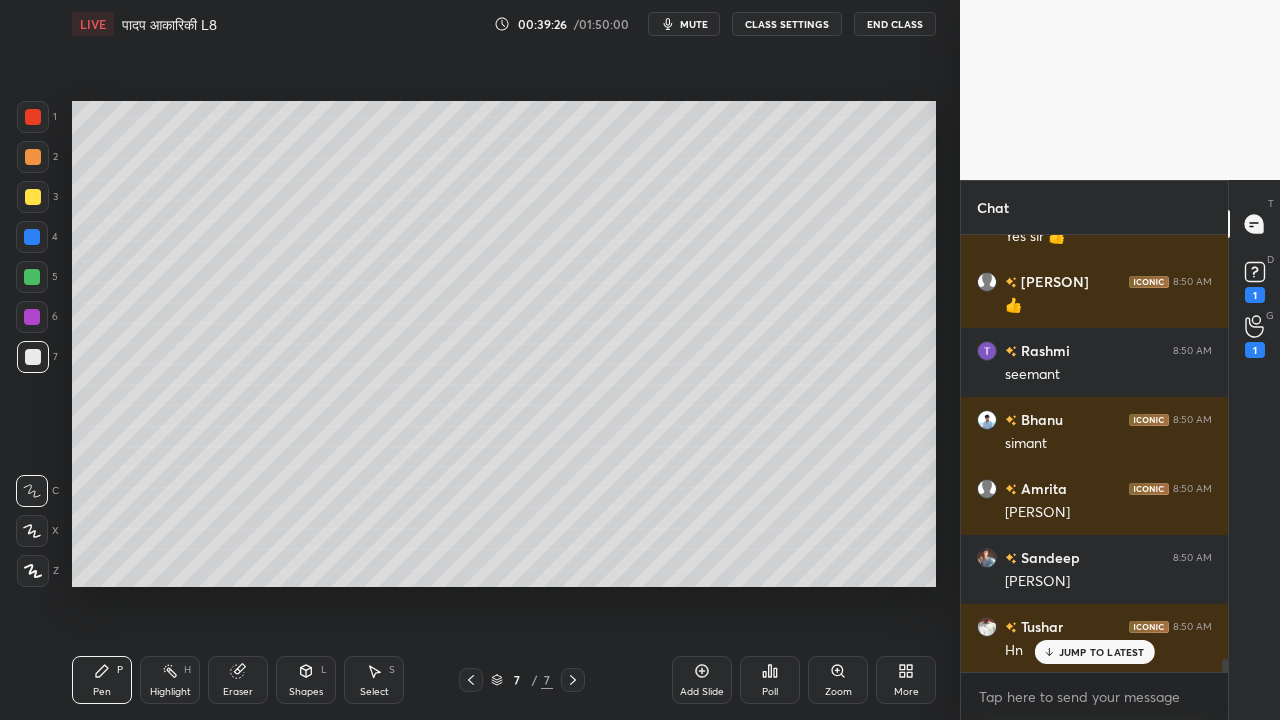 drag, startPoint x: 236, startPoint y: 683, endPoint x: 284, endPoint y: 630, distance: 71.50524 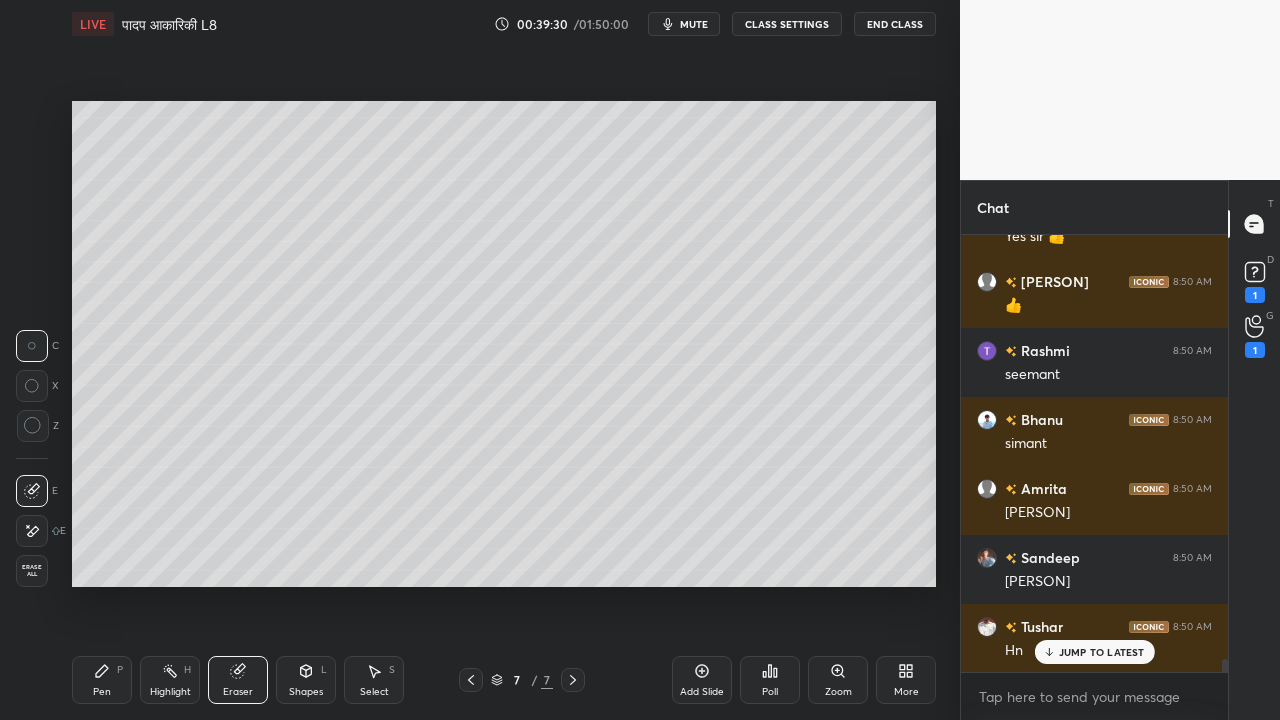 click on "Pen P" at bounding box center (102, 680) 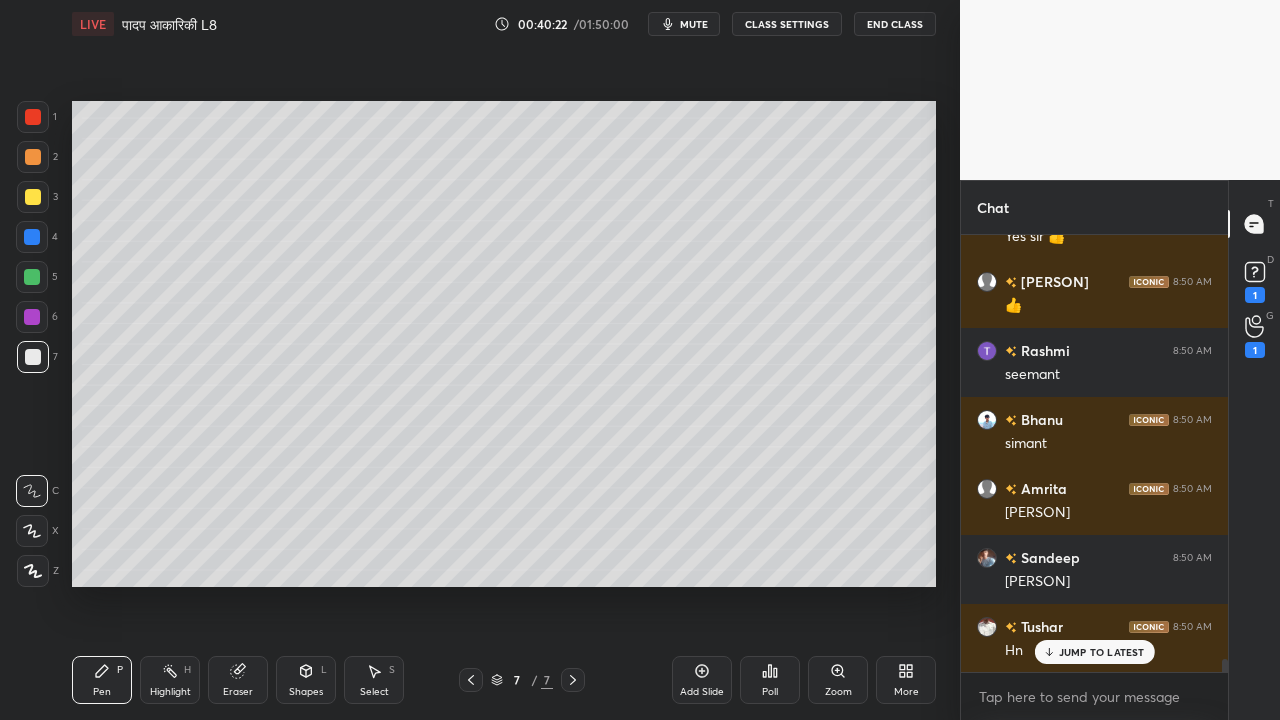 click at bounding box center [33, 197] 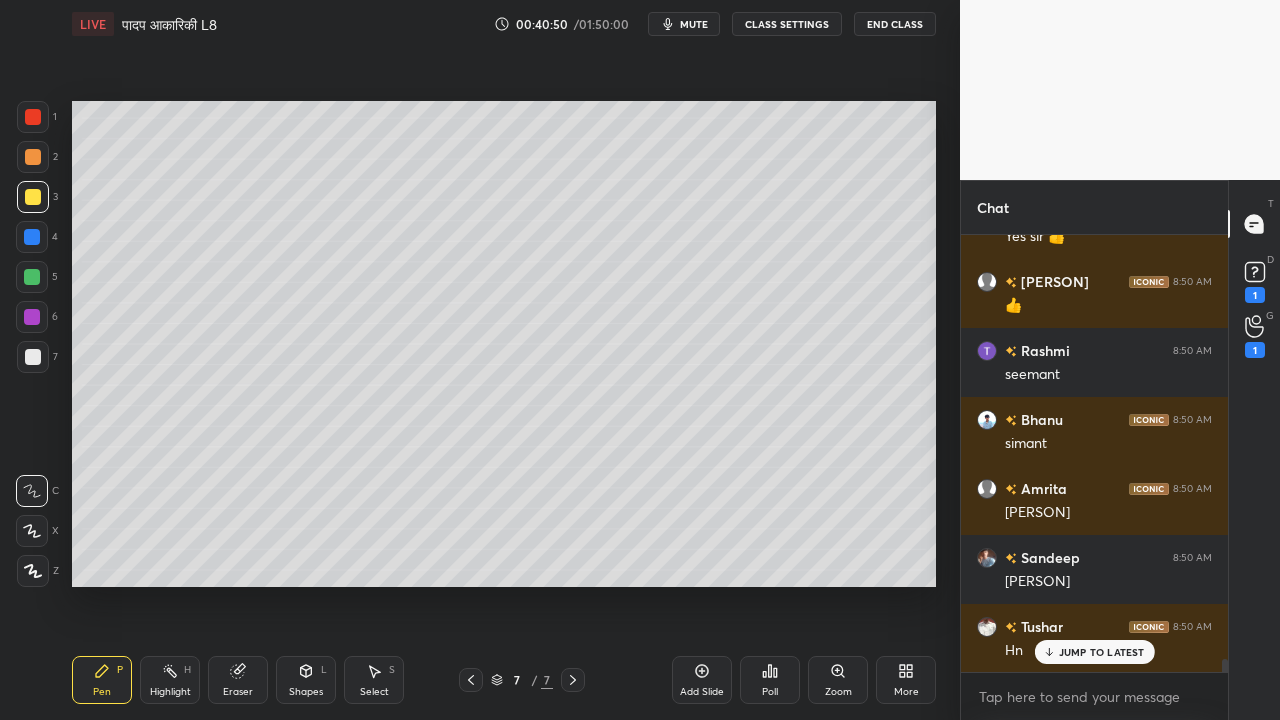 click at bounding box center (33, 357) 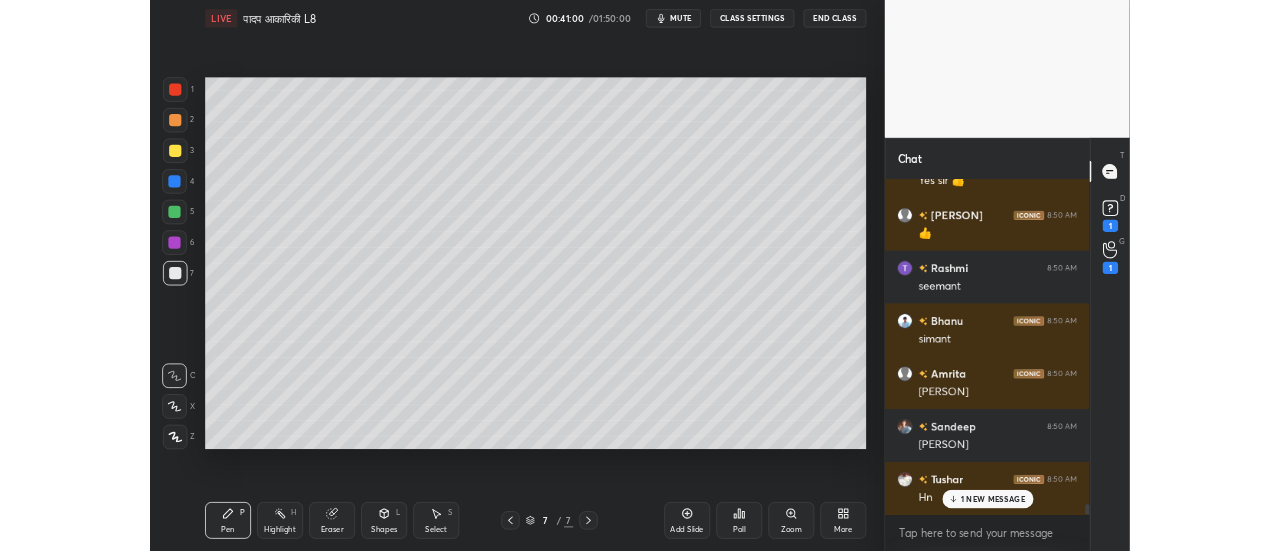 scroll, scrollTop: 14758, scrollLeft: 0, axis: vertical 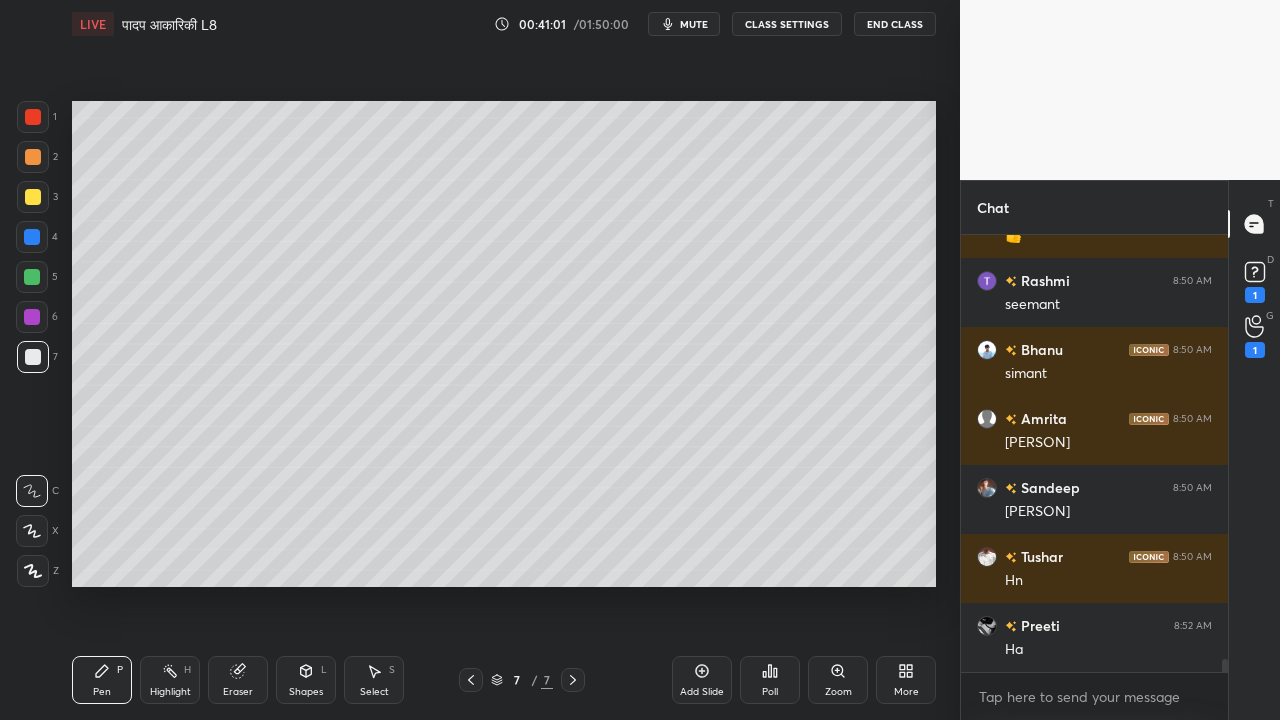 click 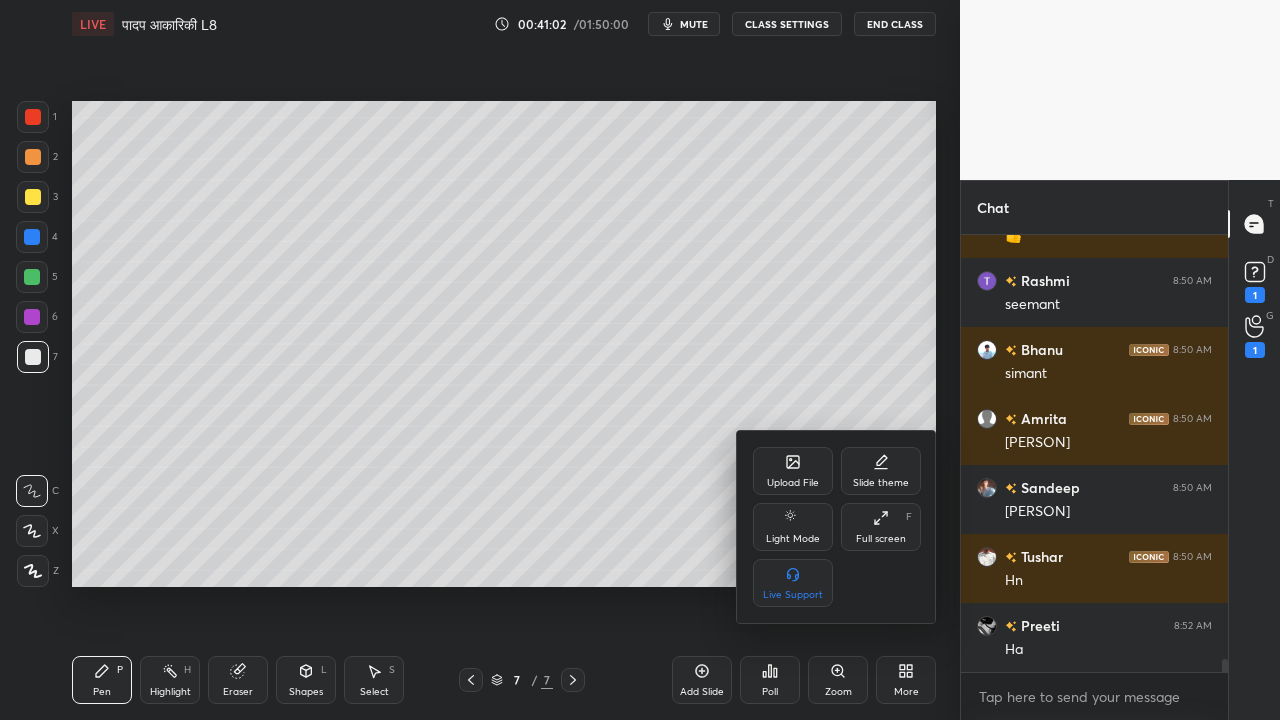 click on "Upload File" at bounding box center [793, 471] 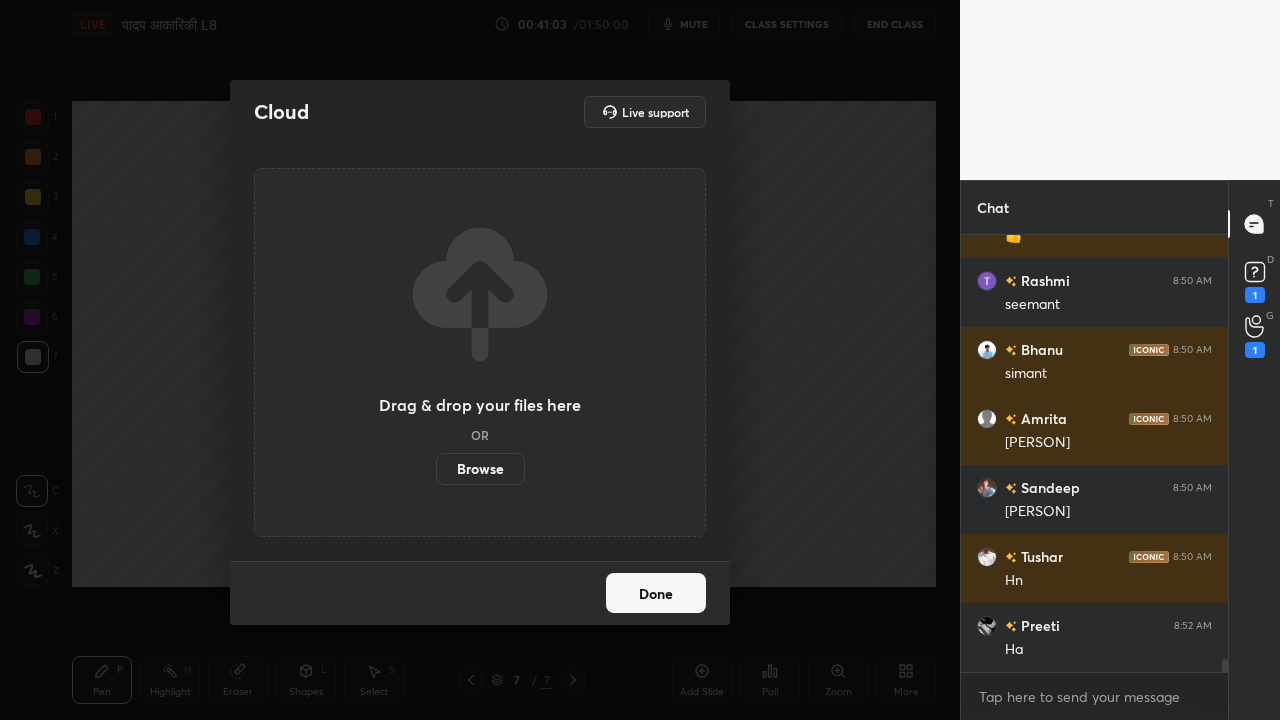 click on "Browse" at bounding box center (480, 469) 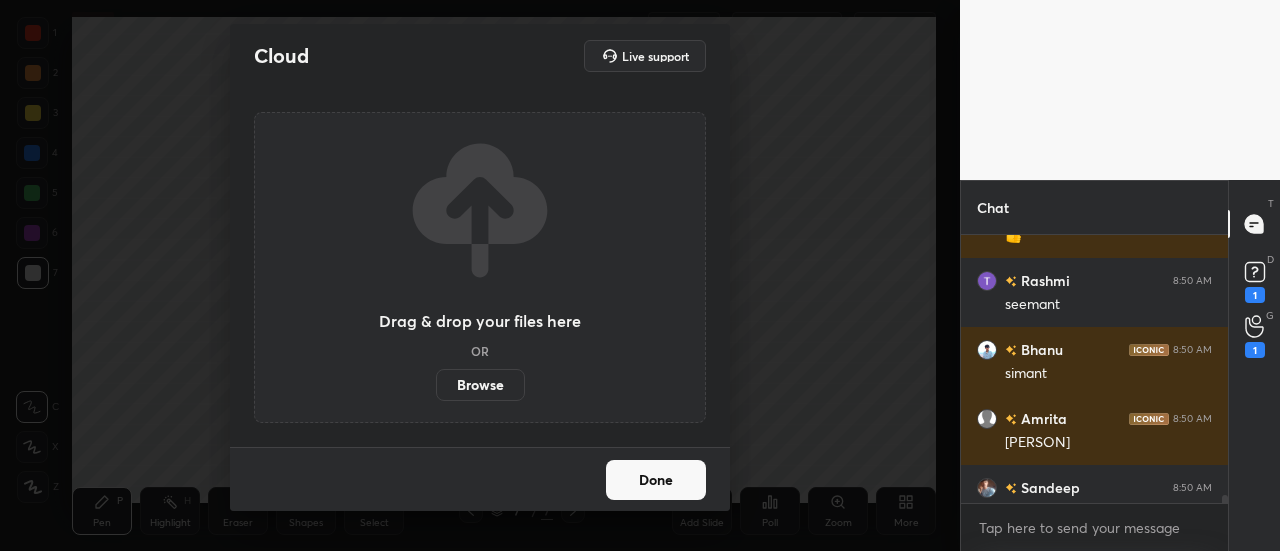 scroll, scrollTop: 423, scrollLeft: 880, axis: both 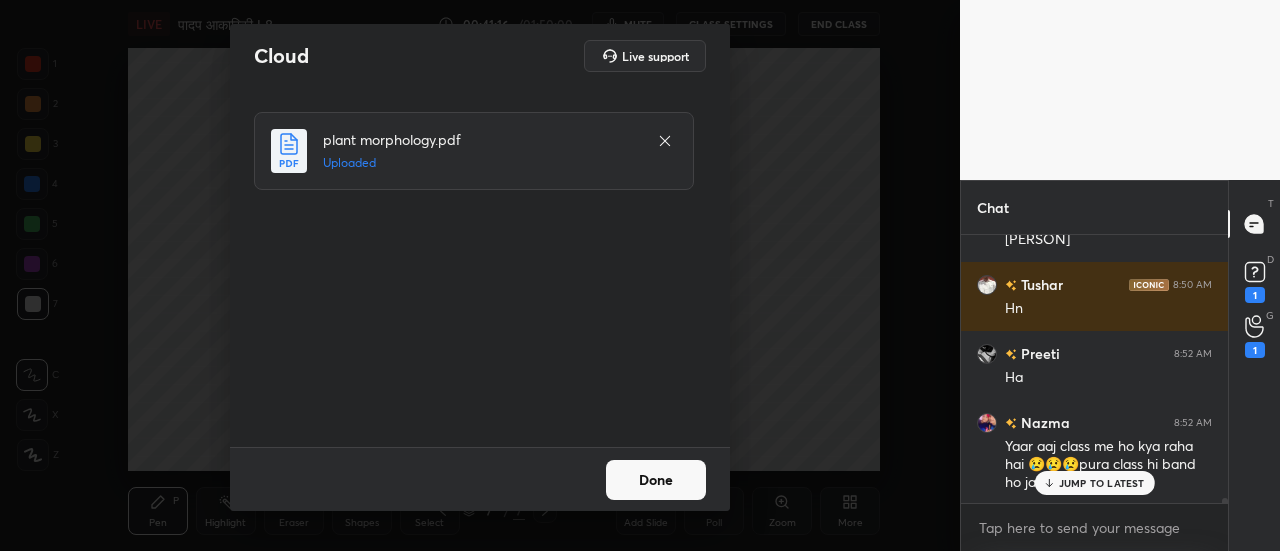 click on "Done" at bounding box center [656, 480] 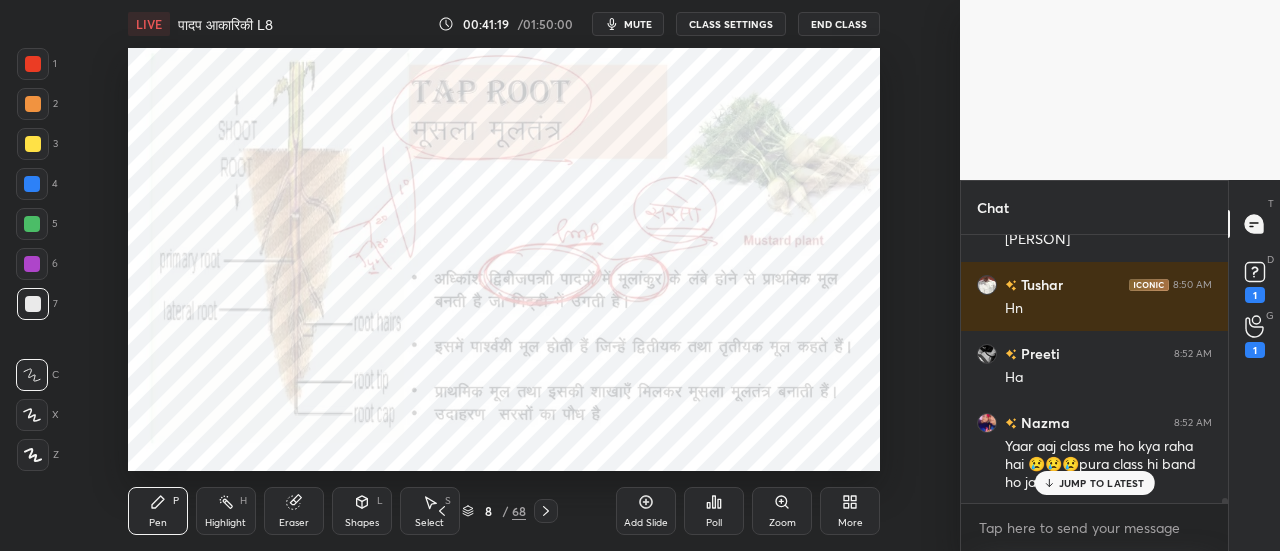 click 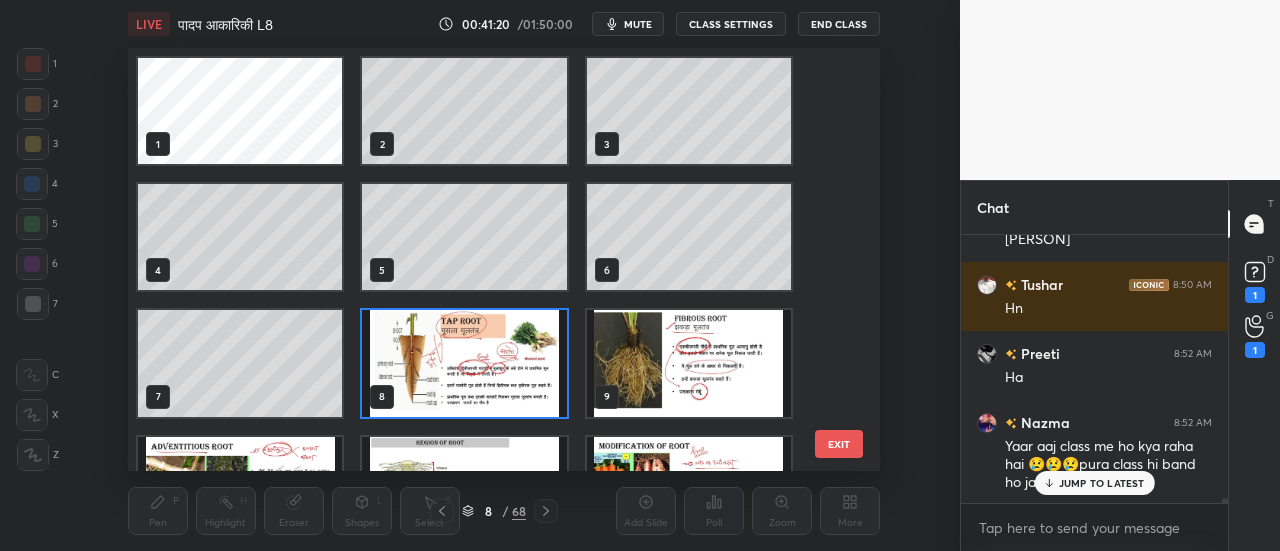 scroll, scrollTop: 6, scrollLeft: 11, axis: both 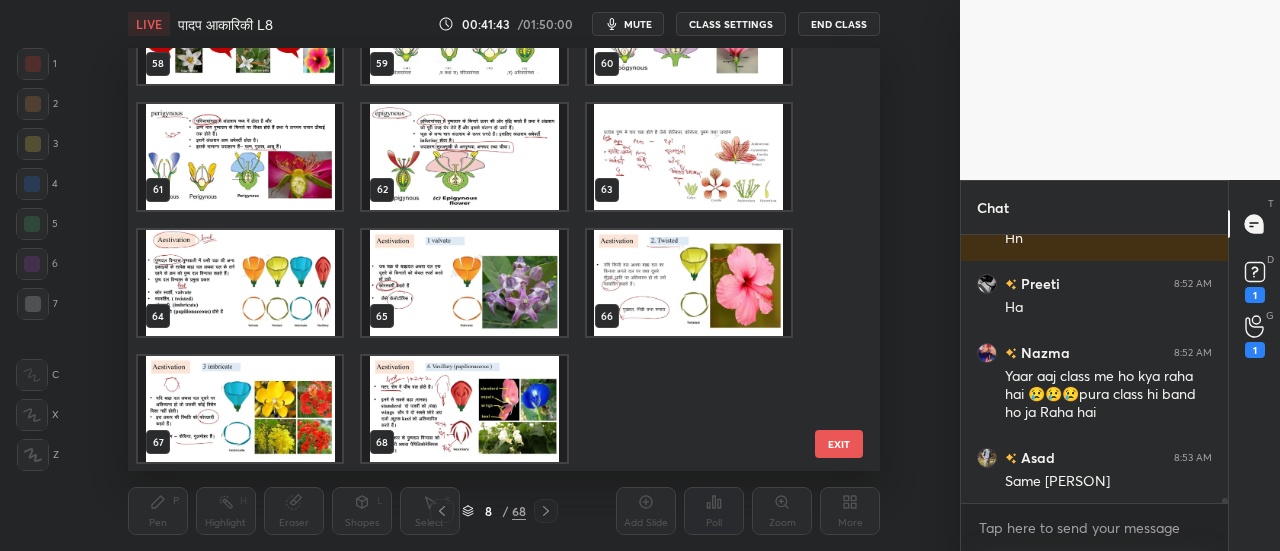 click on "EXIT" at bounding box center [839, 444] 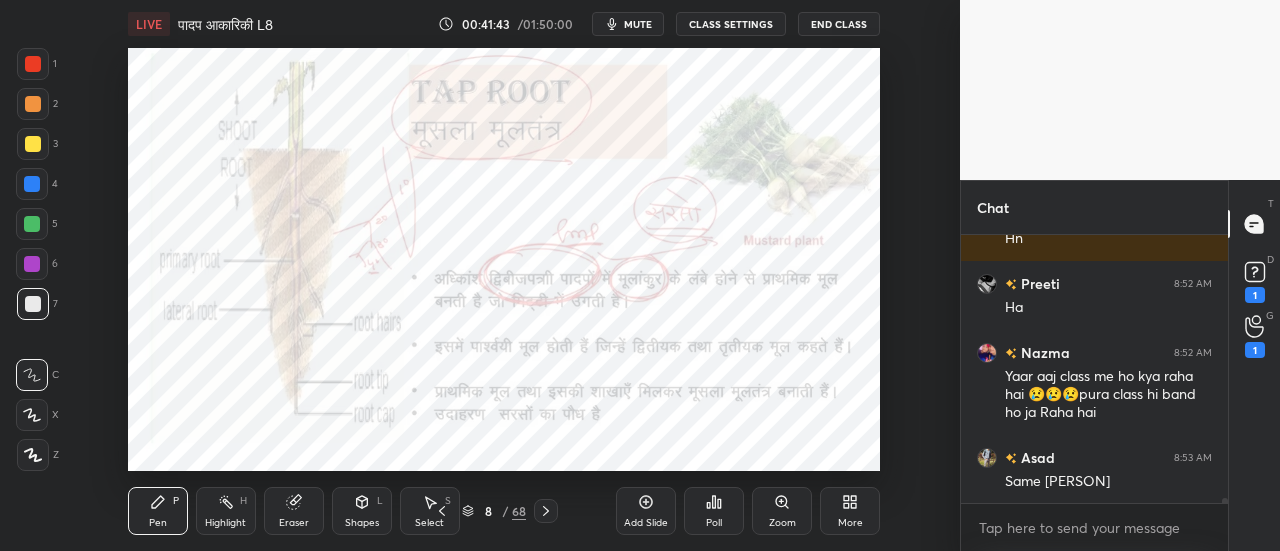 scroll, scrollTop: 0, scrollLeft: 0, axis: both 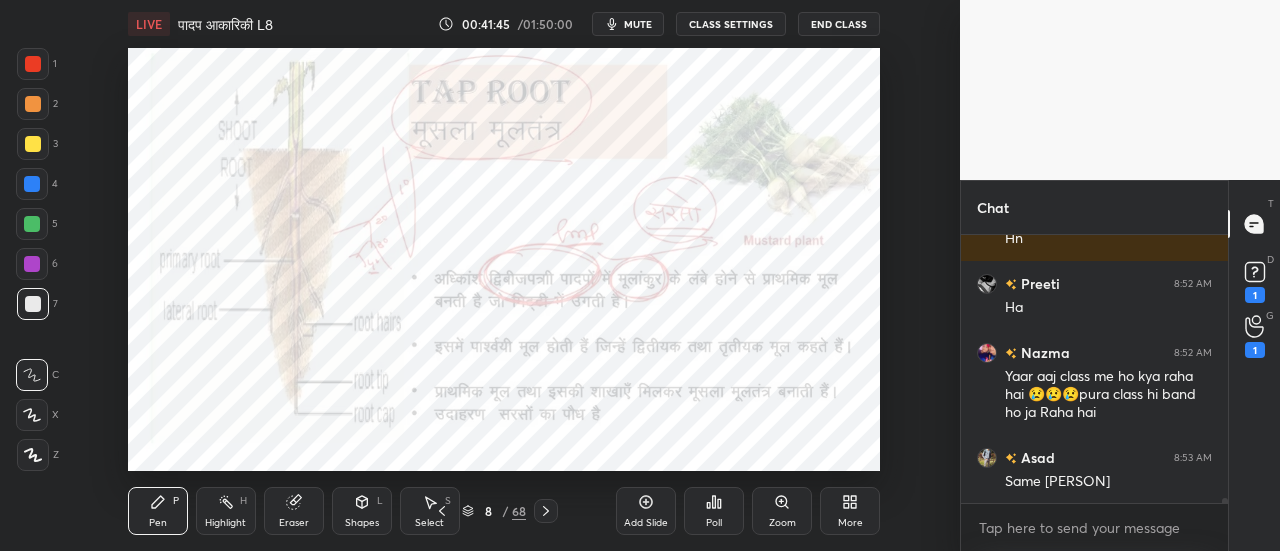 click 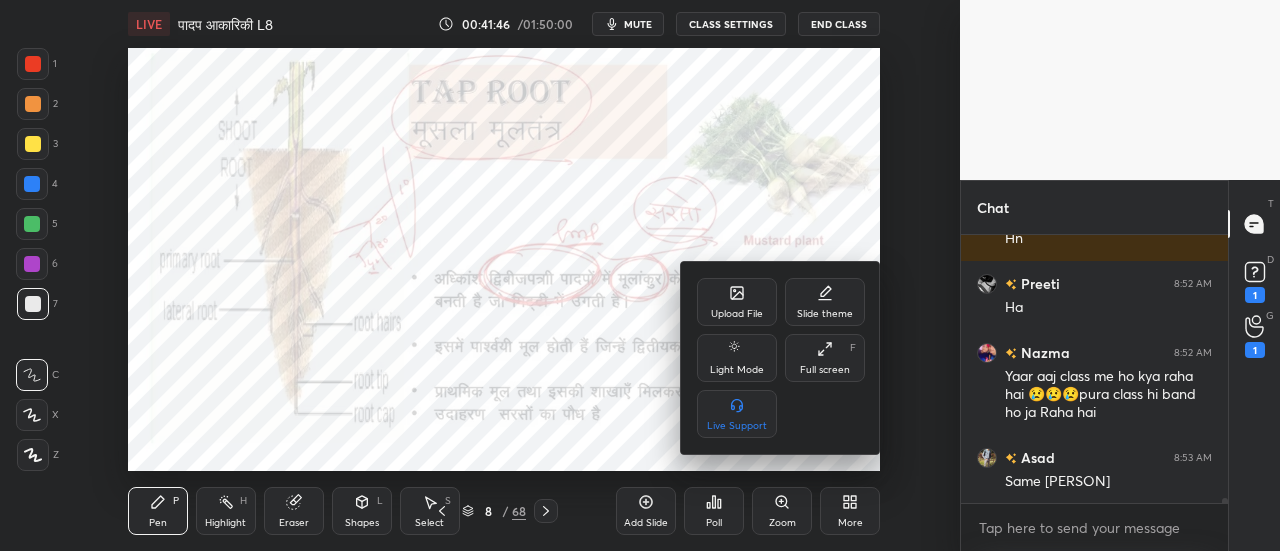 scroll, scrollTop: 15186, scrollLeft: 0, axis: vertical 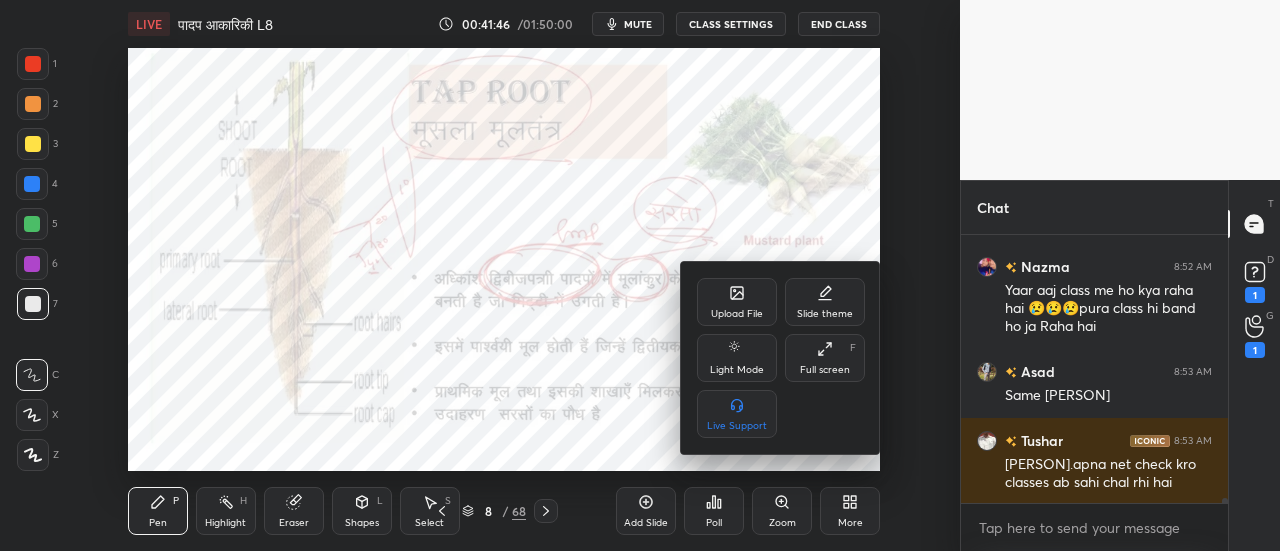 click on "Upload File" at bounding box center (737, 314) 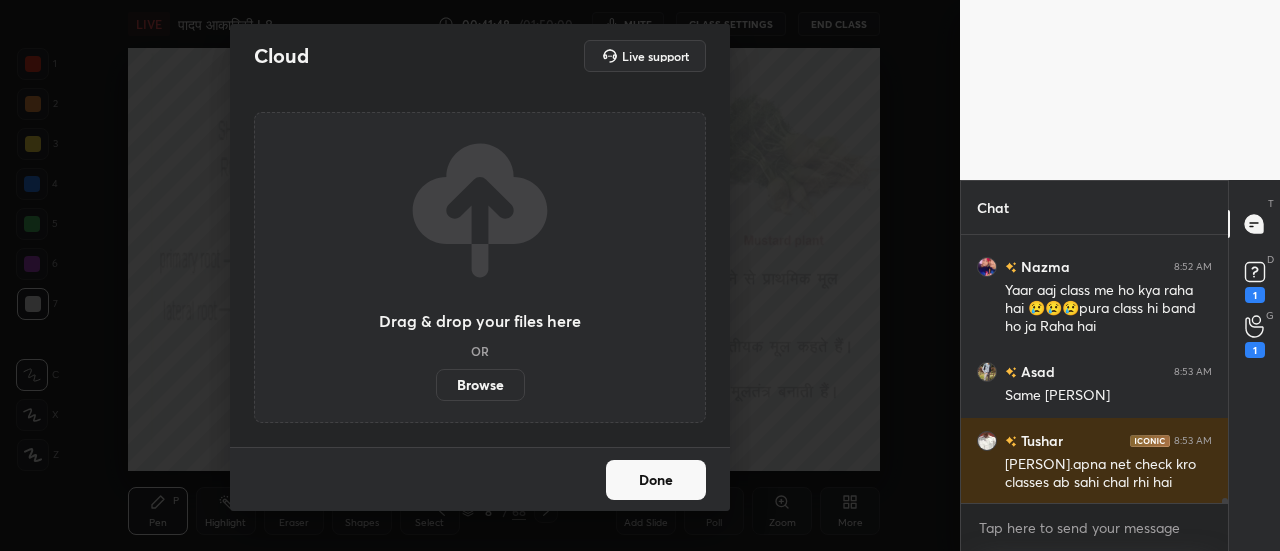 click on "Browse" at bounding box center [480, 385] 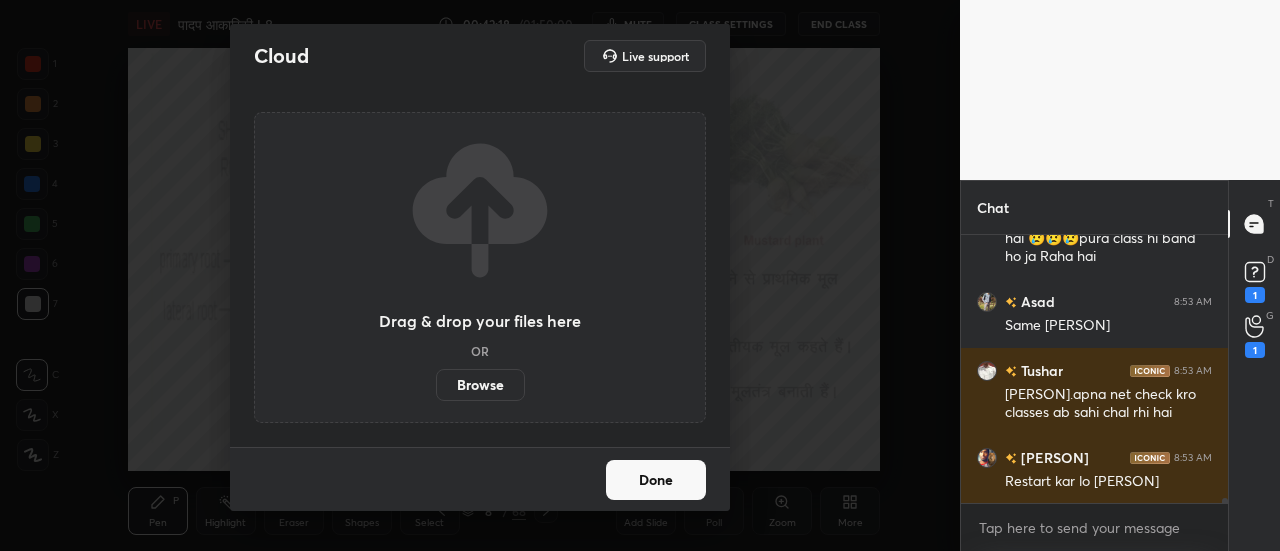 scroll, scrollTop: 15324, scrollLeft: 0, axis: vertical 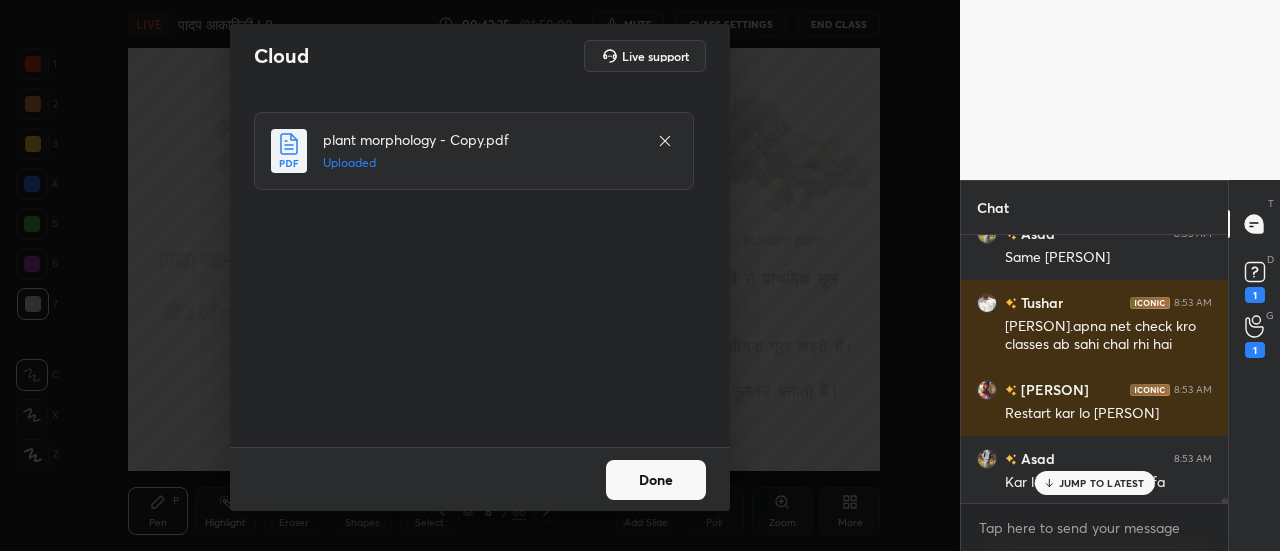 click on "Done" at bounding box center [656, 480] 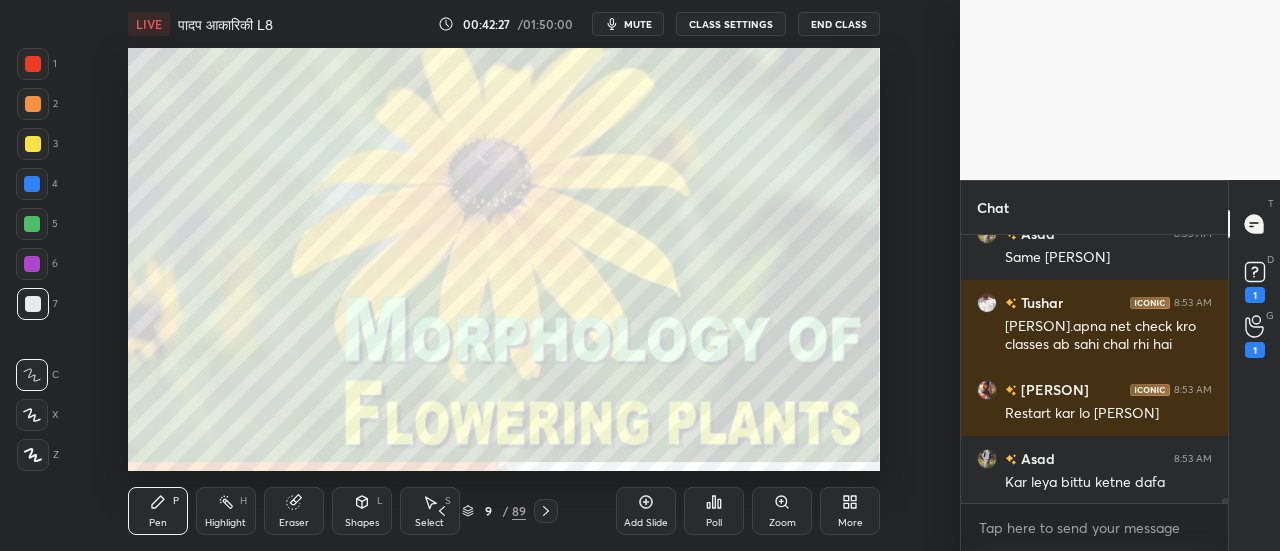 scroll, scrollTop: 15412, scrollLeft: 0, axis: vertical 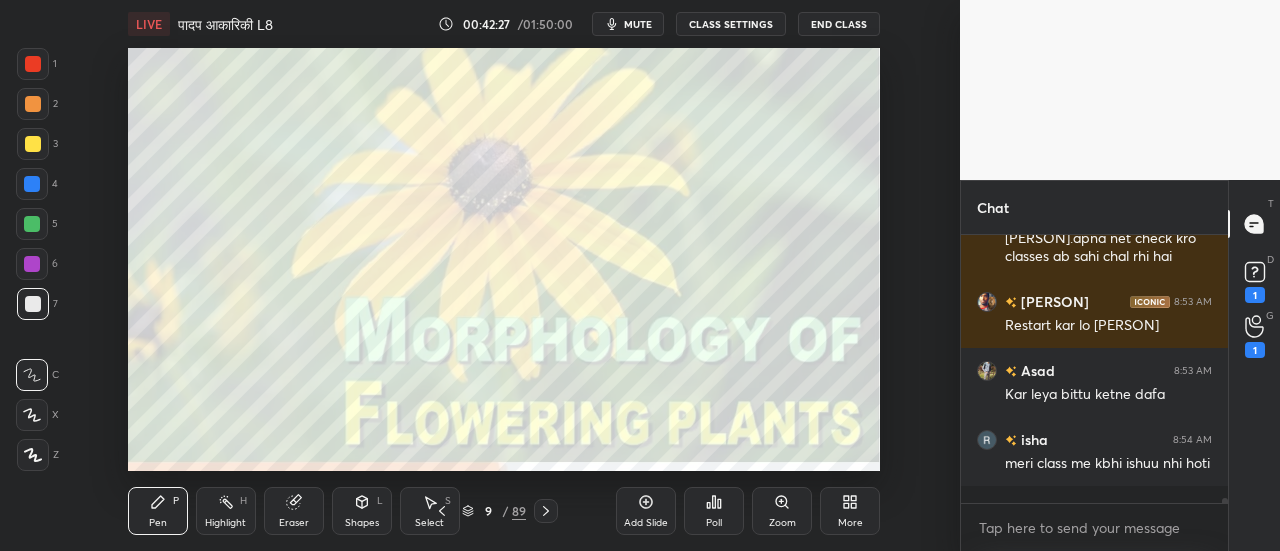 click 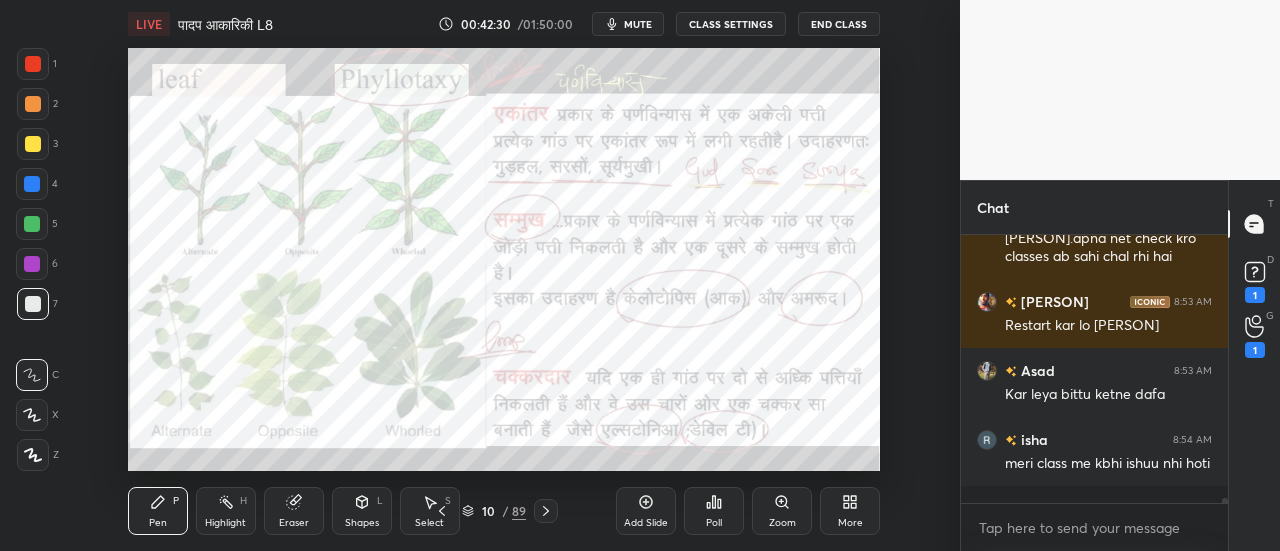 click 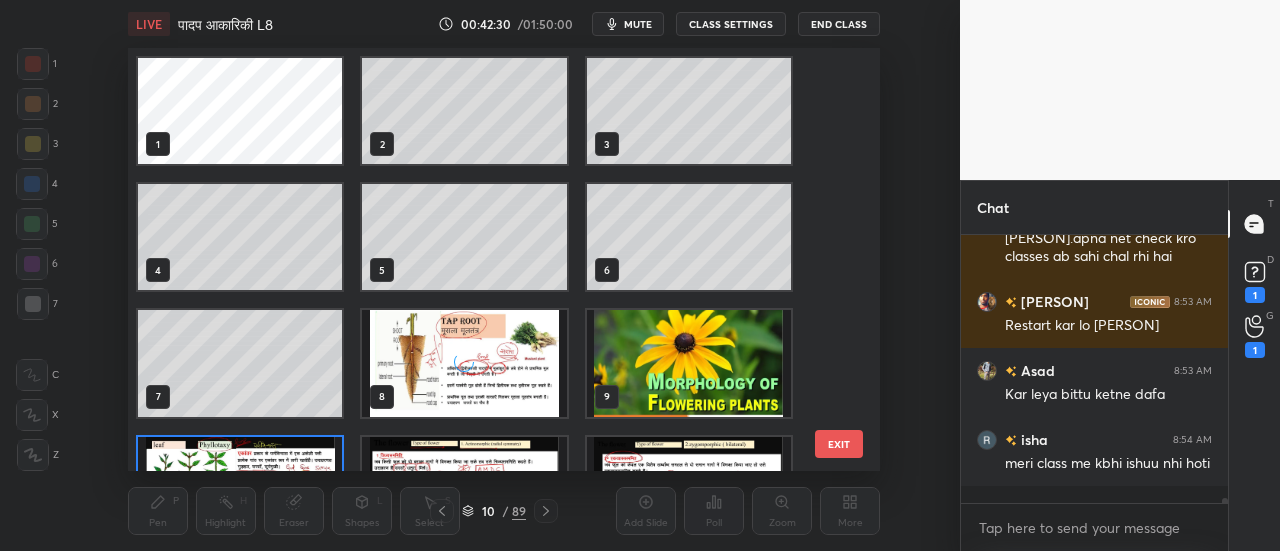 scroll, scrollTop: 82, scrollLeft: 0, axis: vertical 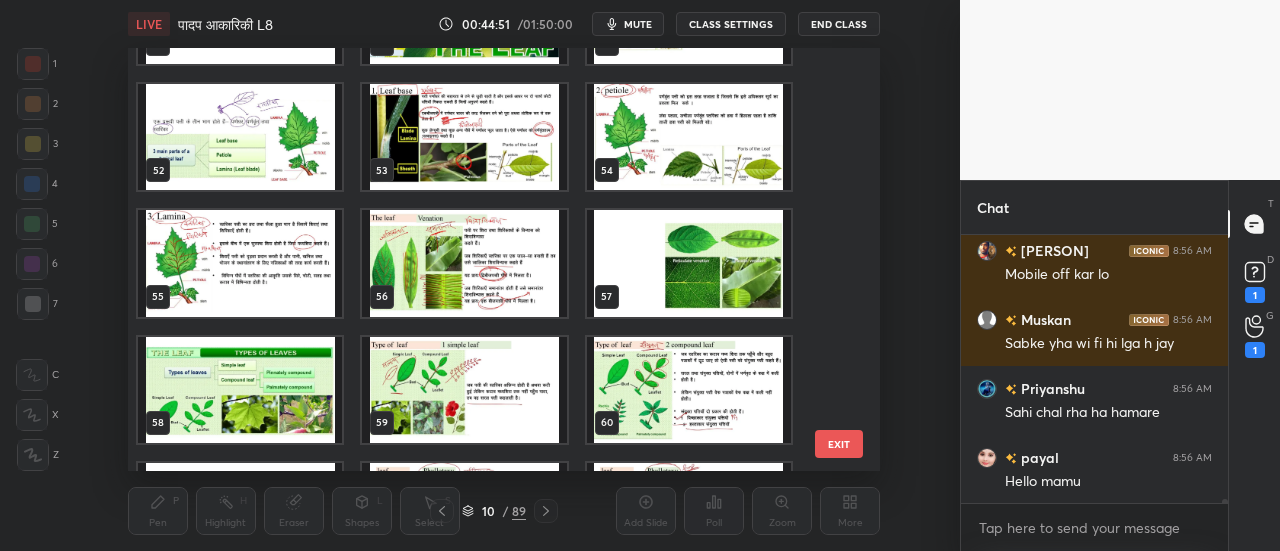 click on "EXIT" at bounding box center [839, 444] 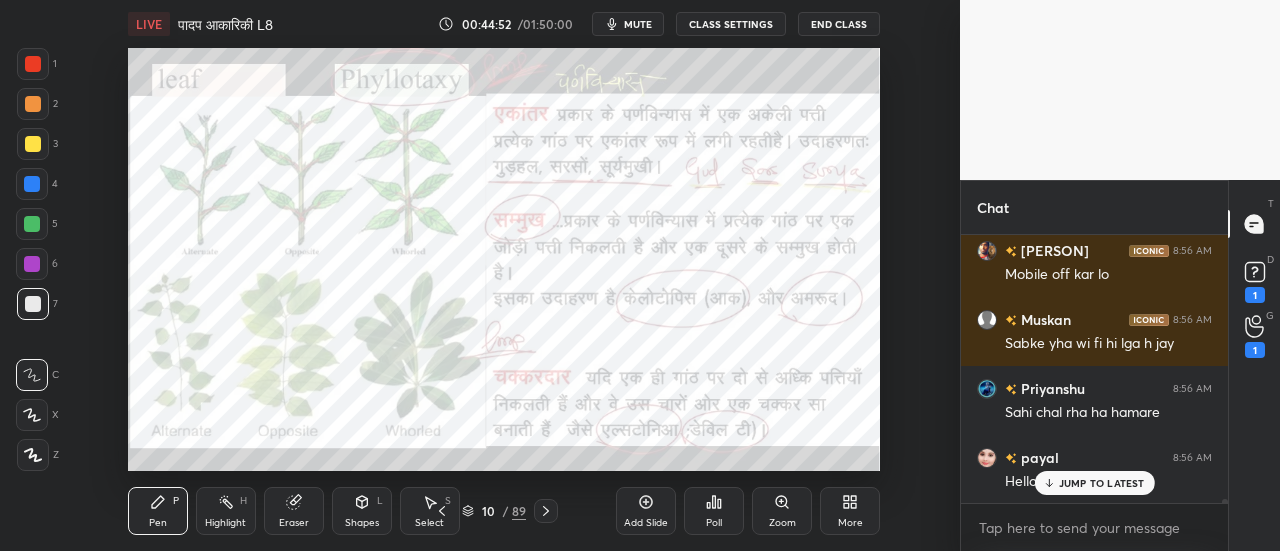 scroll, scrollTop: 16806, scrollLeft: 0, axis: vertical 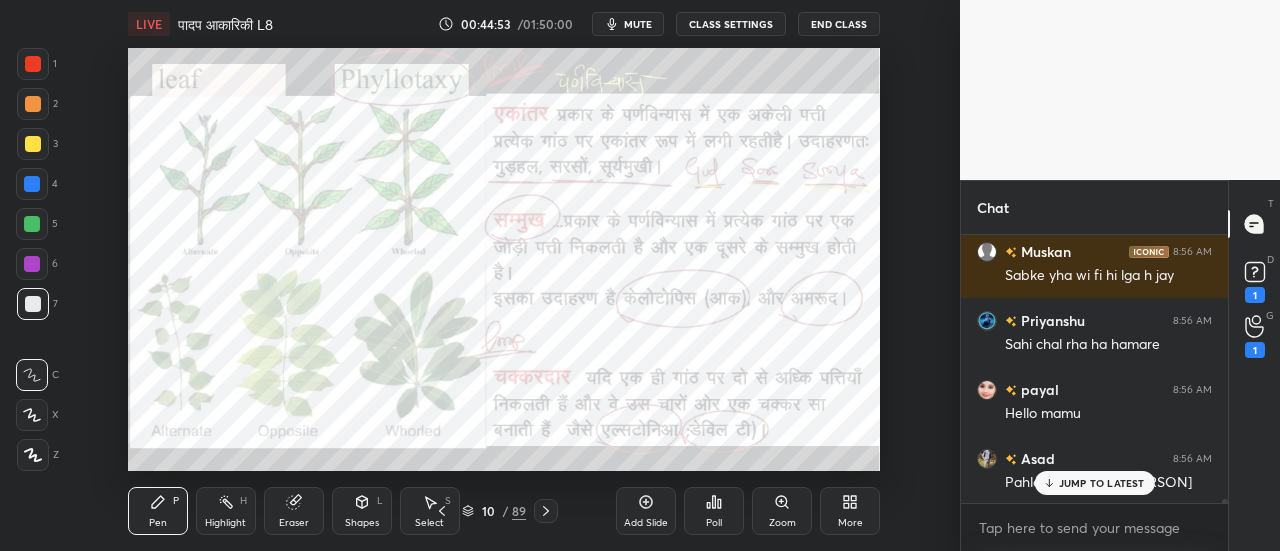click on "More" at bounding box center [850, 511] 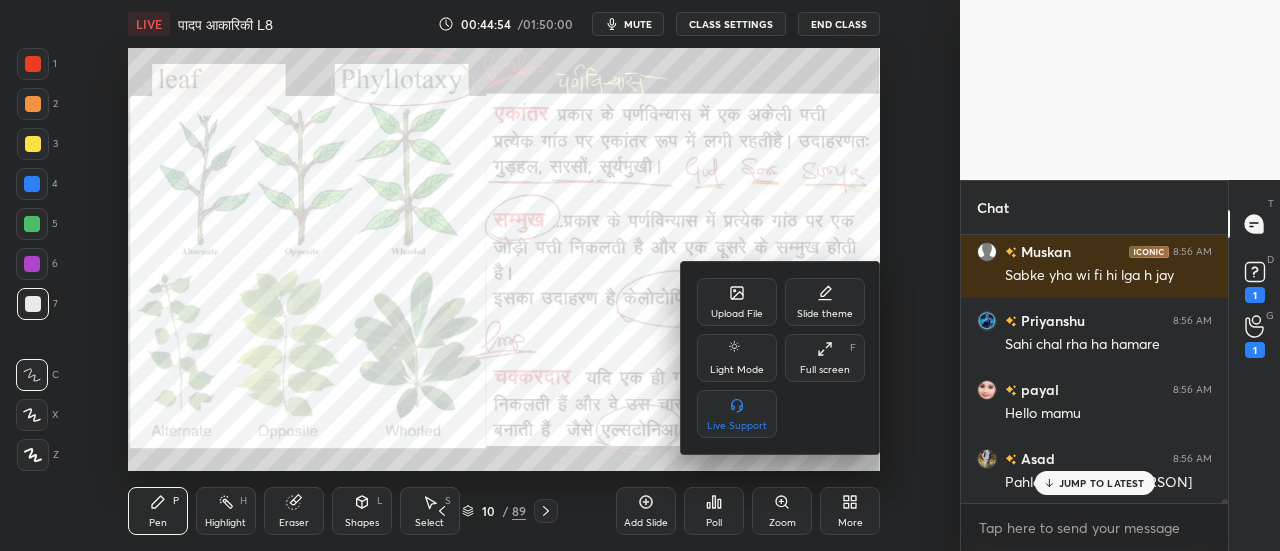 click 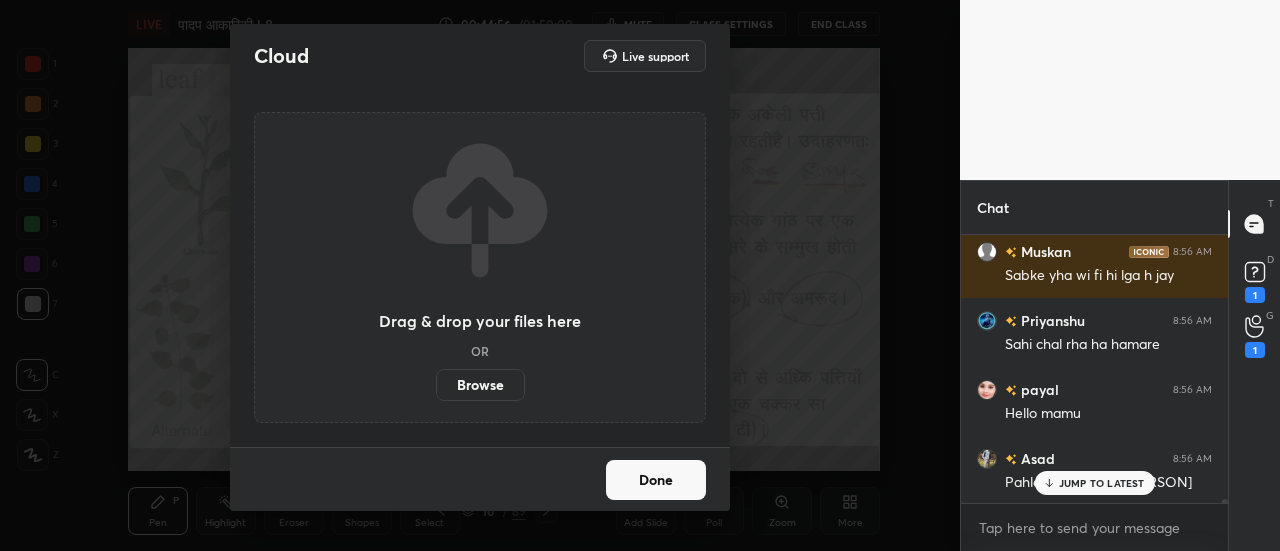 click on "Browse" at bounding box center (480, 385) 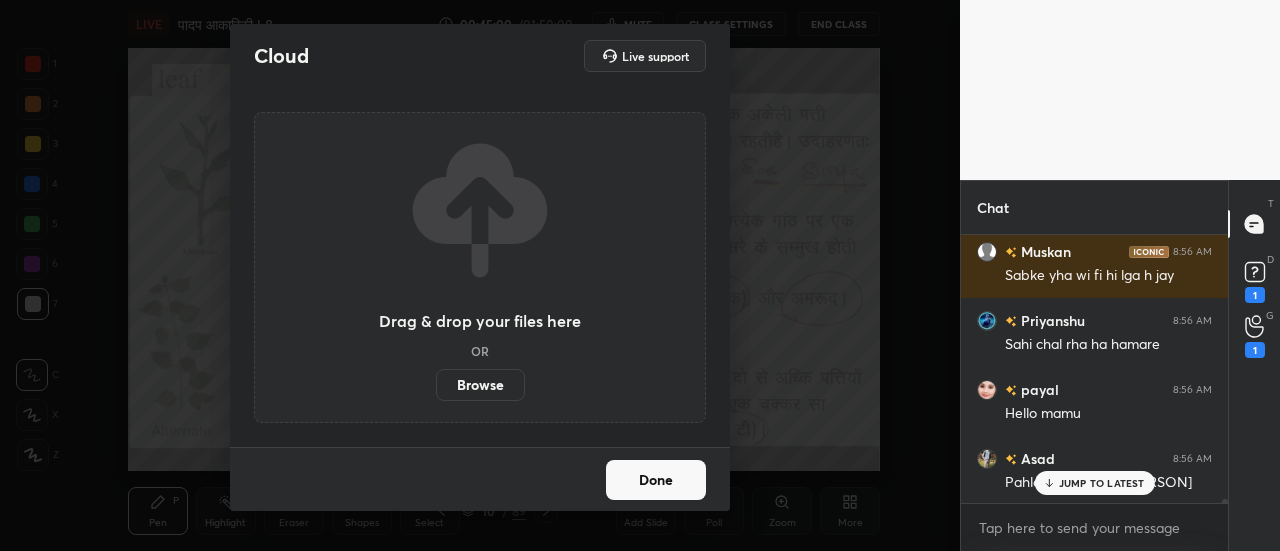 click on "Done" at bounding box center [656, 480] 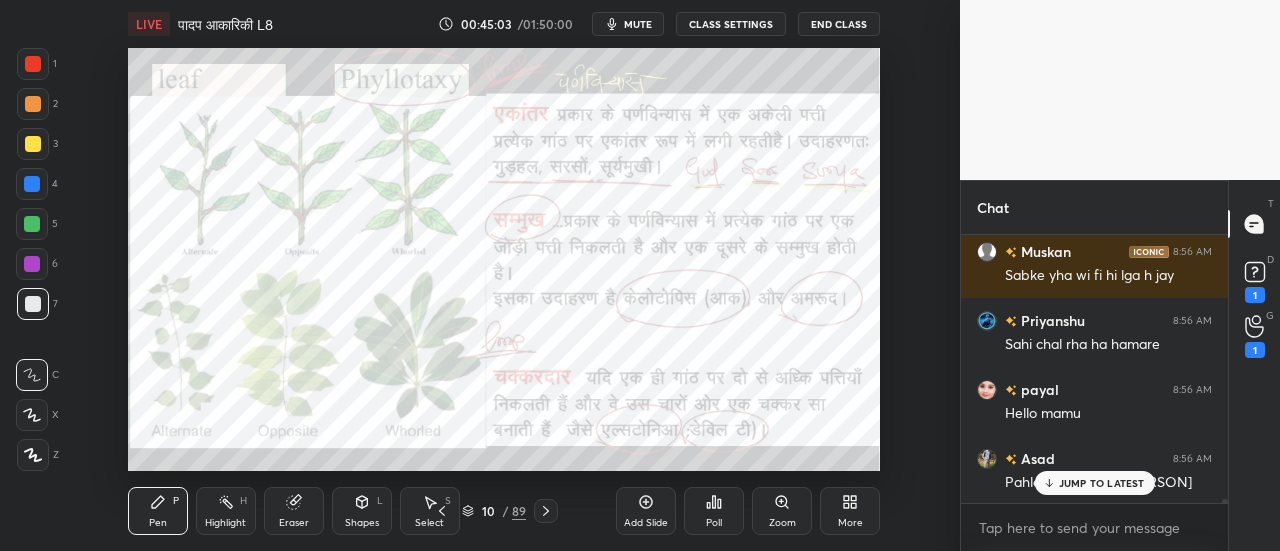 click 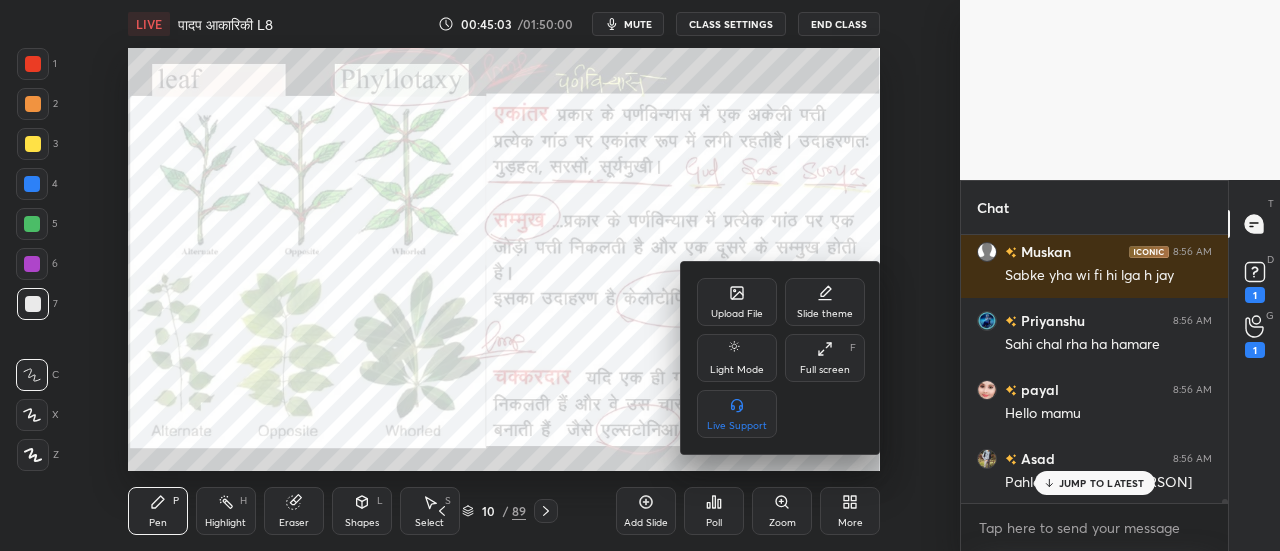 scroll, scrollTop: 16894, scrollLeft: 0, axis: vertical 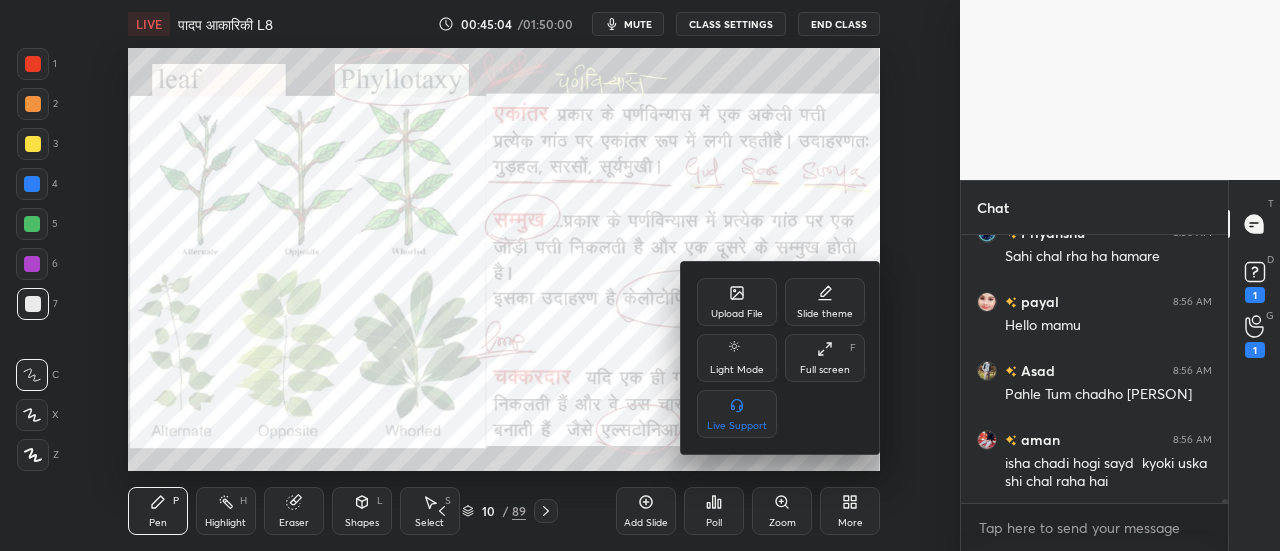 click on "Upload File" at bounding box center (737, 314) 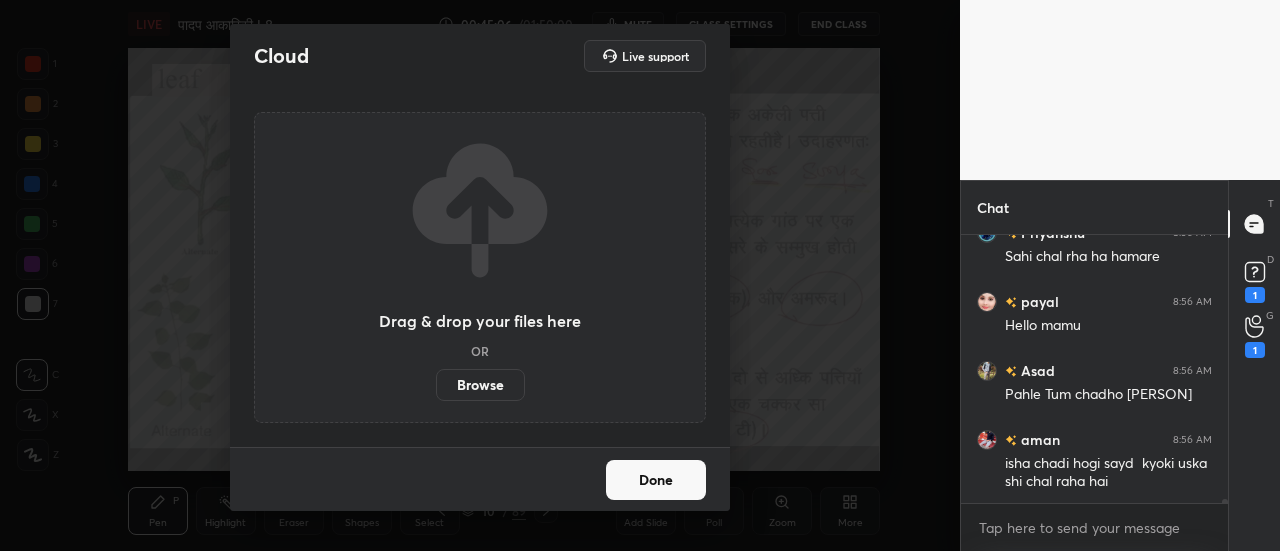 click on "Browse" at bounding box center [480, 385] 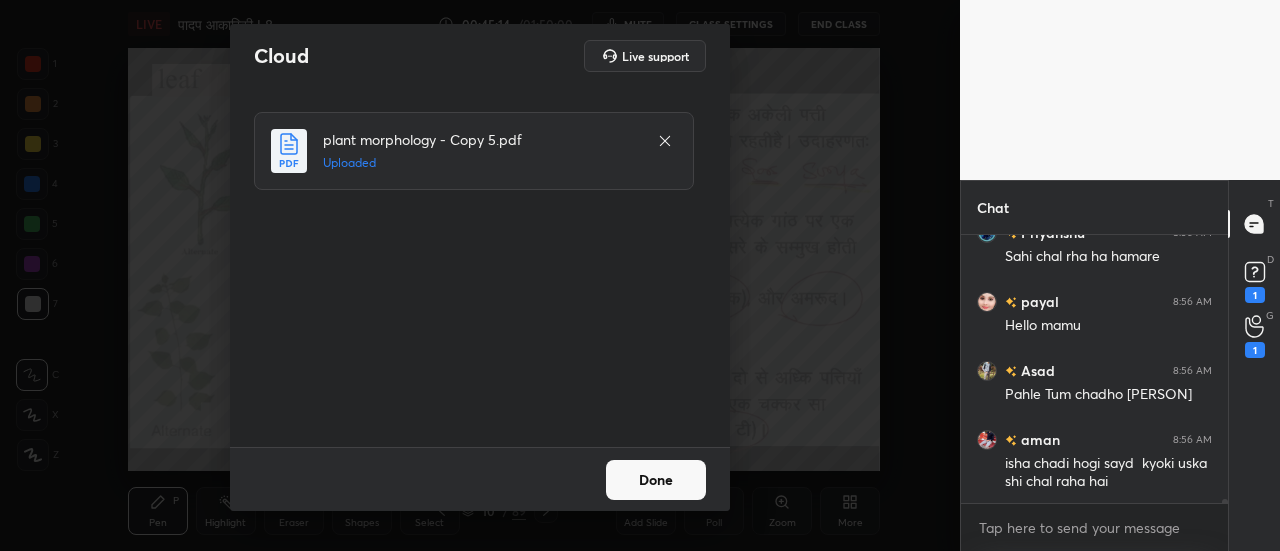 click on "Done" at bounding box center (656, 480) 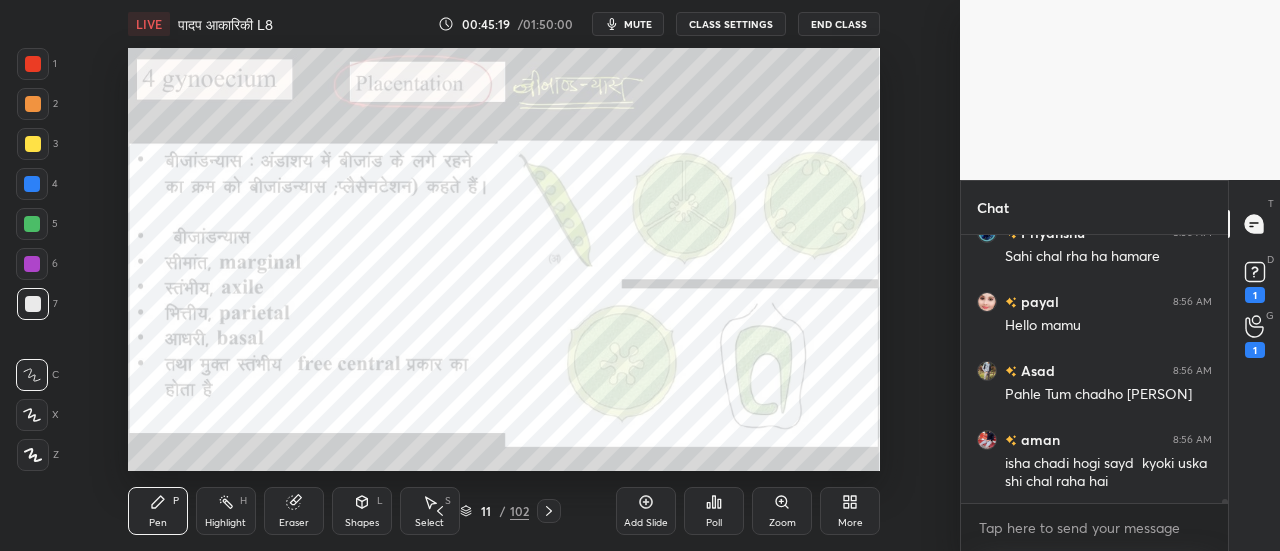 click at bounding box center (32, 184) 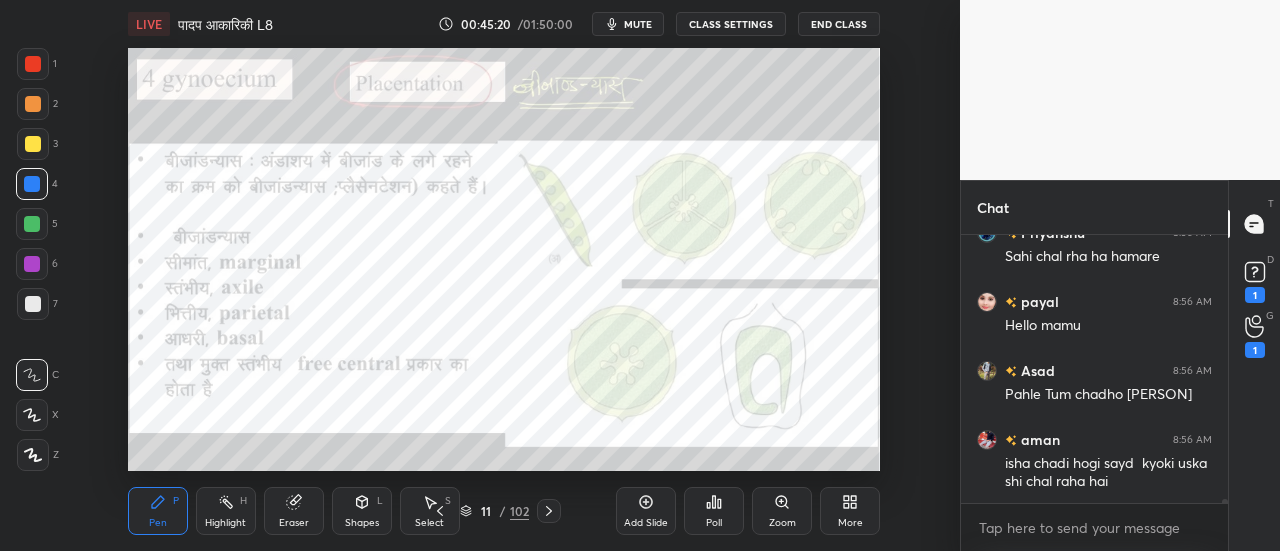 click at bounding box center (33, 144) 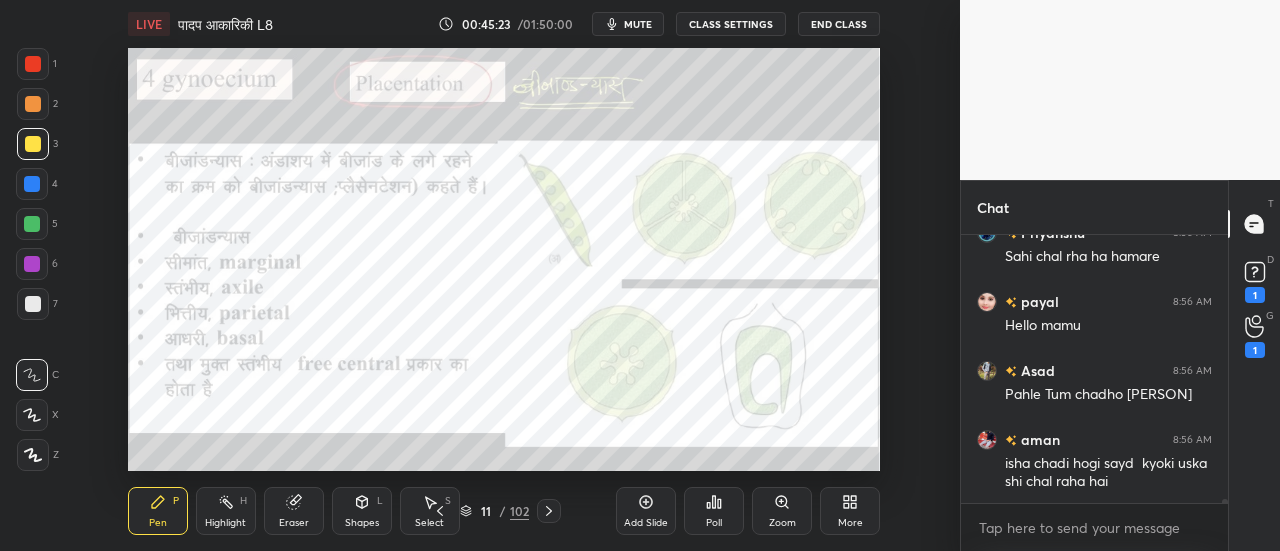 click at bounding box center [32, 184] 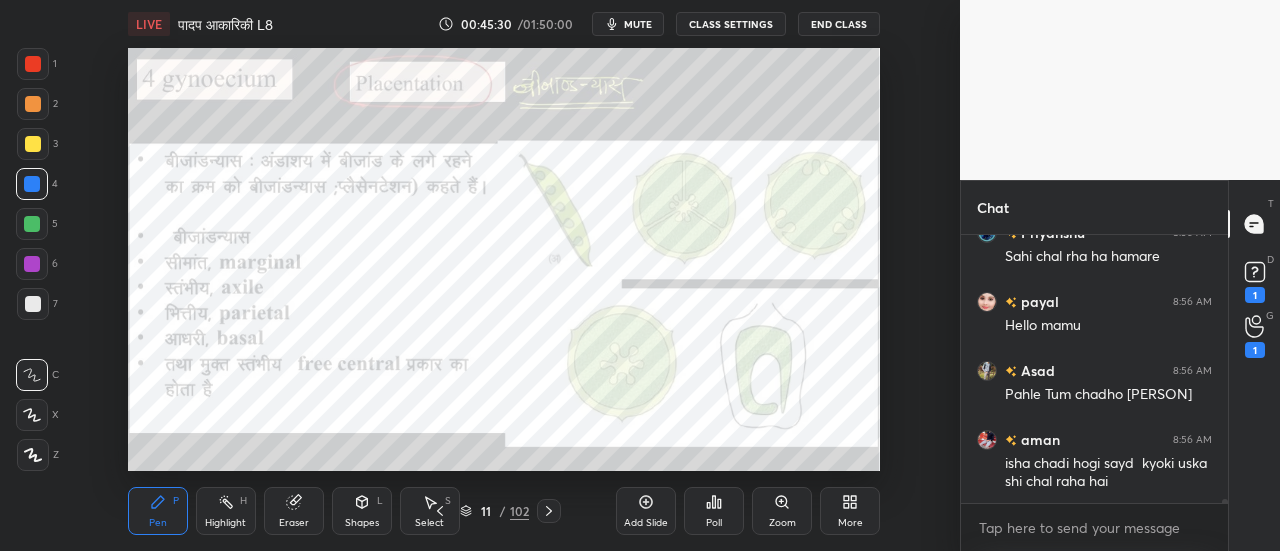 click 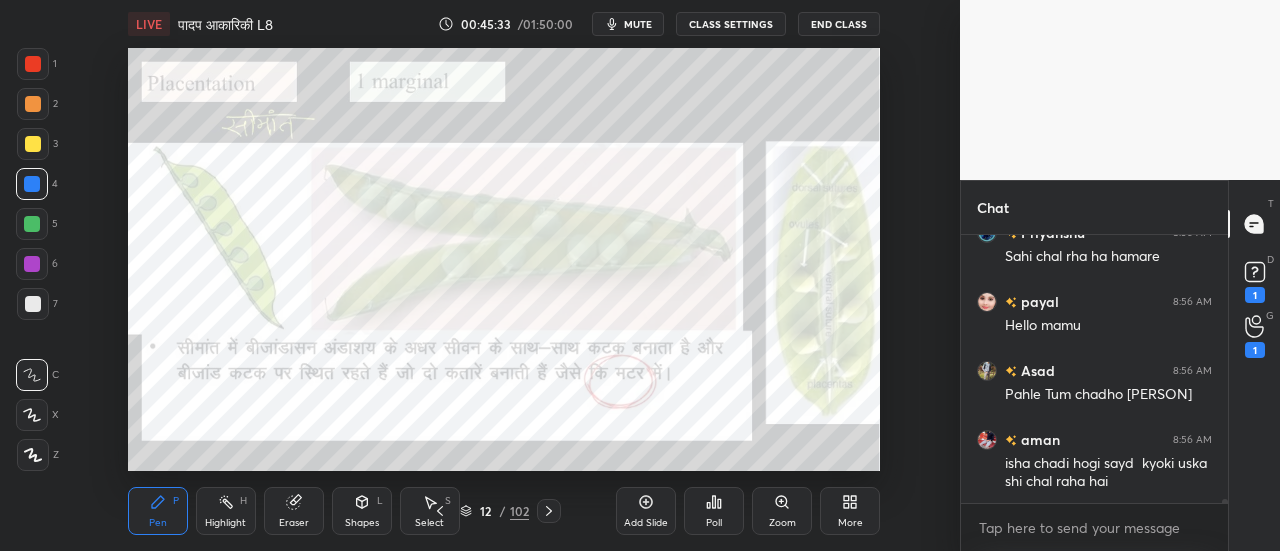 click at bounding box center (33, 144) 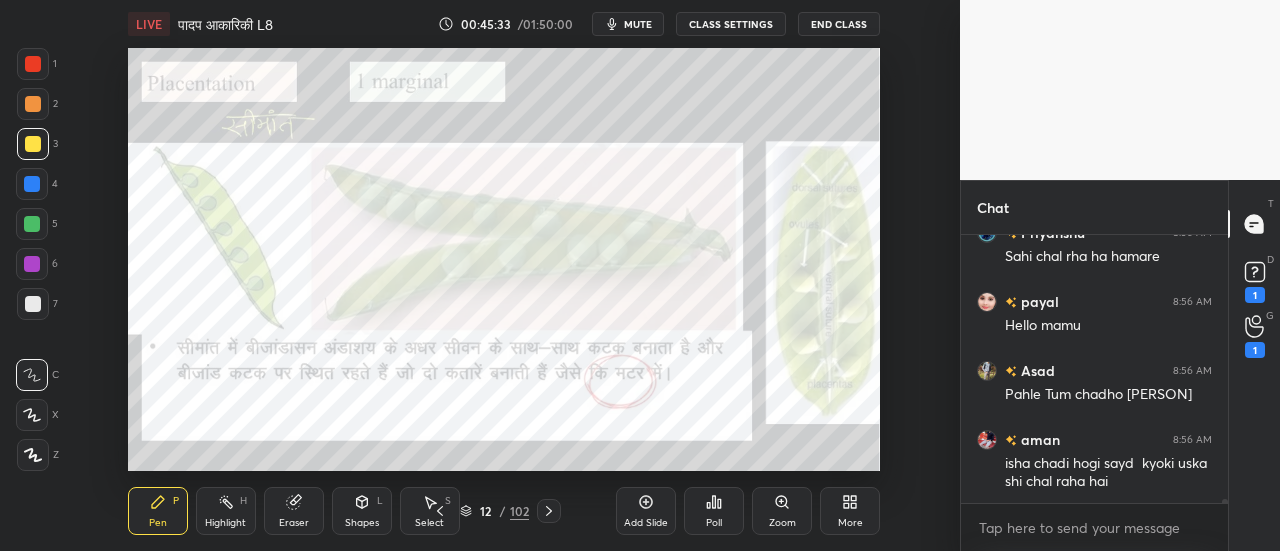 click at bounding box center (33, 64) 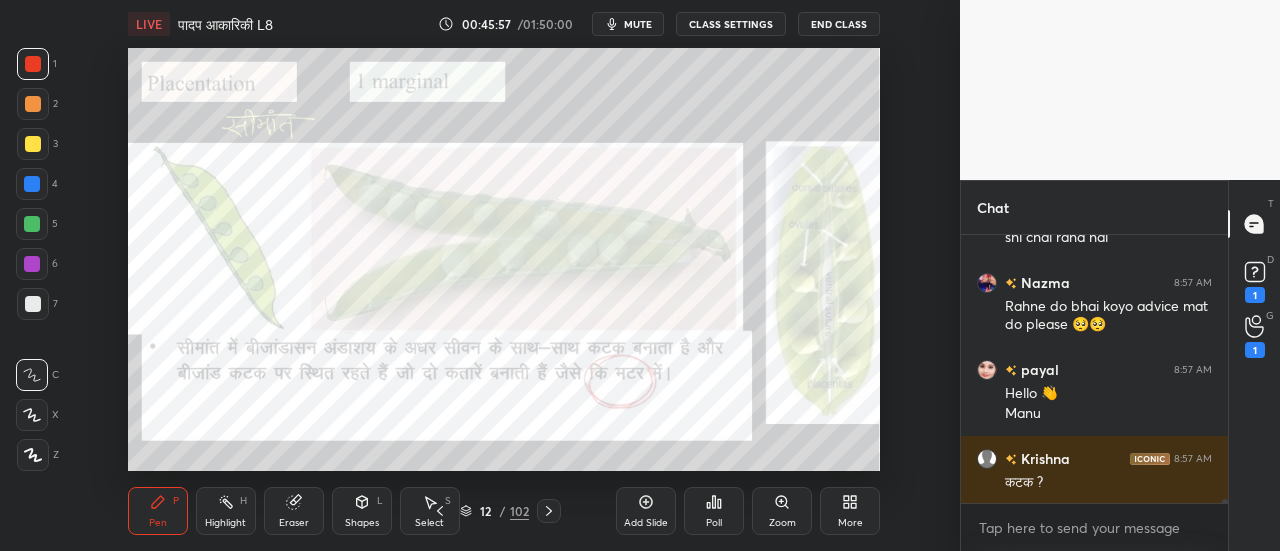 scroll, scrollTop: 17208, scrollLeft: 0, axis: vertical 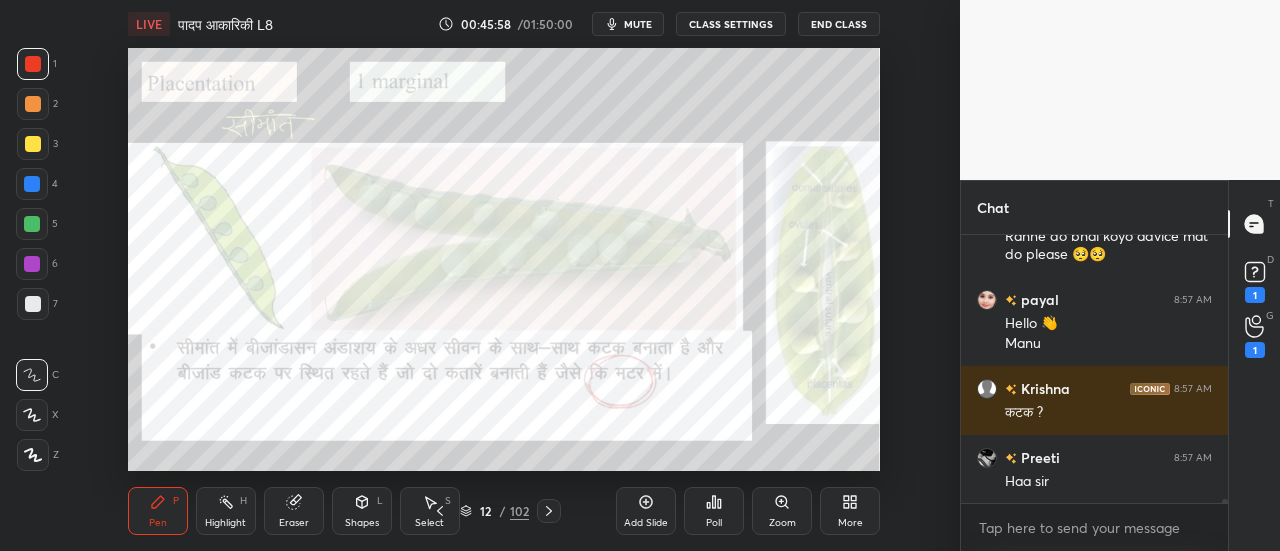 click at bounding box center (33, 144) 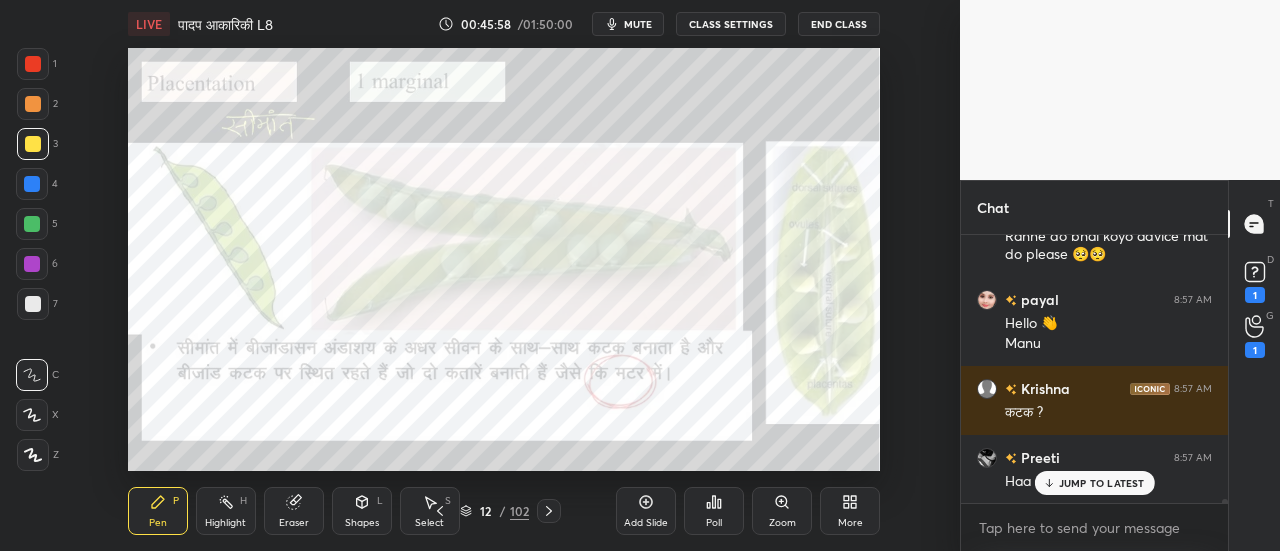 scroll, scrollTop: 17276, scrollLeft: 0, axis: vertical 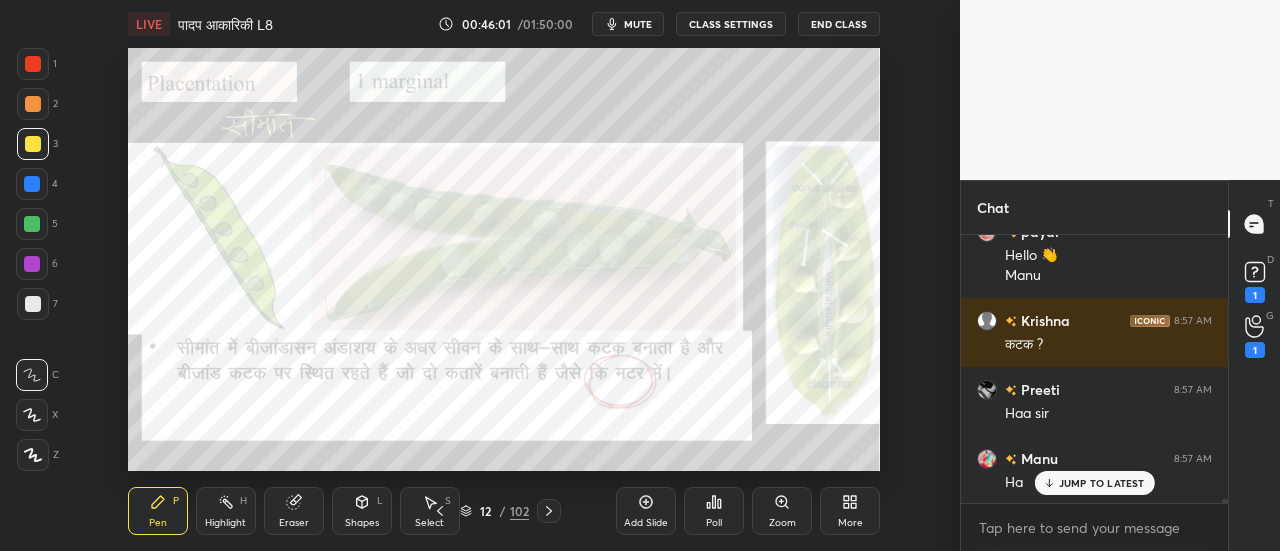 click at bounding box center [32, 264] 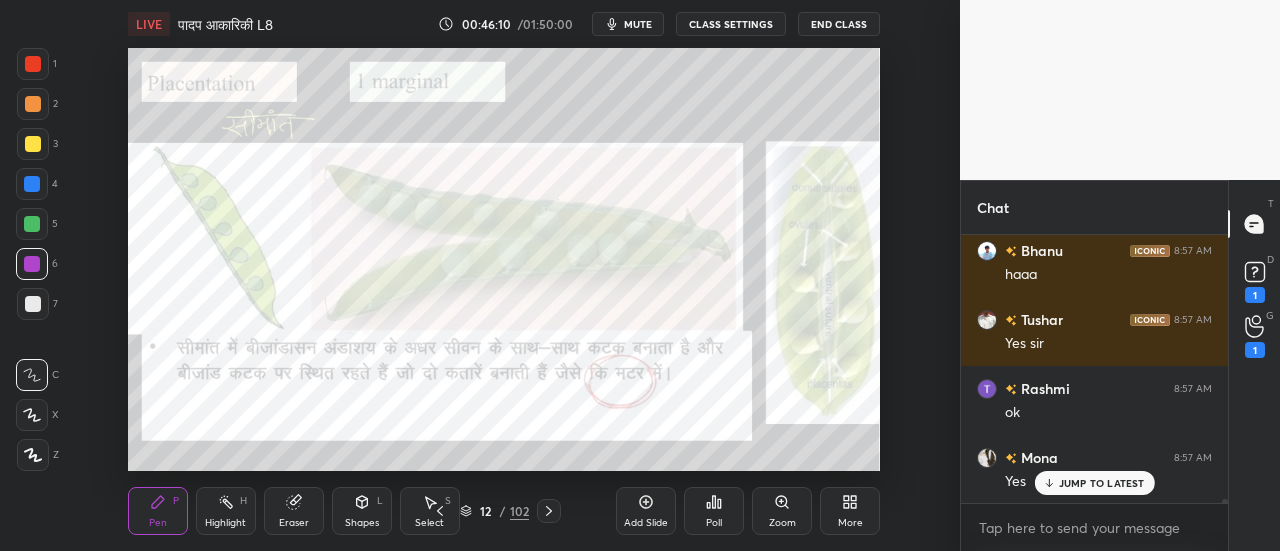 scroll, scrollTop: 17828, scrollLeft: 0, axis: vertical 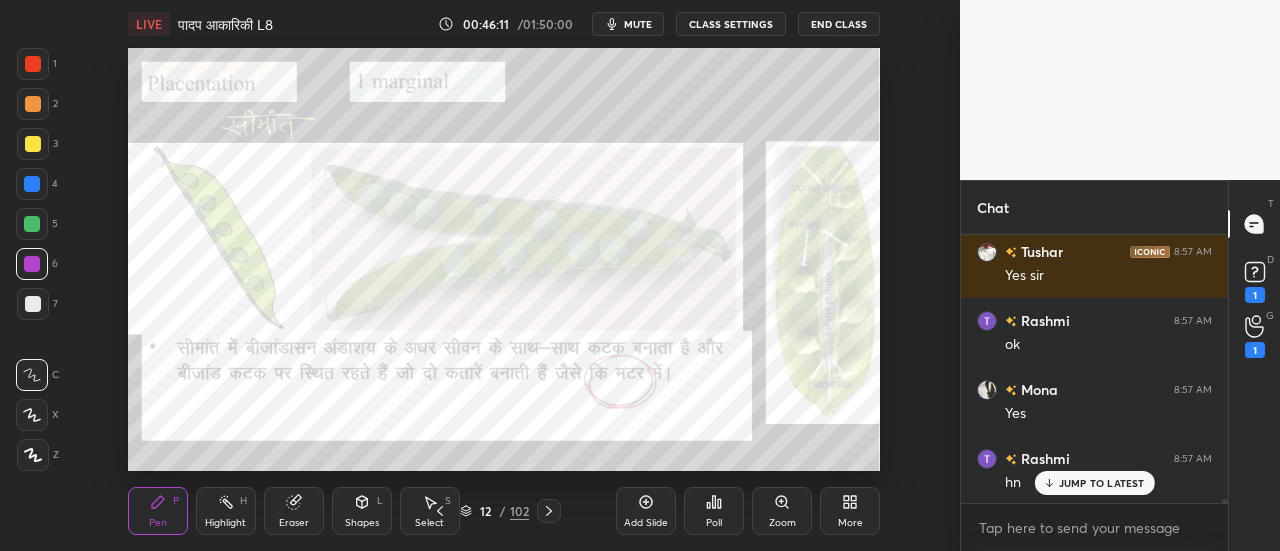 drag, startPoint x: 516, startPoint y: 544, endPoint x: 532, endPoint y: 547, distance: 16.27882 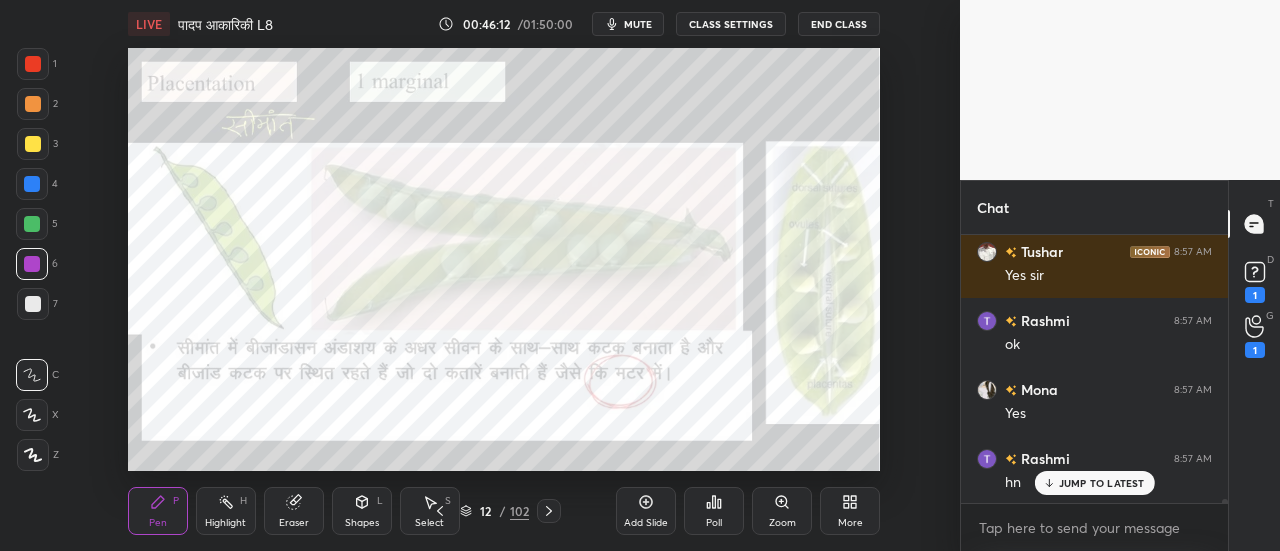 click 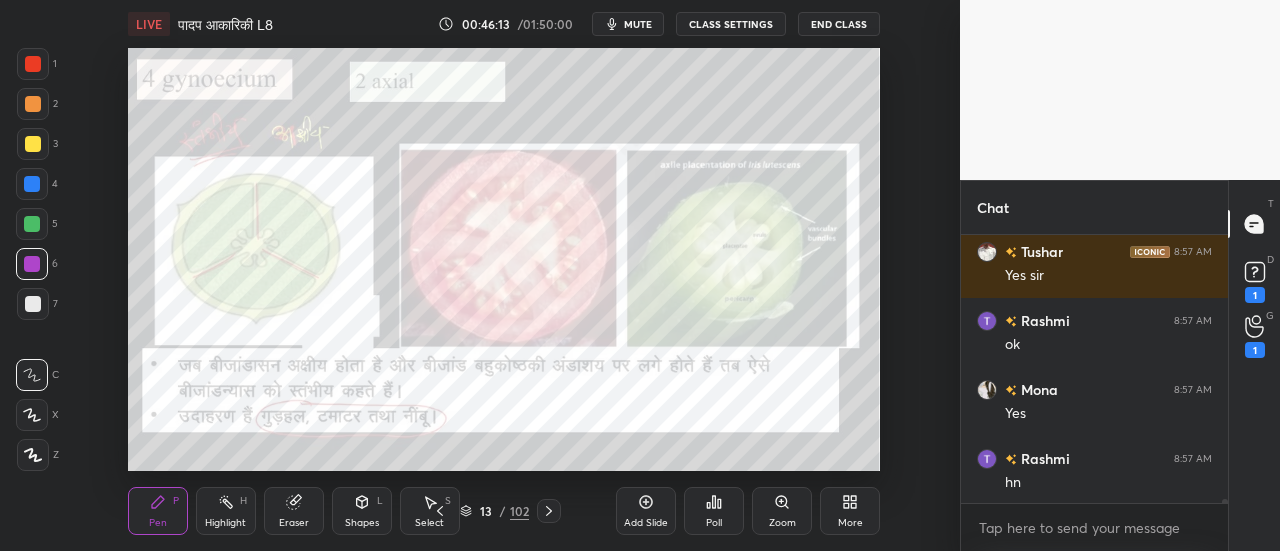 scroll, scrollTop: 17898, scrollLeft: 0, axis: vertical 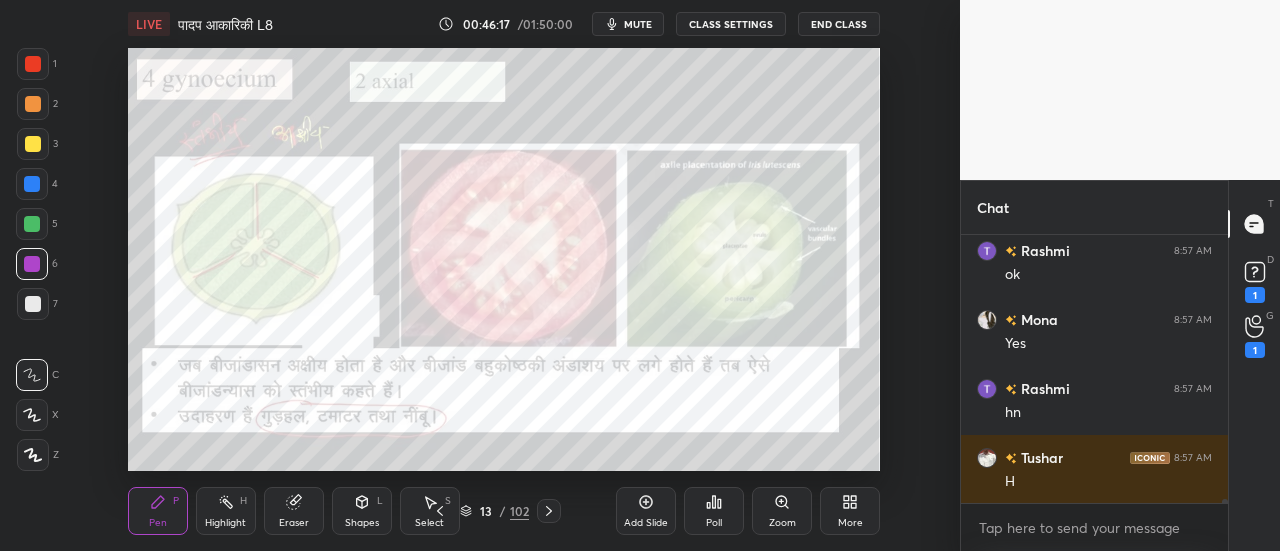 click at bounding box center (32, 184) 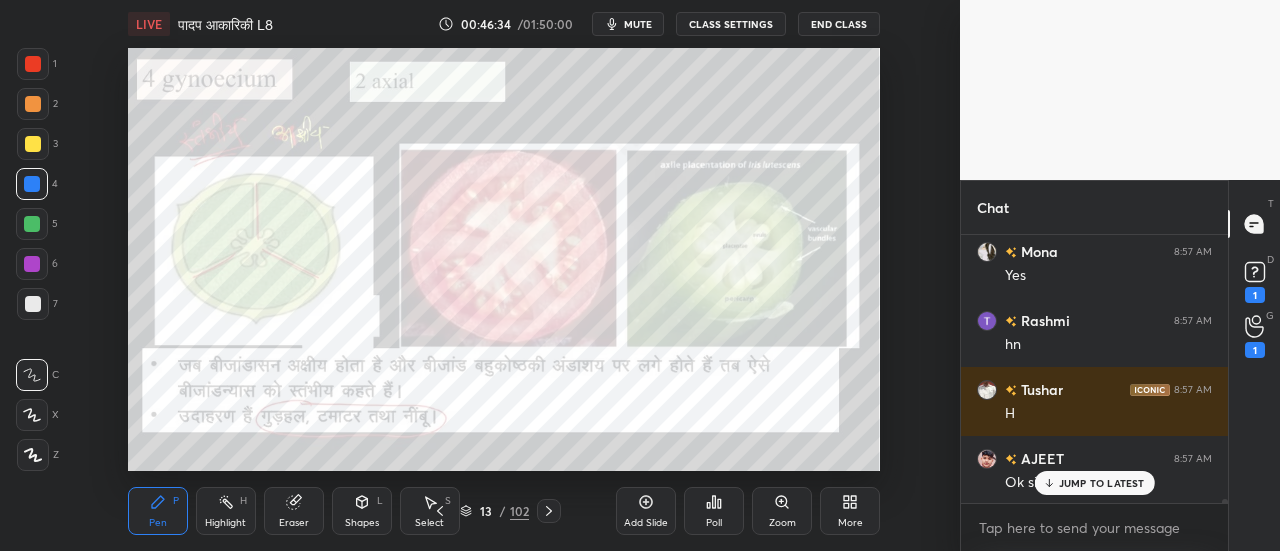 scroll, scrollTop: 18036, scrollLeft: 0, axis: vertical 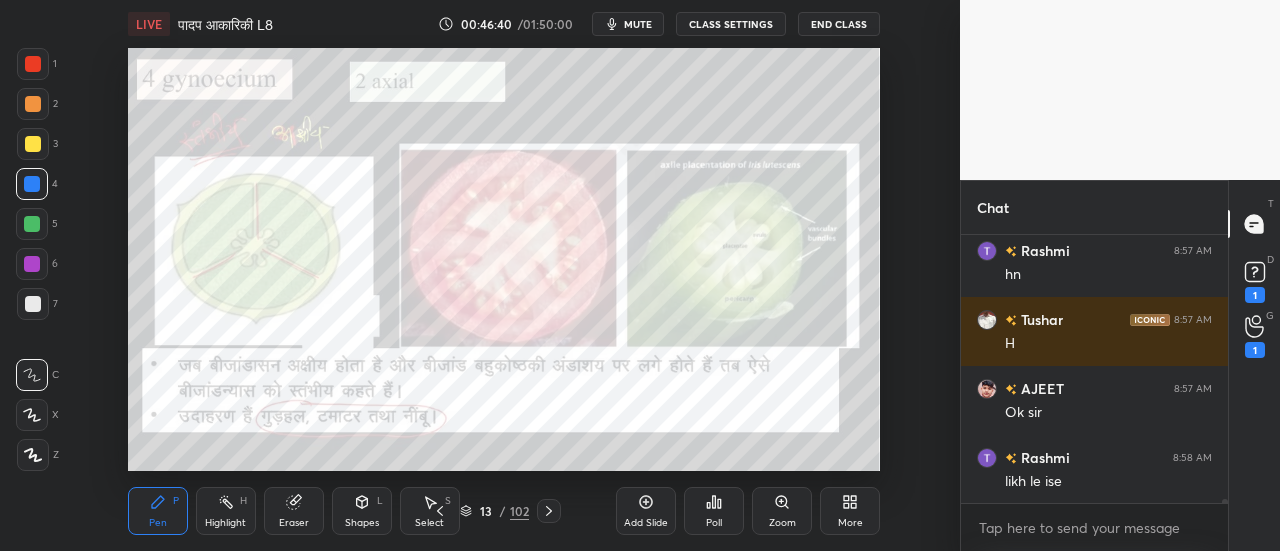 click at bounding box center [33, 304] 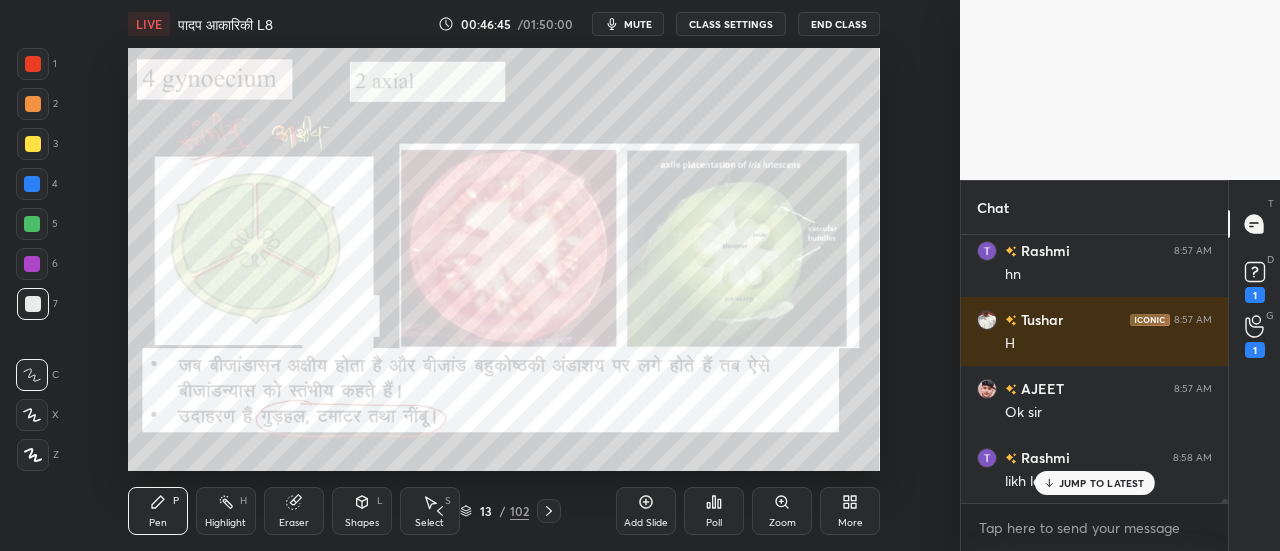 scroll, scrollTop: 18104, scrollLeft: 0, axis: vertical 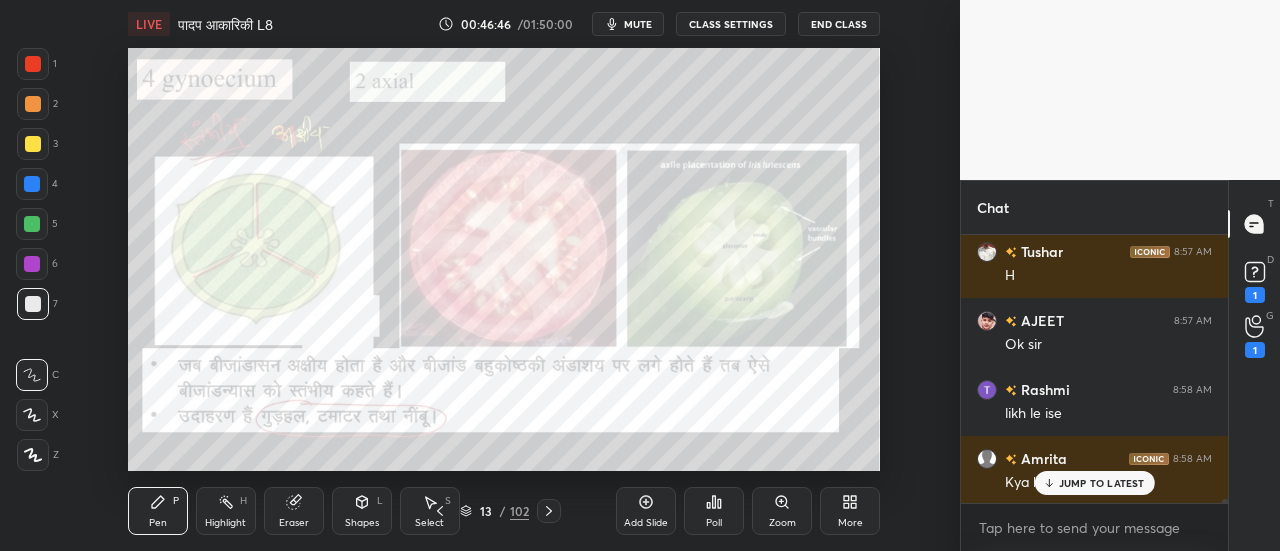 click at bounding box center (32, 184) 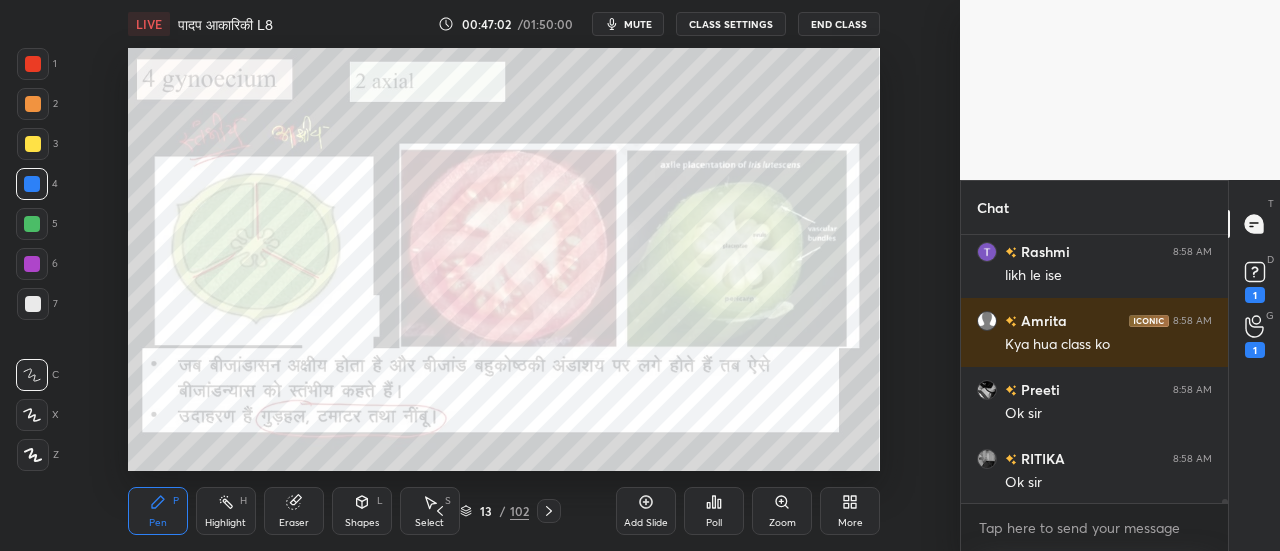 scroll, scrollTop: 18312, scrollLeft: 0, axis: vertical 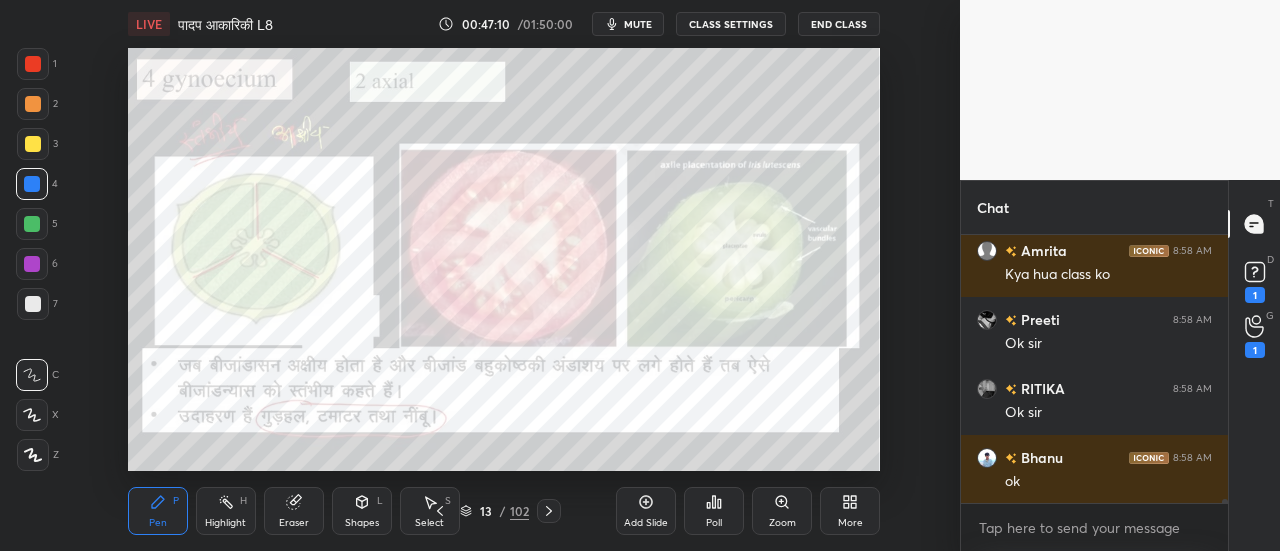 click 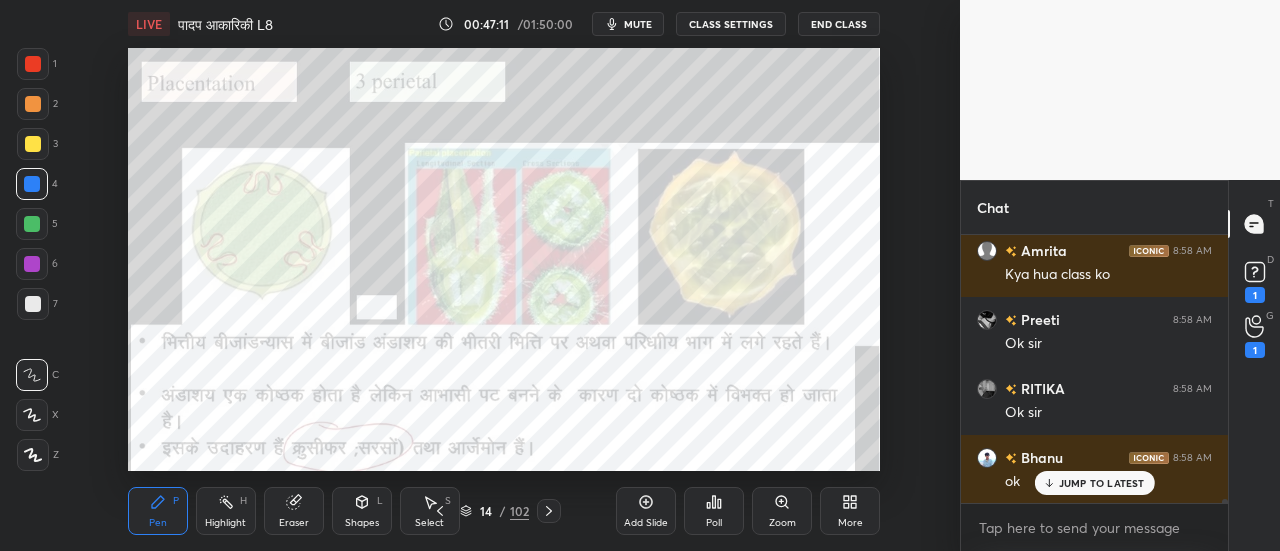 scroll, scrollTop: 18380, scrollLeft: 0, axis: vertical 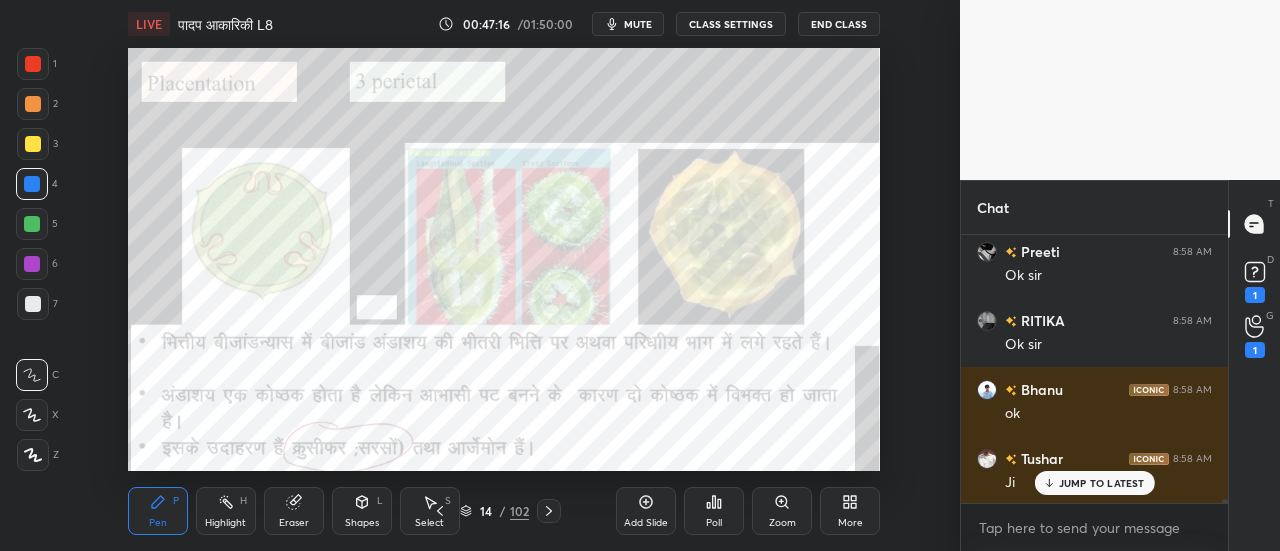 click at bounding box center [33, 144] 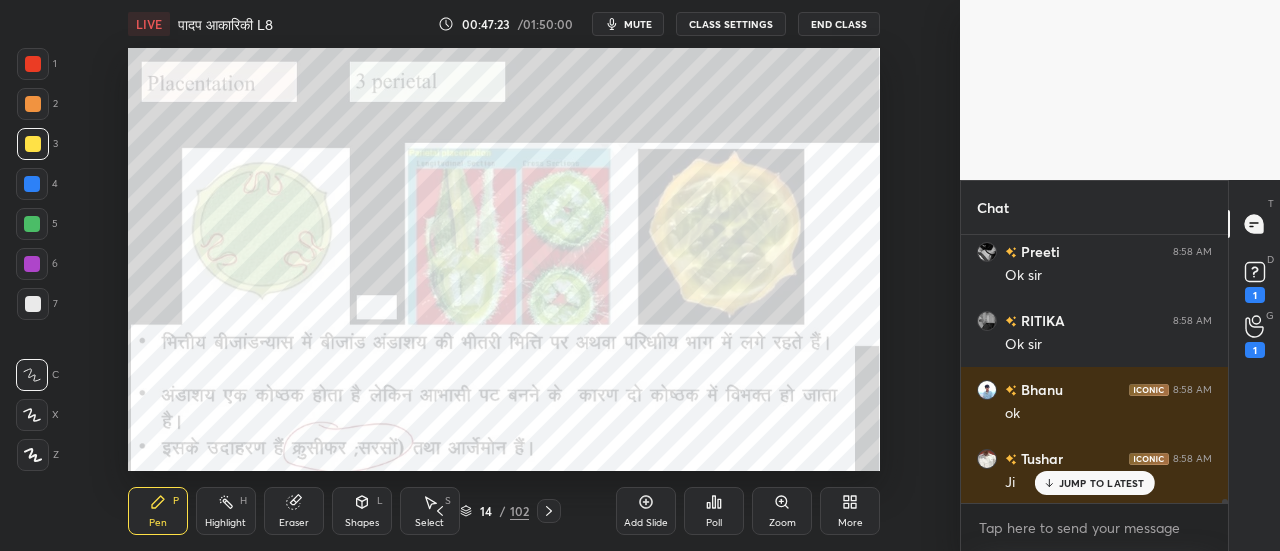 click at bounding box center [33, 304] 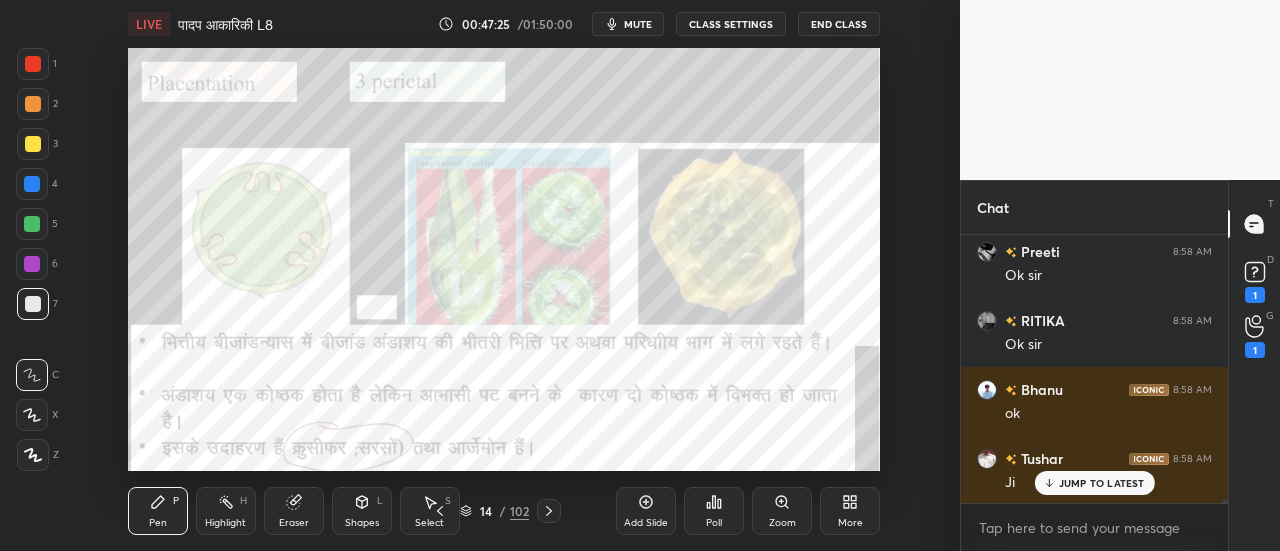 click at bounding box center [33, 144] 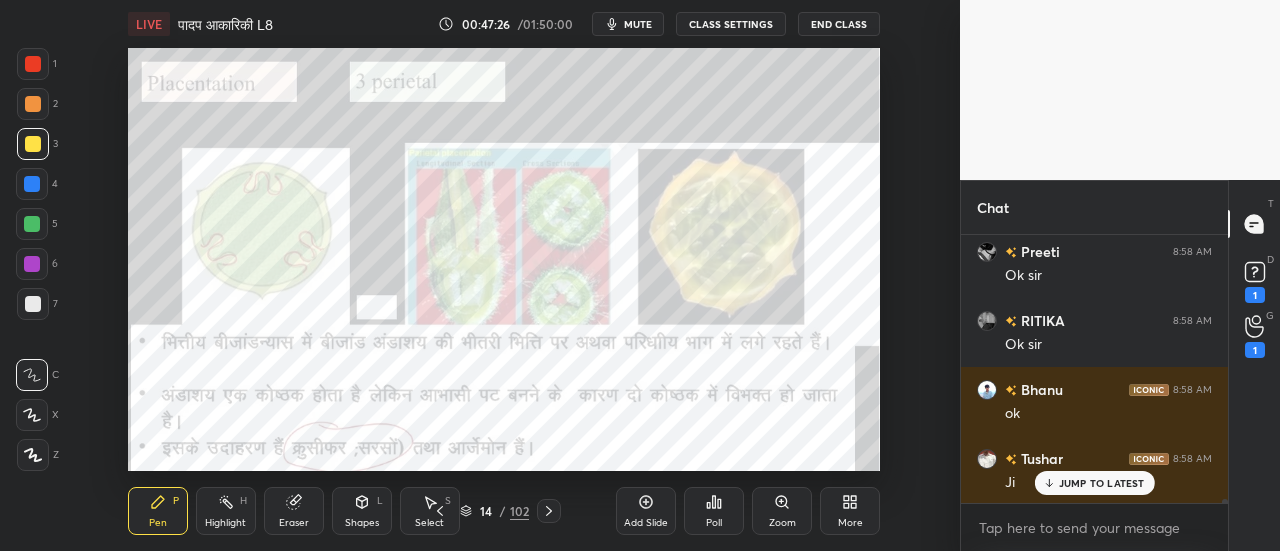 click 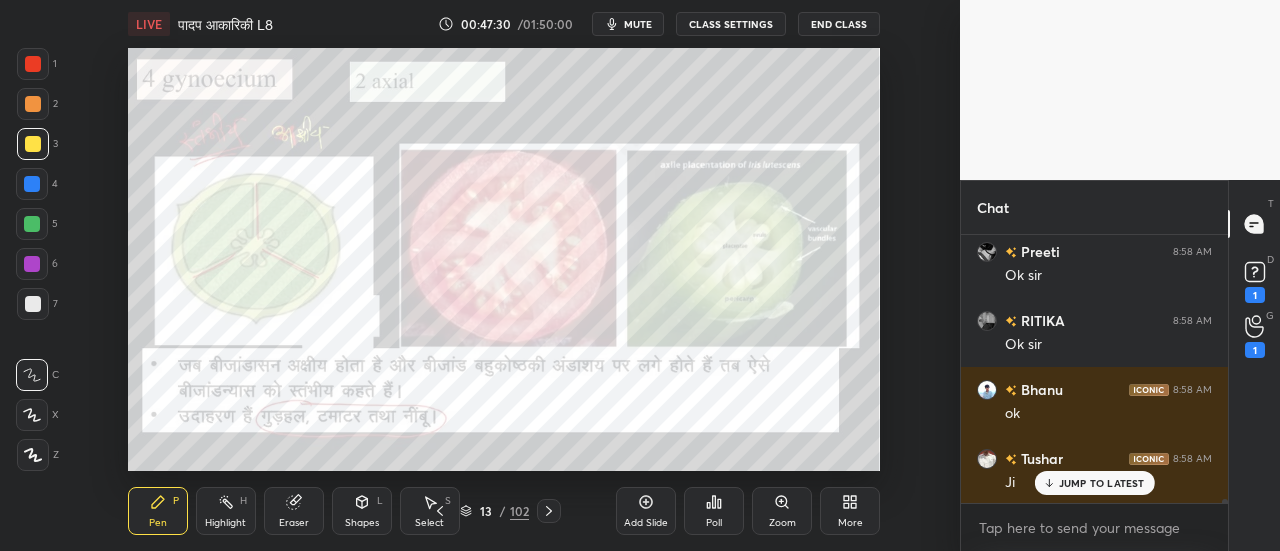 click at bounding box center (32, 184) 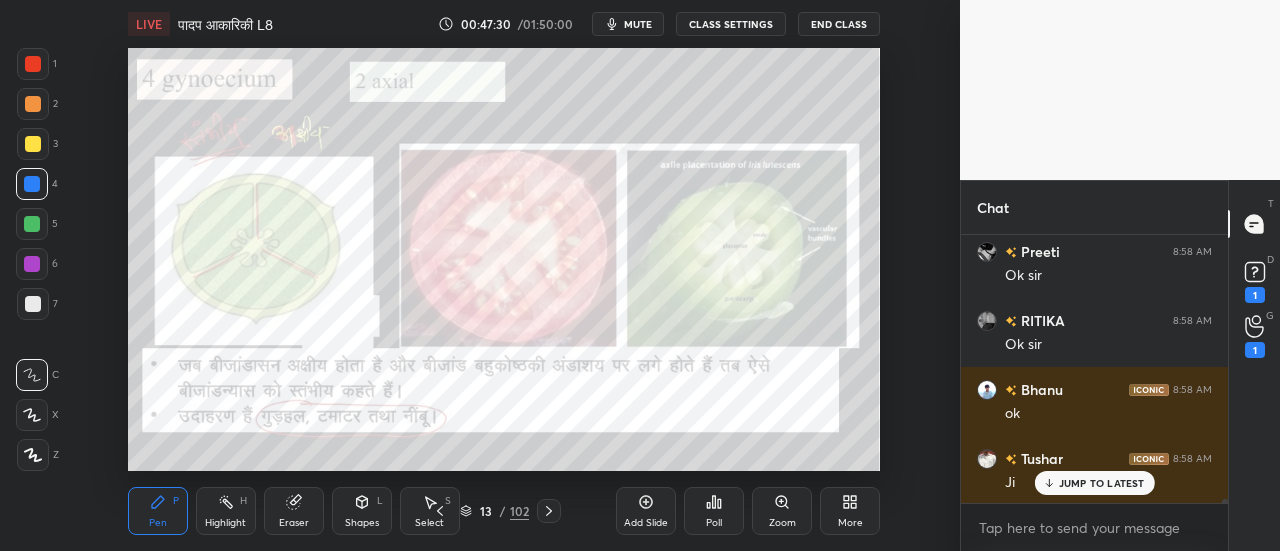click 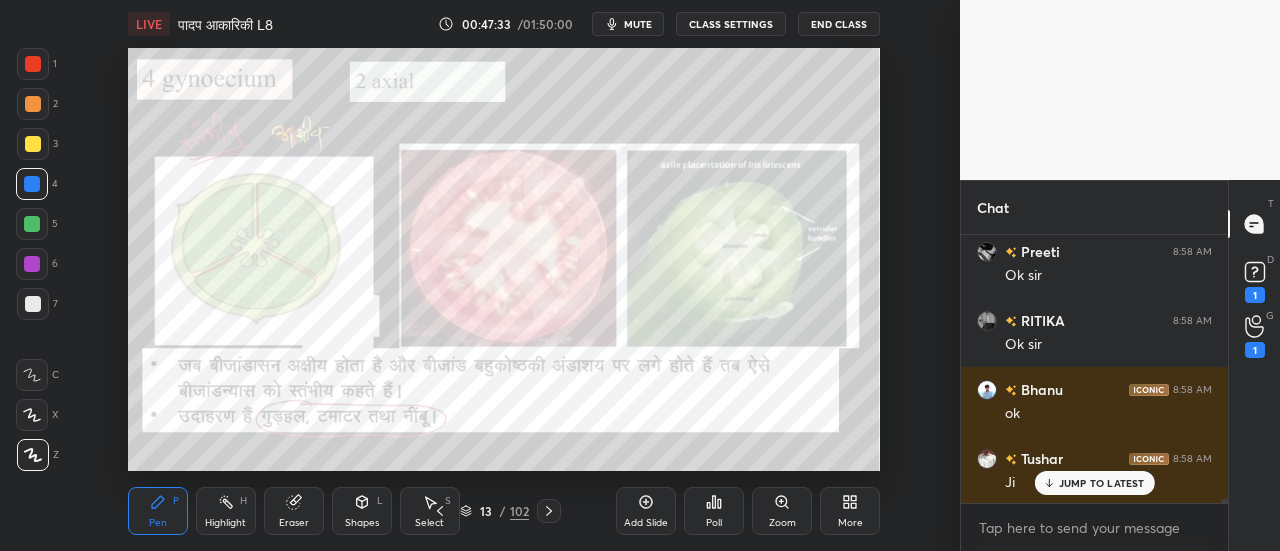 click 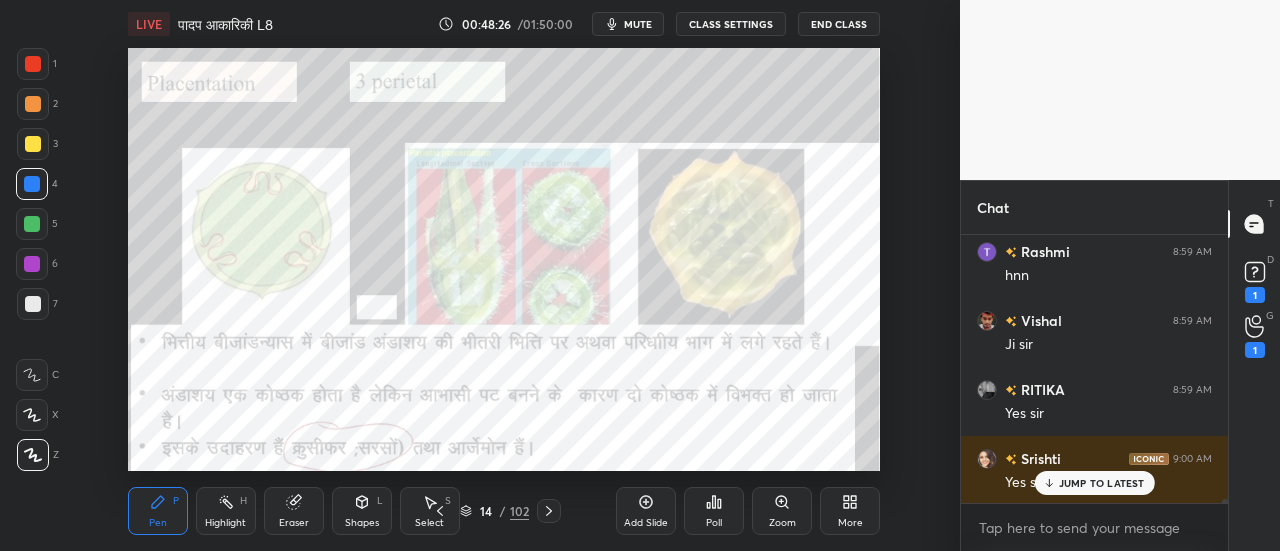 scroll, scrollTop: 18864, scrollLeft: 0, axis: vertical 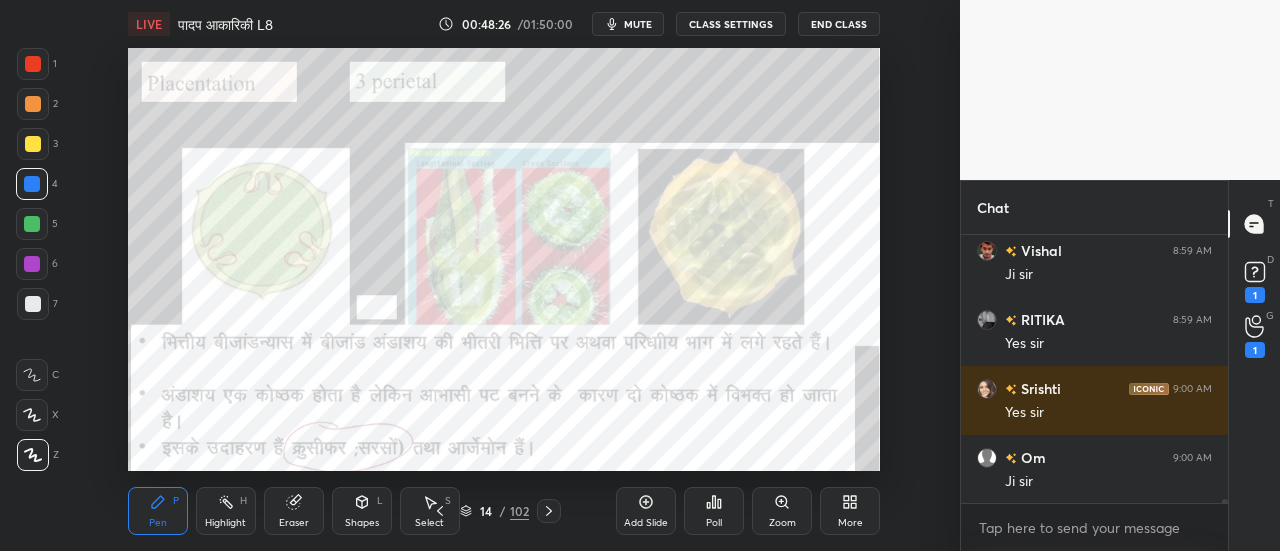 click 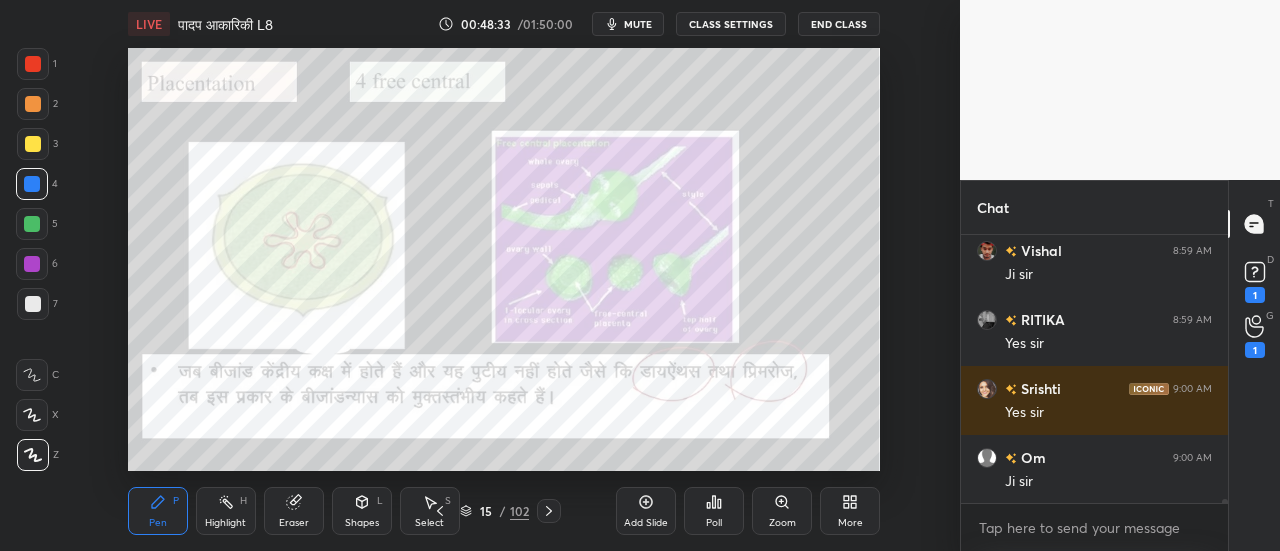 scroll, scrollTop: 18932, scrollLeft: 0, axis: vertical 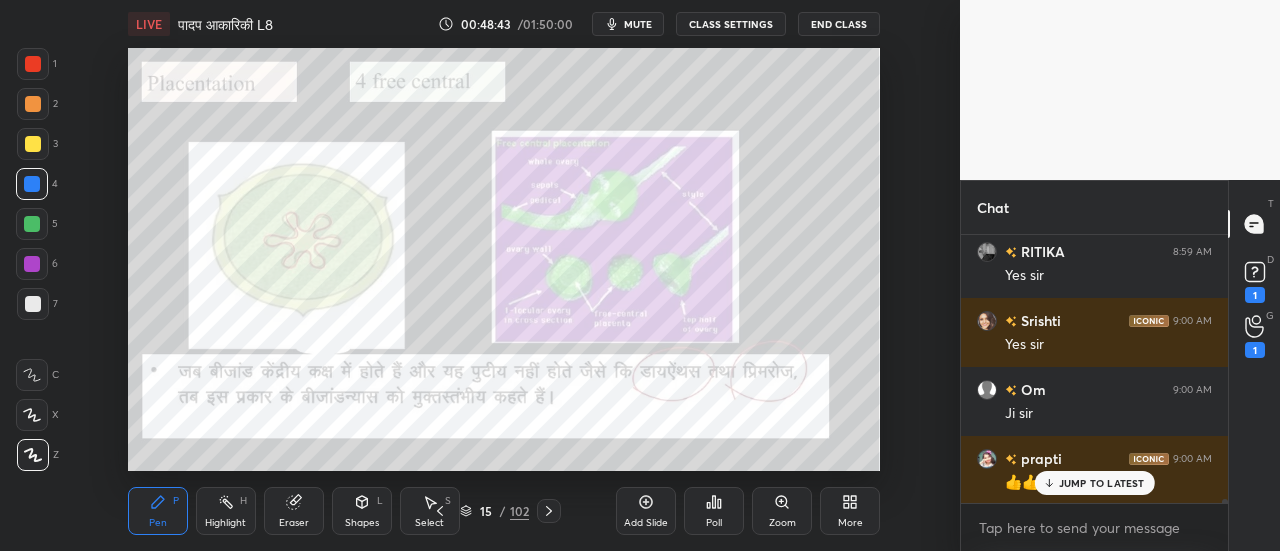 click at bounding box center [33, 144] 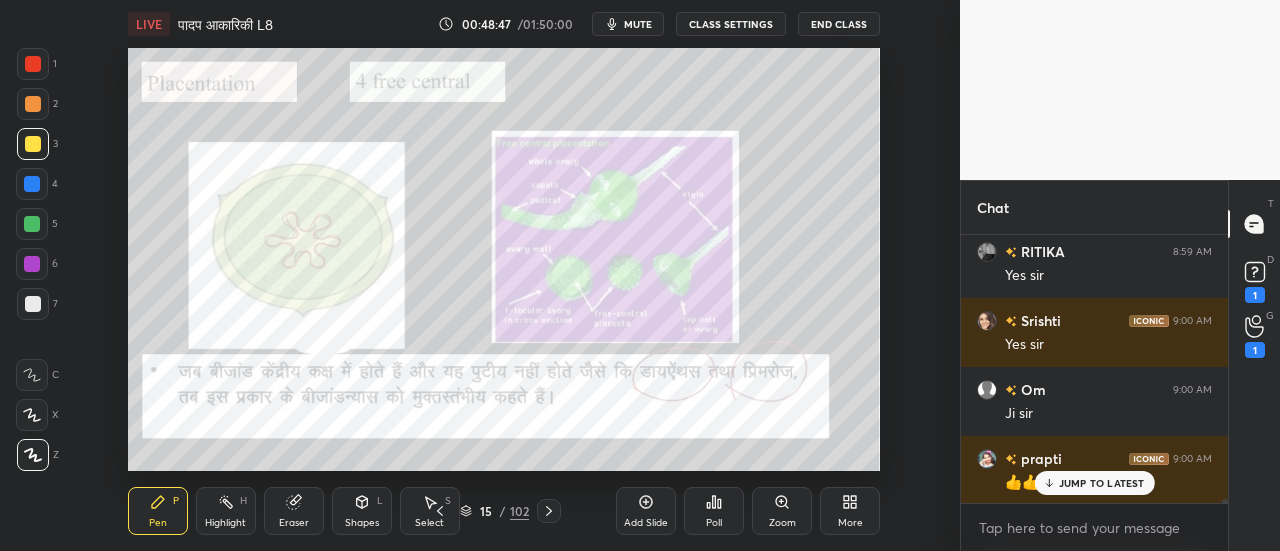 click 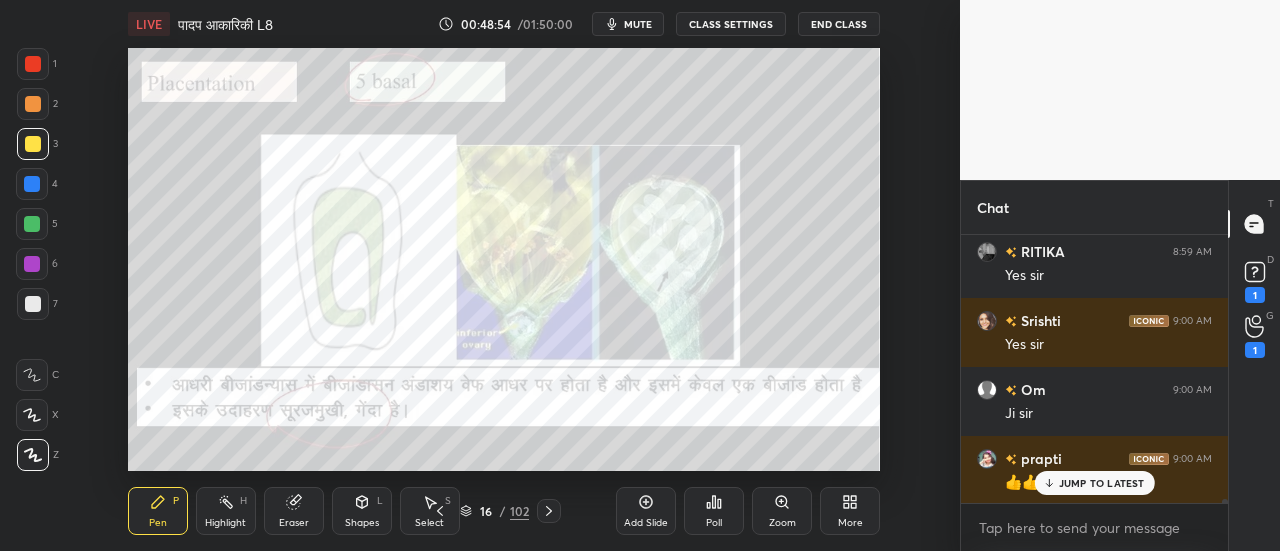 click at bounding box center (32, 184) 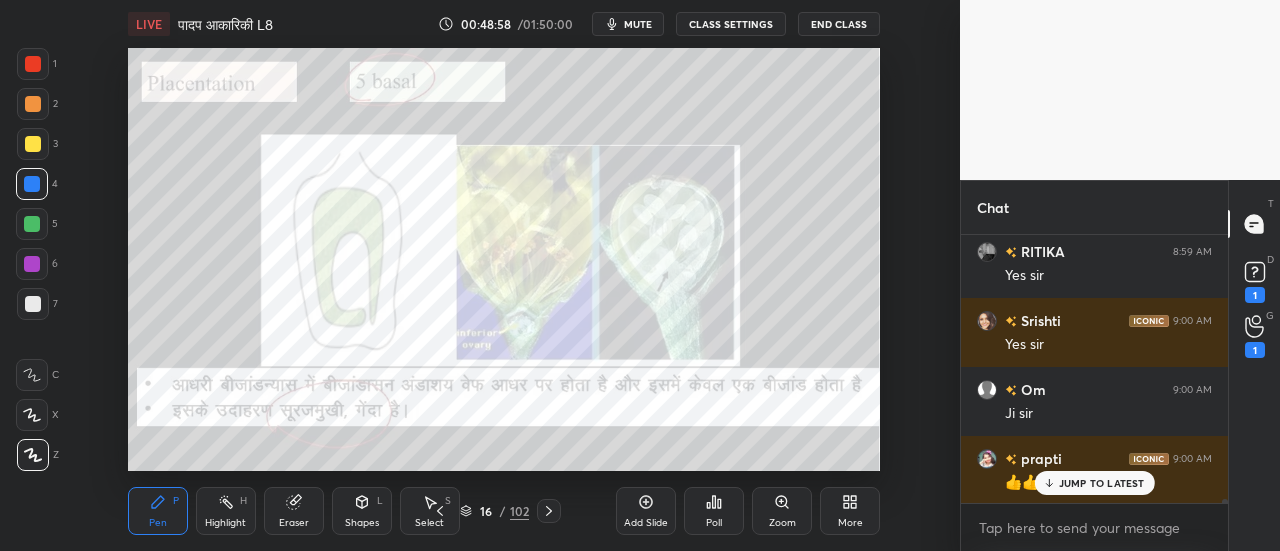 click at bounding box center (33, 304) 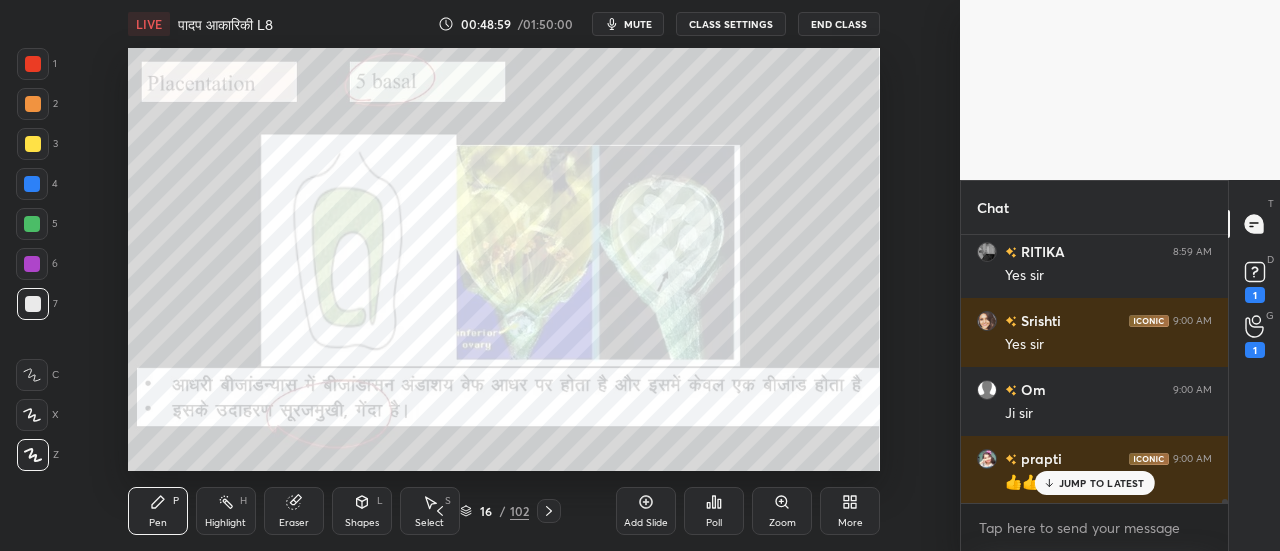click at bounding box center (33, 144) 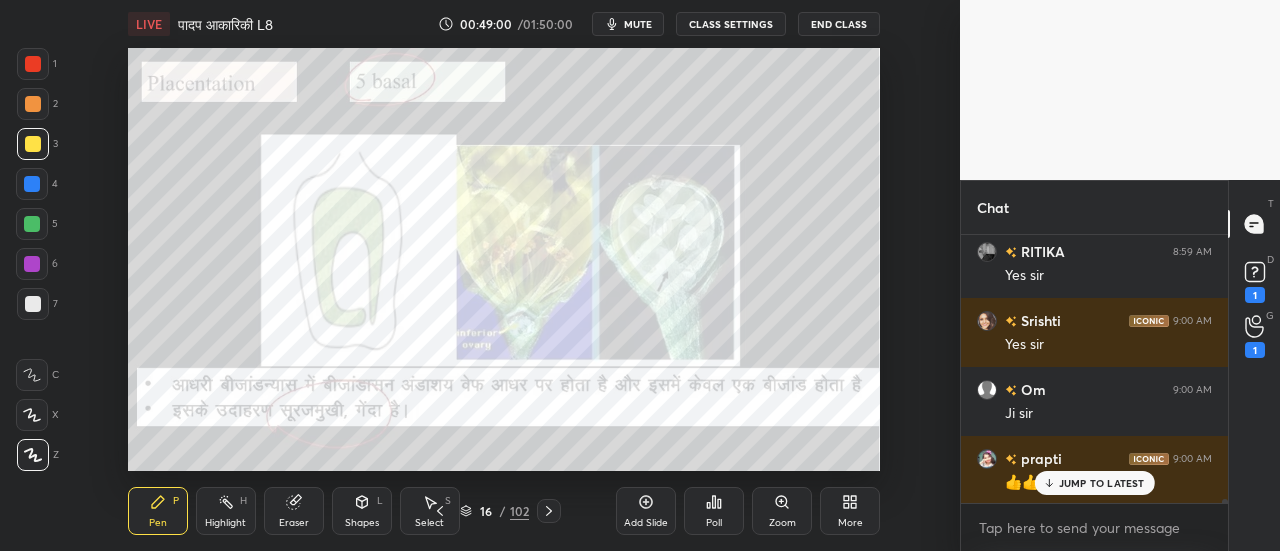drag, startPoint x: 32, startPoint y: 303, endPoint x: 9, endPoint y: 309, distance: 23.769728 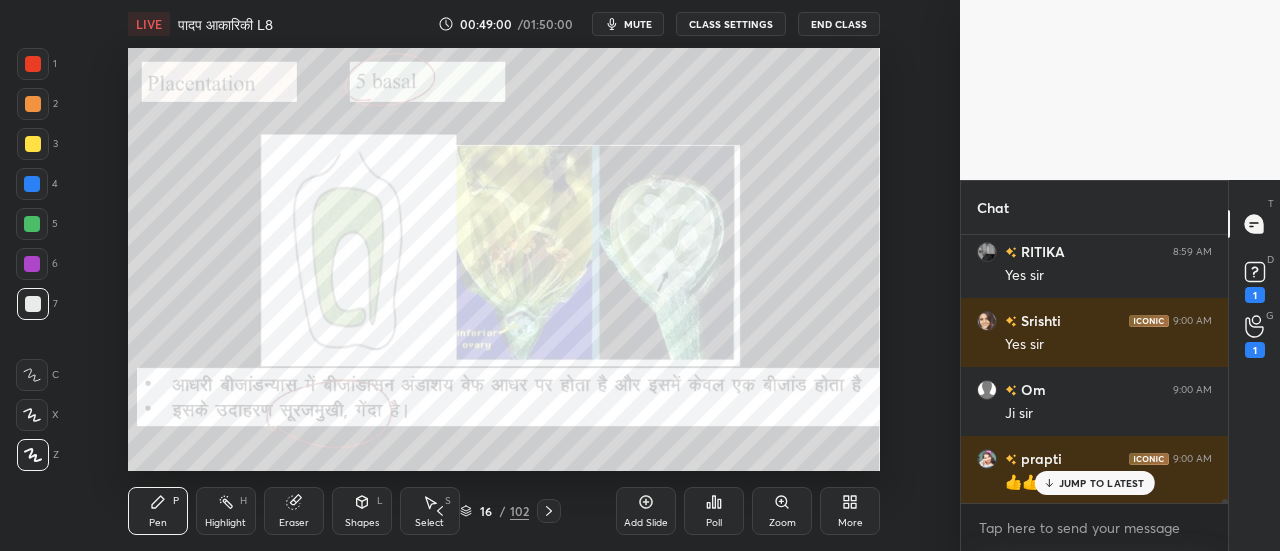 click at bounding box center [33, 144] 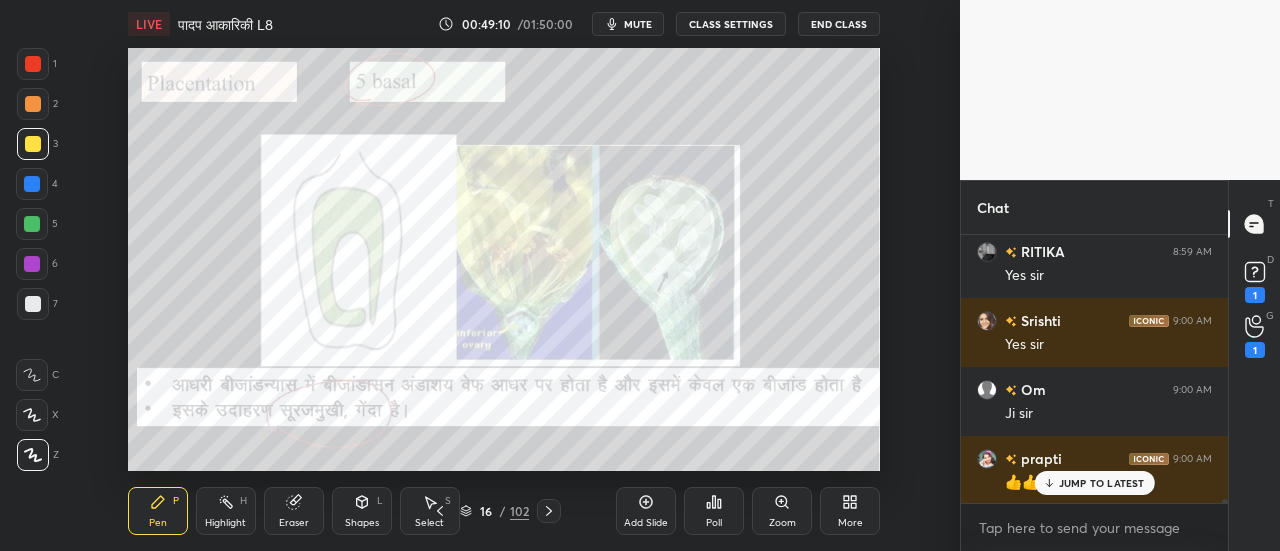 scroll, scrollTop: 19002, scrollLeft: 0, axis: vertical 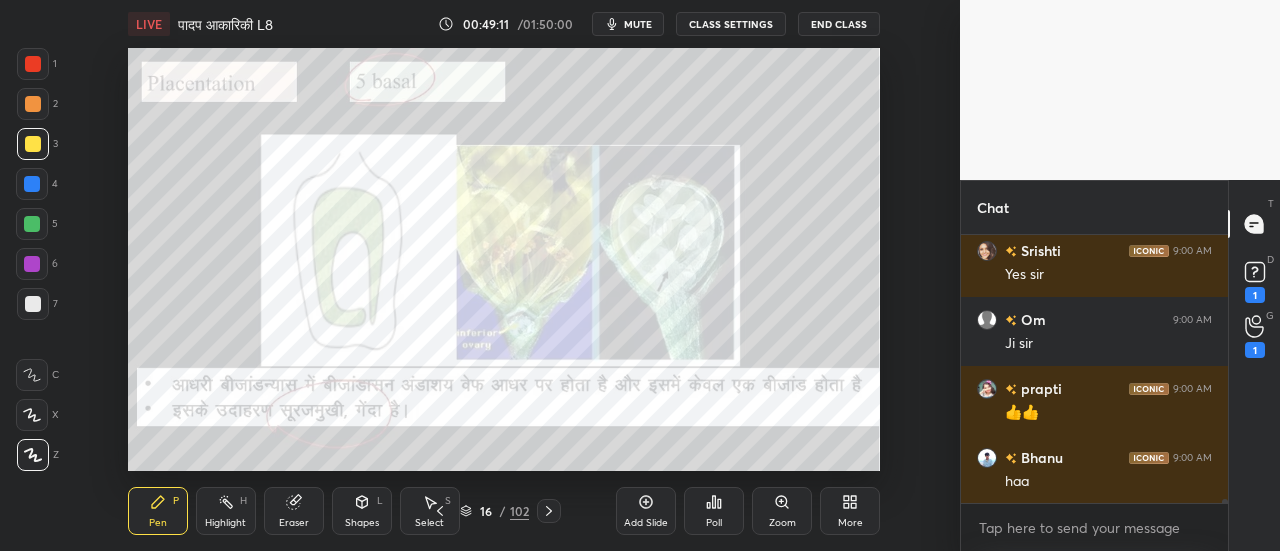 click 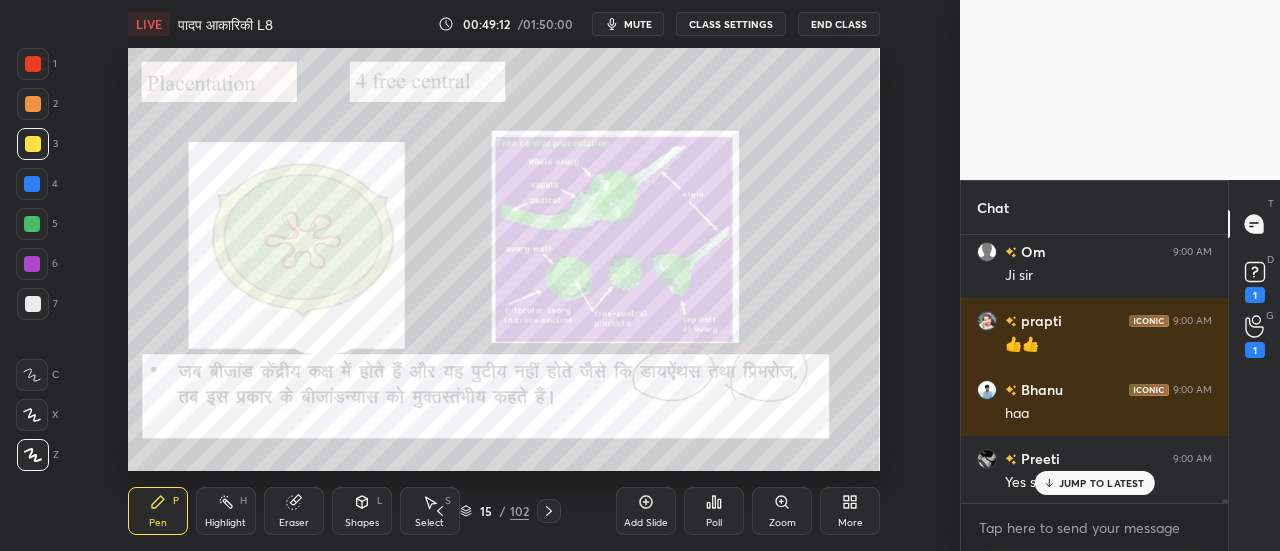 scroll, scrollTop: 19140, scrollLeft: 0, axis: vertical 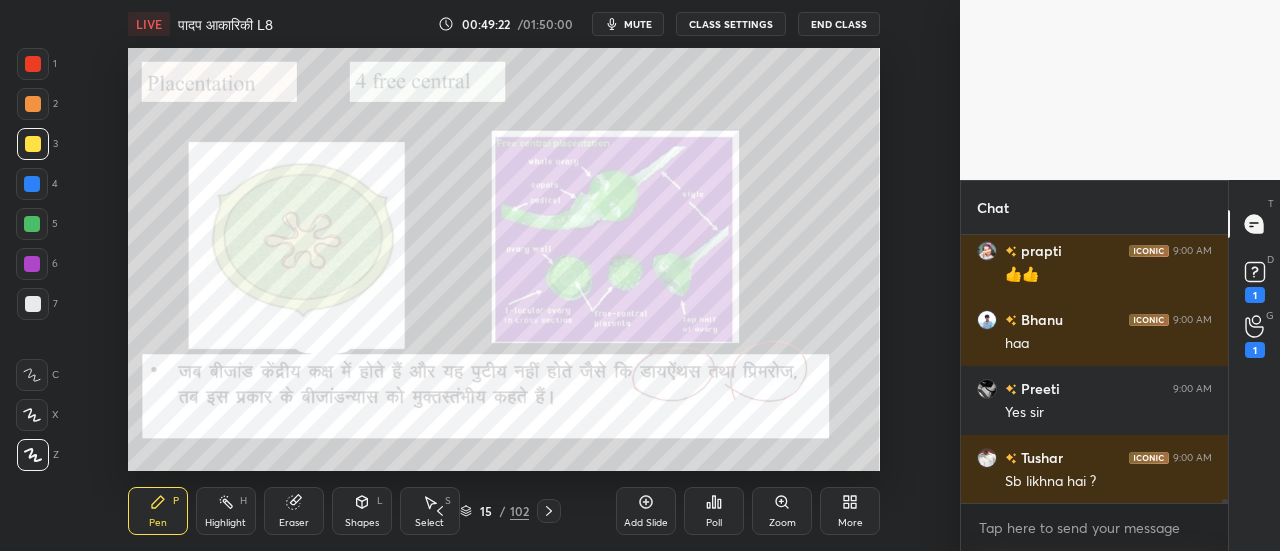 click at bounding box center [32, 184] 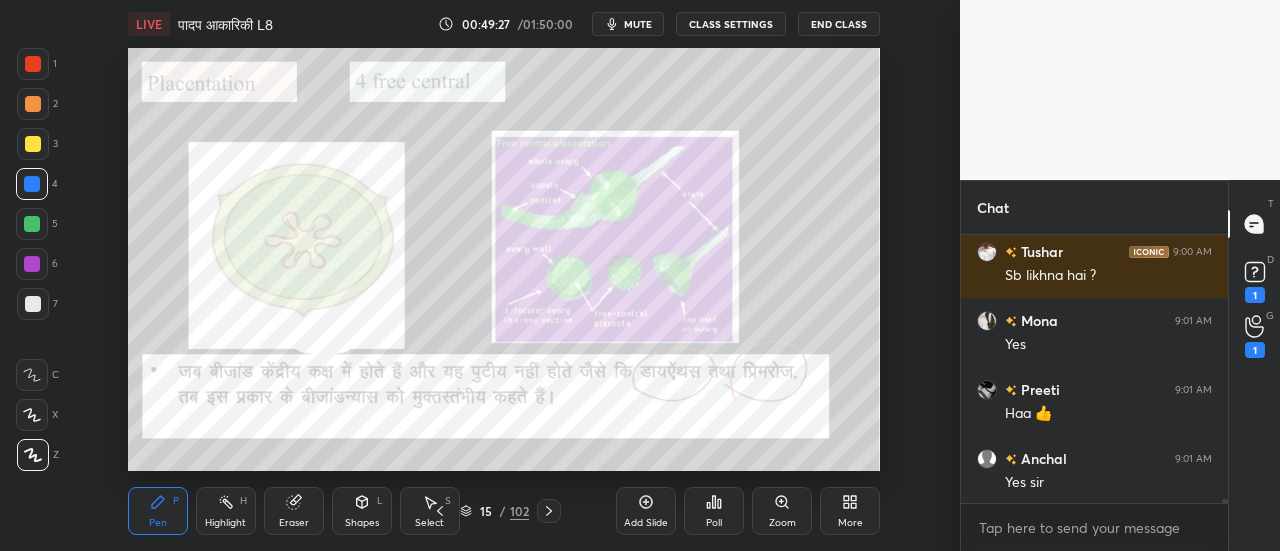 scroll, scrollTop: 19416, scrollLeft: 0, axis: vertical 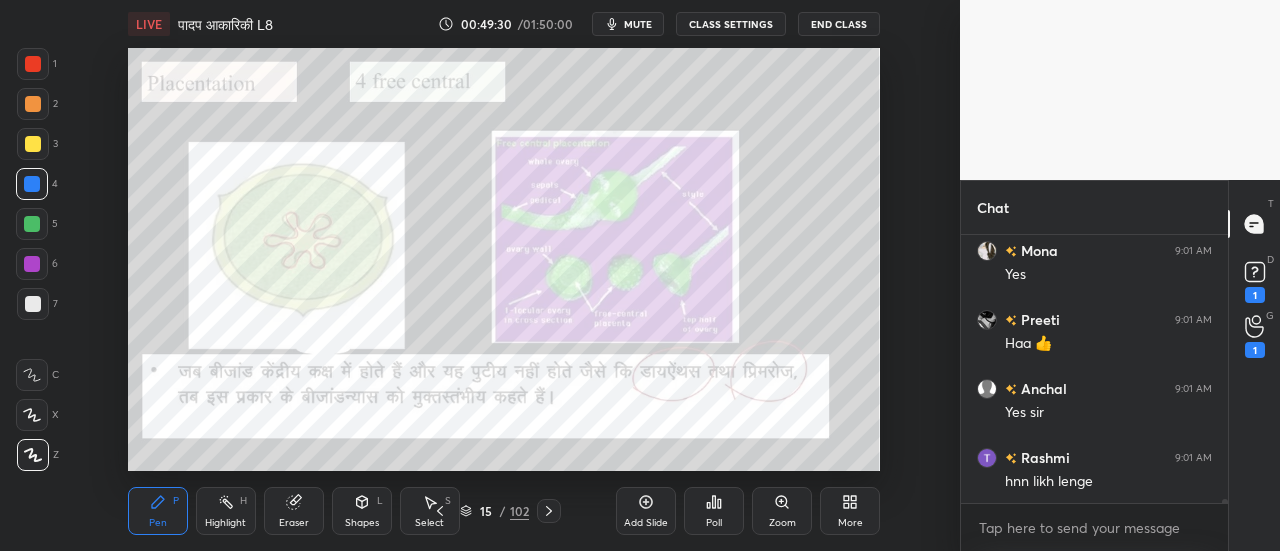 click on "Select S" at bounding box center [430, 511] 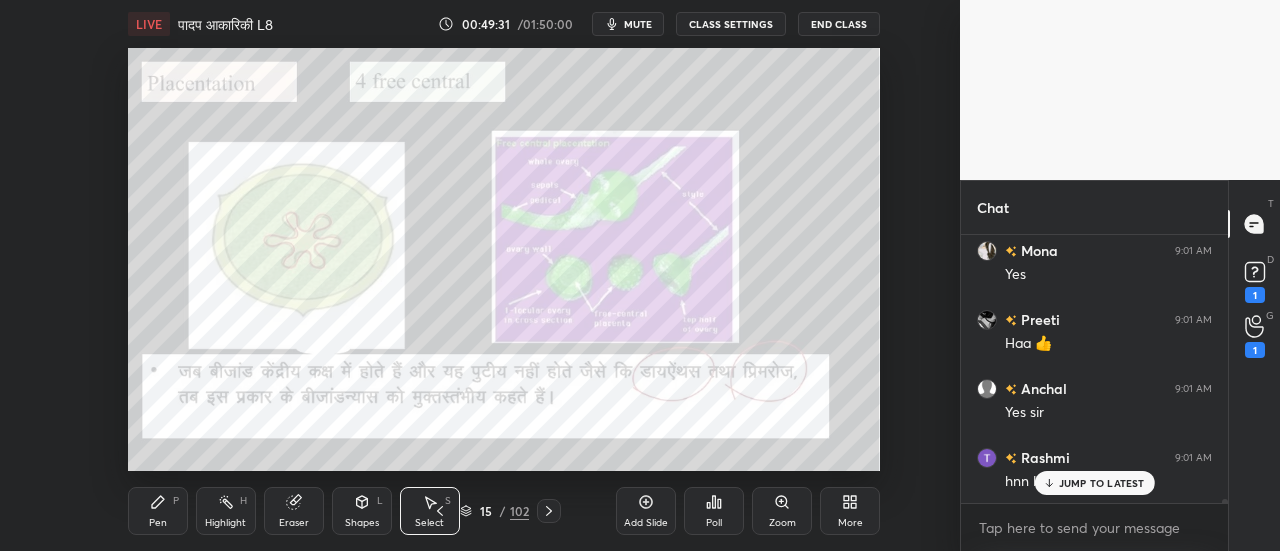 click 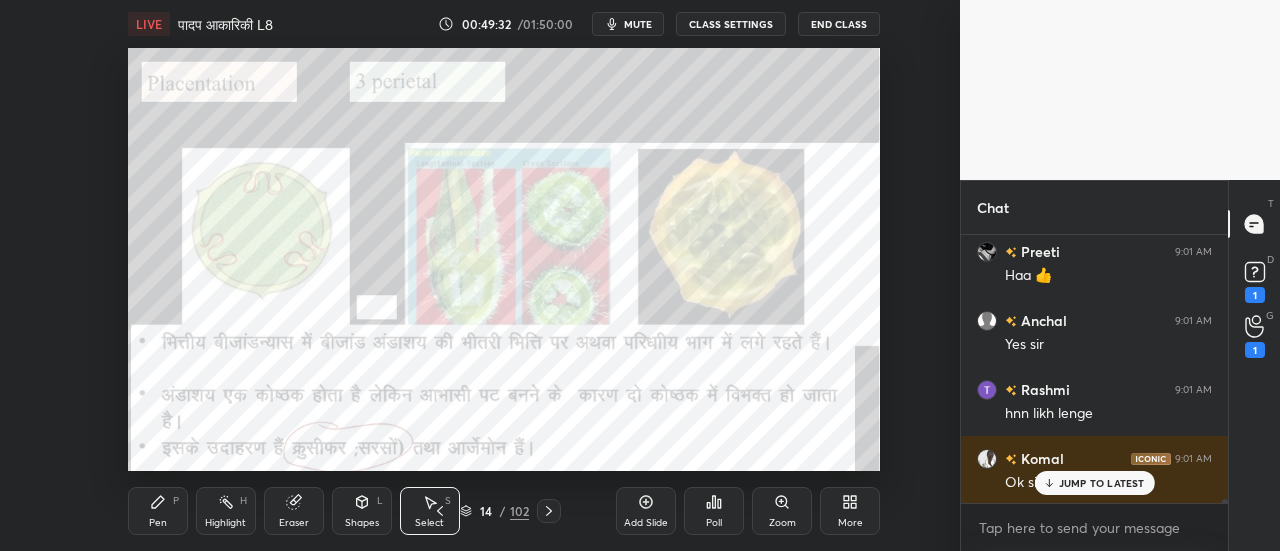 click 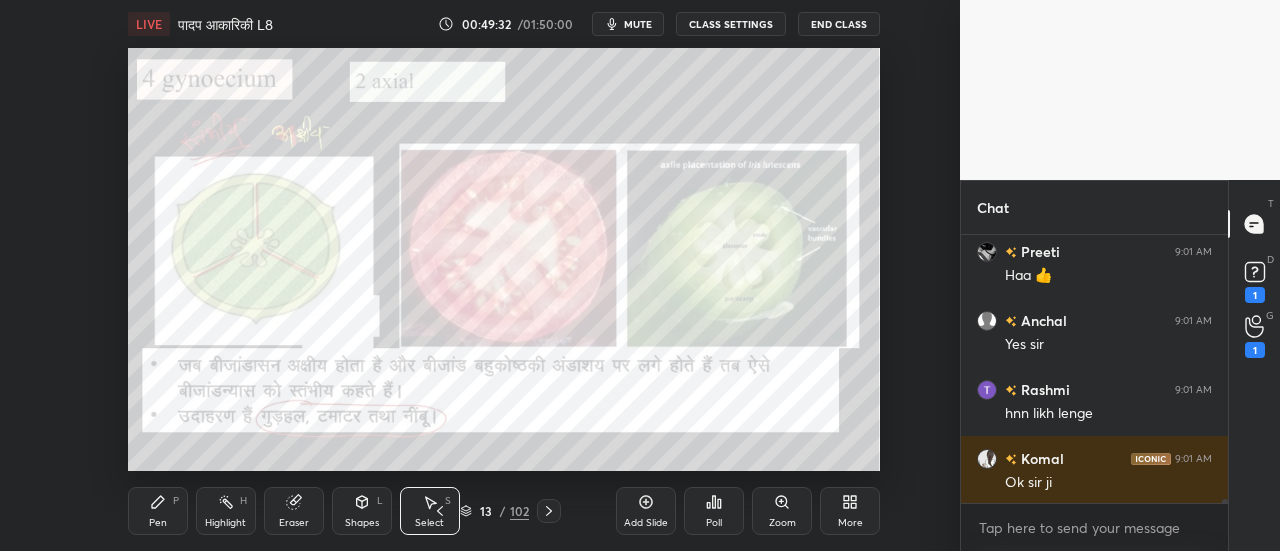 scroll, scrollTop: 19554, scrollLeft: 0, axis: vertical 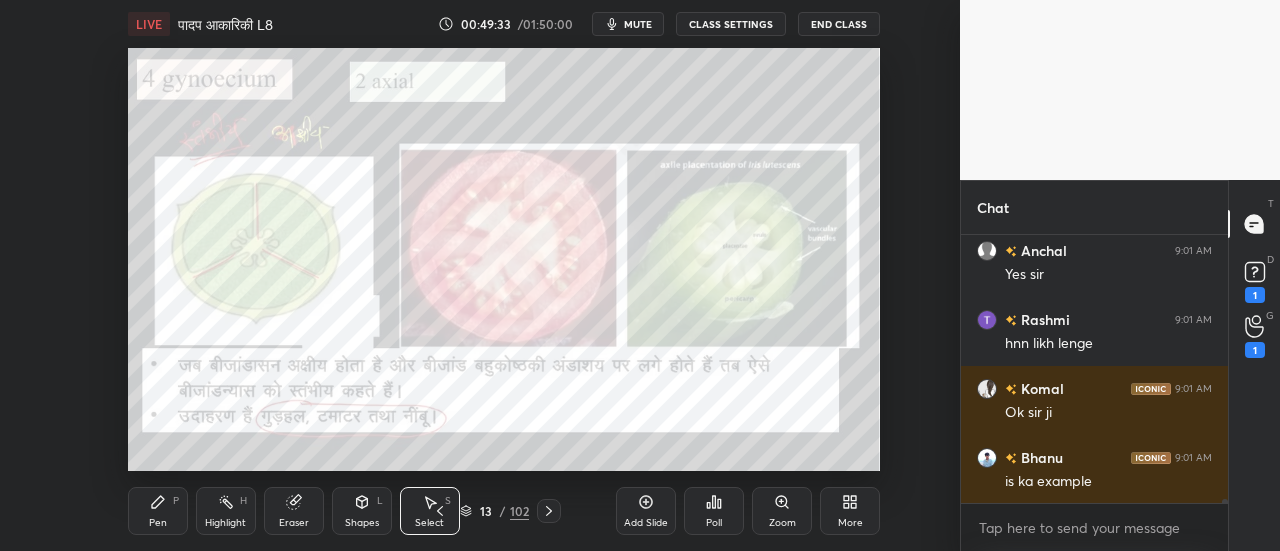 click 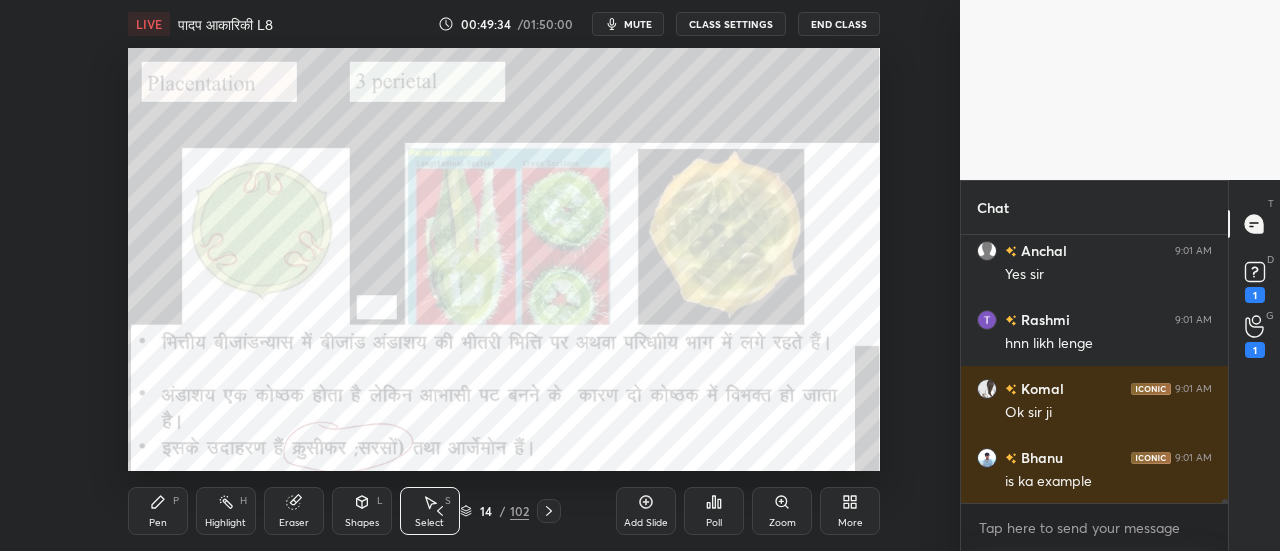 click 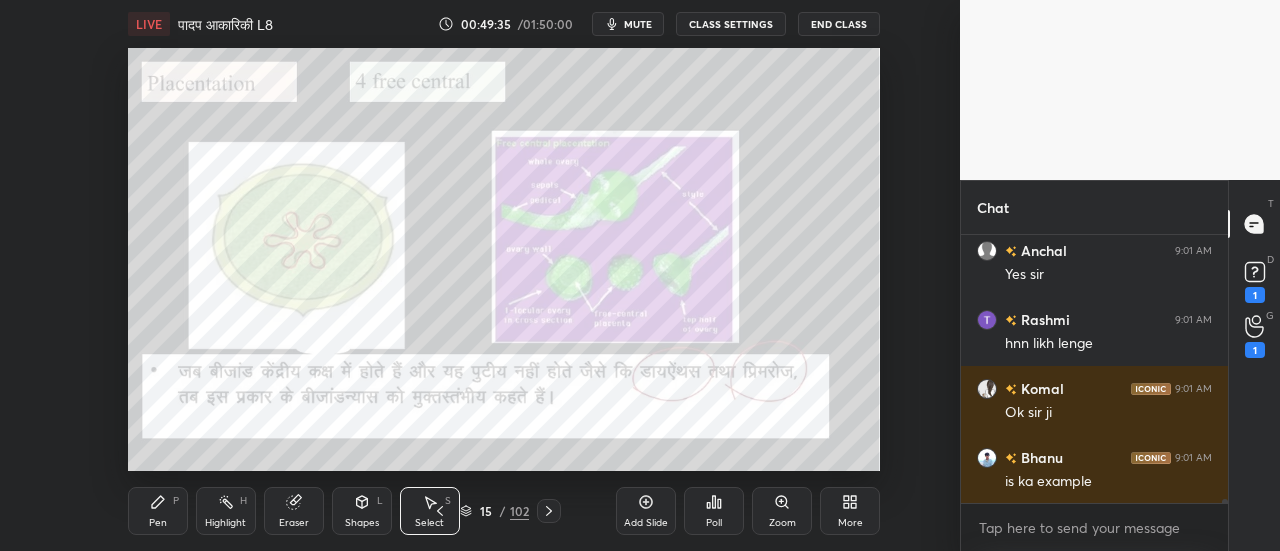 click at bounding box center (549, 511) 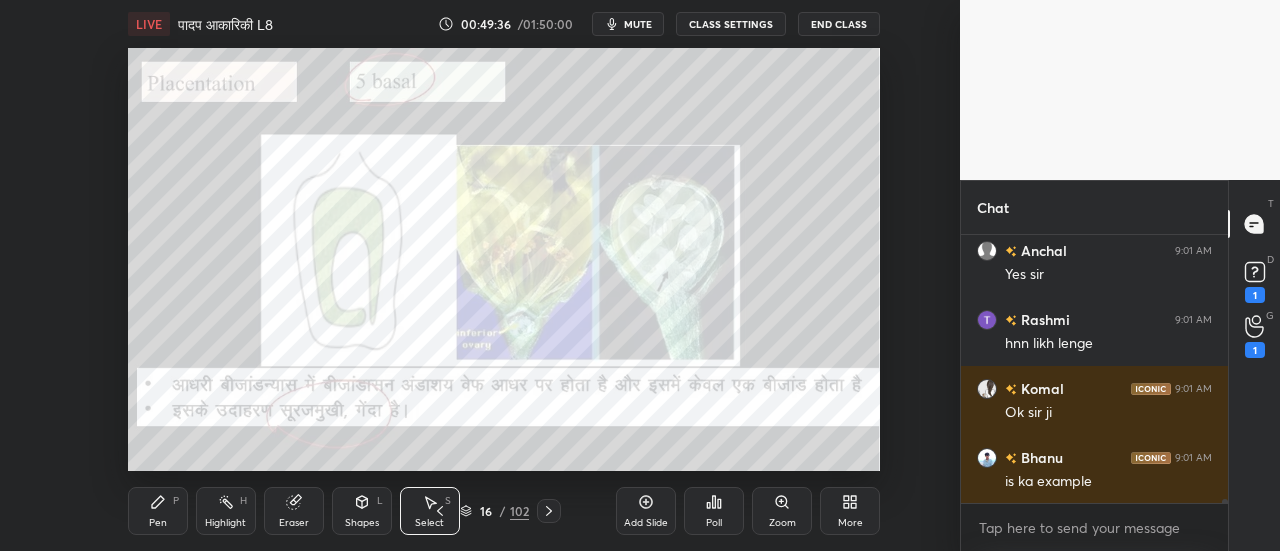 click at bounding box center [549, 511] 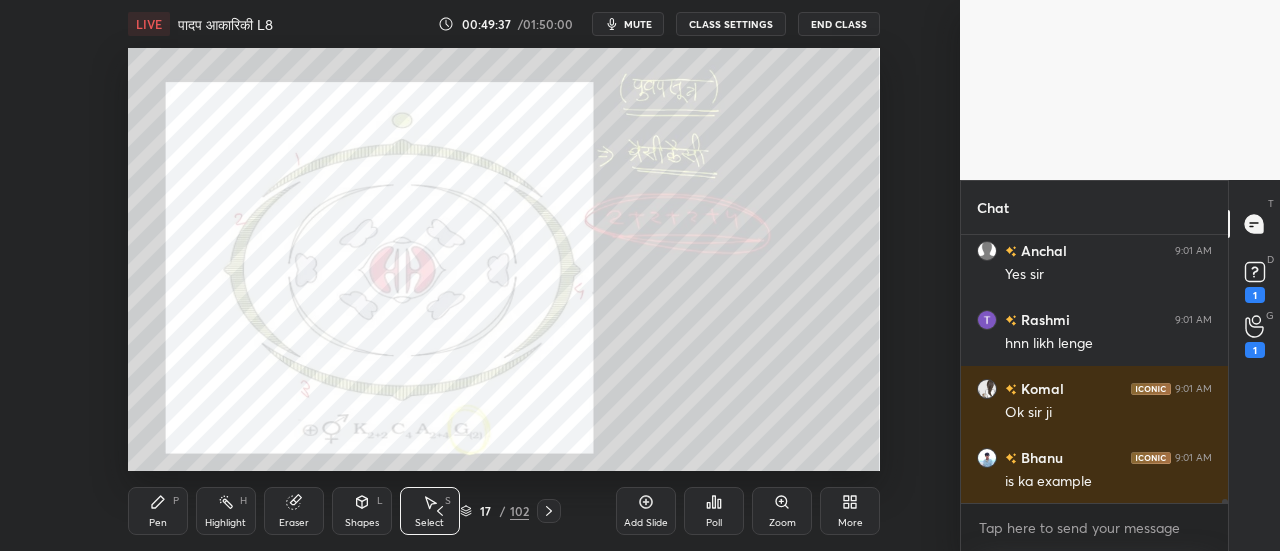 click 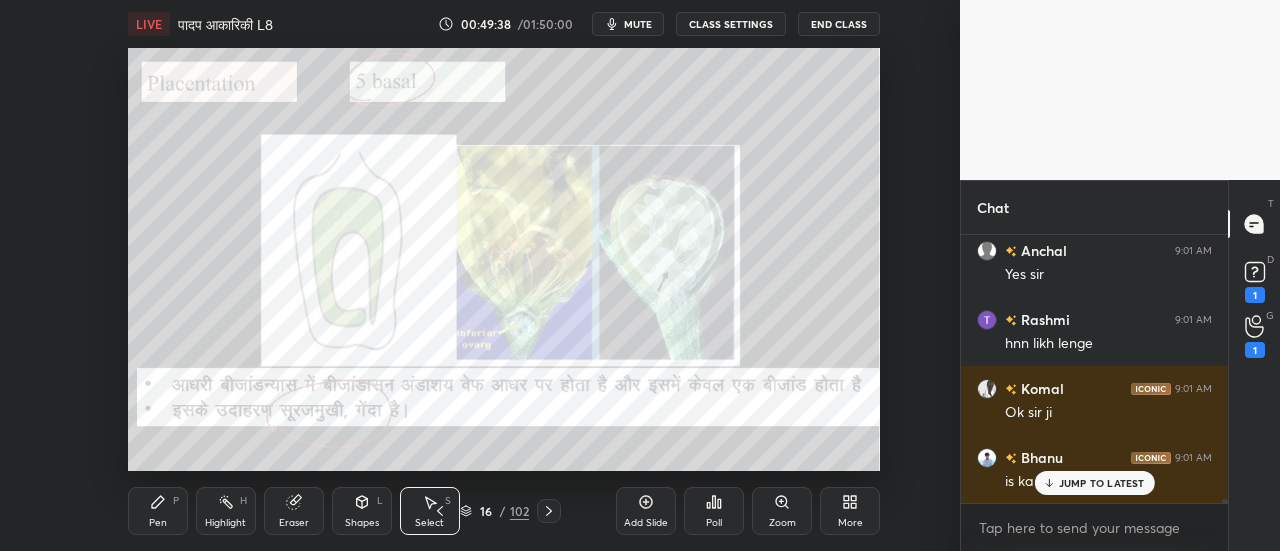 scroll, scrollTop: 19622, scrollLeft: 0, axis: vertical 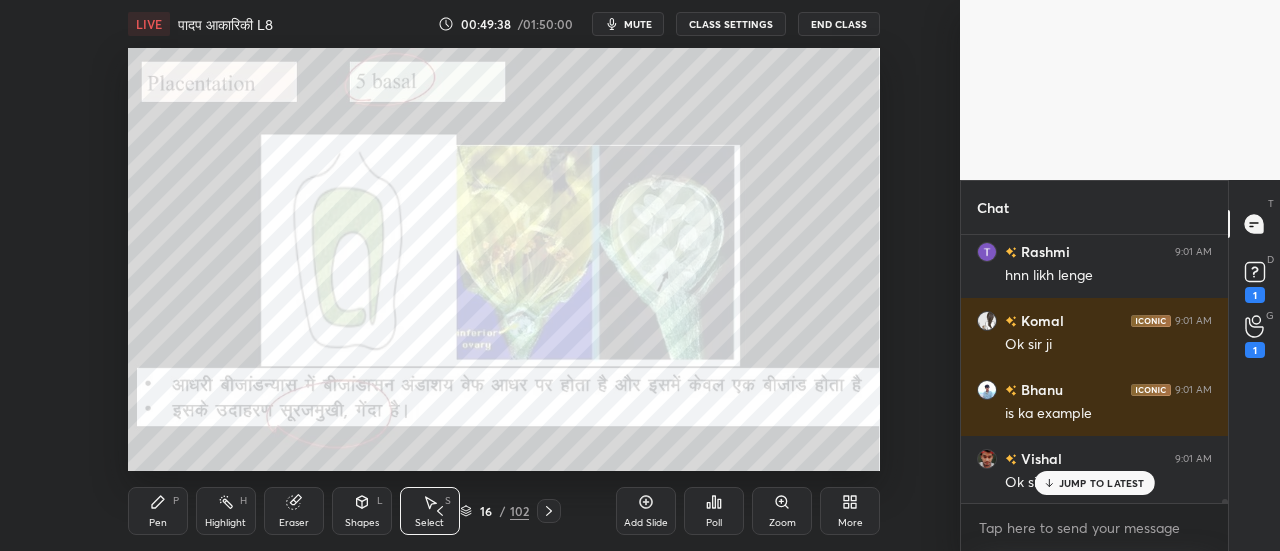 click 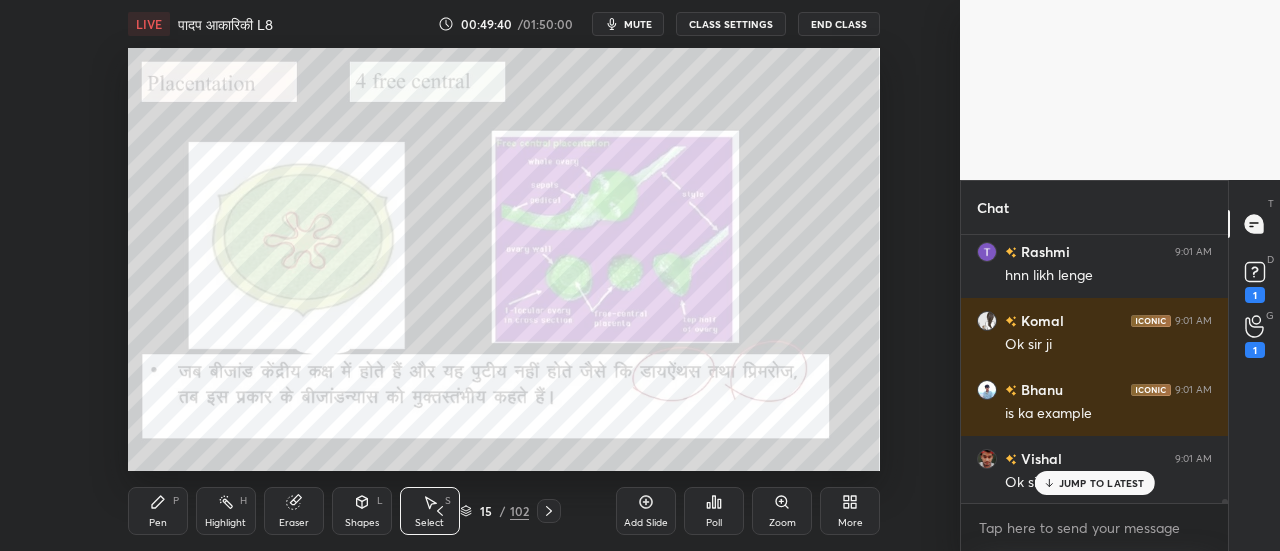 click on "Pen P Highlight H Eraser Shapes L Select S 15 / 102 Add Slide Poll Zoom More" at bounding box center [504, 511] 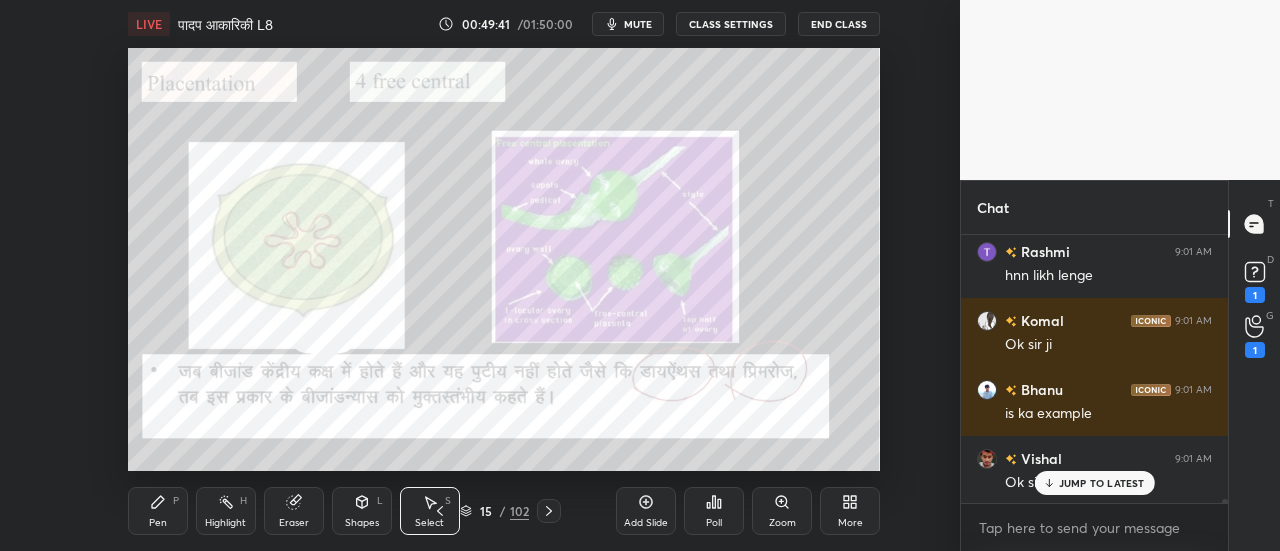 click 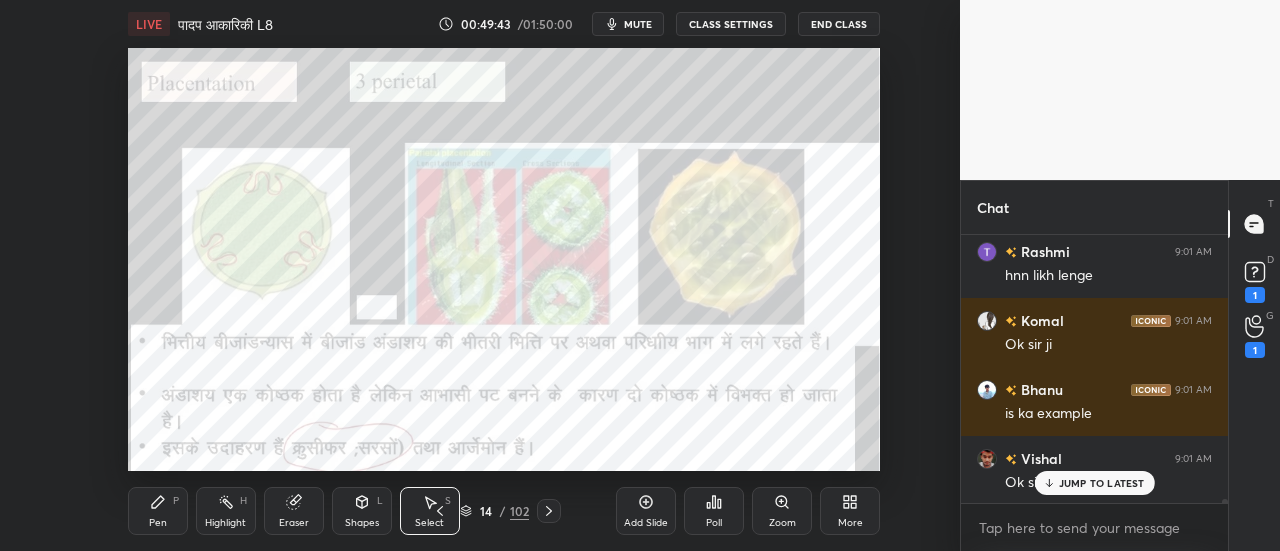 click 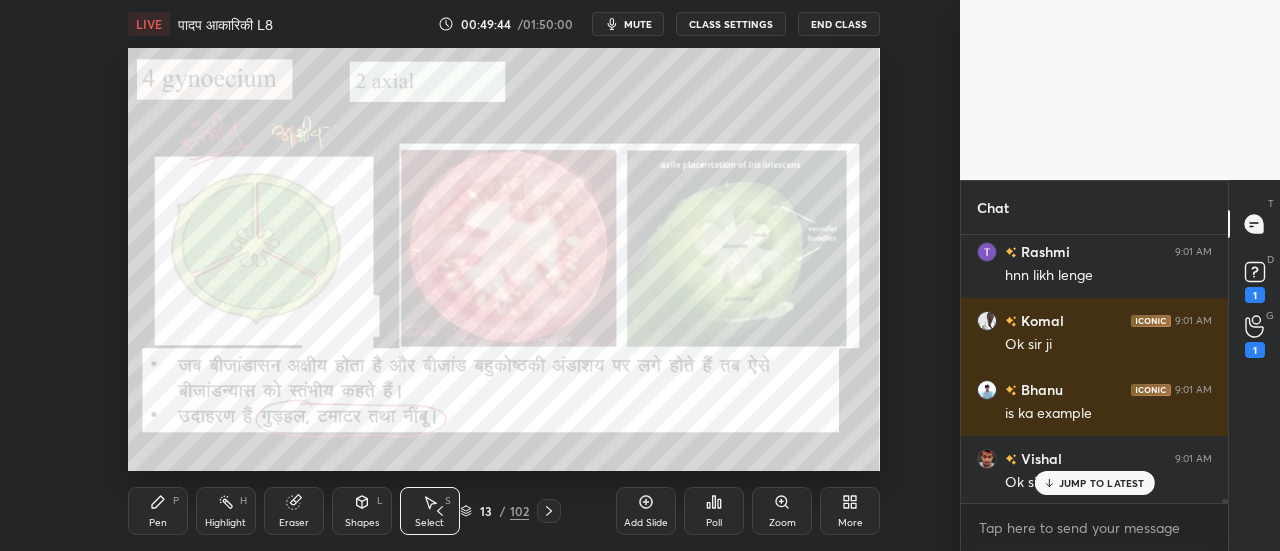 click 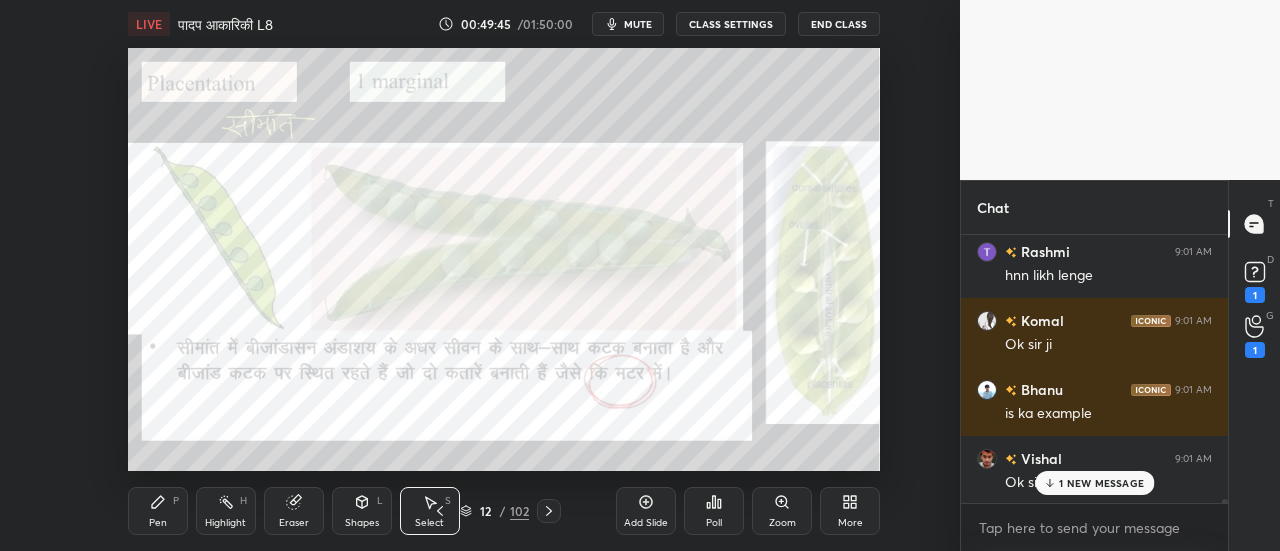scroll, scrollTop: 19692, scrollLeft: 0, axis: vertical 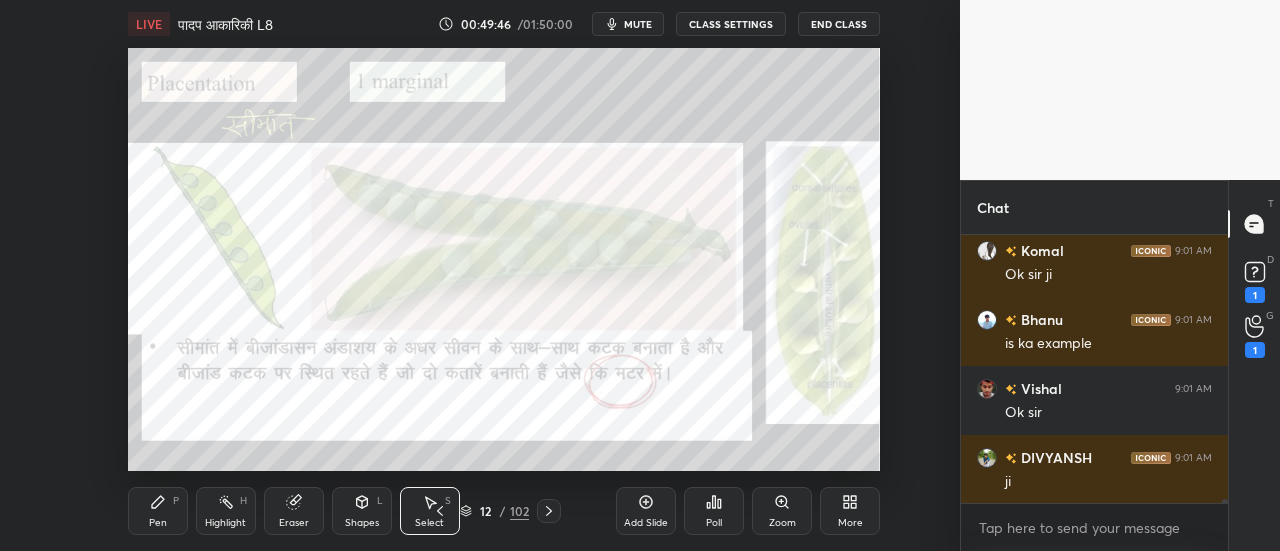 click 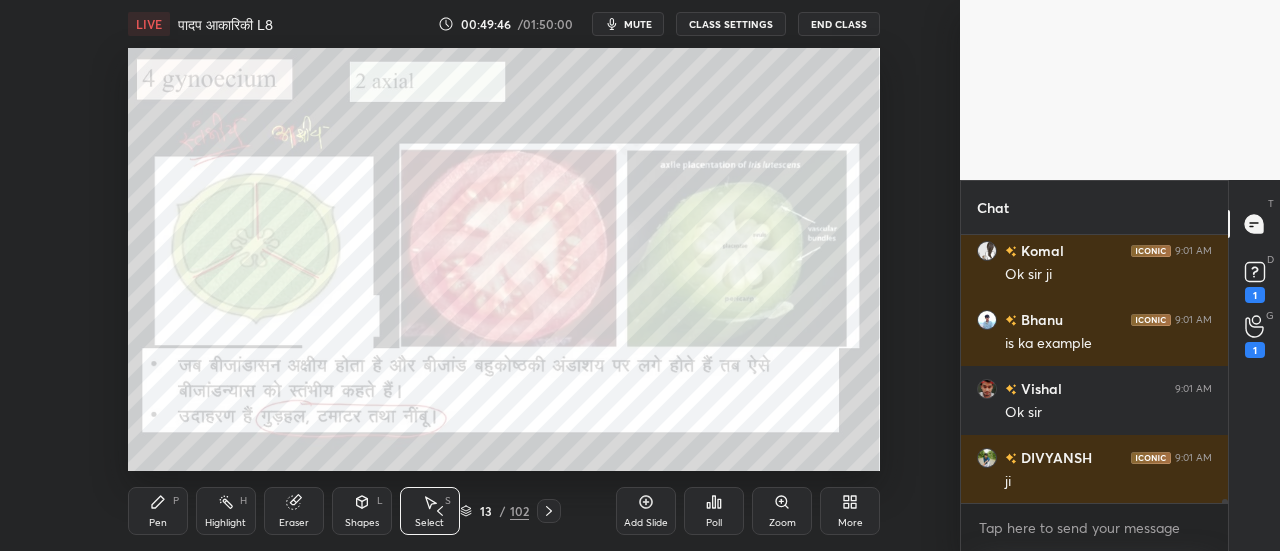 click 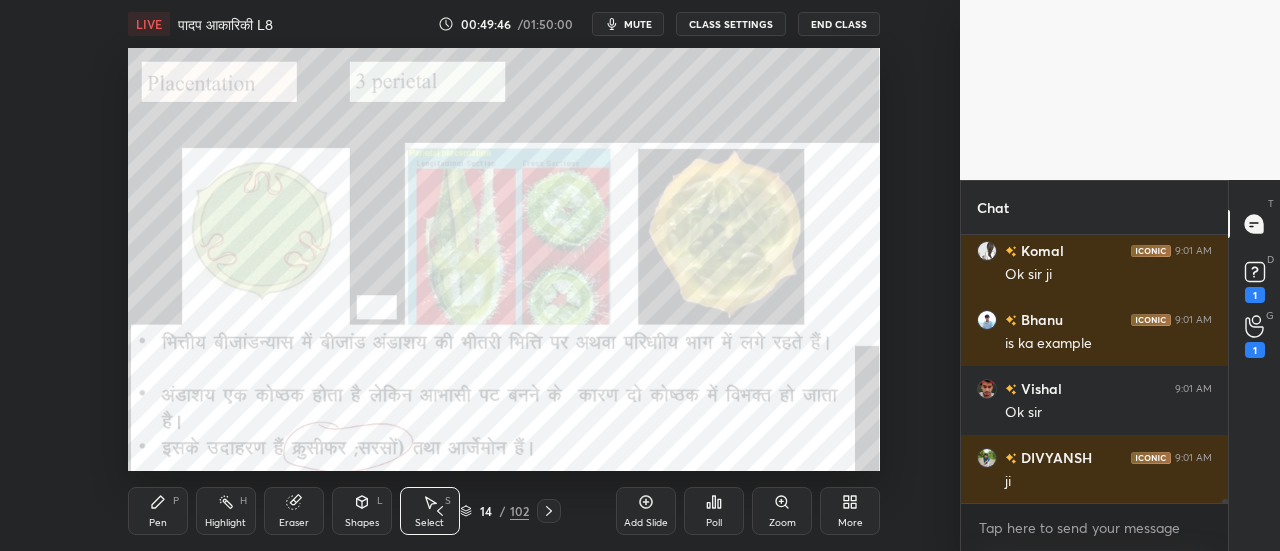 click 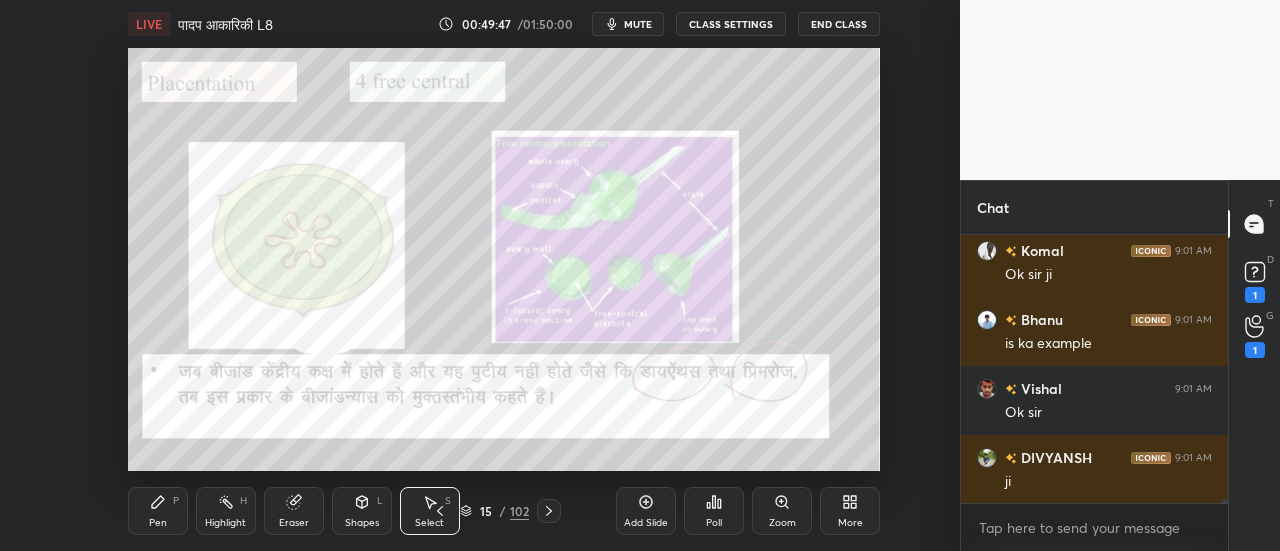 click 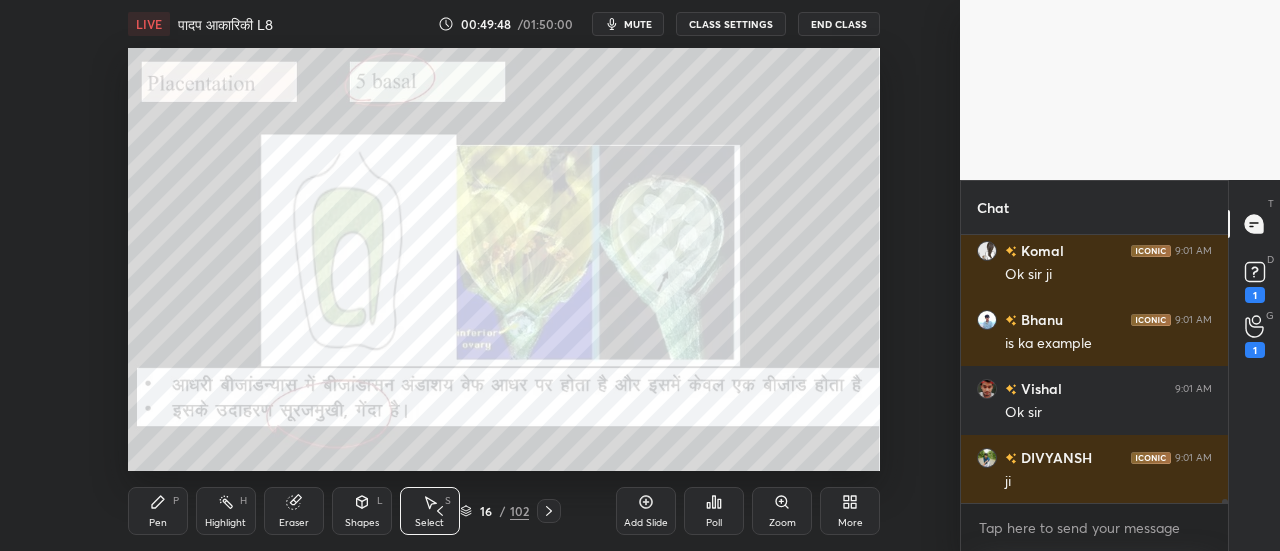 click 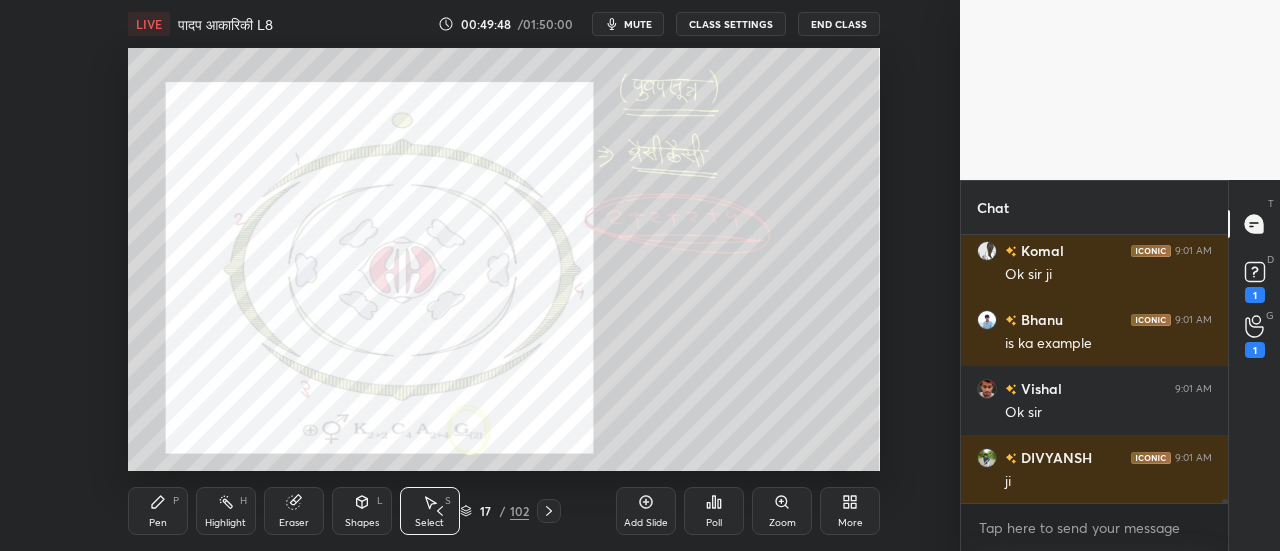 scroll, scrollTop: 19760, scrollLeft: 0, axis: vertical 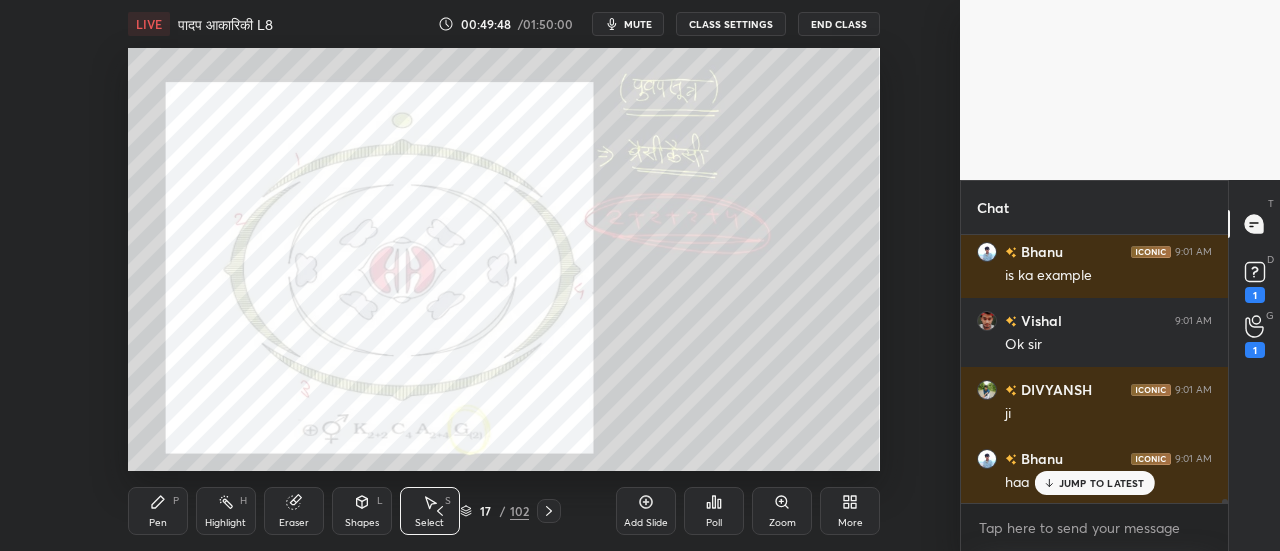click 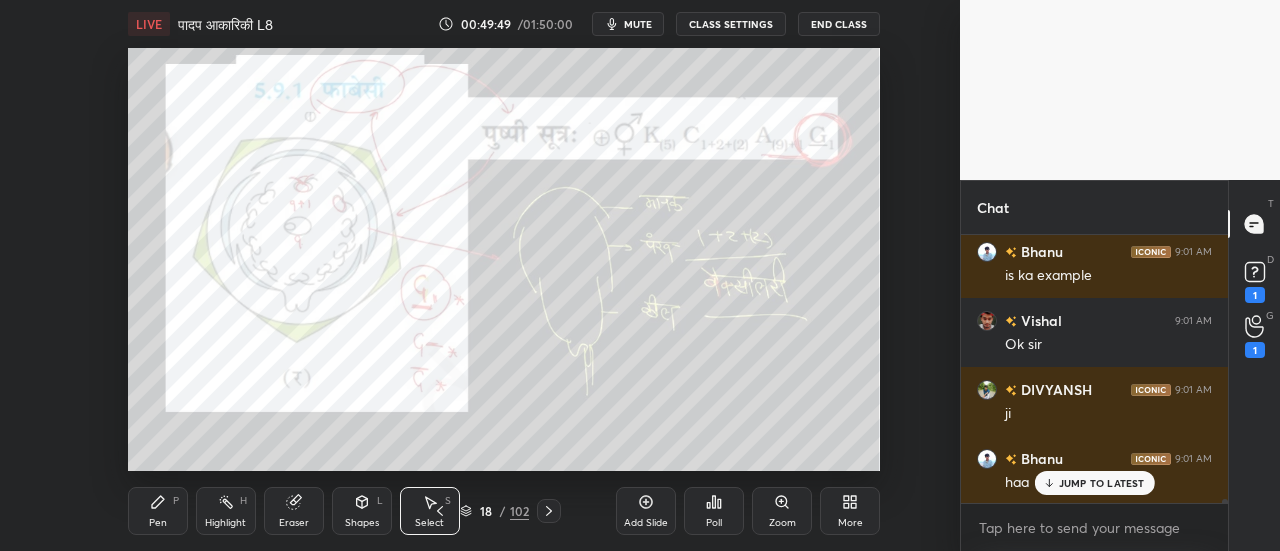 click 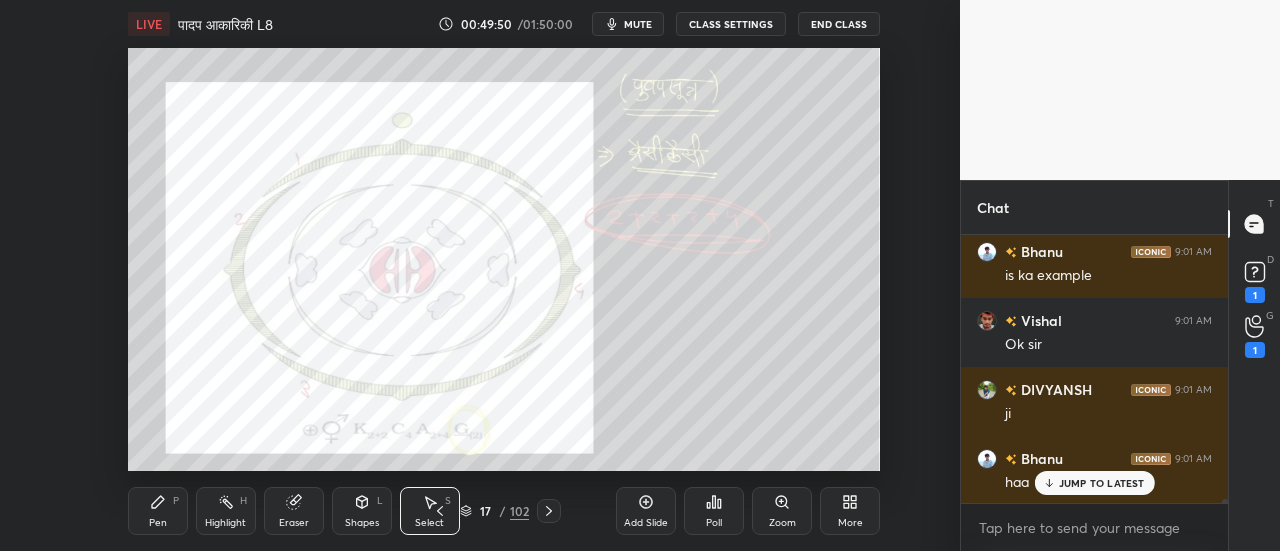 click 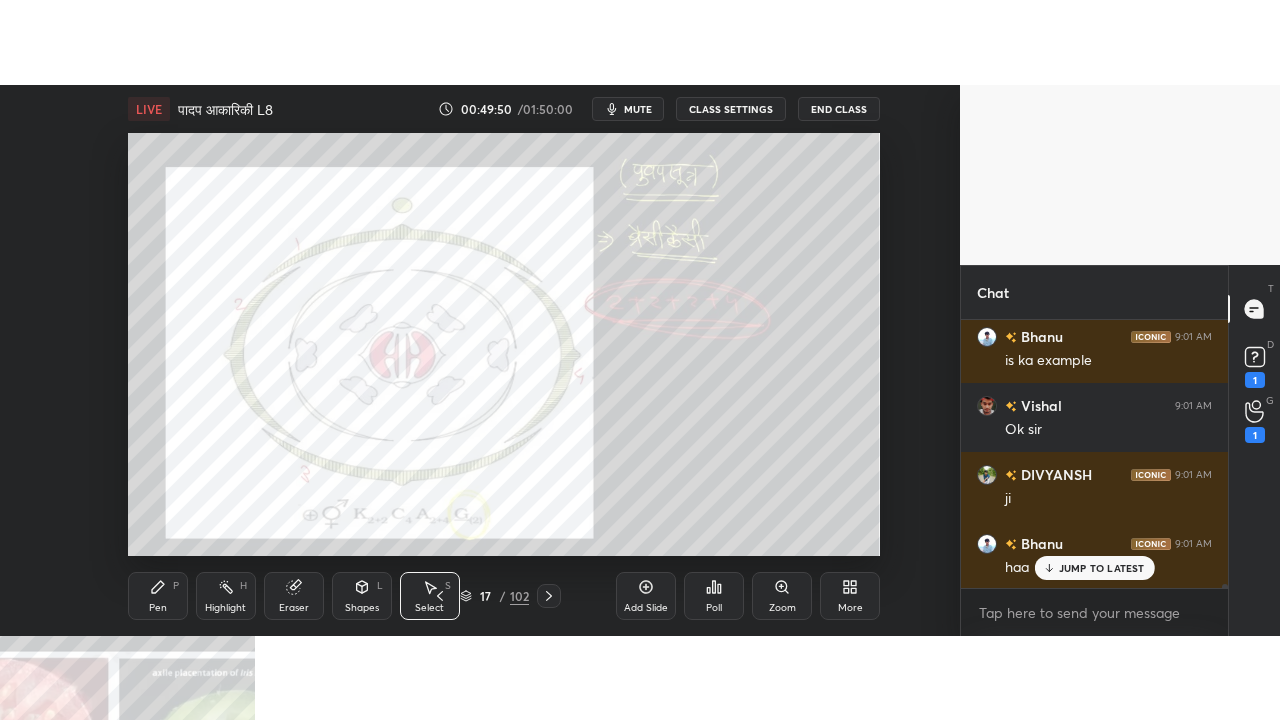 scroll, scrollTop: 19780, scrollLeft: 0, axis: vertical 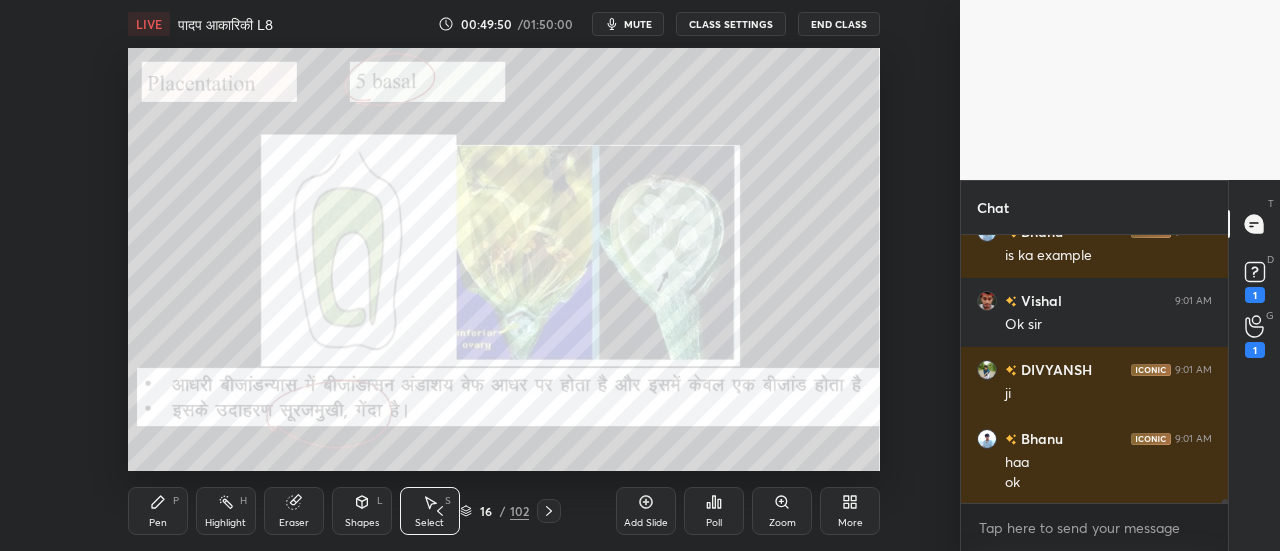 click on "Add Slide" at bounding box center (646, 511) 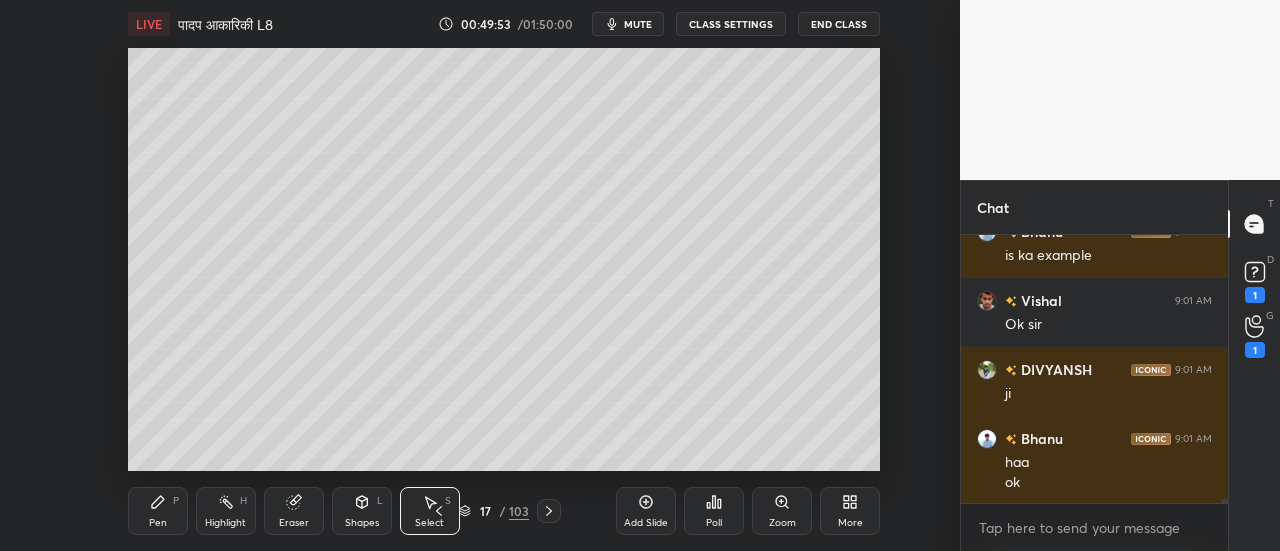 click 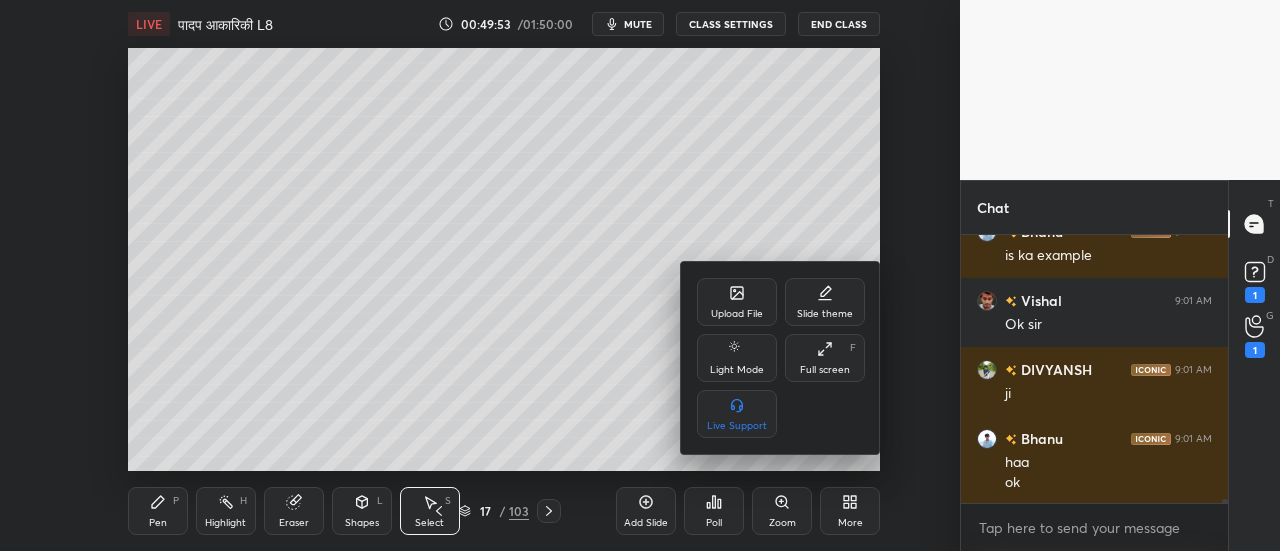 click on "Full screen" at bounding box center (825, 370) 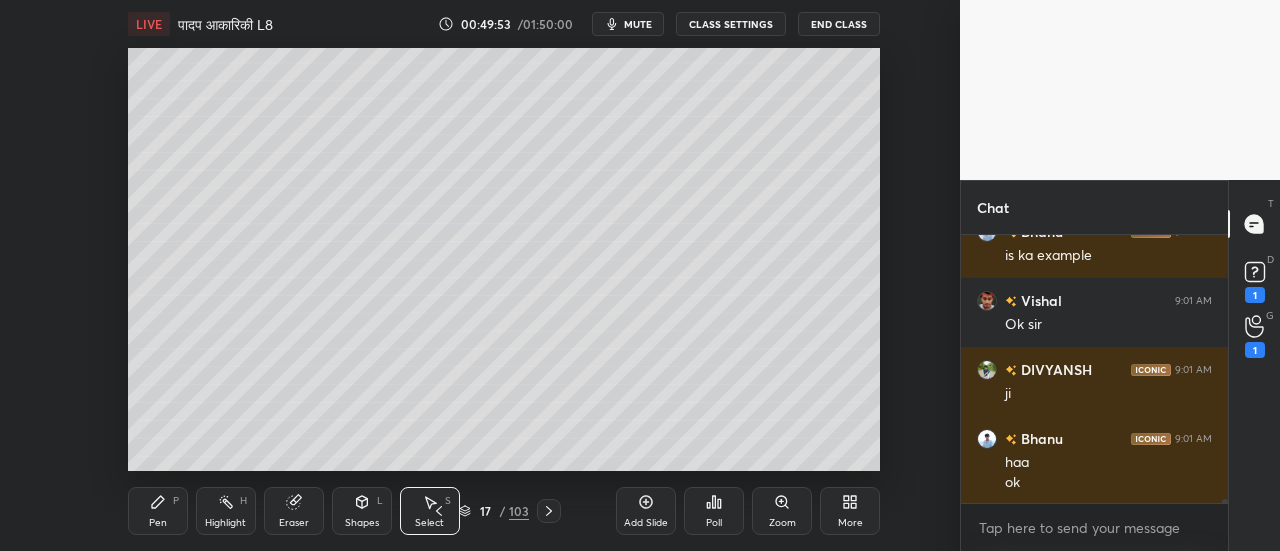 click on "Upload File Slide theme Light Mode Full screen F Live Support" at bounding box center (640, 275) 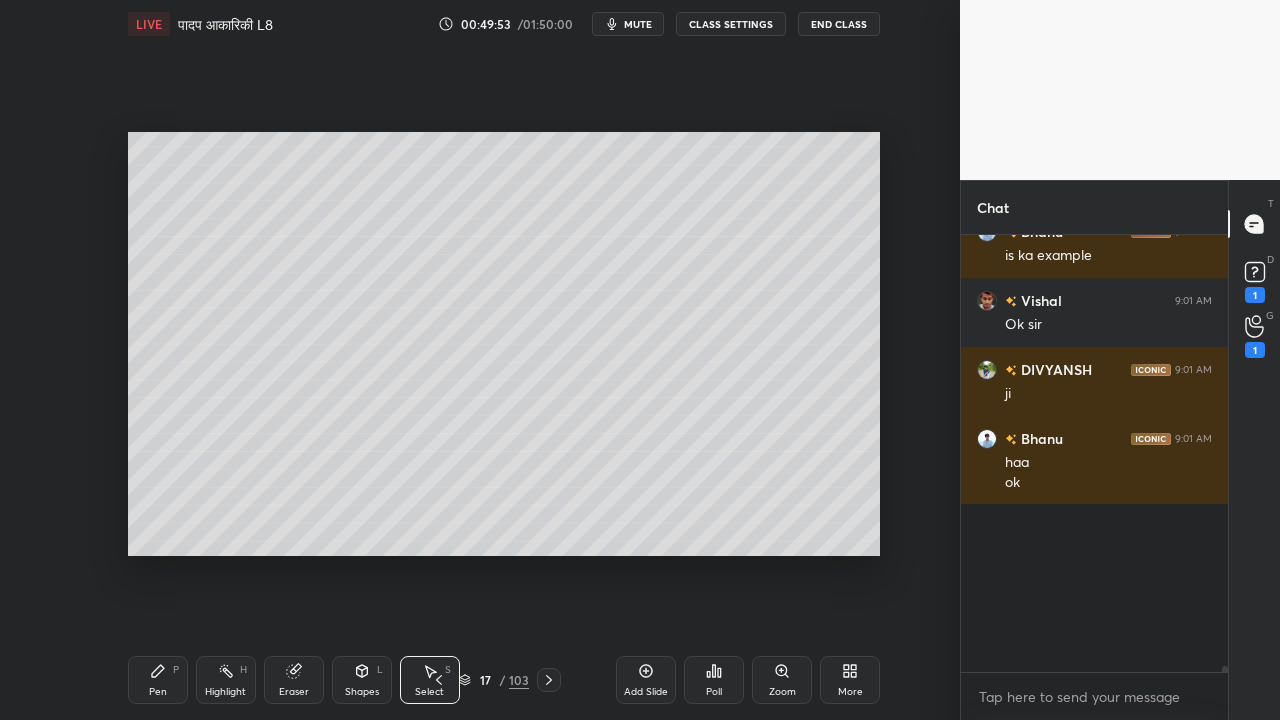 scroll, scrollTop: 99408, scrollLeft: 99120, axis: both 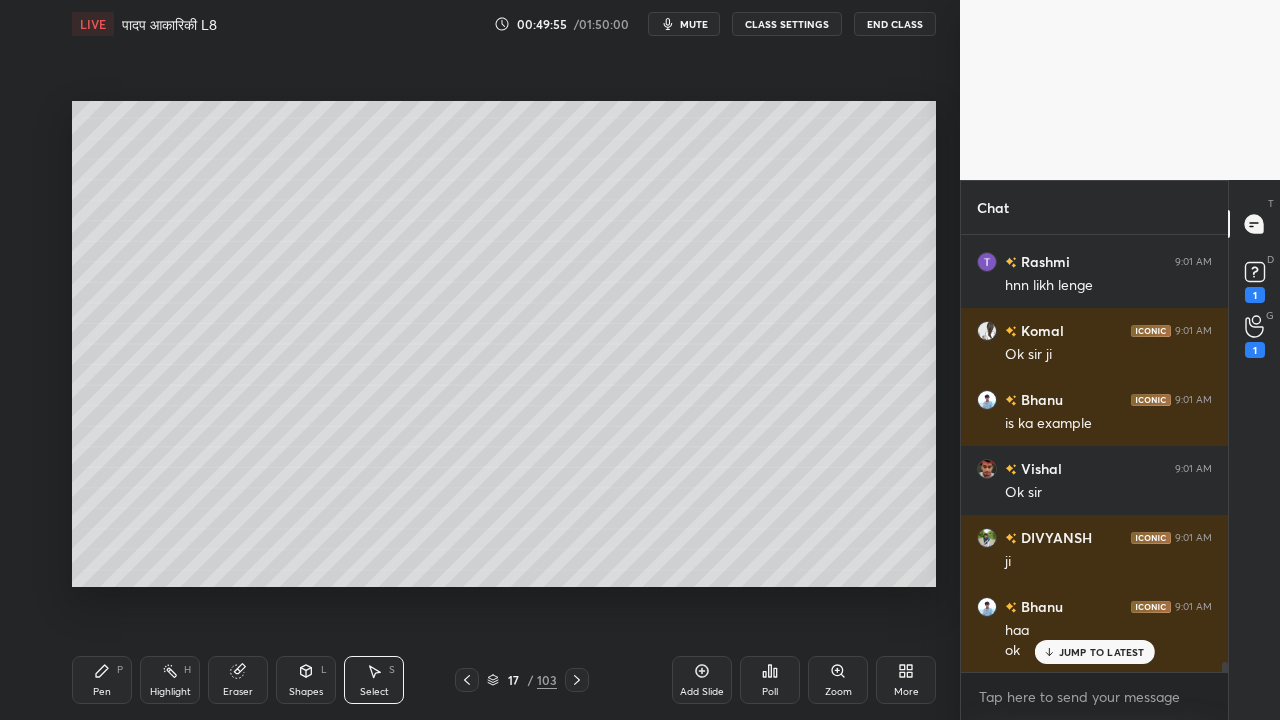 click on "Pen P" at bounding box center [102, 680] 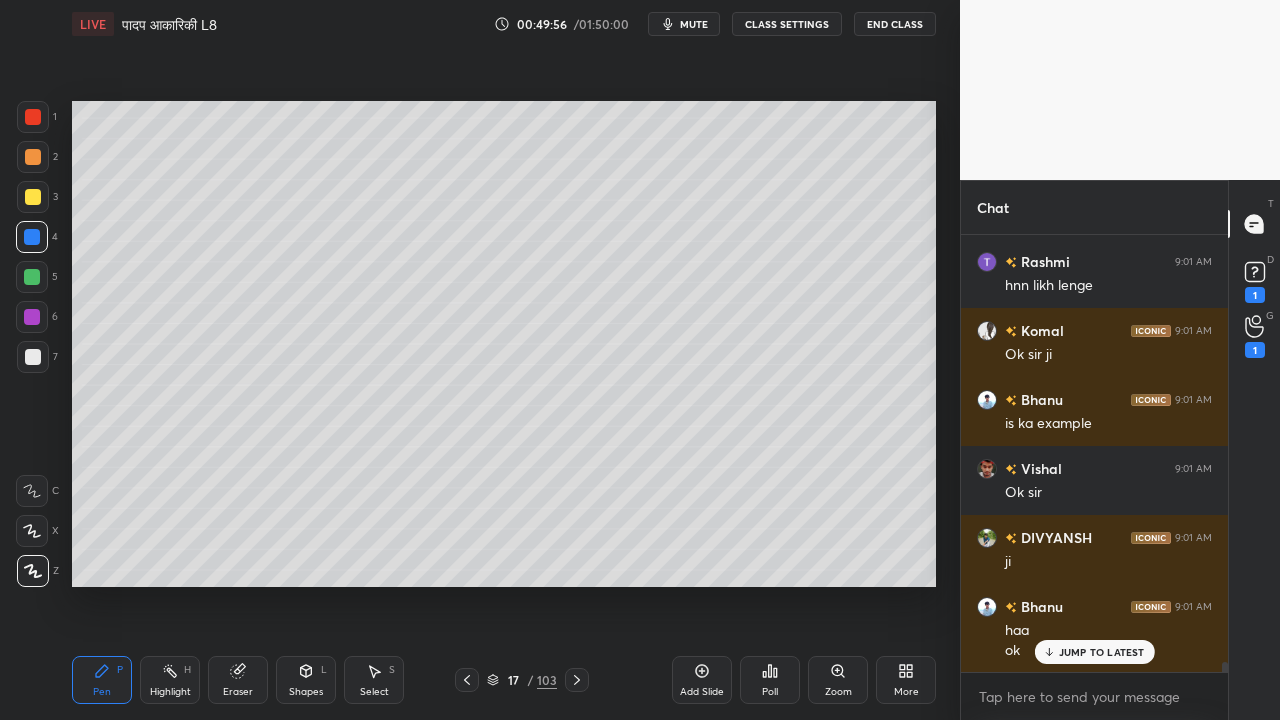 click at bounding box center (33, 197) 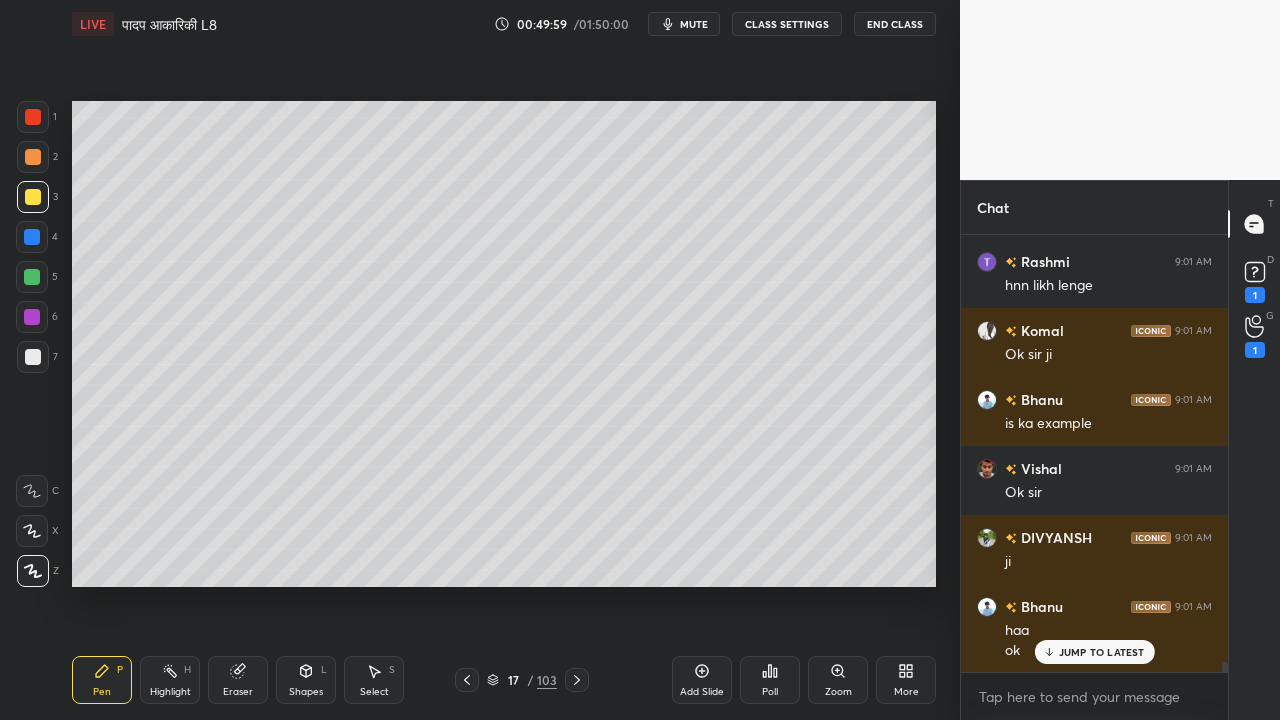 click at bounding box center [33, 357] 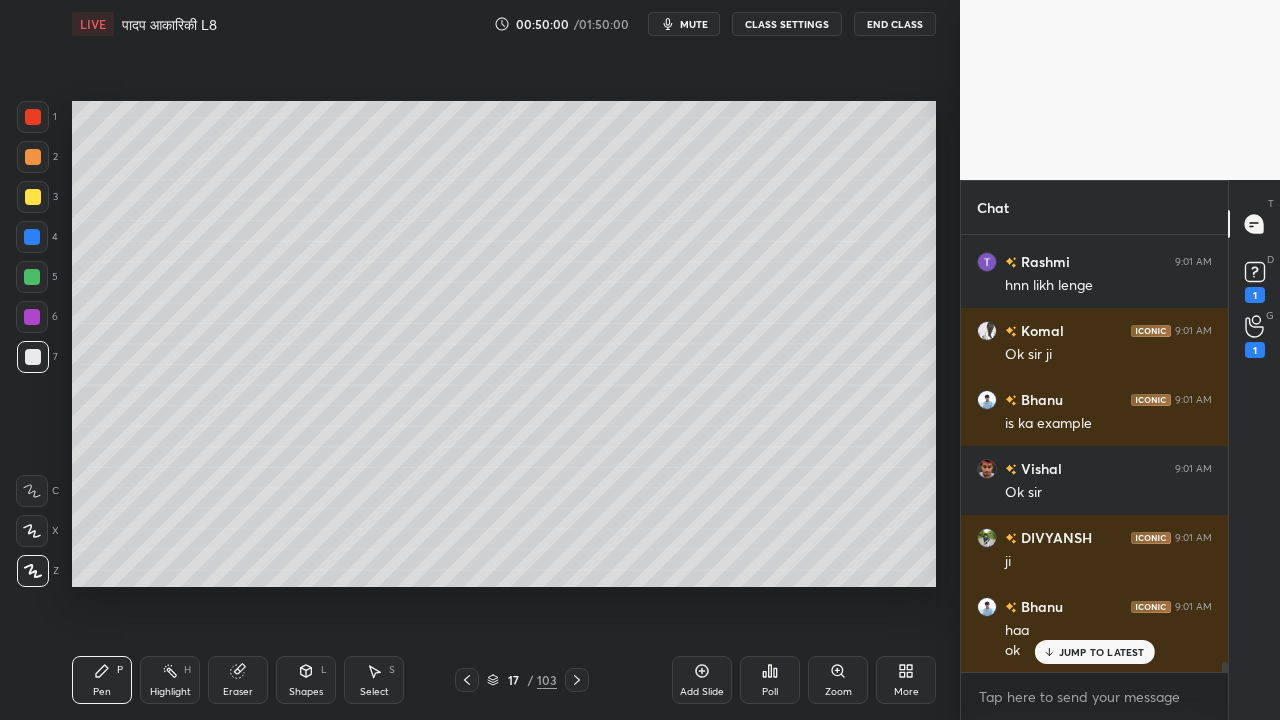 scroll, scrollTop: 19682, scrollLeft: 0, axis: vertical 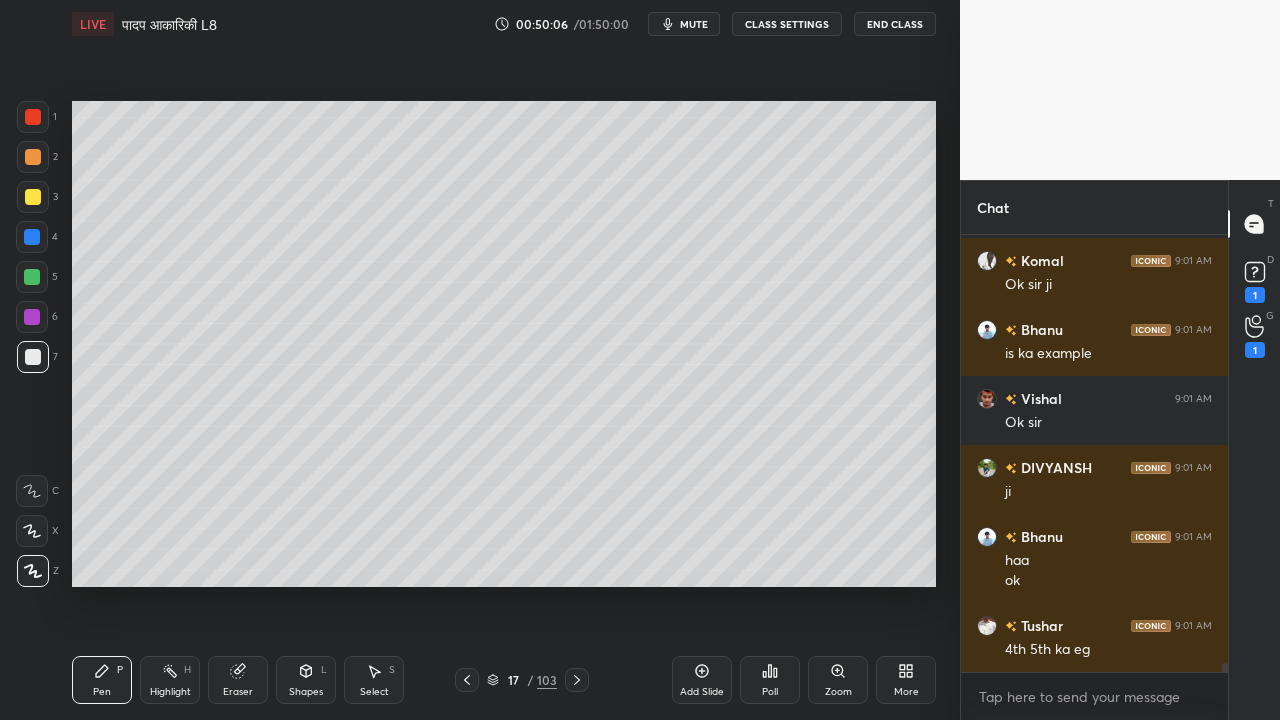 click at bounding box center (33, 197) 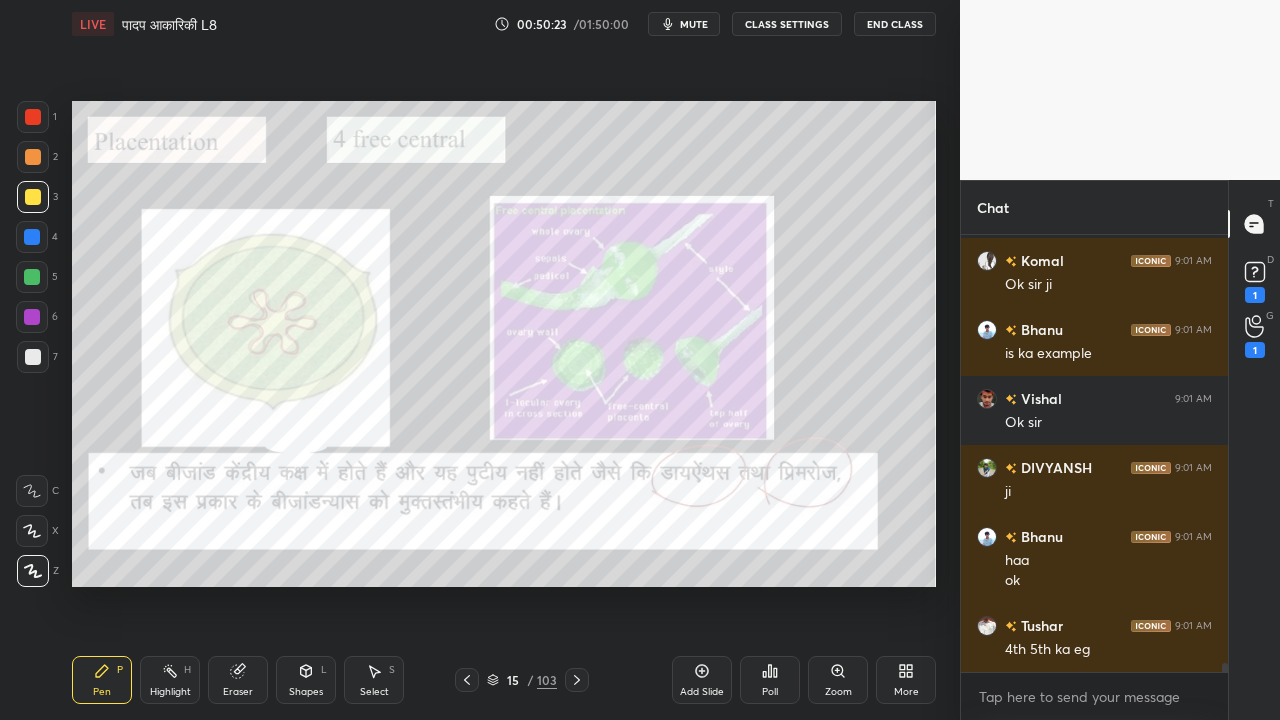 scroll, scrollTop: 19750, scrollLeft: 0, axis: vertical 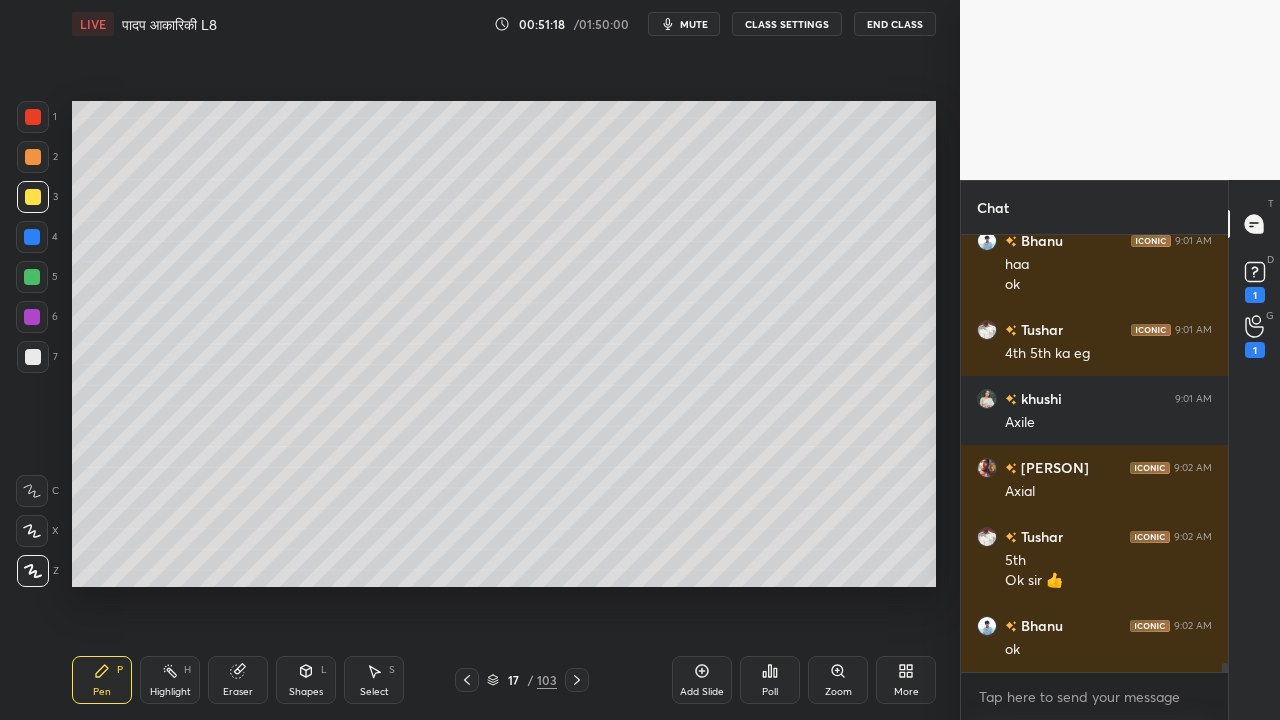 click on "More" at bounding box center [906, 692] 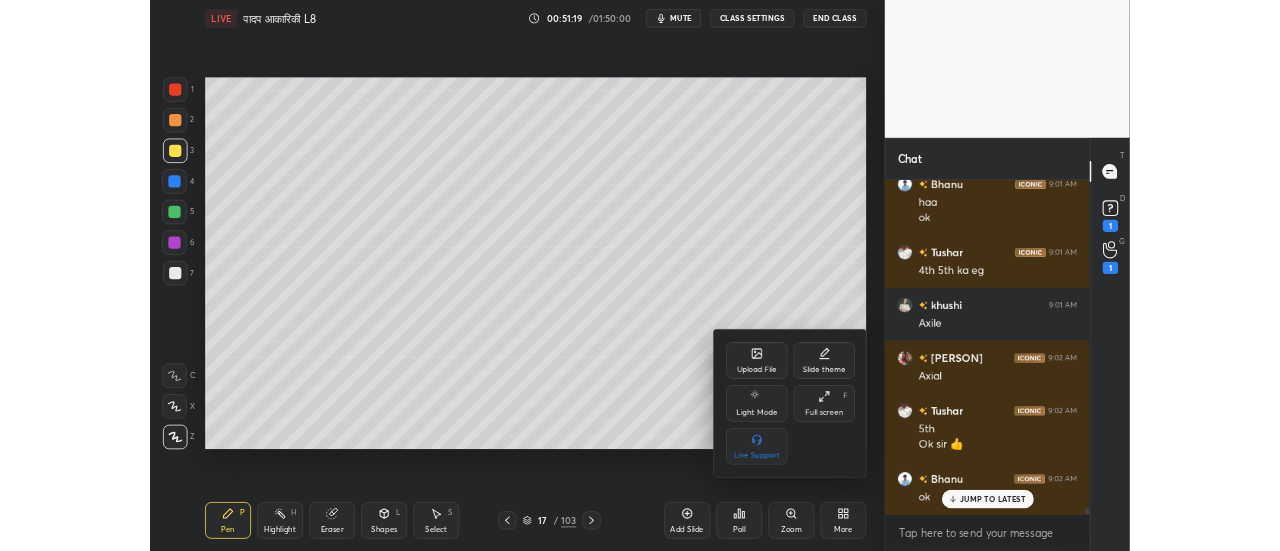 scroll, scrollTop: 20046, scrollLeft: 0, axis: vertical 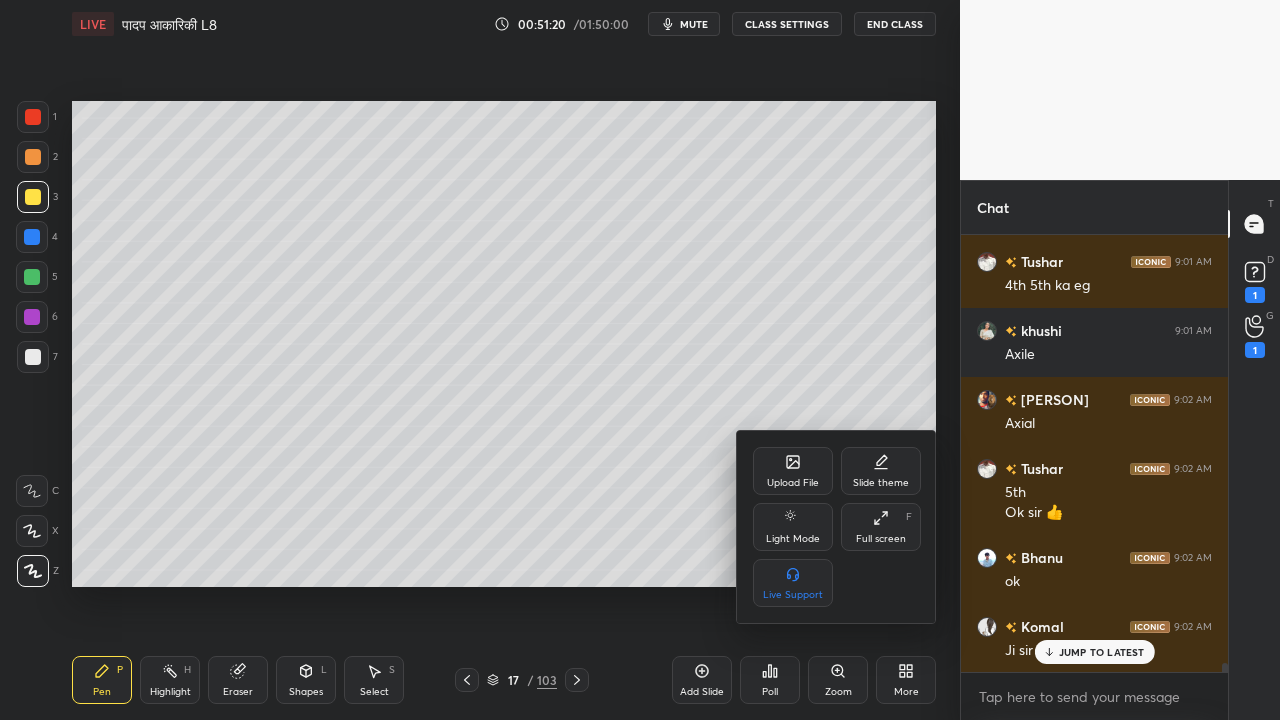 click on "Full screen F" at bounding box center [881, 527] 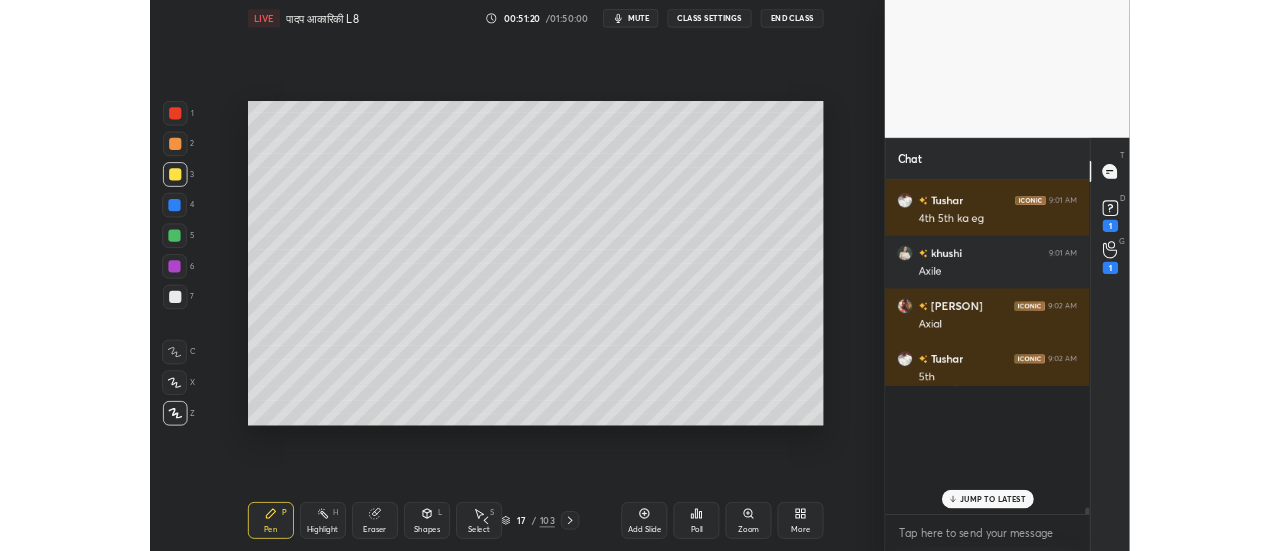 scroll, scrollTop: 423, scrollLeft: 880, axis: both 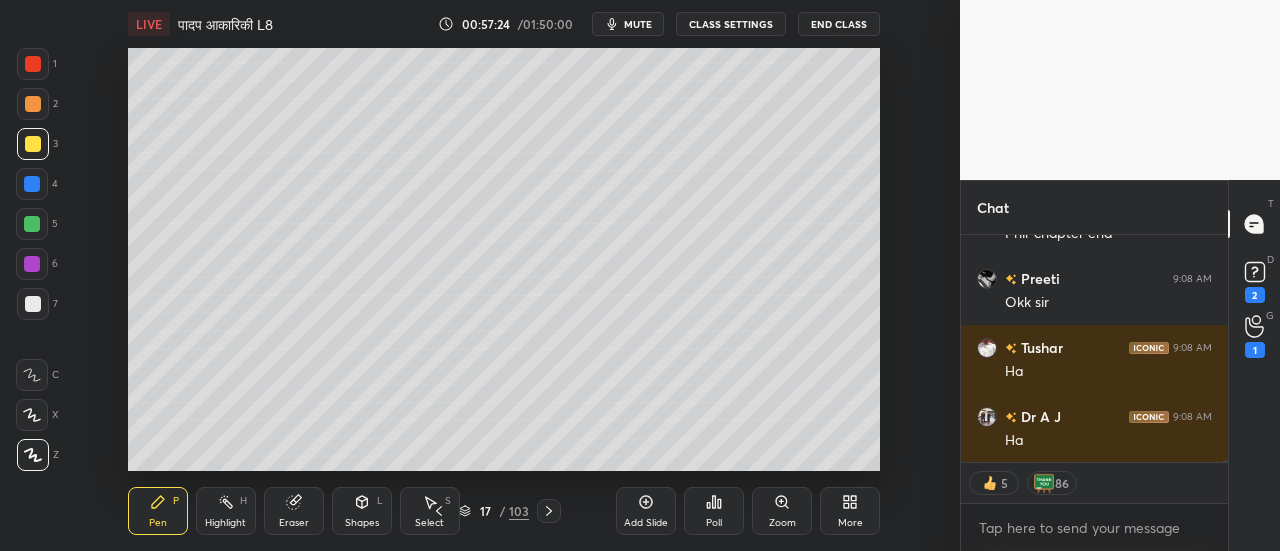 click on "More" at bounding box center [850, 511] 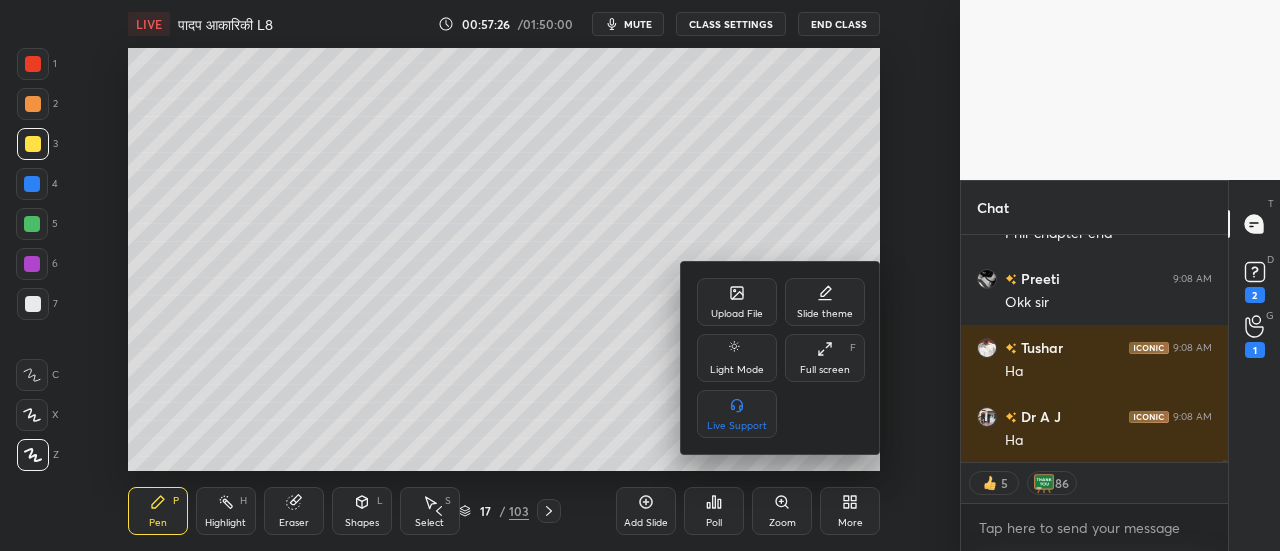 click on "Full screen" at bounding box center [825, 370] 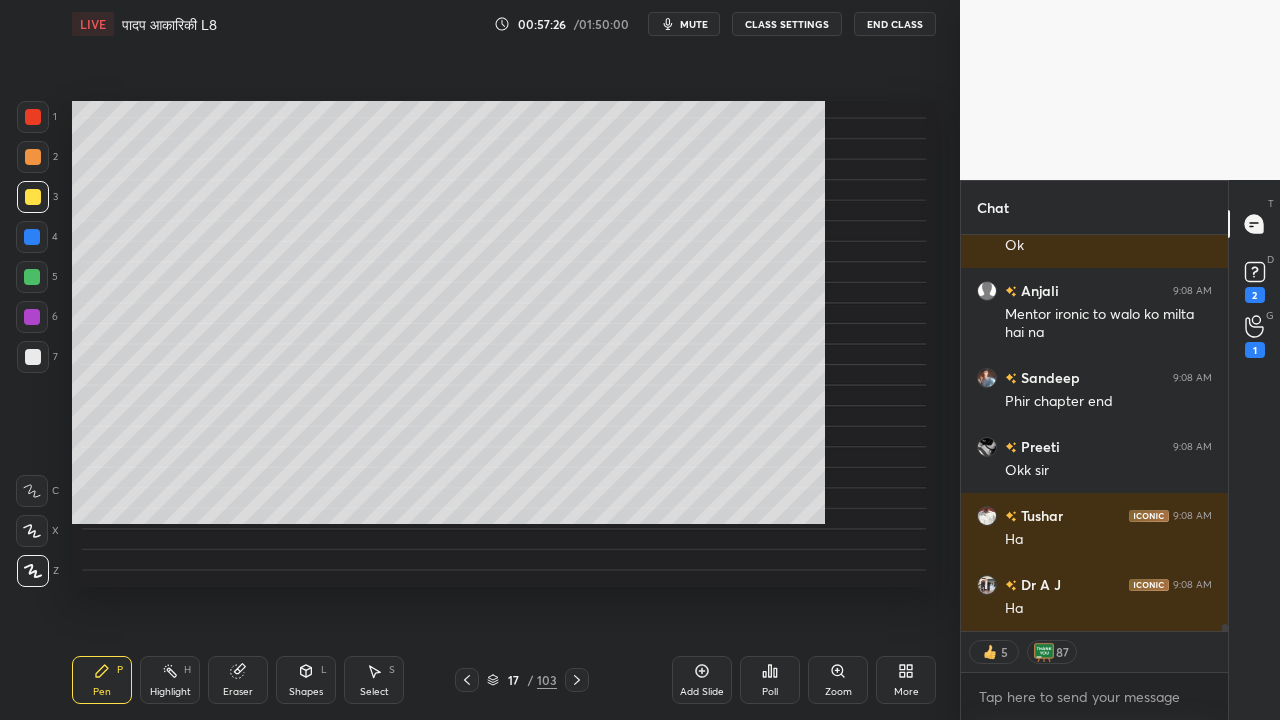 scroll, scrollTop: 99408, scrollLeft: 99120, axis: both 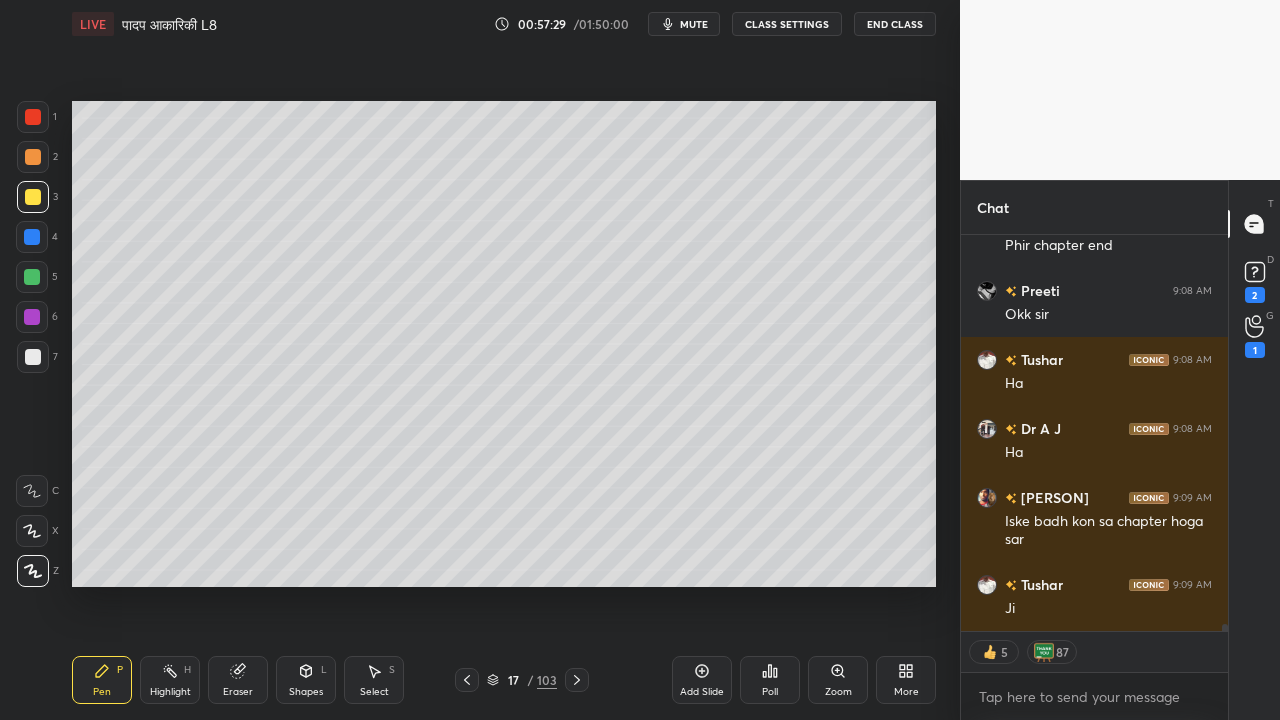 click at bounding box center (33, 357) 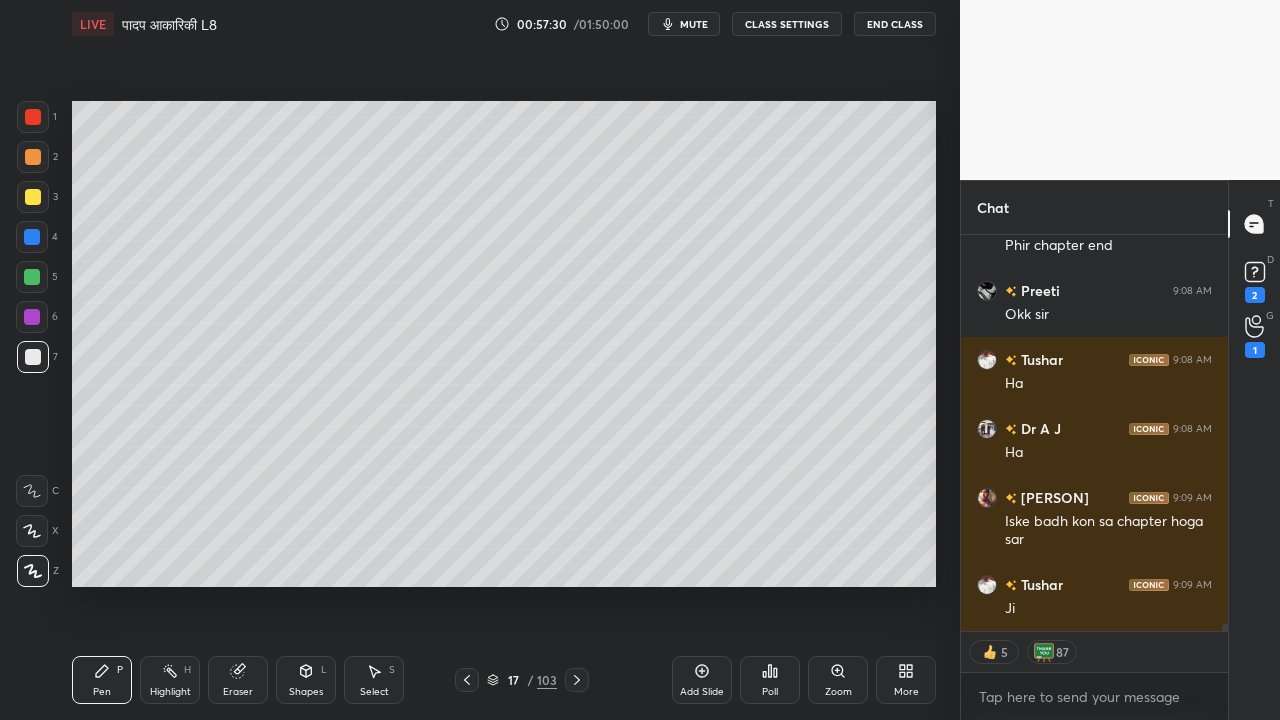 scroll, scrollTop: 22332, scrollLeft: 0, axis: vertical 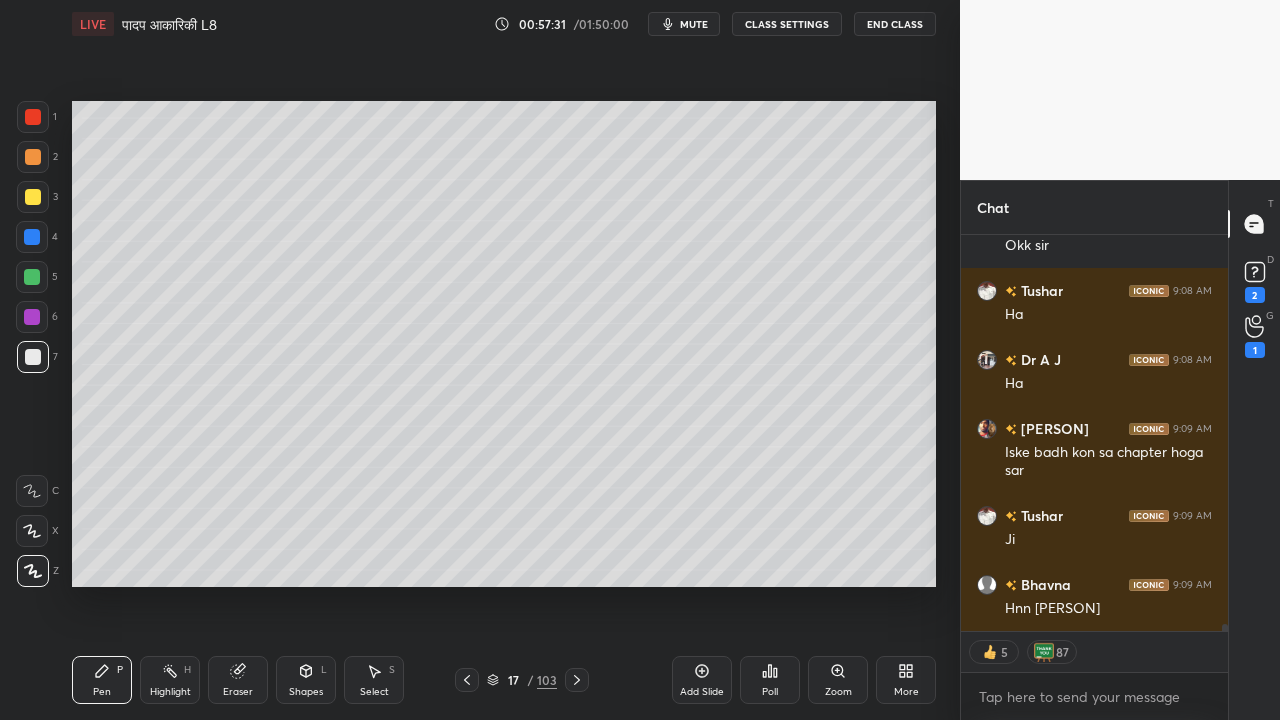 click 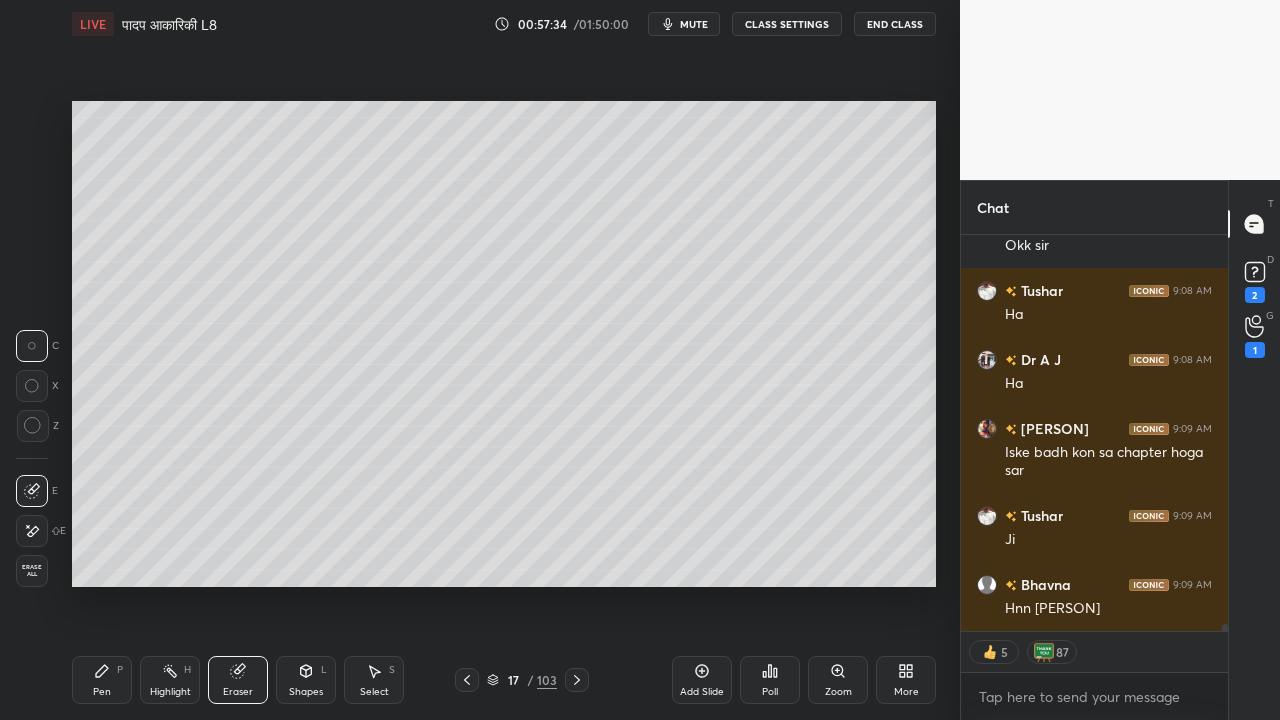 drag, startPoint x: 101, startPoint y: 677, endPoint x: 101, endPoint y: 660, distance: 17 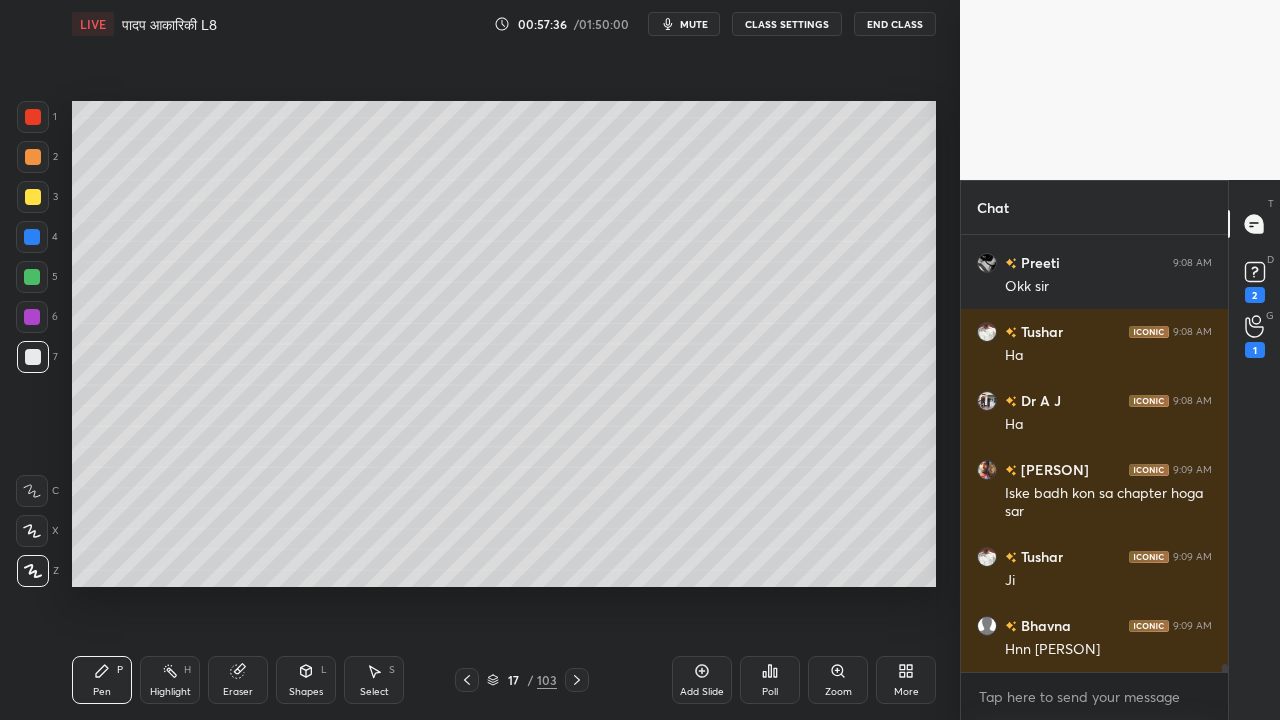 scroll, scrollTop: 6, scrollLeft: 6, axis: both 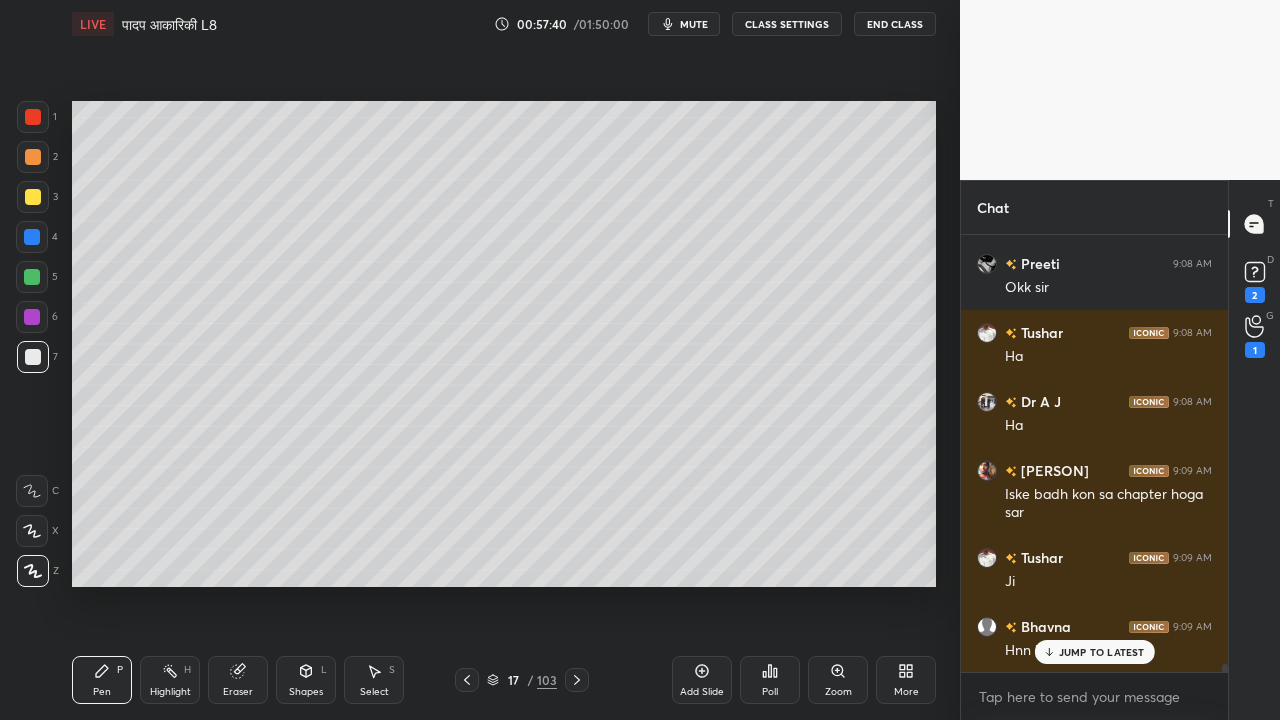 click at bounding box center (33, 197) 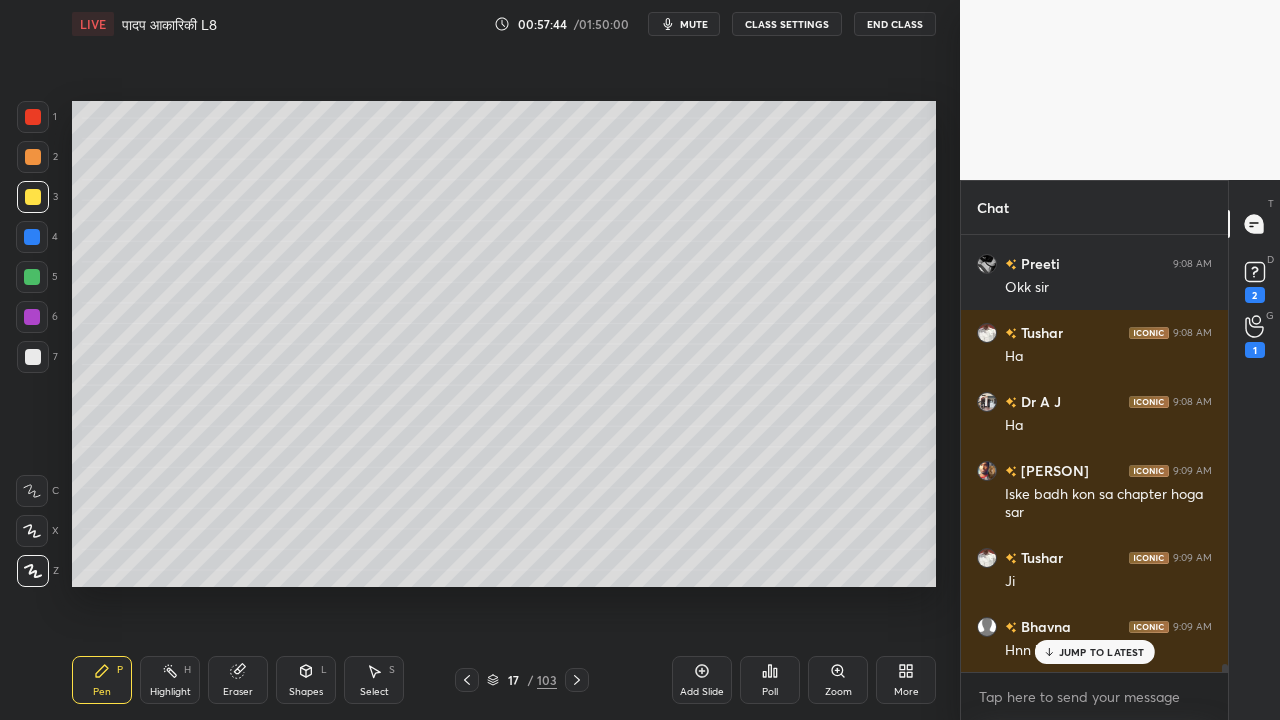 drag, startPoint x: 26, startPoint y: 499, endPoint x: 69, endPoint y: 473, distance: 50.24938 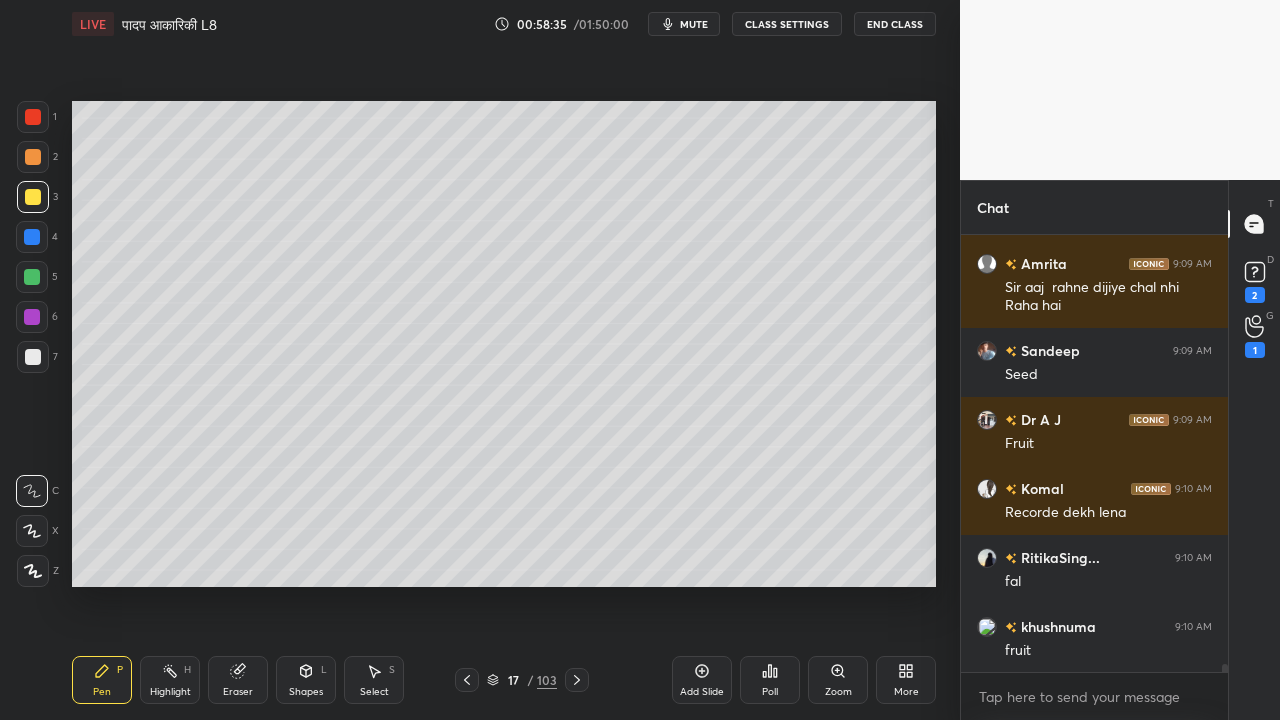 scroll, scrollTop: 22792, scrollLeft: 0, axis: vertical 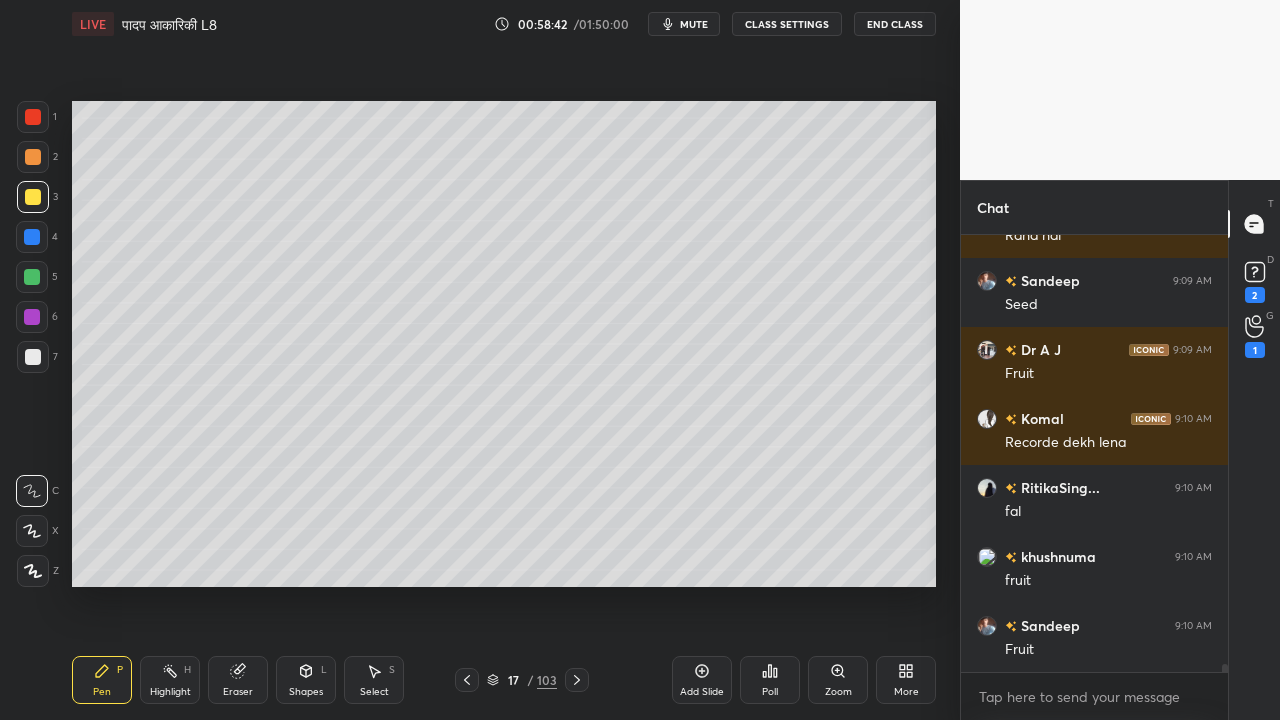 click at bounding box center [33, 357] 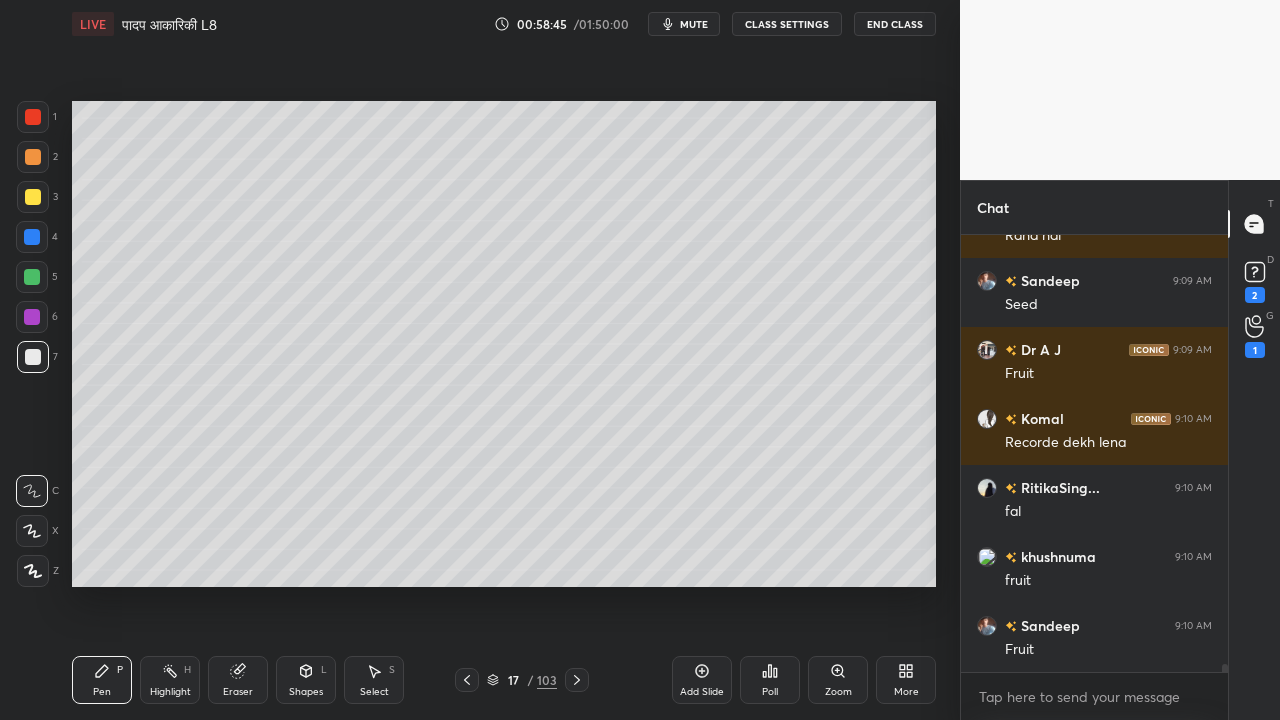 click on "Add Slide" at bounding box center [702, 680] 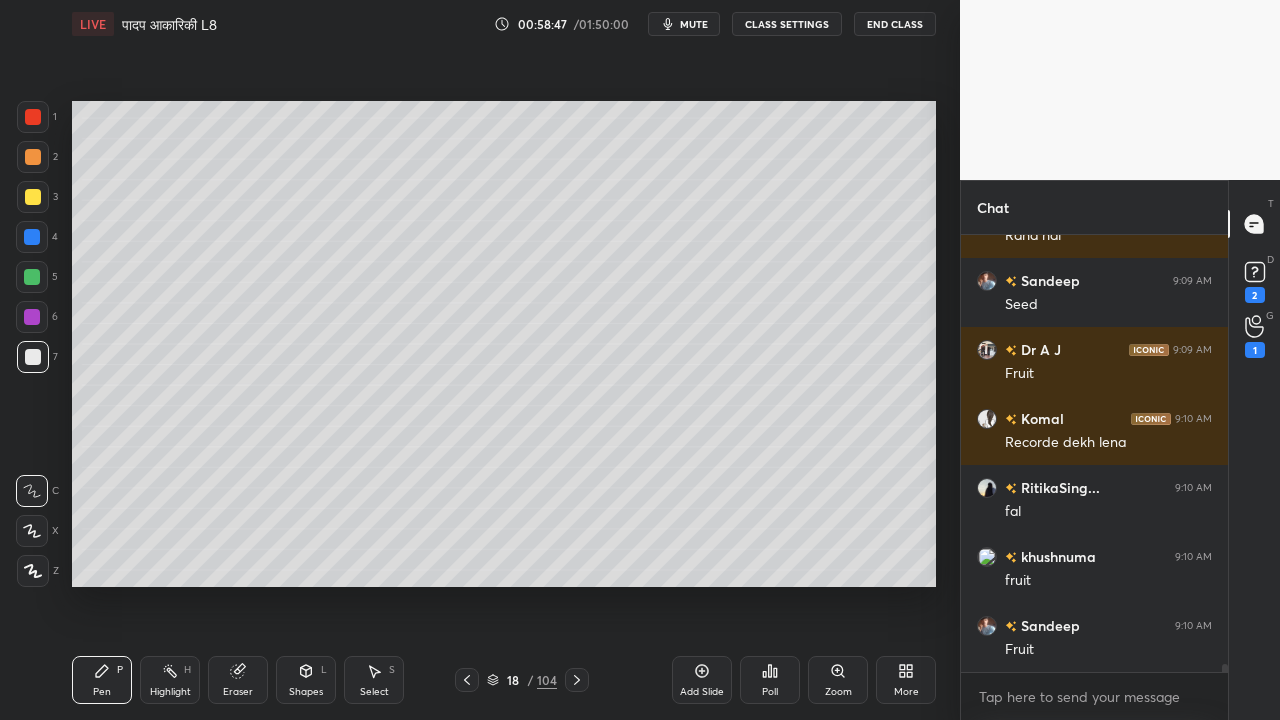 scroll, scrollTop: 22860, scrollLeft: 0, axis: vertical 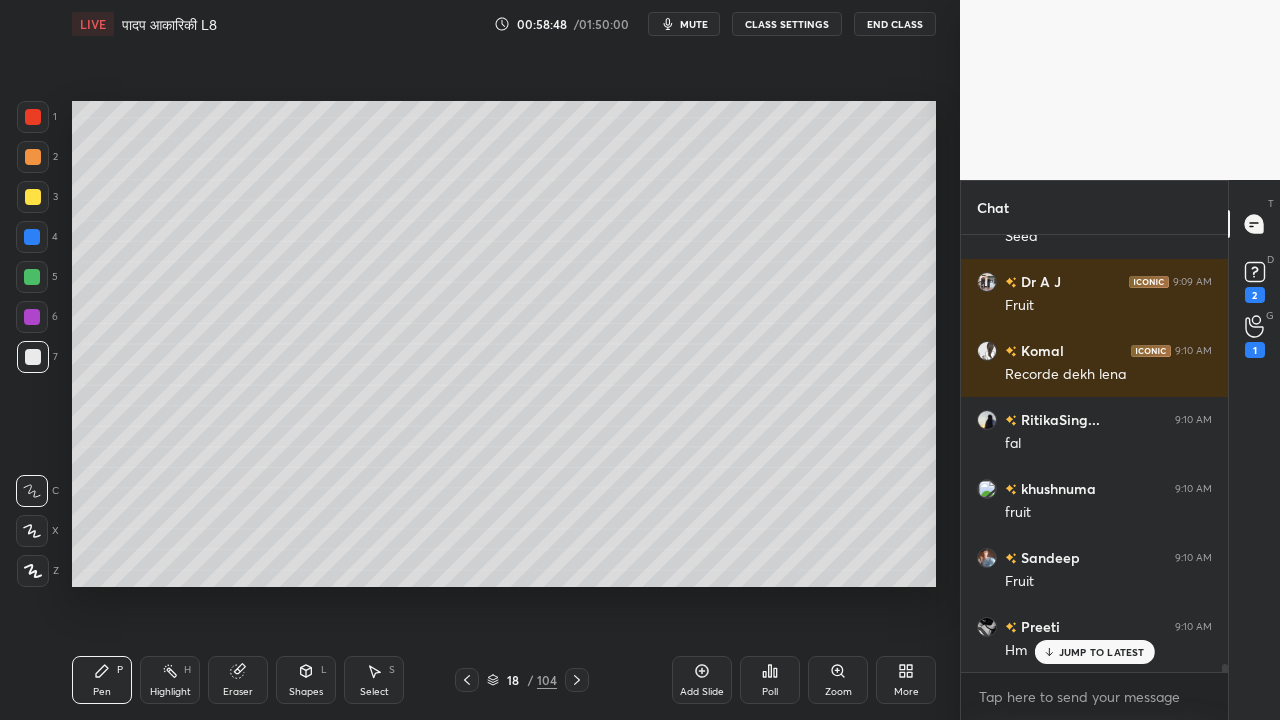 click on "2" at bounding box center [37, 161] 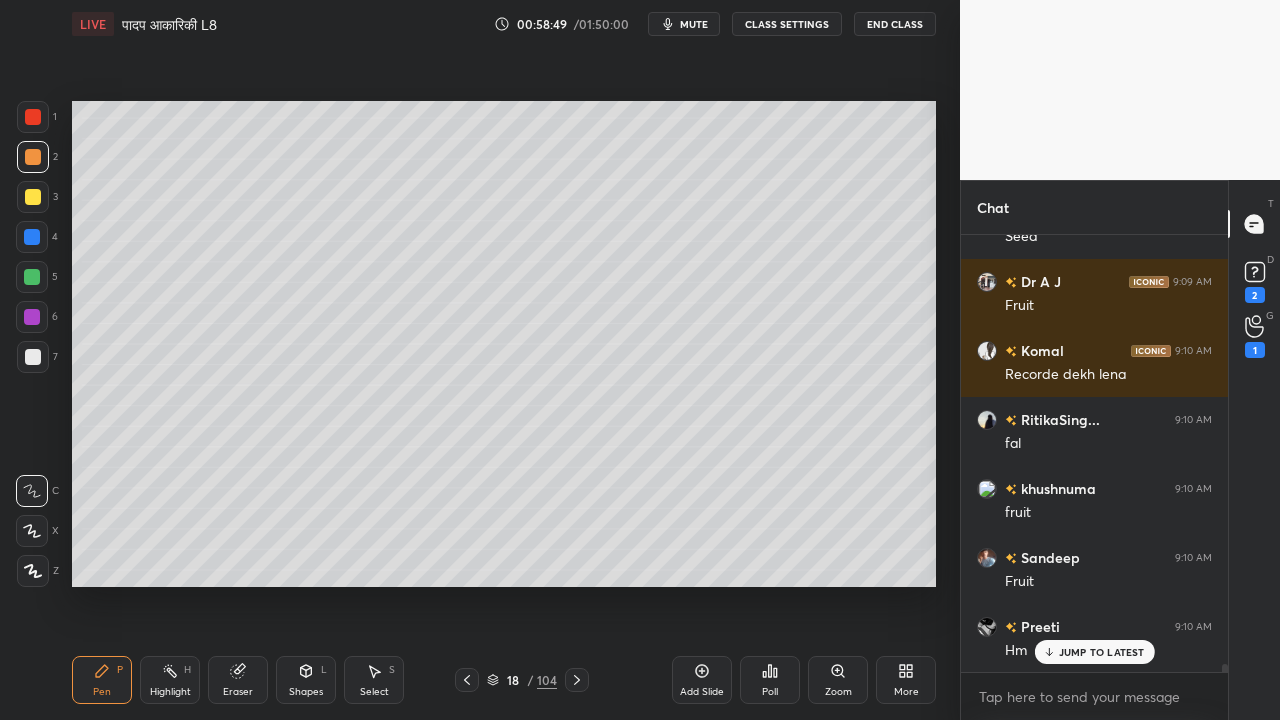click at bounding box center (33, 197) 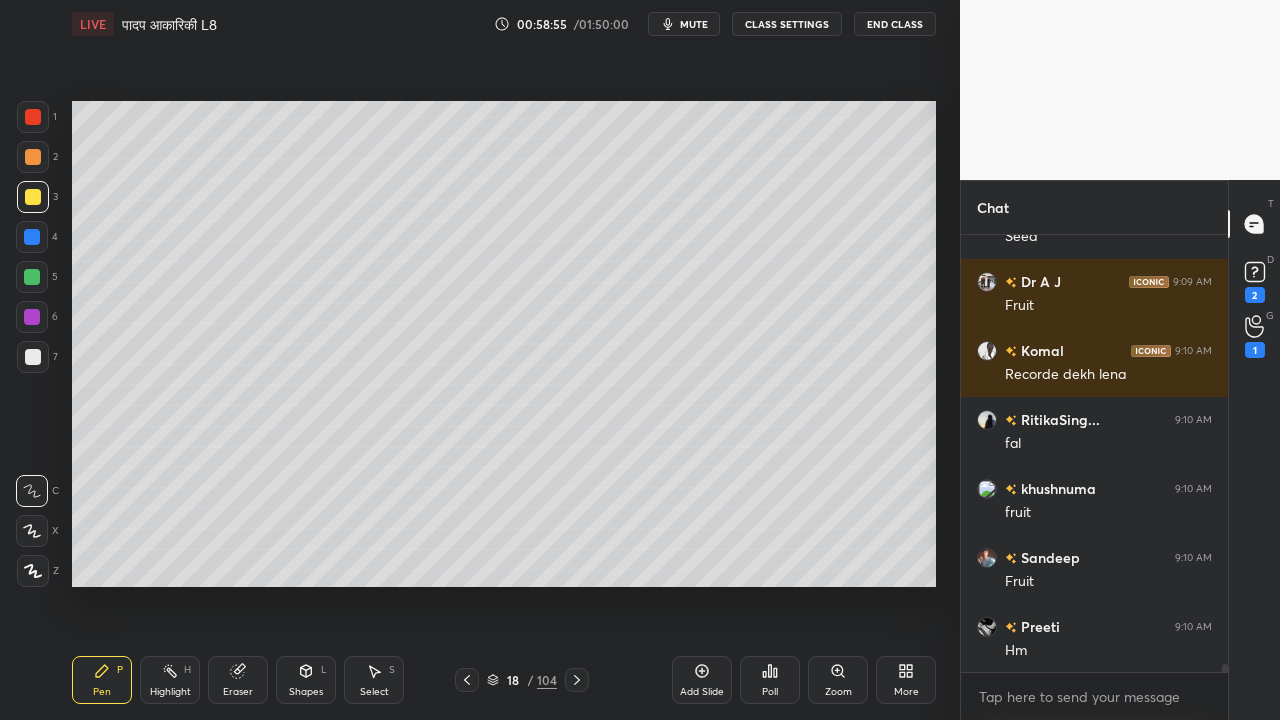 scroll, scrollTop: 22930, scrollLeft: 0, axis: vertical 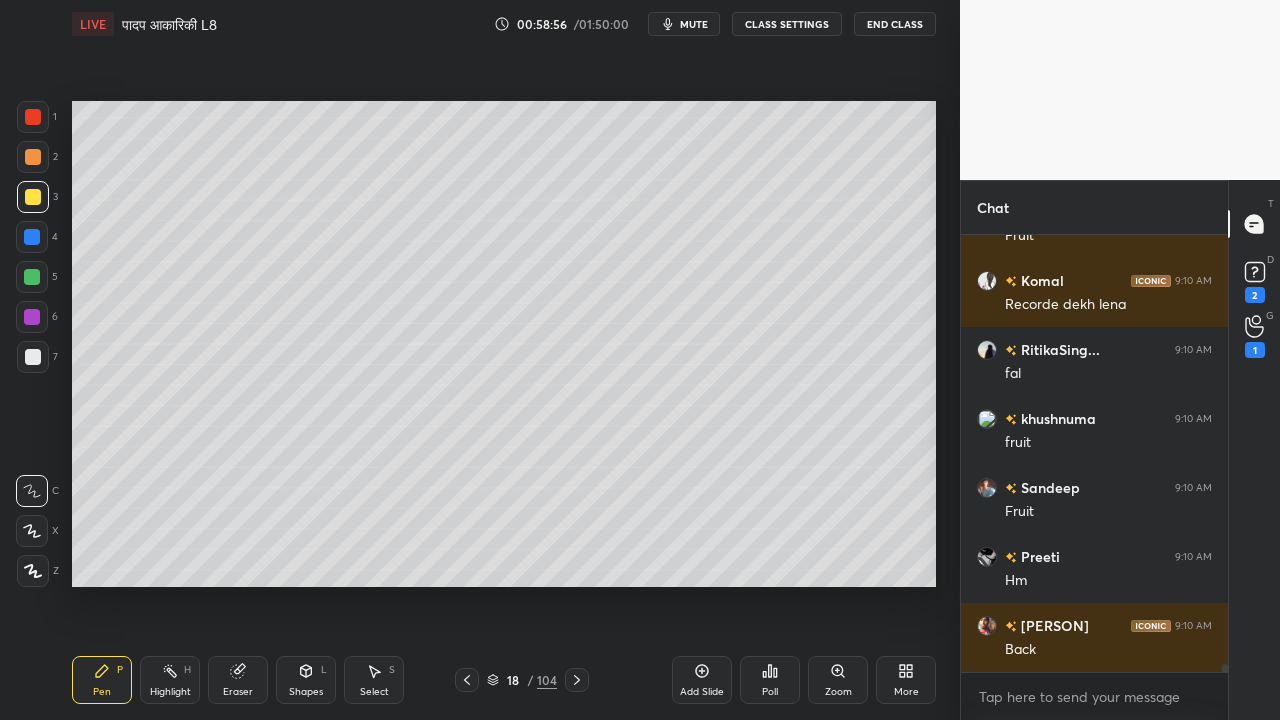 drag, startPoint x: 30, startPoint y: 361, endPoint x: 39, endPoint y: 356, distance: 10.29563 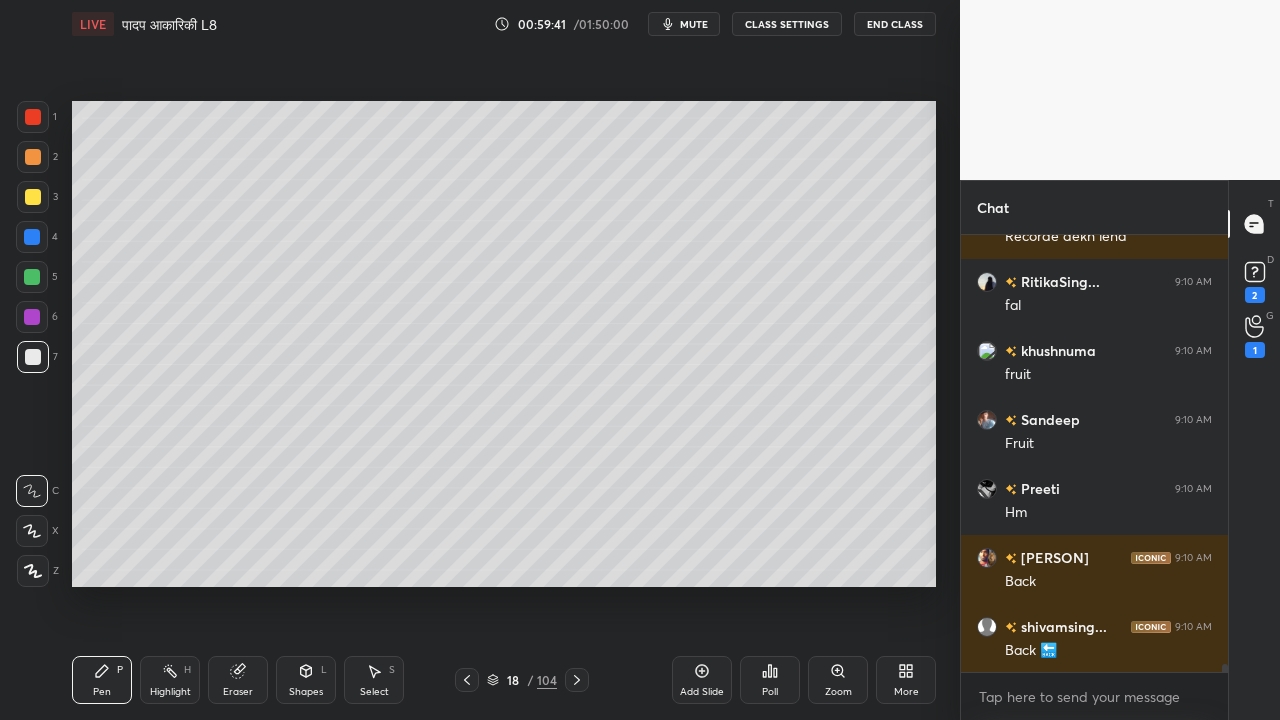 scroll, scrollTop: 23068, scrollLeft: 0, axis: vertical 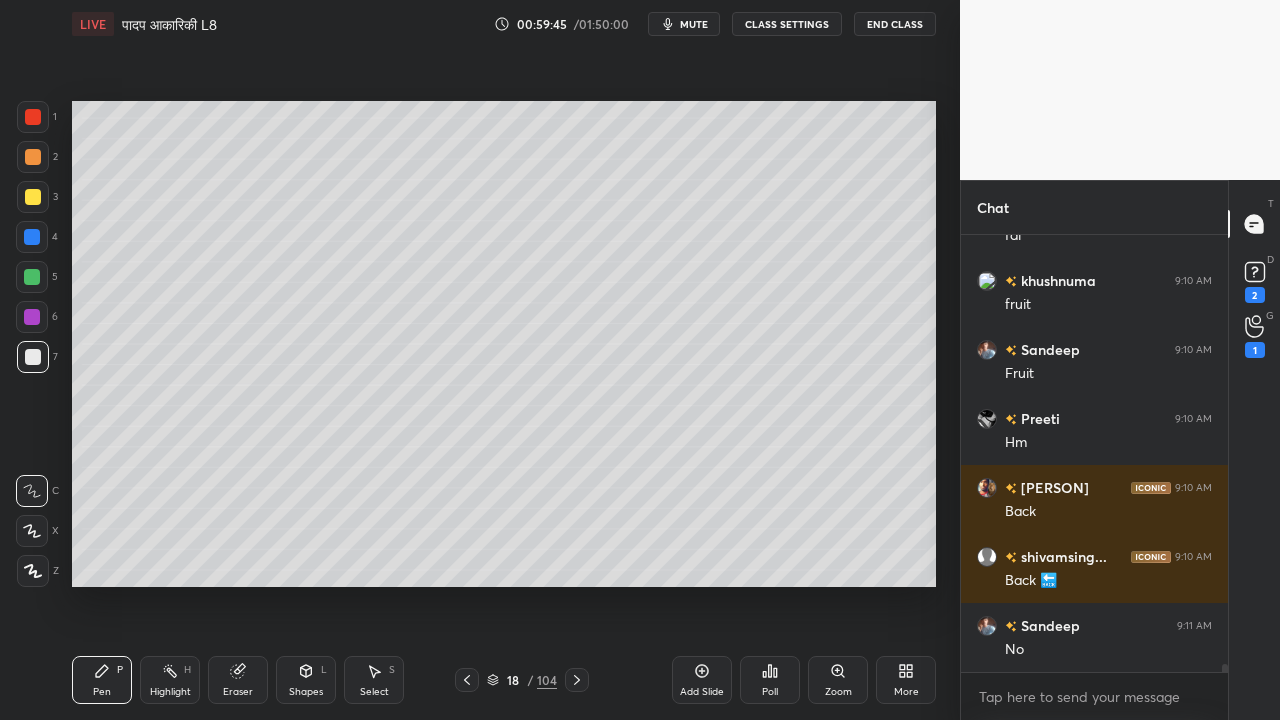 drag, startPoint x: 240, startPoint y: 674, endPoint x: 250, endPoint y: 644, distance: 31.622776 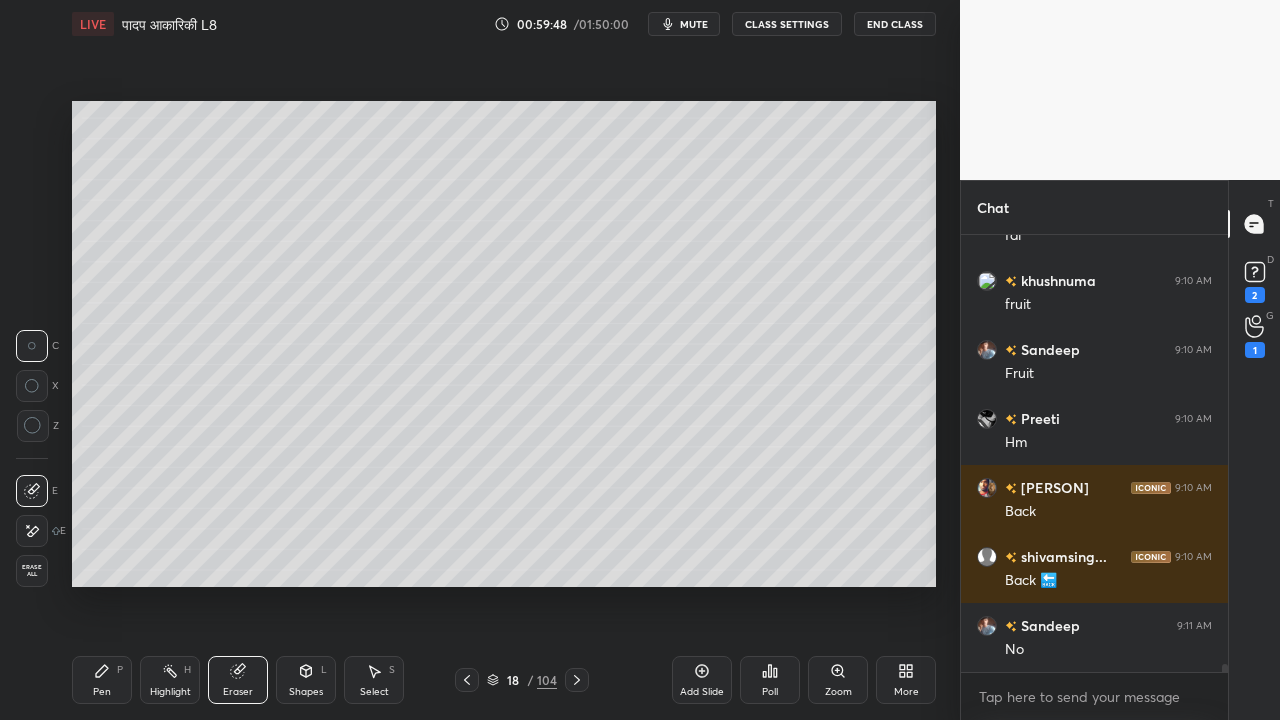 click on "Pen P" at bounding box center [102, 680] 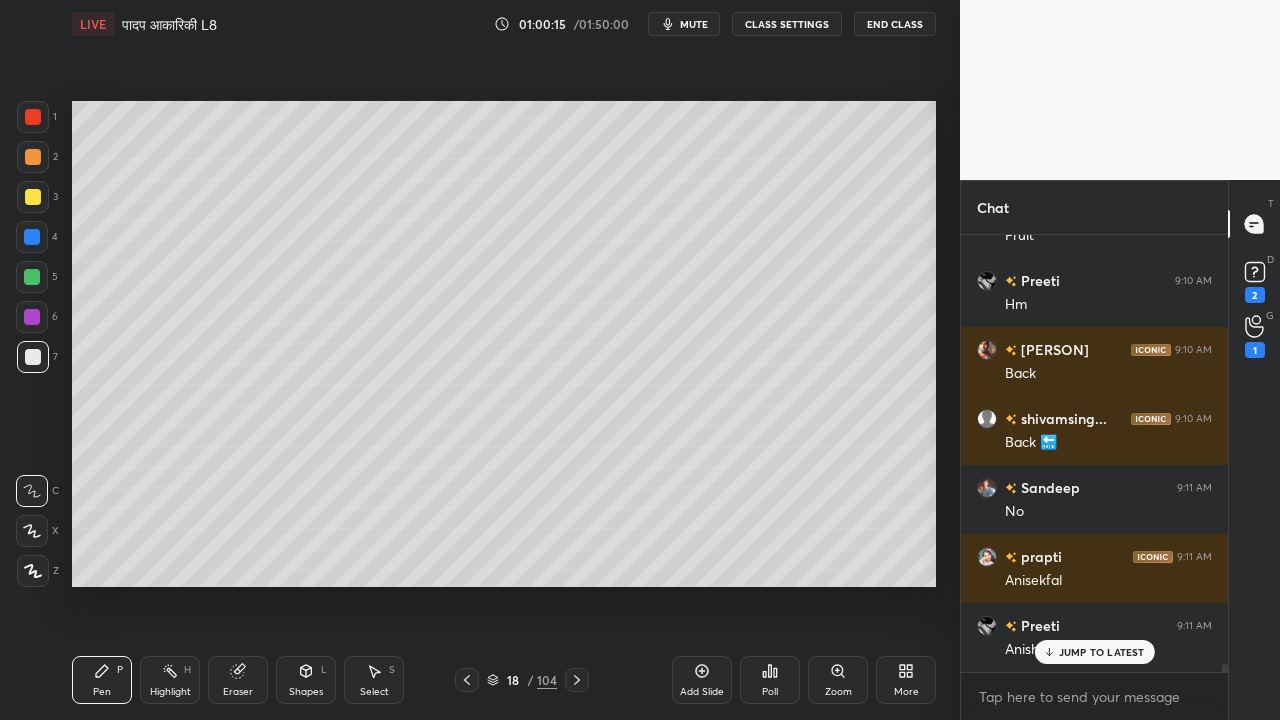 scroll, scrollTop: 23274, scrollLeft: 0, axis: vertical 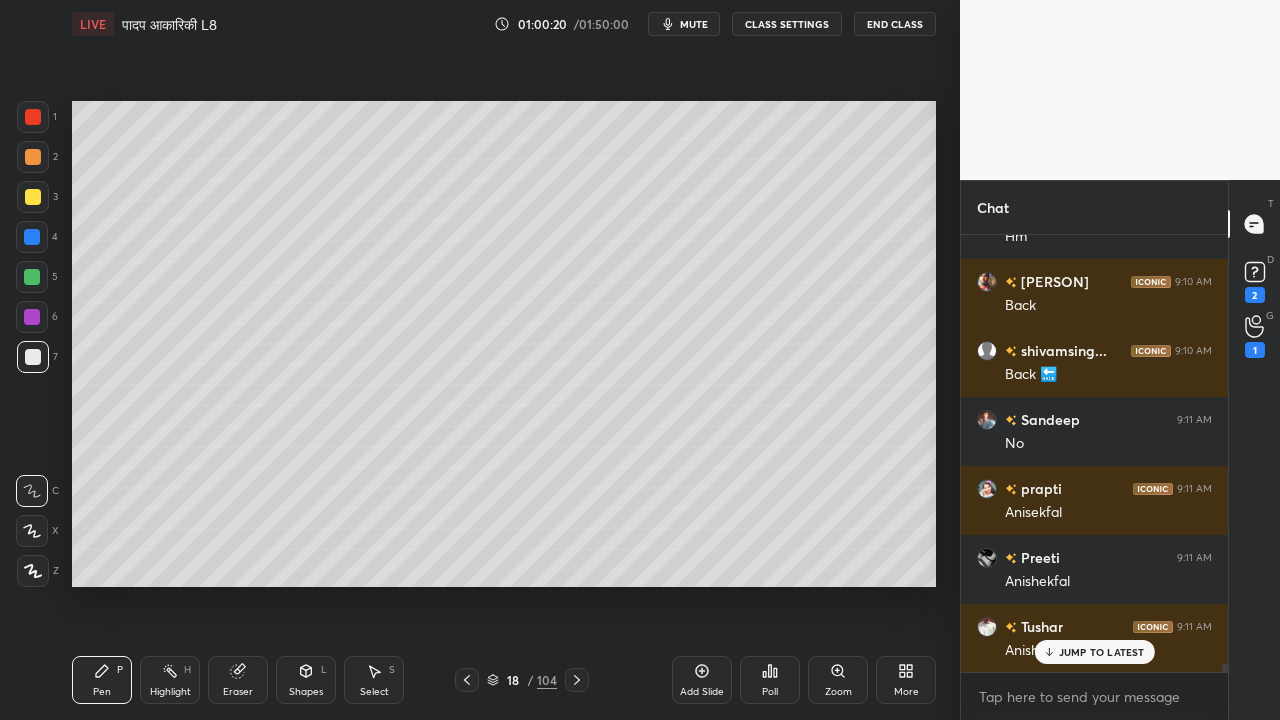 click on "Shapes L" at bounding box center [306, 680] 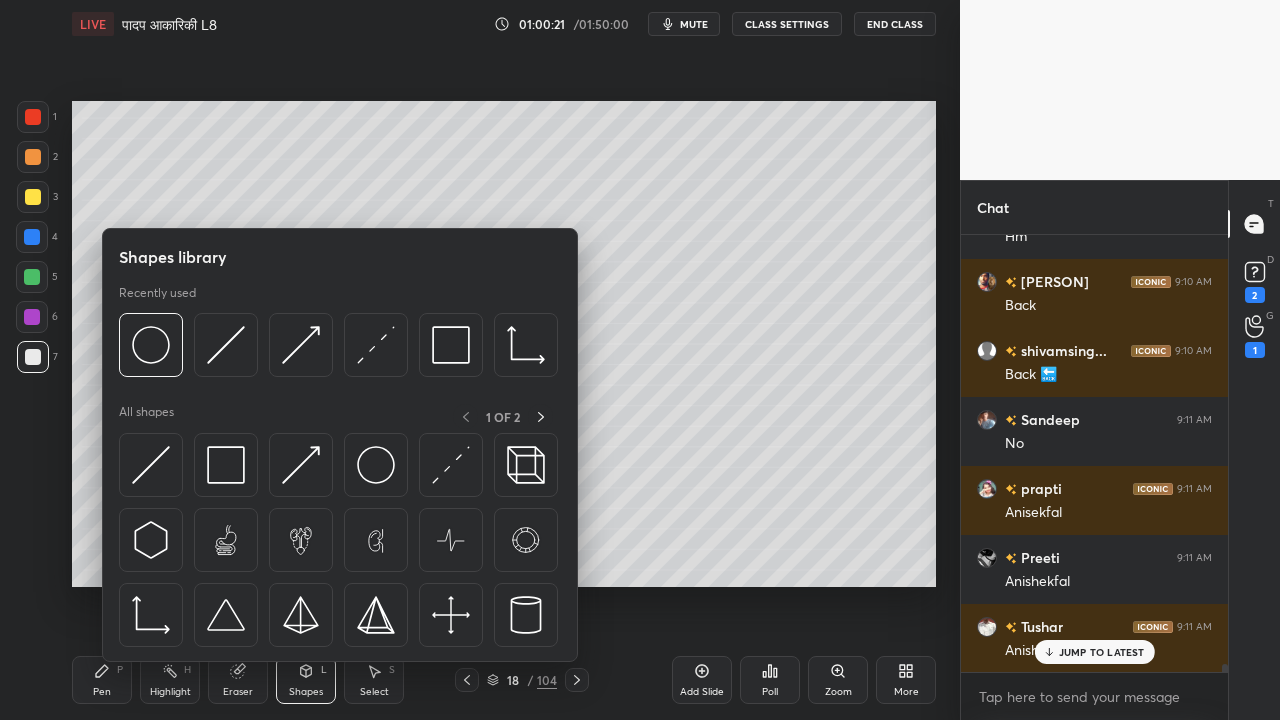 click on "Eraser" at bounding box center (238, 680) 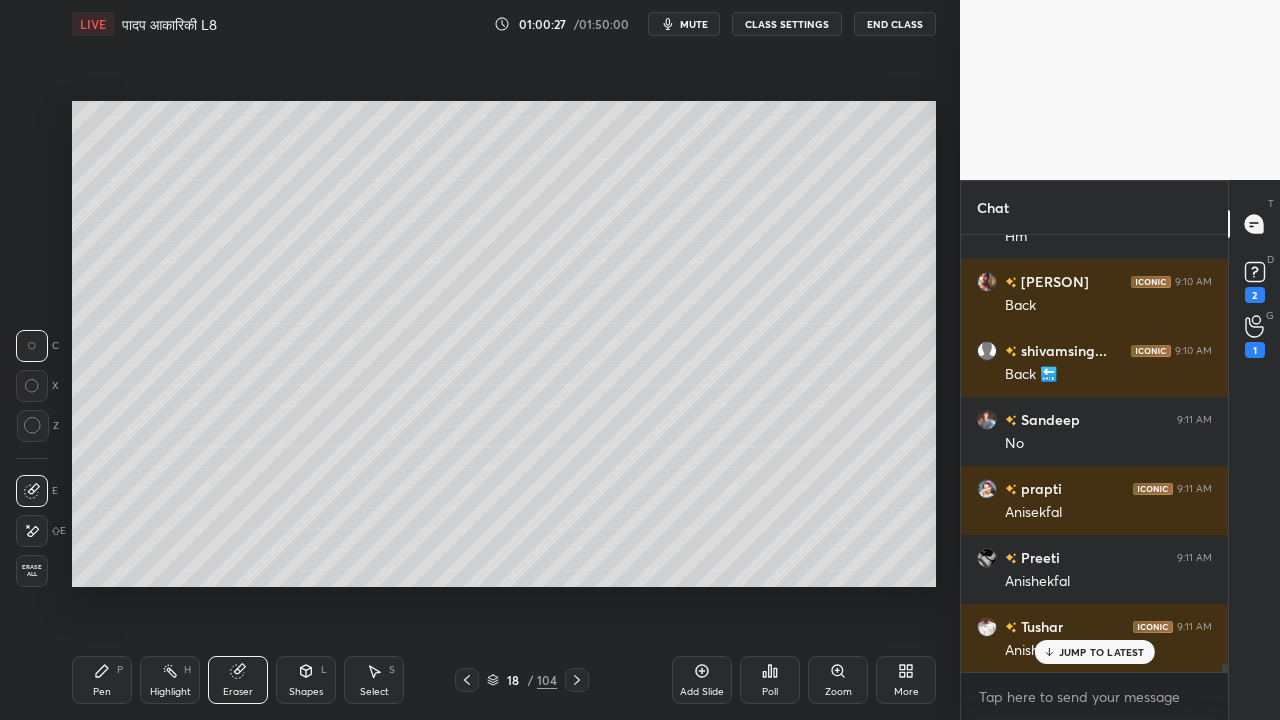 drag, startPoint x: 124, startPoint y: 665, endPoint x: 176, endPoint y: 602, distance: 81.68843 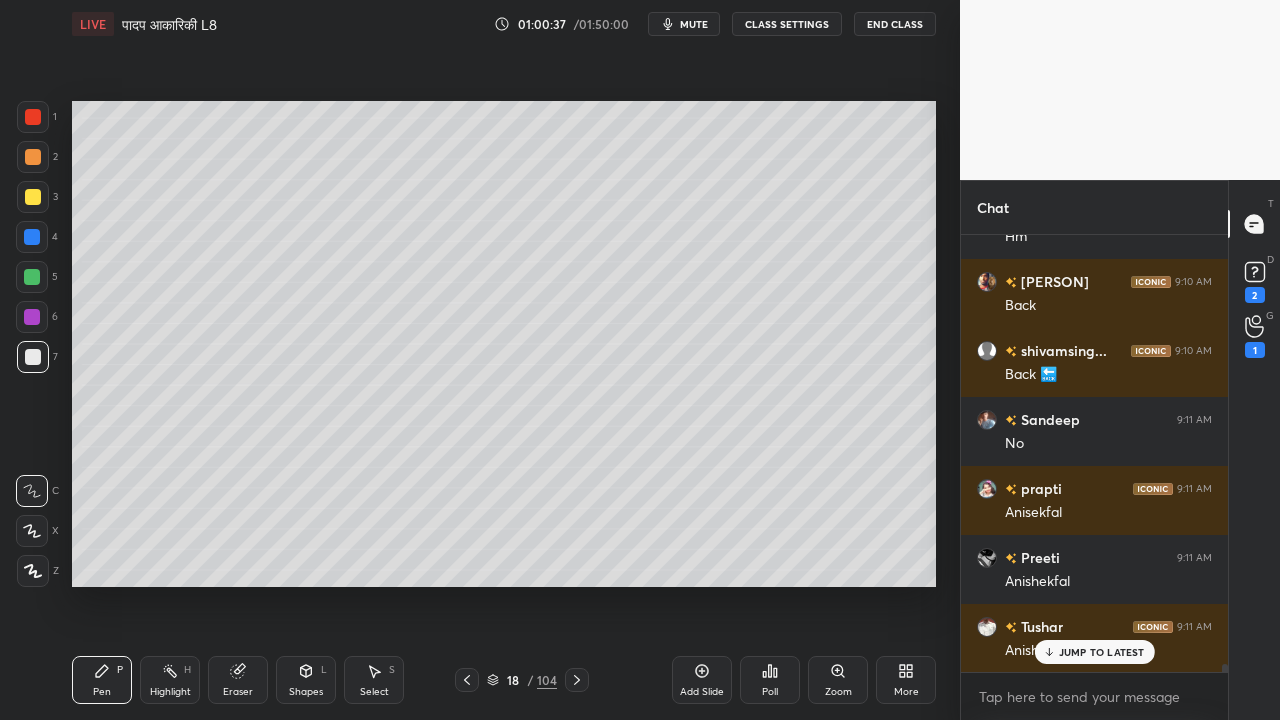 click at bounding box center [33, 357] 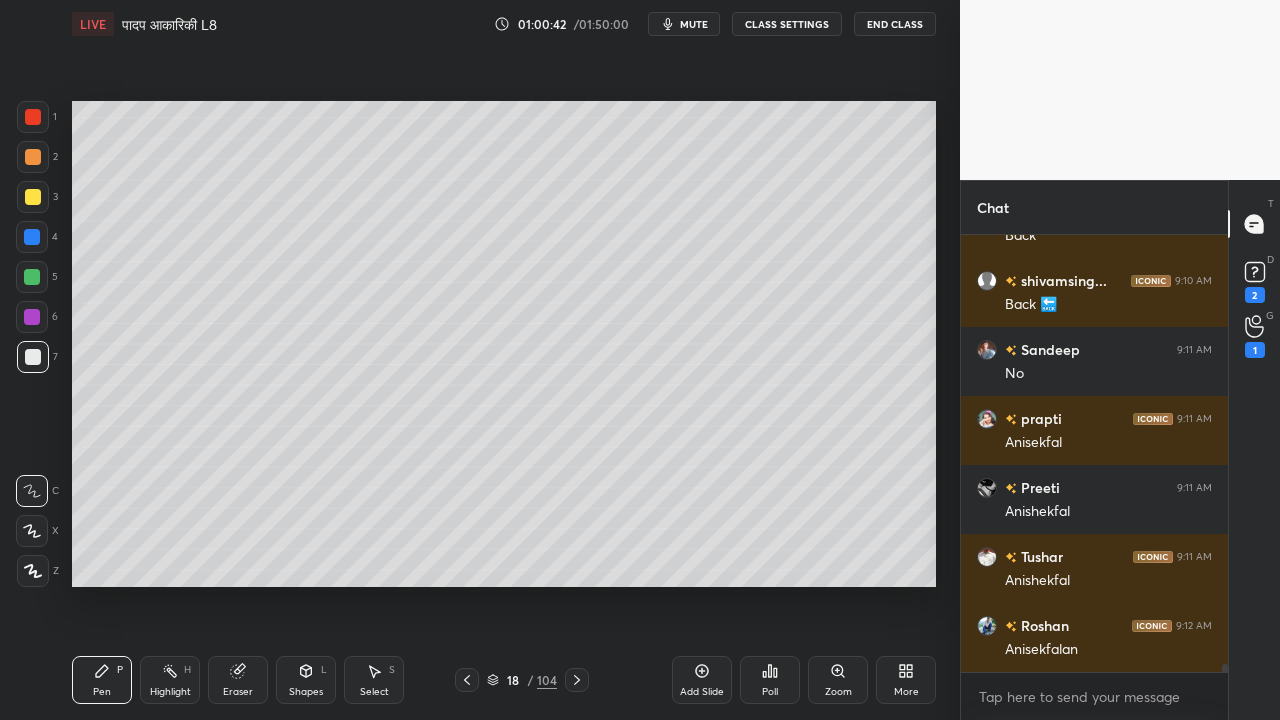 click at bounding box center (33, 197) 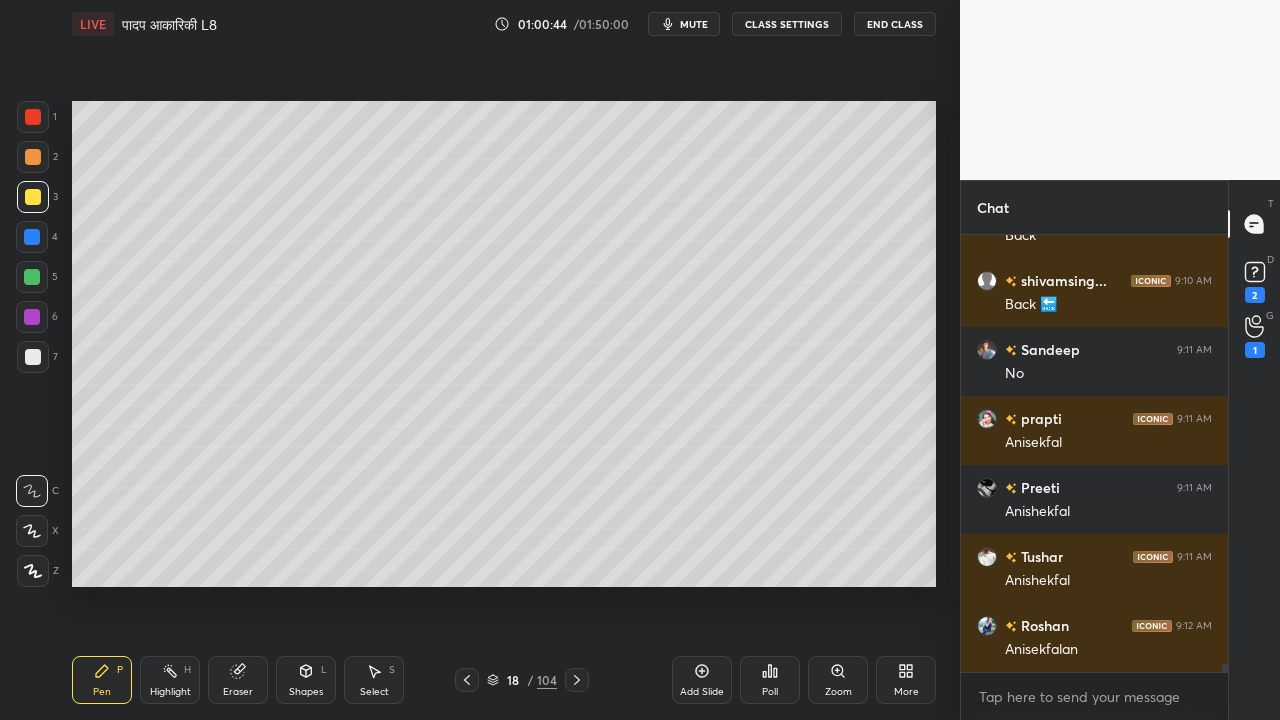click at bounding box center (33, 357) 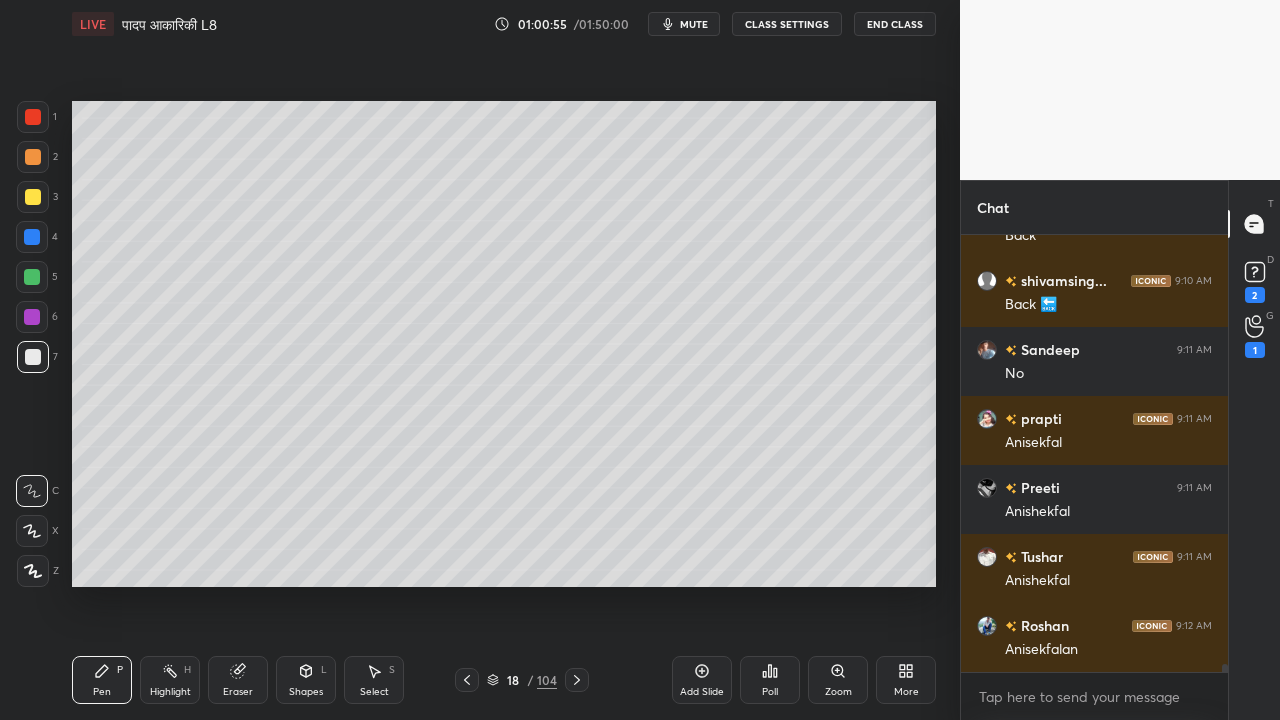 click on "1 2 3 4 5 6 7 C X Z C X Z E E Erase all   H H" at bounding box center (32, 344) 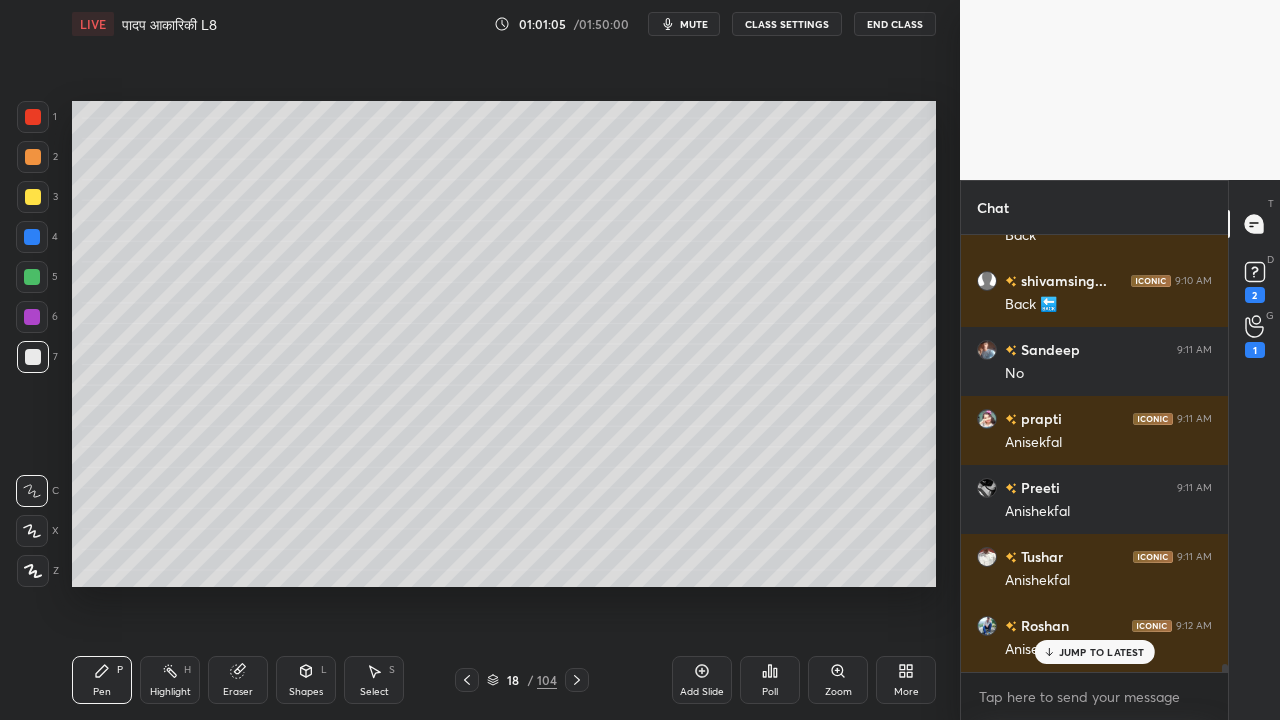 scroll, scrollTop: 23412, scrollLeft: 0, axis: vertical 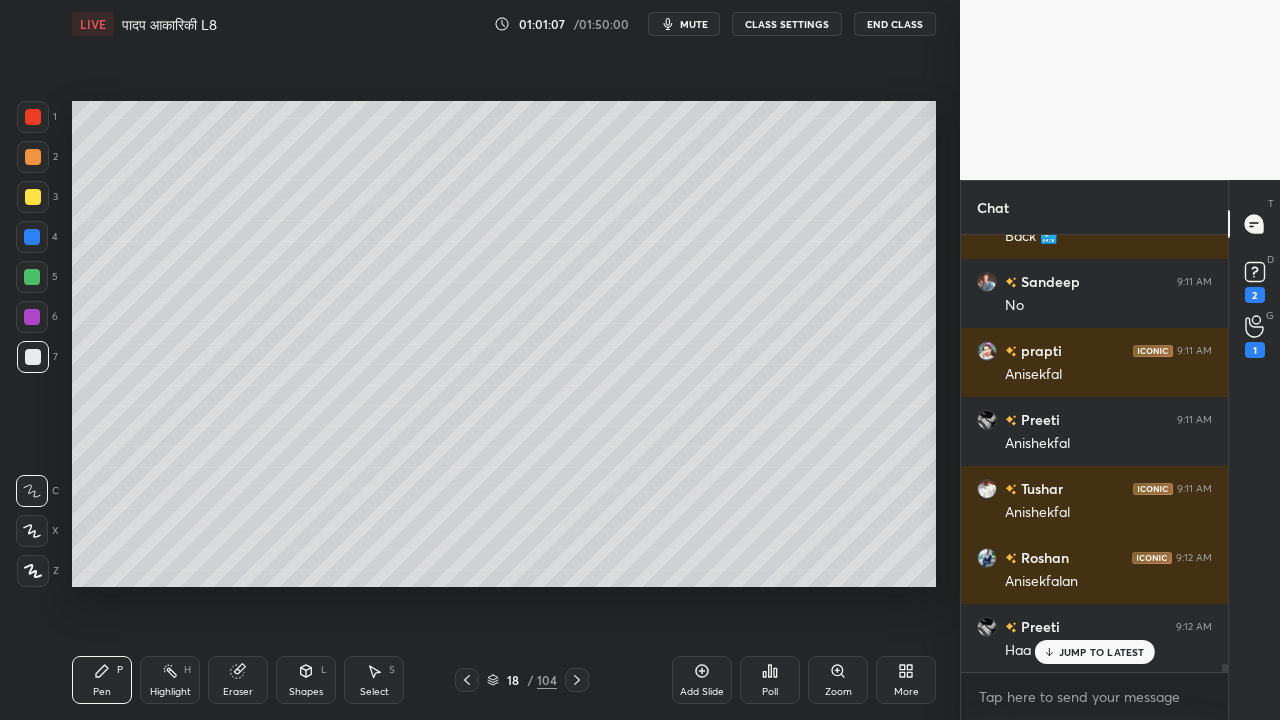 click on "Eraser" at bounding box center [238, 680] 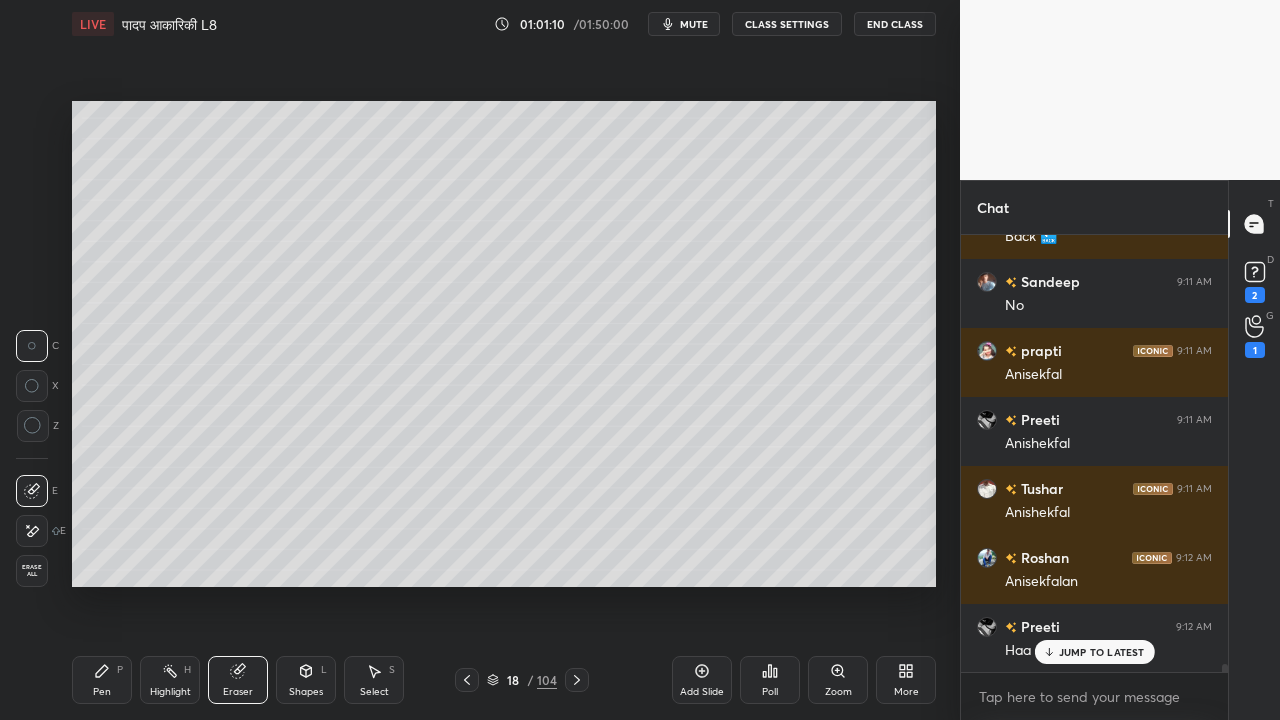 click 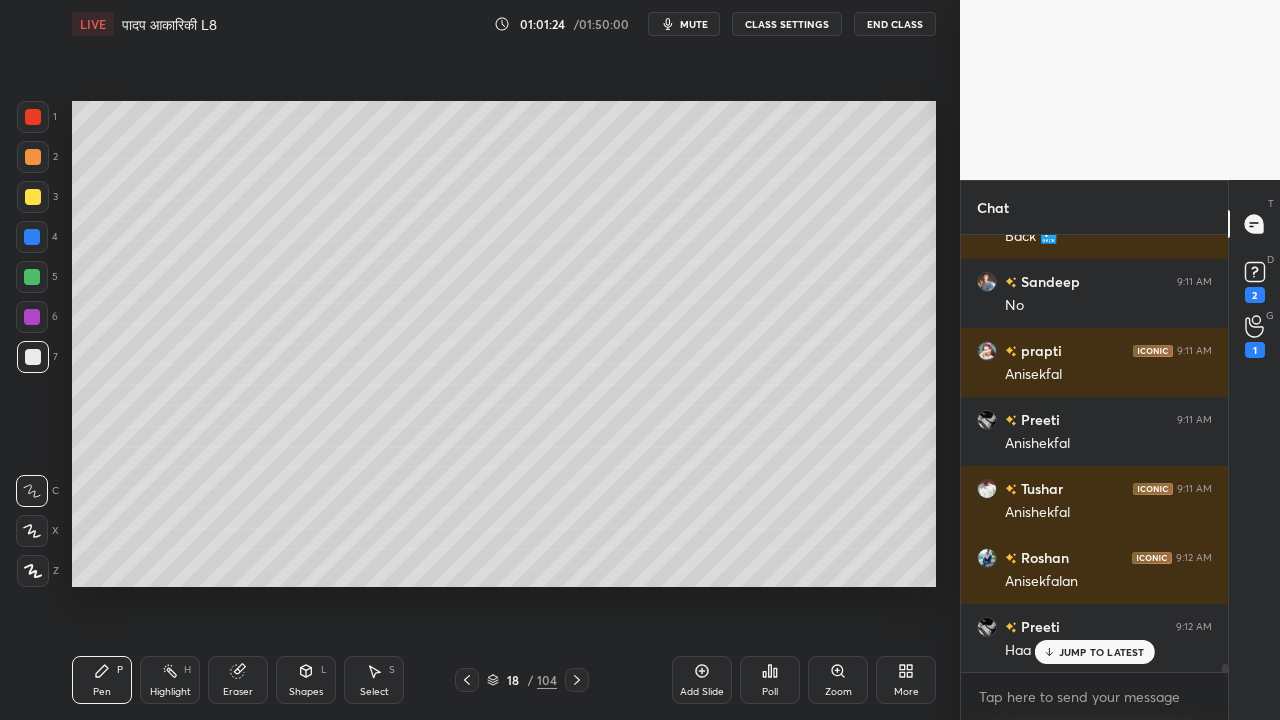 click at bounding box center (33, 197) 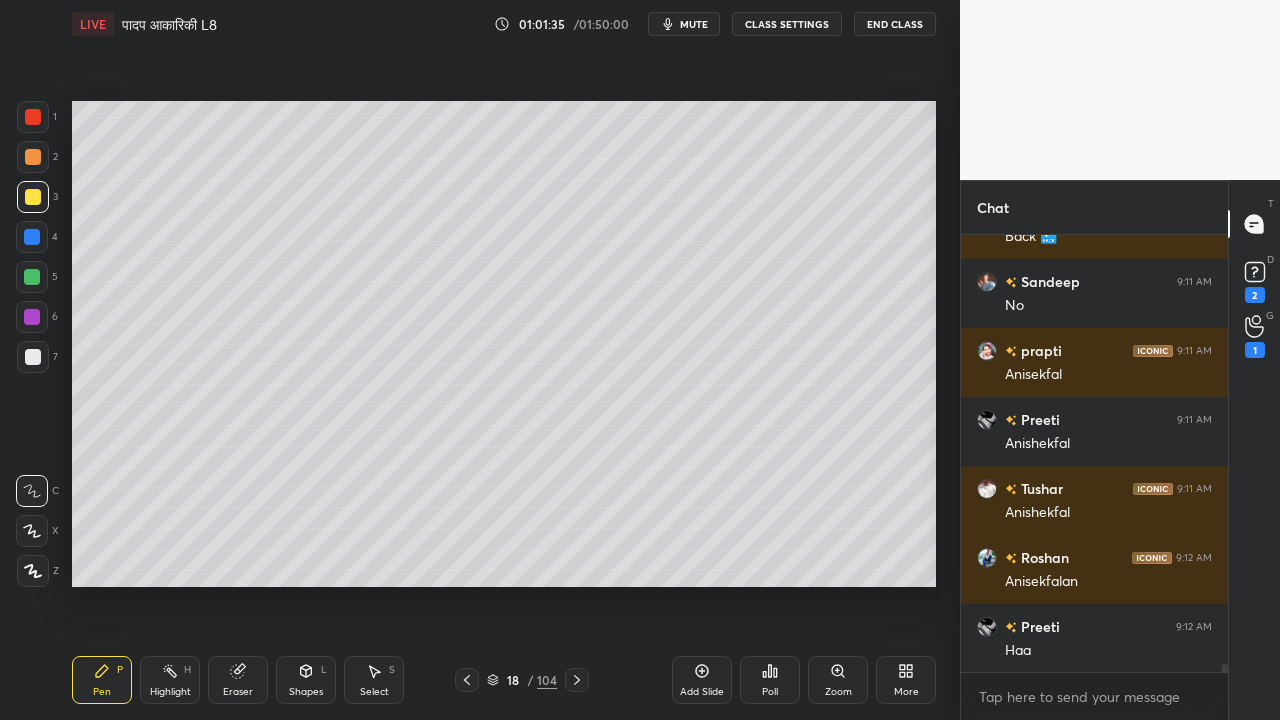 scroll, scrollTop: 23482, scrollLeft: 0, axis: vertical 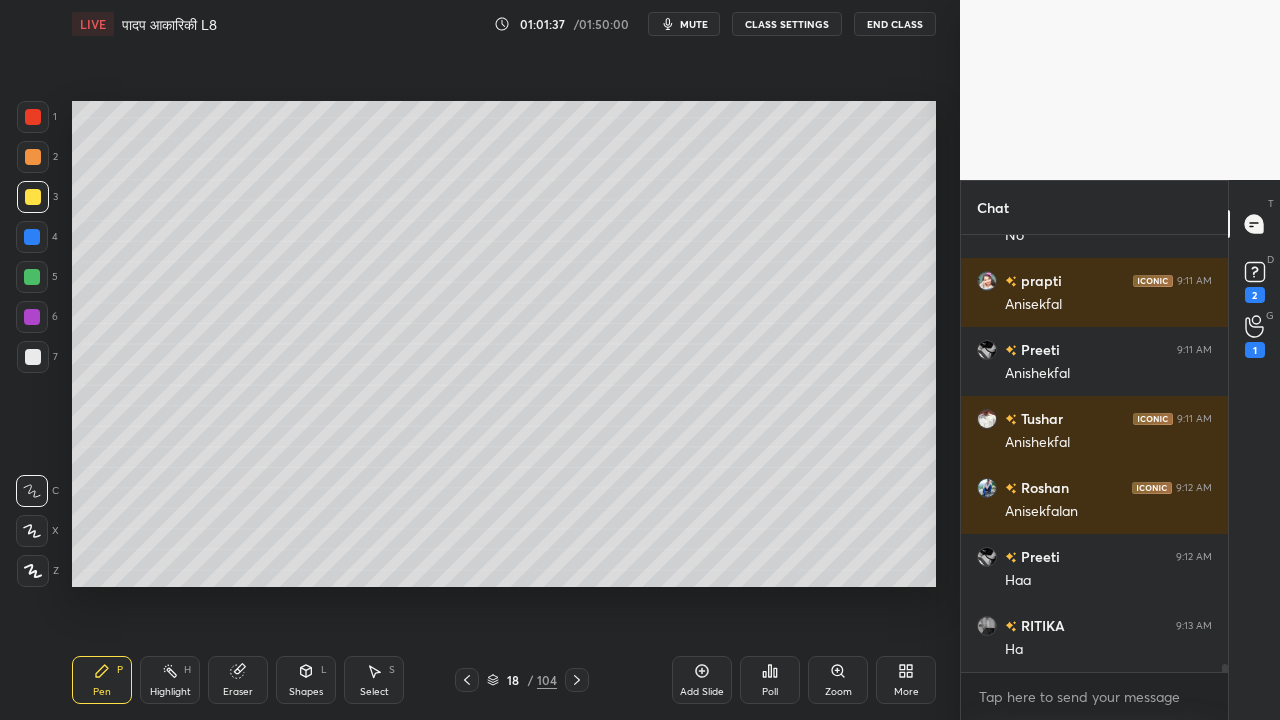 drag, startPoint x: 101, startPoint y: 688, endPoint x: 105, endPoint y: 678, distance: 10.770329 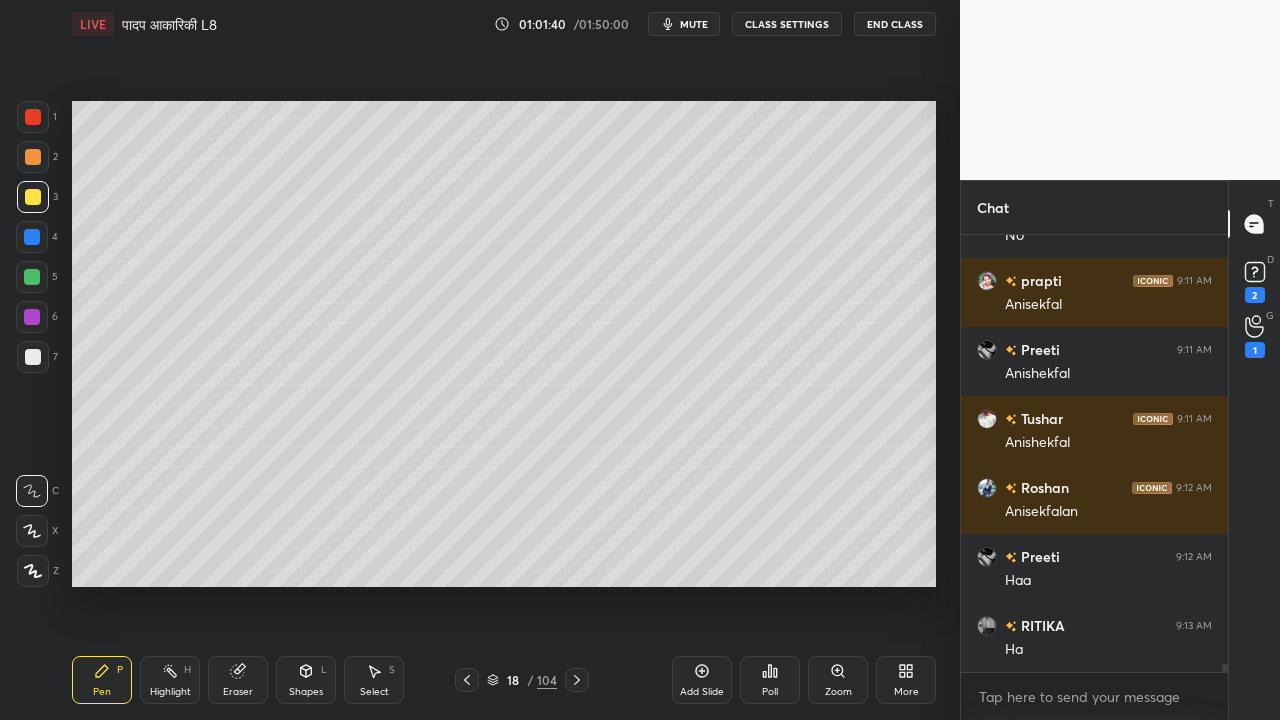 click at bounding box center [33, 357] 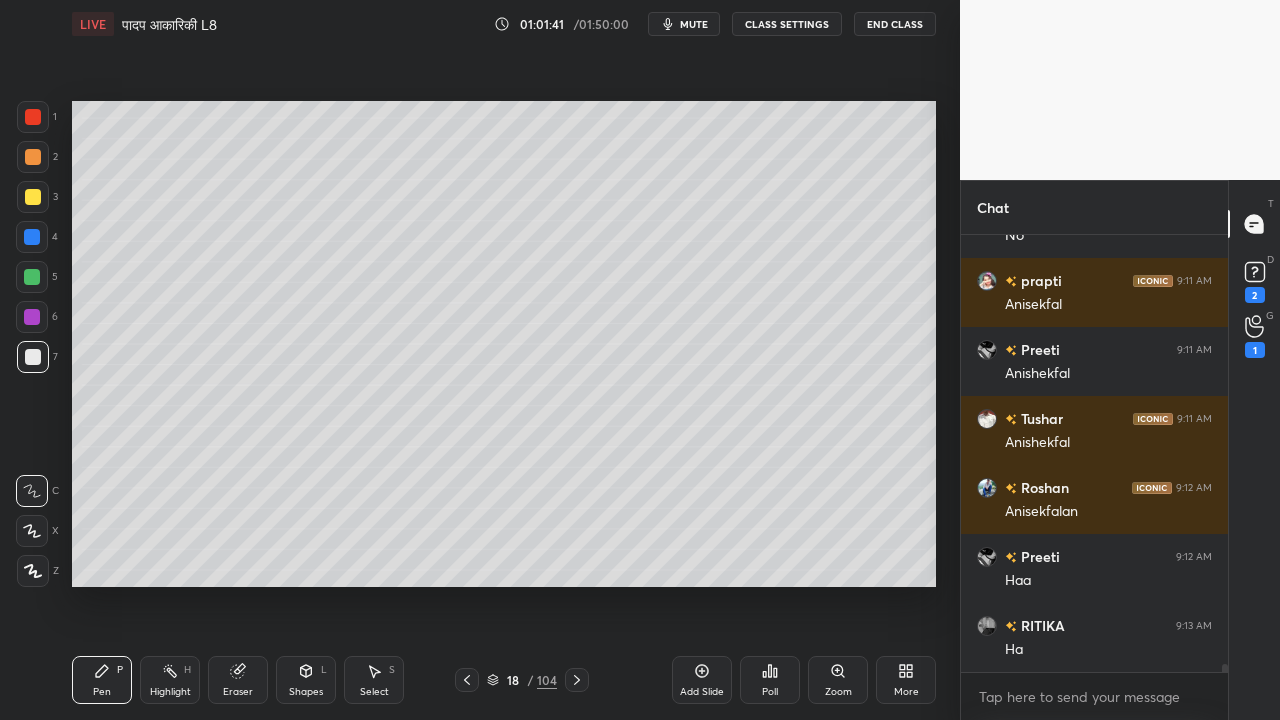 scroll, scrollTop: 23550, scrollLeft: 0, axis: vertical 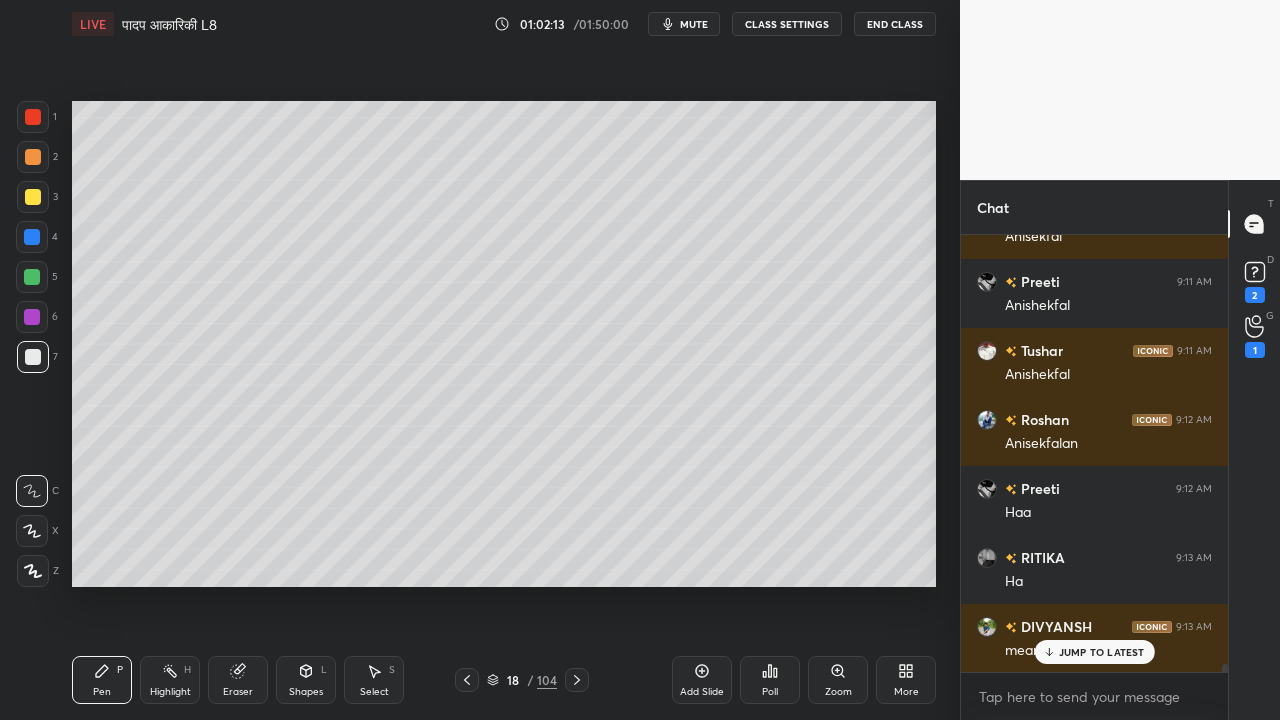 click on "JUMP TO LATEST" at bounding box center [1094, 652] 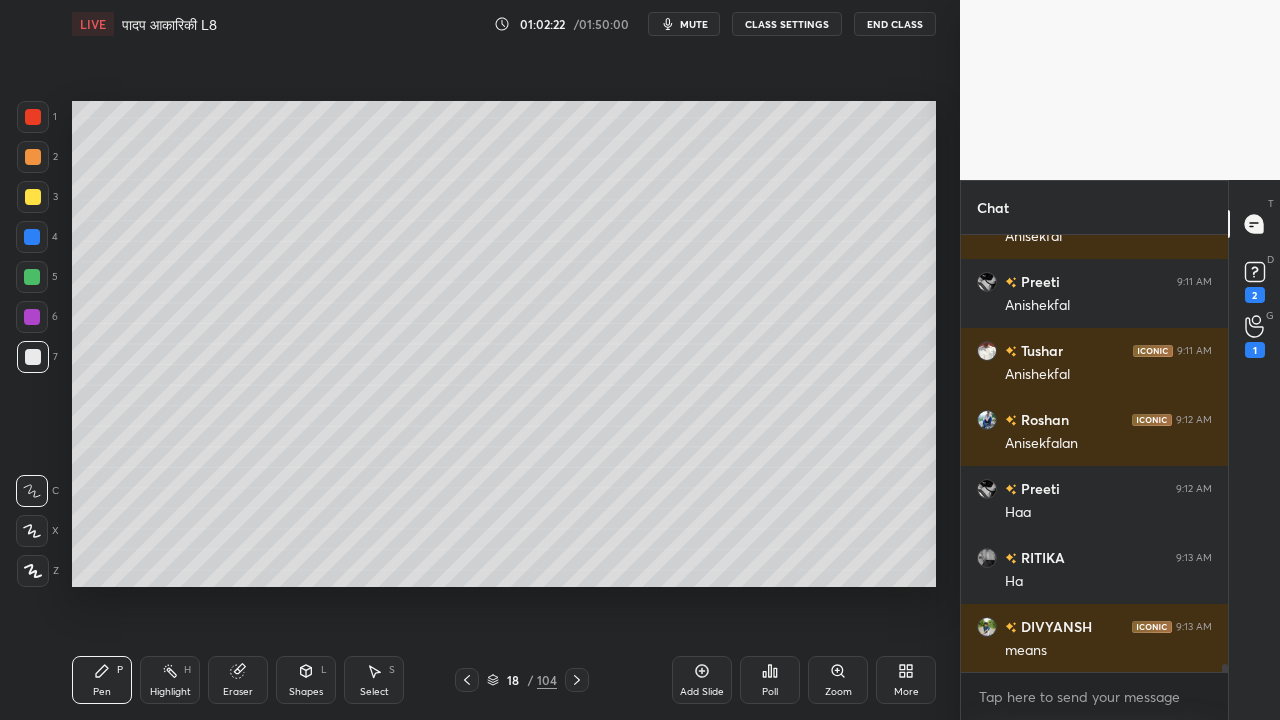 click at bounding box center (33, 197) 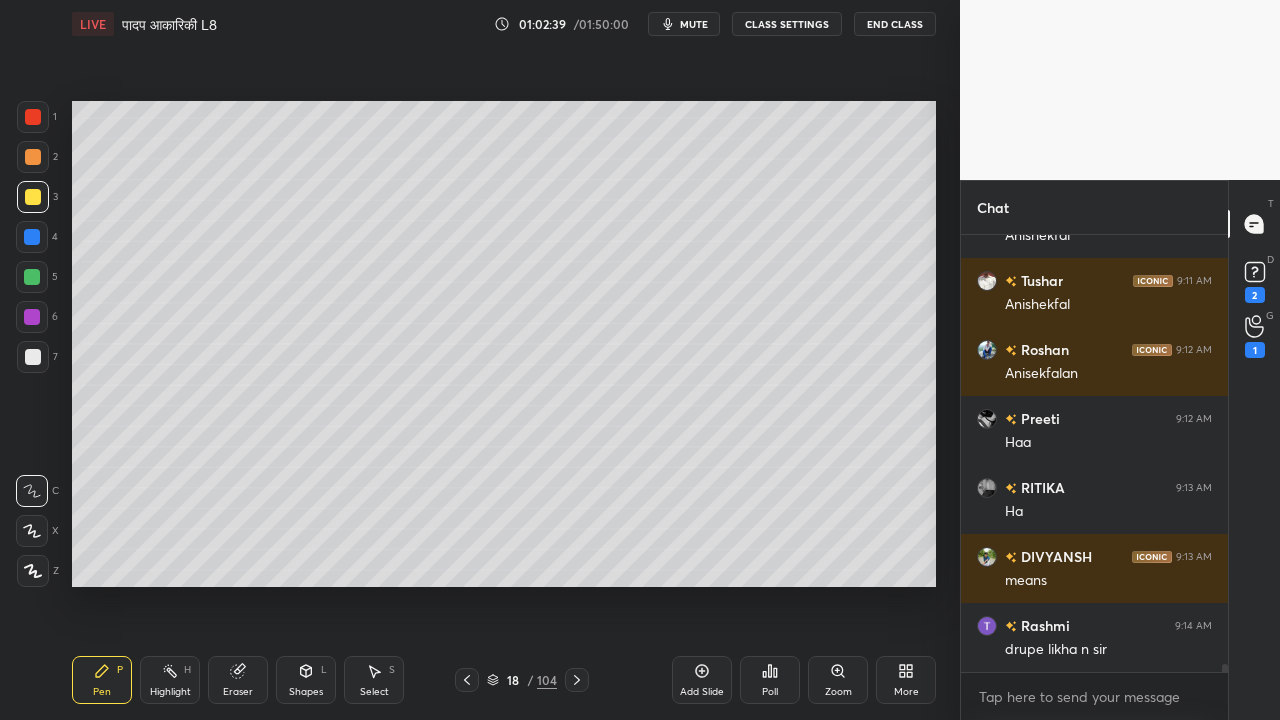 scroll, scrollTop: 23706, scrollLeft: 0, axis: vertical 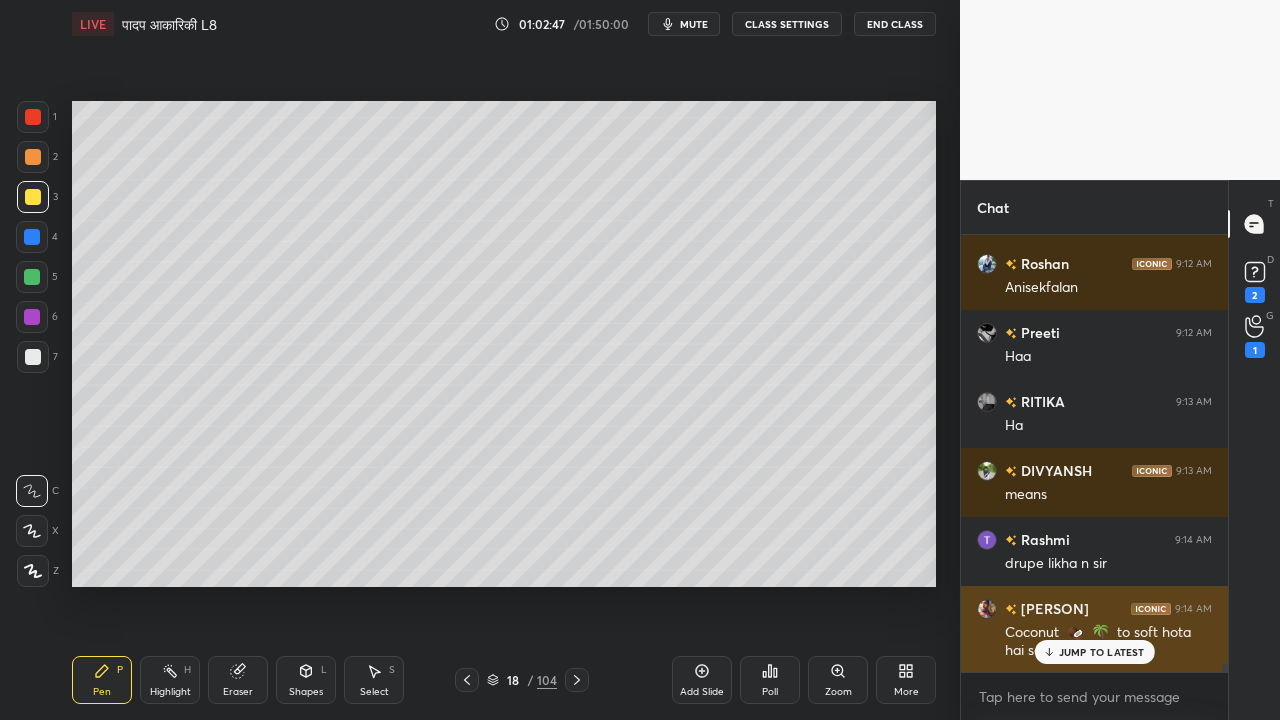 click 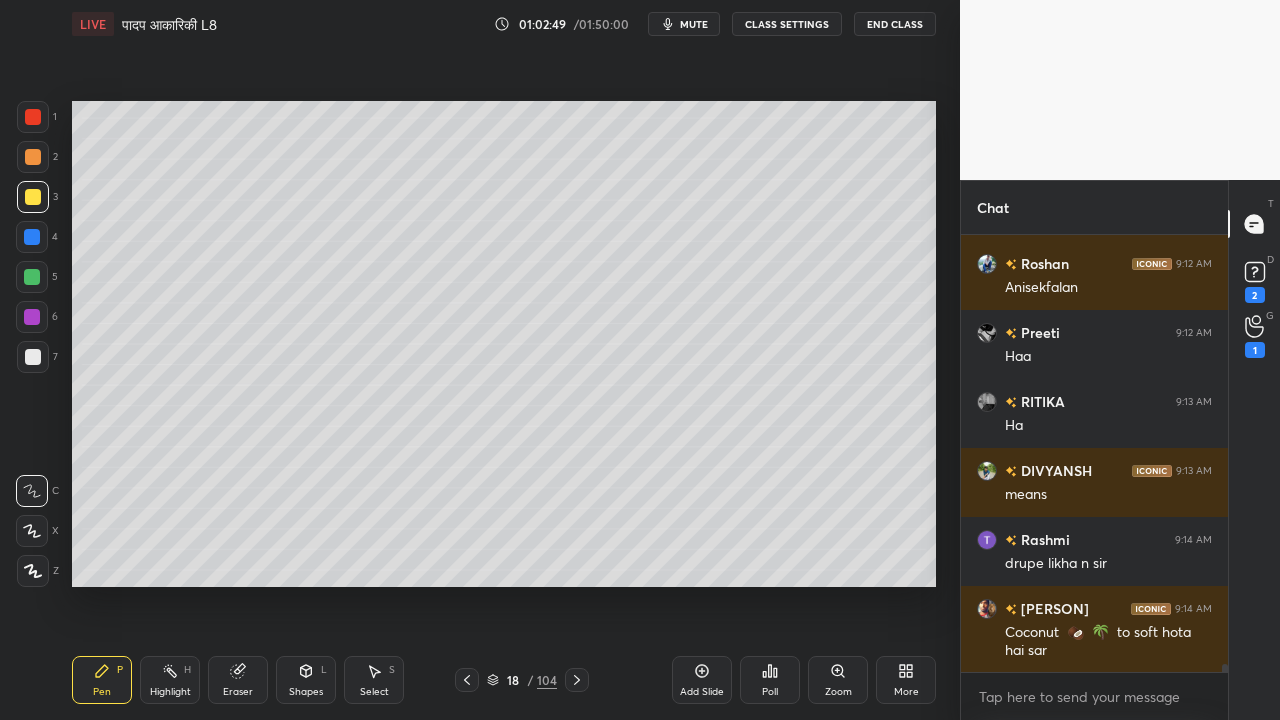 click at bounding box center (33, 357) 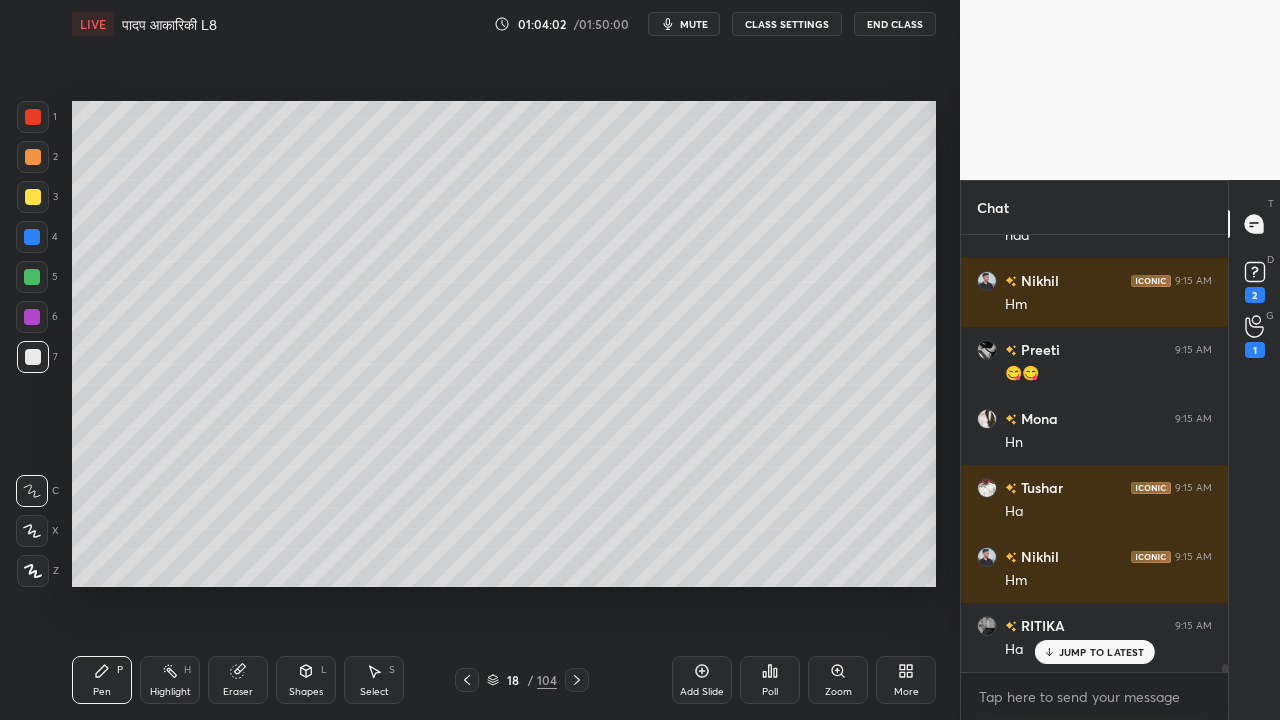 scroll, scrollTop: 24984, scrollLeft: 0, axis: vertical 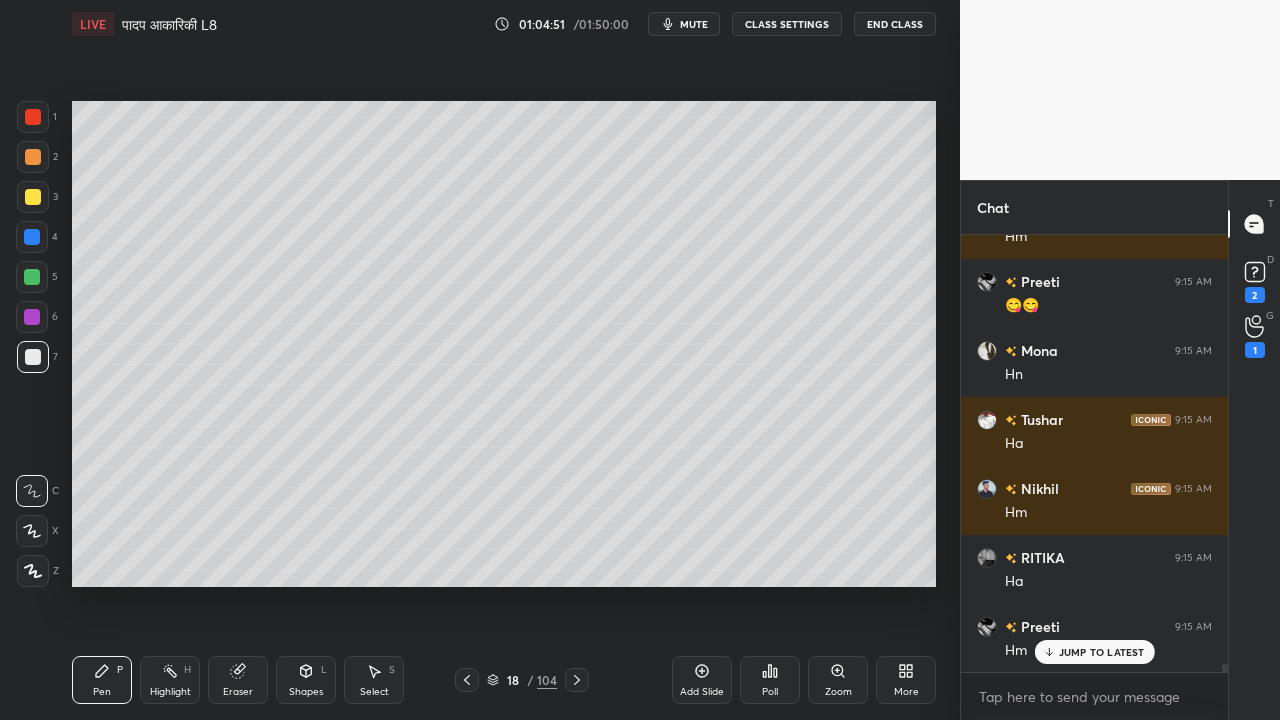 click at bounding box center (33, 357) 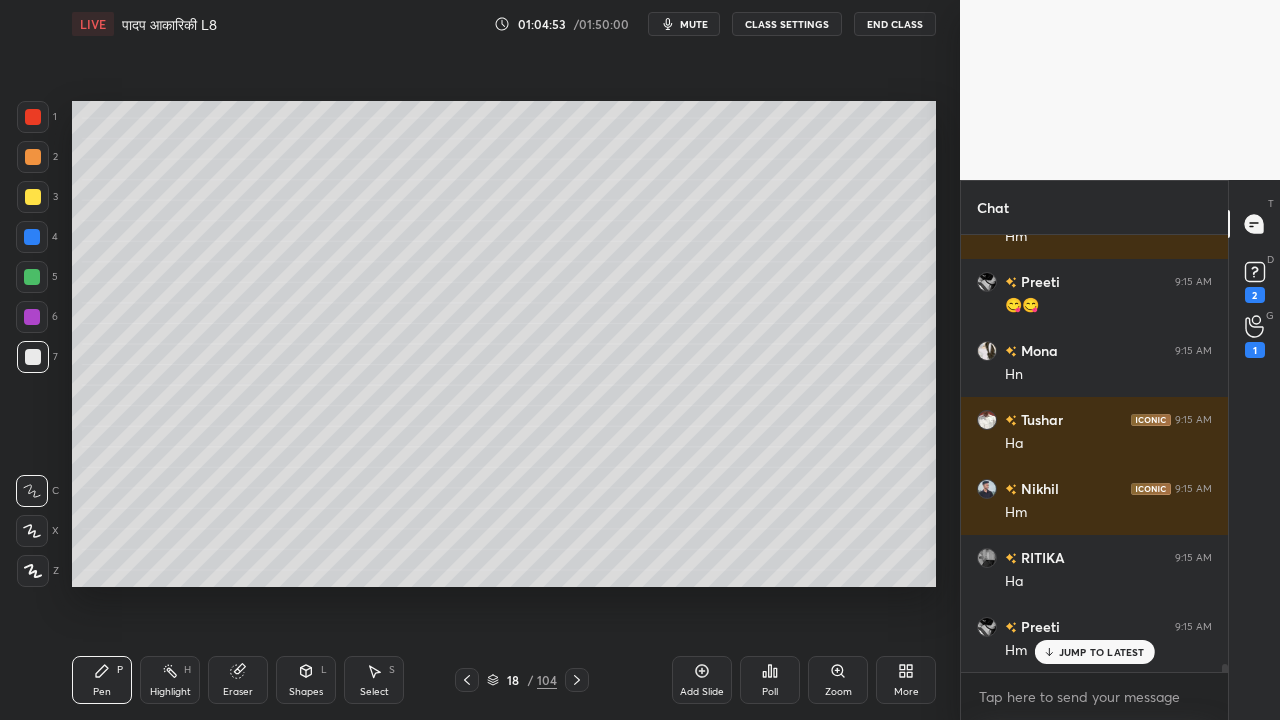 click 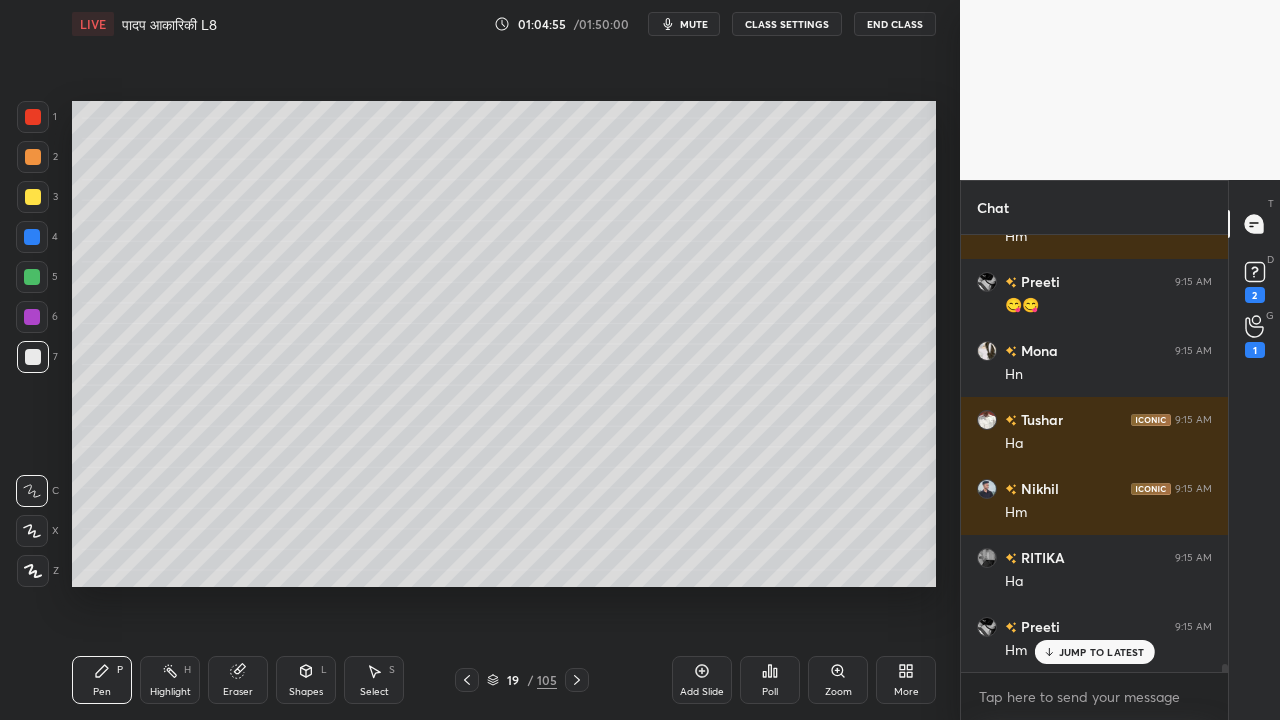click at bounding box center [33, 357] 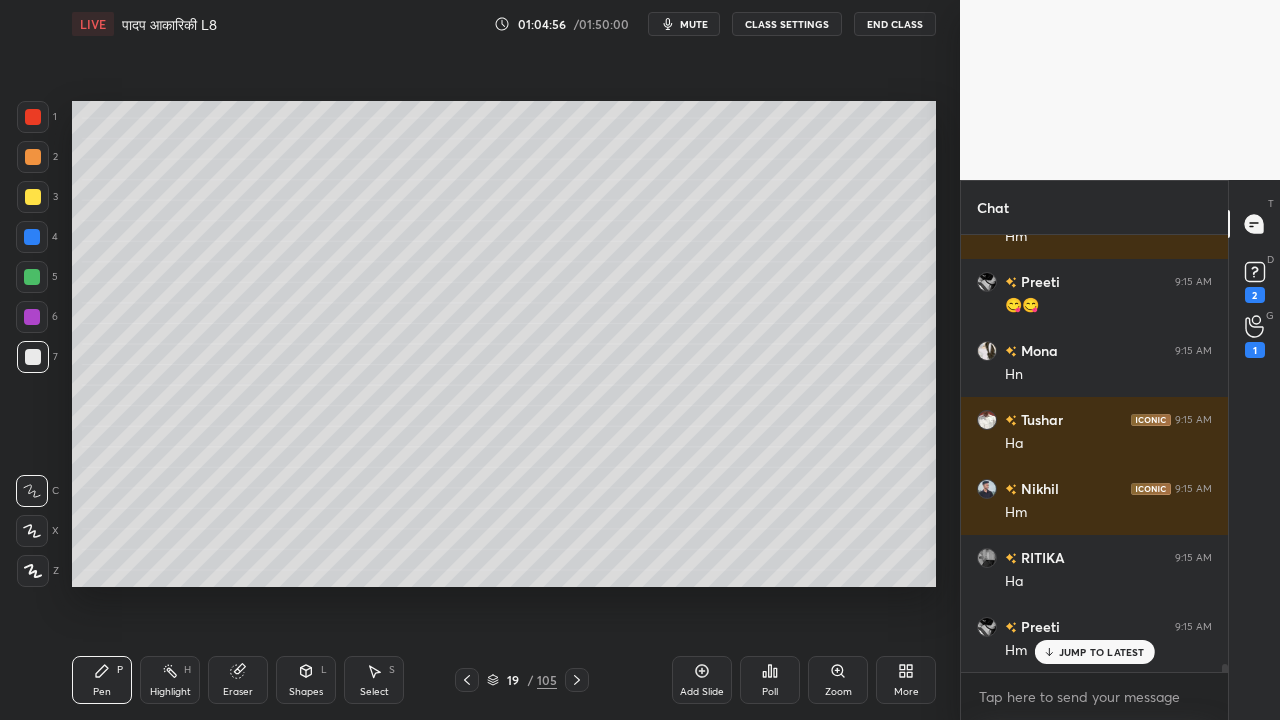 click on "2" at bounding box center [37, 161] 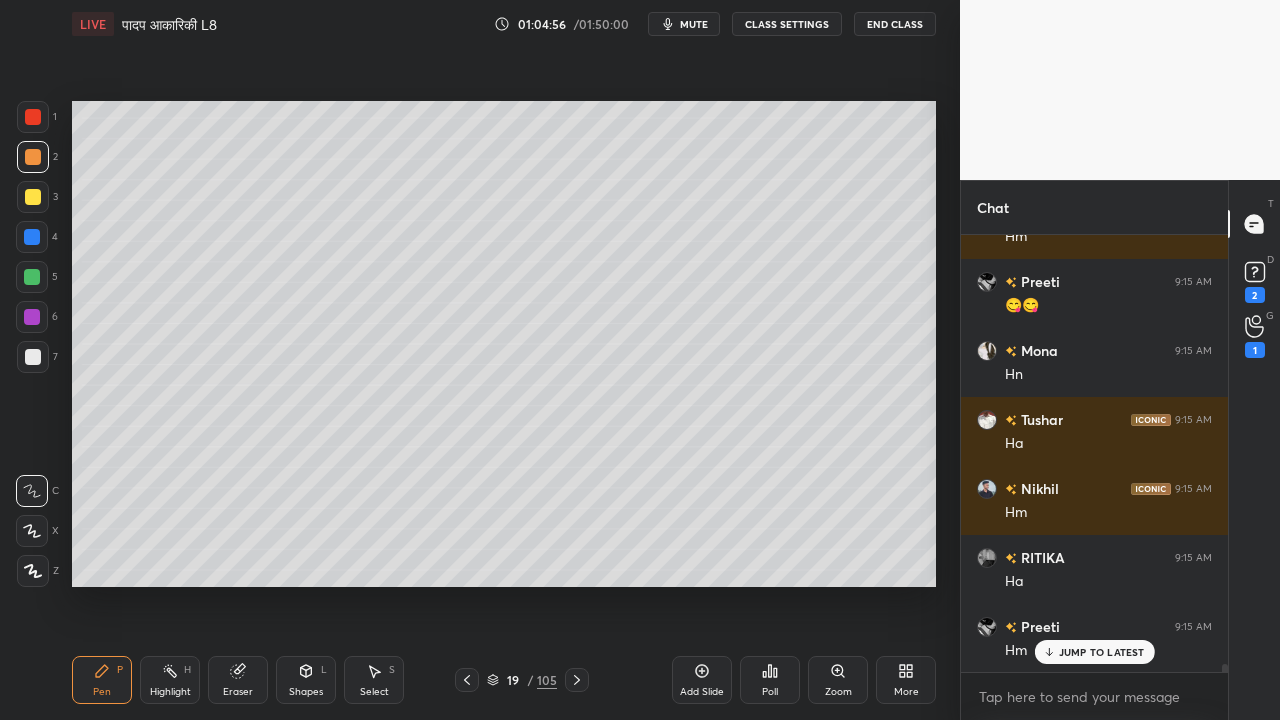 click at bounding box center [33, 197] 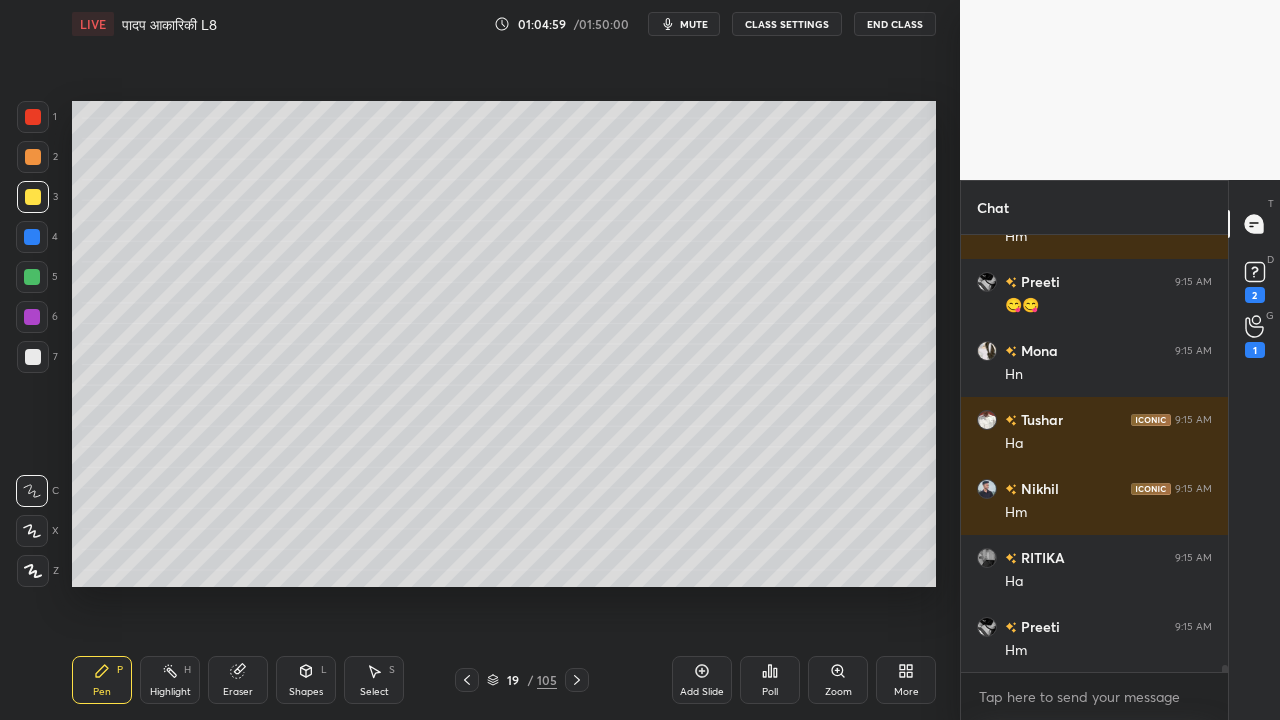 scroll, scrollTop: 25054, scrollLeft: 0, axis: vertical 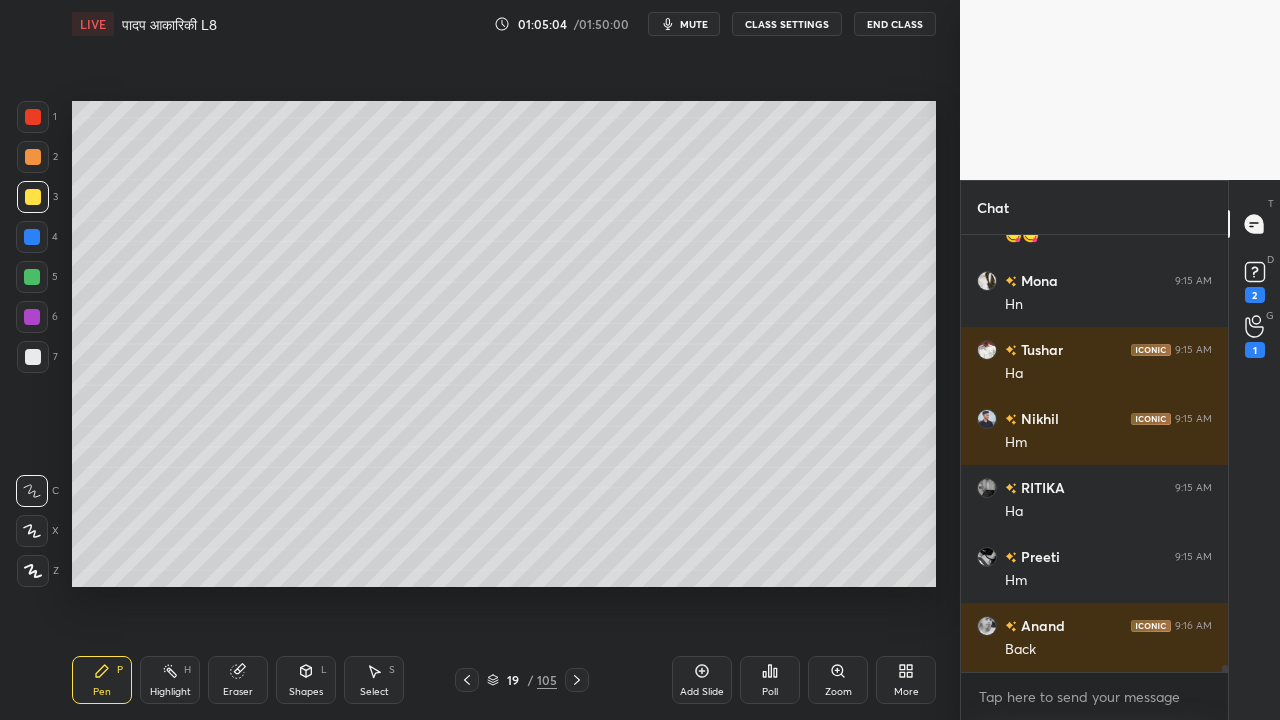 click at bounding box center [33, 357] 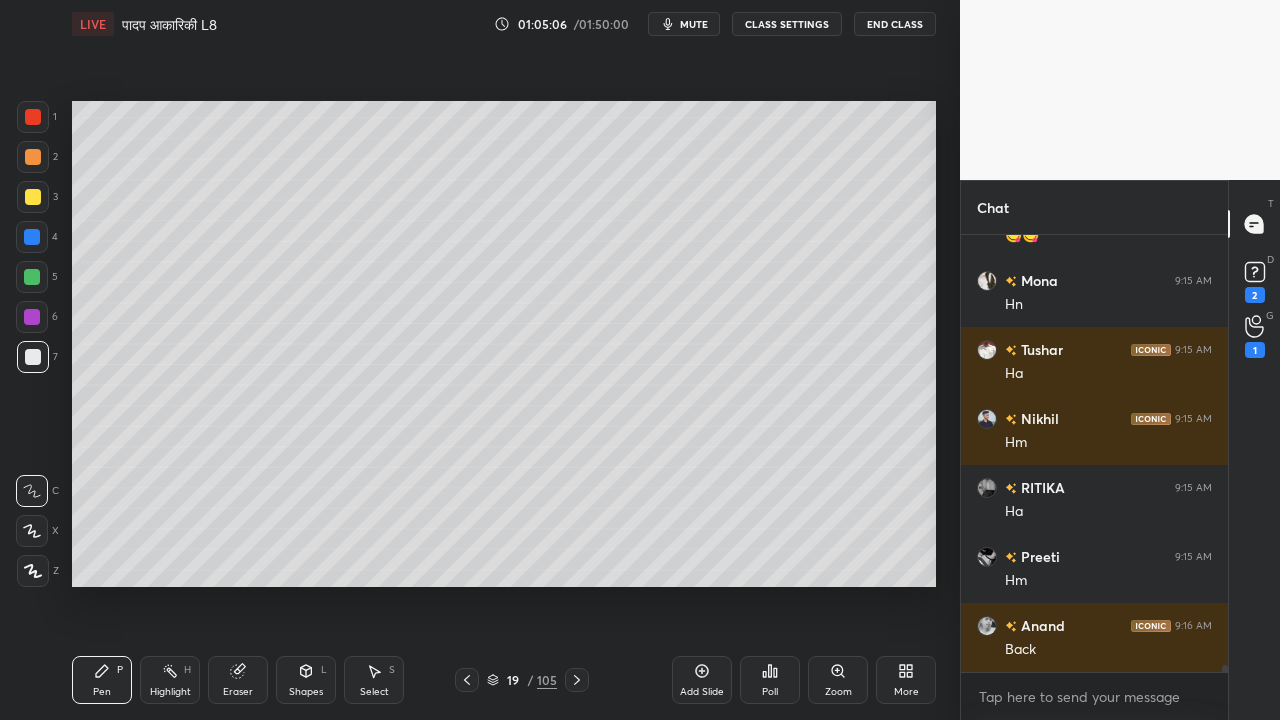 scroll, scrollTop: 25122, scrollLeft: 0, axis: vertical 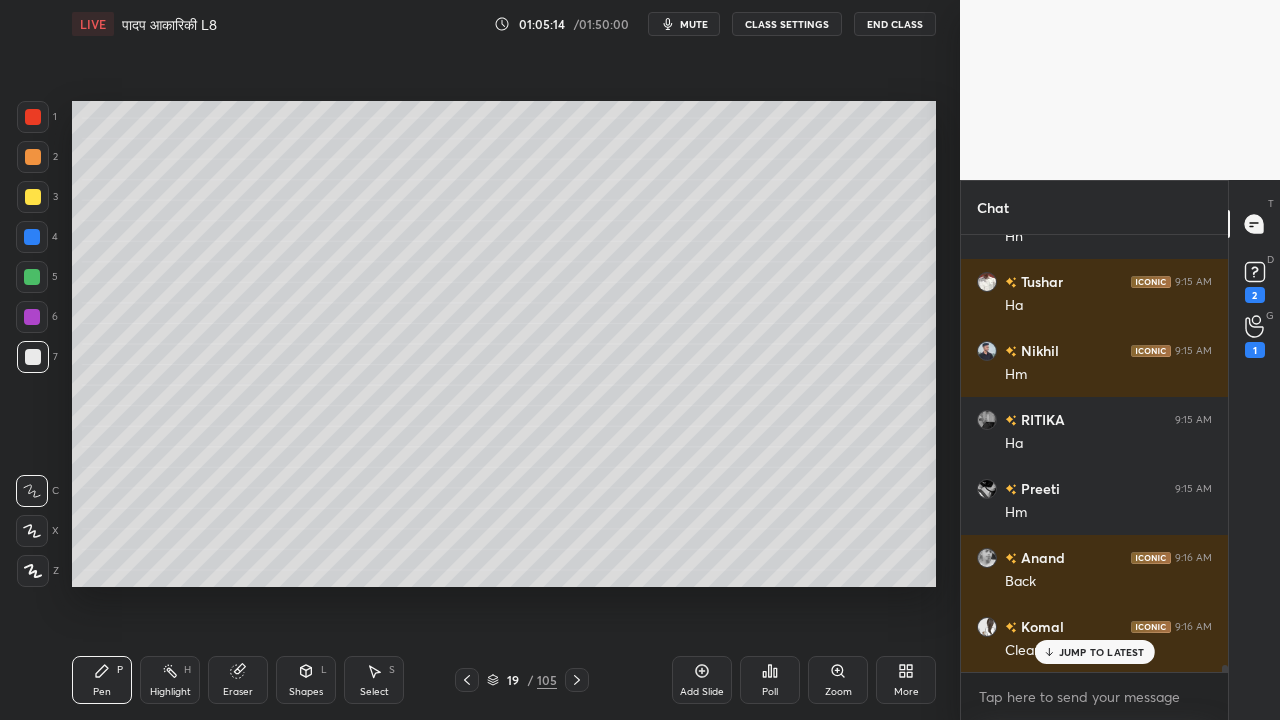 click at bounding box center [33, 197] 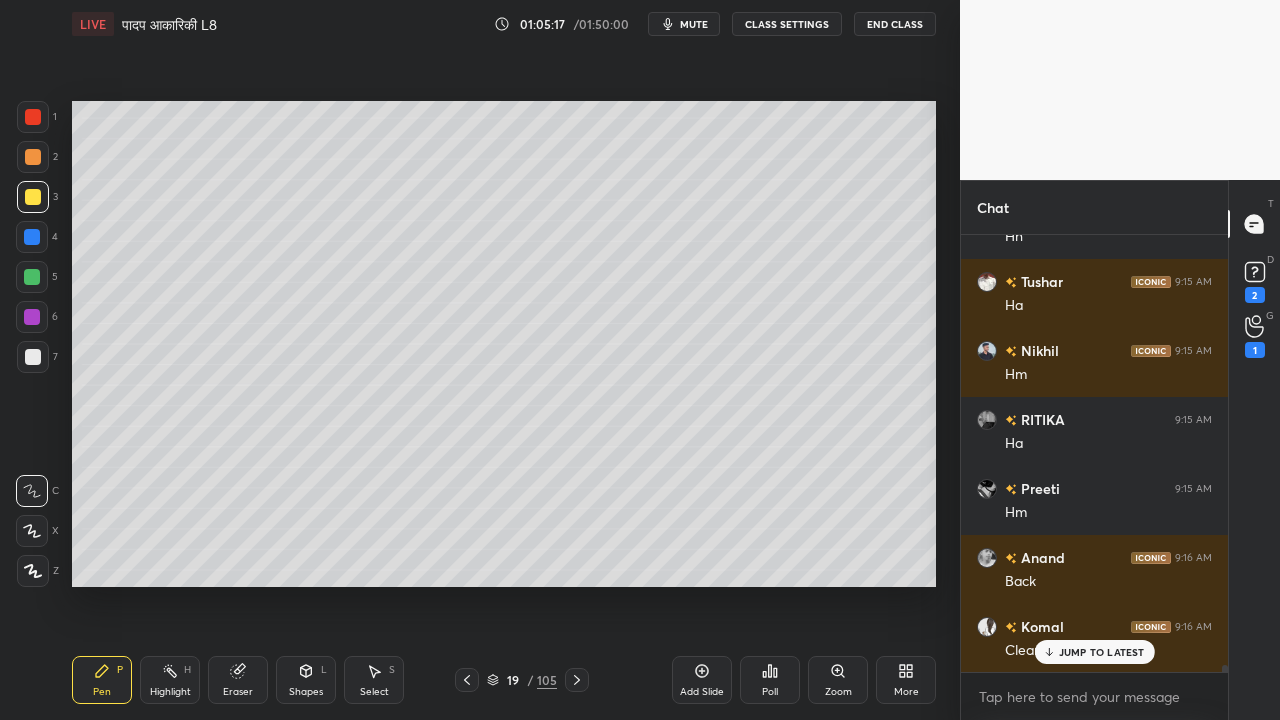 click at bounding box center [33, 357] 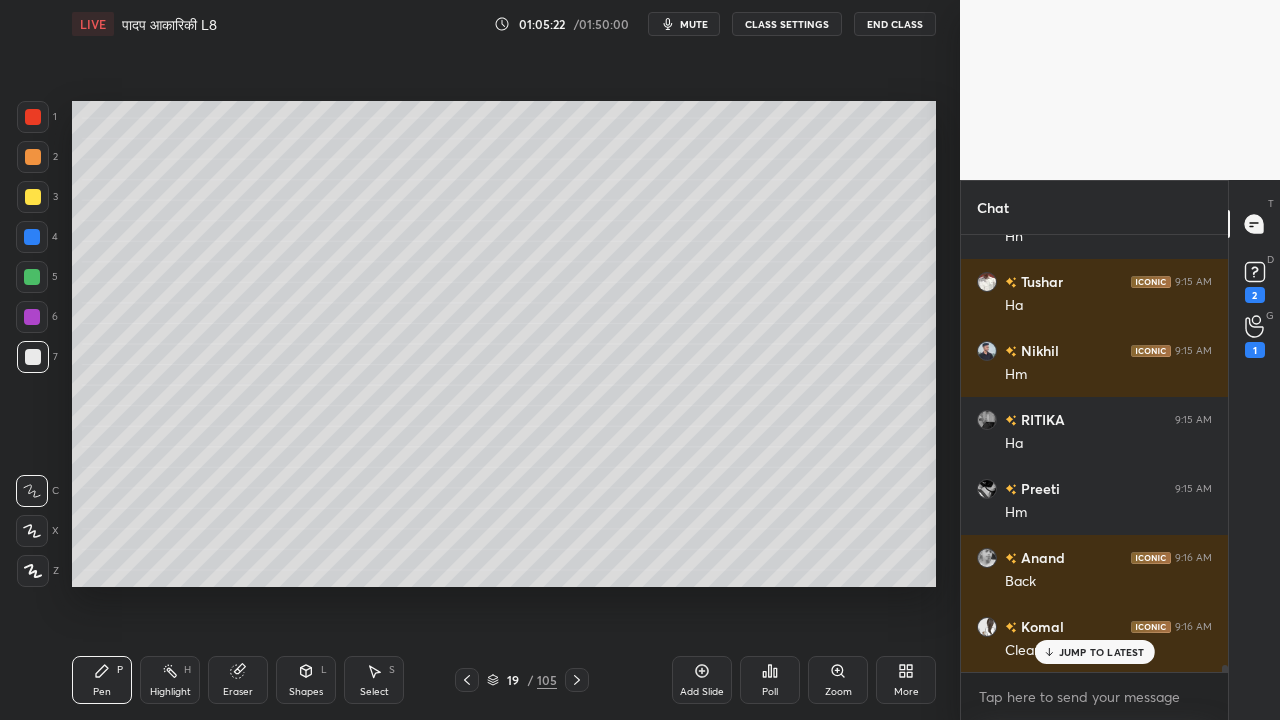 drag, startPoint x: 239, startPoint y: 670, endPoint x: 239, endPoint y: 625, distance: 45 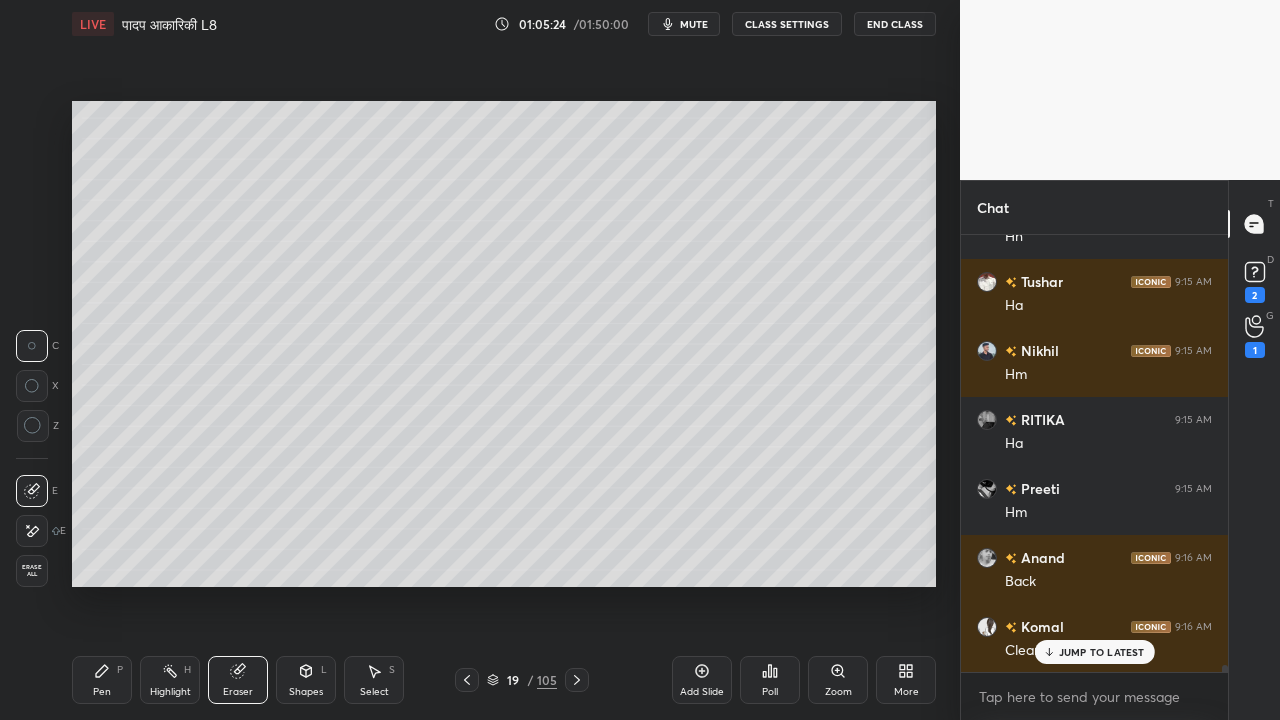 click 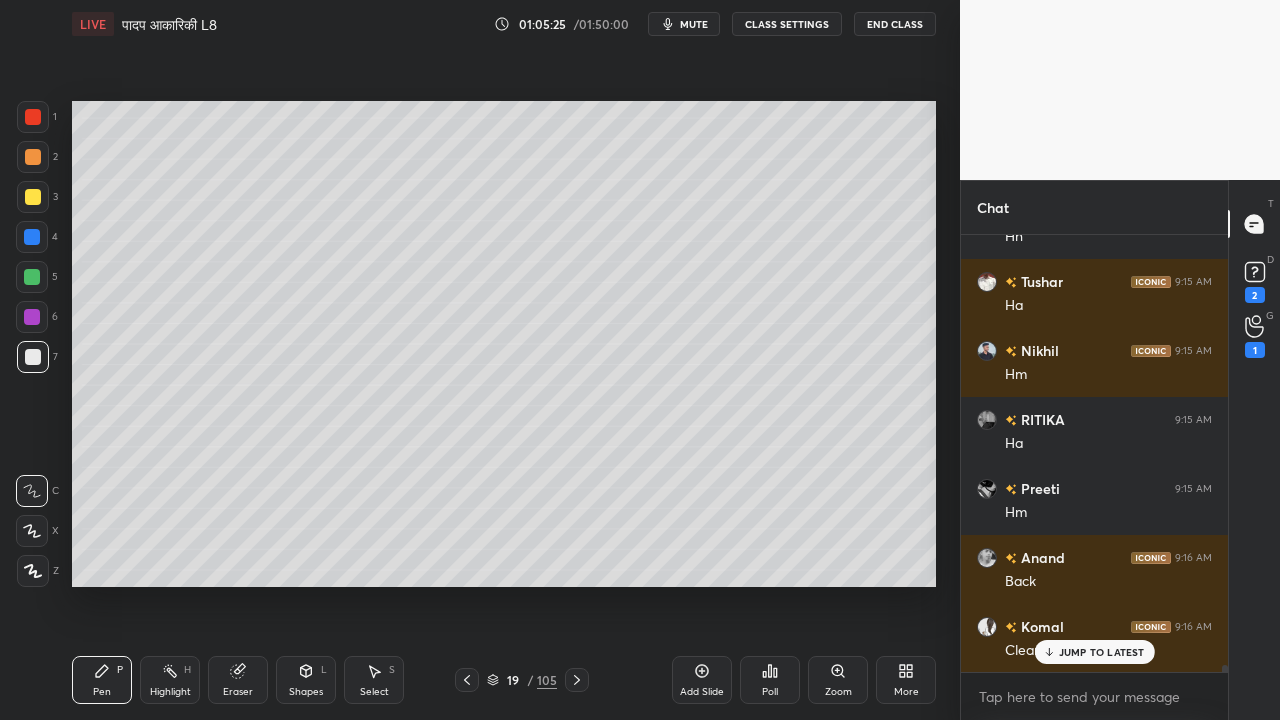 drag, startPoint x: 31, startPoint y: 530, endPoint x: 45, endPoint y: 504, distance: 29.529646 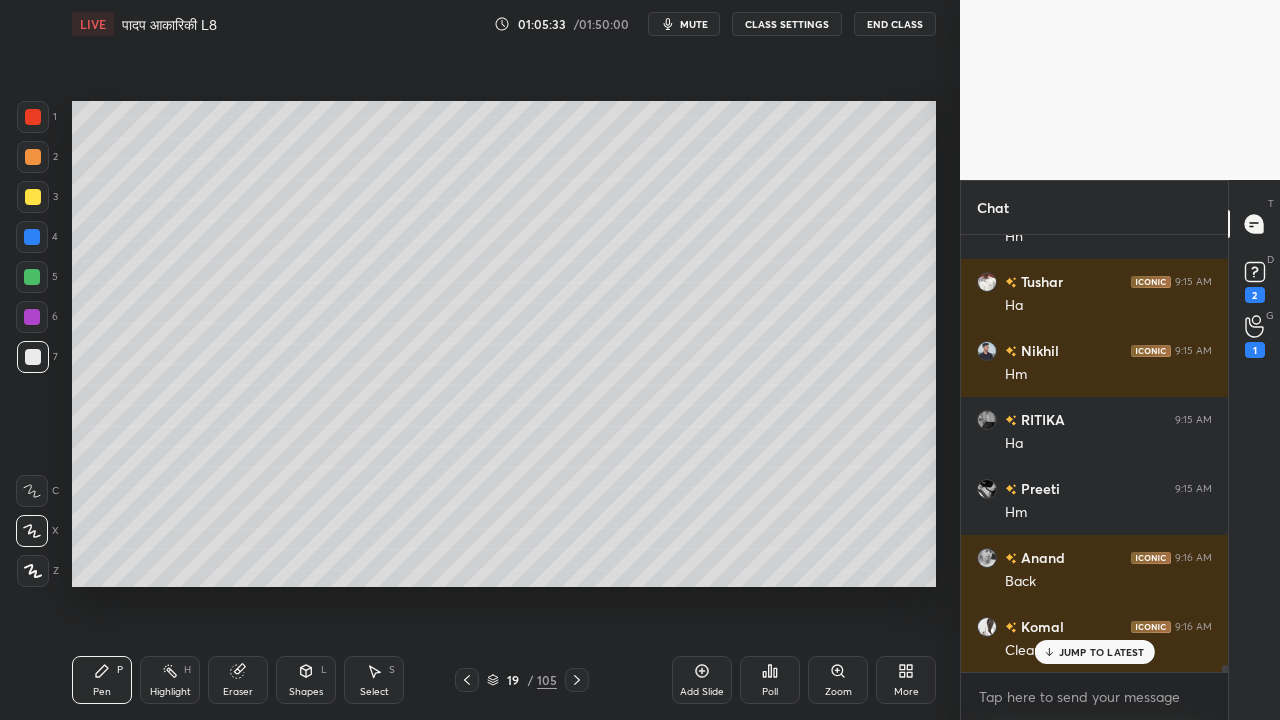 scroll, scrollTop: 25192, scrollLeft: 0, axis: vertical 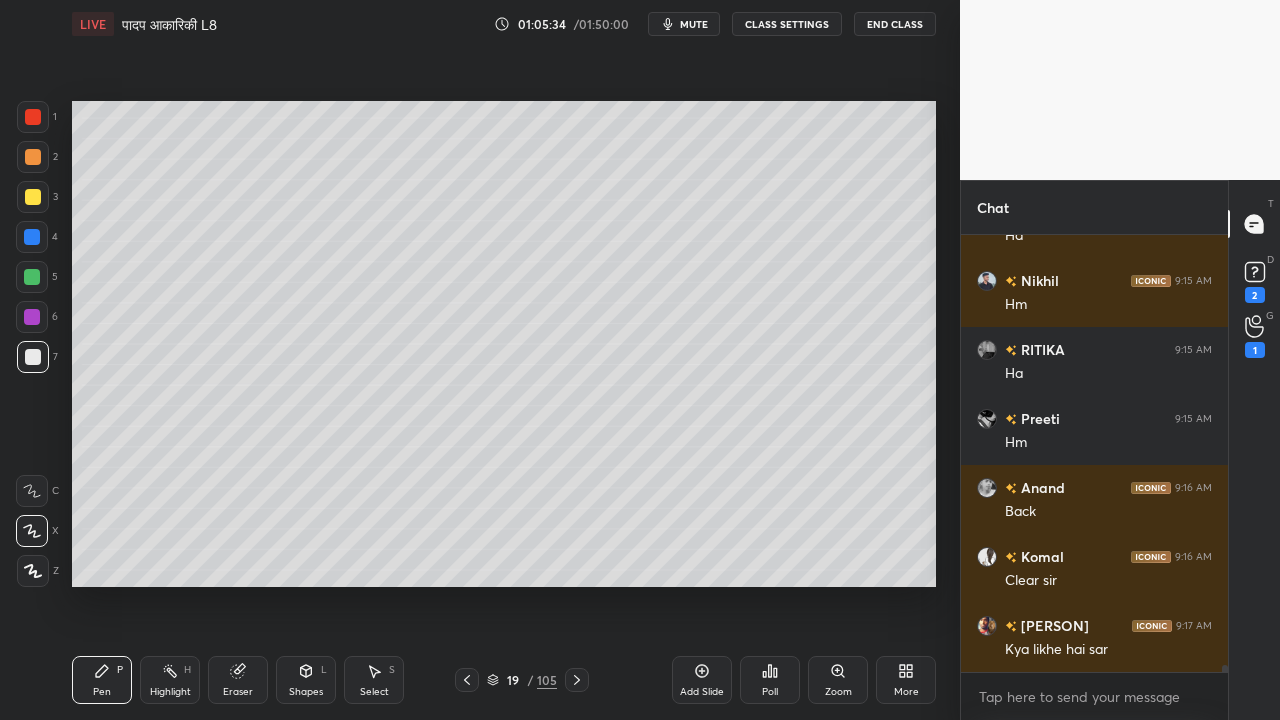 drag, startPoint x: 27, startPoint y: 195, endPoint x: 19, endPoint y: 185, distance: 12.806249 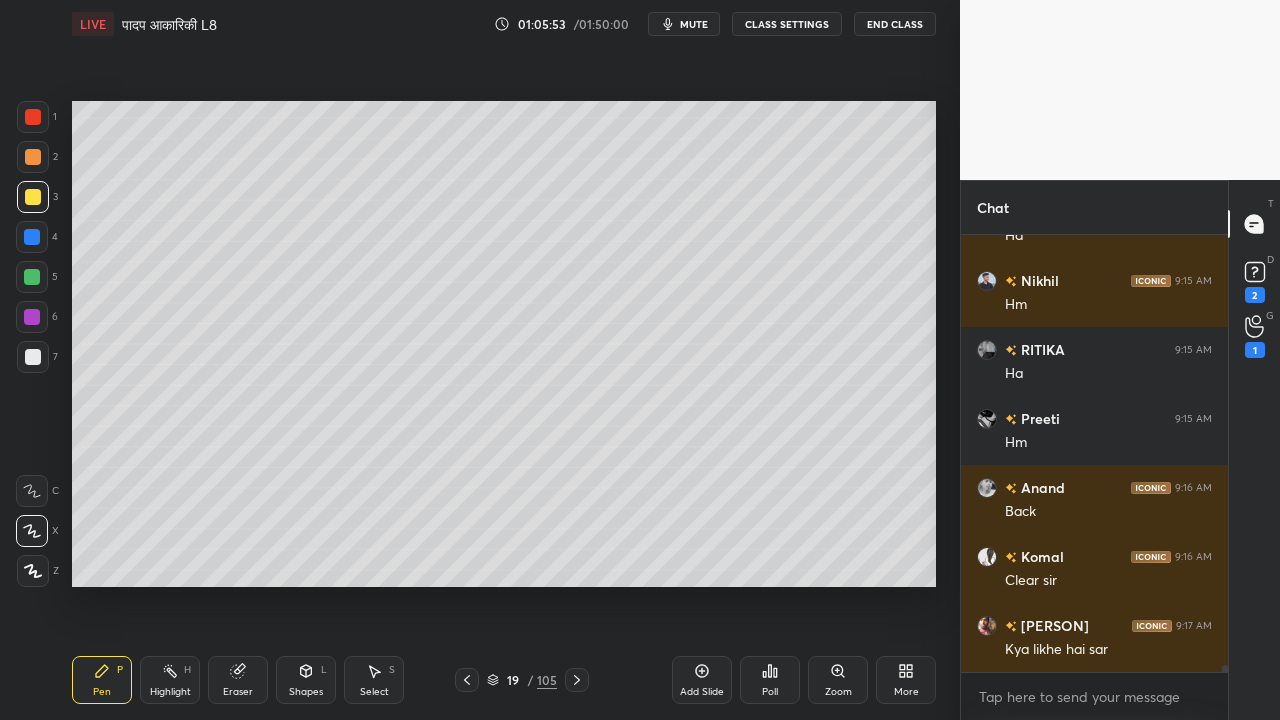 click at bounding box center [33, 117] 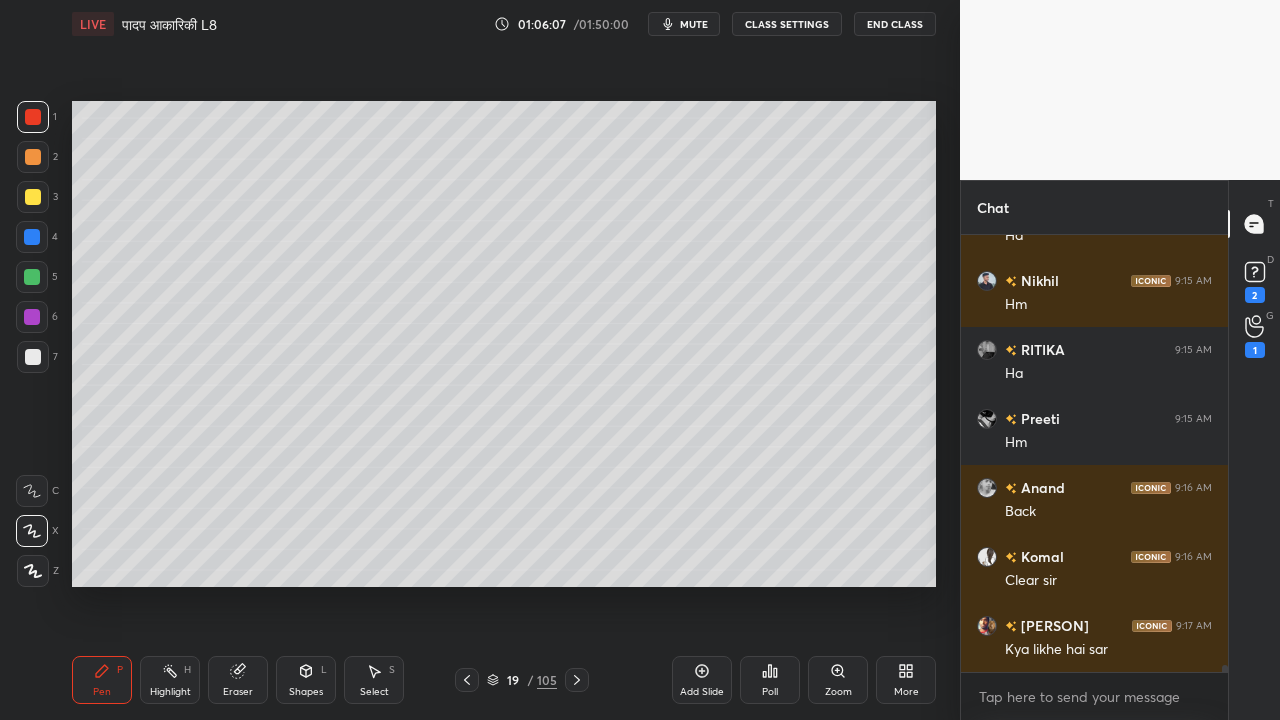 click at bounding box center (32, 277) 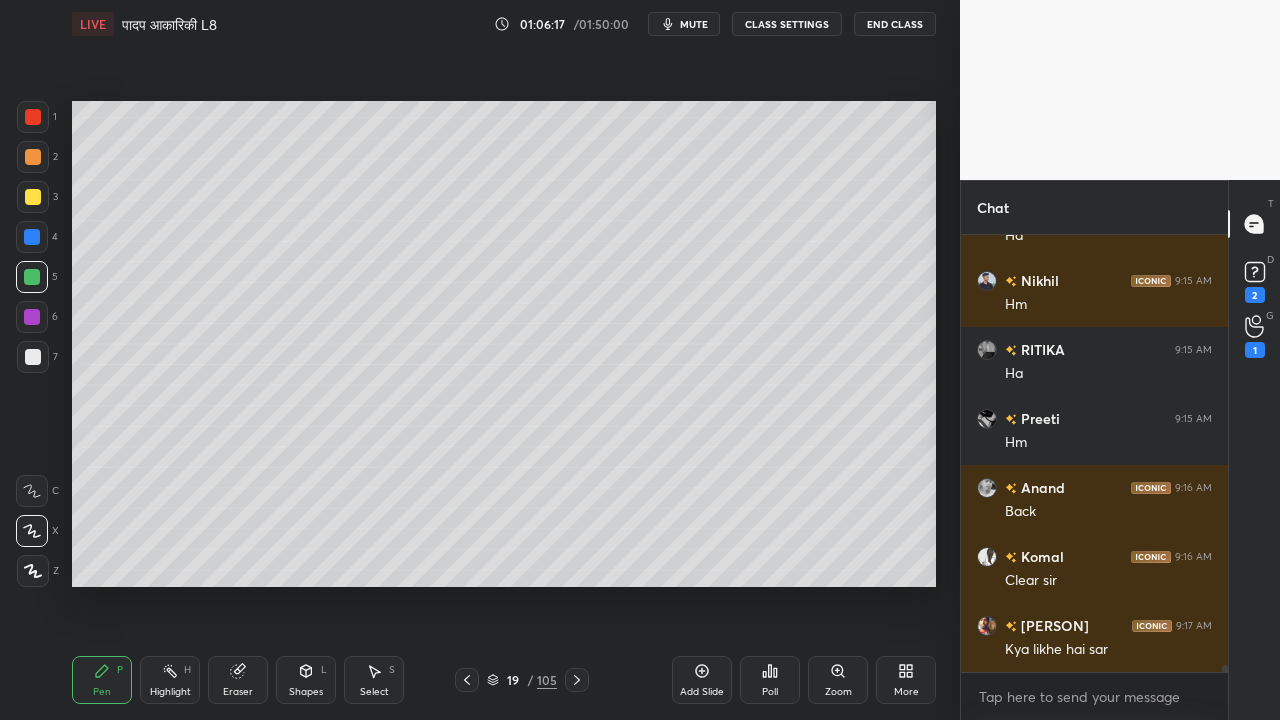click at bounding box center (32, 491) 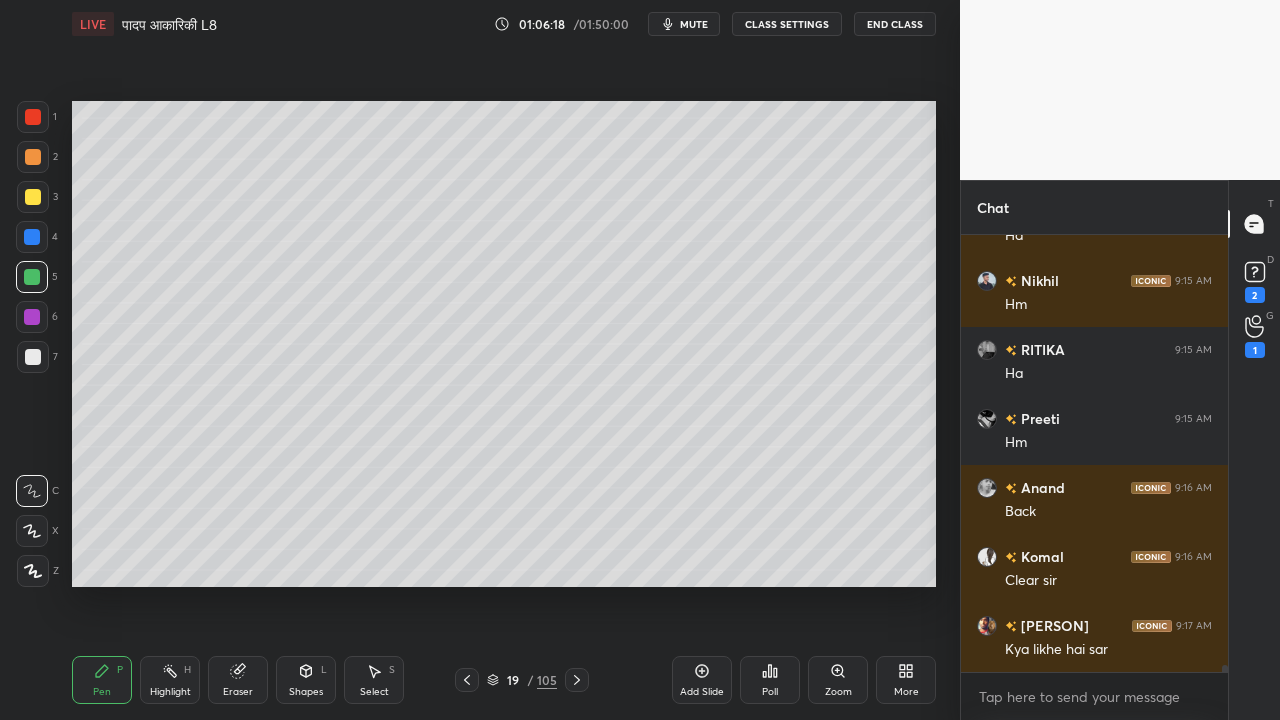 click 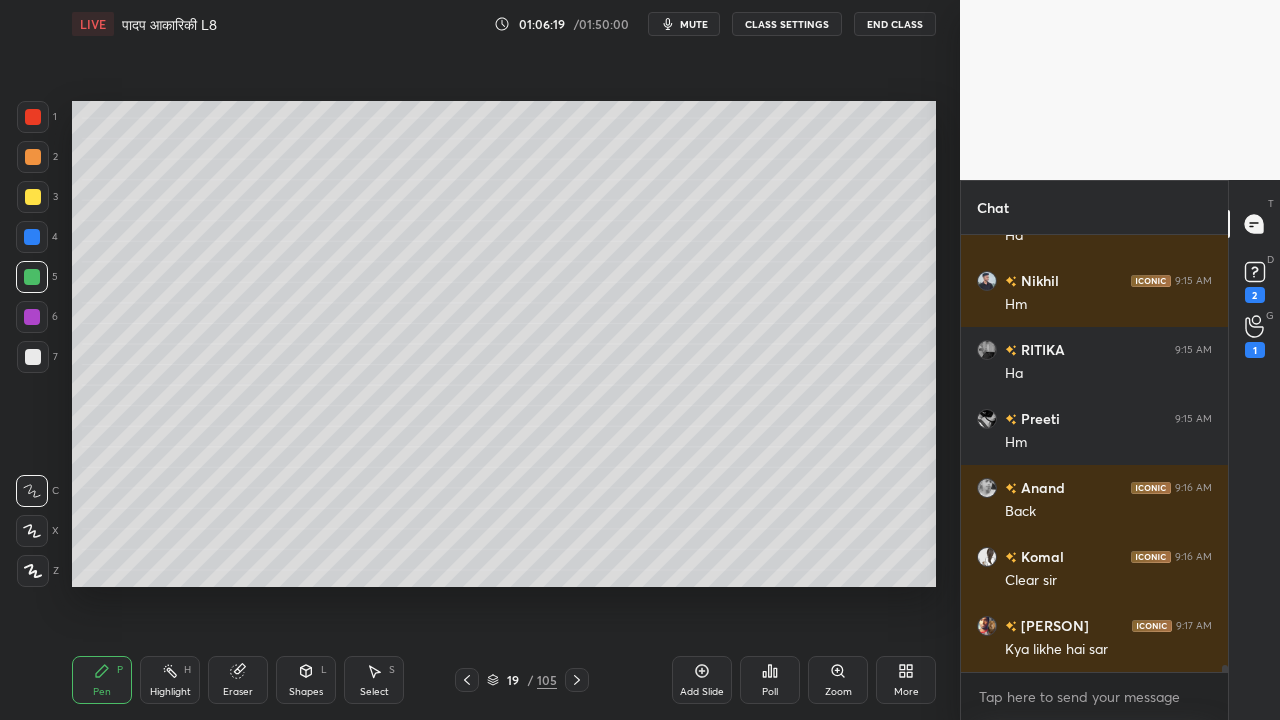 click at bounding box center [33, 157] 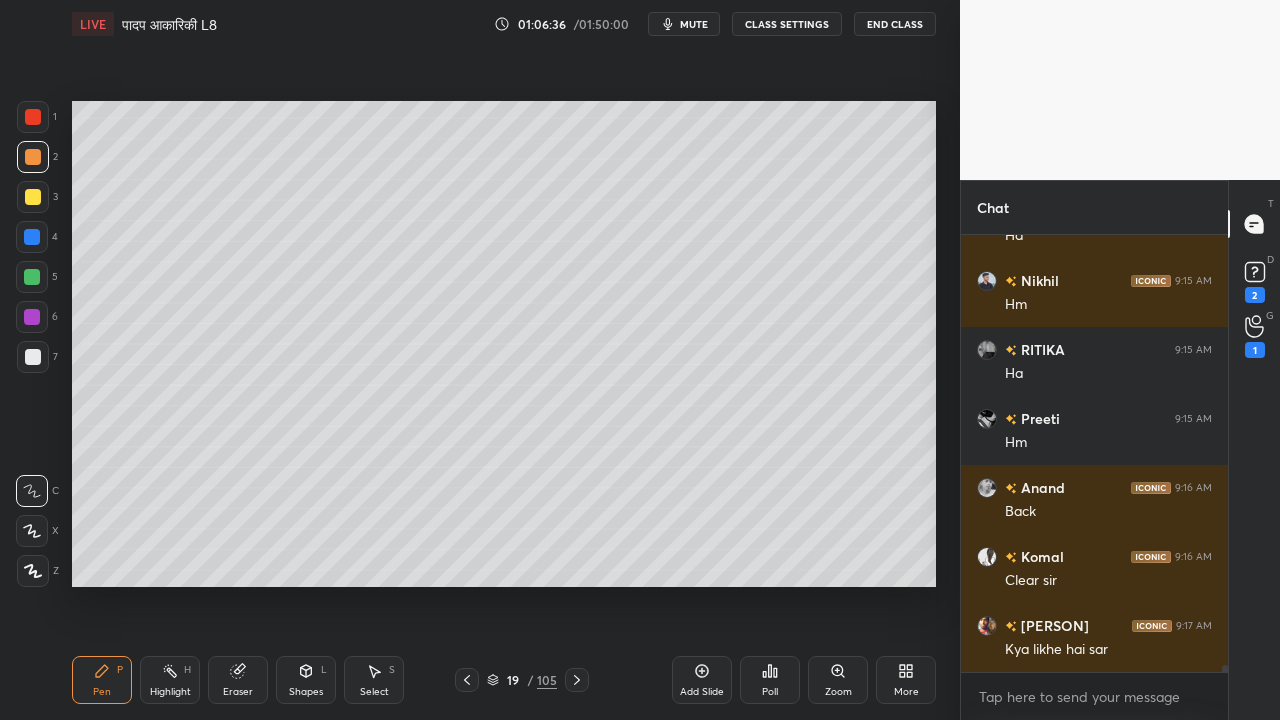 click at bounding box center [33, 117] 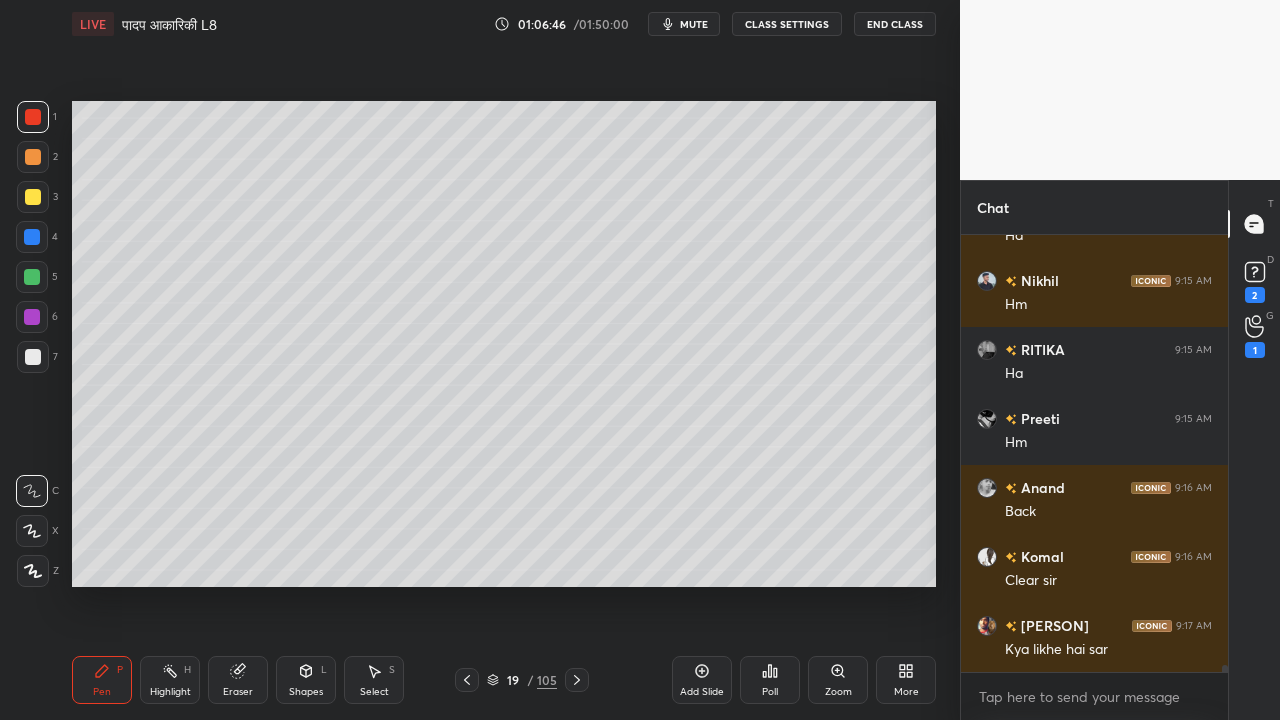 click at bounding box center (33, 357) 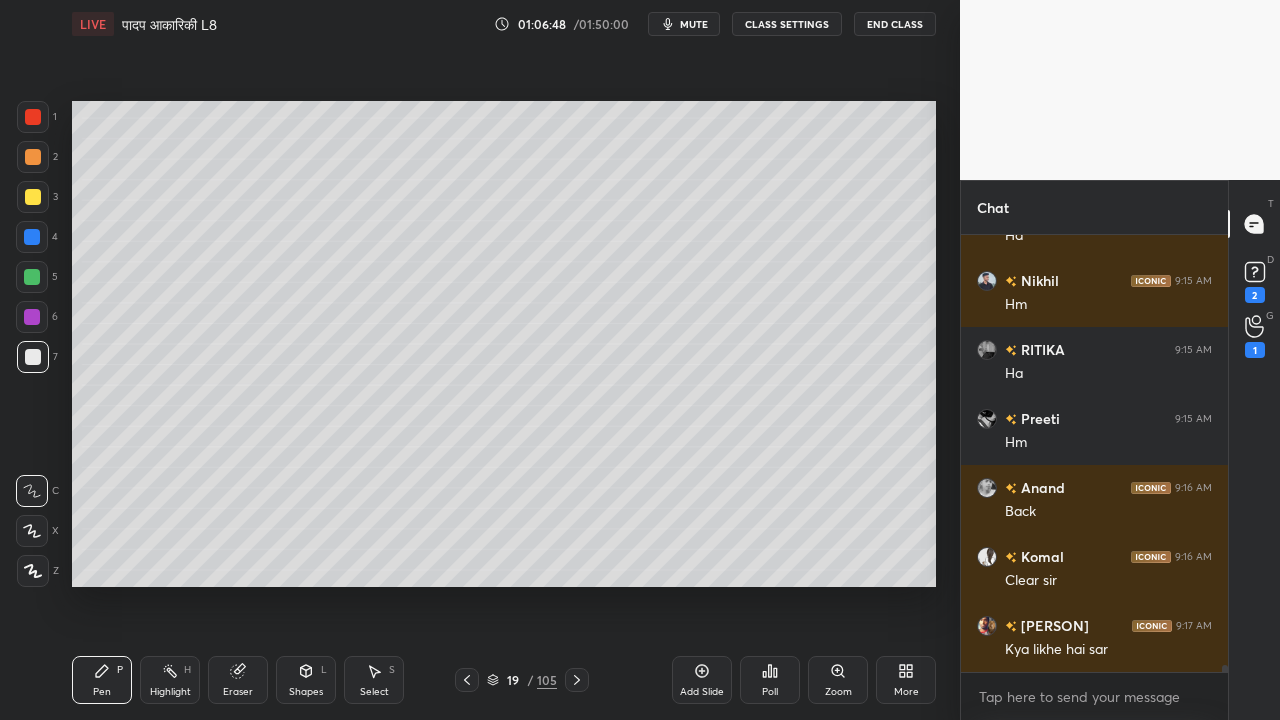 click on "1 2 3 4 5 6 7 C X Z C X Z E E Erase all   H H LIVE पादप आकारिकी L8 01:06:48 /  01:50:00 mute CLASS SETTINGS End Class Setting up your live class Poll for   secs No correct answer Start poll Back पादप आकारिकी L8 • L8 of पादप आकारिकी Yogesh Shukla Pen P Highlight H Eraser Shapes L Select S 19 / 105 Add Slide Poll Zoom More" at bounding box center [472, 360] 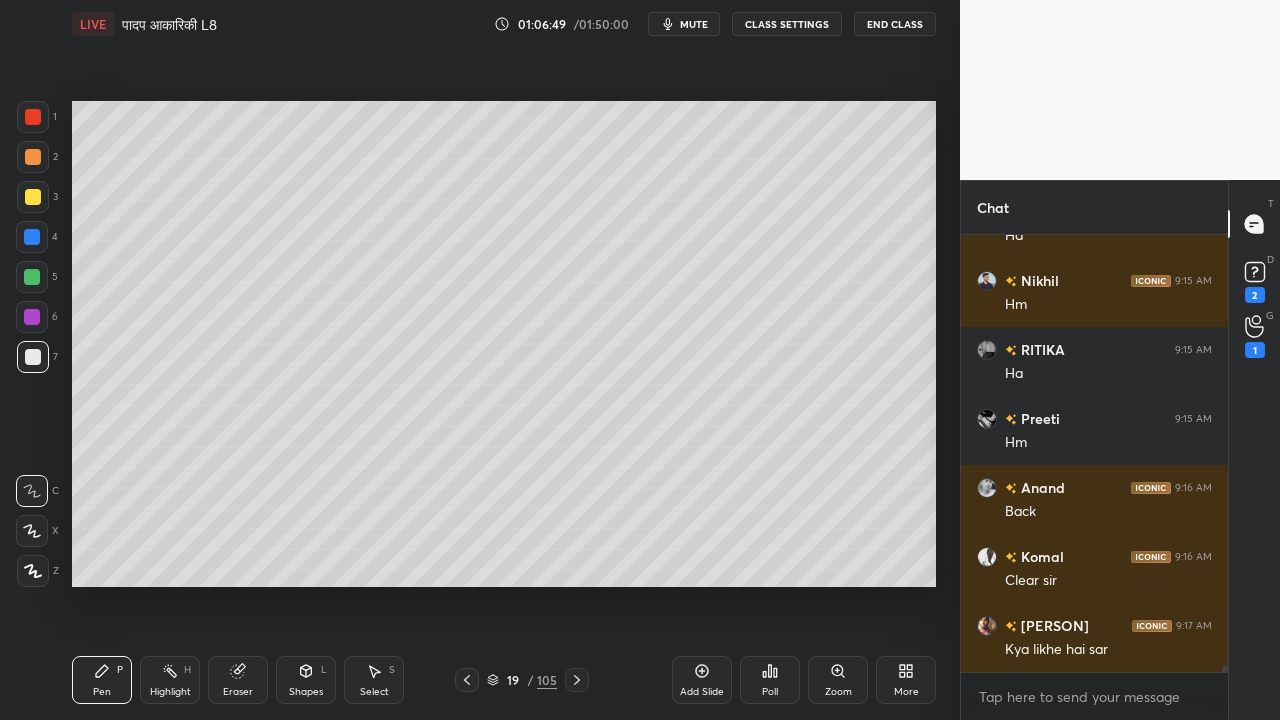 click at bounding box center [33, 357] 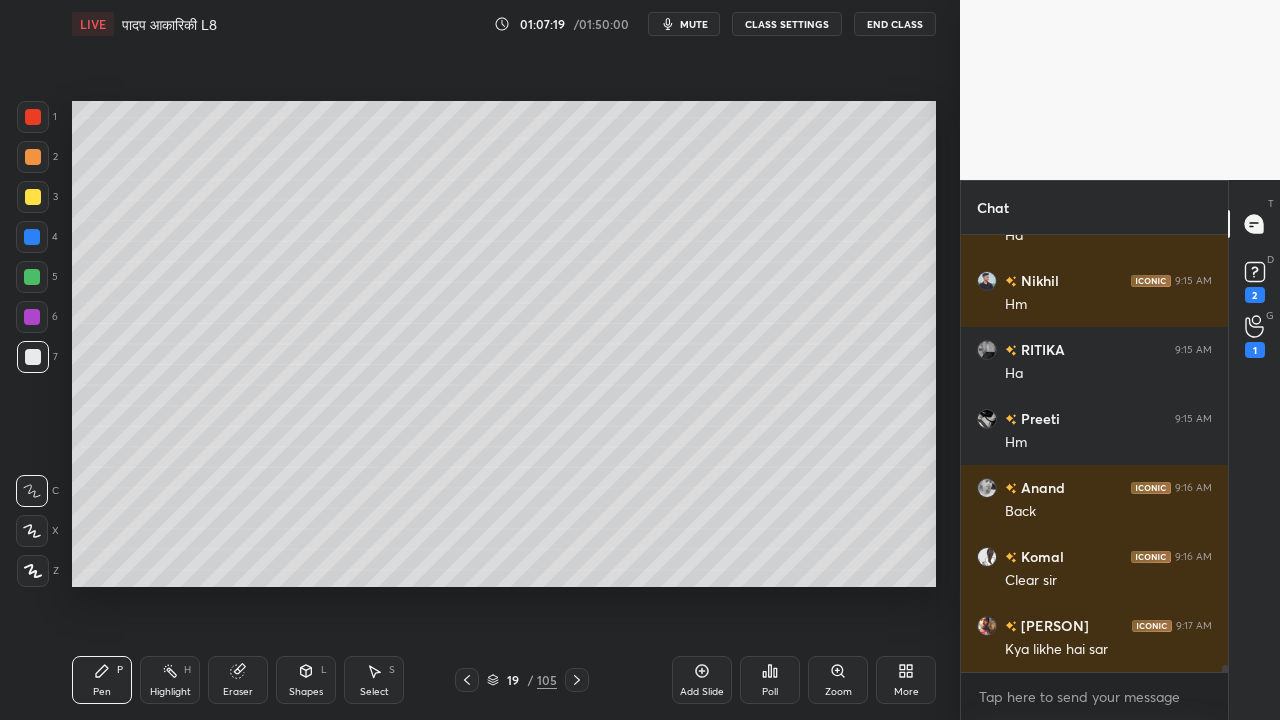 click at bounding box center (33, 357) 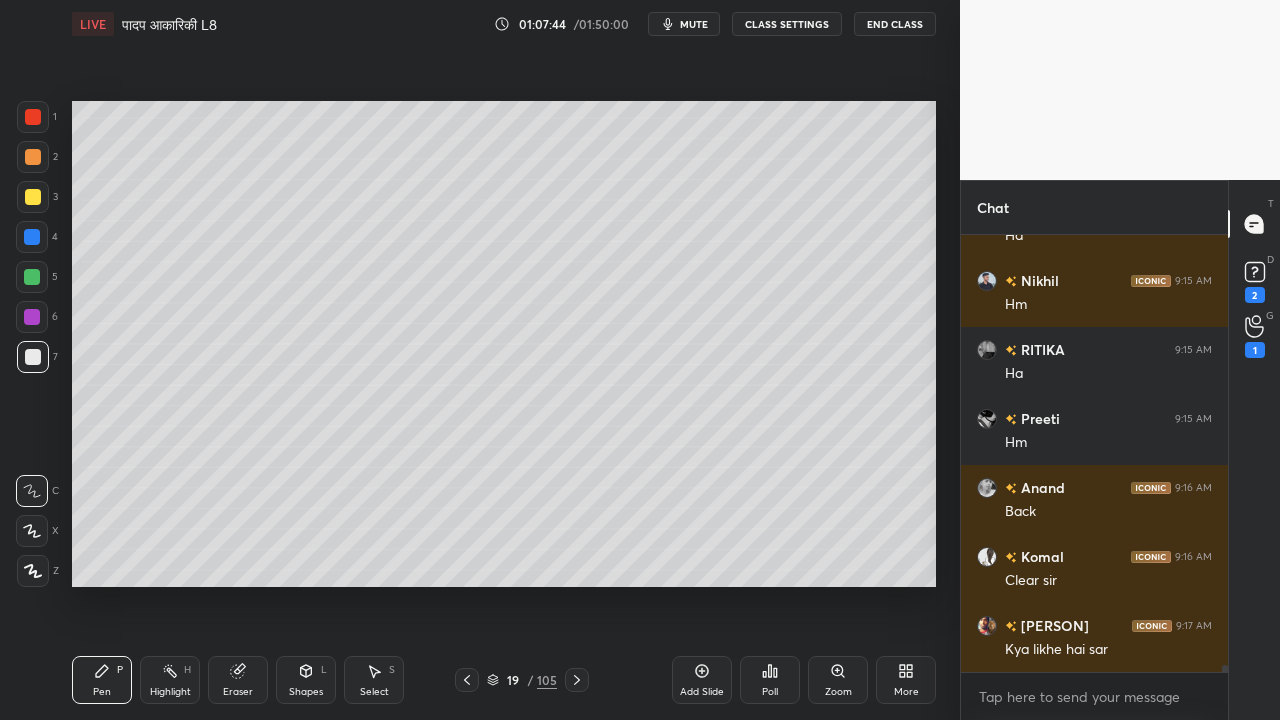 click at bounding box center [33, 197] 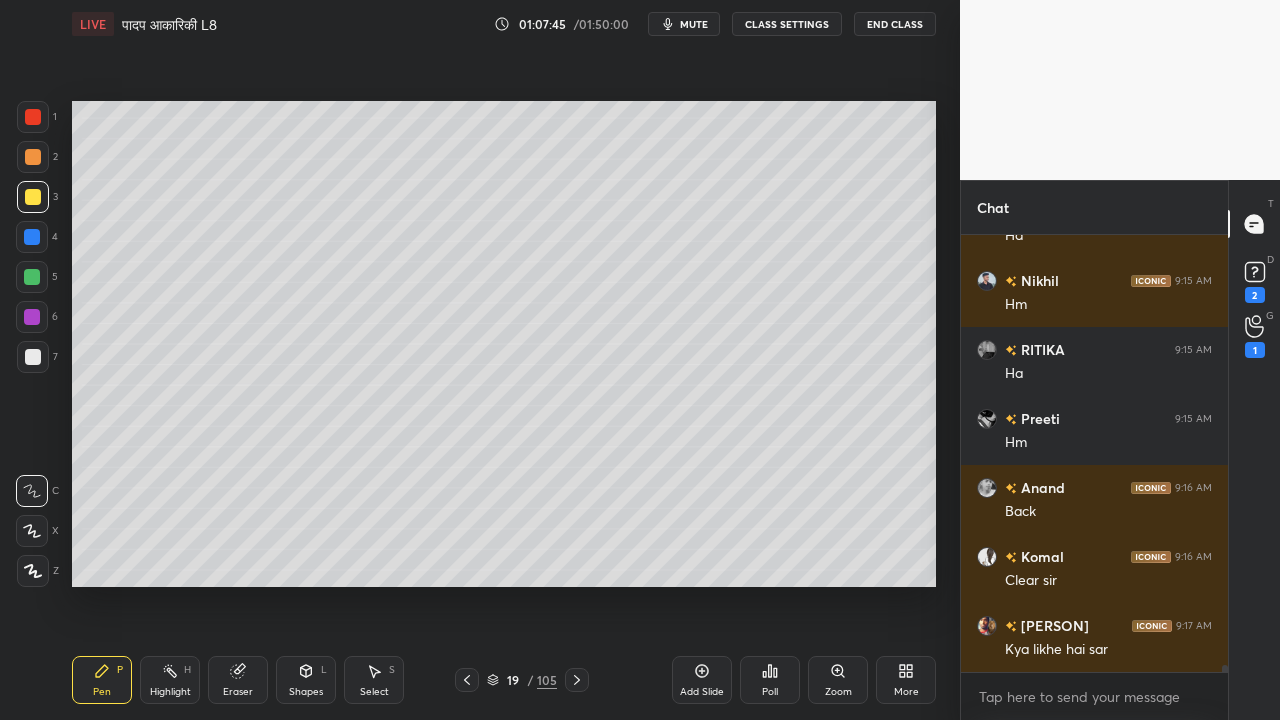 click at bounding box center (33, 357) 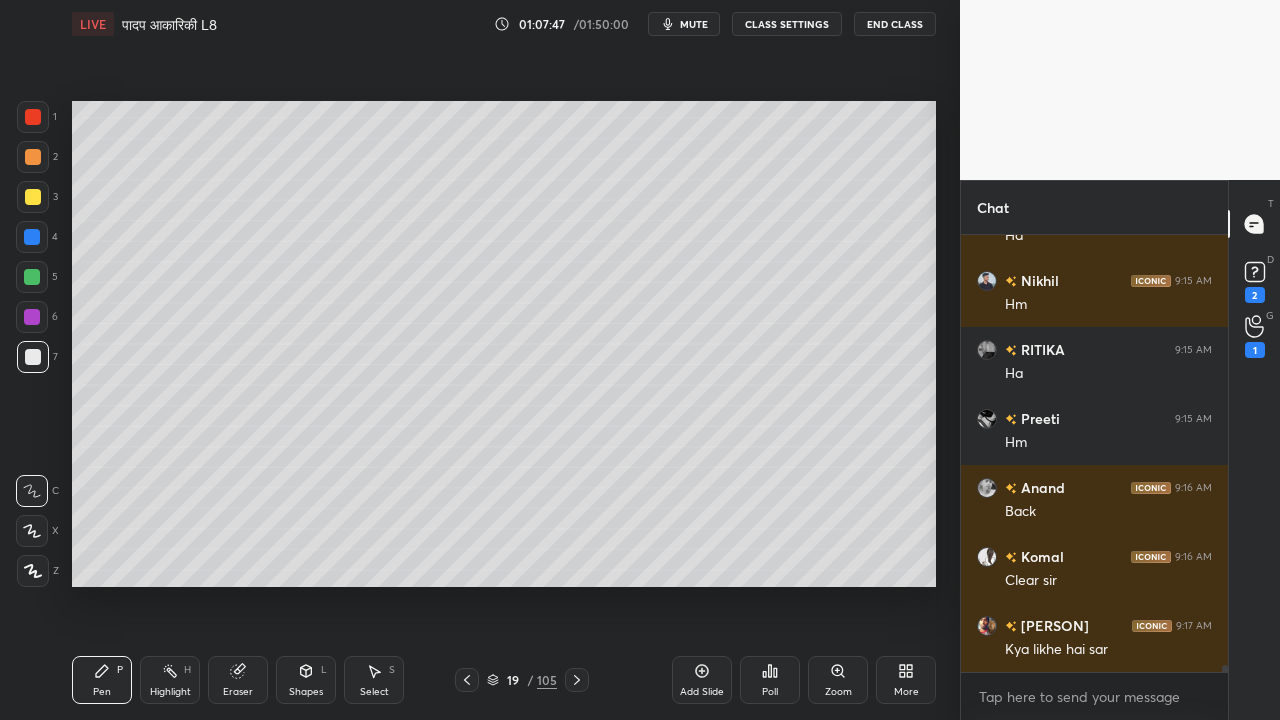 click at bounding box center (32, 277) 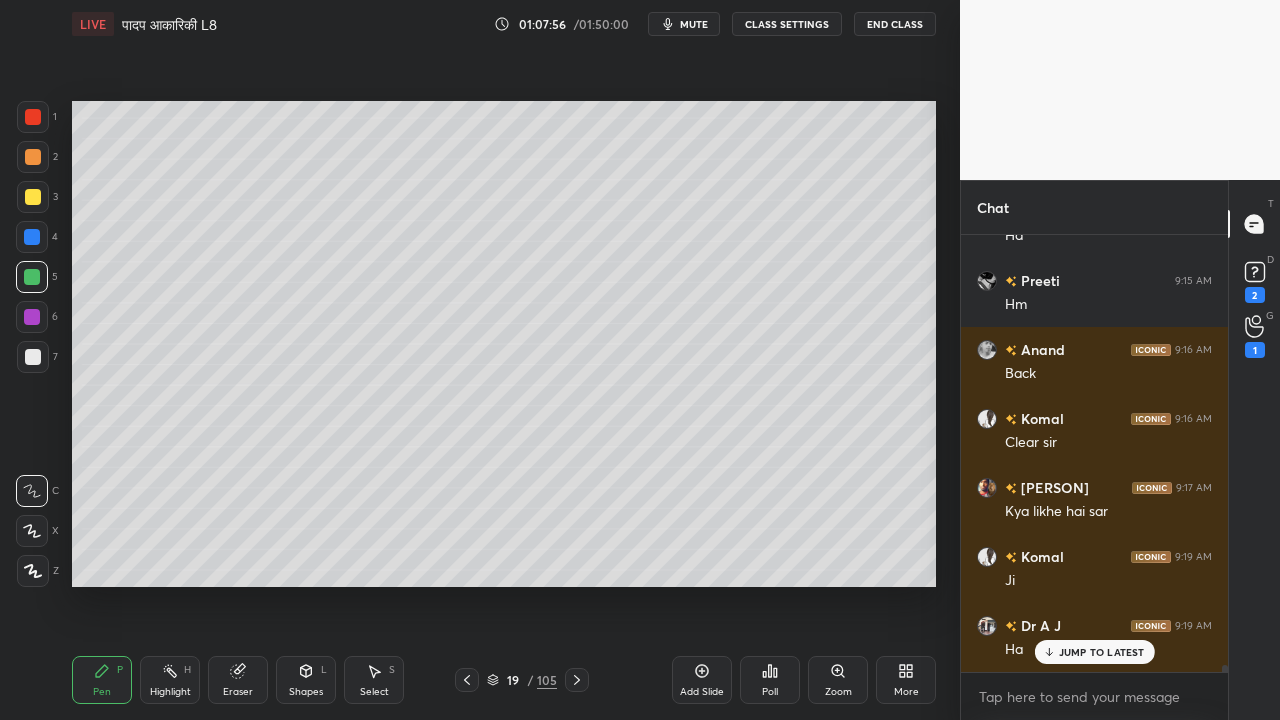 scroll, scrollTop: 25398, scrollLeft: 0, axis: vertical 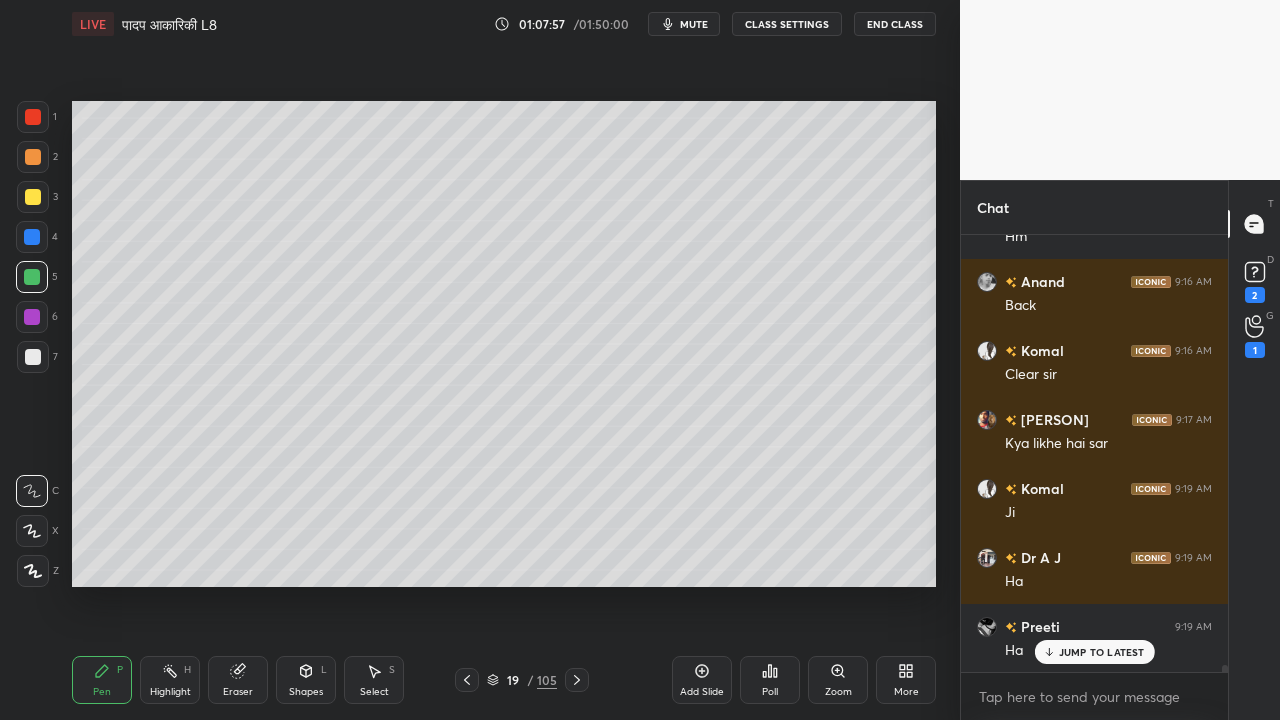click at bounding box center [33, 357] 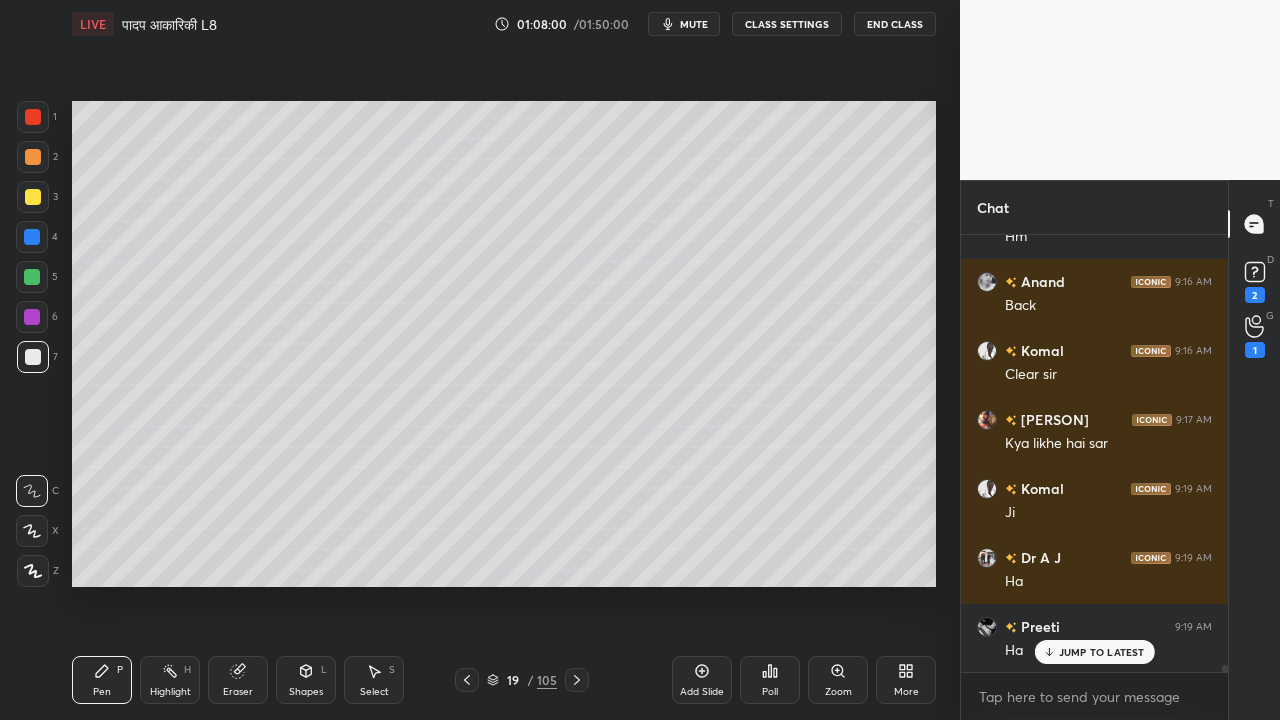 scroll, scrollTop: 25468, scrollLeft: 0, axis: vertical 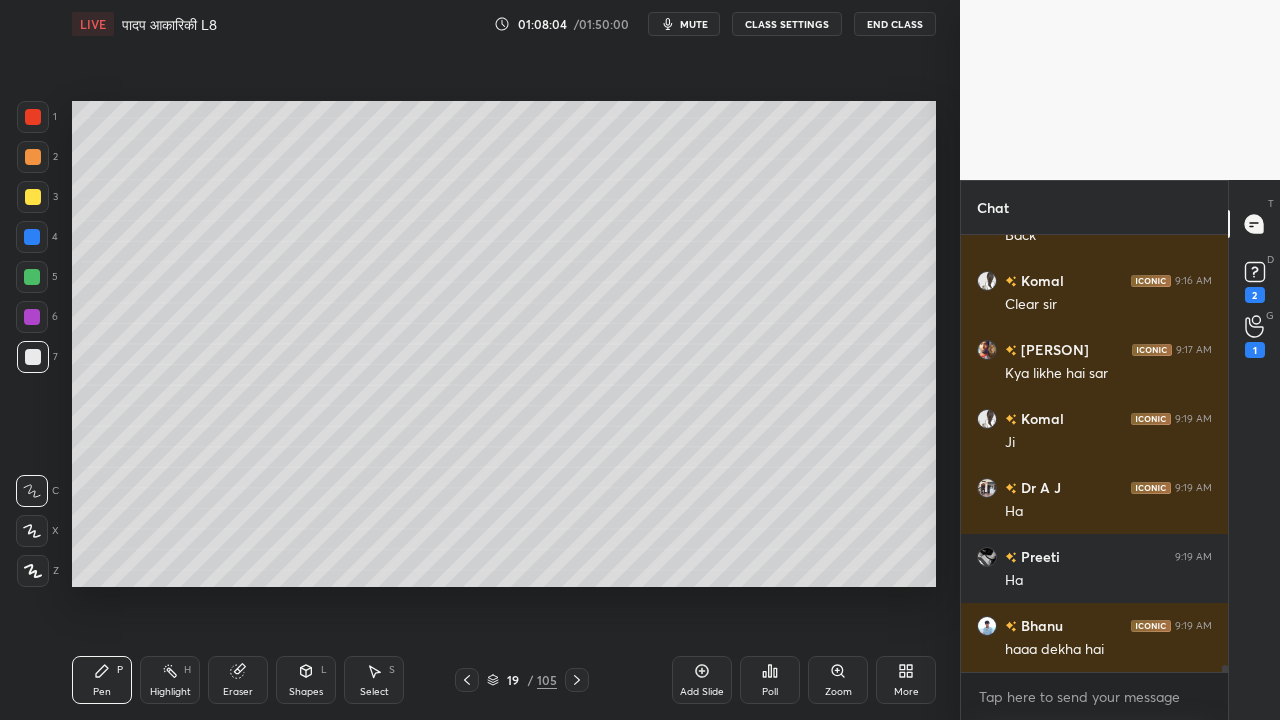 click at bounding box center [33, 197] 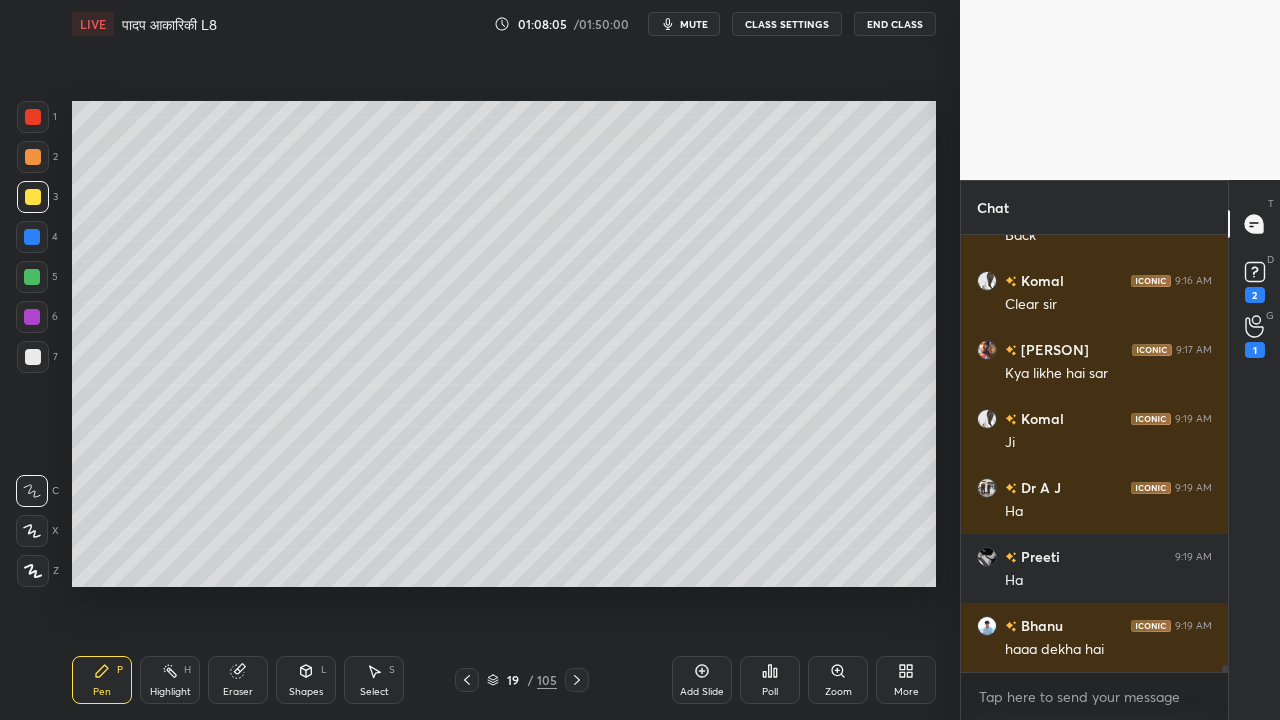 click at bounding box center [32, 277] 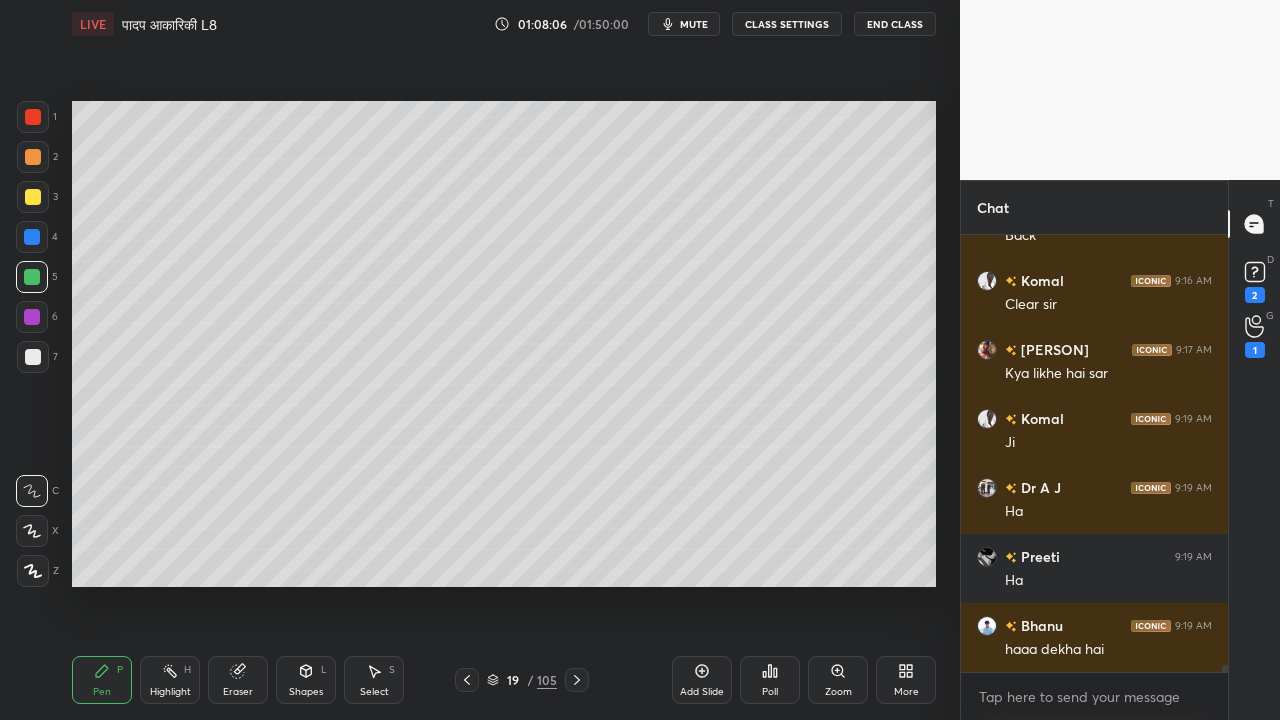 click at bounding box center (32, 317) 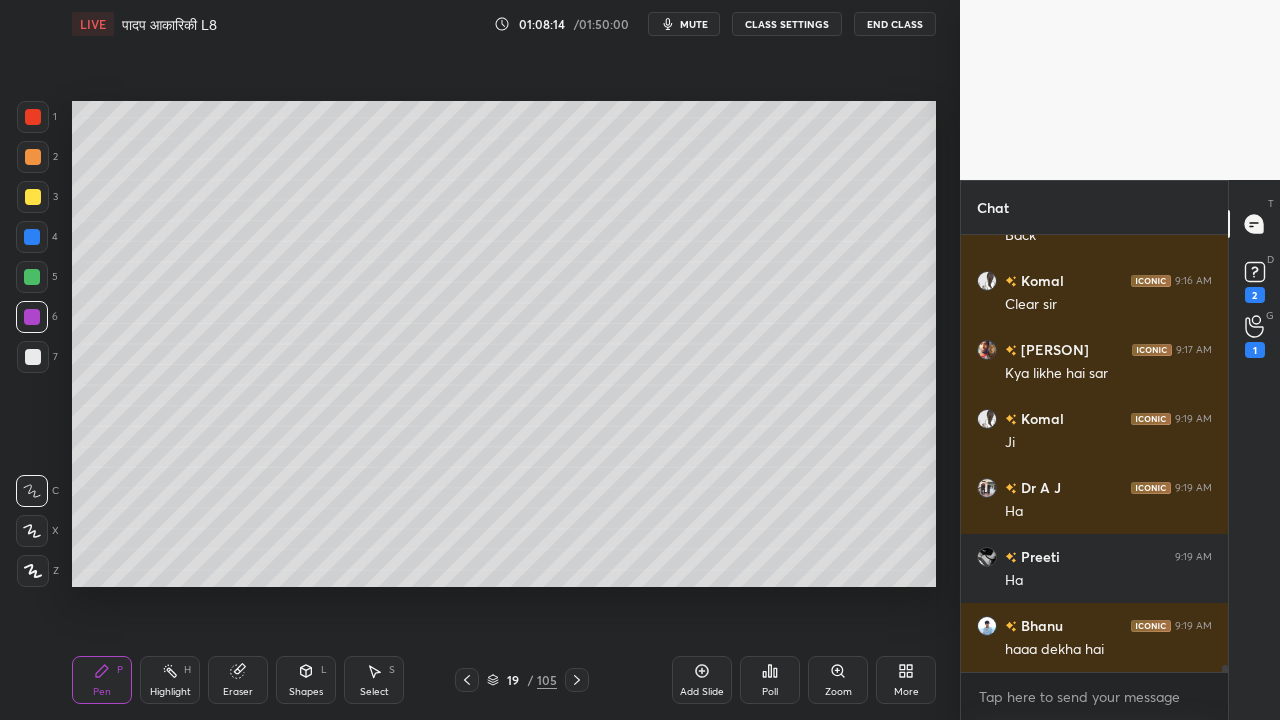 click at bounding box center (33, 197) 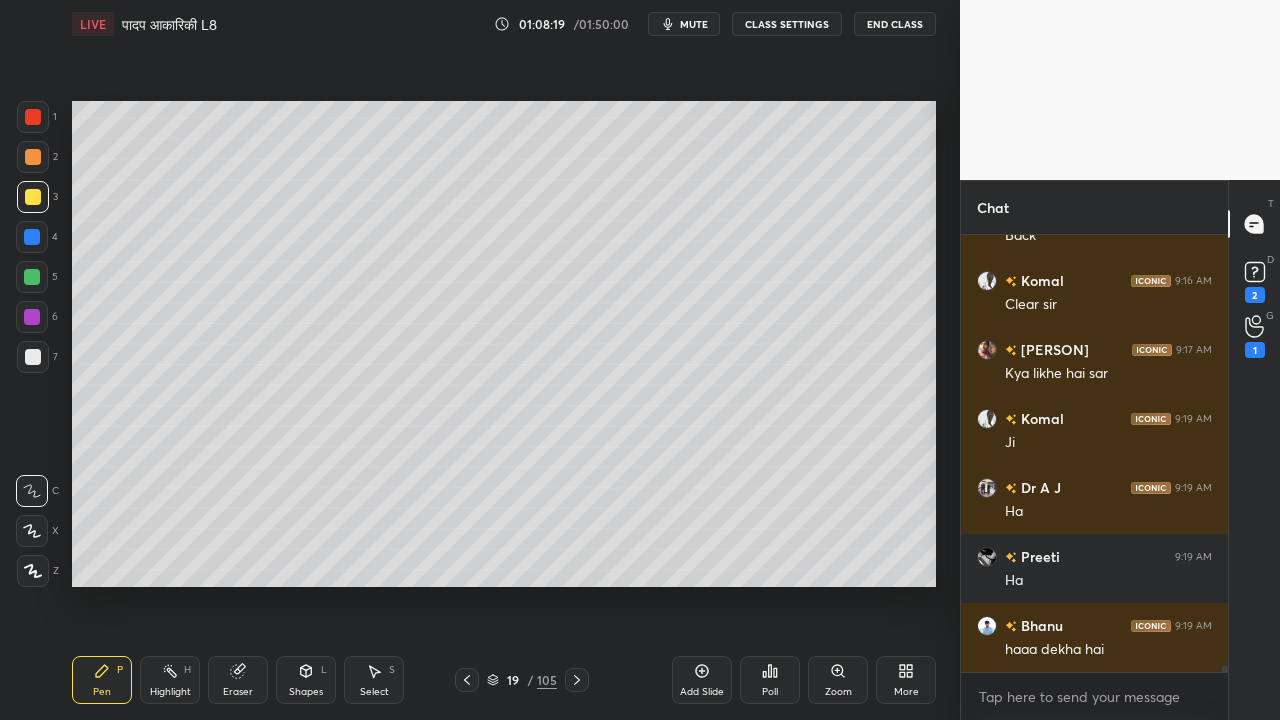 scroll, scrollTop: 410, scrollLeft: 261, axis: both 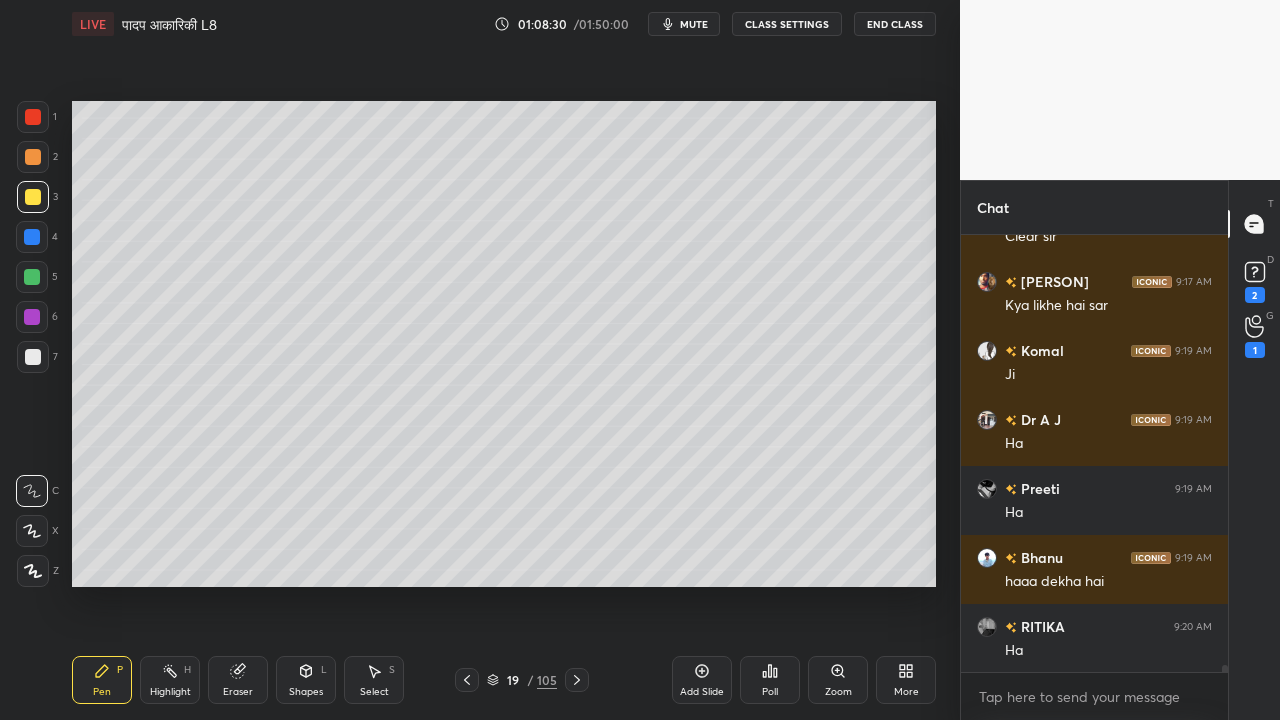 click at bounding box center (32, 277) 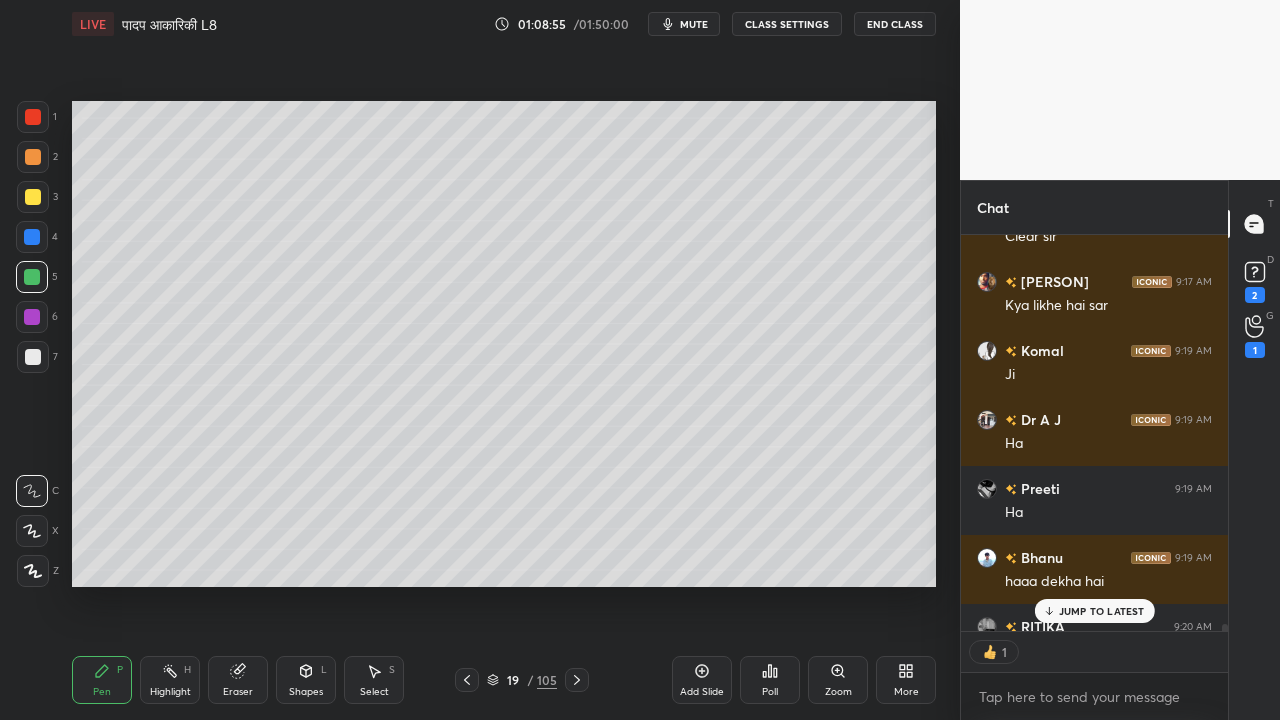 scroll, scrollTop: 390, scrollLeft: 261, axis: both 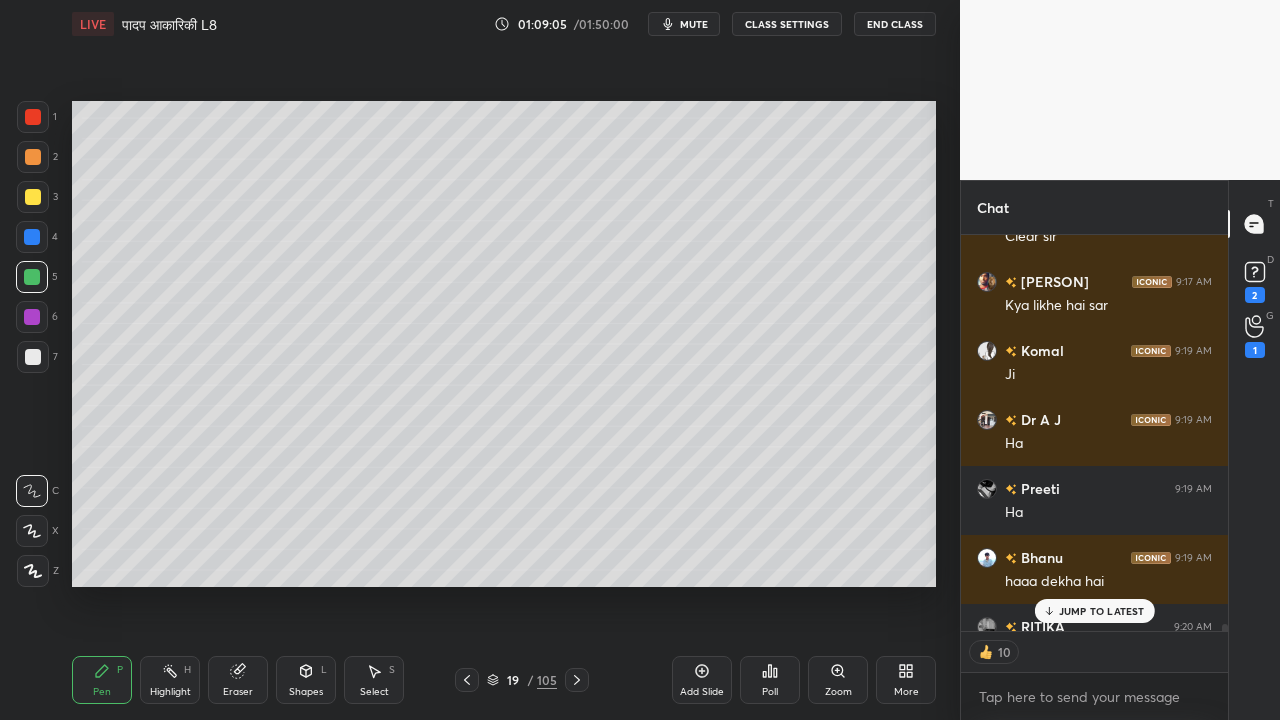 click at bounding box center [33, 357] 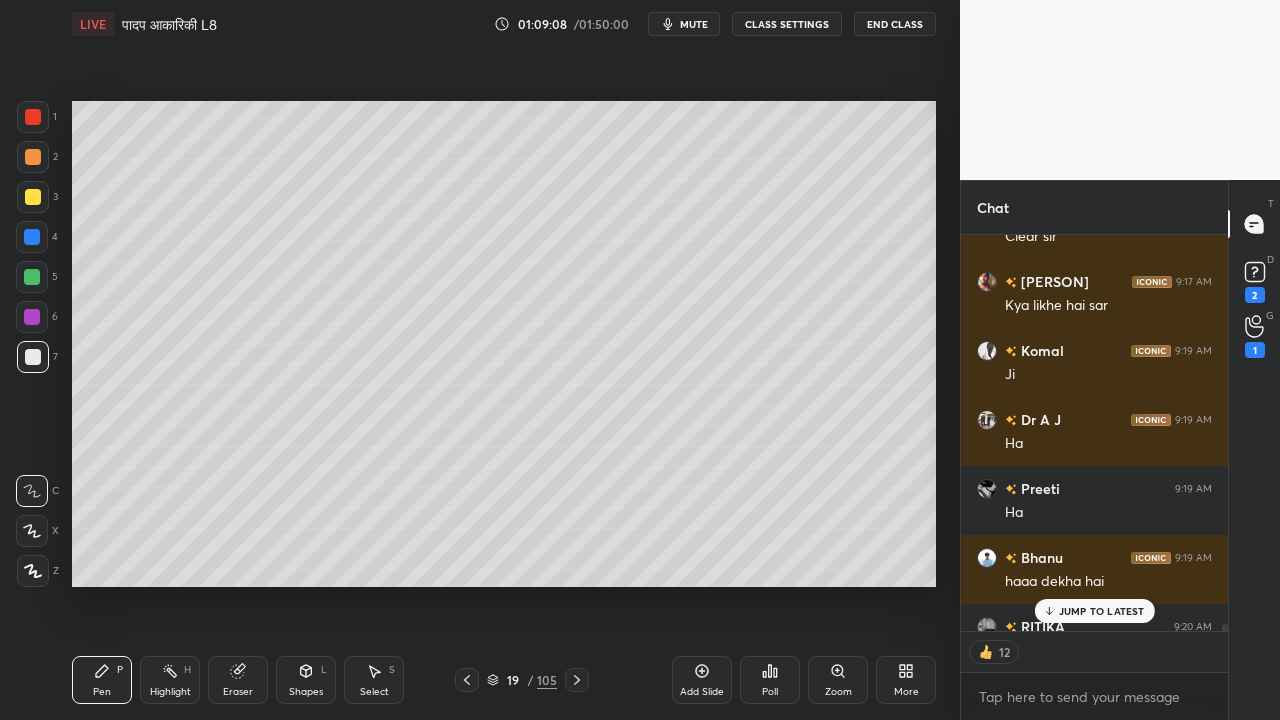 click on "JUMP TO LATEST" at bounding box center [1102, 611] 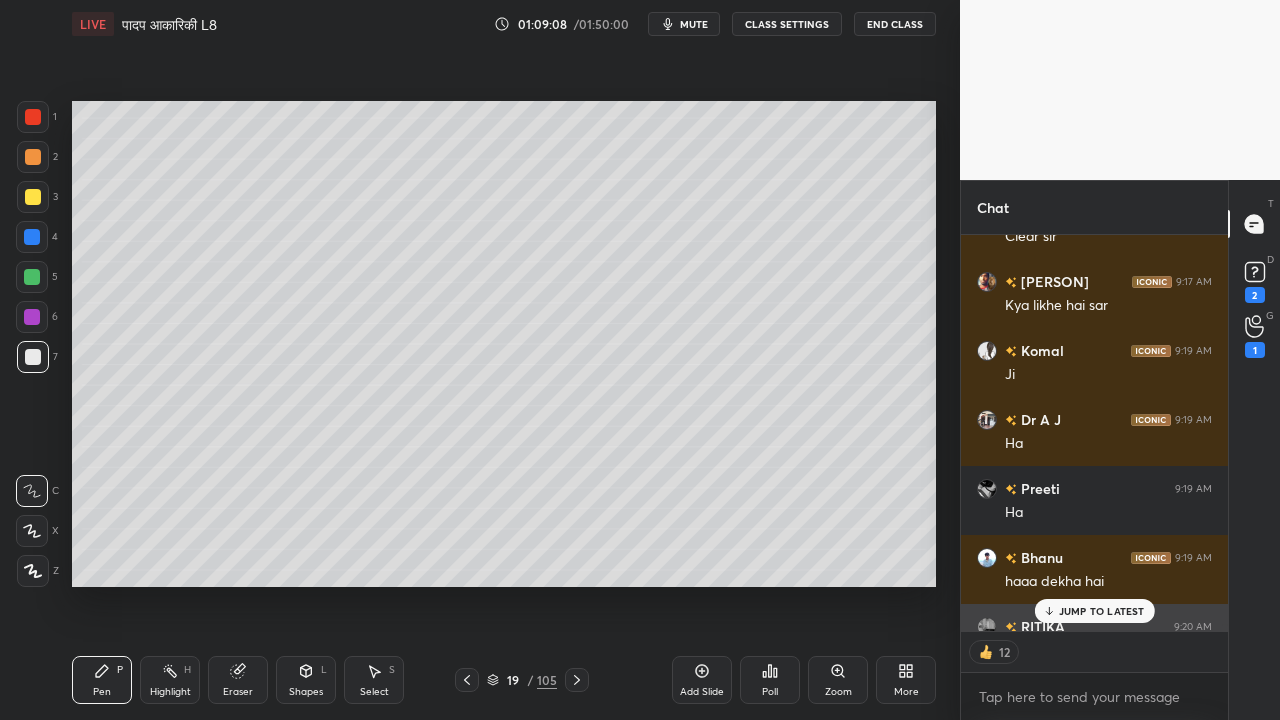 scroll, scrollTop: 25578, scrollLeft: 0, axis: vertical 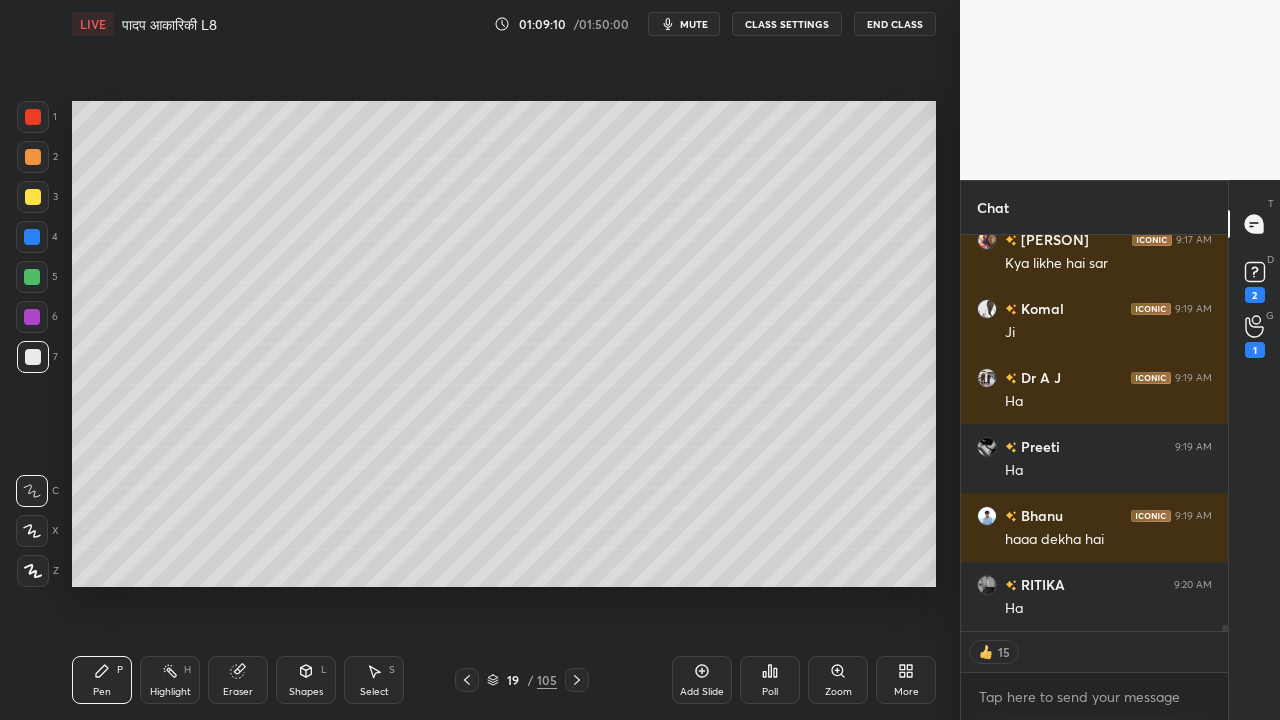 click on "Add Slide" at bounding box center [702, 692] 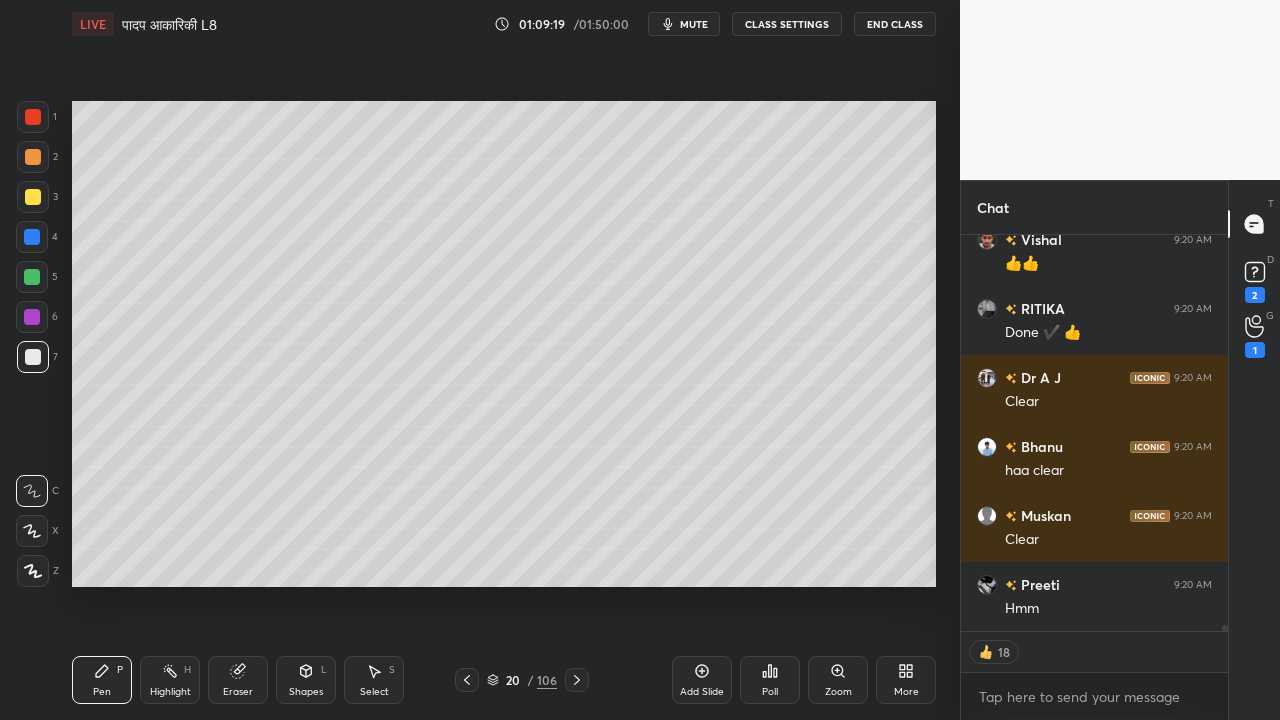 scroll, scrollTop: 26061, scrollLeft: 0, axis: vertical 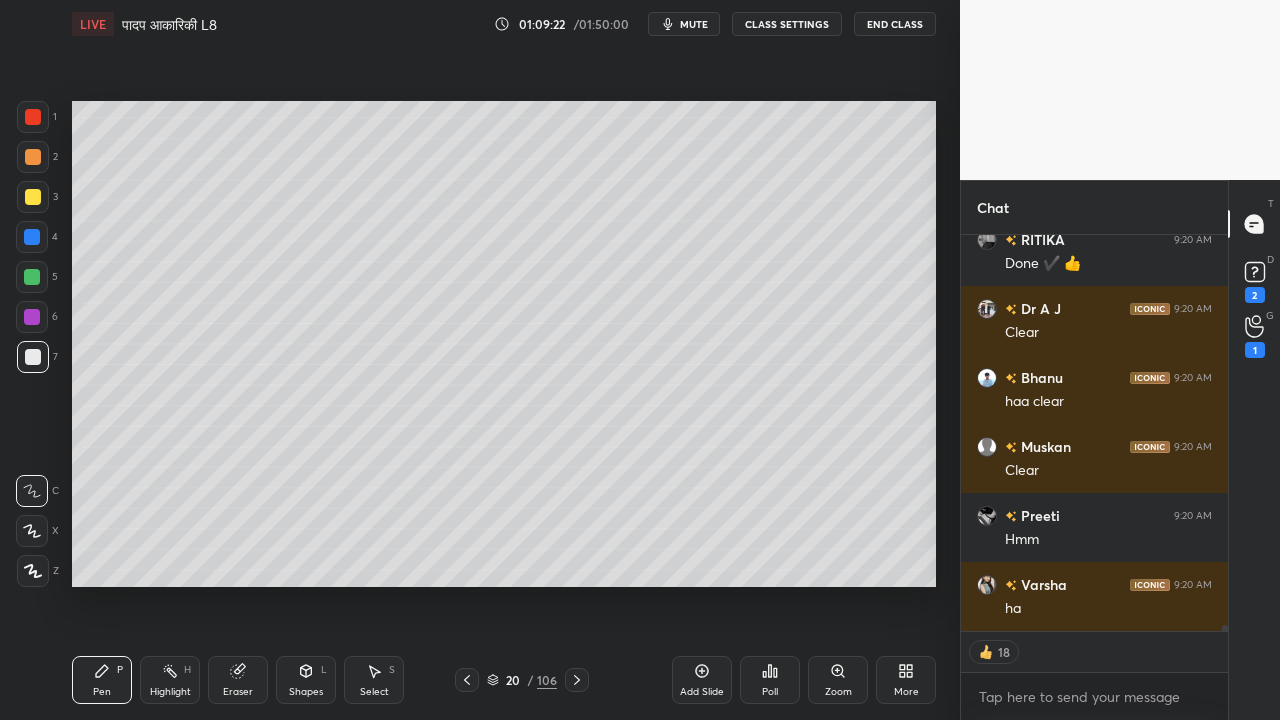 click at bounding box center [33, 357] 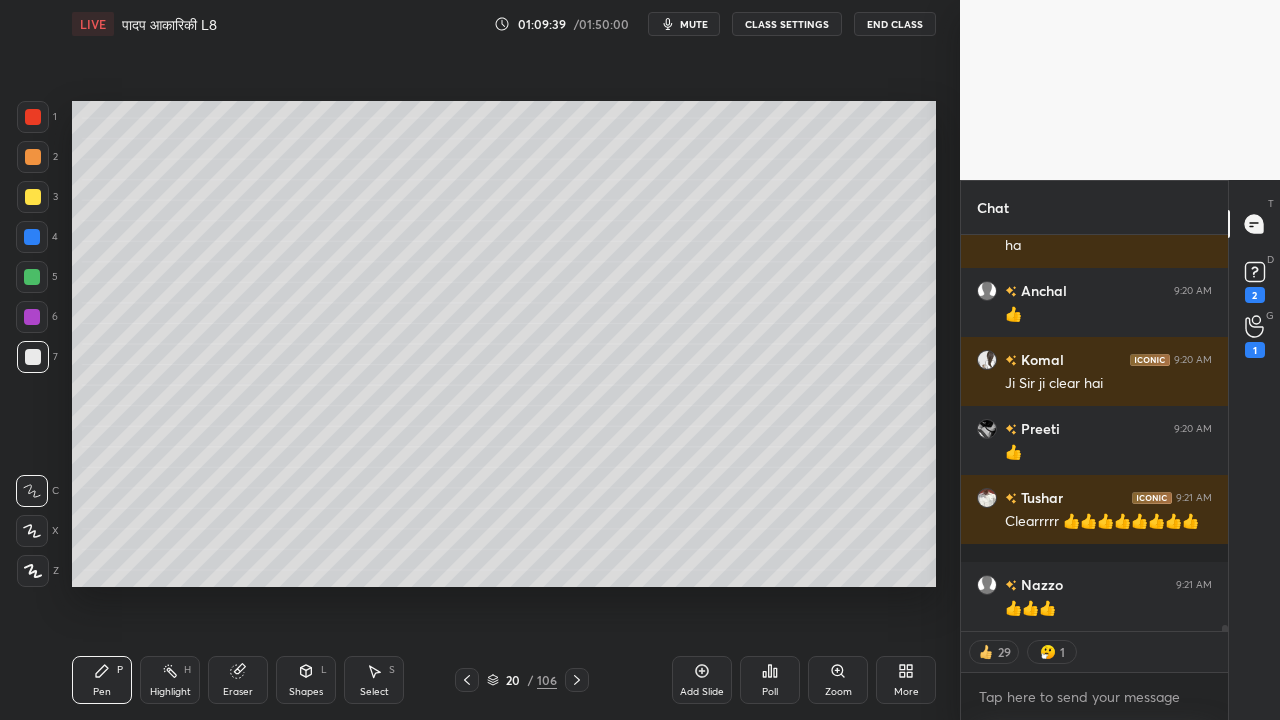 scroll, scrollTop: 26493, scrollLeft: 0, axis: vertical 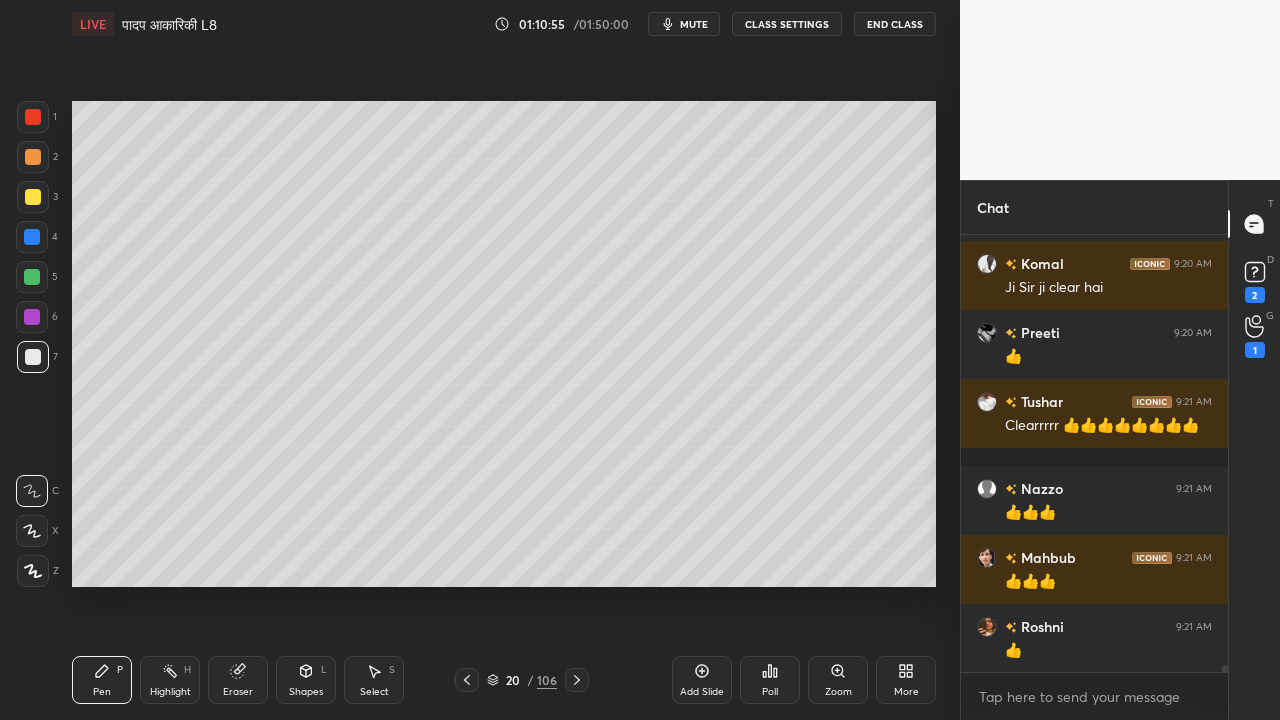 drag, startPoint x: 241, startPoint y: 673, endPoint x: 254, endPoint y: 668, distance: 13.928389 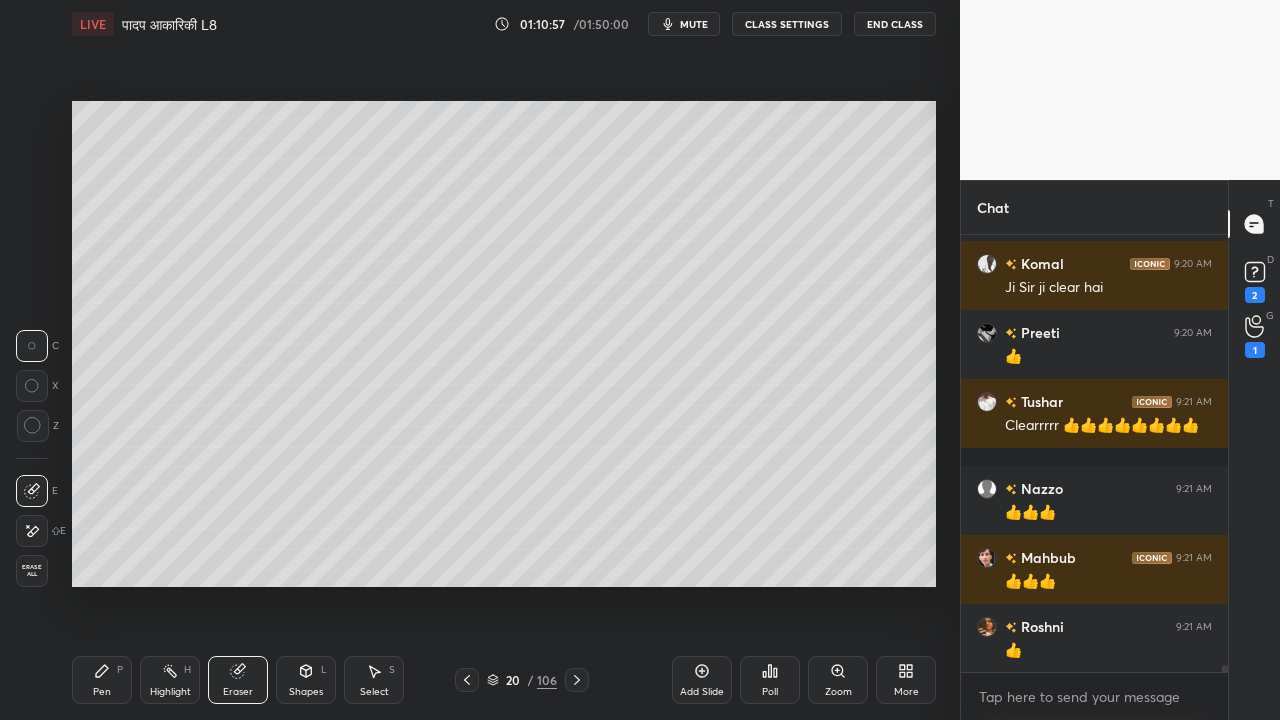 click on "Pen P" at bounding box center [102, 680] 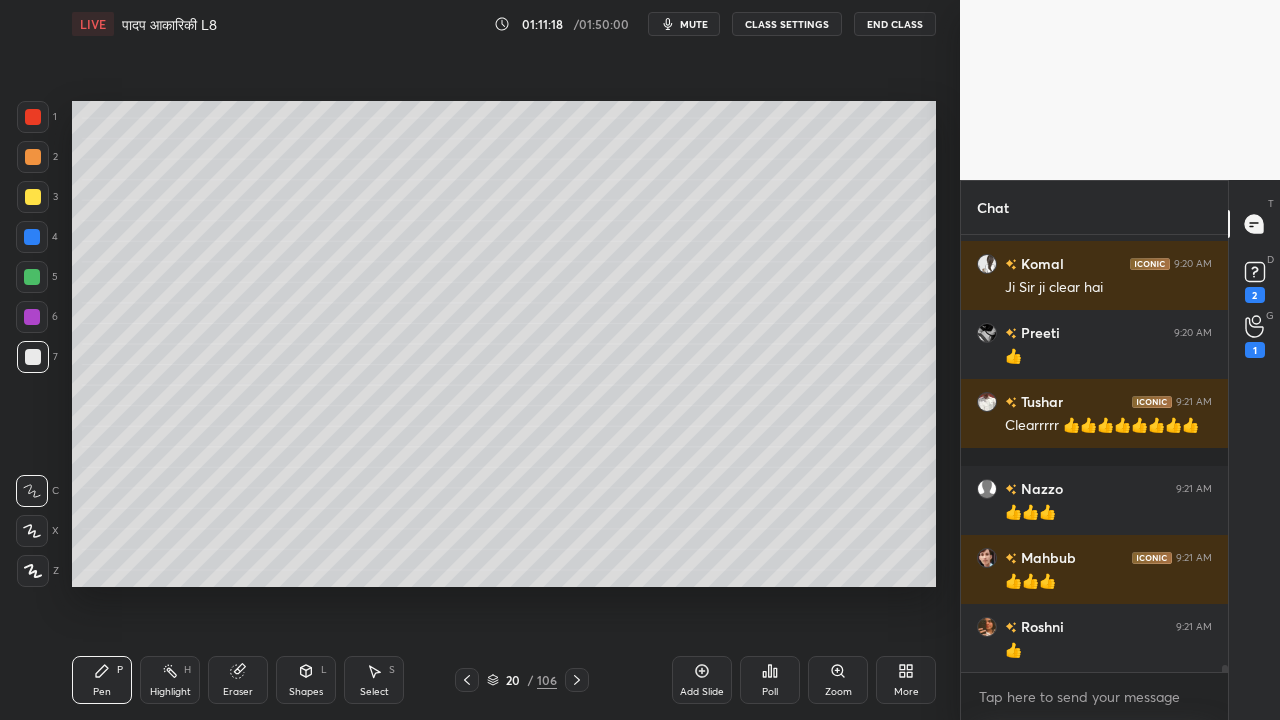 click at bounding box center [33, 197] 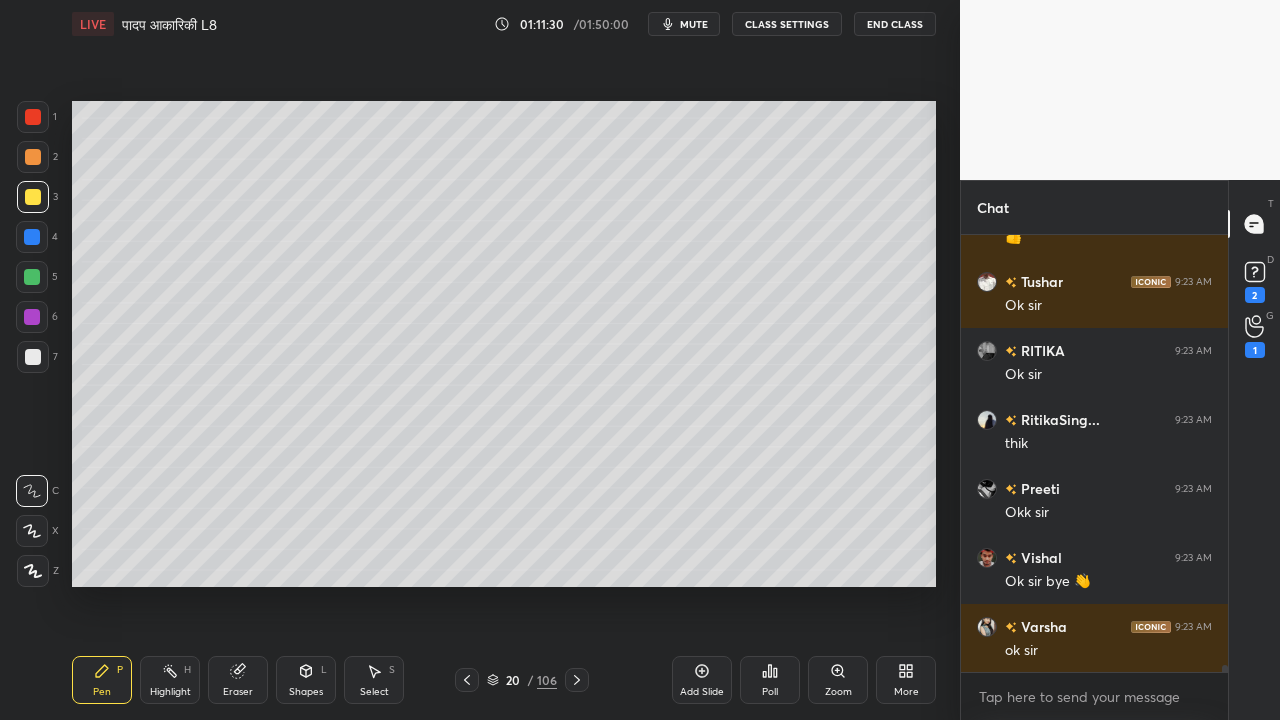 scroll, scrollTop: 27142, scrollLeft: 0, axis: vertical 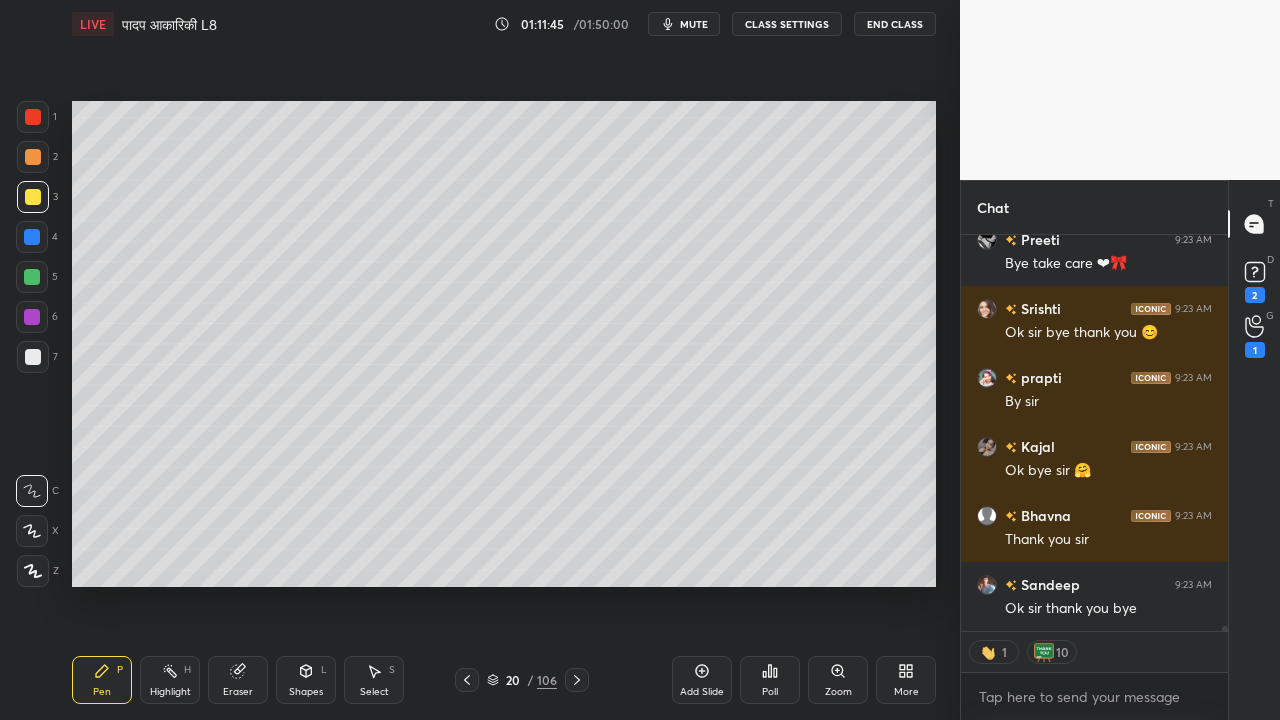 click on "End Class" at bounding box center (895, 24) 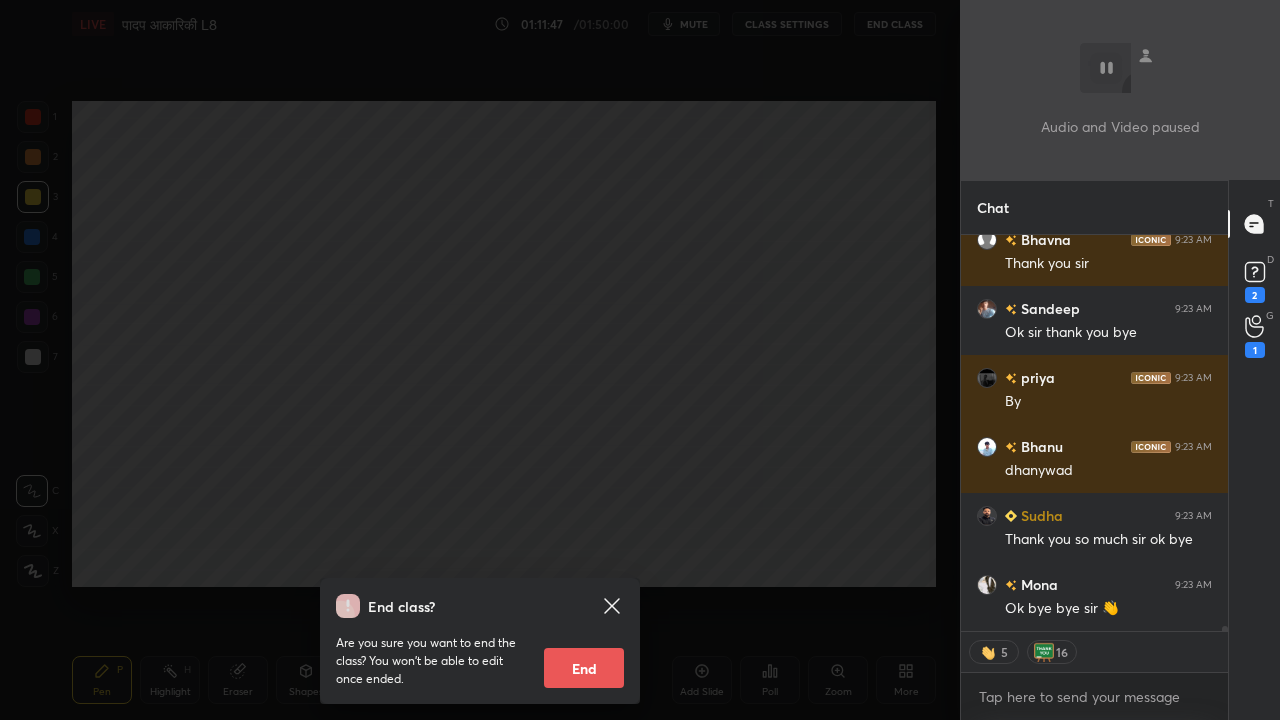 scroll, scrollTop: 28632, scrollLeft: 0, axis: vertical 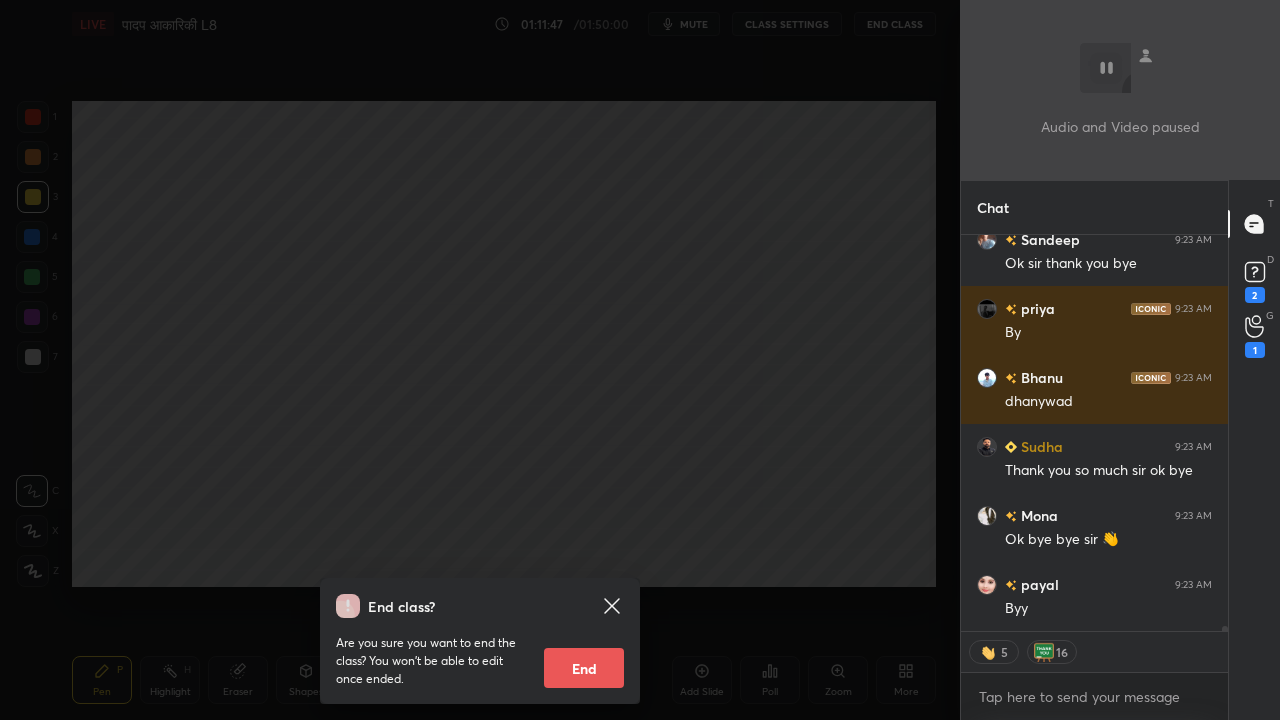 click on "End" at bounding box center [584, 668] 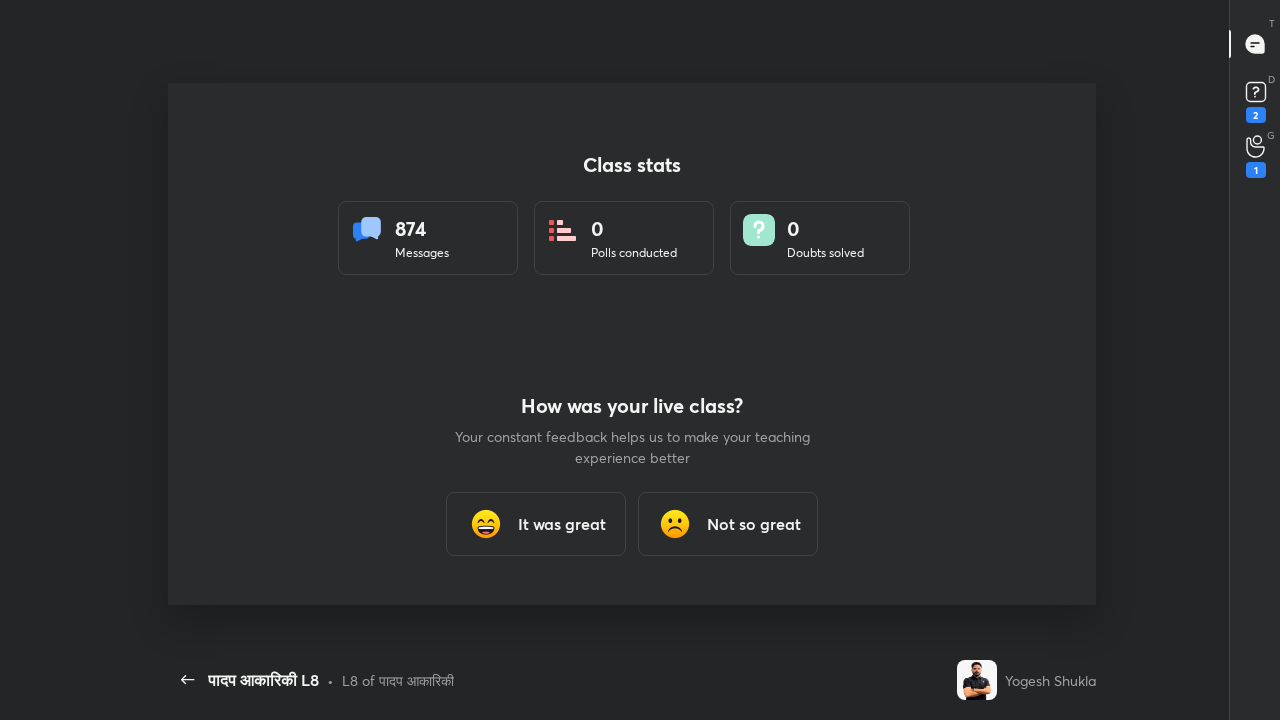 scroll, scrollTop: 99408, scrollLeft: 99050, axis: both 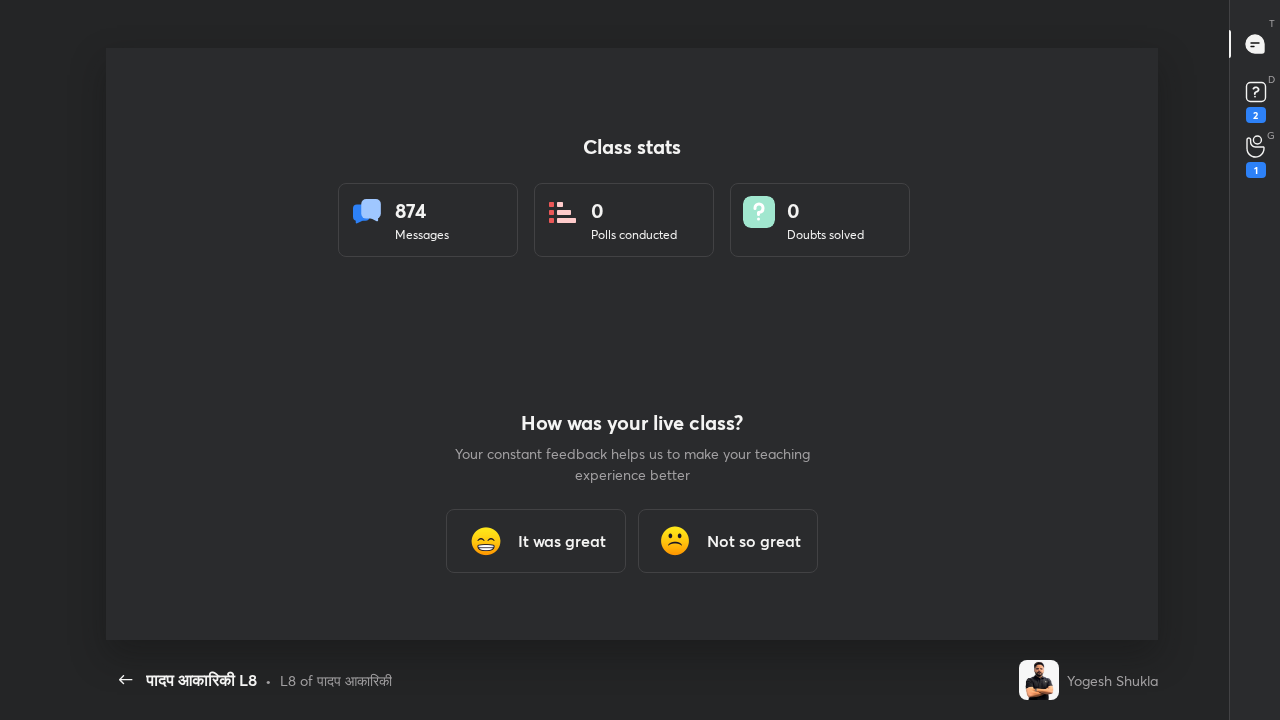 click on "It was great" at bounding box center [562, 541] 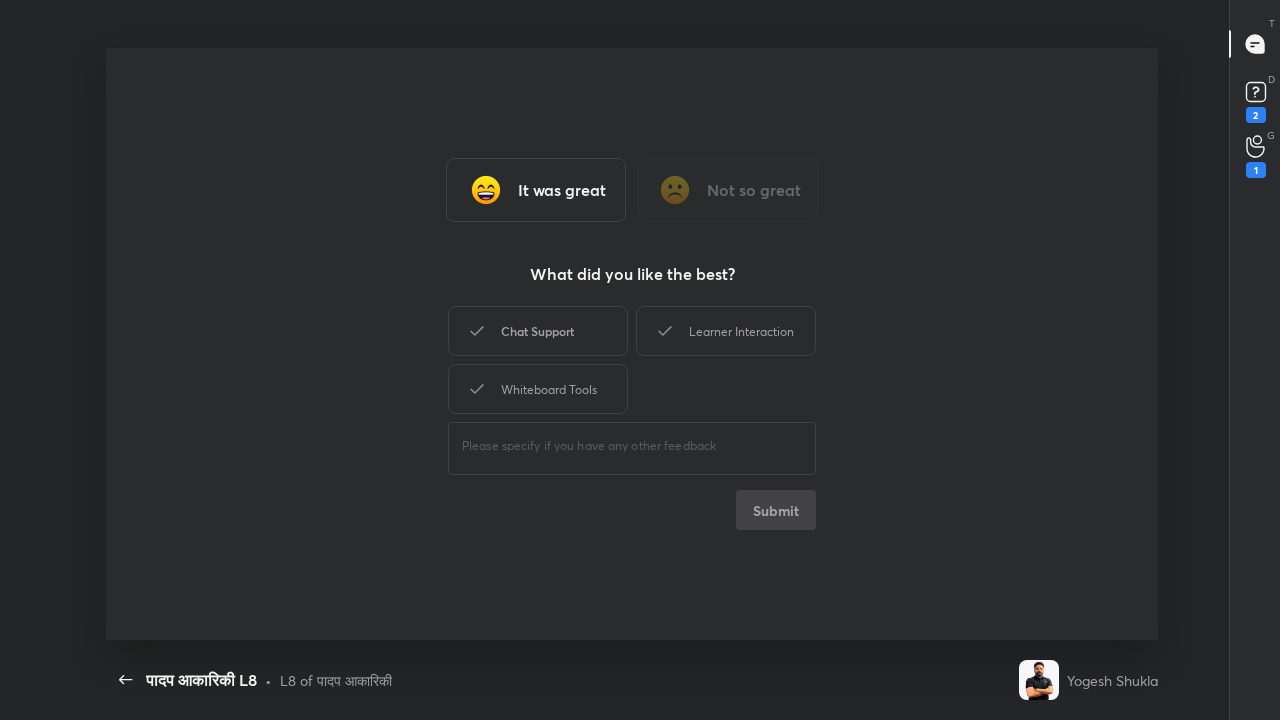 click on "Chat Support" at bounding box center (538, 331) 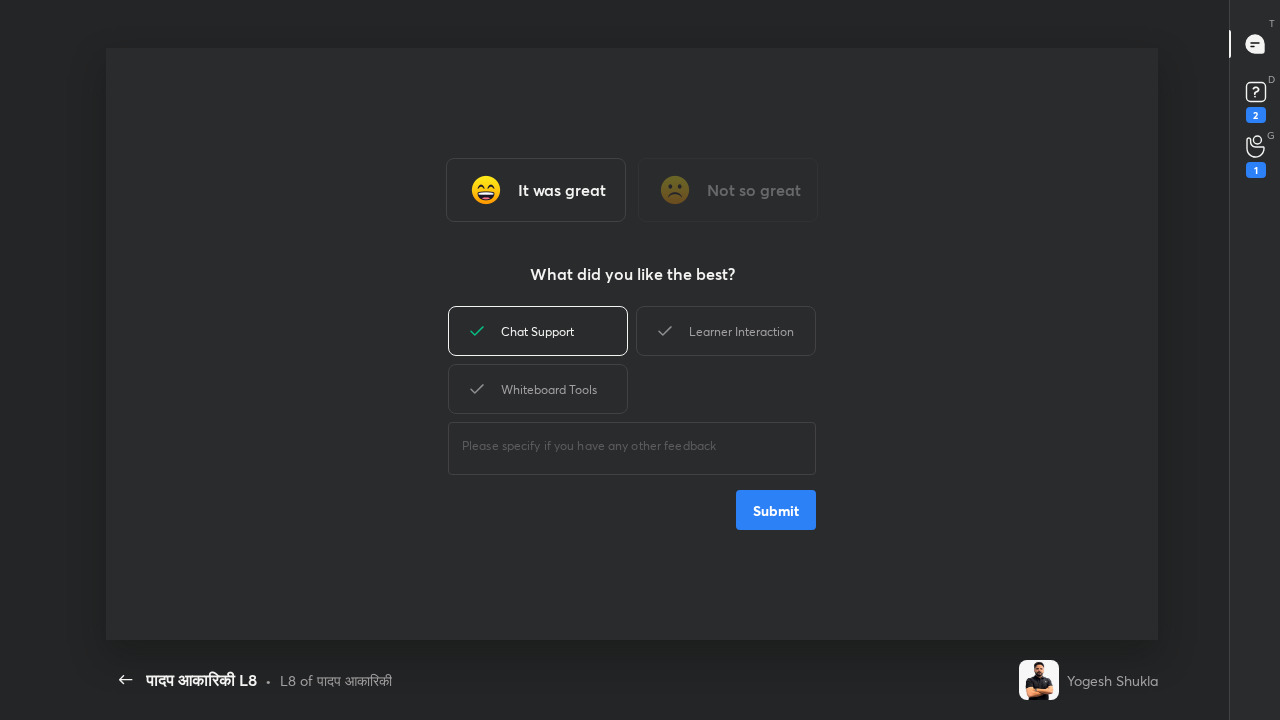 click on "Submit" at bounding box center [776, 510] 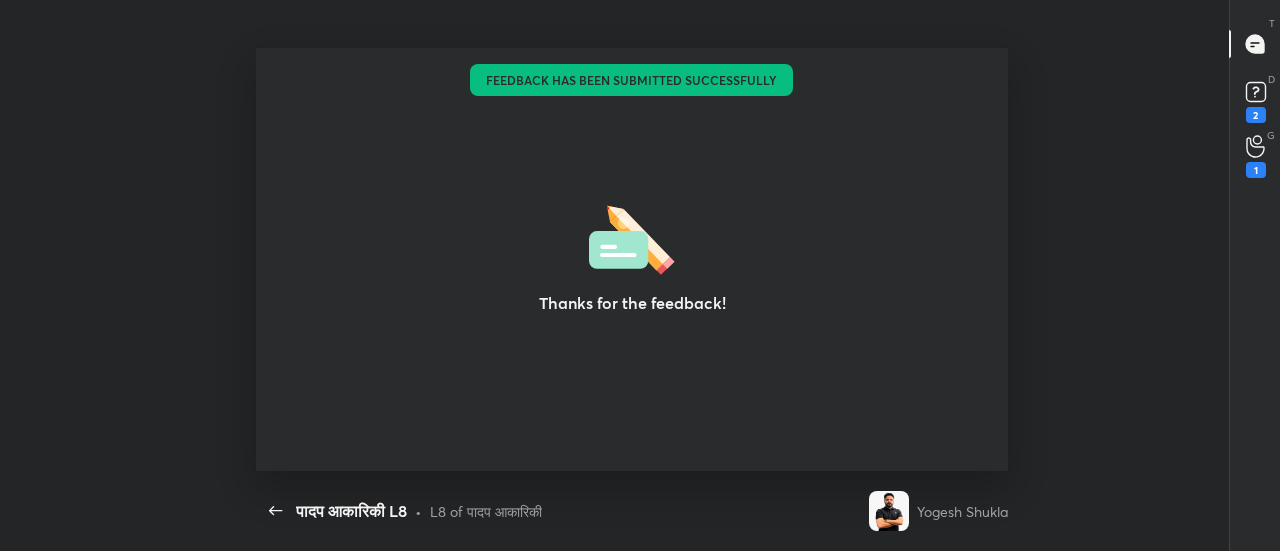 type on "x" 